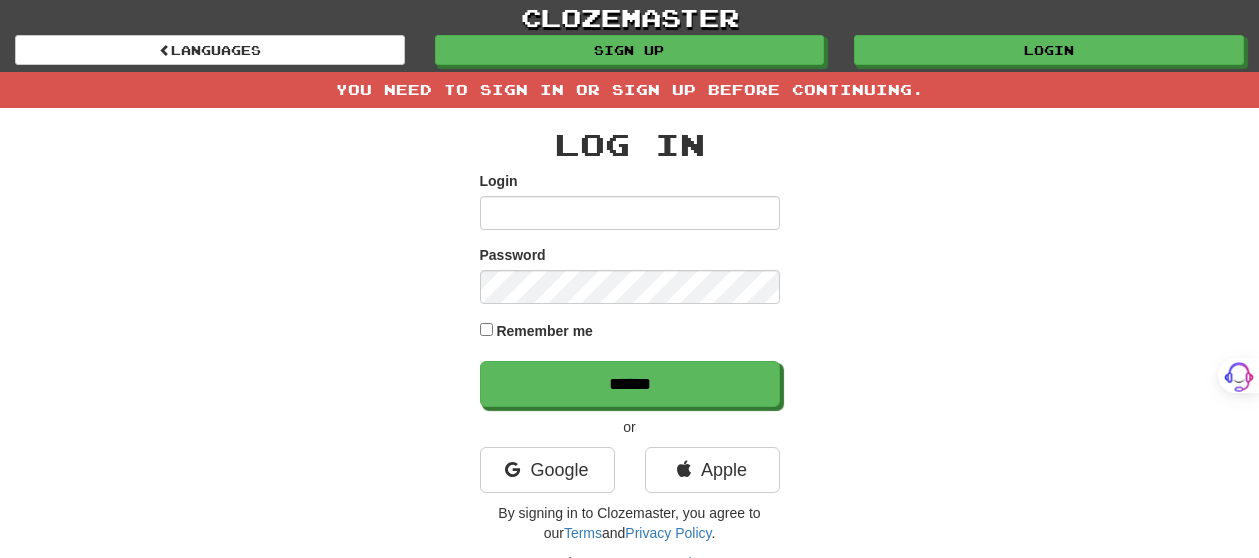 scroll, scrollTop: 0, scrollLeft: 0, axis: both 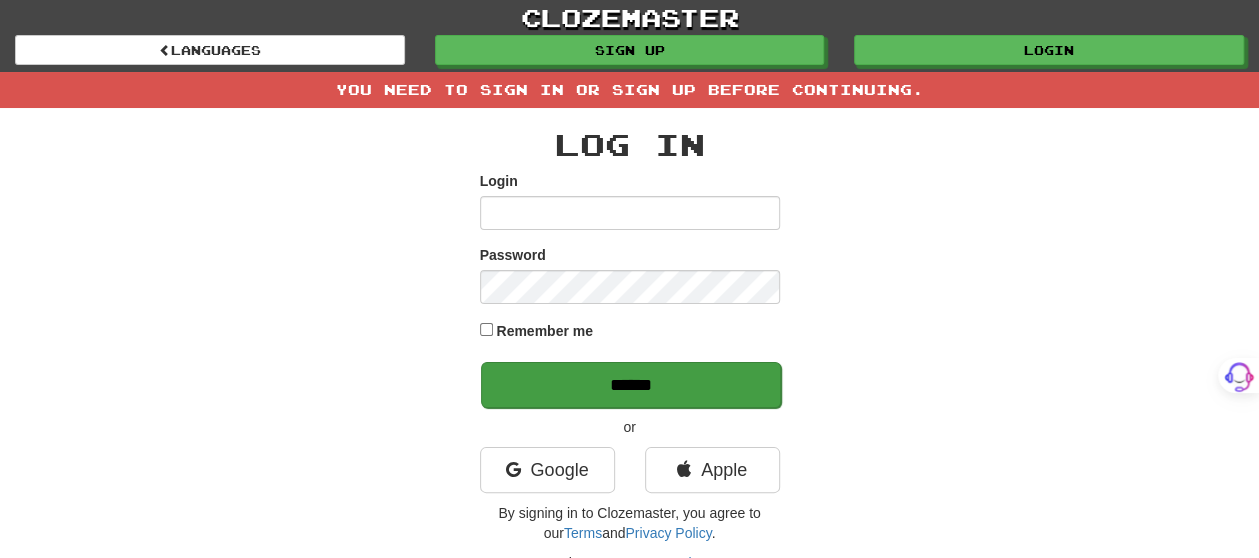 type on "*******" 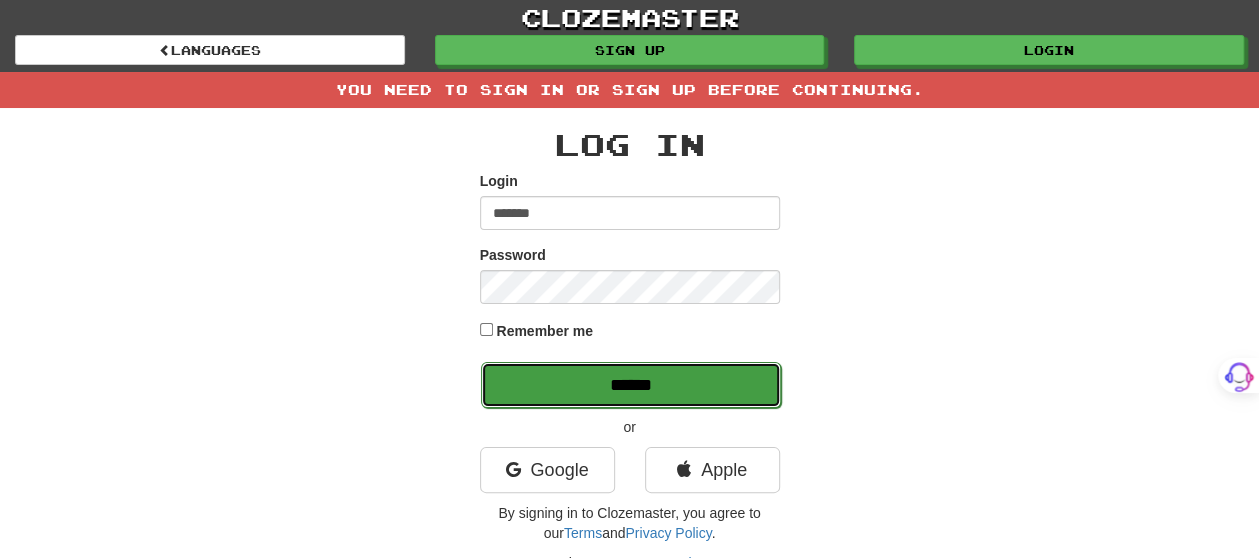 click on "******" at bounding box center [631, 385] 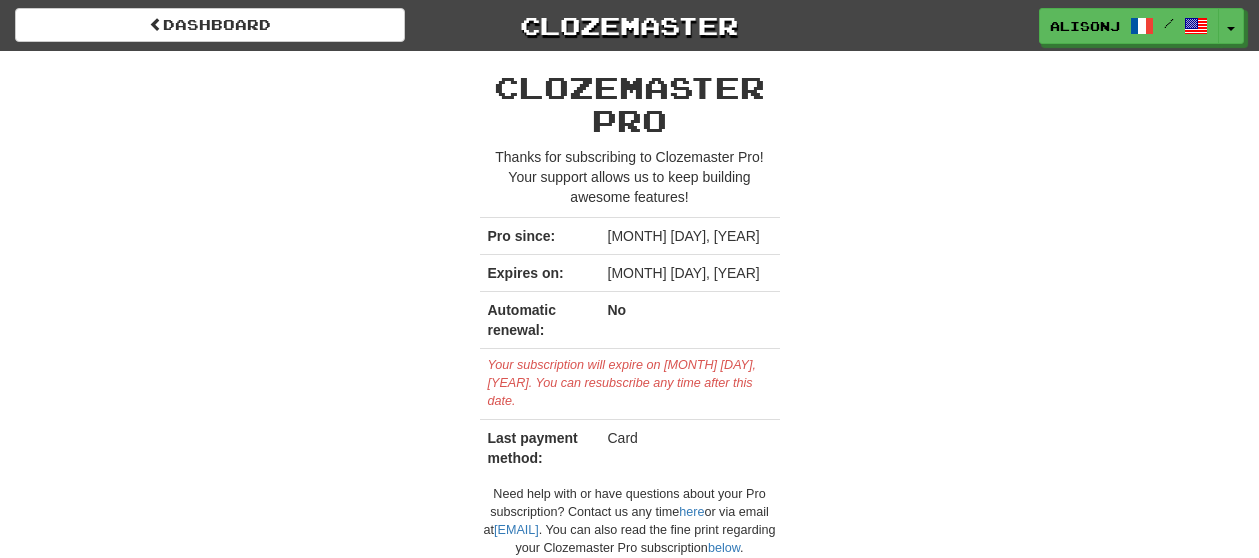 scroll, scrollTop: 0, scrollLeft: 0, axis: both 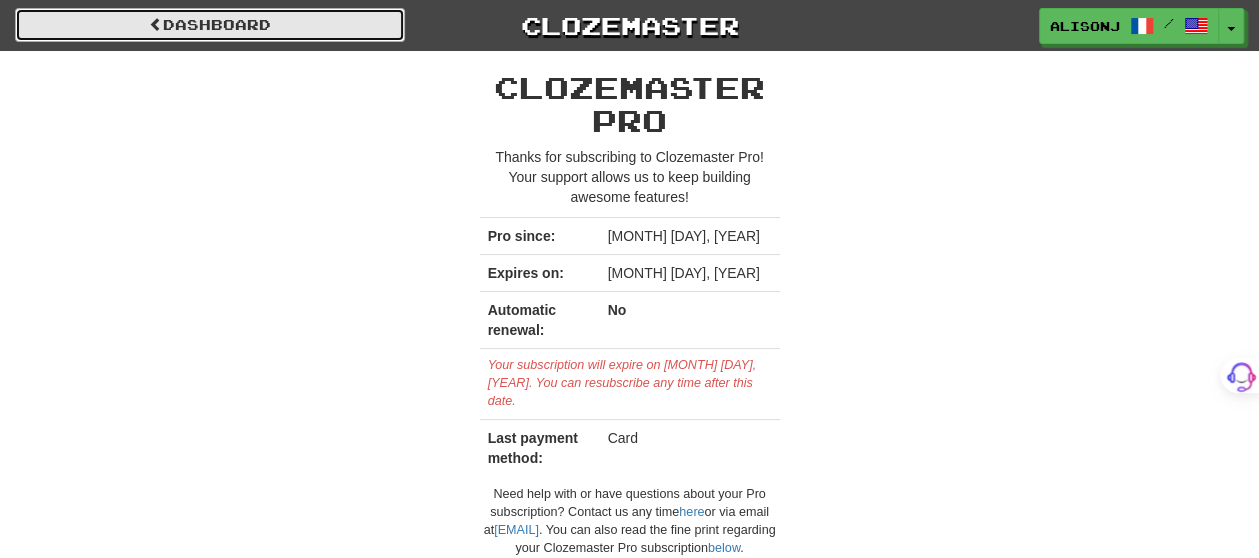click on "Dashboard" at bounding box center [210, 25] 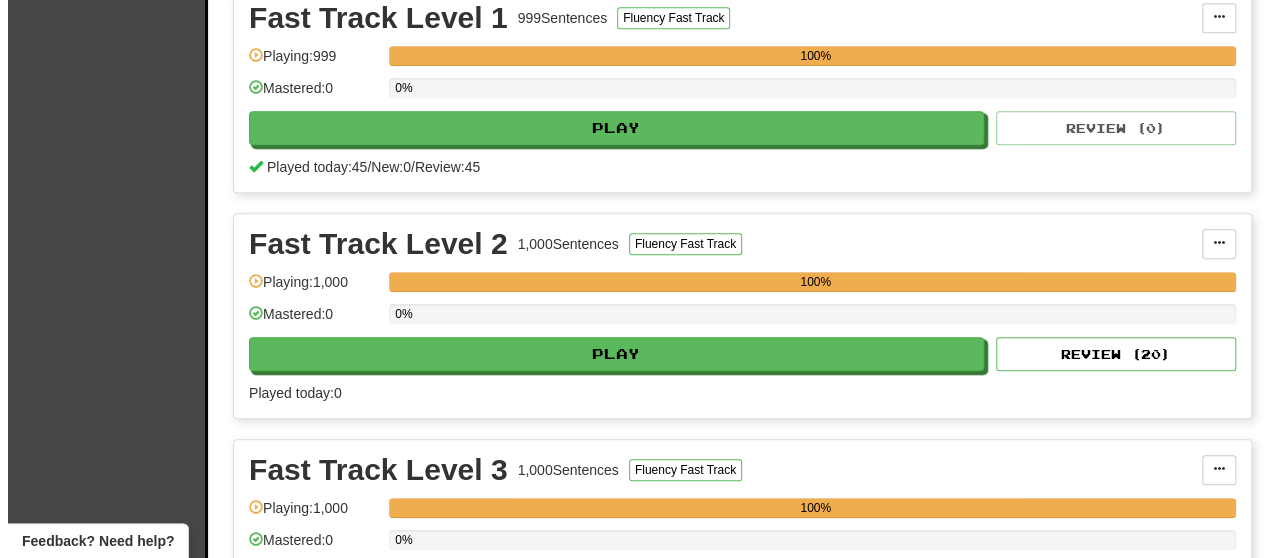 scroll, scrollTop: 800, scrollLeft: 0, axis: vertical 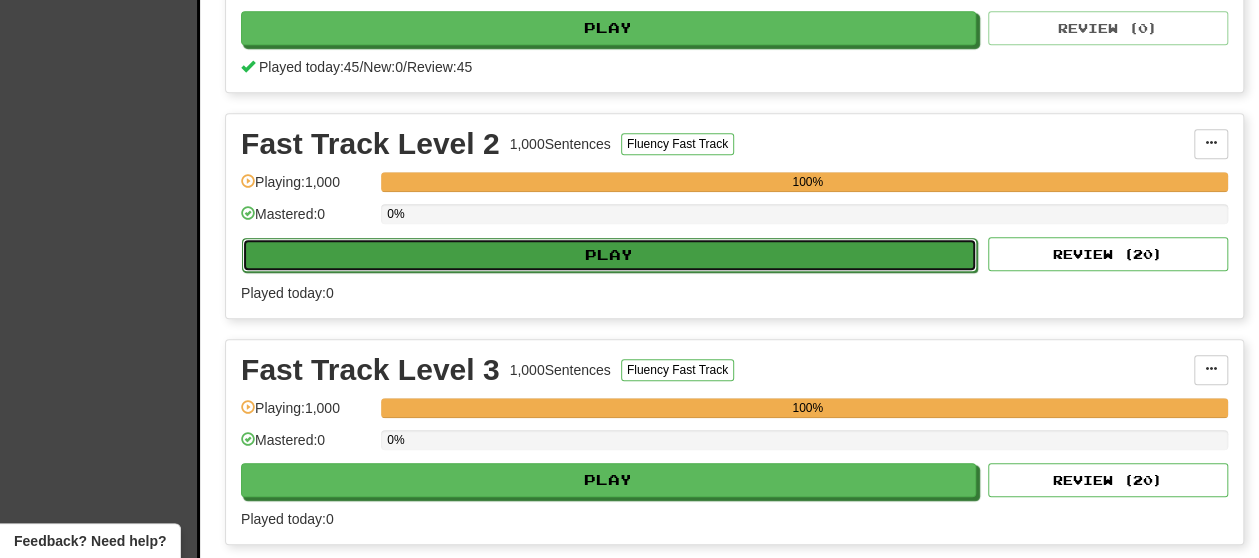 click on "Play" at bounding box center [609, 255] 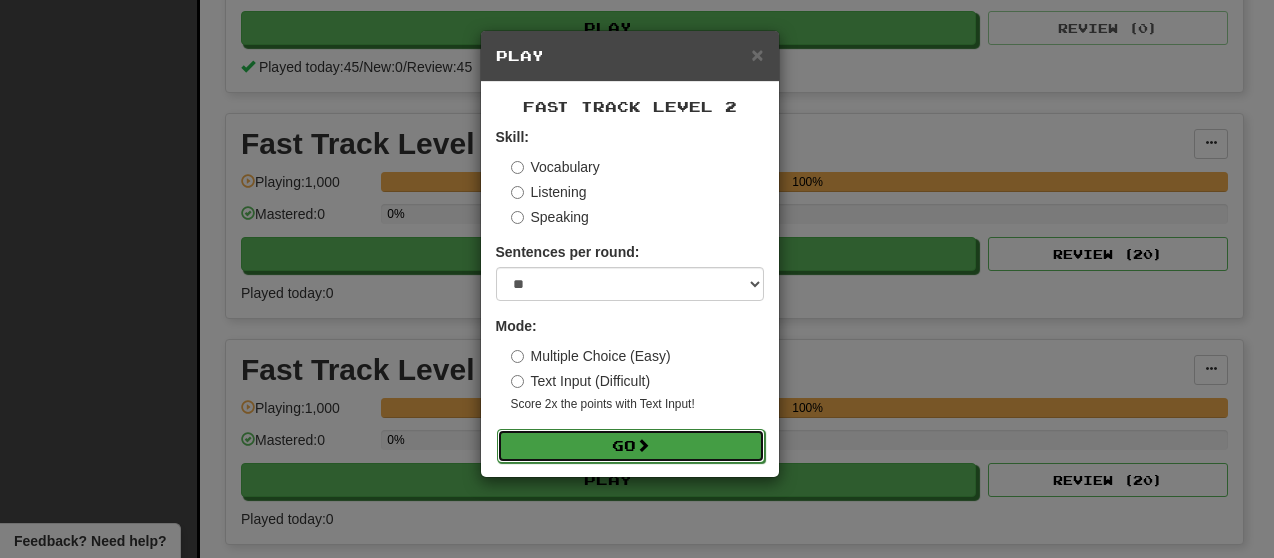 click on "Go" at bounding box center (631, 446) 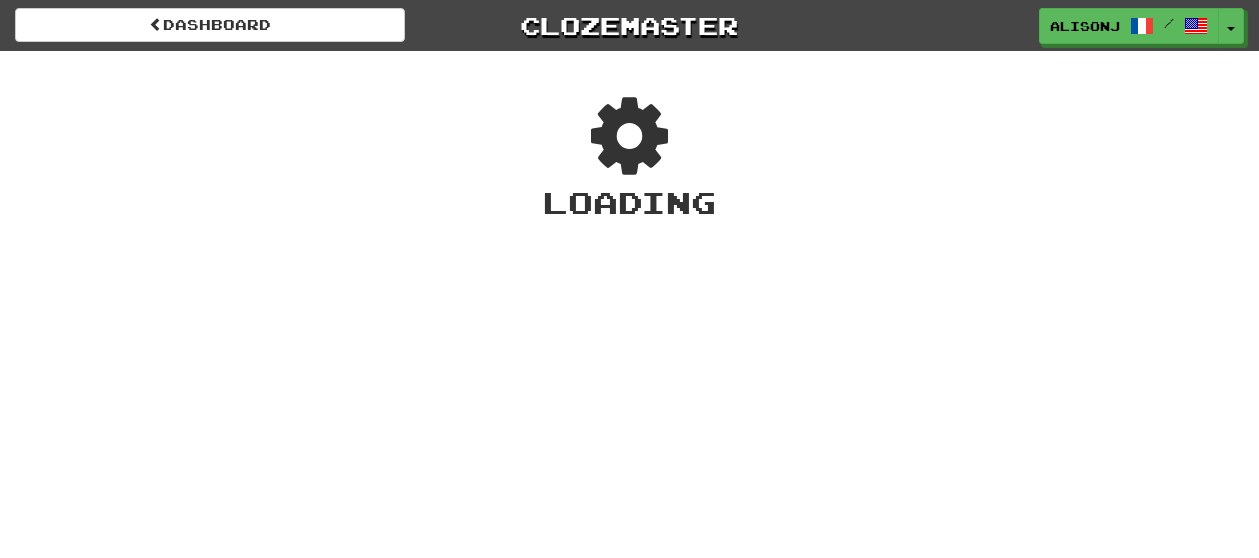 scroll, scrollTop: 0, scrollLeft: 0, axis: both 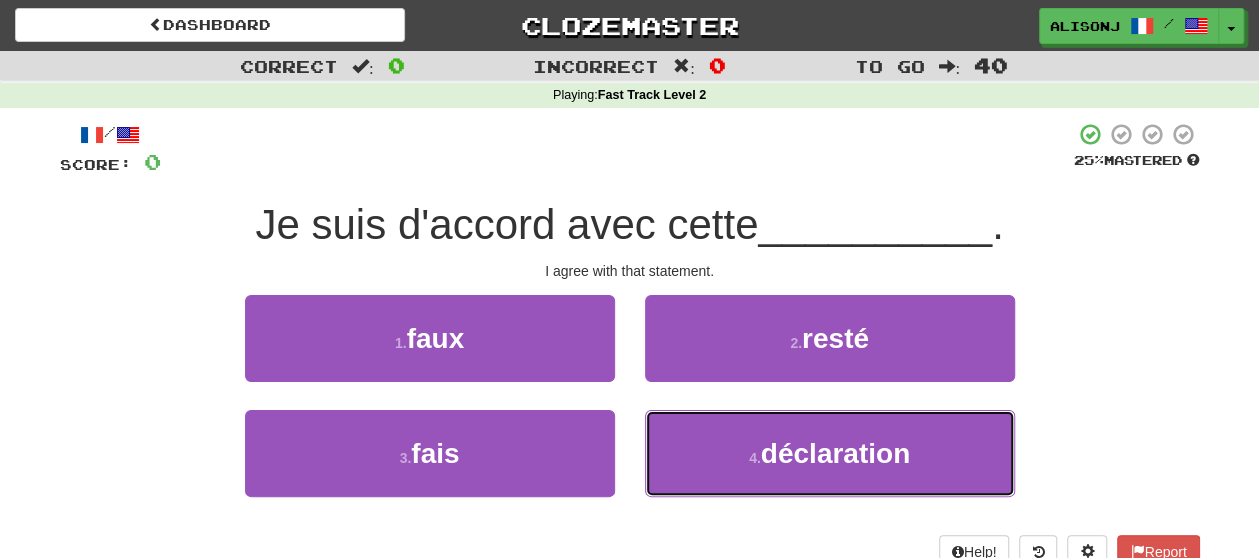 click on "4 .  déclaration" at bounding box center (830, 453) 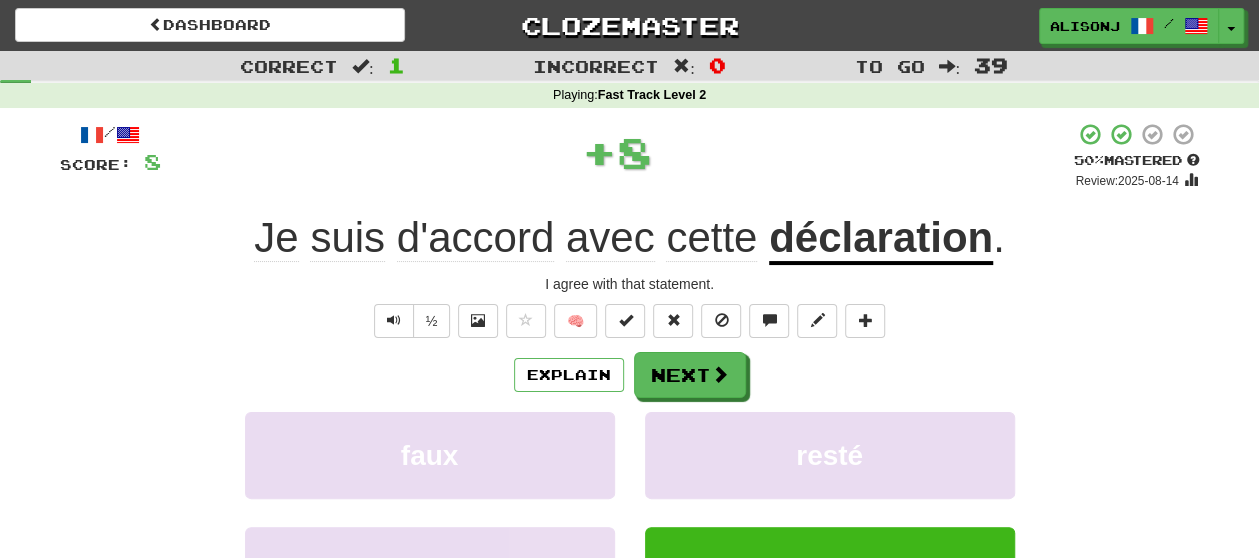 click on "/  Score:   8 + 8 50 %  Mastered Review:  2025-08-14 Je   suis   d'accord   avec   cette   déclaration . I agree with that statement. ½ 🧠 Explain Next faux resté fais déclaration Learn more: faux resté fais déclaration  Help!  Report" at bounding box center [630, 419] 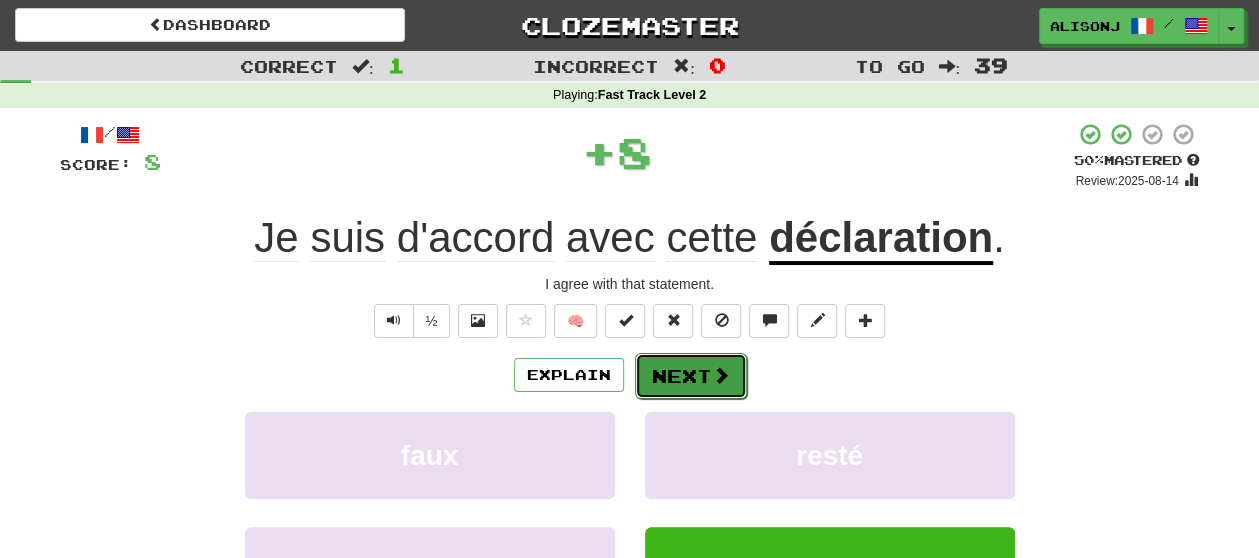 click on "Next" at bounding box center (691, 376) 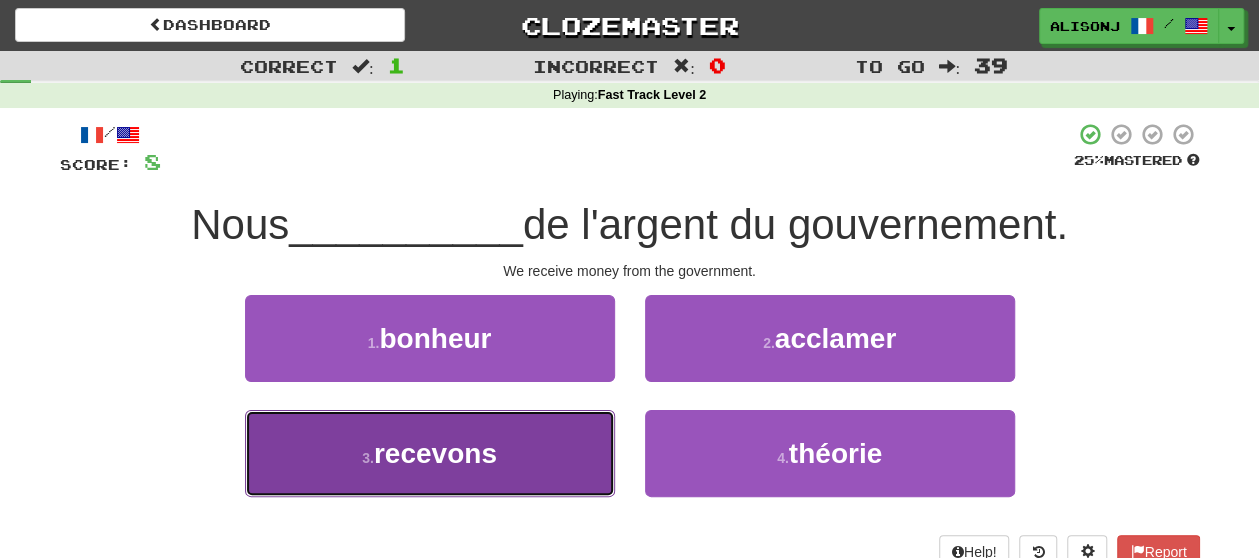 click on "3 .  recevons" at bounding box center [430, 453] 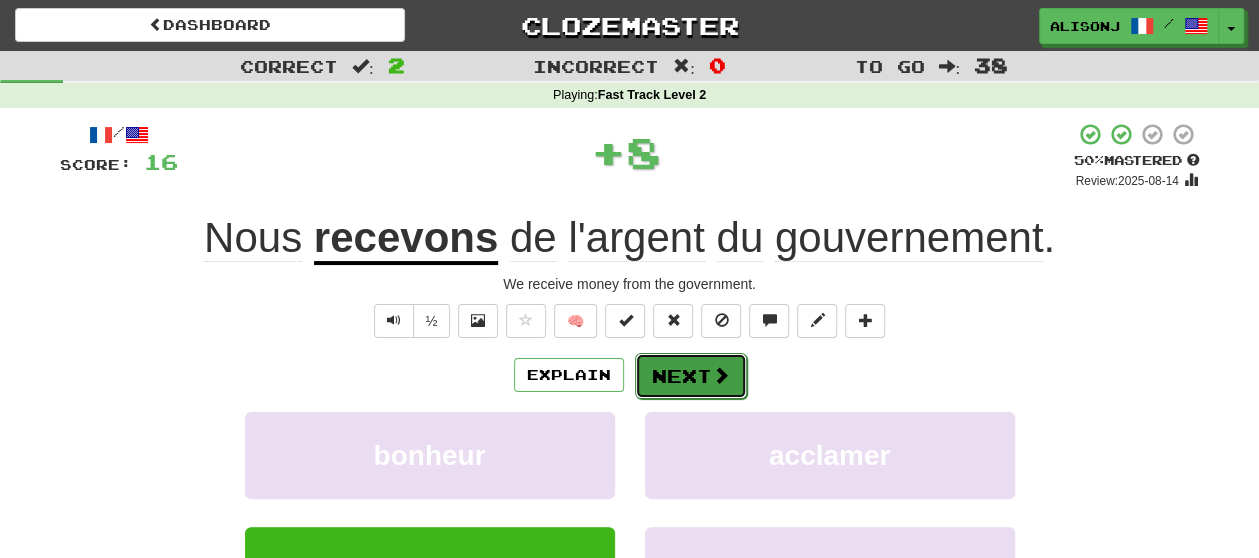 click on "Next" at bounding box center [691, 376] 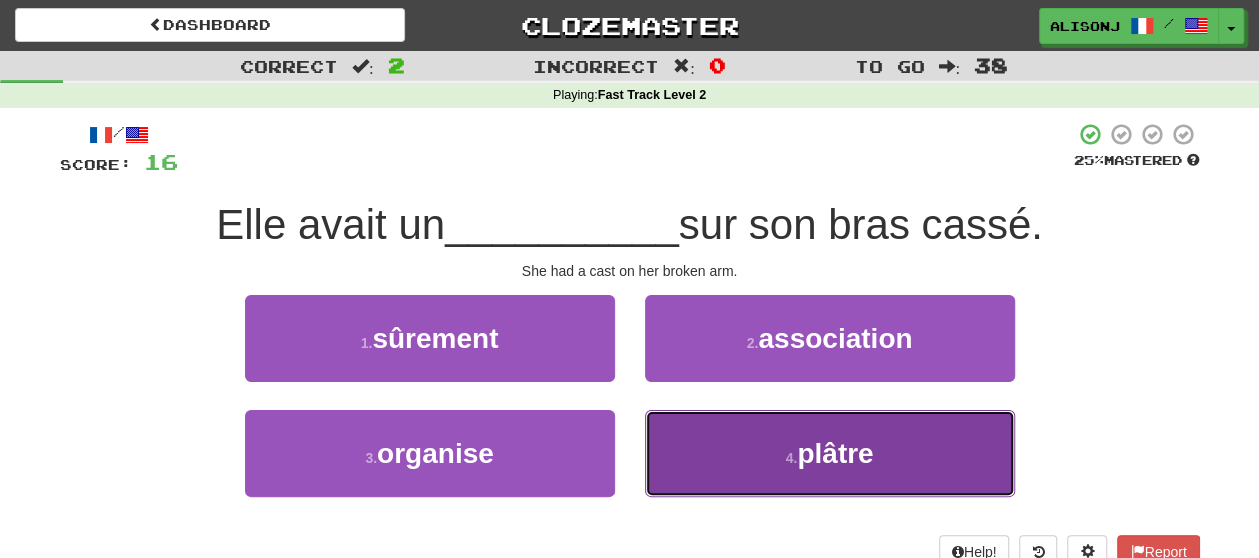 click on "4 .  plâtre" at bounding box center (830, 453) 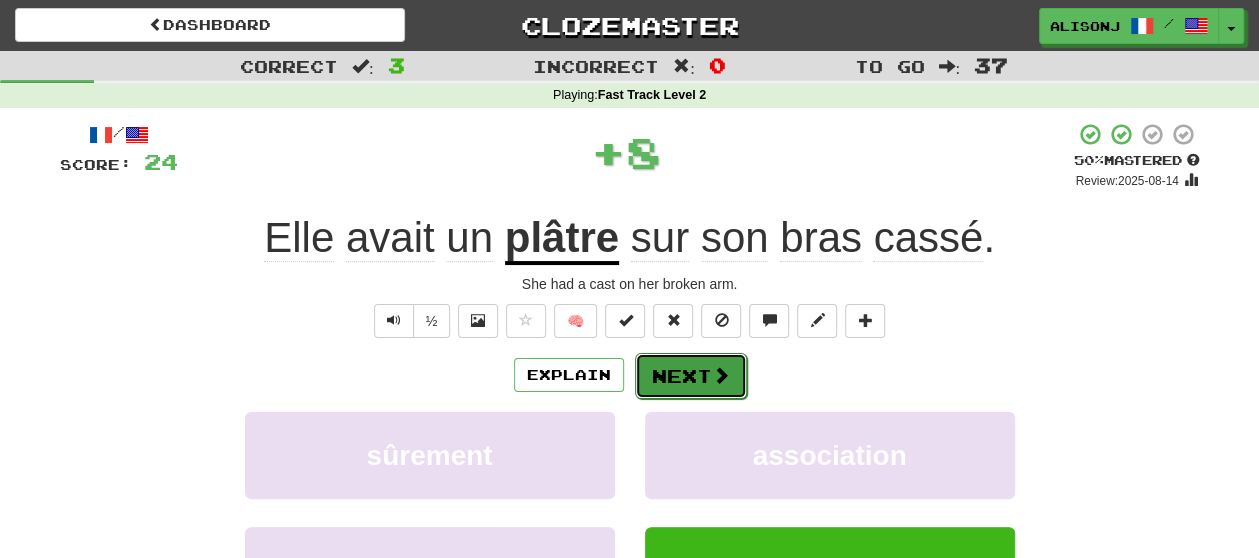 click on "Next" at bounding box center [691, 376] 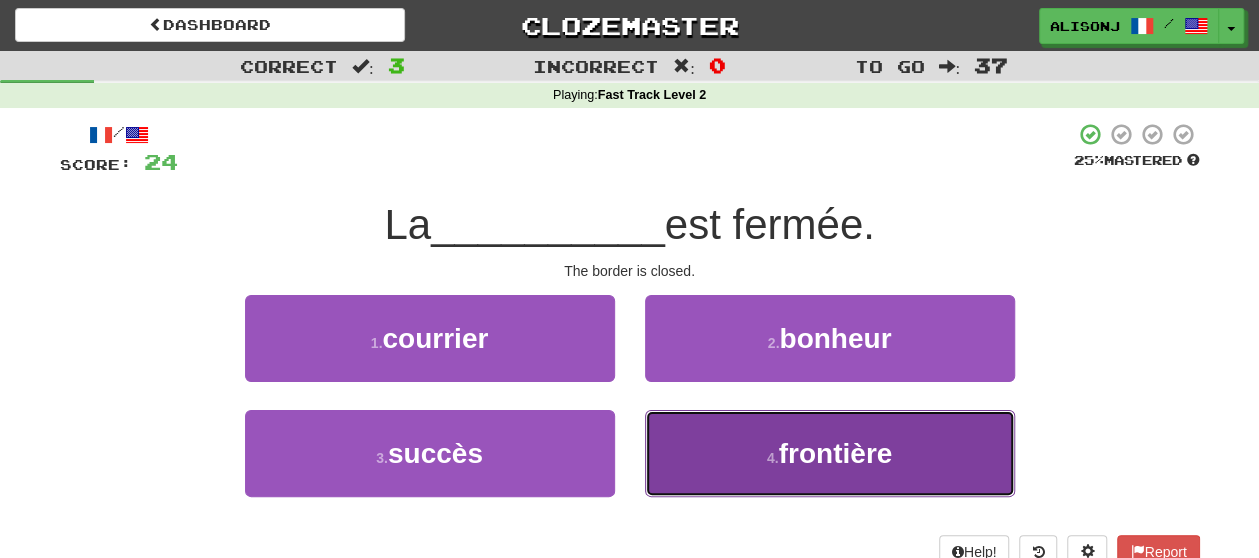 click on "4 .  frontière" at bounding box center (830, 453) 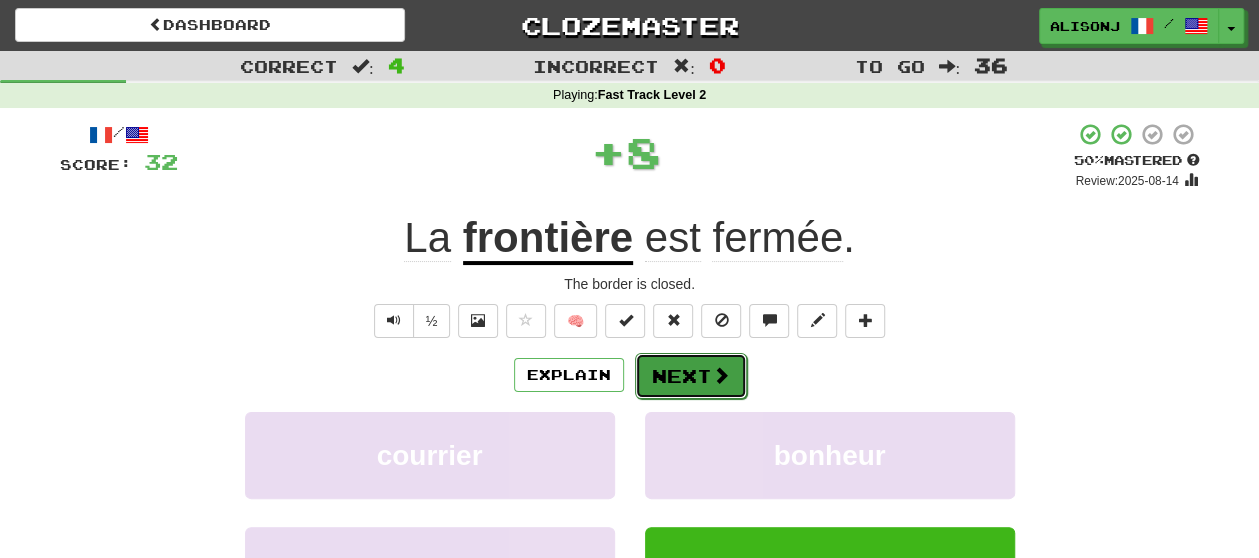 click on "Next" at bounding box center [691, 376] 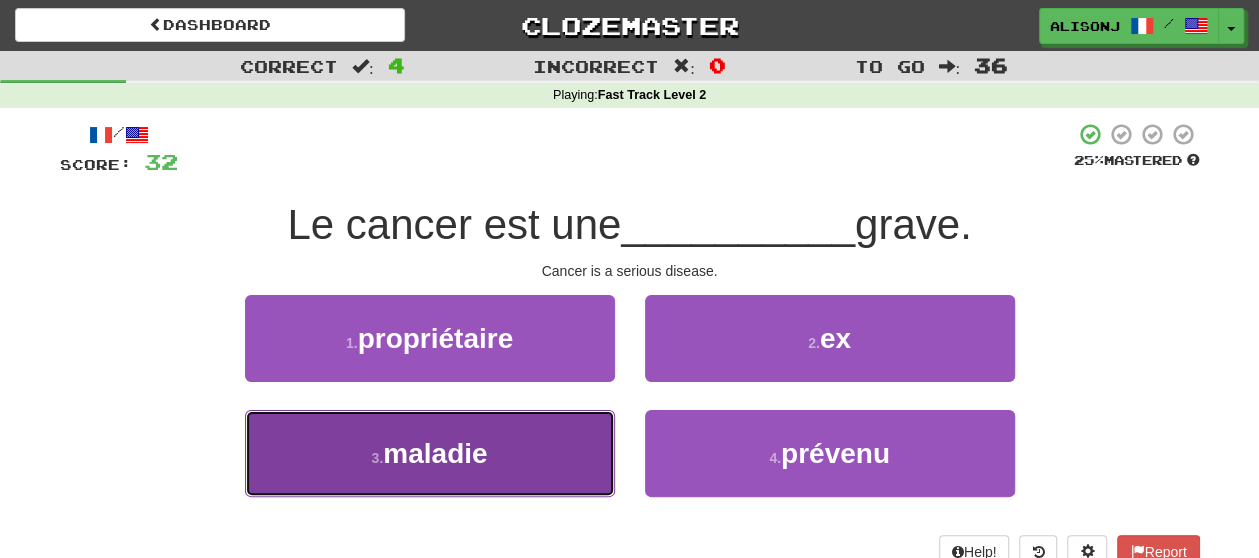 click on "3 .  maladie" at bounding box center (430, 453) 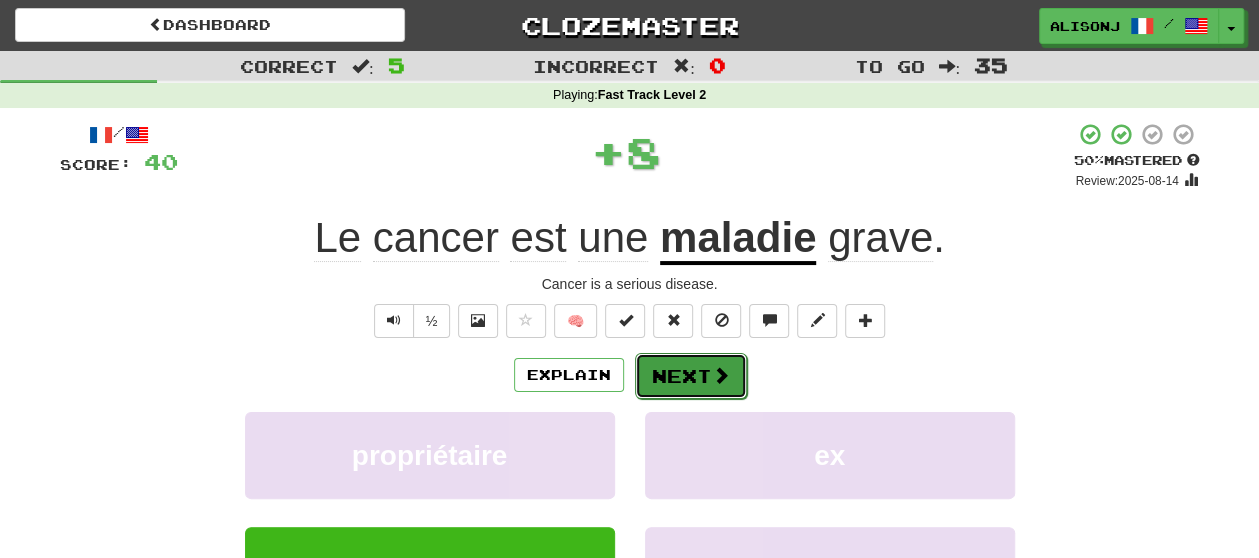click on "Next" at bounding box center [691, 376] 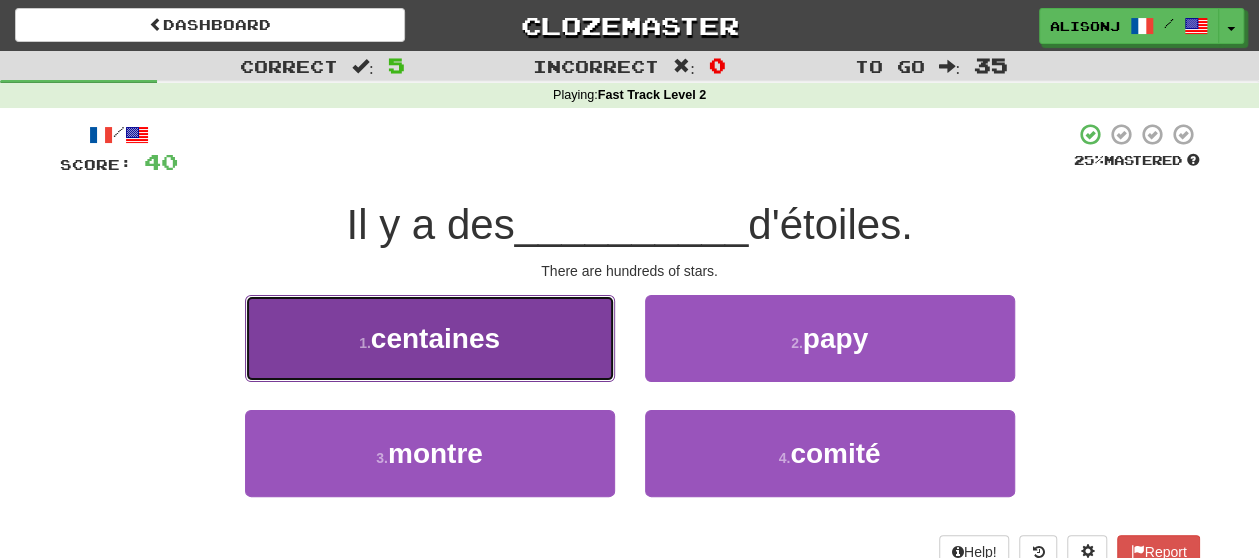 click on "1 .  centaines" at bounding box center (430, 338) 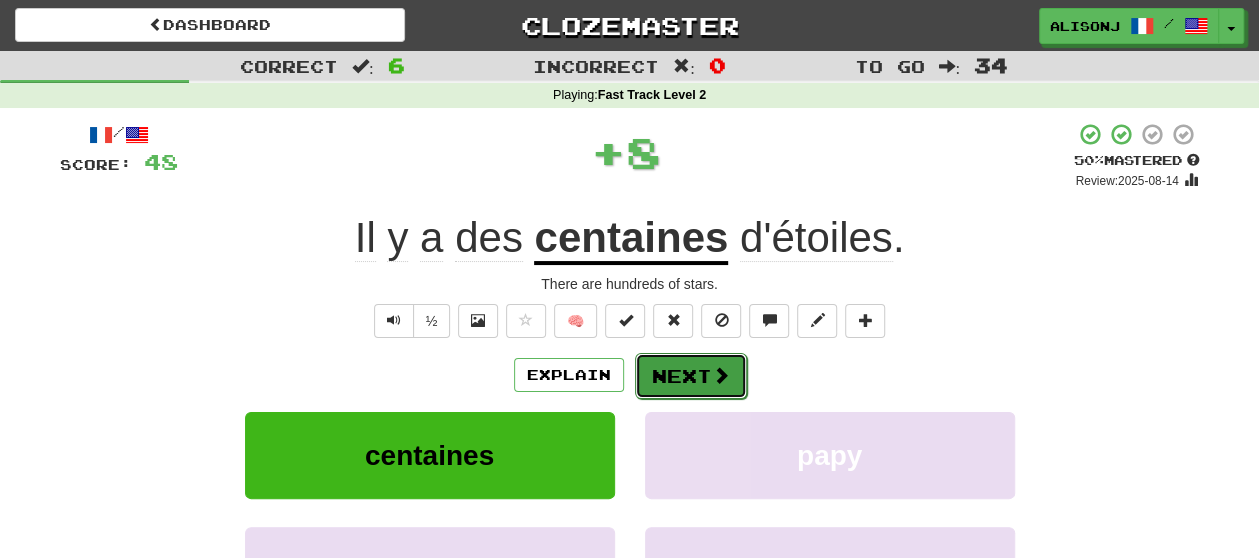 click on "Next" at bounding box center [691, 376] 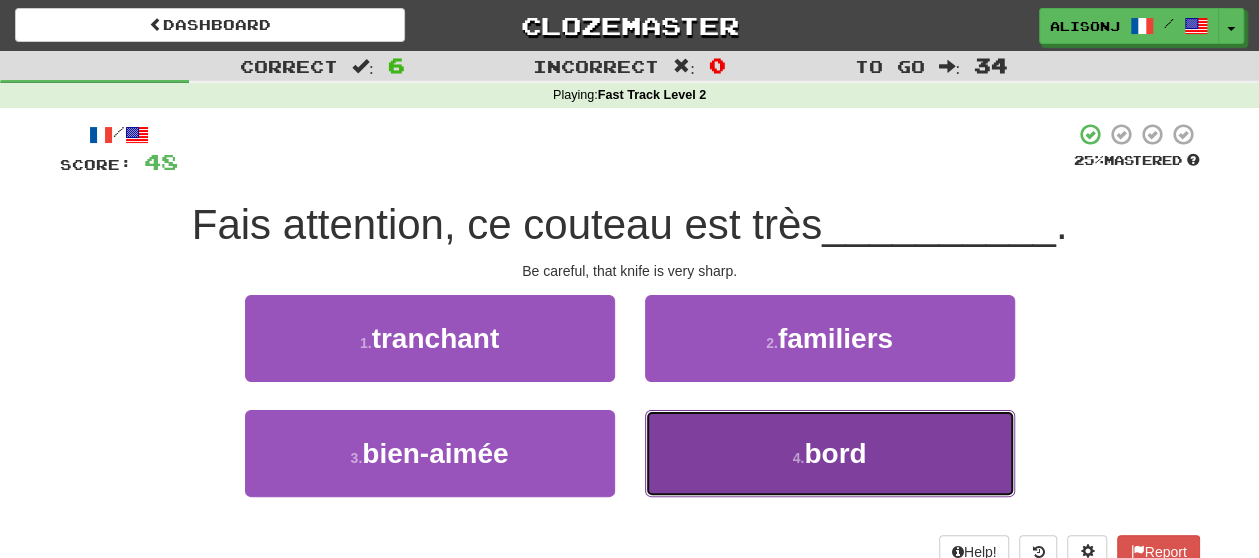 click on "4 .  bord" at bounding box center [830, 453] 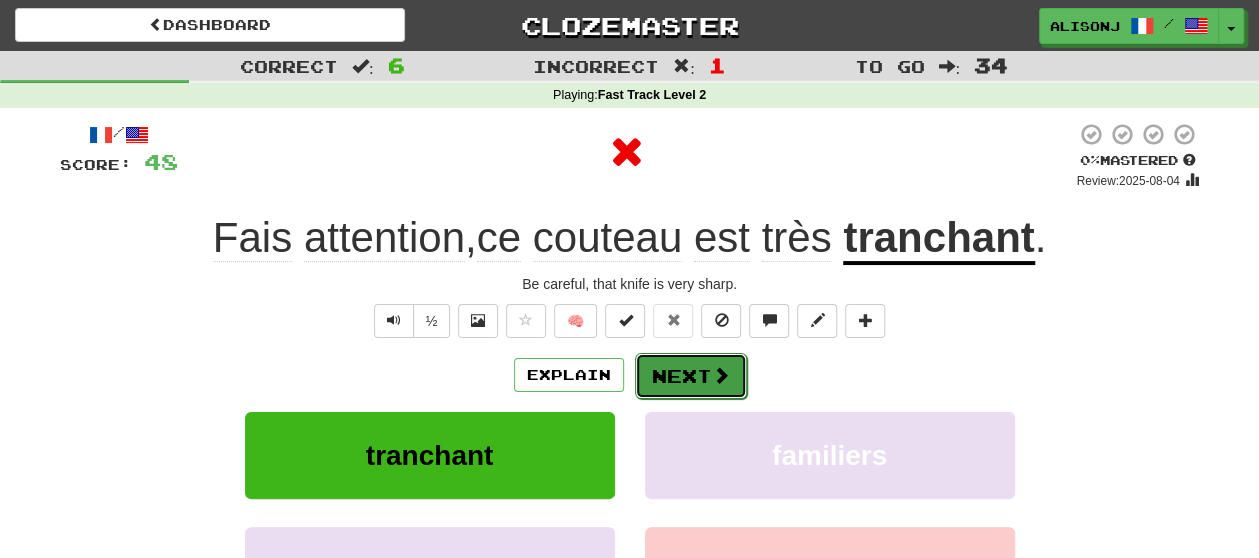 click at bounding box center (721, 375) 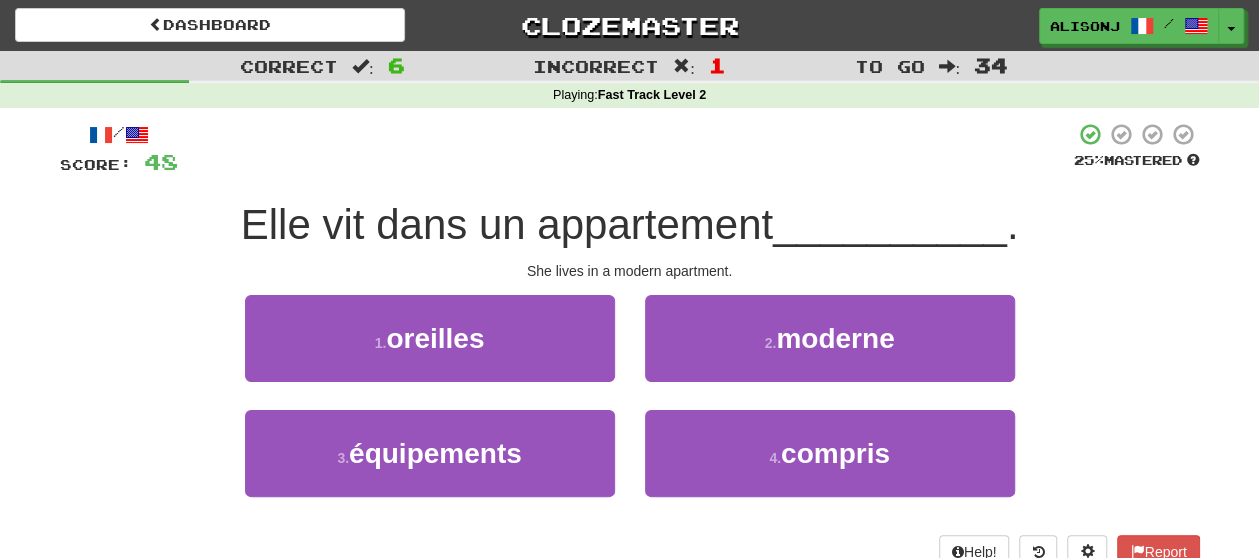 click on "2 .  moderne" at bounding box center (830, 352) 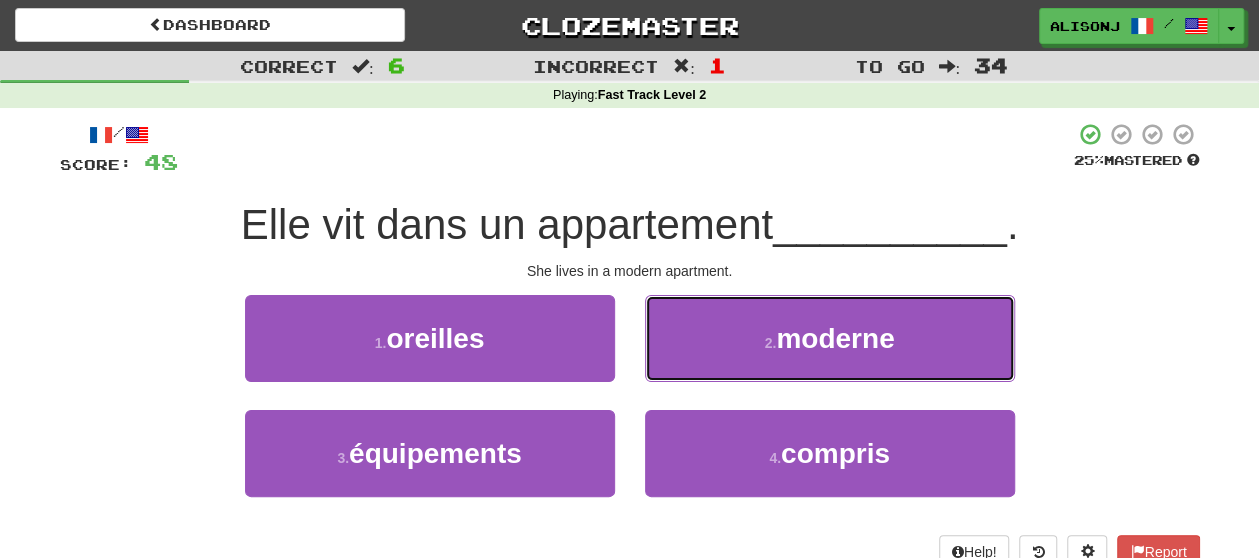 click on "2 .  moderne" at bounding box center [830, 338] 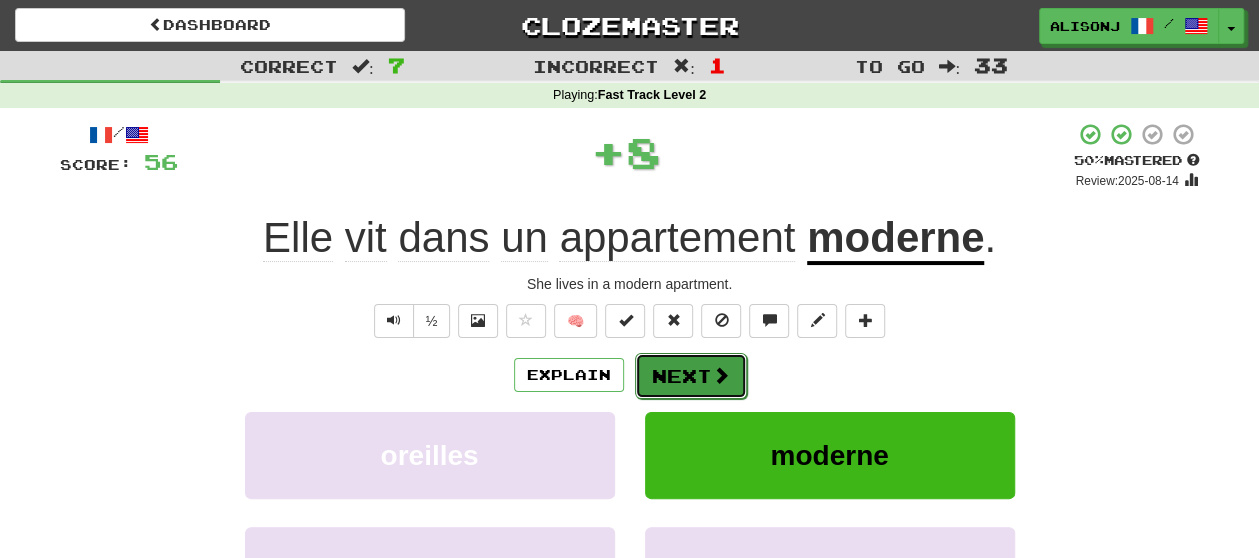 click at bounding box center [721, 375] 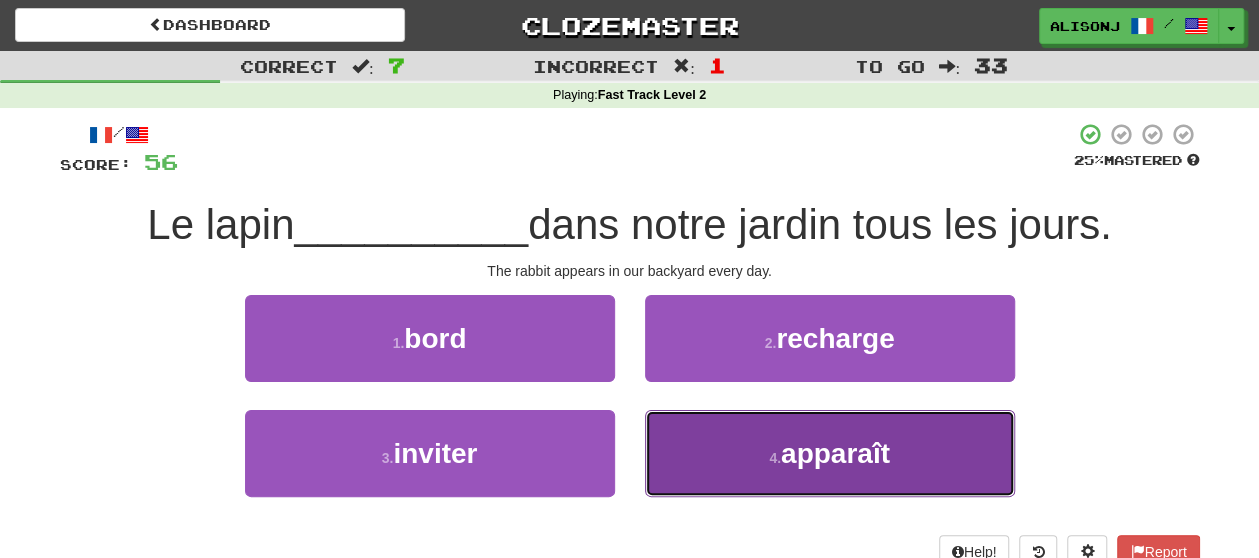 click on "4 .  apparaît" at bounding box center (830, 453) 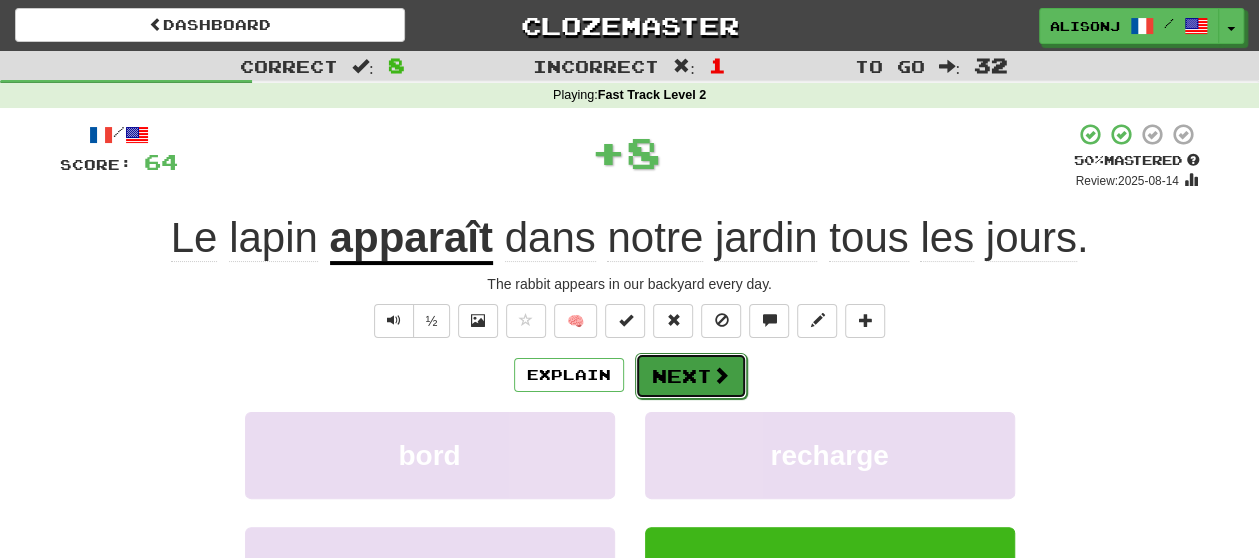 click on "Next" at bounding box center (691, 376) 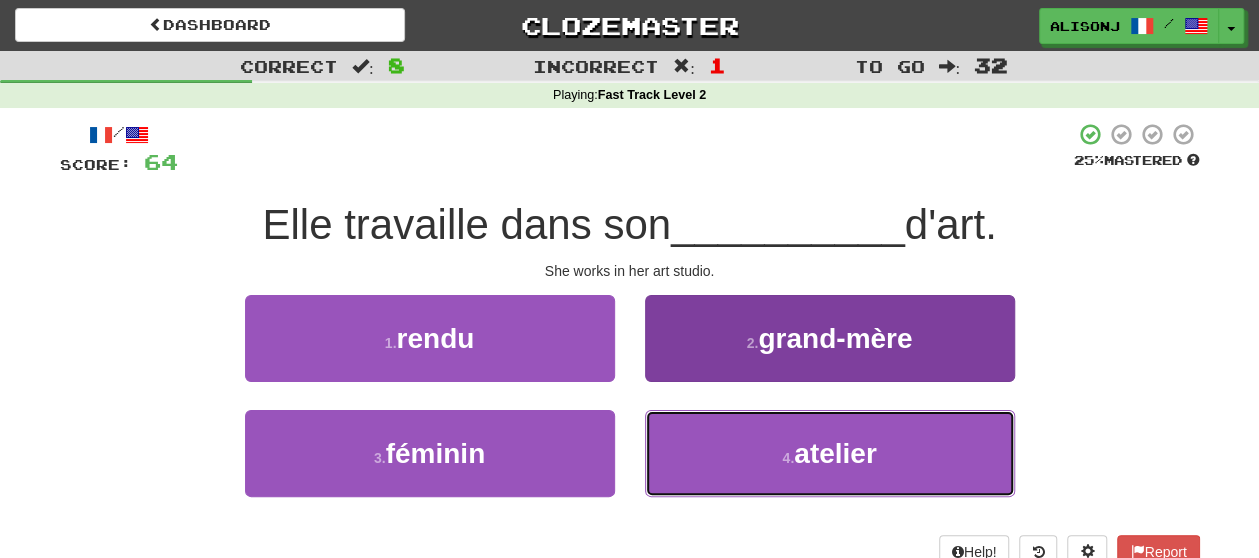 click on "4 .  atelier" at bounding box center [830, 453] 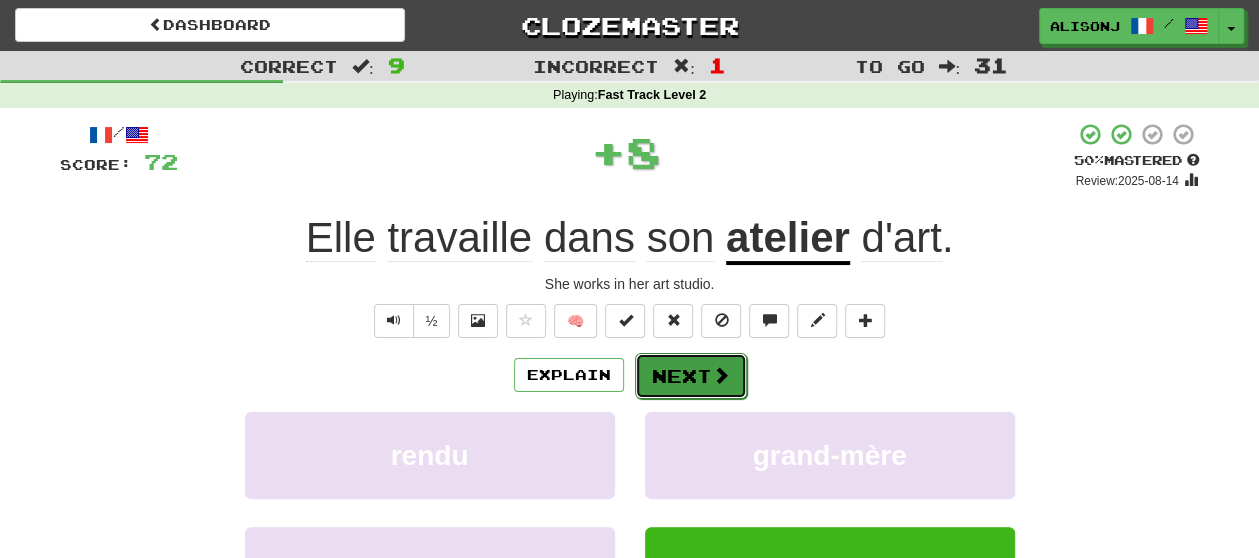 click on "Next" at bounding box center (691, 376) 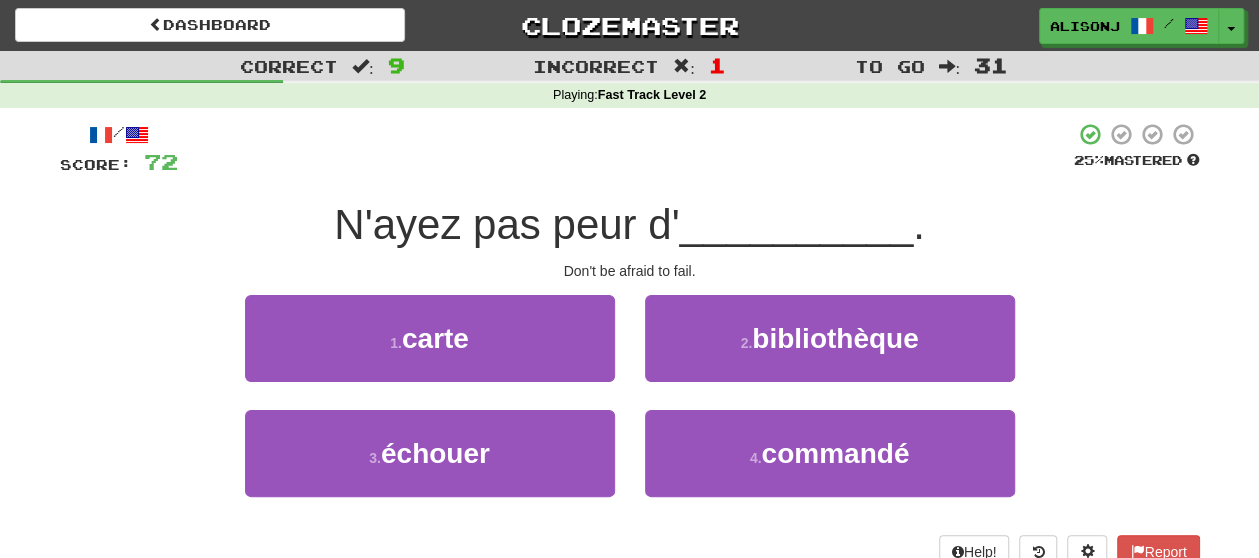 click on "3 .  échouer" at bounding box center [430, 467] 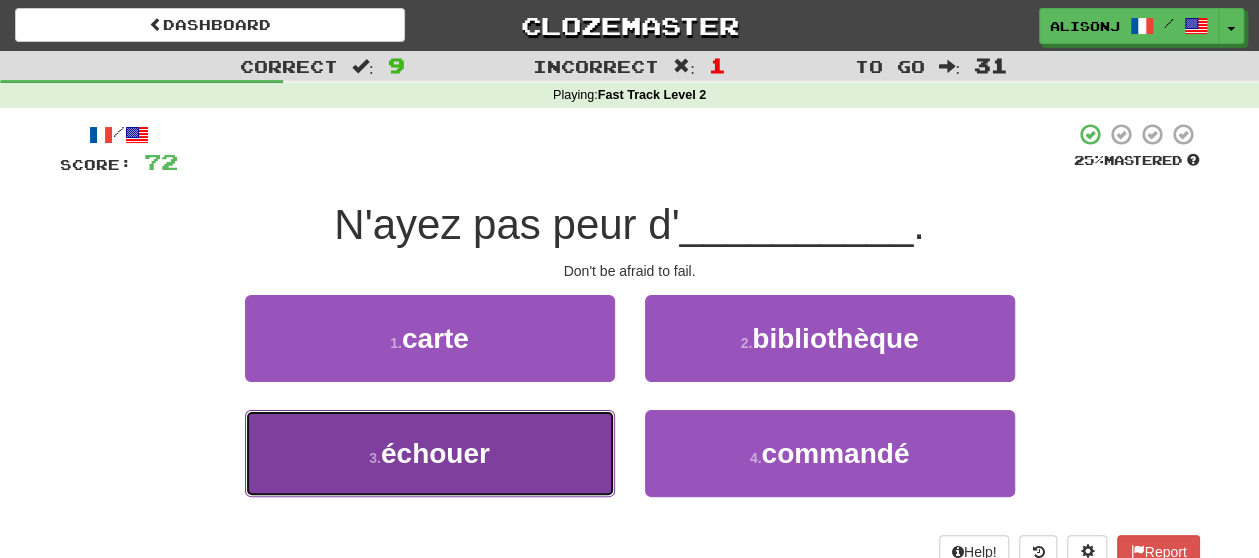 click on "3 .  échouer" at bounding box center (430, 453) 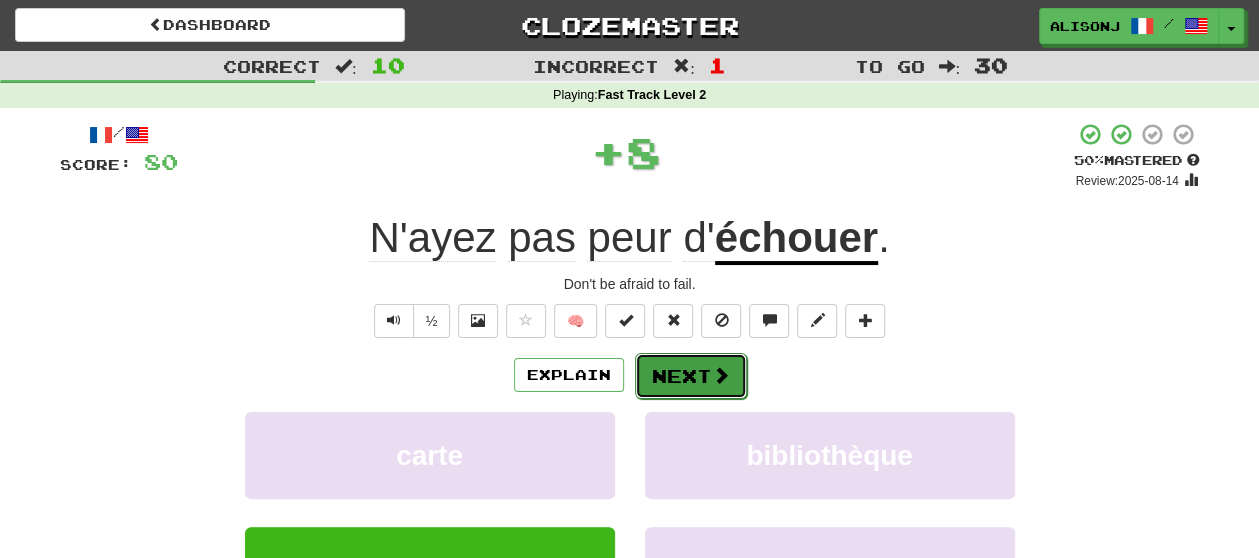 click on "Next" at bounding box center (691, 376) 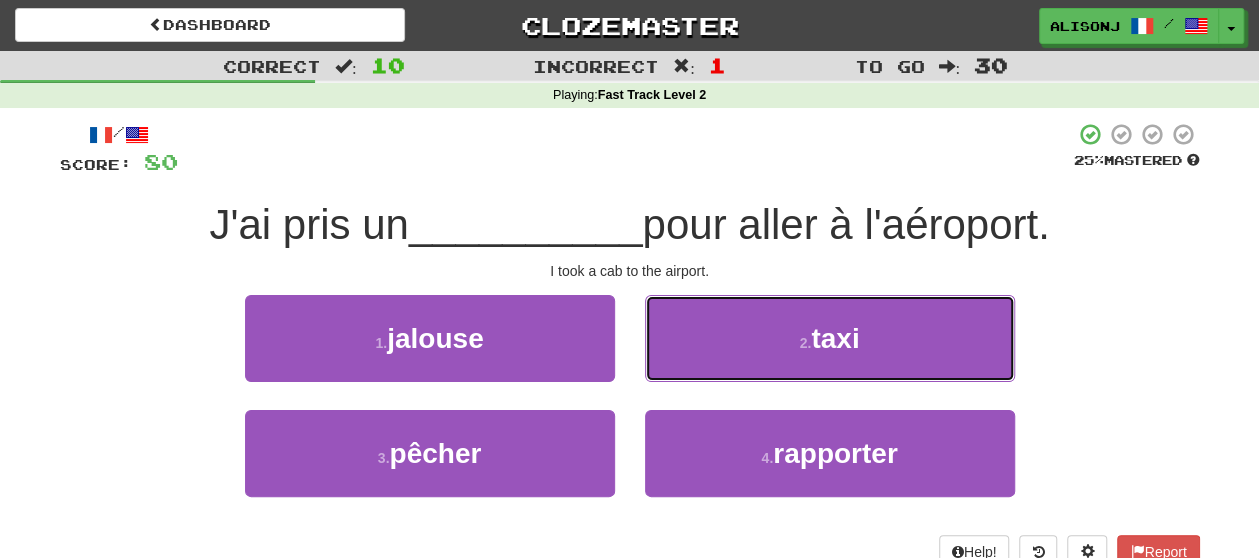 click on "2 .  taxi" at bounding box center [830, 338] 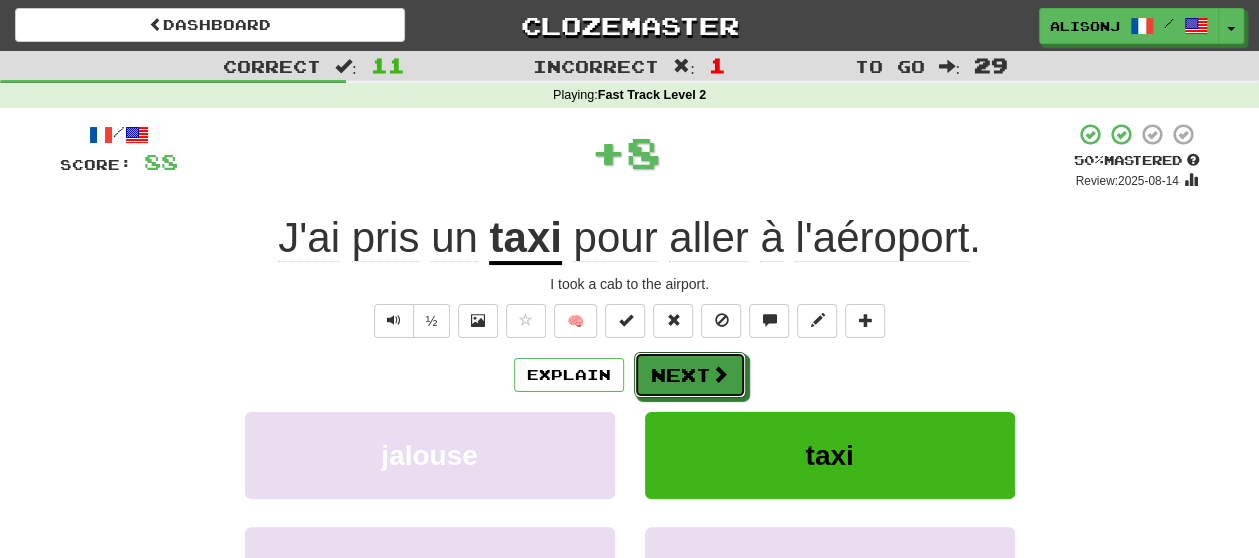 click on "Next" at bounding box center [690, 375] 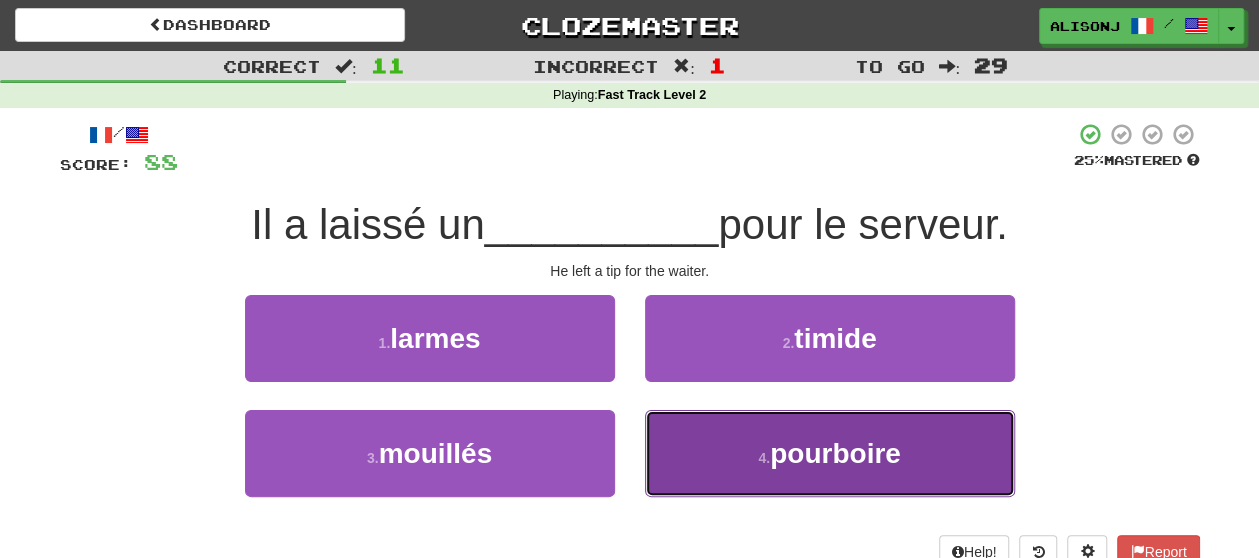 click on "4 .  pourboire" at bounding box center [830, 453] 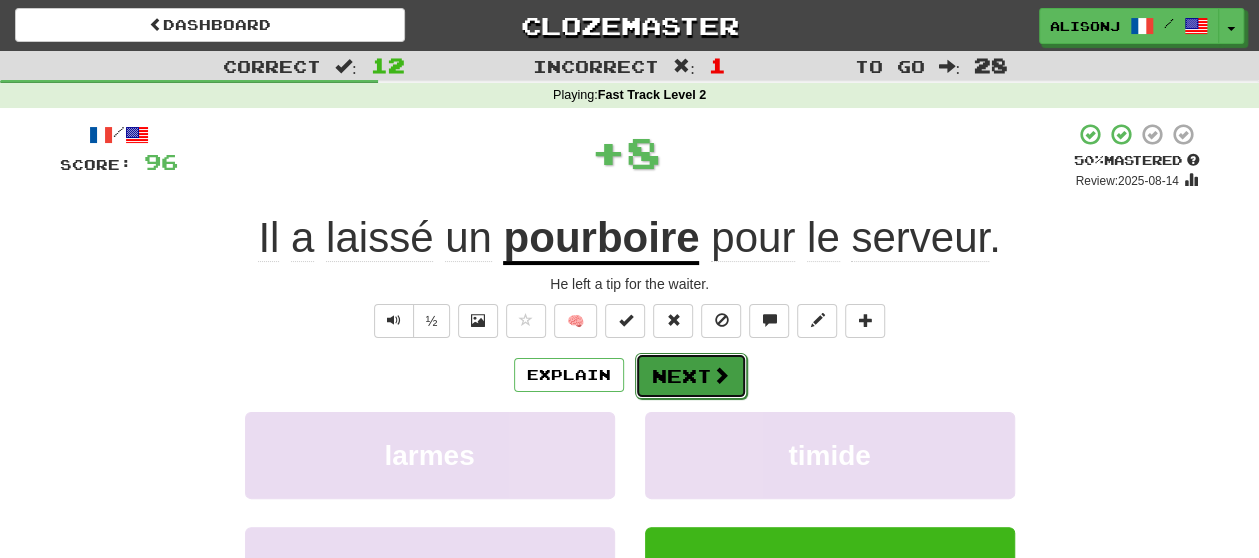 click on "Next" at bounding box center (691, 376) 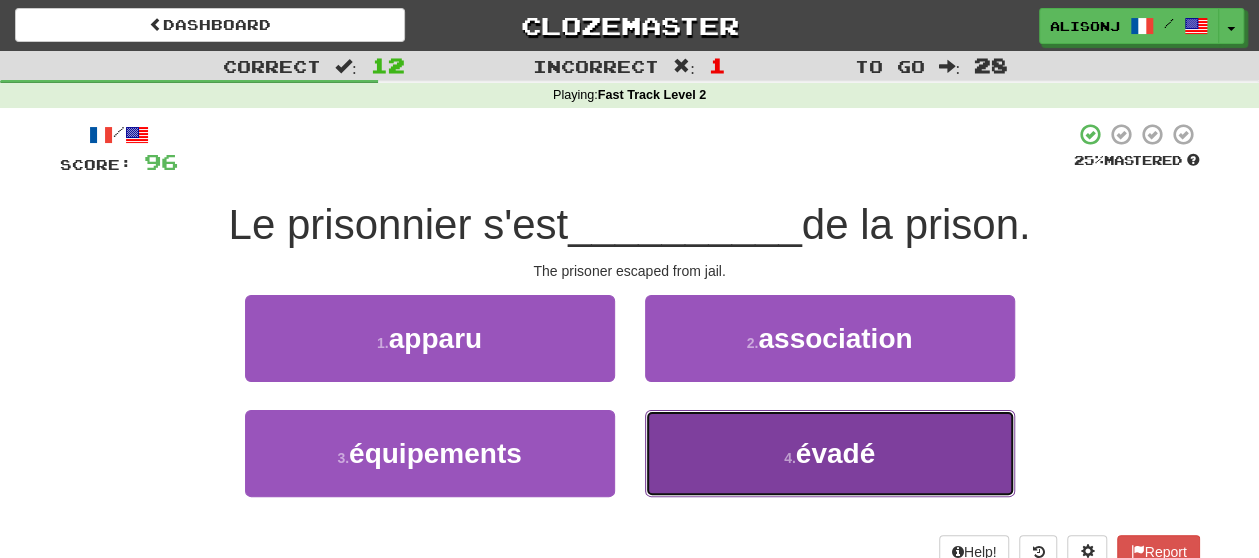 click on "4 .  évadé" at bounding box center [830, 453] 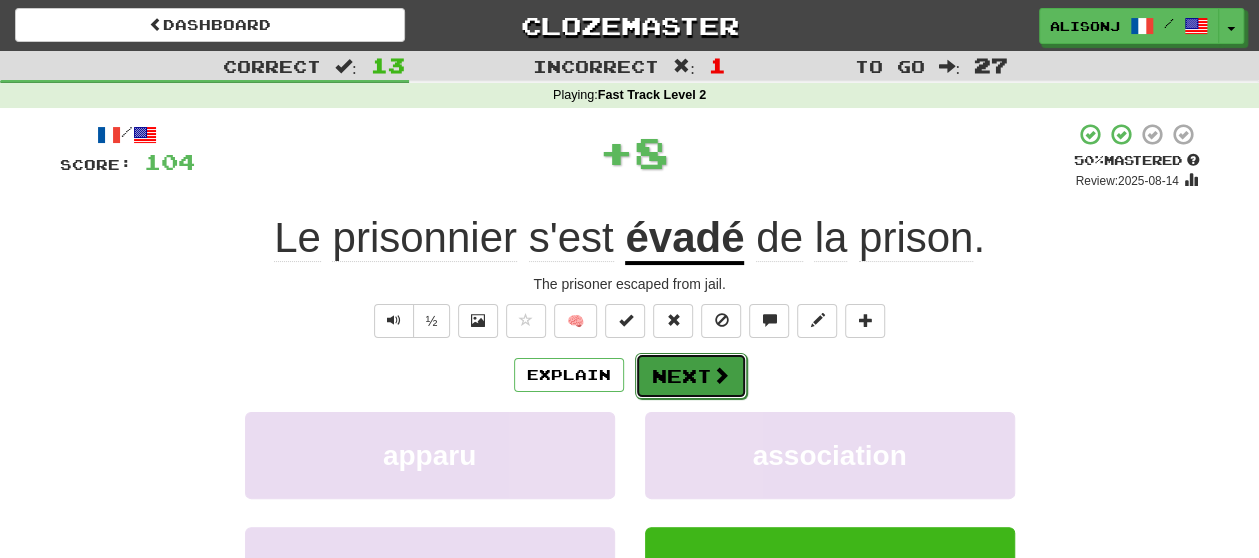 click on "Next" at bounding box center [691, 376] 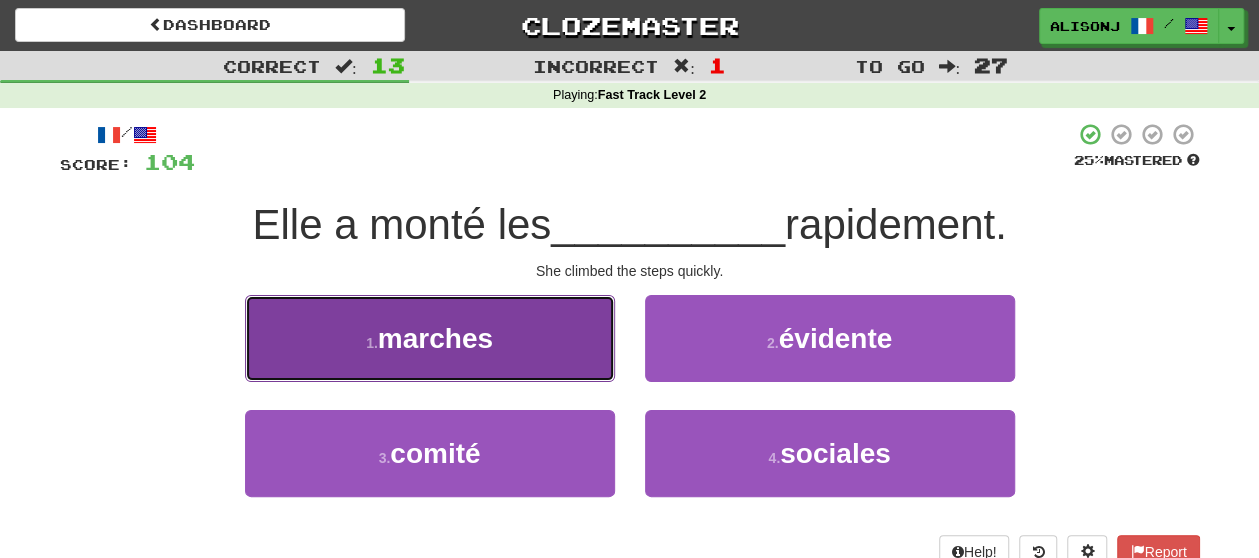 click on "1 .  marches" at bounding box center (430, 338) 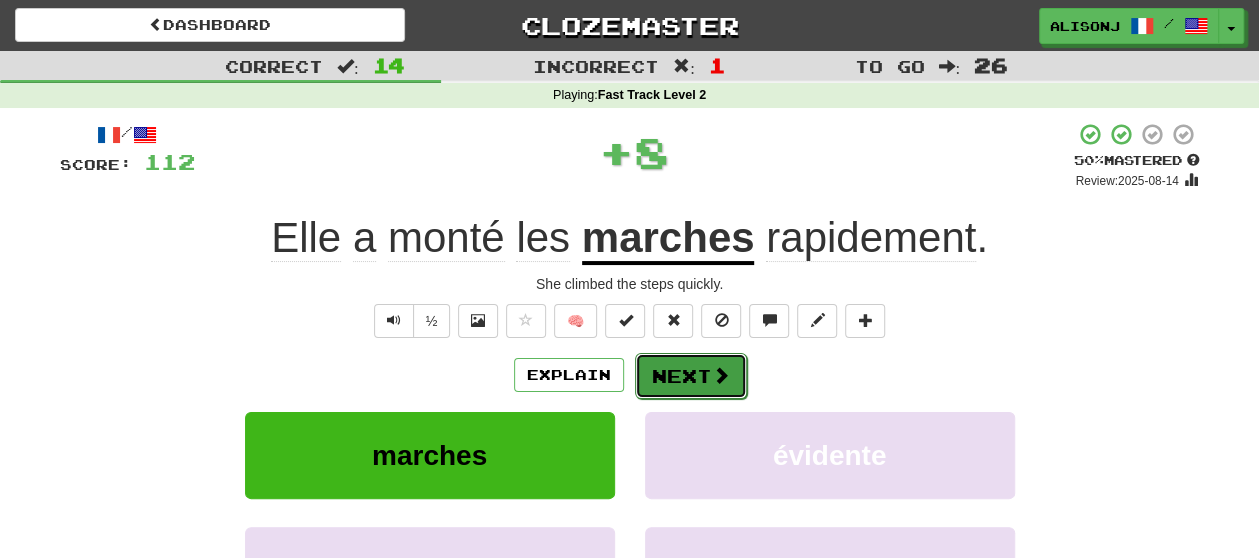 click at bounding box center (721, 375) 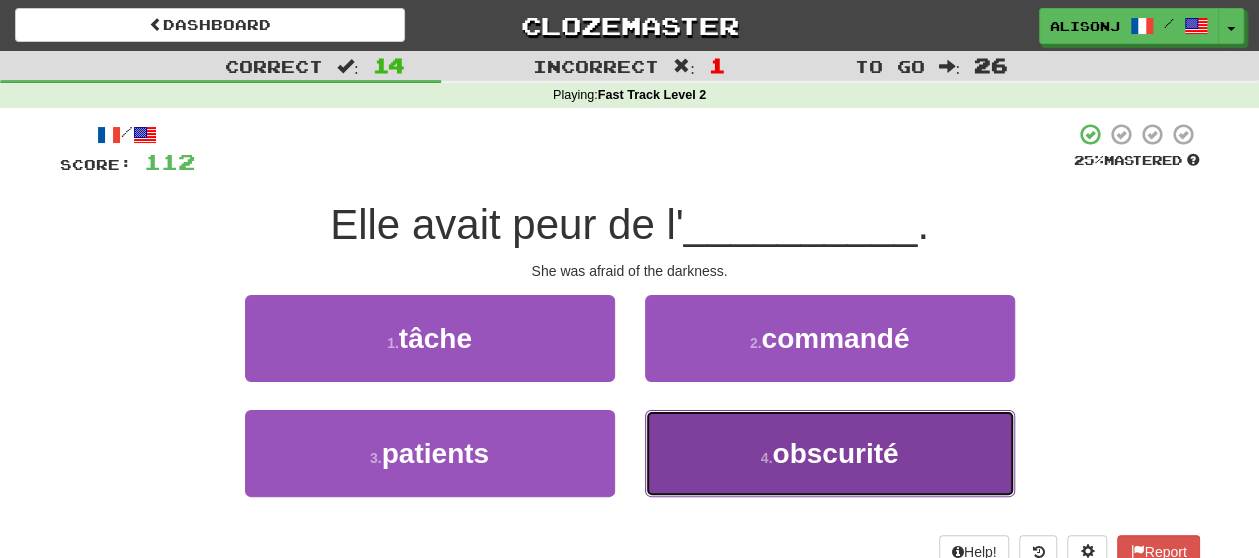 click on "4 .  obscurité" at bounding box center (830, 453) 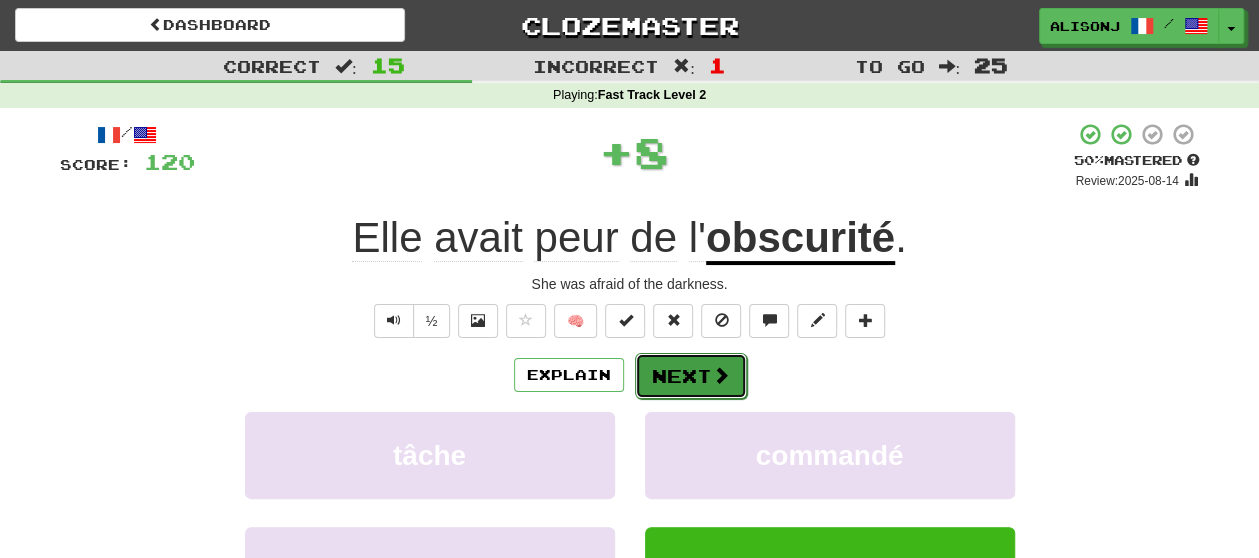 click on "Next" at bounding box center (691, 376) 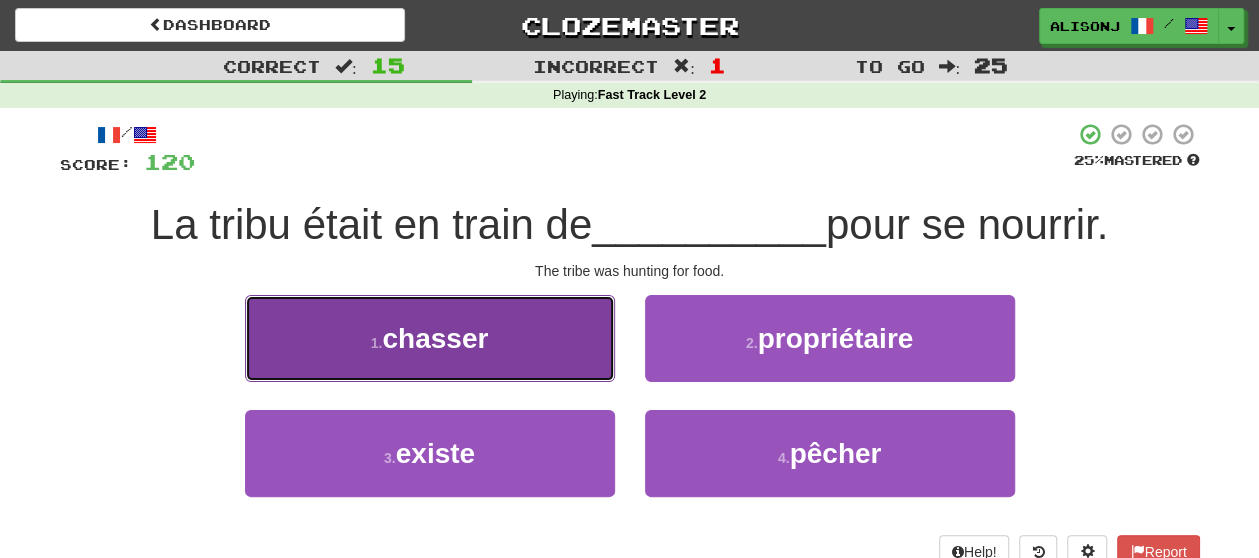 click on "1 .  chasser" at bounding box center [430, 338] 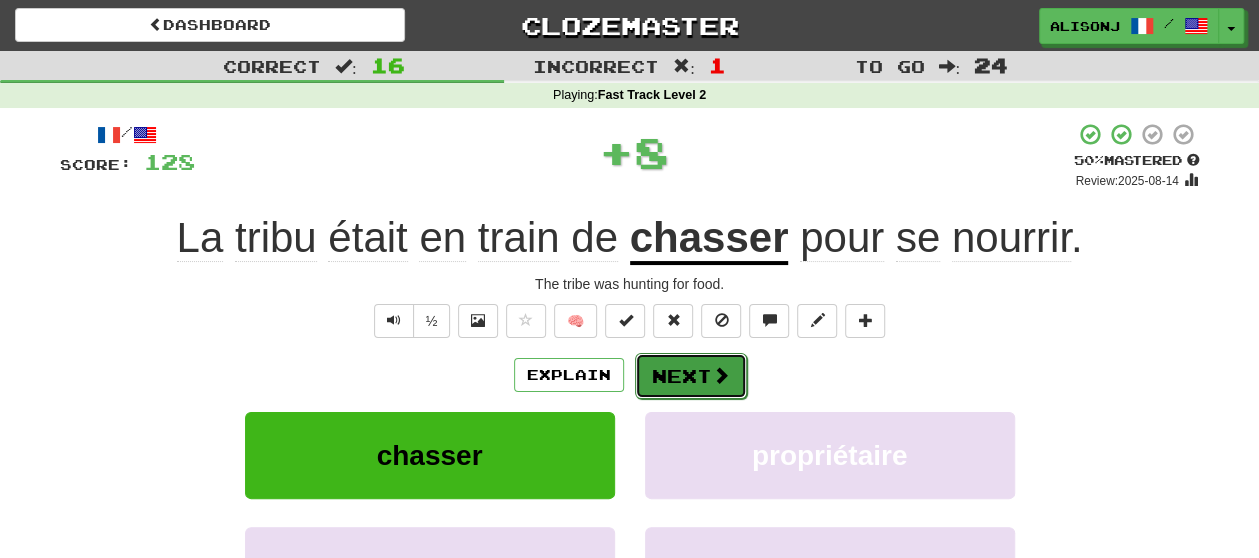 click at bounding box center (721, 375) 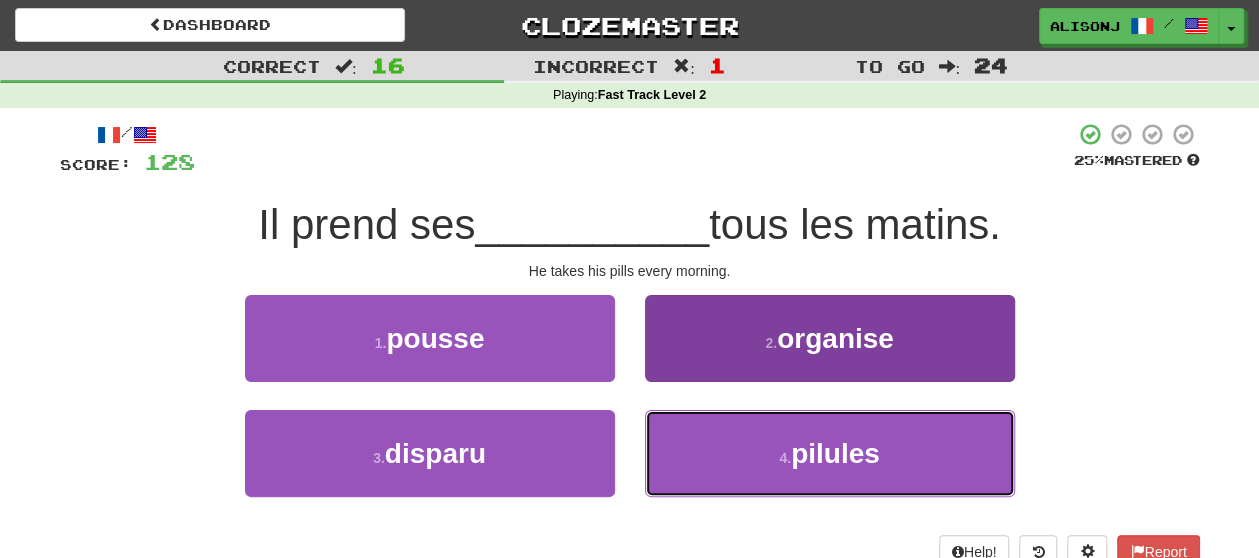 click on "4 .  pilules" at bounding box center [830, 453] 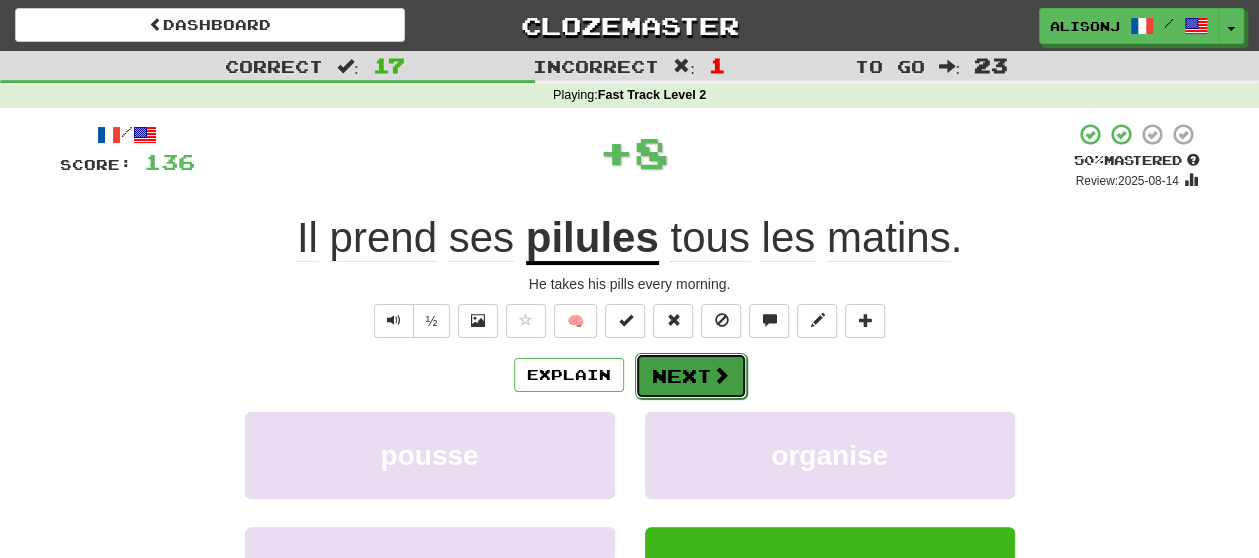 click on "Next" at bounding box center [691, 376] 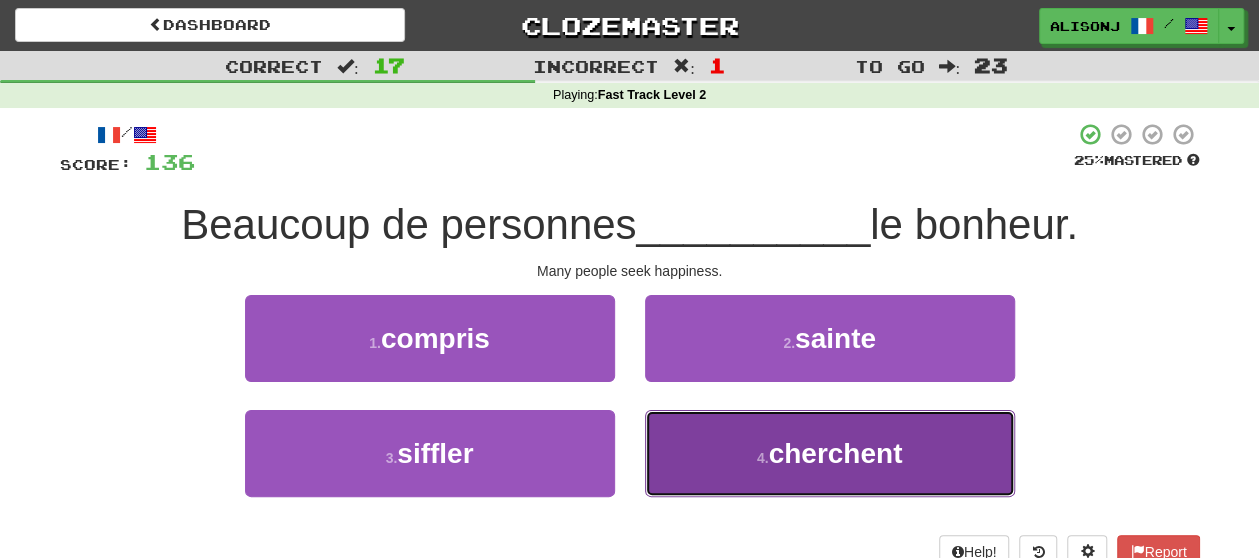 click on "4 .  cherchent" at bounding box center (830, 453) 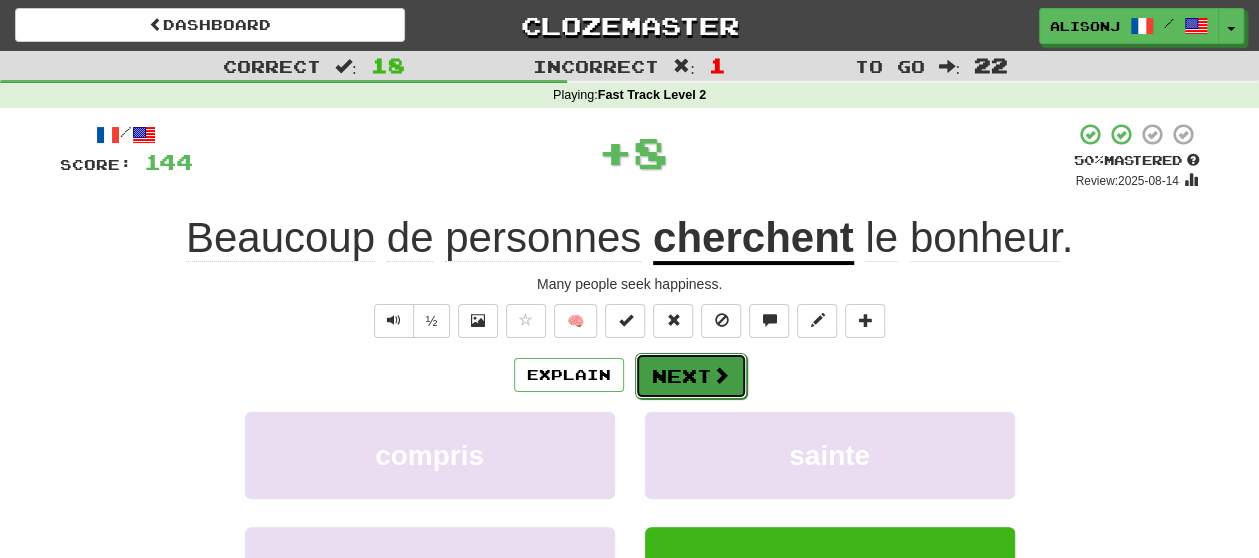 click at bounding box center (721, 375) 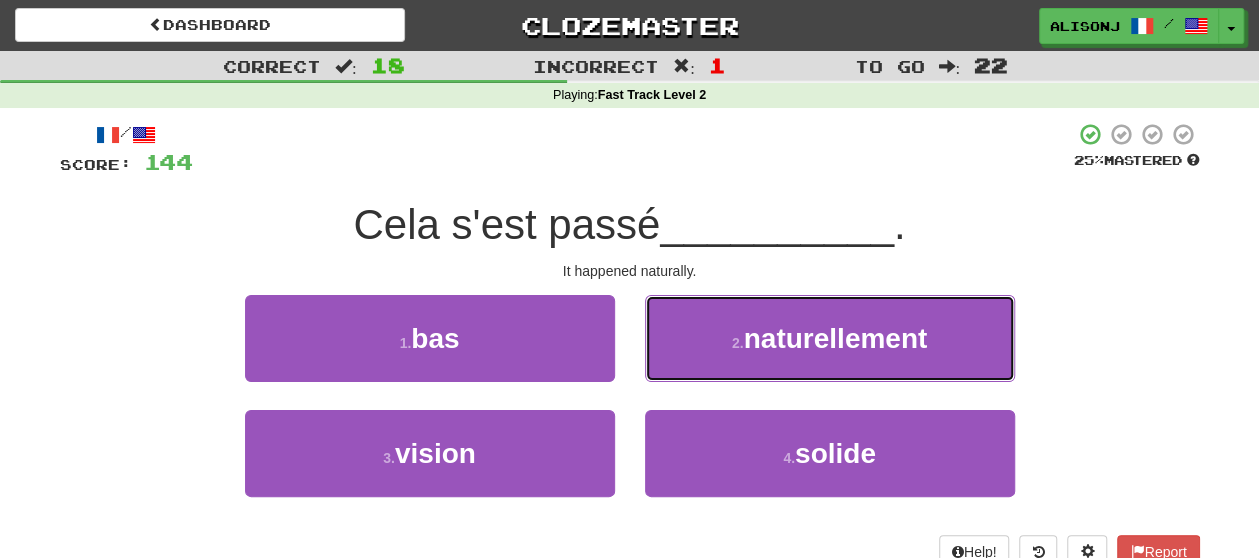 click on "2 .  naturellement" at bounding box center [830, 338] 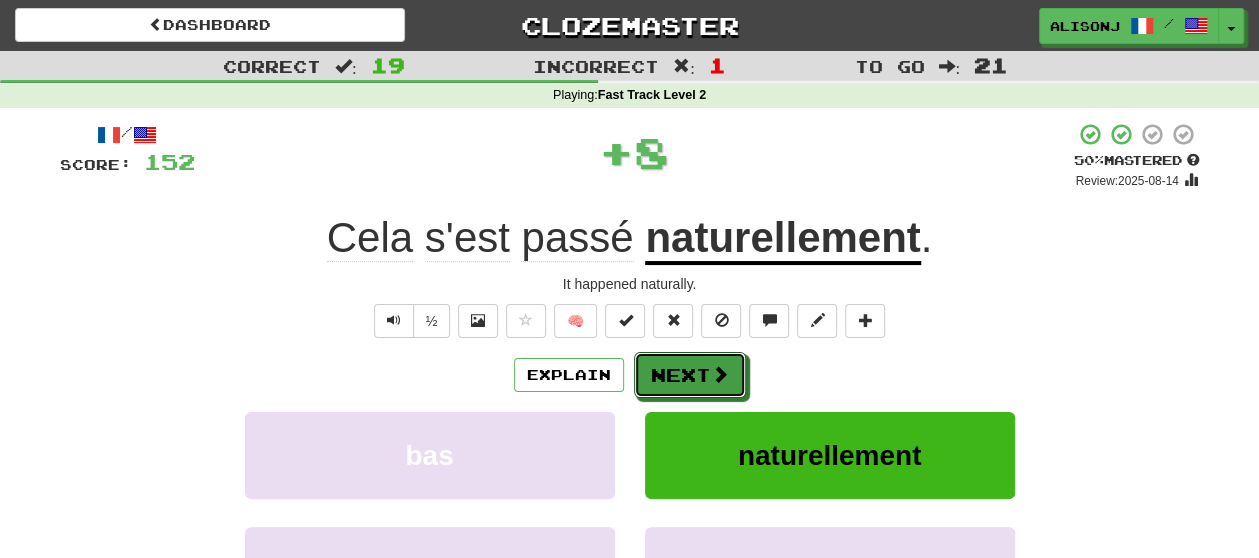 click at bounding box center [720, 374] 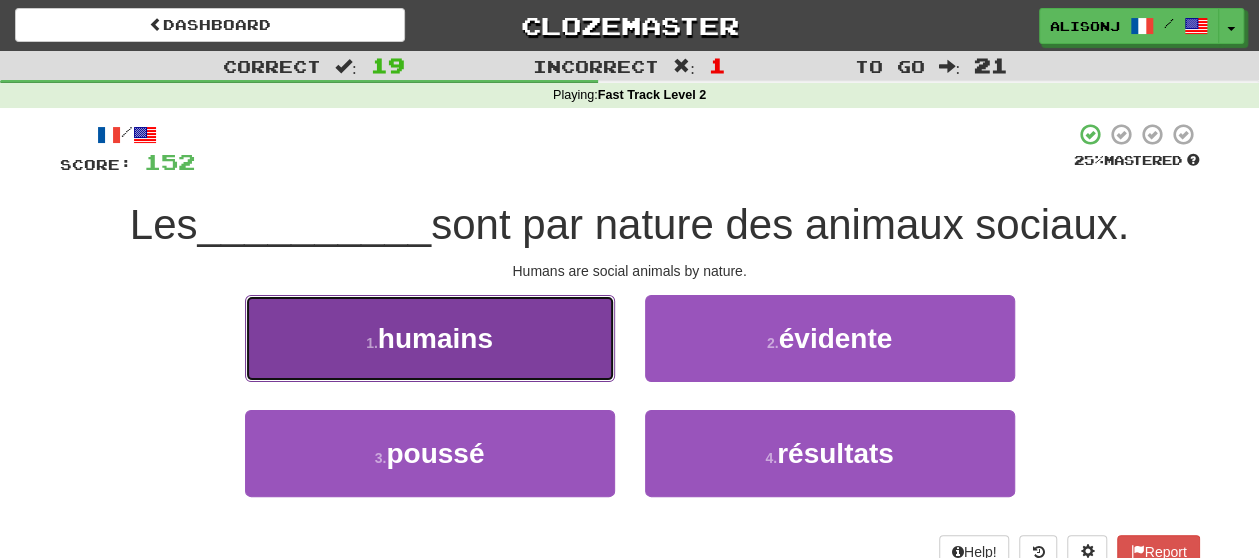 click on "1 .  humains" at bounding box center (430, 338) 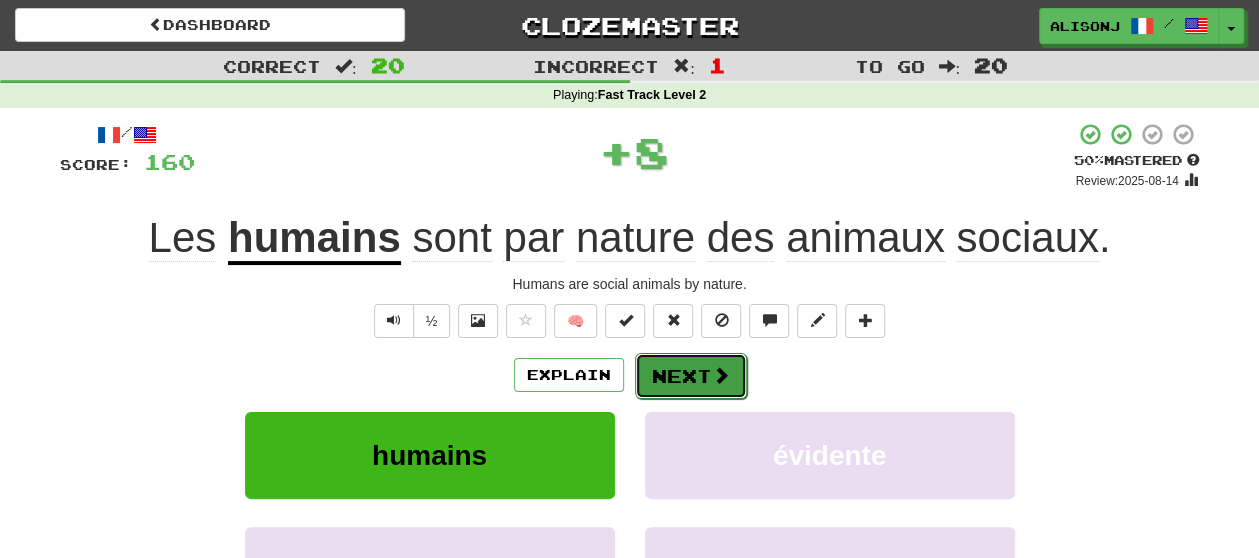 click on "Next" at bounding box center (691, 376) 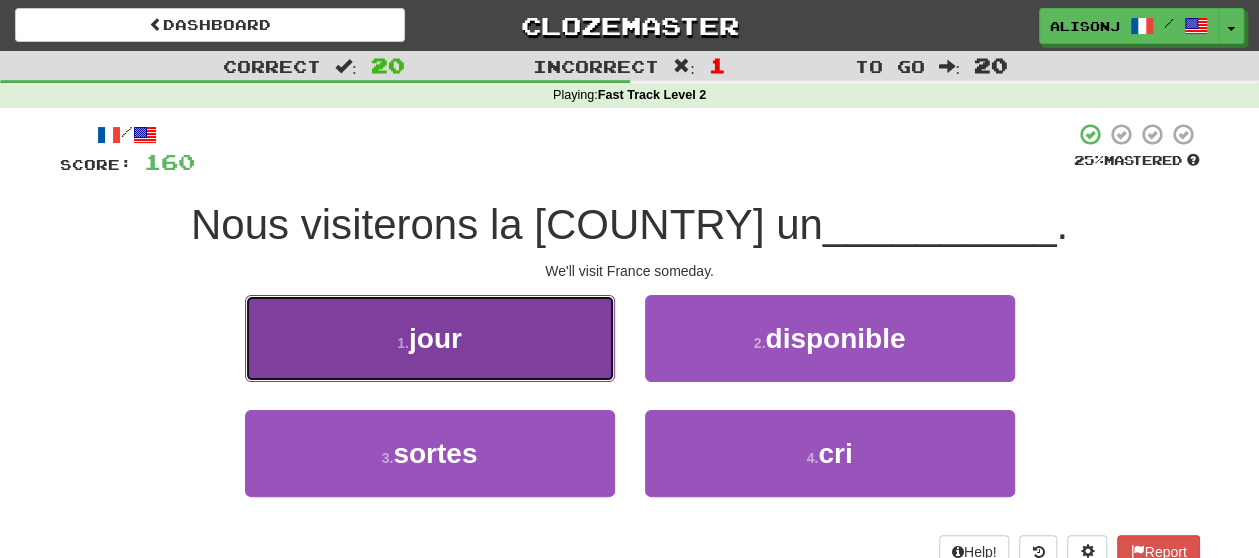 click on "1 .  jour" at bounding box center [430, 338] 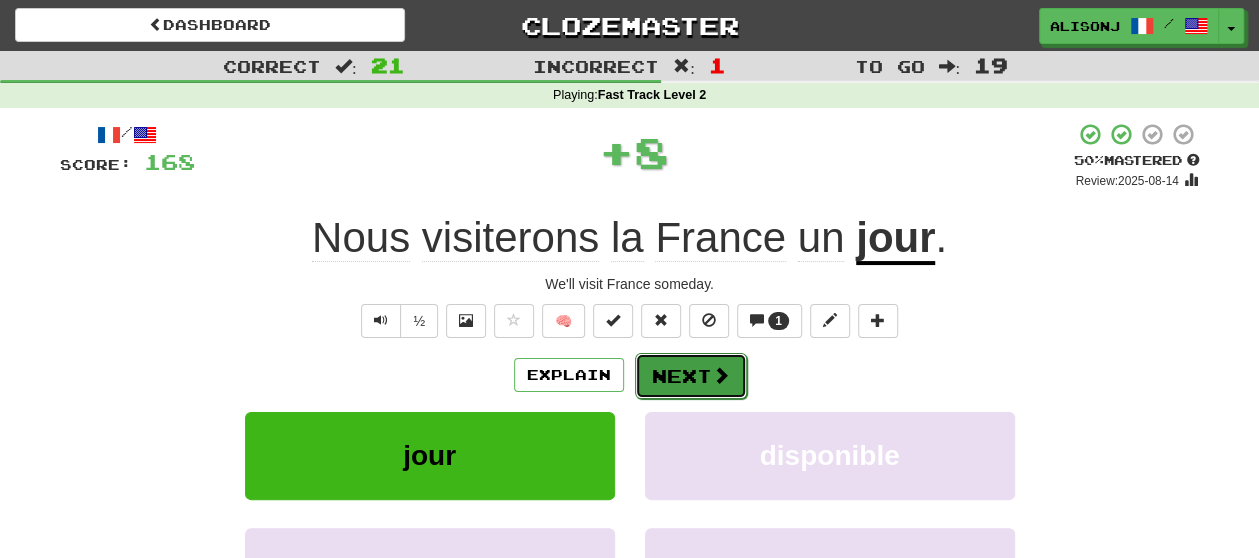 click at bounding box center [721, 375] 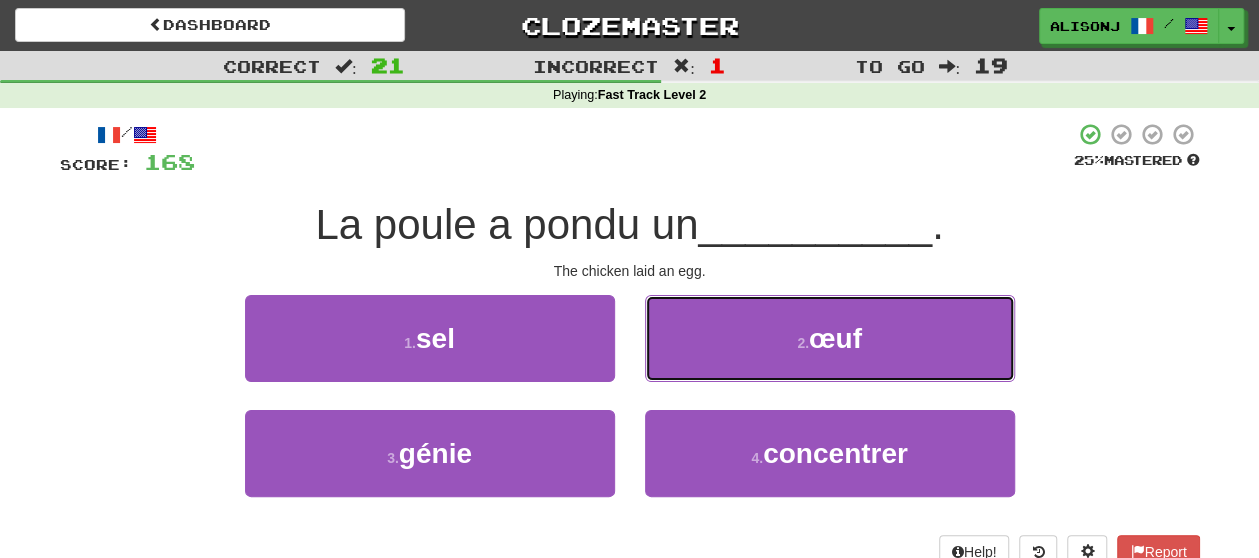 click on "2 .  œuf" at bounding box center (830, 338) 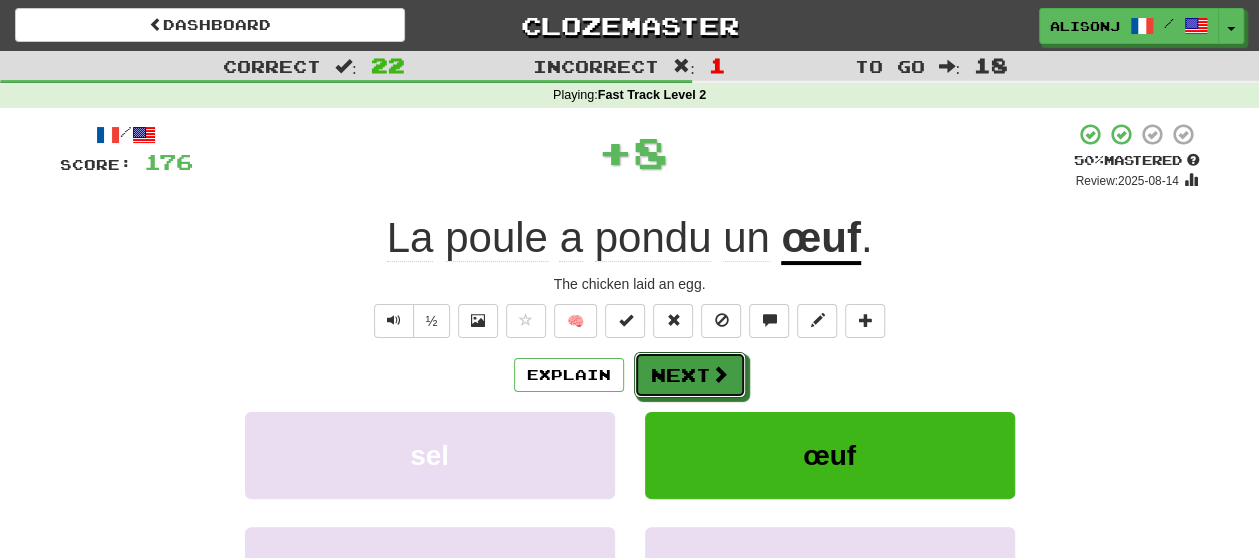 click at bounding box center [720, 374] 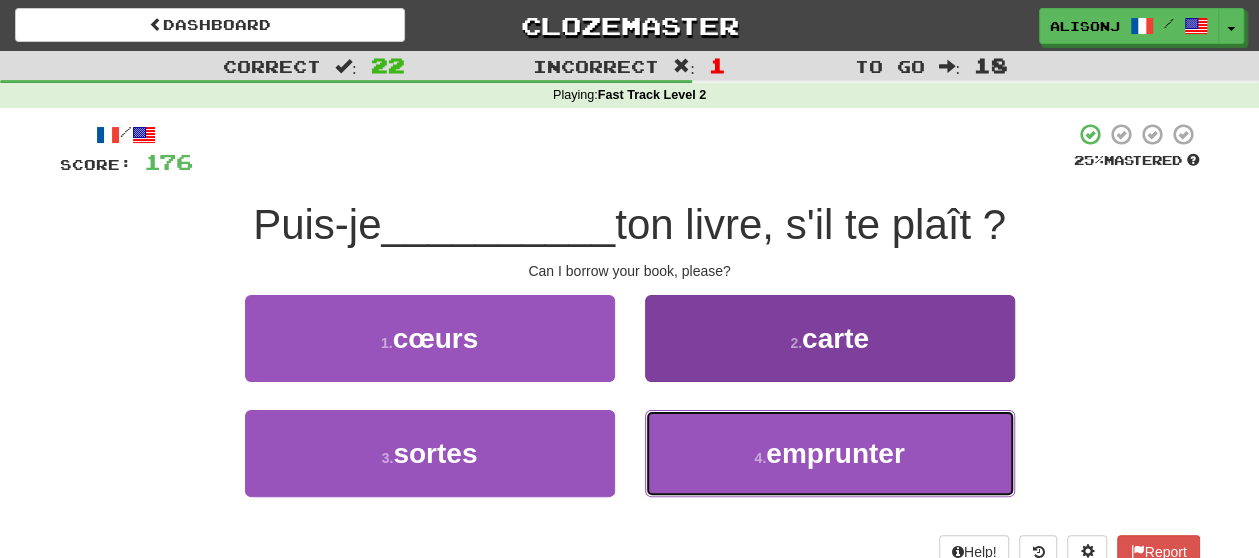 click on "4 .  emprunter" at bounding box center (830, 453) 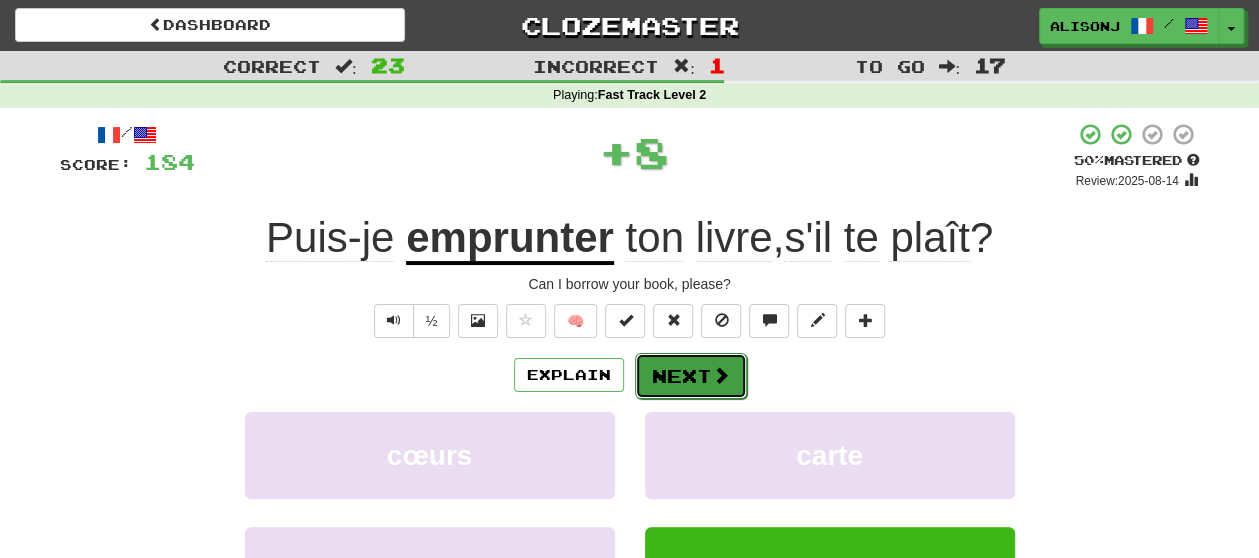 click at bounding box center [721, 375] 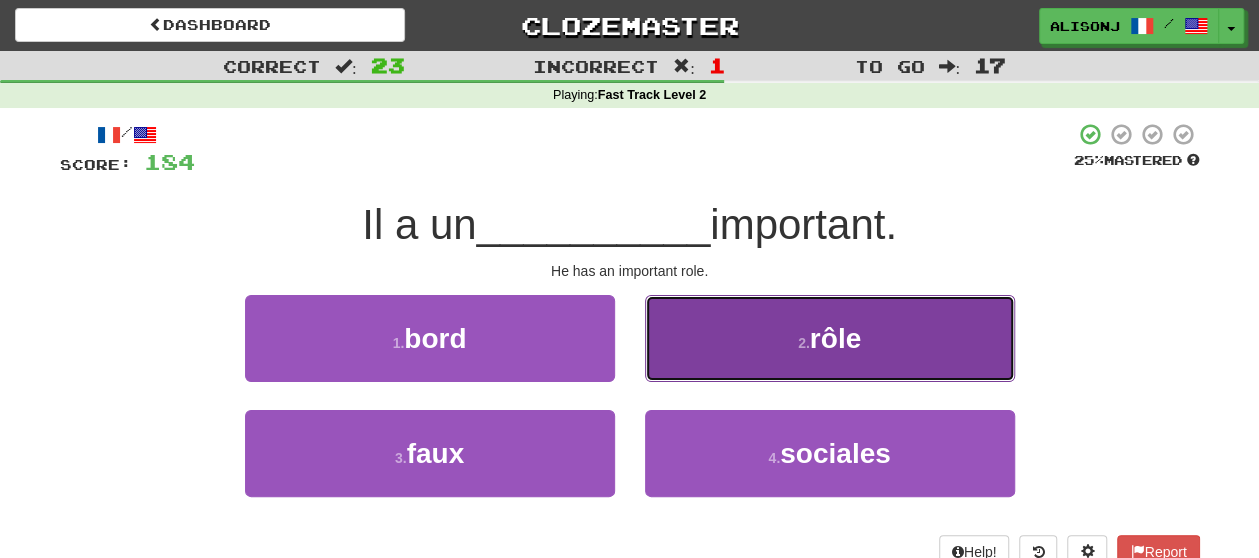 click on "2 .  rôle" at bounding box center [830, 338] 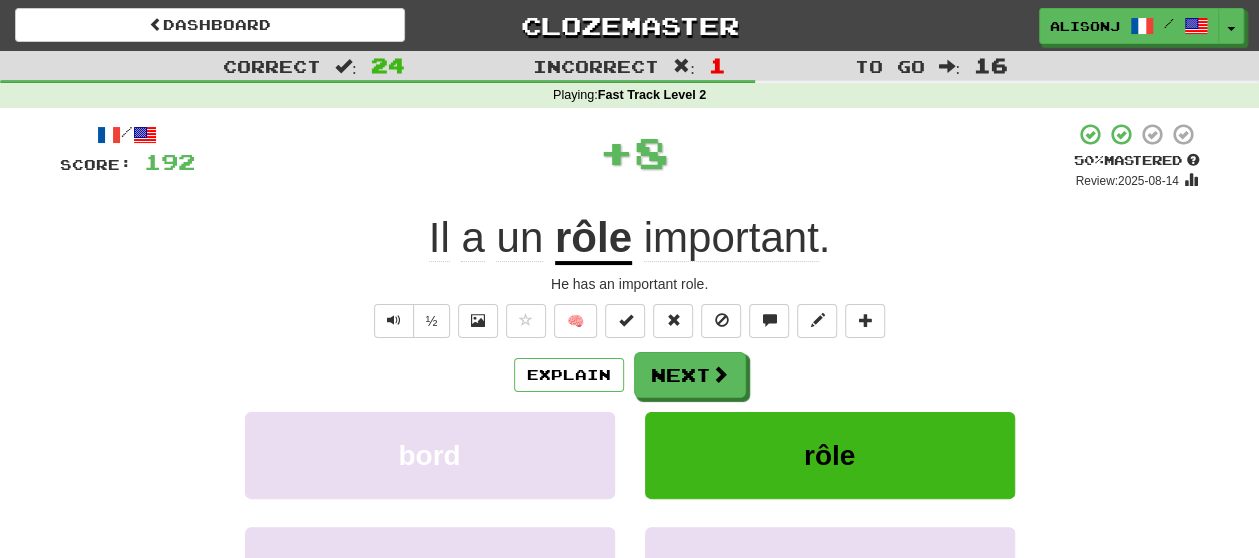 click on "/  Score:   192 + 8 50 %  Mastered Review:  2025-08-14 Il   a   un   rôle   important . He has an important role. ½ 🧠 Explain Next bord rôle faux sociales Learn more: bord rôle faux sociales  Help!  Report" at bounding box center [630, 419] 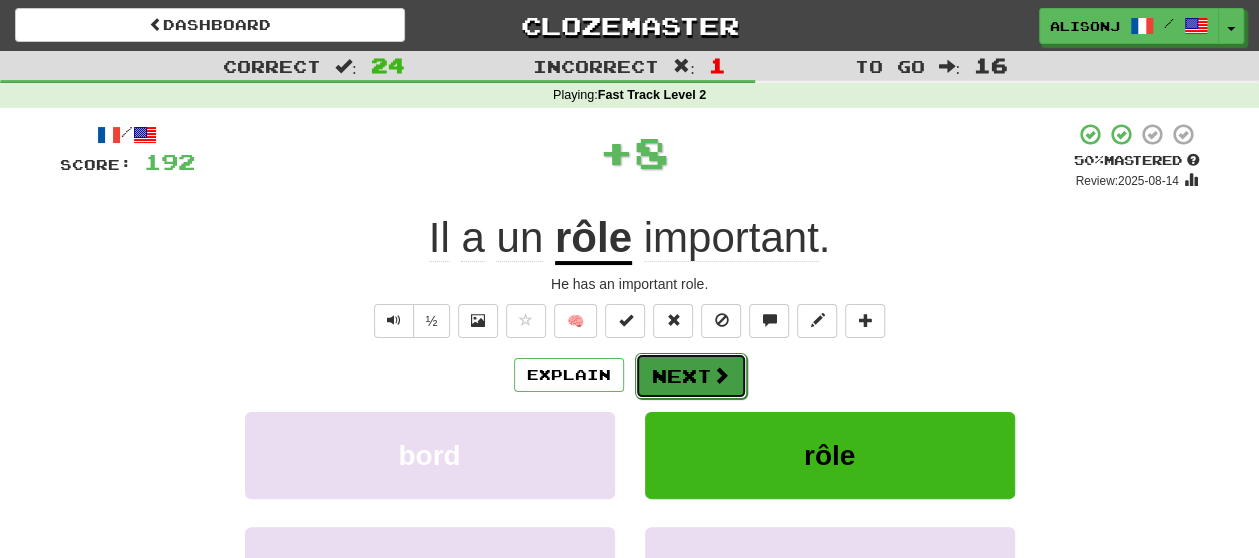 click on "Next" at bounding box center [691, 376] 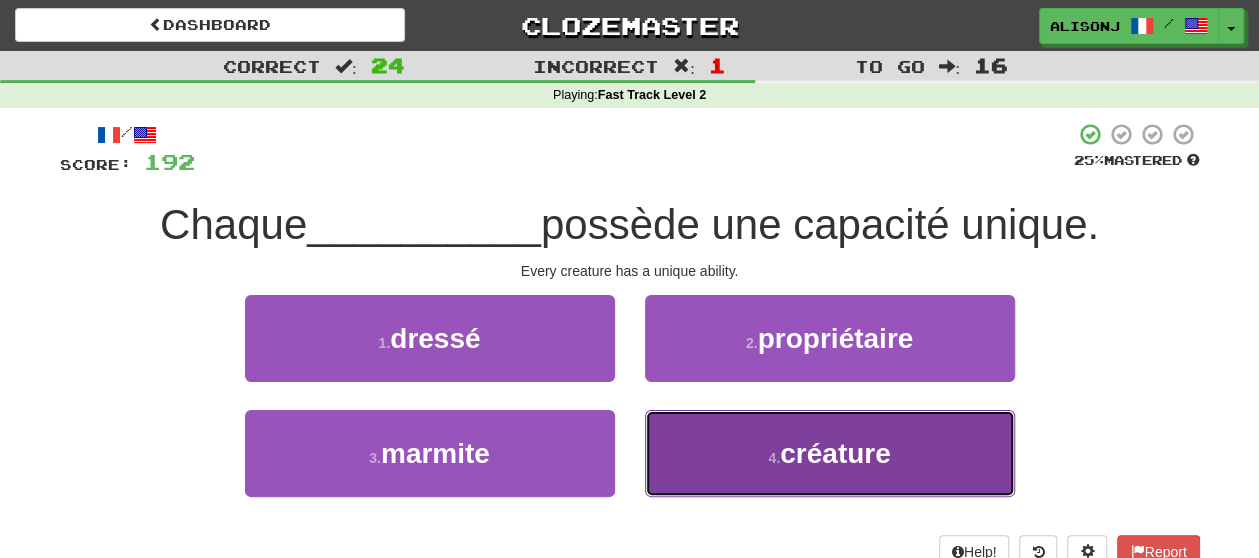 drag, startPoint x: 700, startPoint y: 461, endPoint x: 700, endPoint y: 439, distance: 22 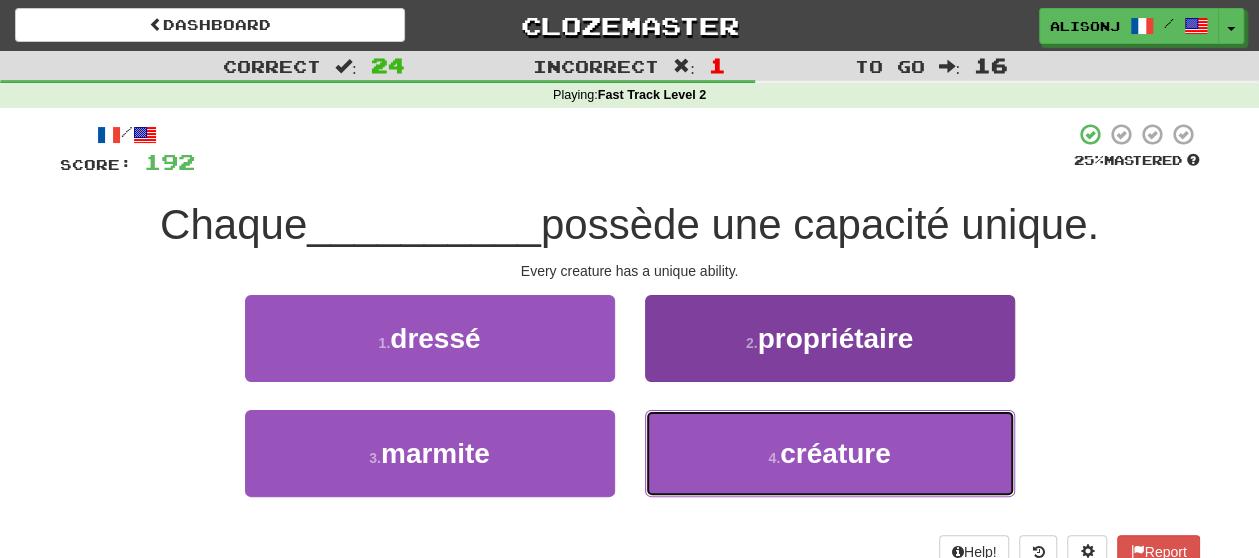 click on "4 .  créature" at bounding box center [830, 453] 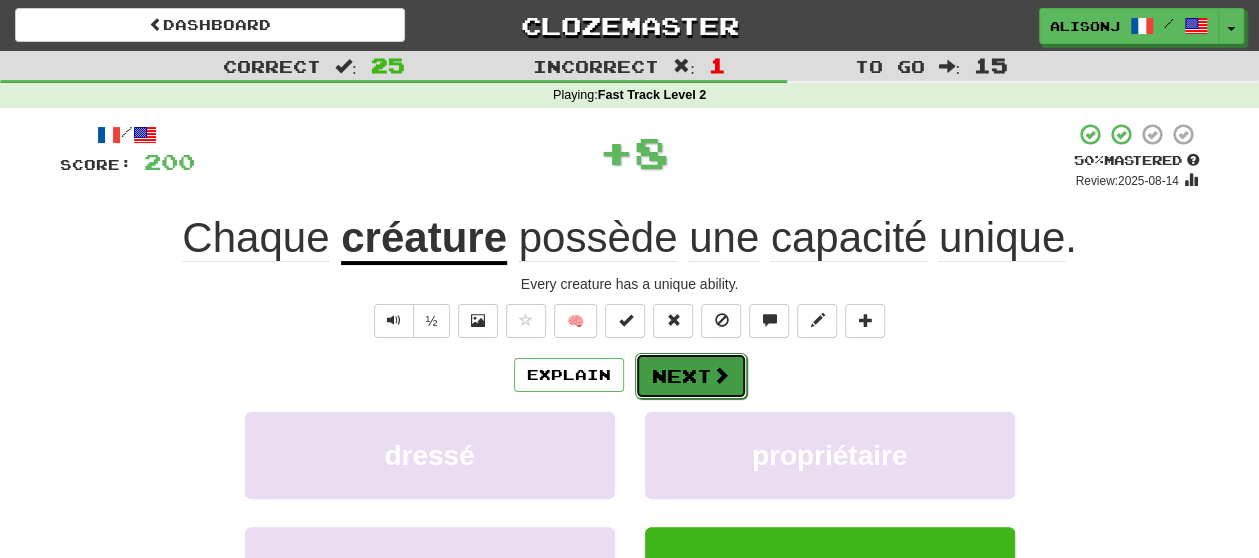 click on "Next" at bounding box center (691, 376) 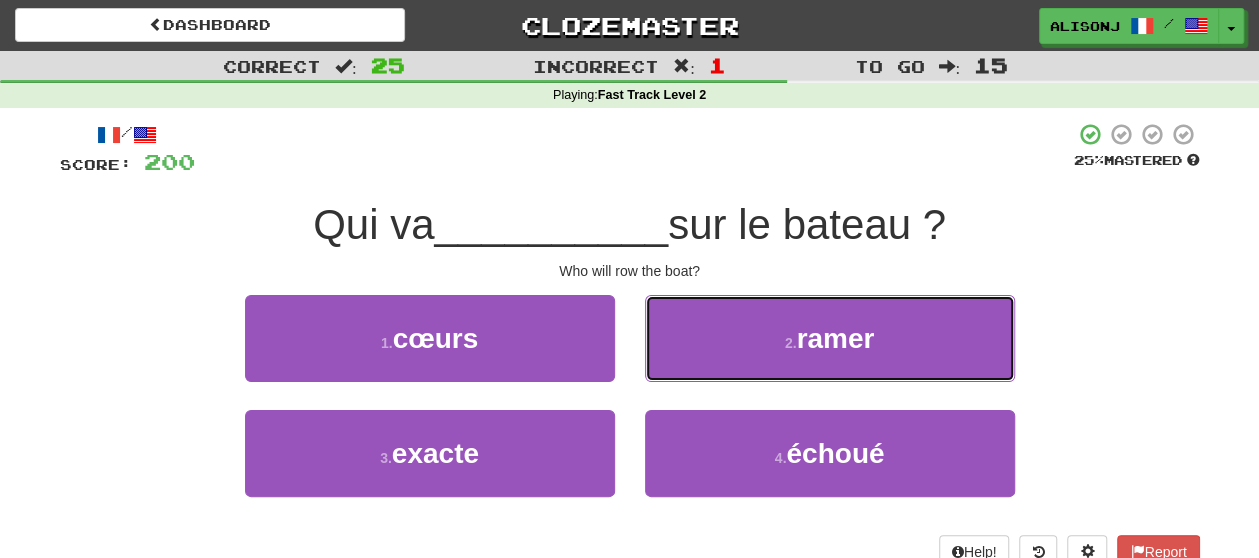 click on "2 .  ramer" at bounding box center (830, 338) 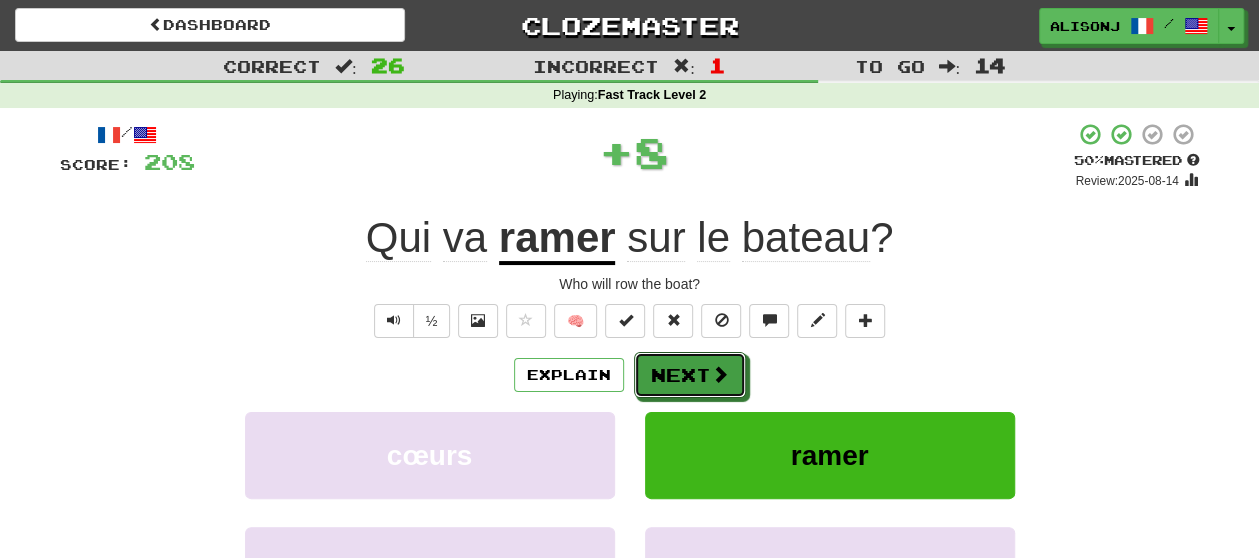 click on "Next" at bounding box center (690, 375) 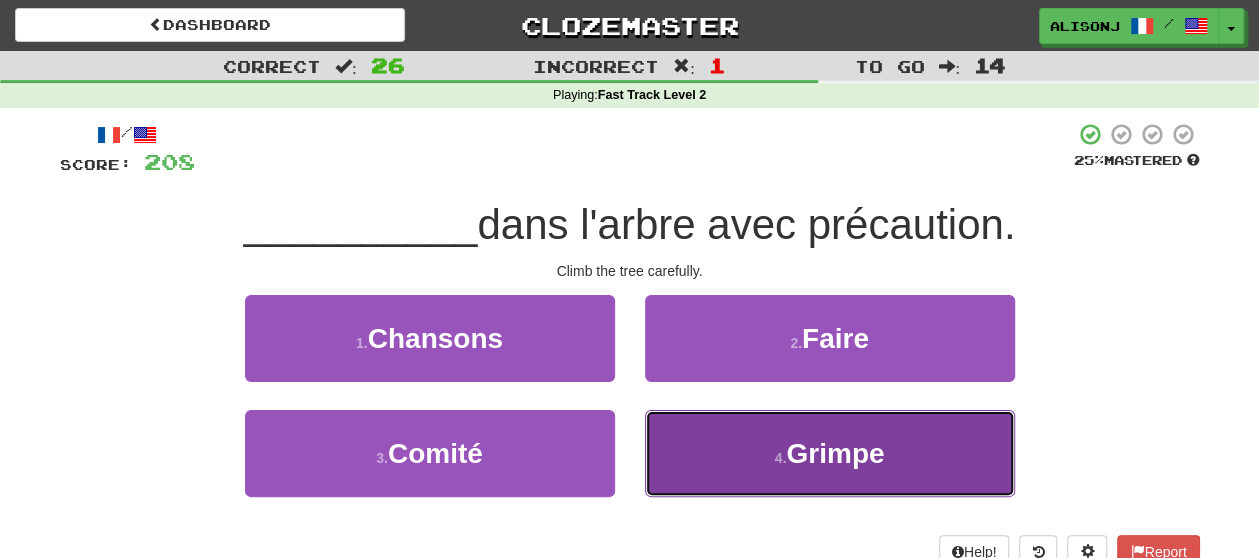 click on "4 .  Grimpe" at bounding box center [830, 453] 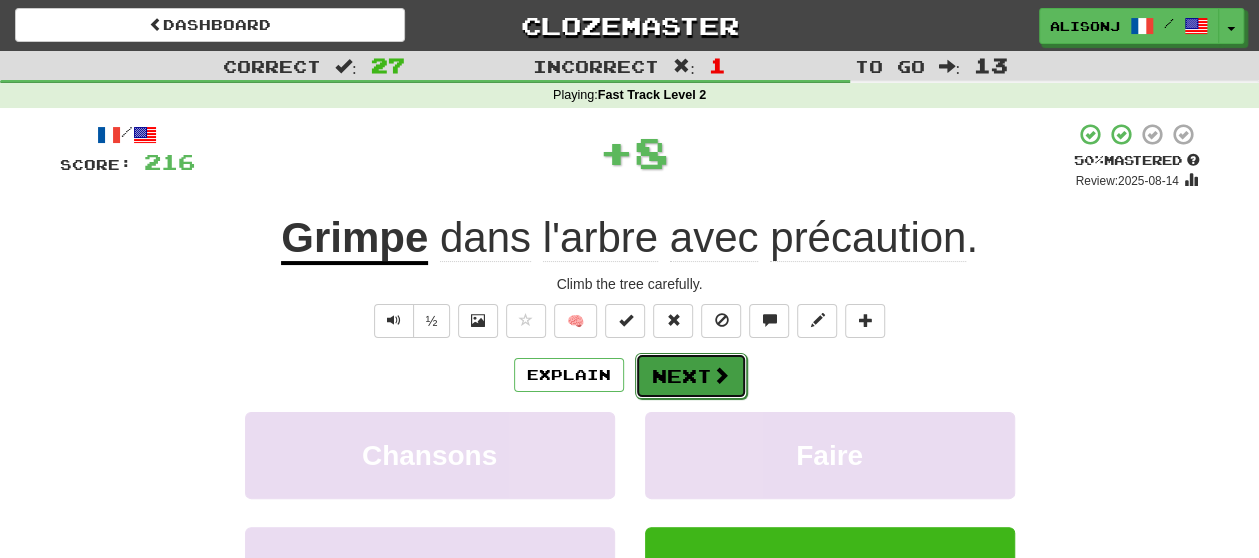 click on "Next" at bounding box center [691, 376] 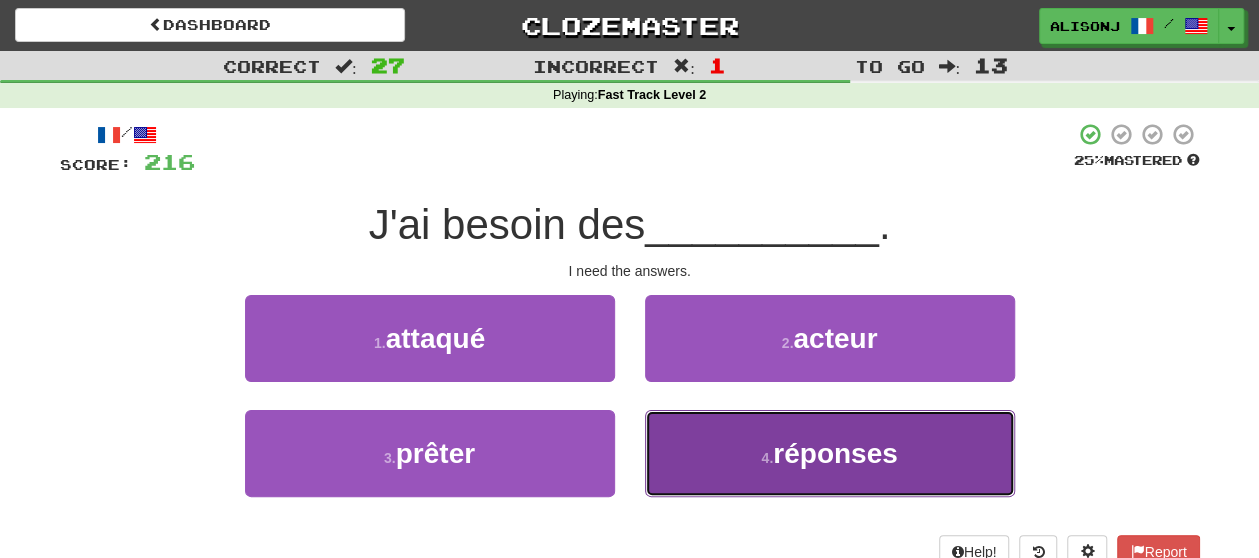 click on "4 .  réponses" at bounding box center [830, 453] 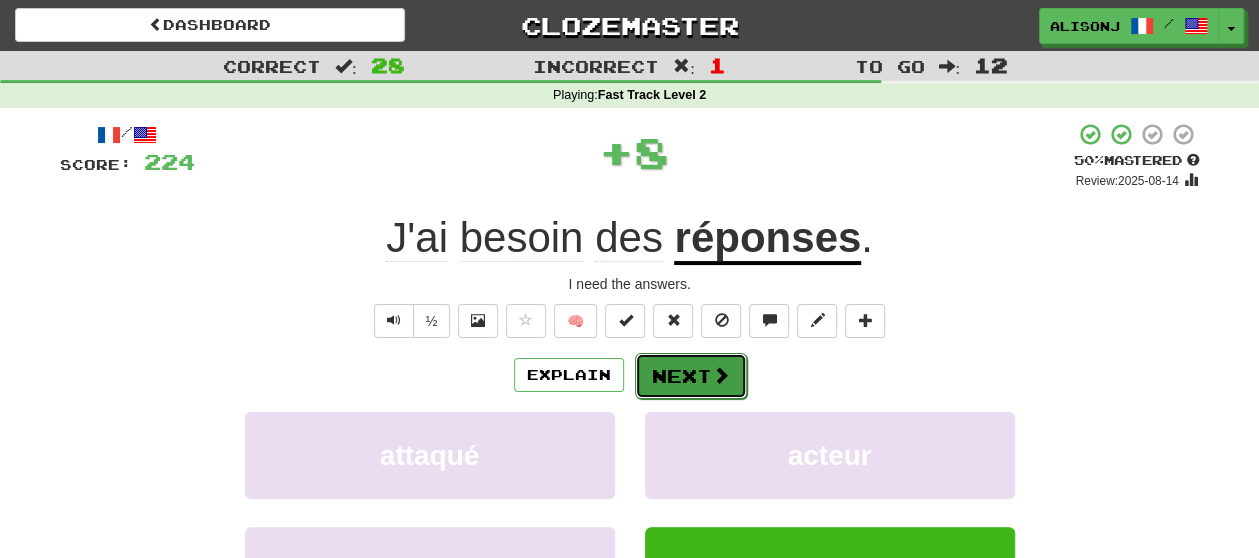 click on "Next" at bounding box center [691, 376] 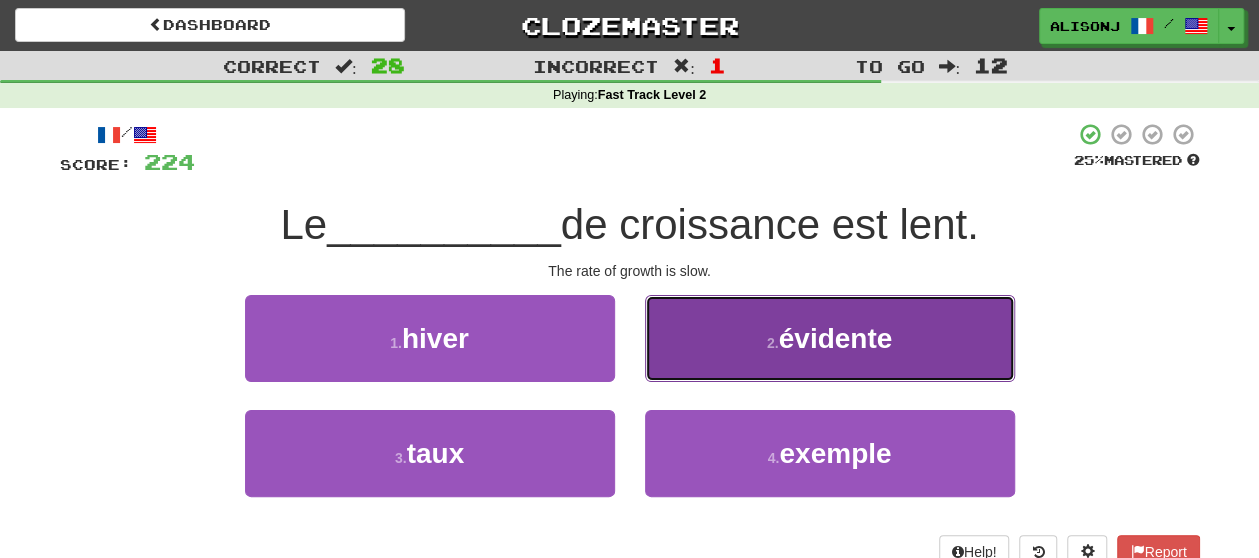click on "2 .  évidente" at bounding box center (830, 338) 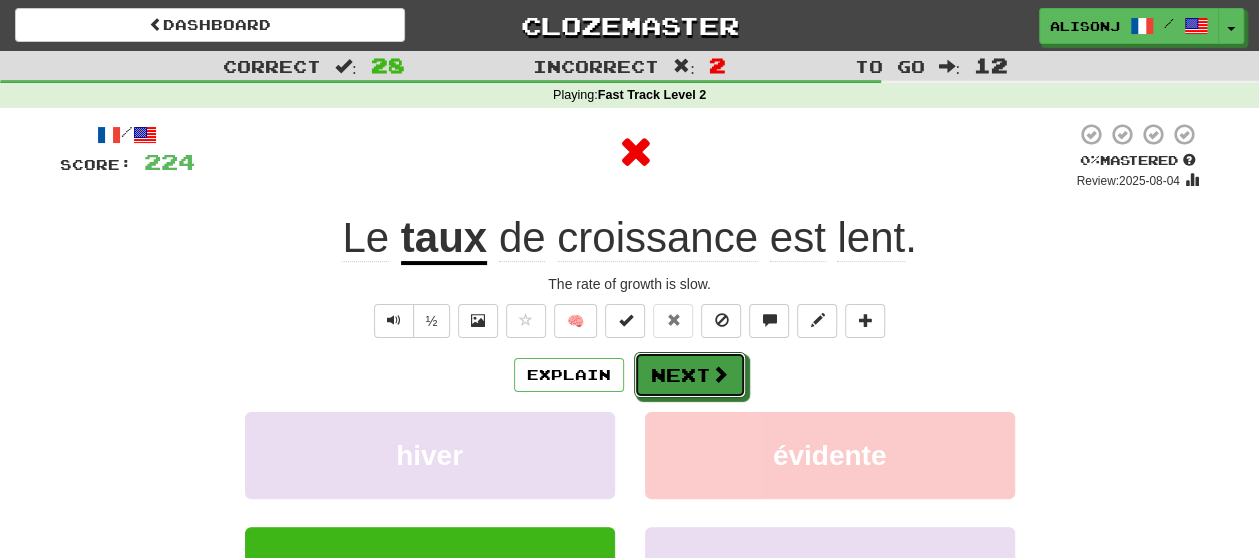 click on "Next" at bounding box center [690, 375] 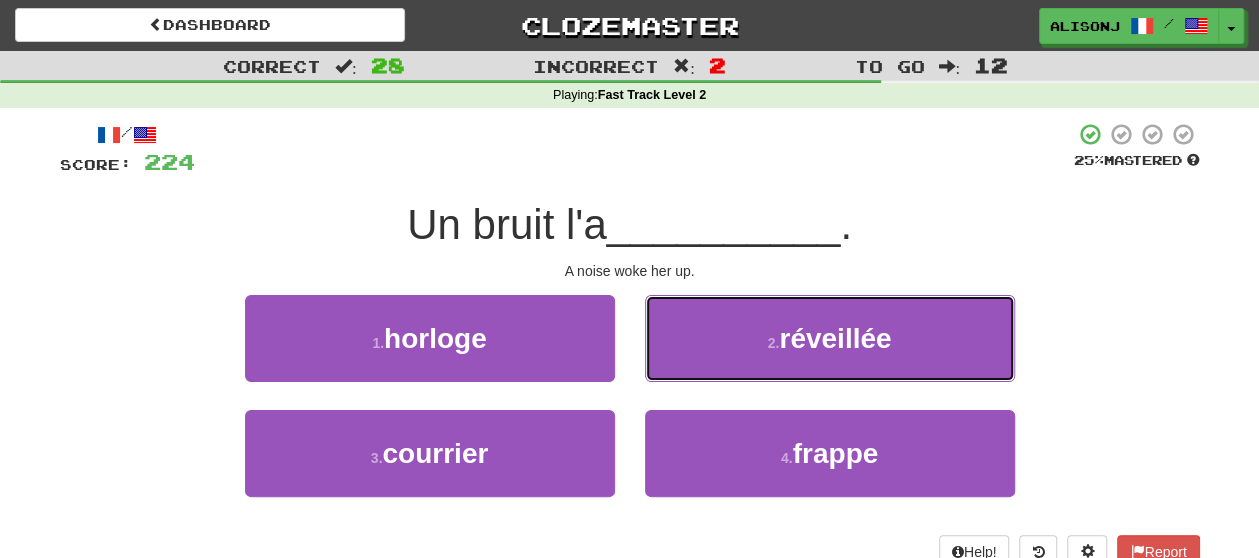click on "2 .  réveillée" at bounding box center (830, 338) 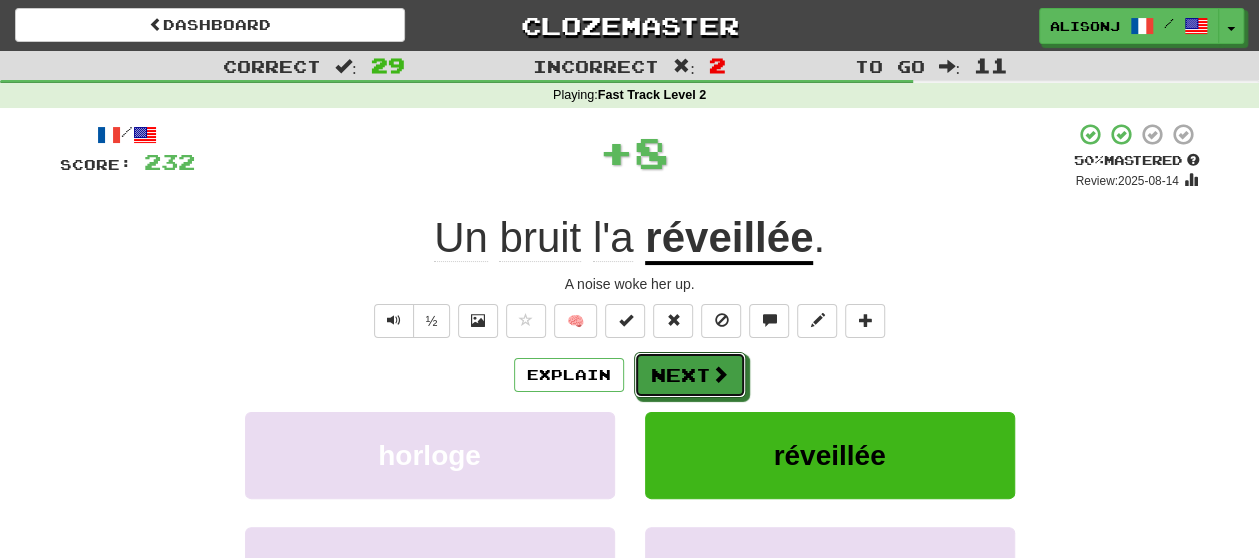click on "Next" at bounding box center [690, 375] 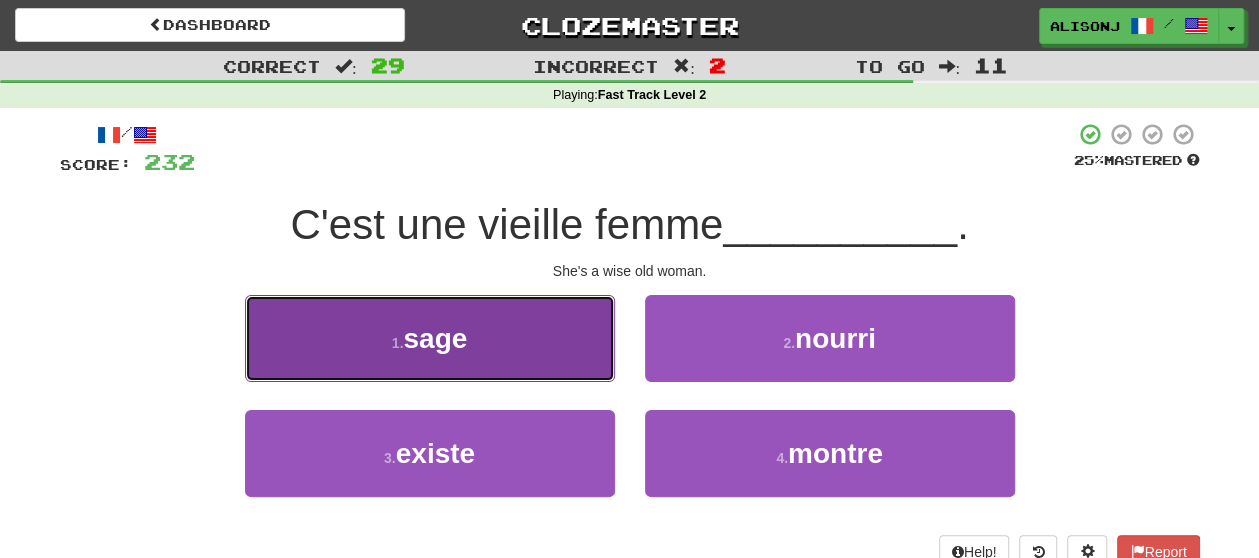 click on "1 .  sage" at bounding box center [430, 338] 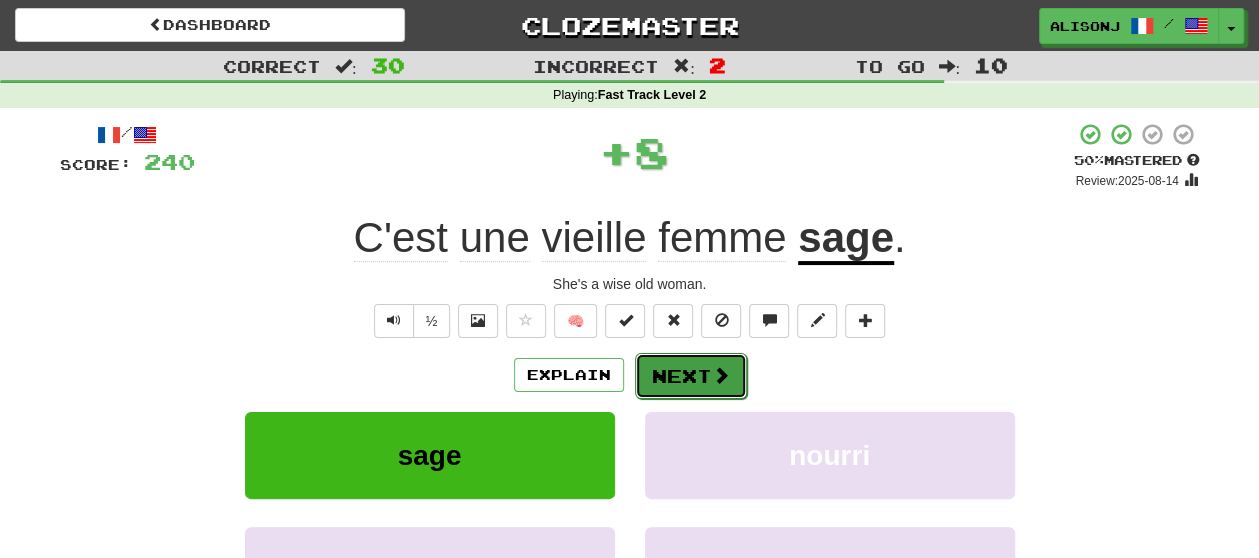 click on "Next" at bounding box center (691, 376) 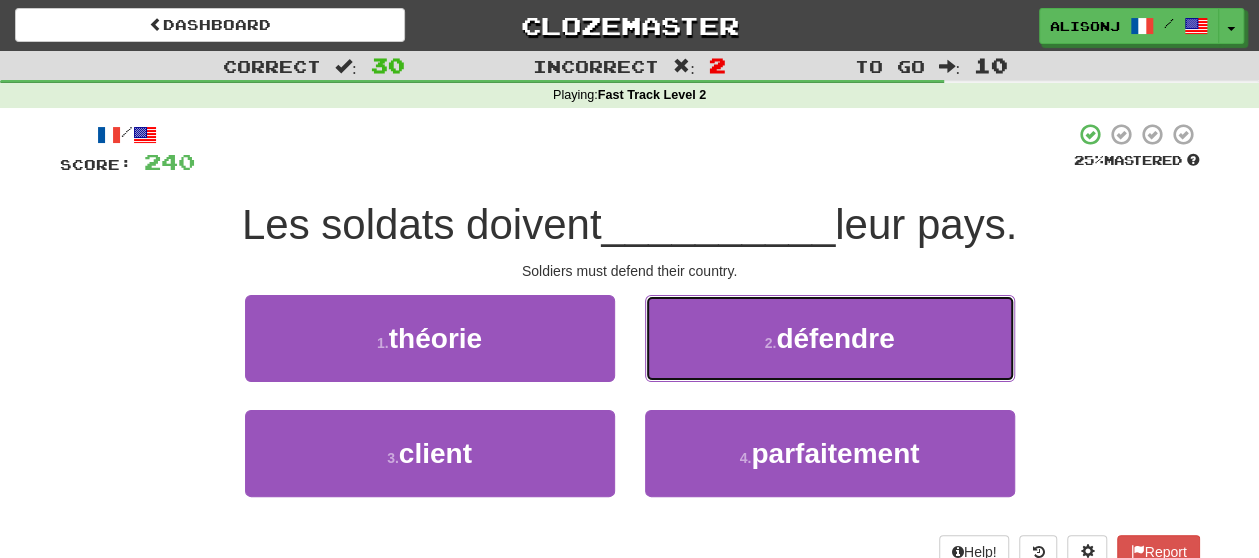 click on "2 .  défendre" at bounding box center [830, 338] 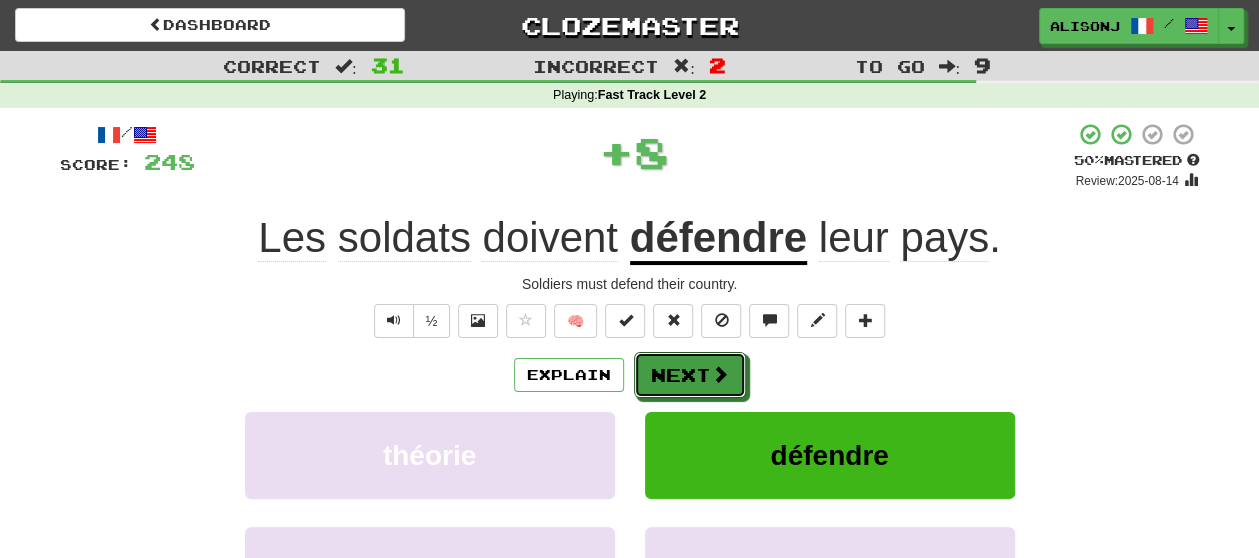 click on "Next" at bounding box center [690, 375] 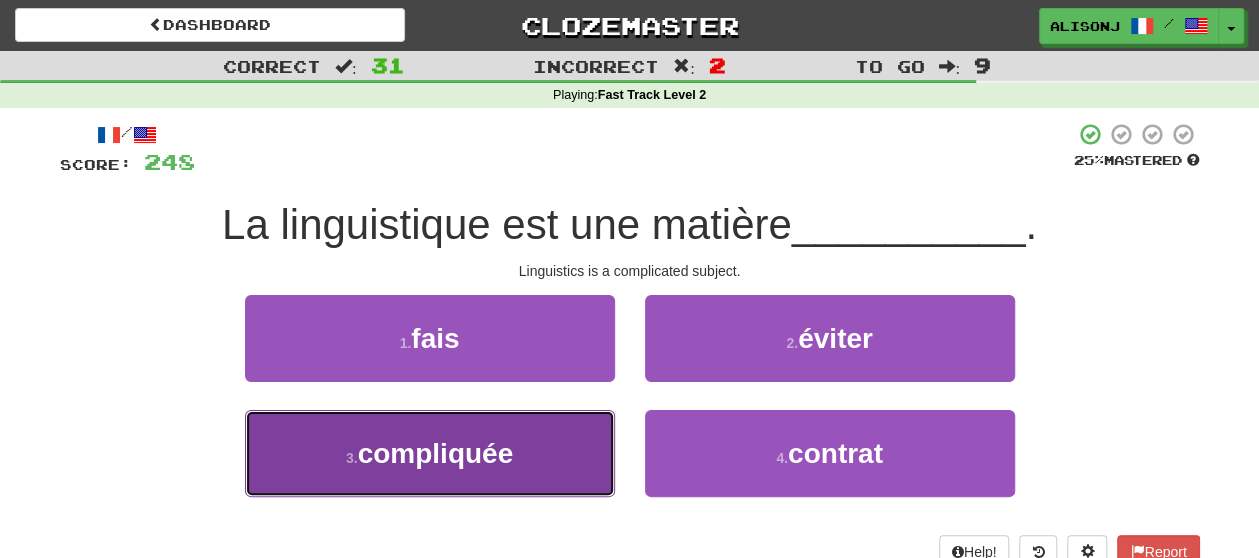click on "3 .  compliquée" at bounding box center [430, 453] 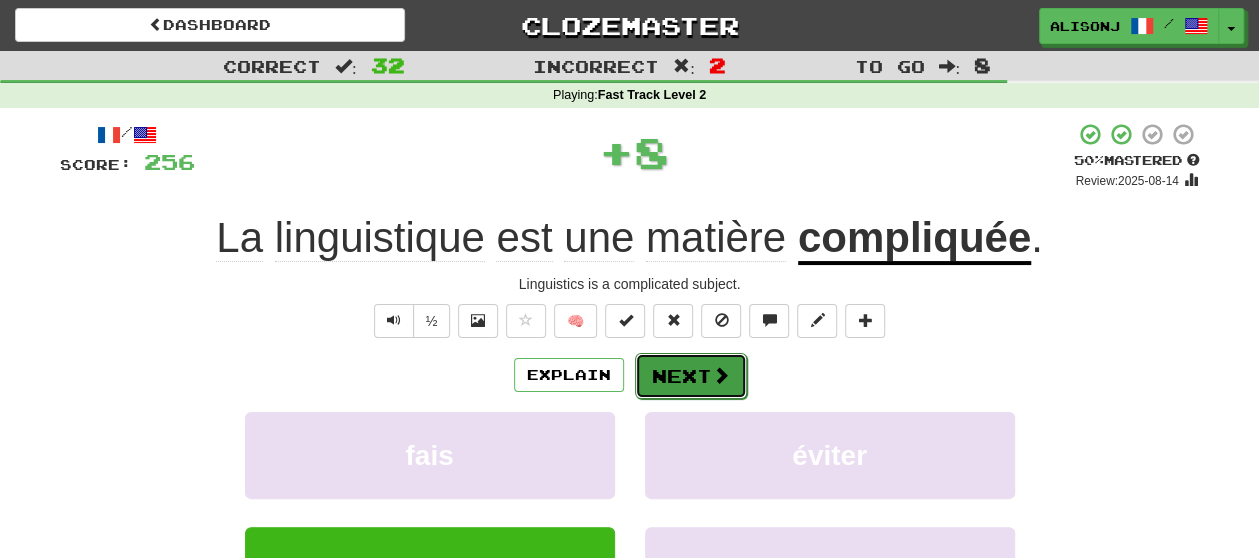 click on "Next" at bounding box center [691, 376] 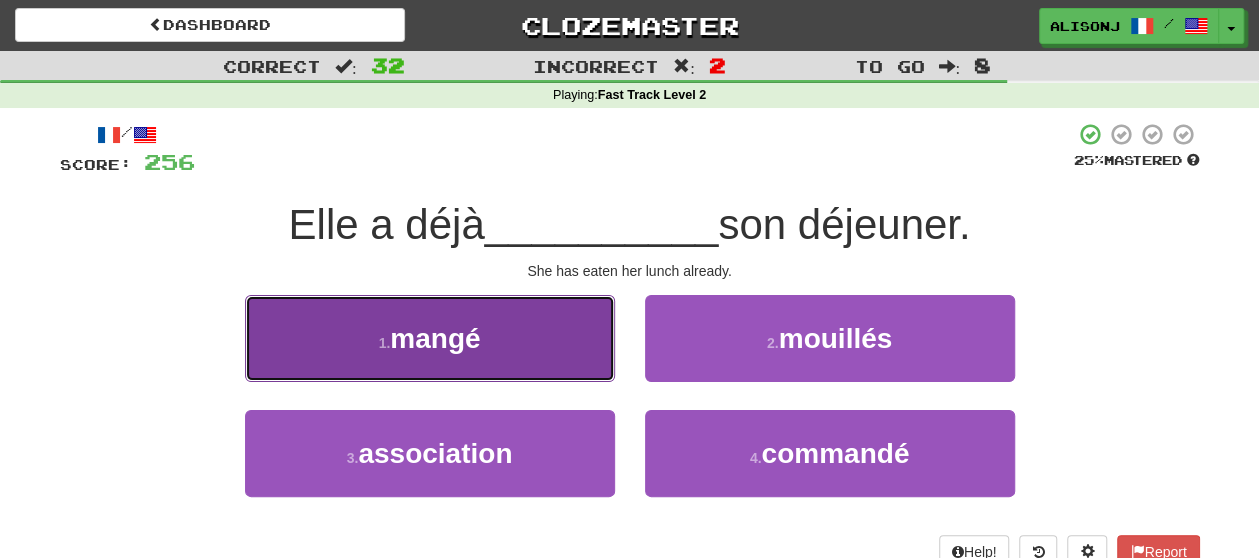 click on "1 .  mangé" at bounding box center (430, 338) 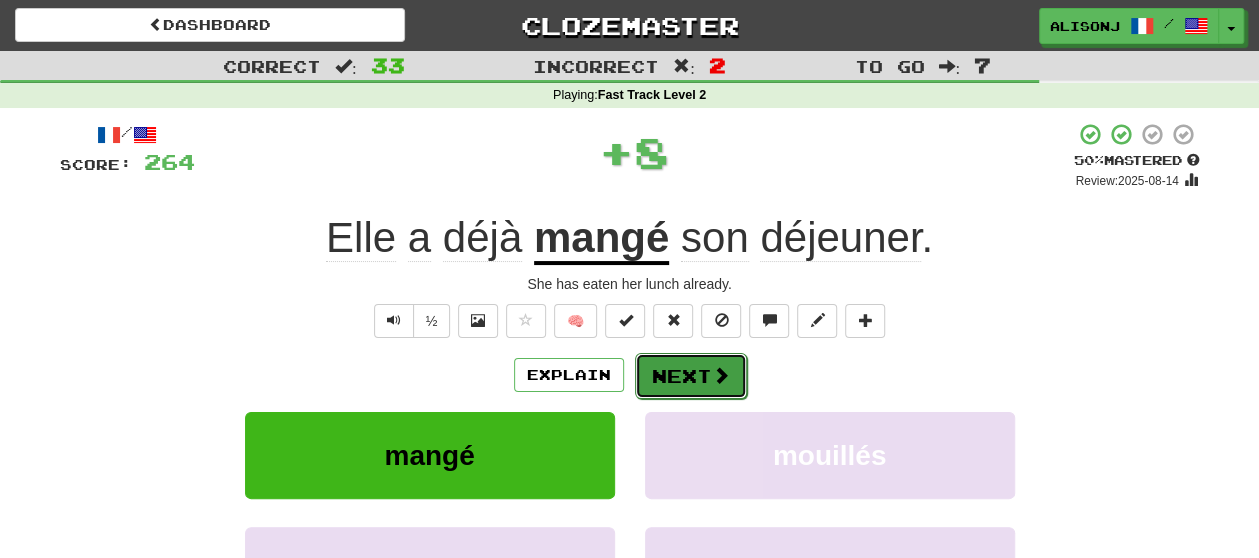 click on "Next" at bounding box center (691, 376) 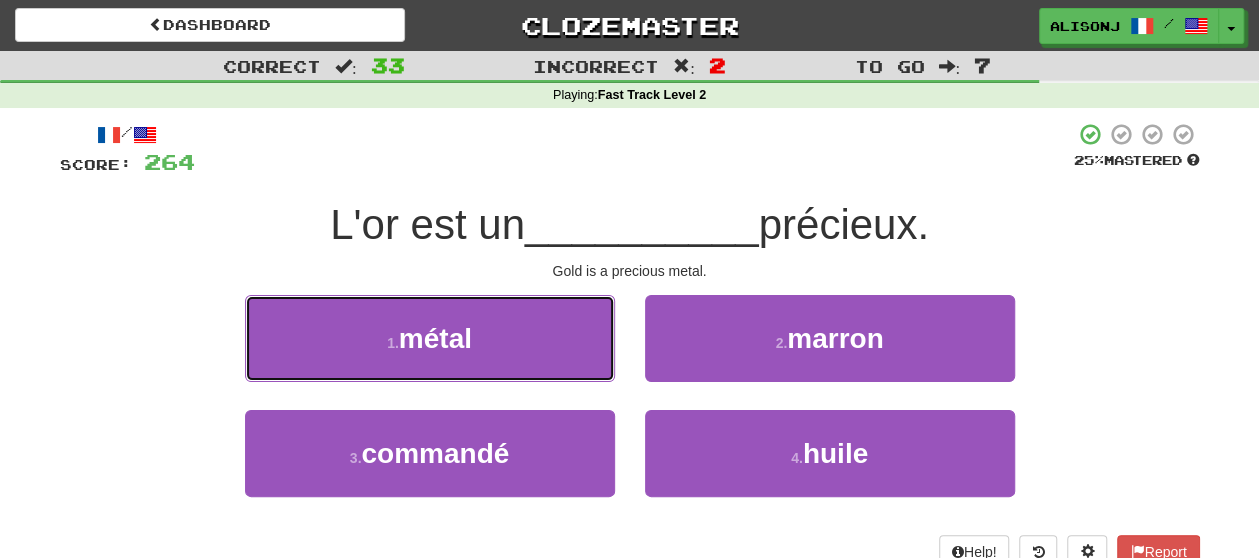 drag, startPoint x: 547, startPoint y: 345, endPoint x: 571, endPoint y: 349, distance: 24.33105 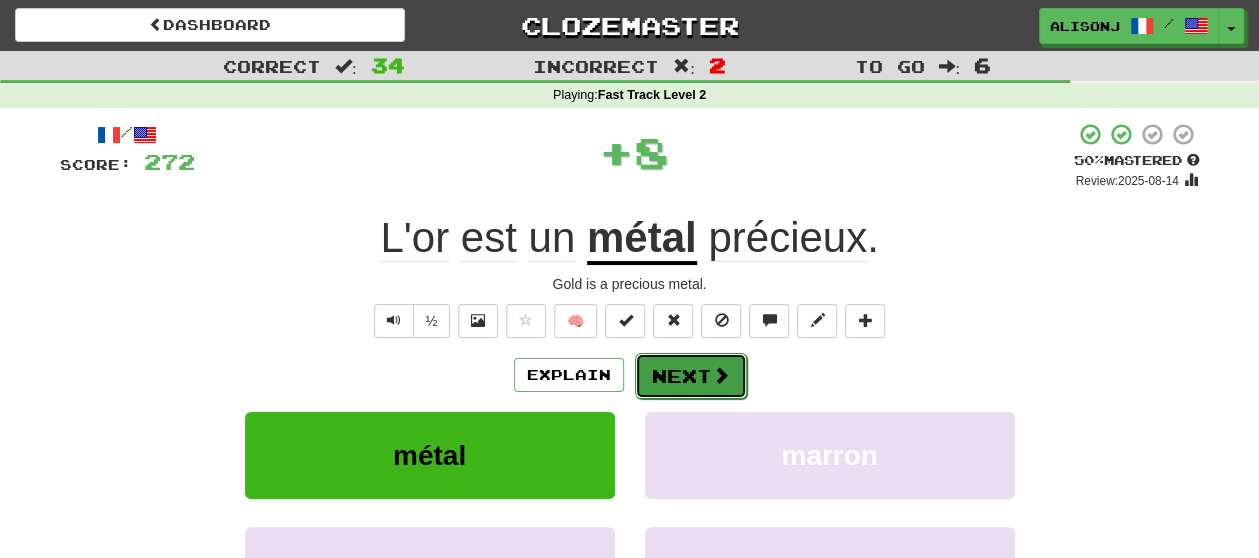 click on "Next" at bounding box center (691, 376) 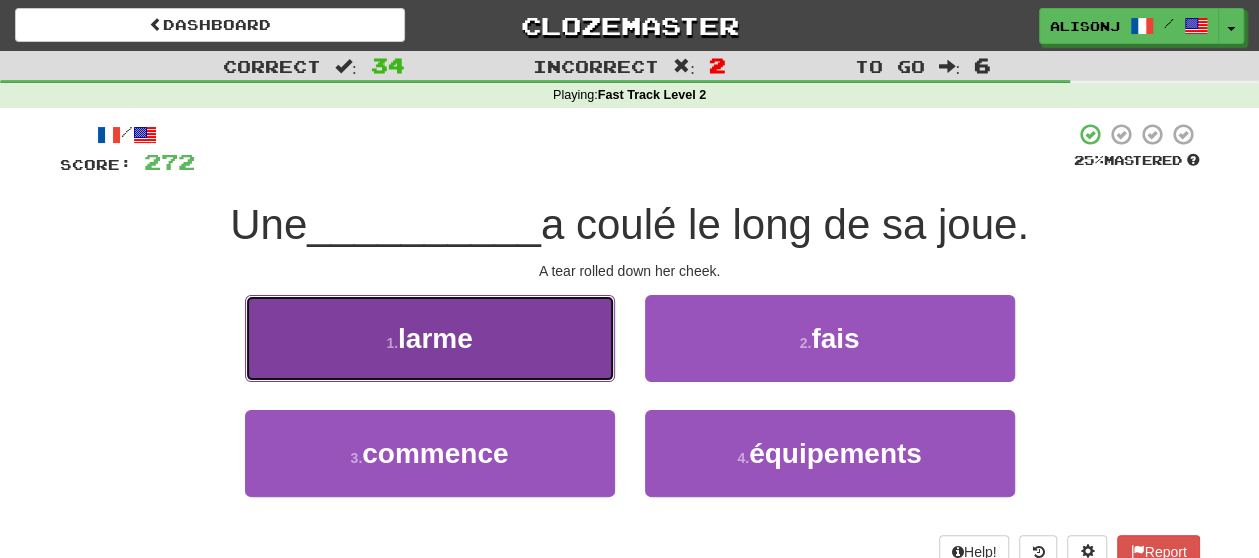 click on "1 .  larme" at bounding box center (430, 338) 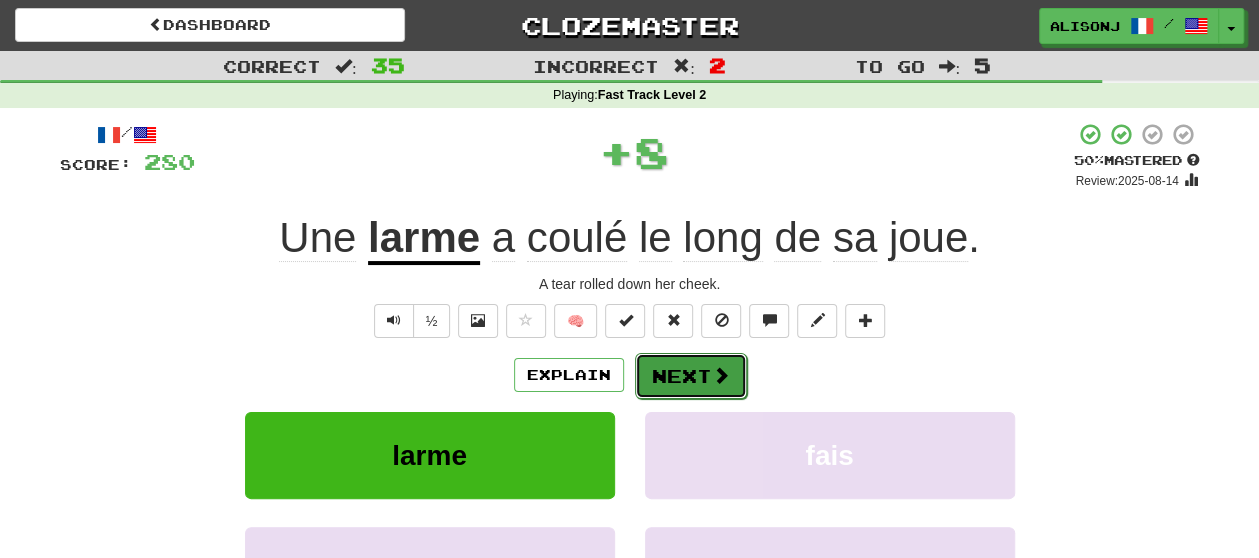 click at bounding box center [721, 375] 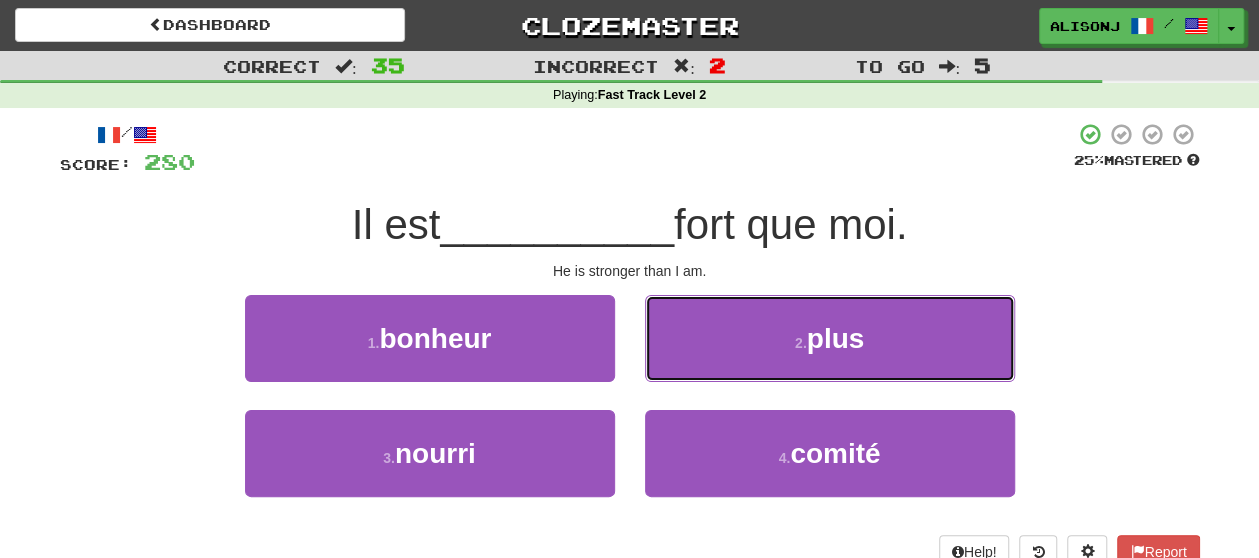 click on "2 .  plus" at bounding box center [830, 338] 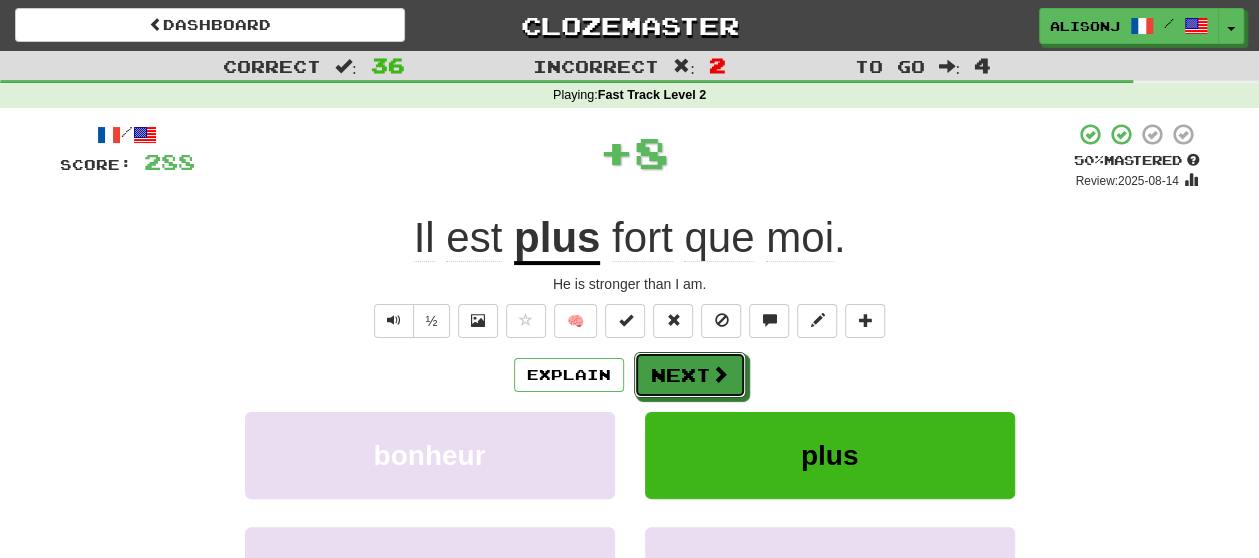 click at bounding box center [720, 374] 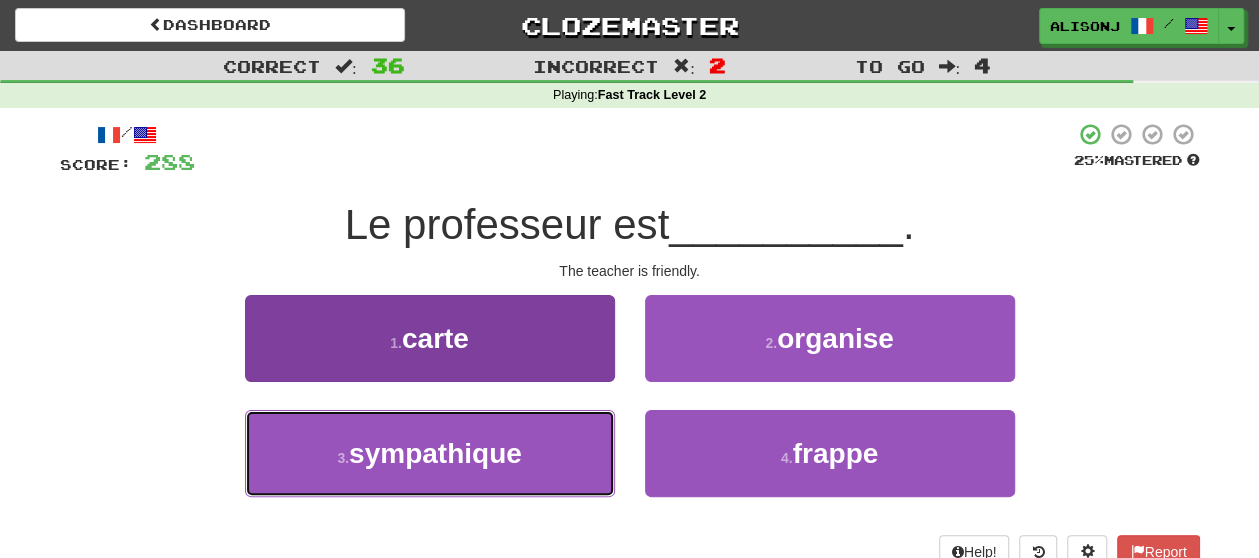 click on "3 .  sympathique" at bounding box center [430, 453] 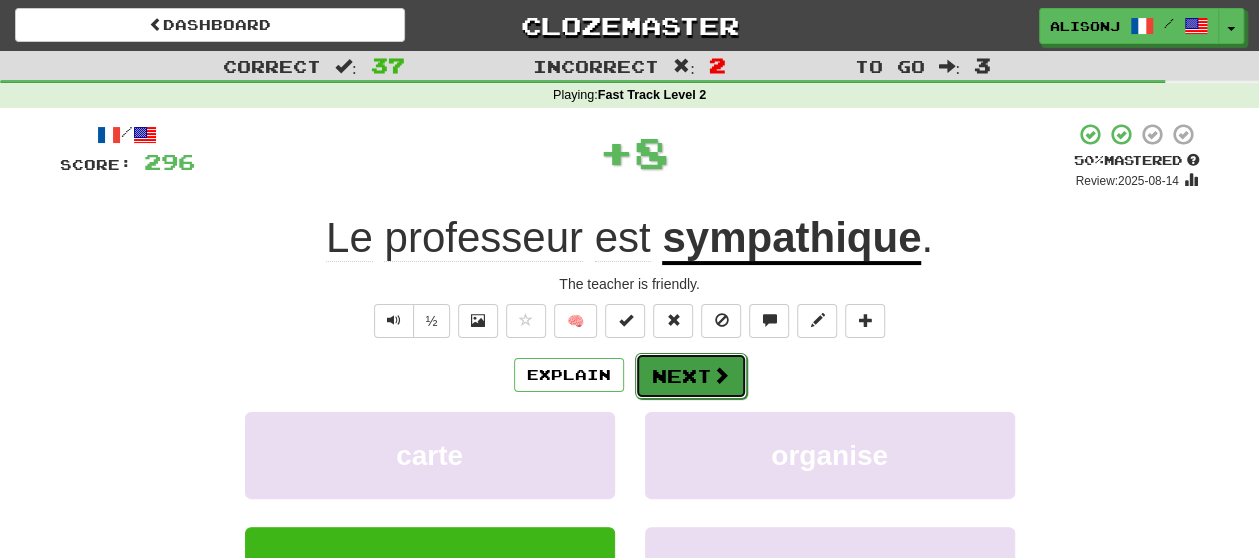 click on "Next" at bounding box center (691, 376) 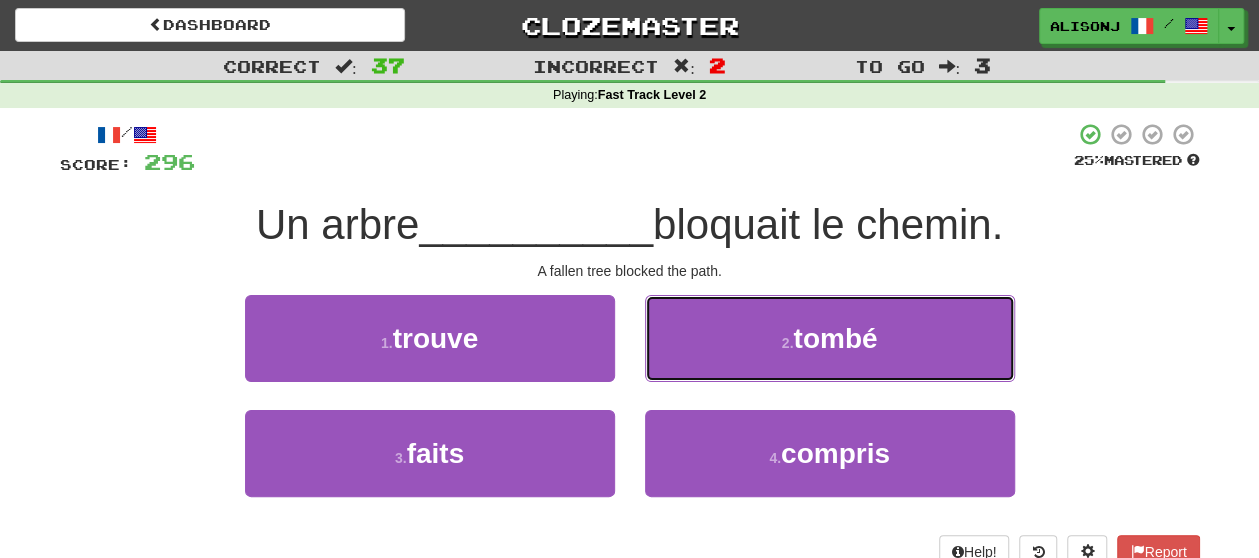 click on "2 .  tombé" at bounding box center [830, 338] 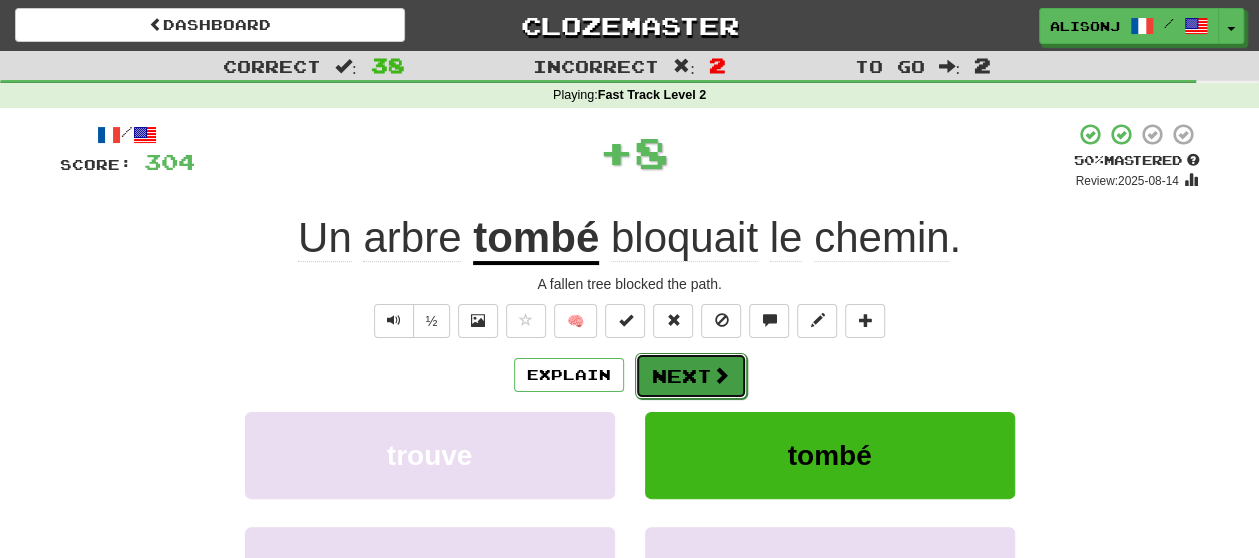 click on "Next" at bounding box center (691, 376) 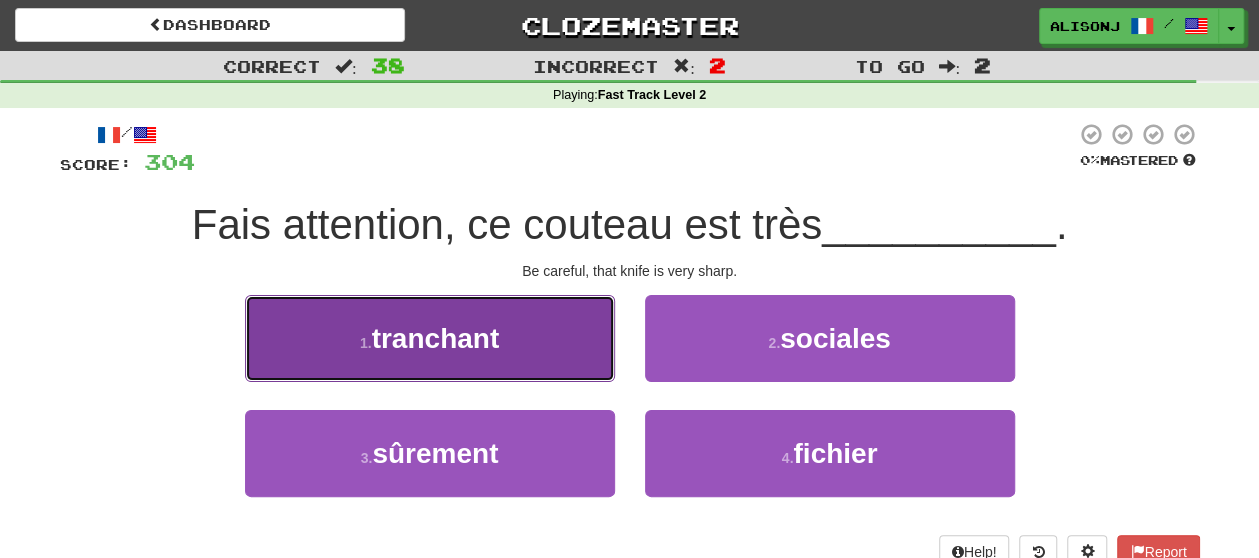 click on "1 .  tranchant" at bounding box center (430, 338) 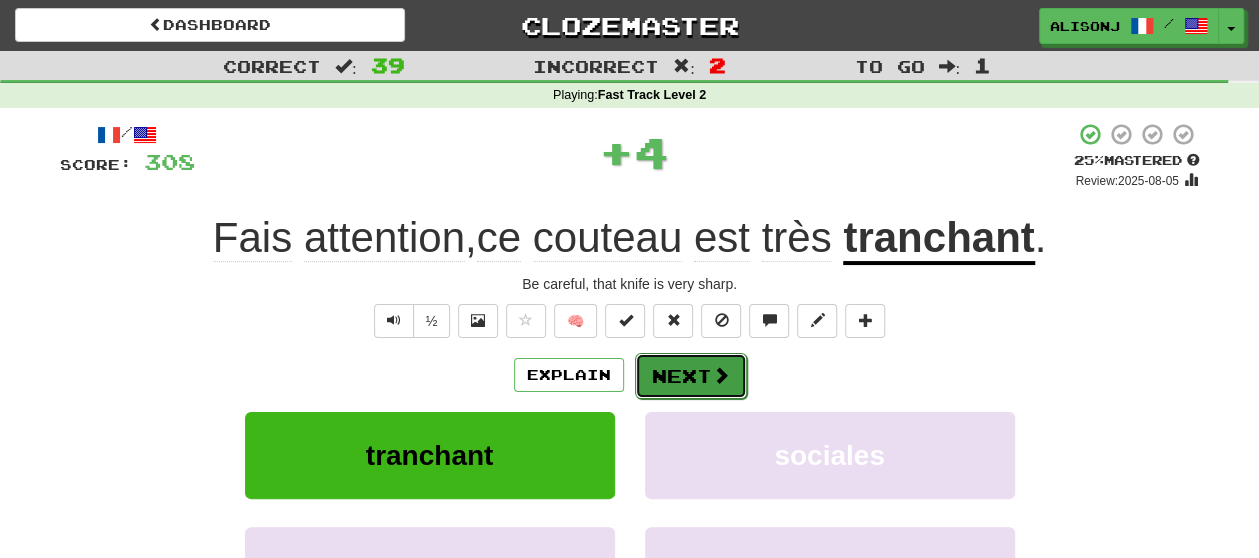 click at bounding box center (721, 375) 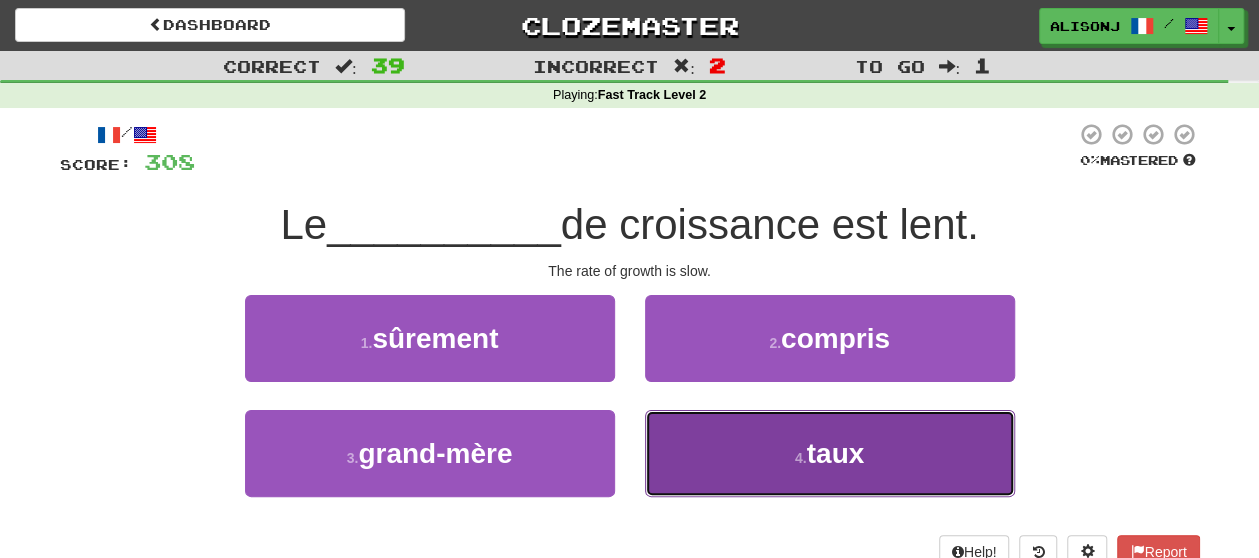 click on "4 .  taux" at bounding box center (830, 453) 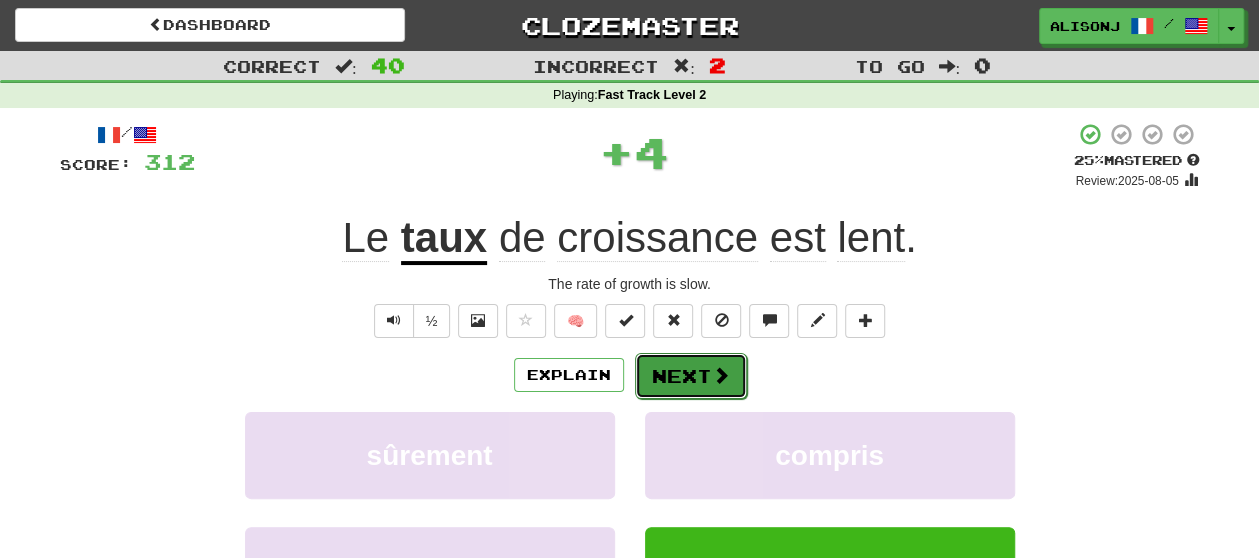 click at bounding box center (721, 375) 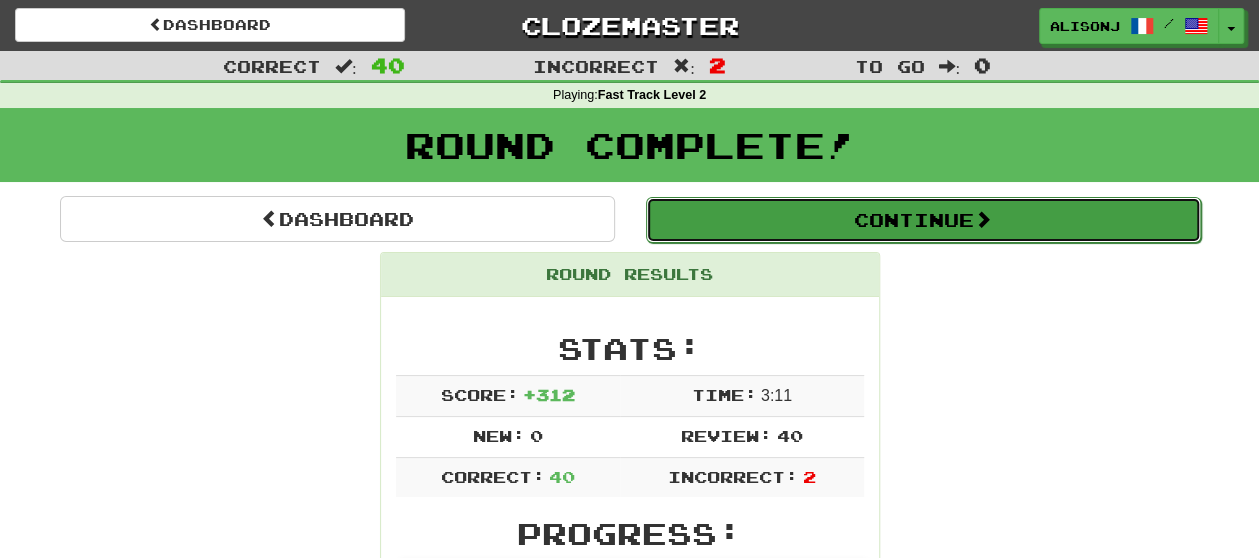 click on "Continue" at bounding box center (923, 220) 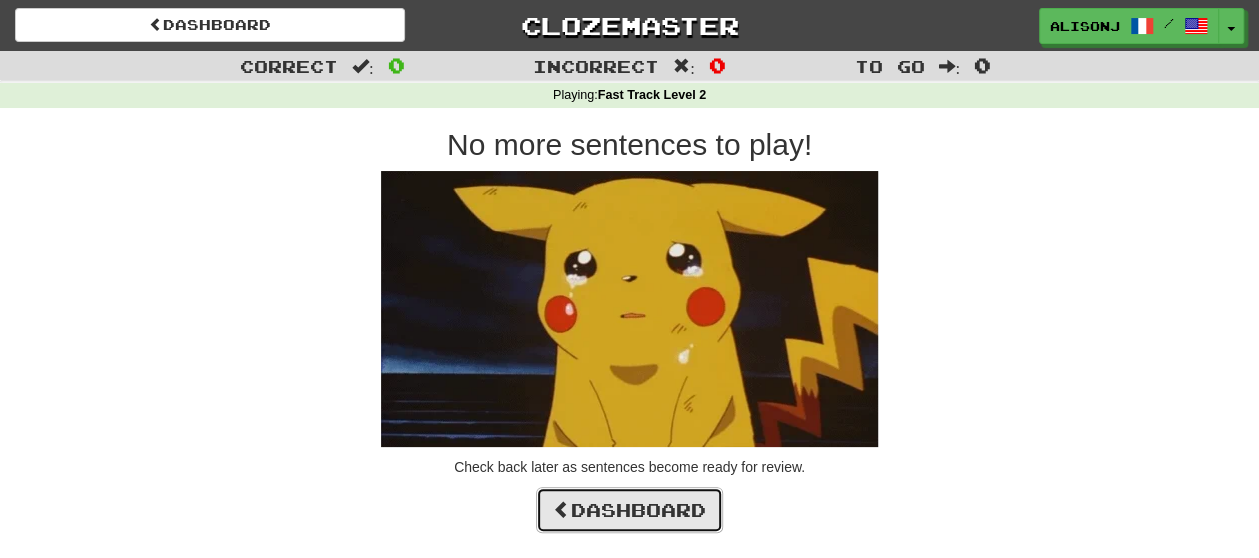click on "Dashboard" at bounding box center [629, 510] 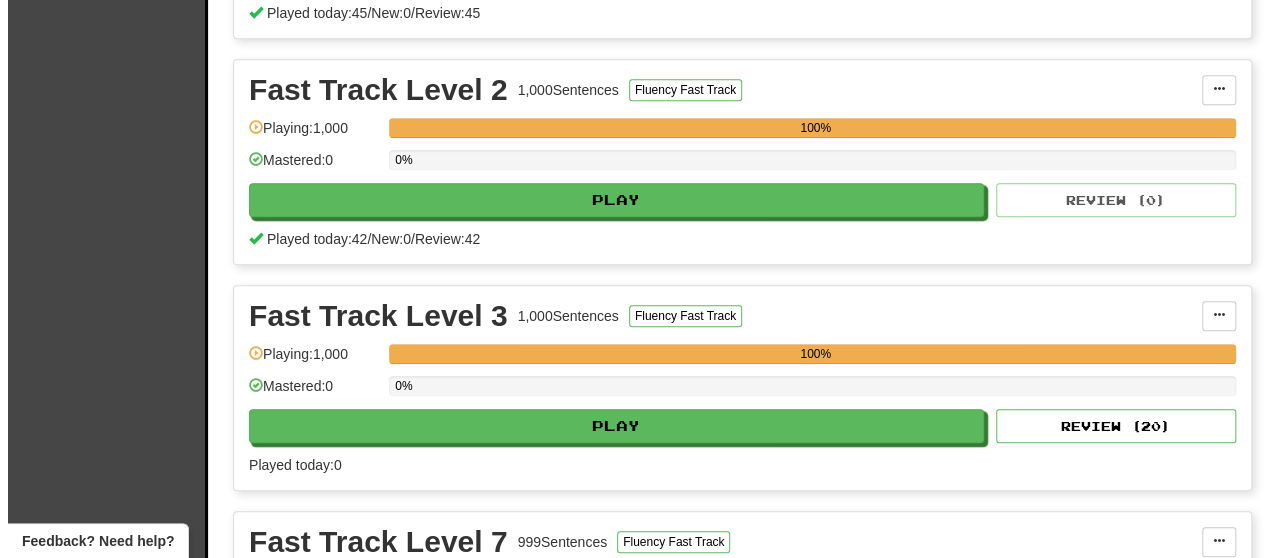 scroll, scrollTop: 900, scrollLeft: 0, axis: vertical 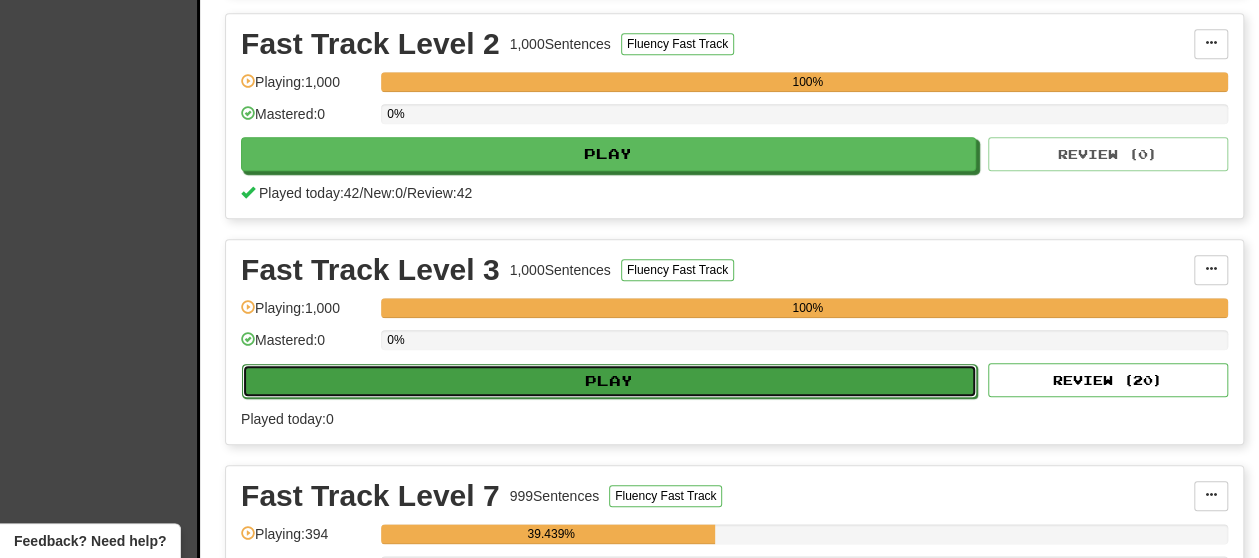 click on "Play" at bounding box center [609, 381] 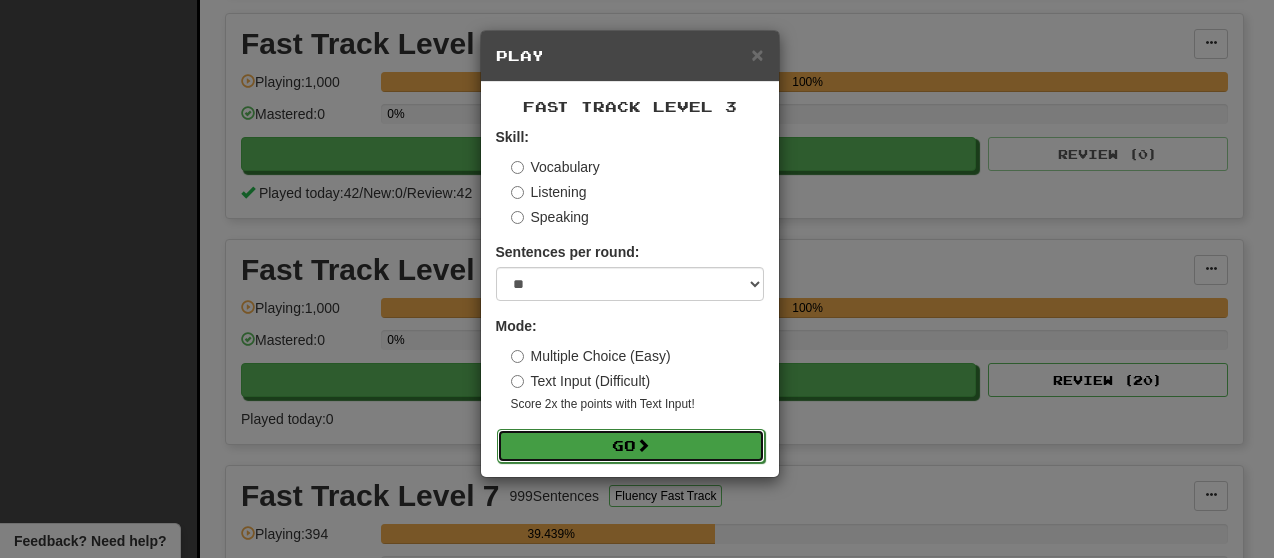click on "Go" at bounding box center [631, 446] 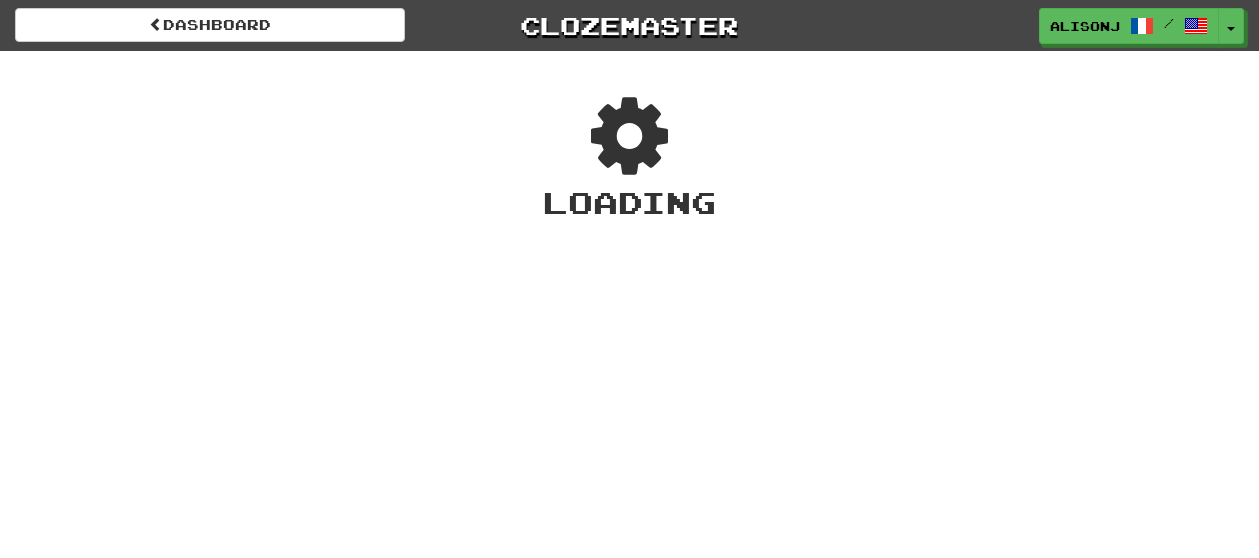 scroll, scrollTop: 0, scrollLeft: 0, axis: both 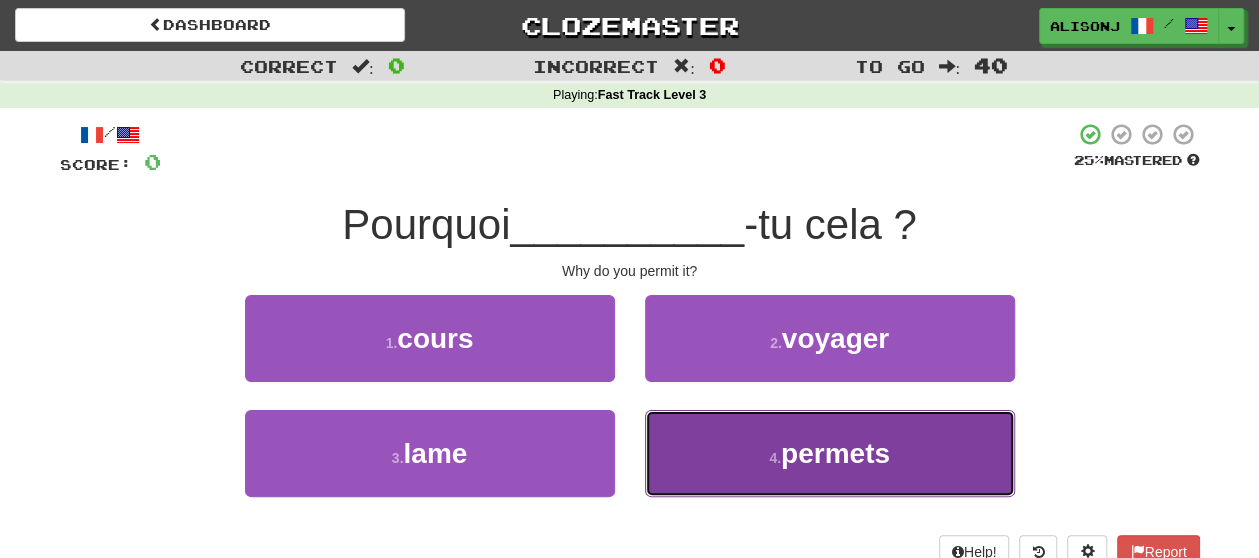 click on "4 .  permets" at bounding box center (830, 453) 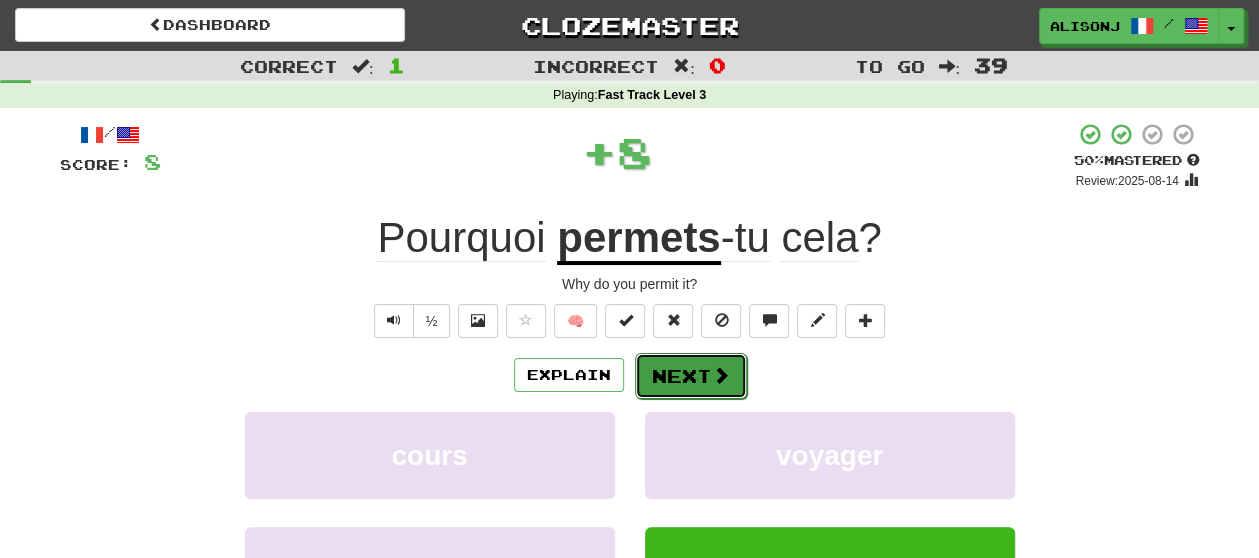 click on "Next" at bounding box center (691, 376) 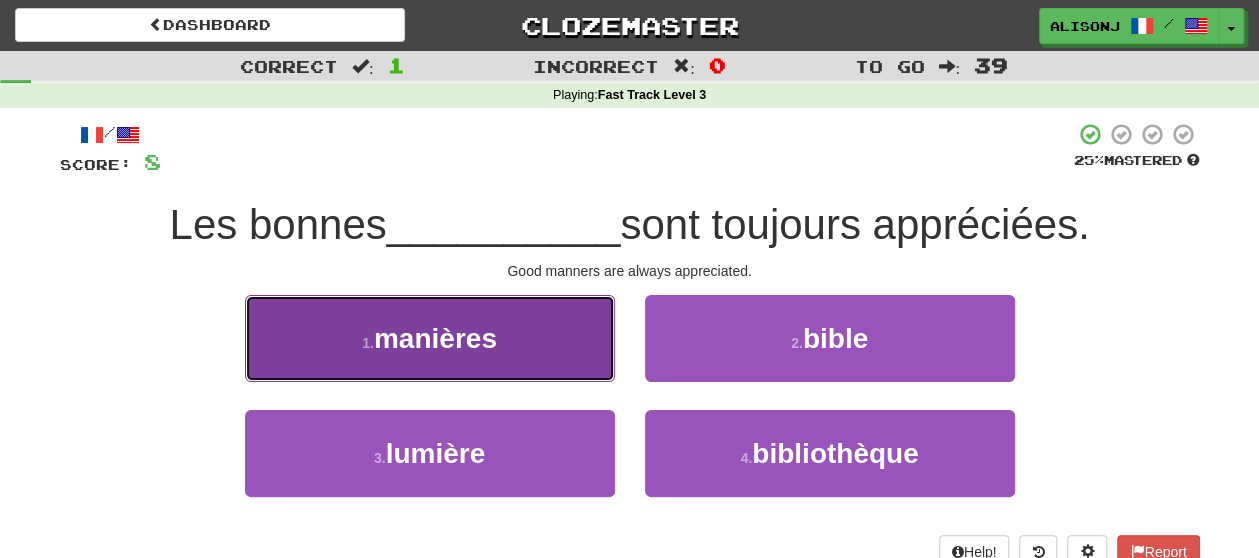 click on "1 .  manières" at bounding box center [430, 338] 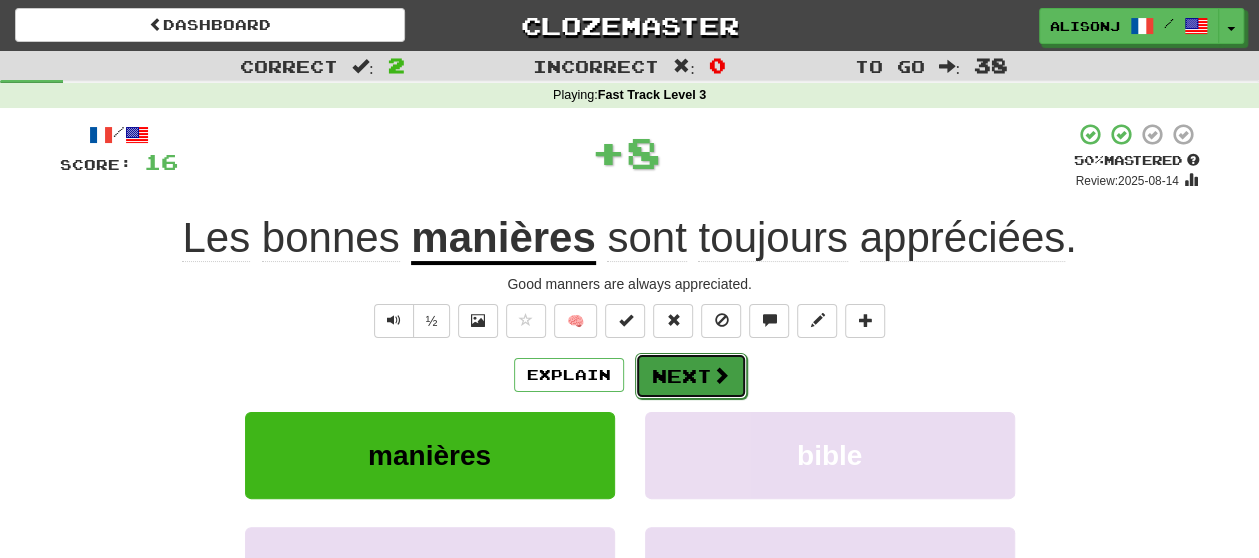 click at bounding box center (721, 375) 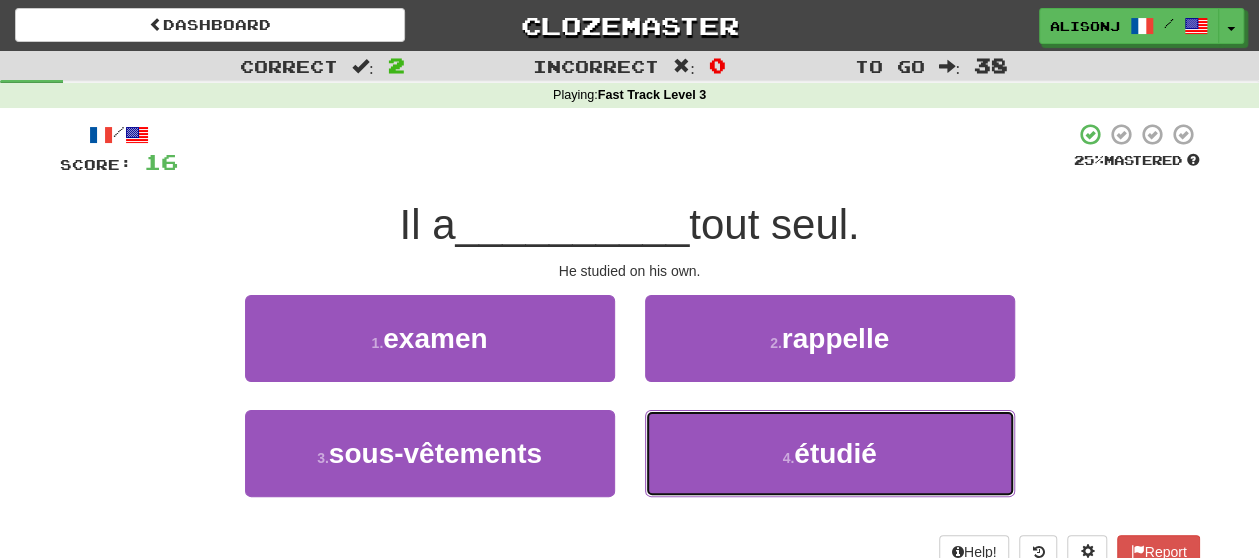 drag, startPoint x: 710, startPoint y: 449, endPoint x: 698, endPoint y: 401, distance: 49.47727 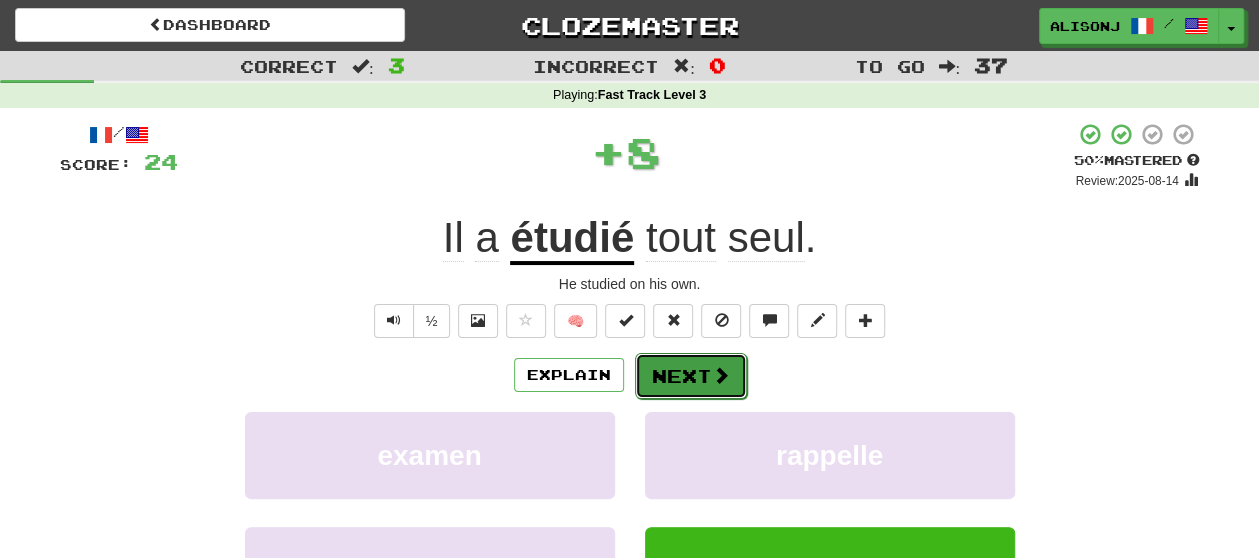 click on "Next" at bounding box center [691, 376] 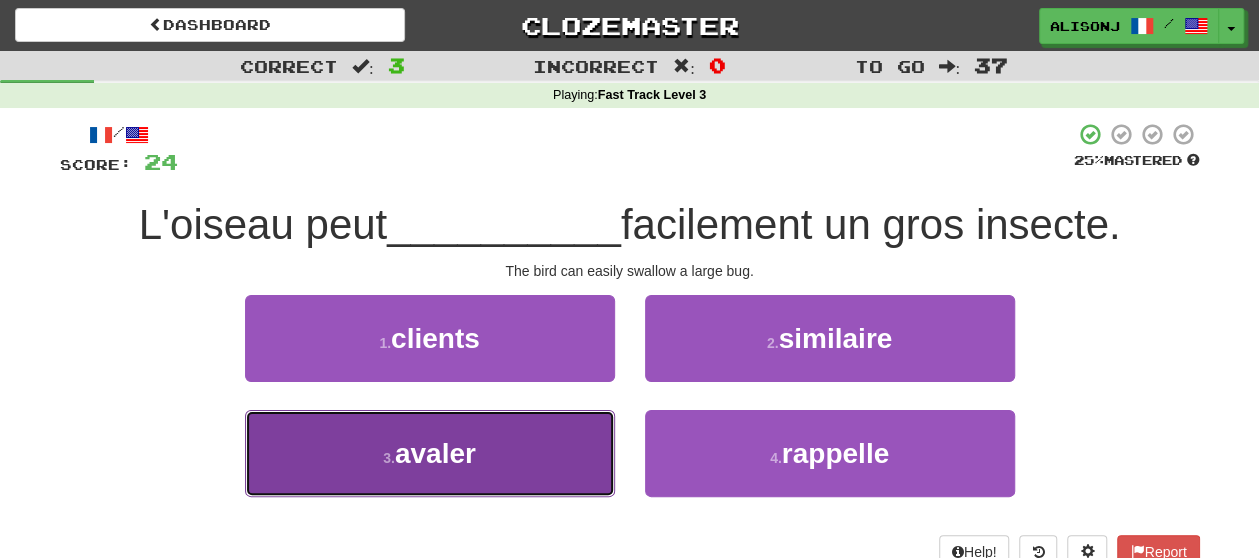 click on "3 .  avaler" at bounding box center (430, 453) 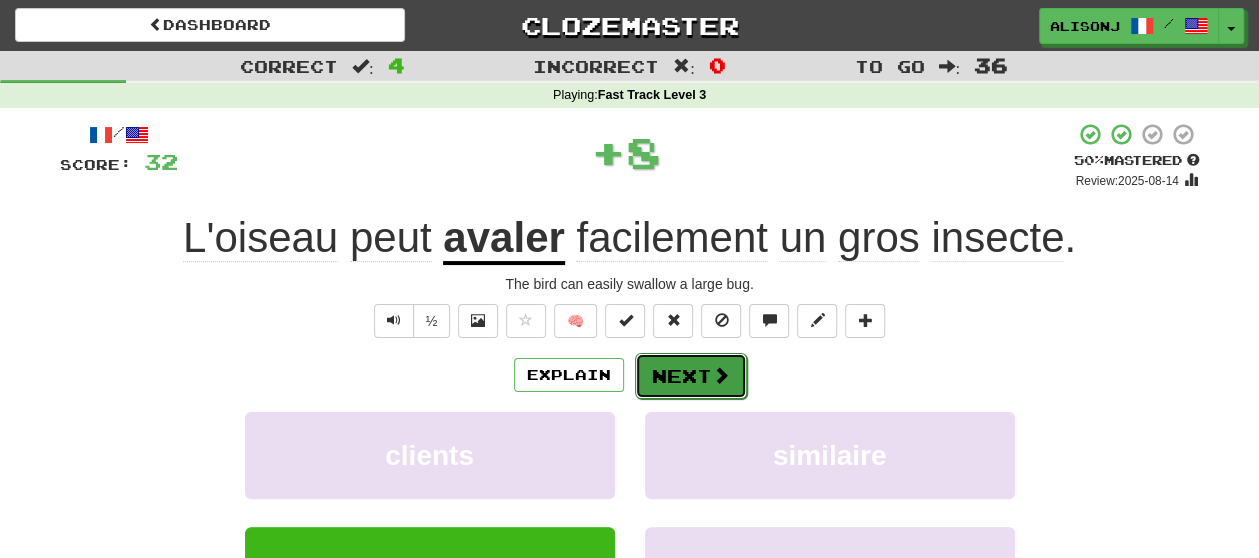 click on "Next" at bounding box center [691, 376] 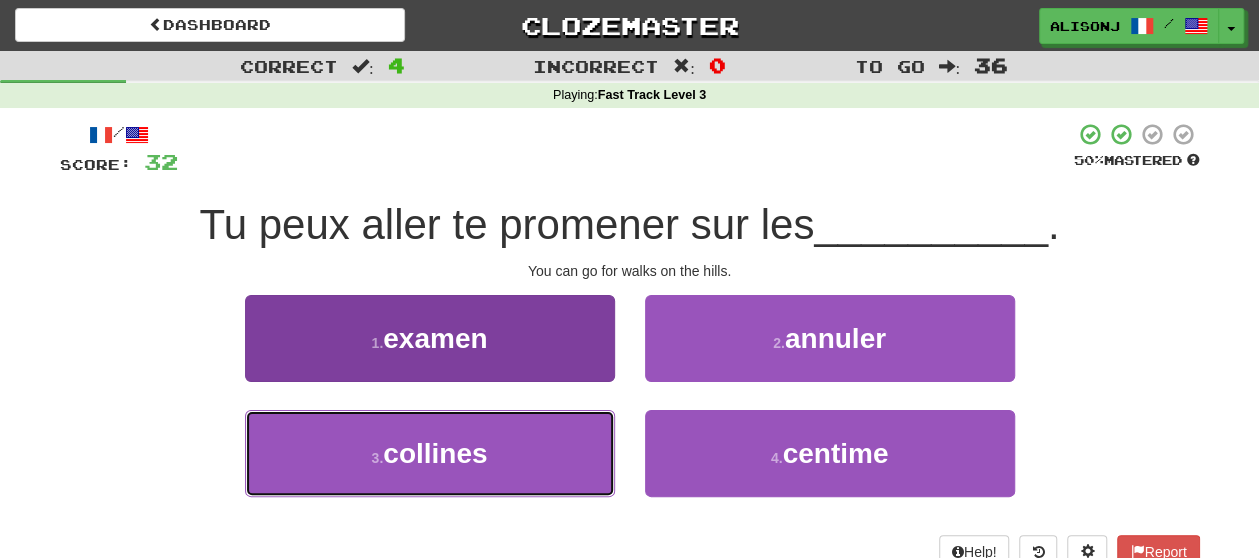 drag, startPoint x: 575, startPoint y: 463, endPoint x: 593, endPoint y: 447, distance: 24.083189 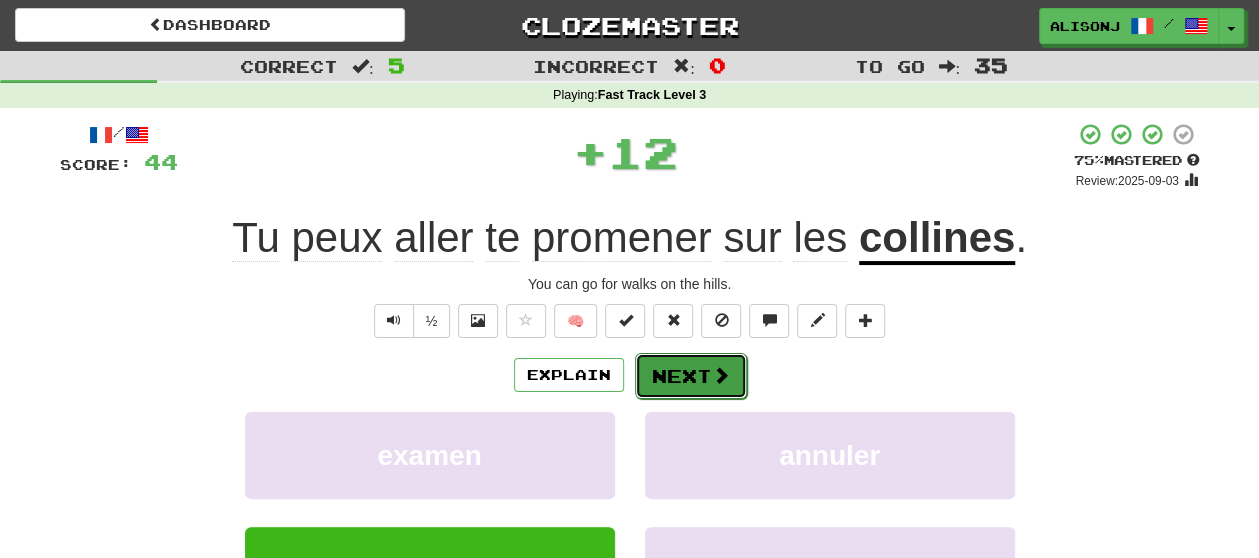 click on "Next" at bounding box center [691, 376] 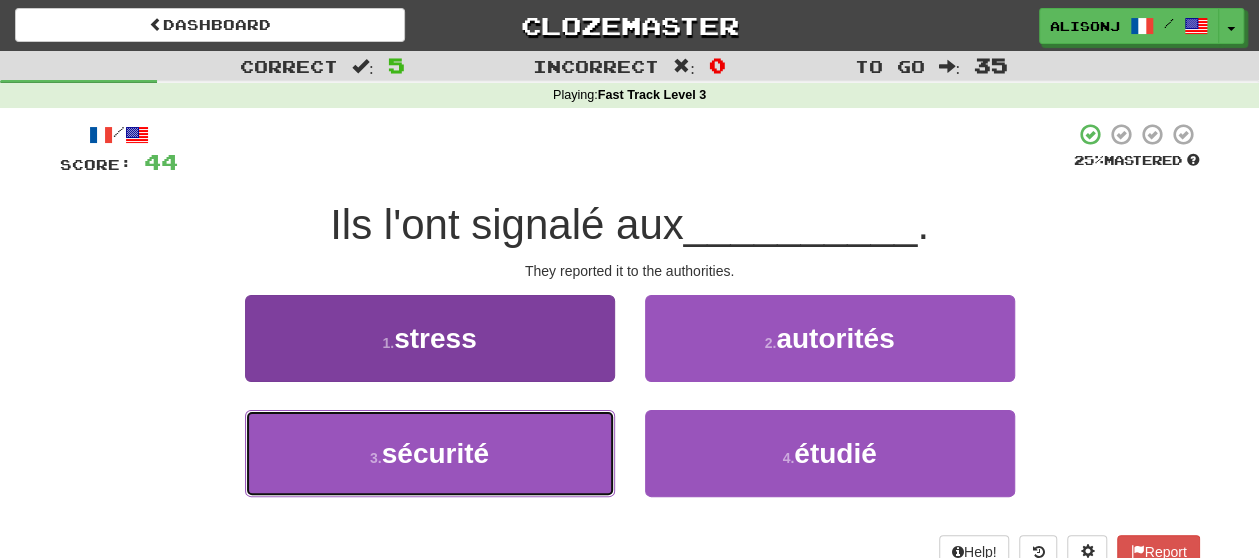 drag, startPoint x: 558, startPoint y: 466, endPoint x: 582, endPoint y: 427, distance: 45.79301 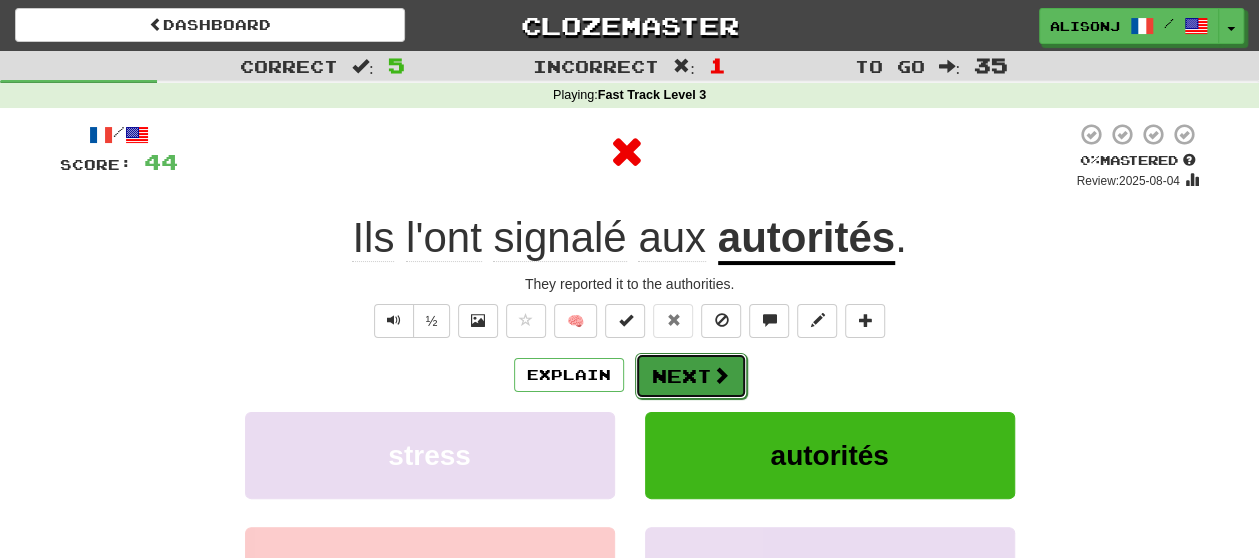 click on "Next" at bounding box center [691, 376] 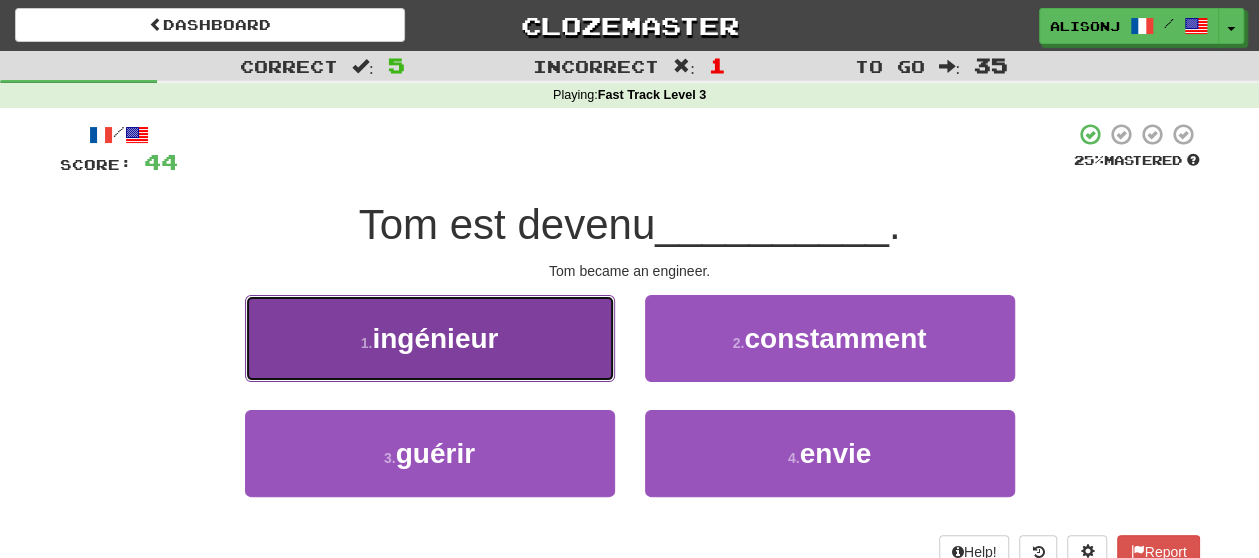 click on "1 .  ingénieur" at bounding box center [430, 338] 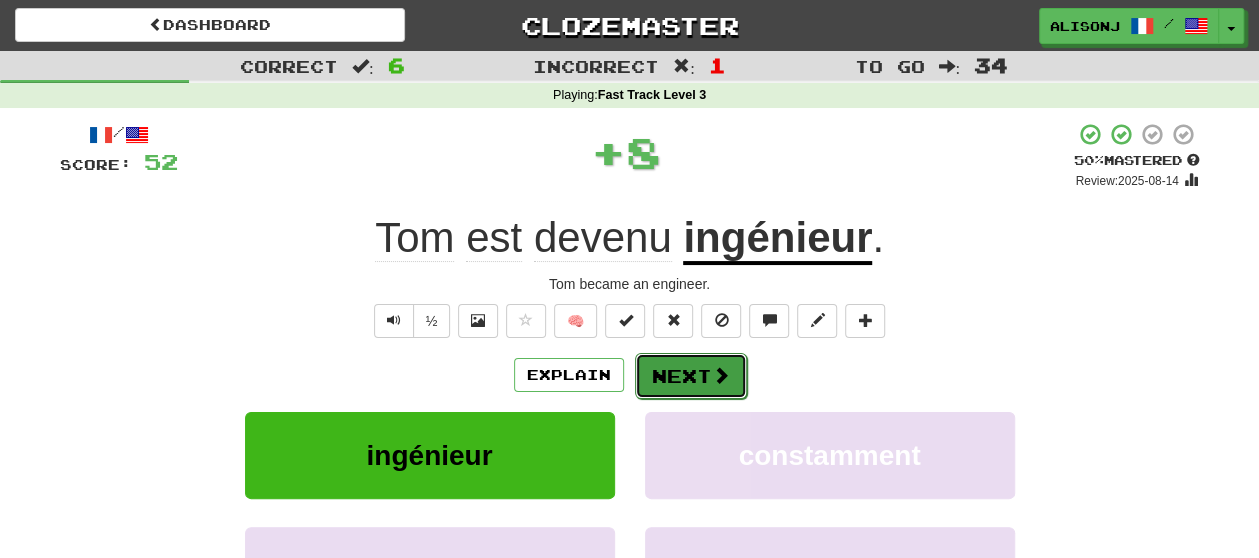 click on "Next" at bounding box center (691, 376) 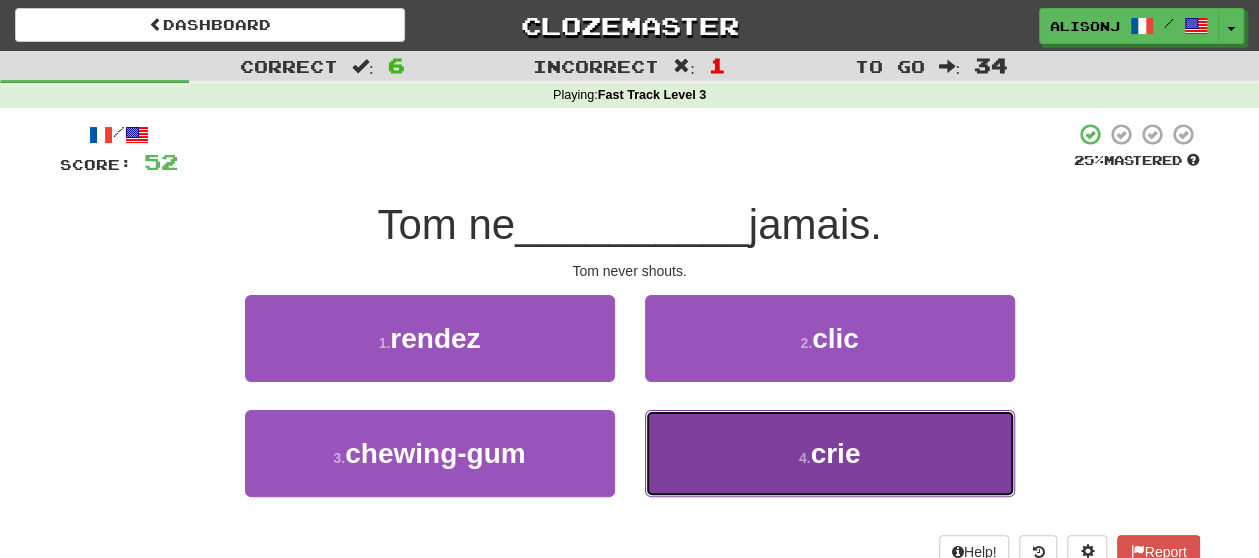 drag, startPoint x: 712, startPoint y: 436, endPoint x: 710, endPoint y: 426, distance: 10.198039 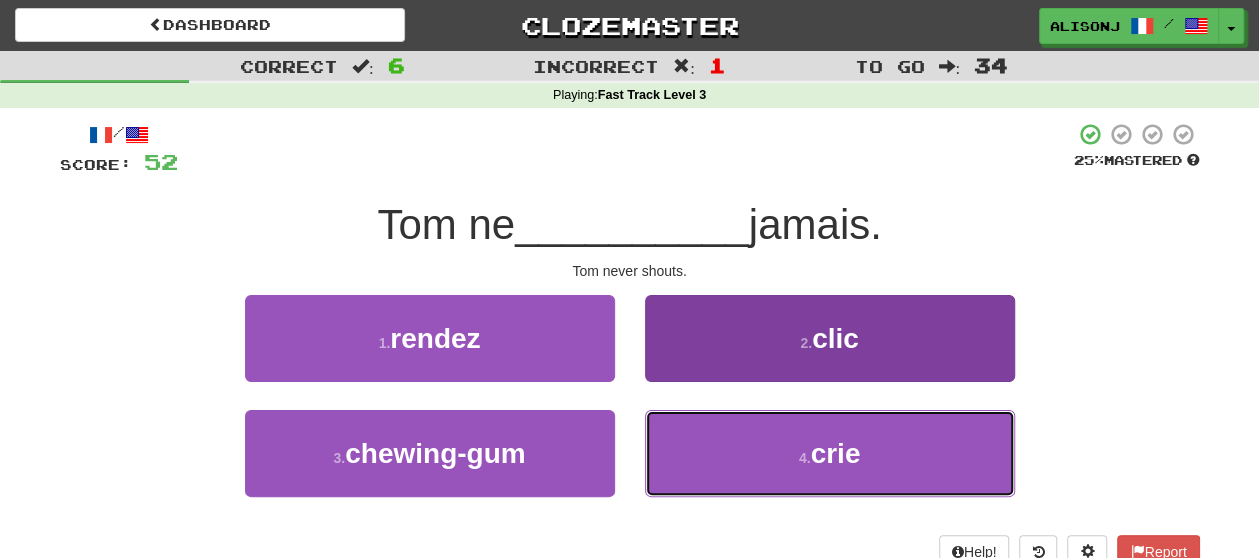 click on "4 .  crie" at bounding box center [830, 453] 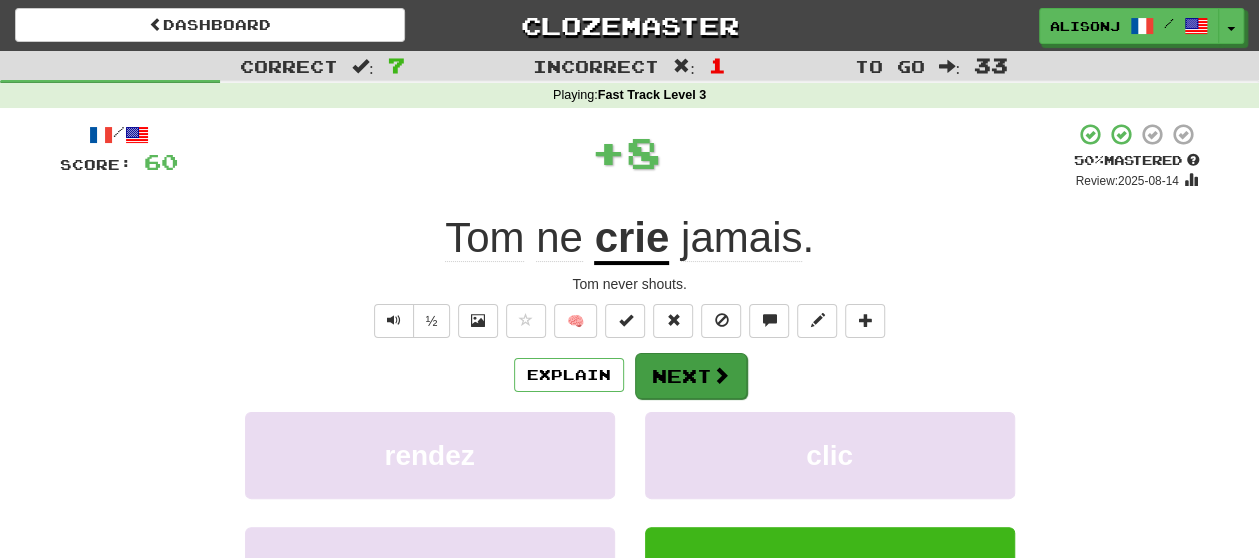 click on "/  Score:   60 + 8 50 %  Mastered Review:  2025-08-14 Tom   ne   crie   jamais . Tom never shouts. ½ 🧠 Explain Next rendez clic chewing-gum crie Learn more: rendez clic chewing-gum crie  Help!  Report" at bounding box center (630, 419) 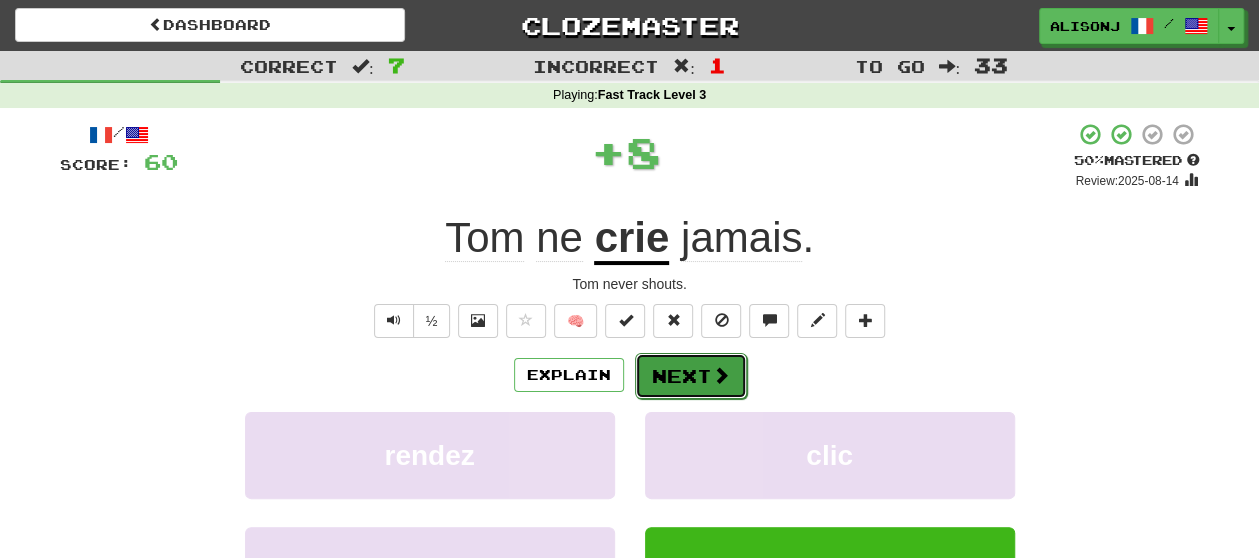 click on "Next" at bounding box center (691, 376) 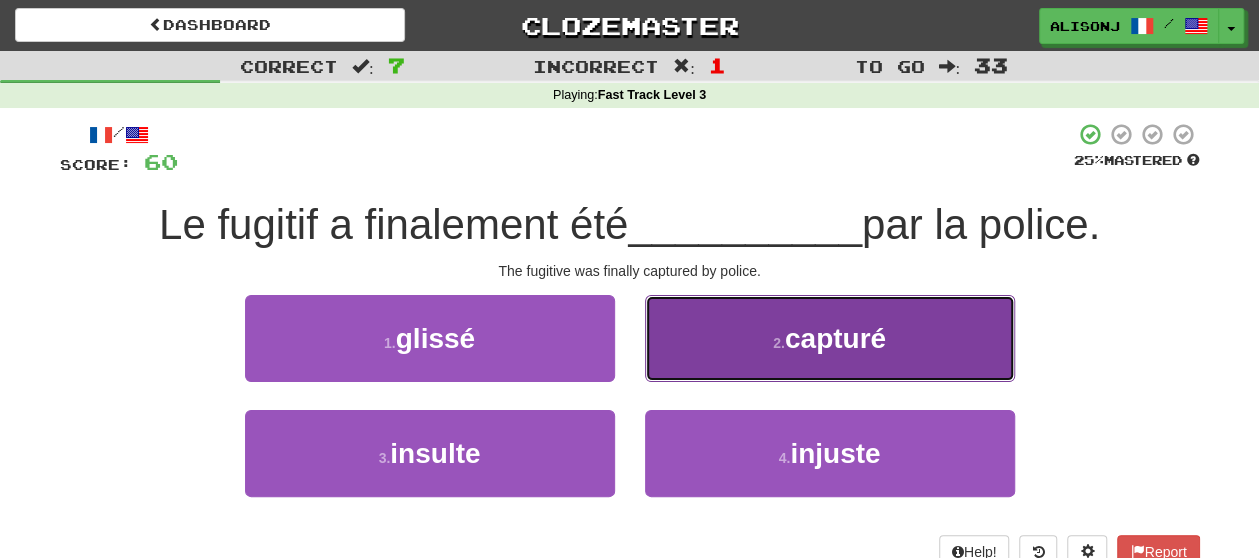 click on "2 .  capturé" at bounding box center [830, 338] 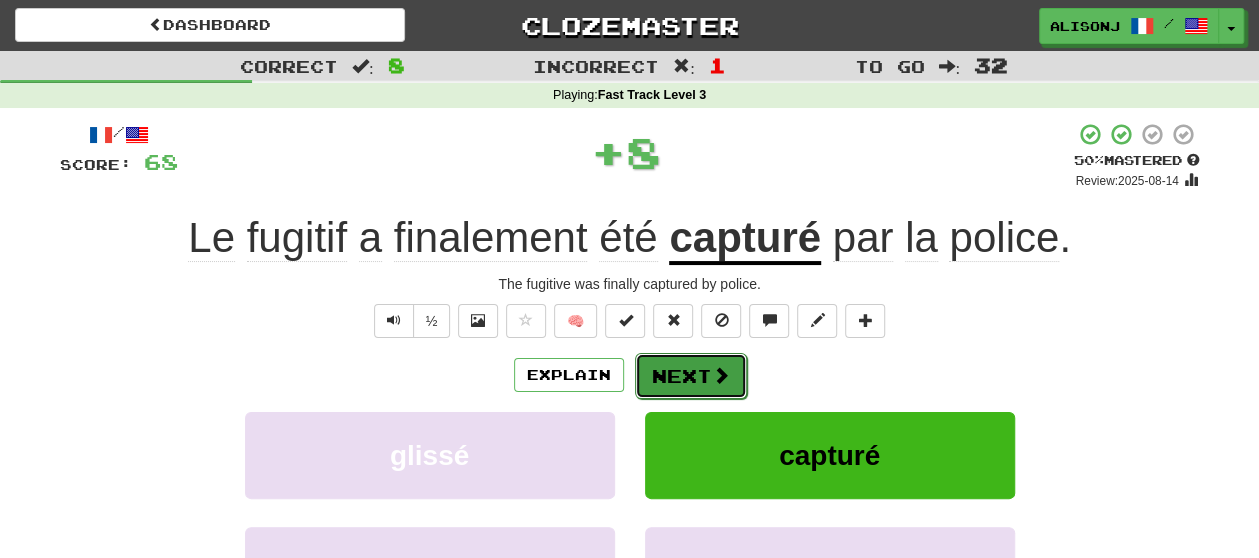 click at bounding box center (721, 375) 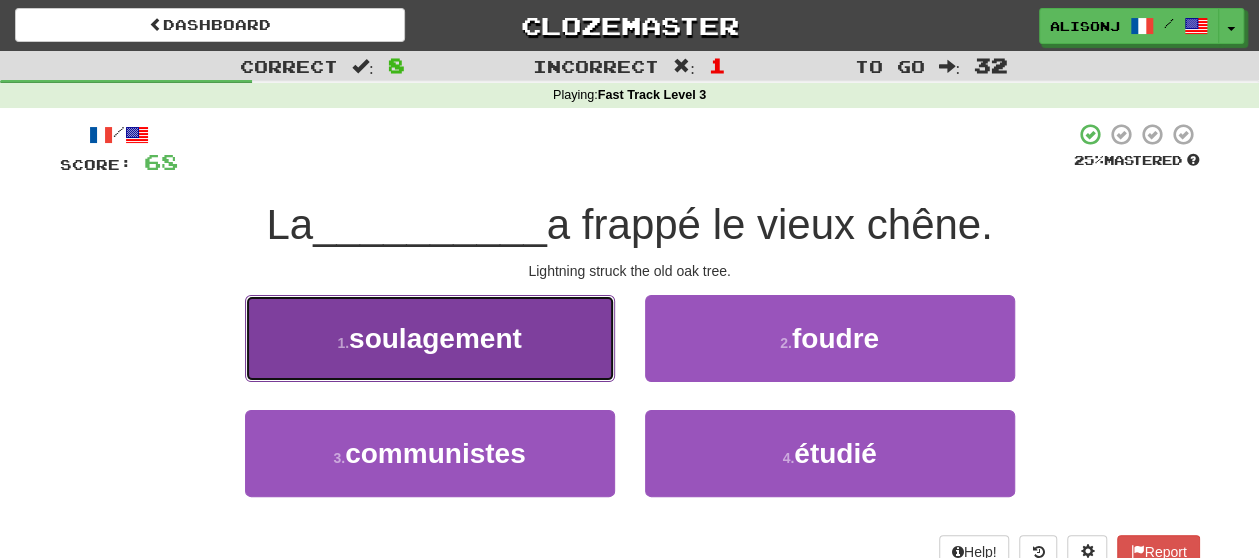 click on "1 .  soulagement" at bounding box center (430, 338) 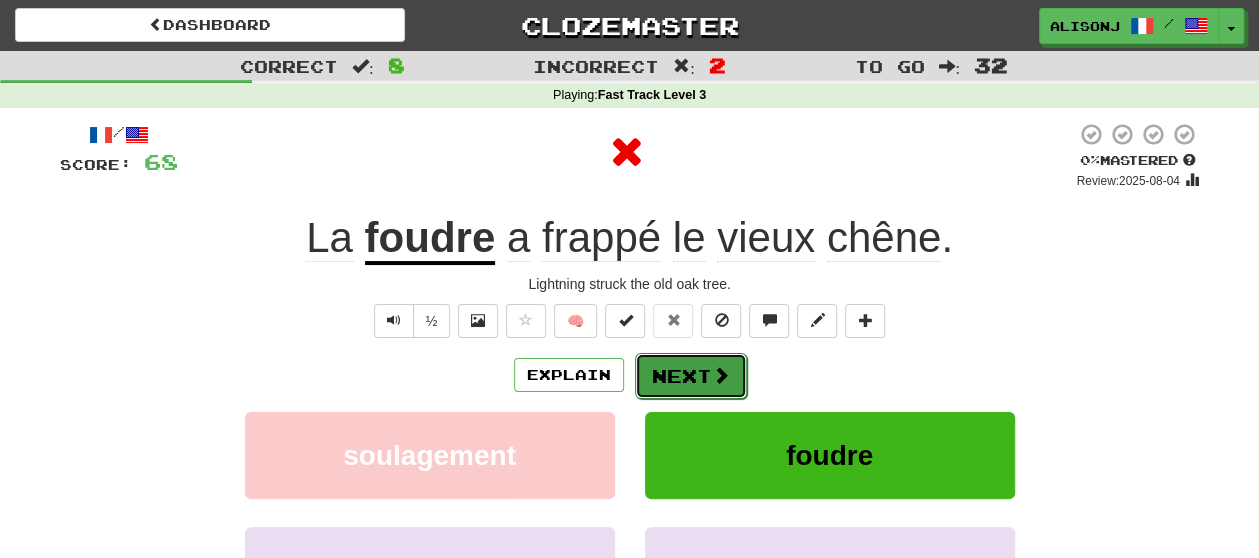 click on "Next" at bounding box center [691, 376] 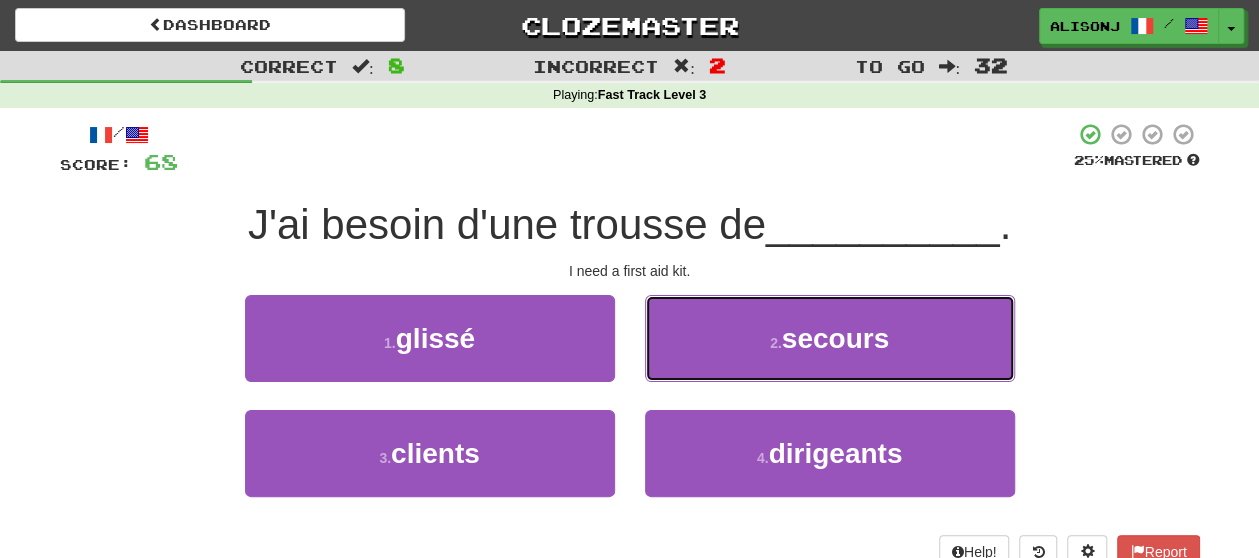 click on "2 .  secours" at bounding box center (830, 338) 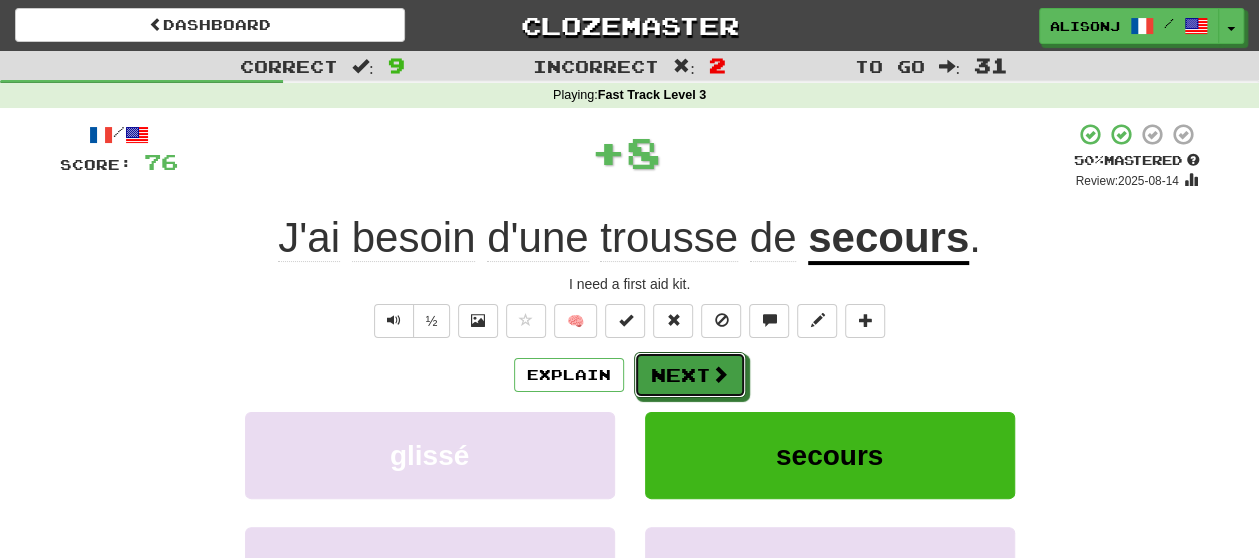 click on "Next" at bounding box center [690, 375] 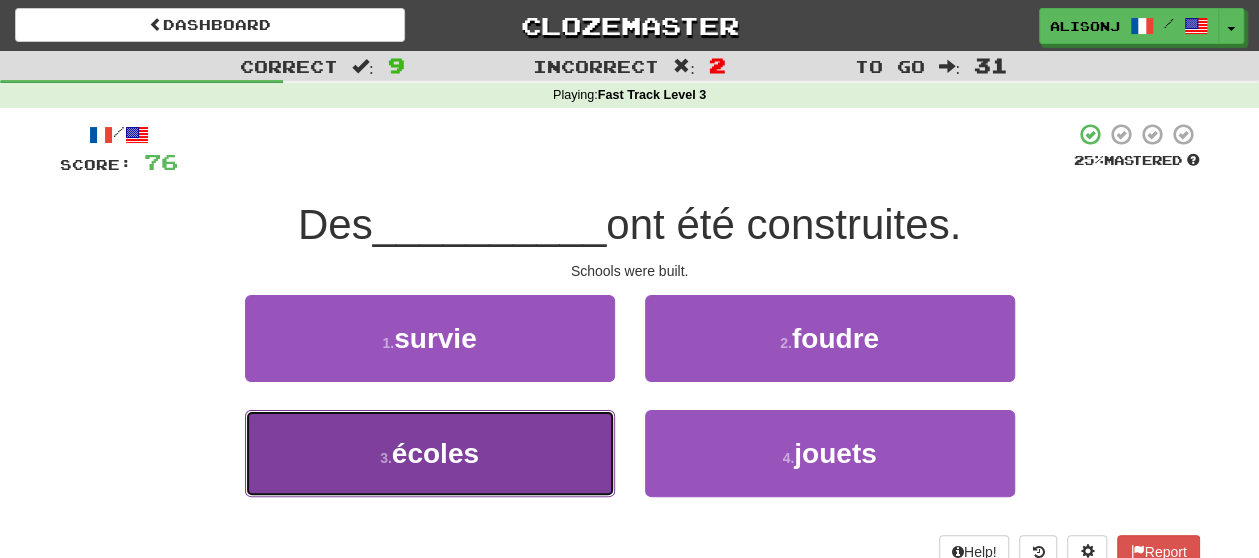 click on "3 .  écoles" at bounding box center (430, 453) 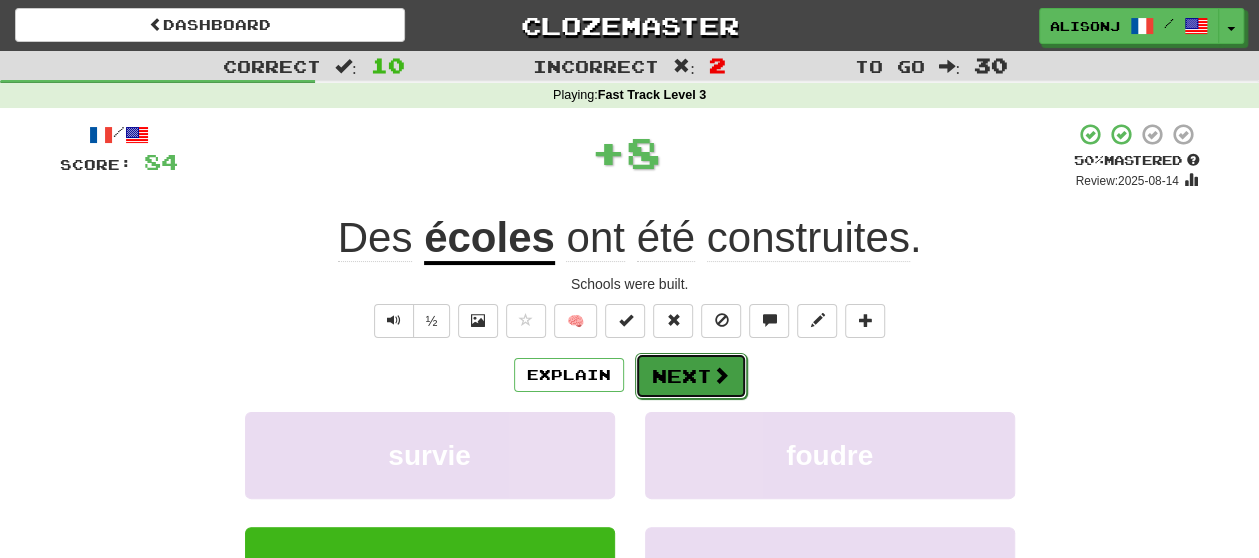 click on "Next" at bounding box center (691, 376) 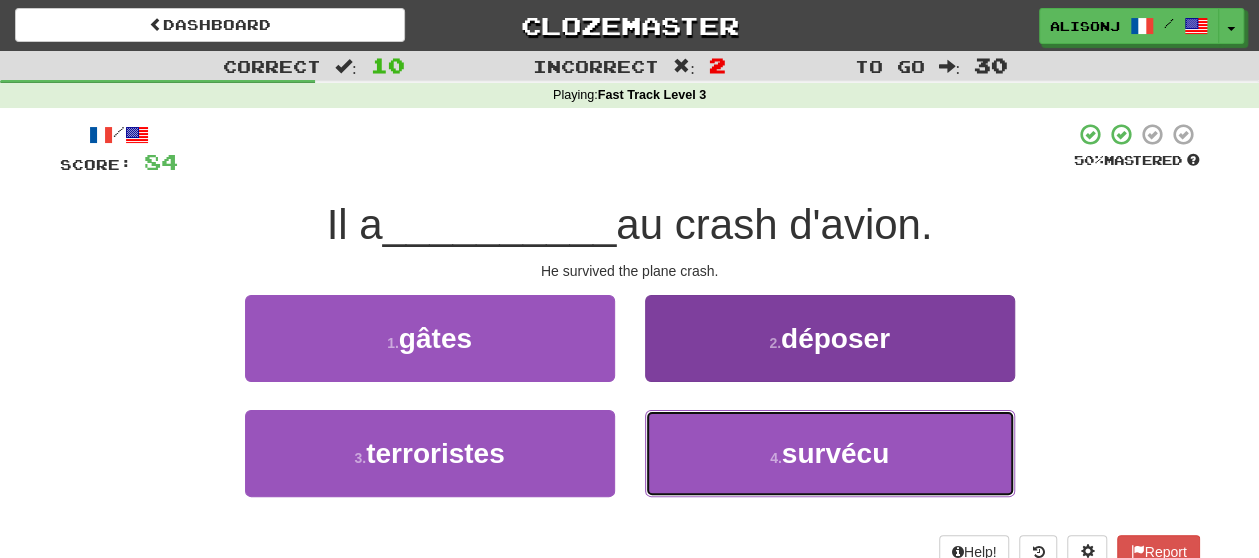 click on "4 .  survécu" at bounding box center [830, 453] 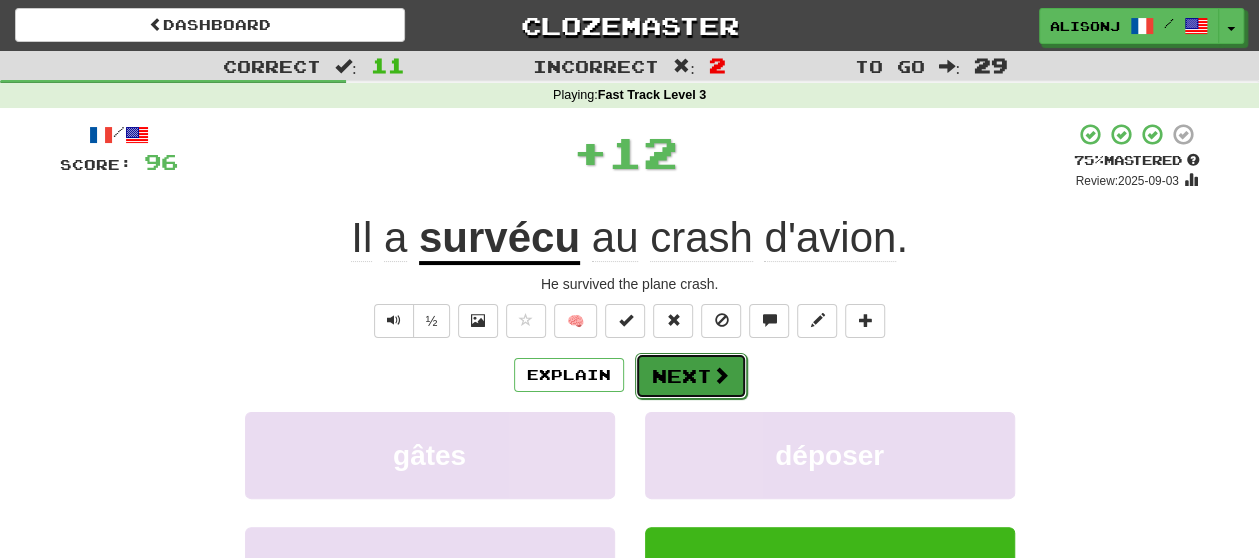 click on "Next" at bounding box center [691, 376] 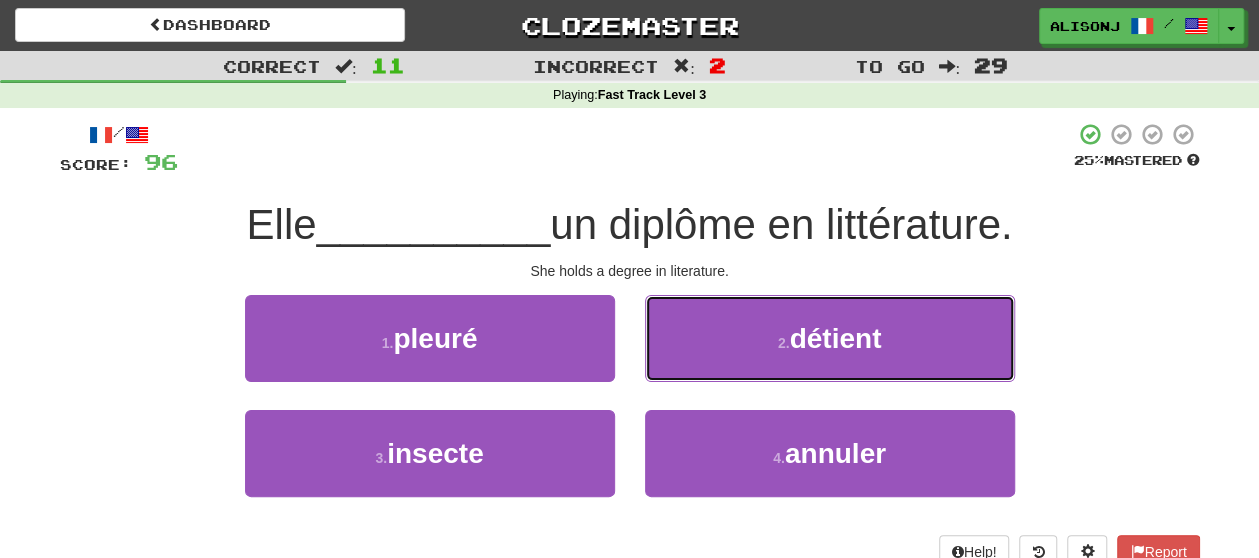 click on "2 .  détient" at bounding box center (830, 338) 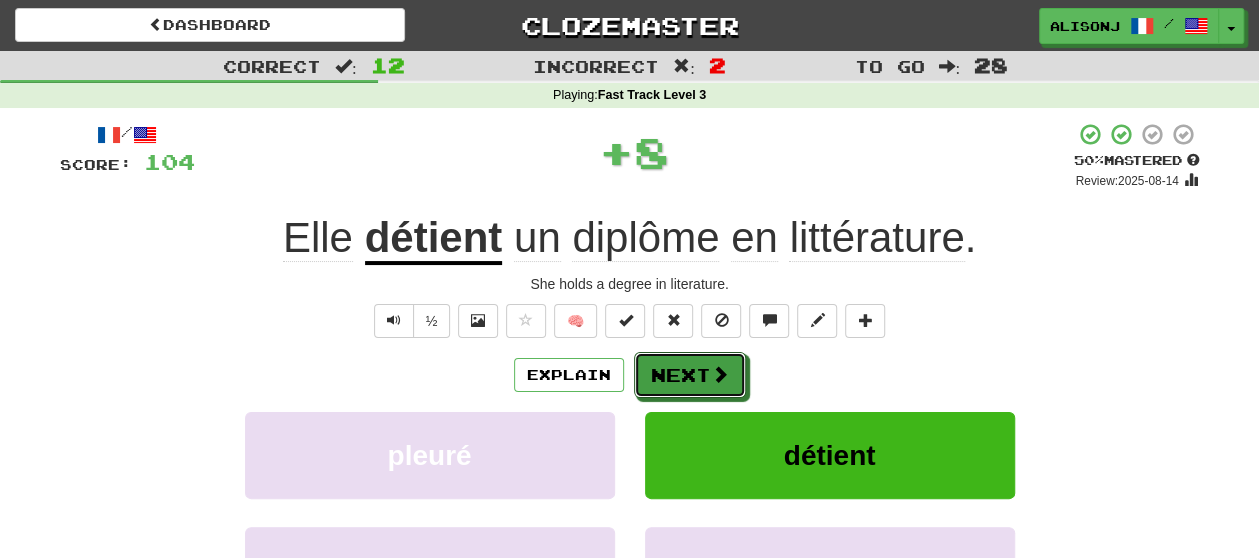 click on "Next" at bounding box center [690, 375] 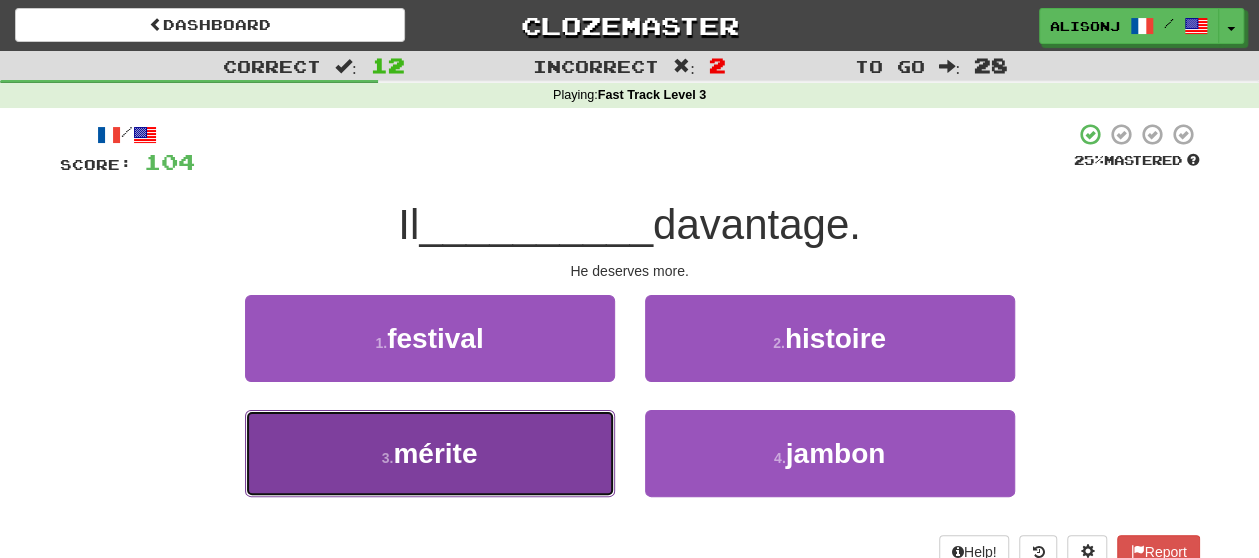 click on "3 .  mérite" at bounding box center (430, 453) 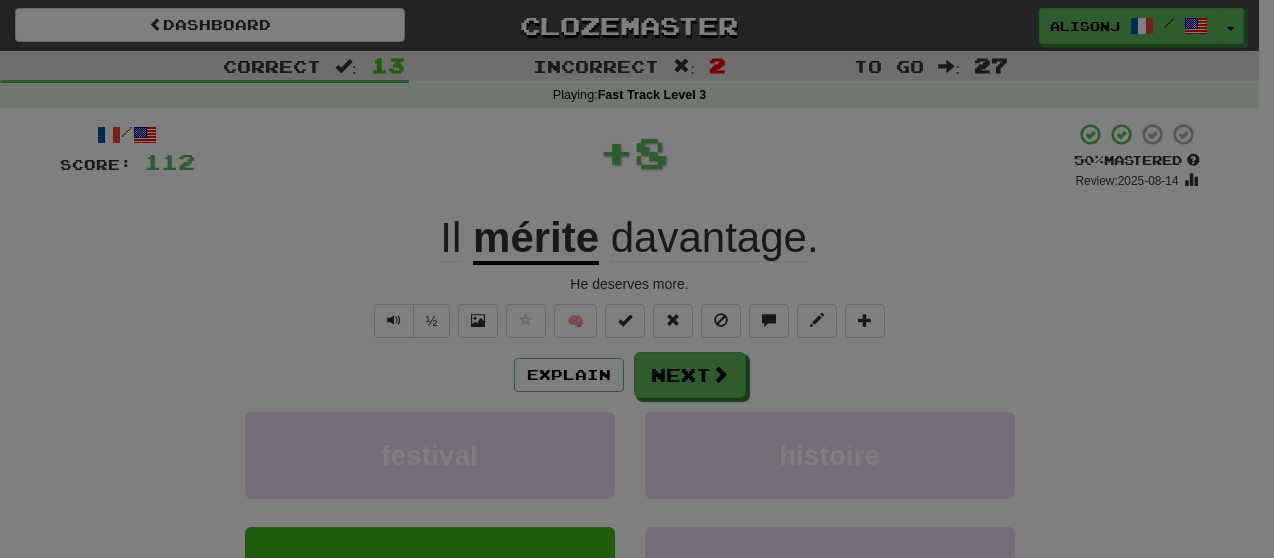 click on "Dashboard
Clozemaster
AlisonJ
/
Toggle Dropdown
Dashboard
Leaderboard
Activity Feed
Notifications
Profile
Discussions
Français
/
English
Streak:
44
Review:
60
Points Today: 1096
Languages
Account
Logout
AlisonJ
/
Toggle Dropdown
Dashboard
Leaderboard
Activity Feed
Notifications
Profile
Discussions
Français
/
English
Streak:
44
Review:
60
Points Today: 1096
Languages
Account
Logout
clozemaster
Correct   :   13 Incorrect   :   2 To go   :   27 Playing :  Fast Track Level 3  /  Score:   112 + 8 50 %  Mastered Review:  2025-08-14 Il   mérite   davantage . He deserves more. ½ 🧠 Explain Next festival histoire mérite" at bounding box center (637, 727) 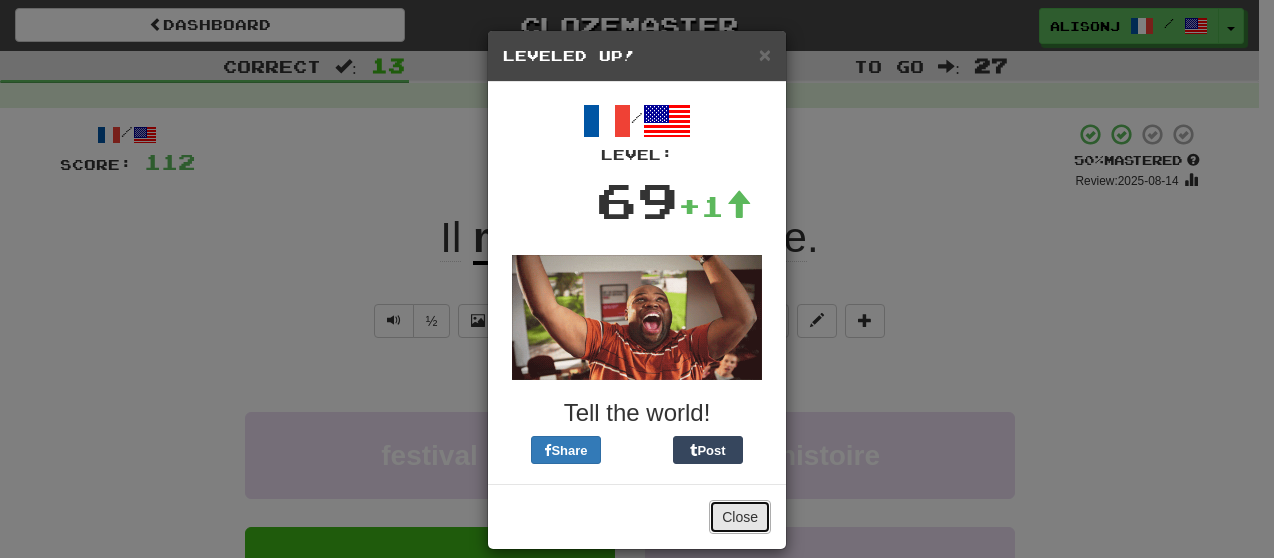 click on "Close" at bounding box center (740, 517) 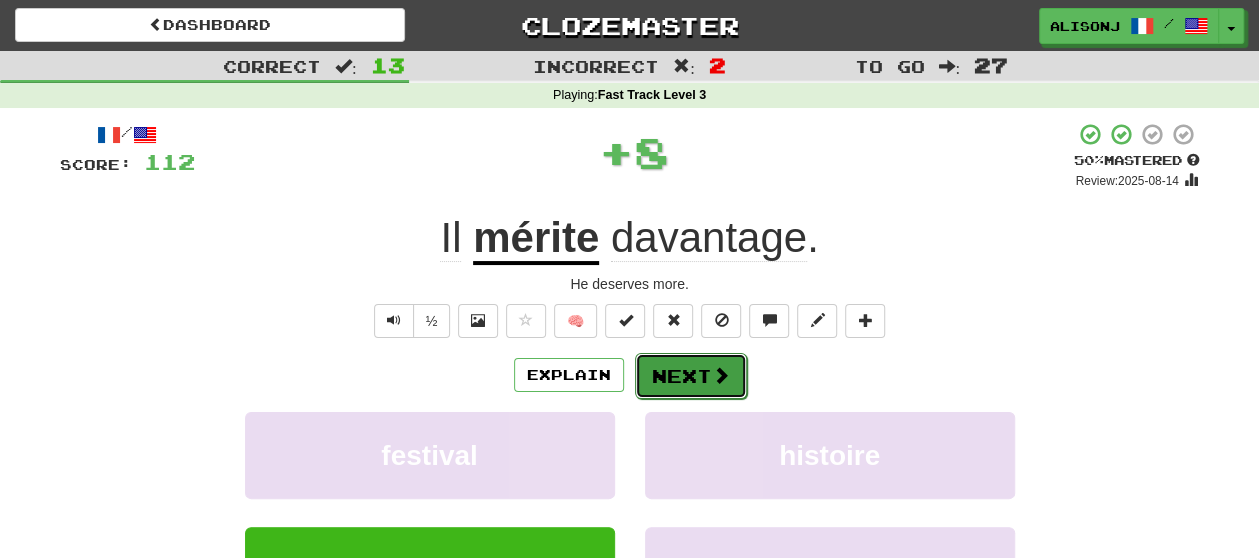 click on "Next" at bounding box center (691, 376) 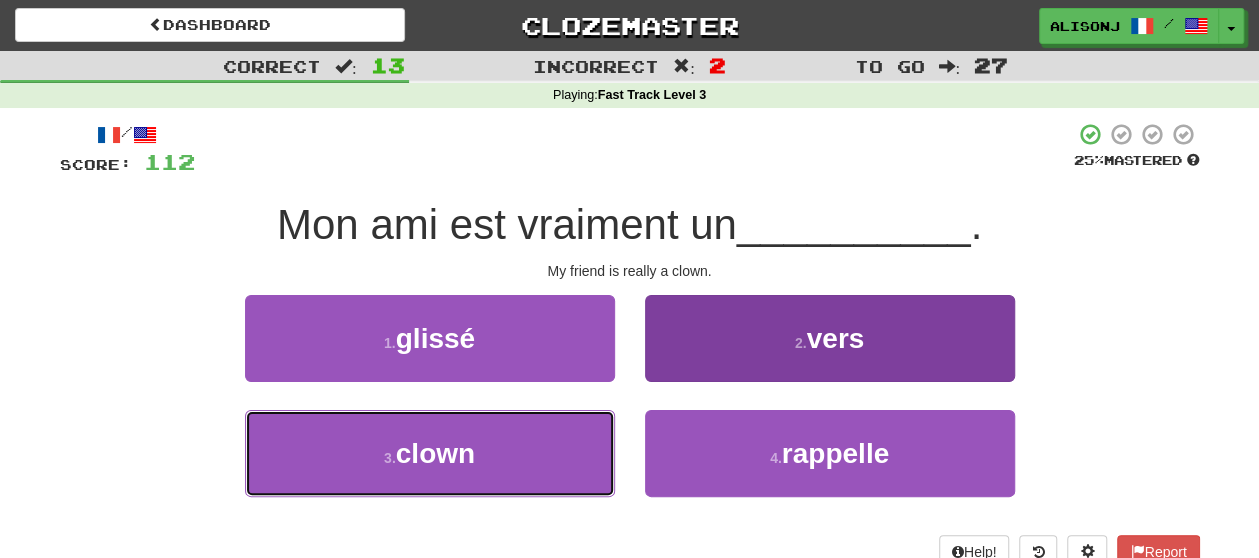 drag, startPoint x: 554, startPoint y: 463, endPoint x: 645, endPoint y: 416, distance: 102.4207 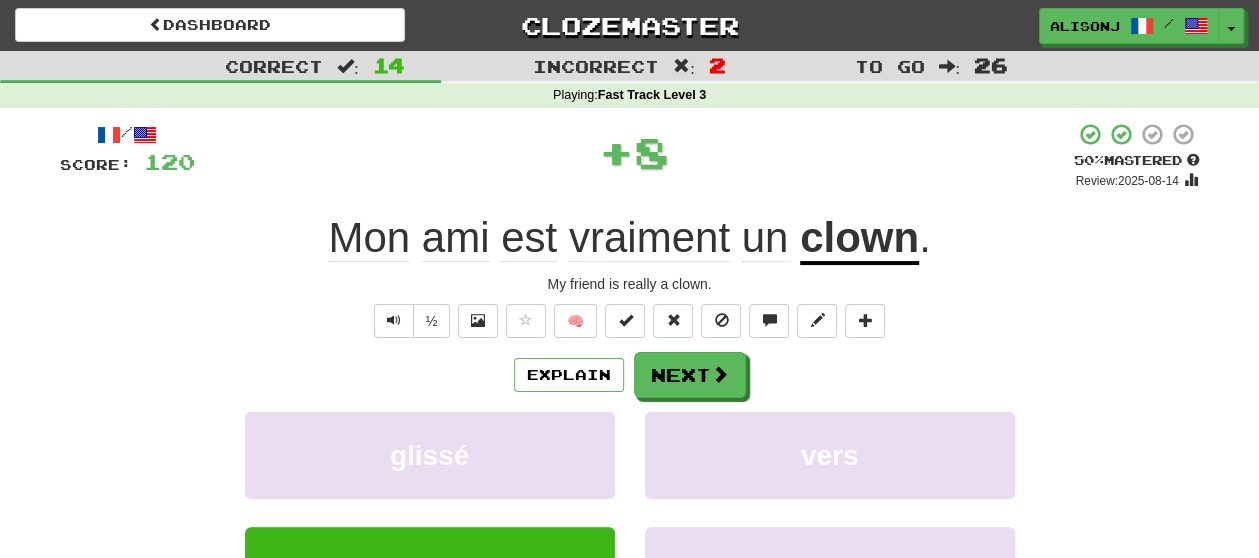 click on "Explain Next" at bounding box center (630, 375) 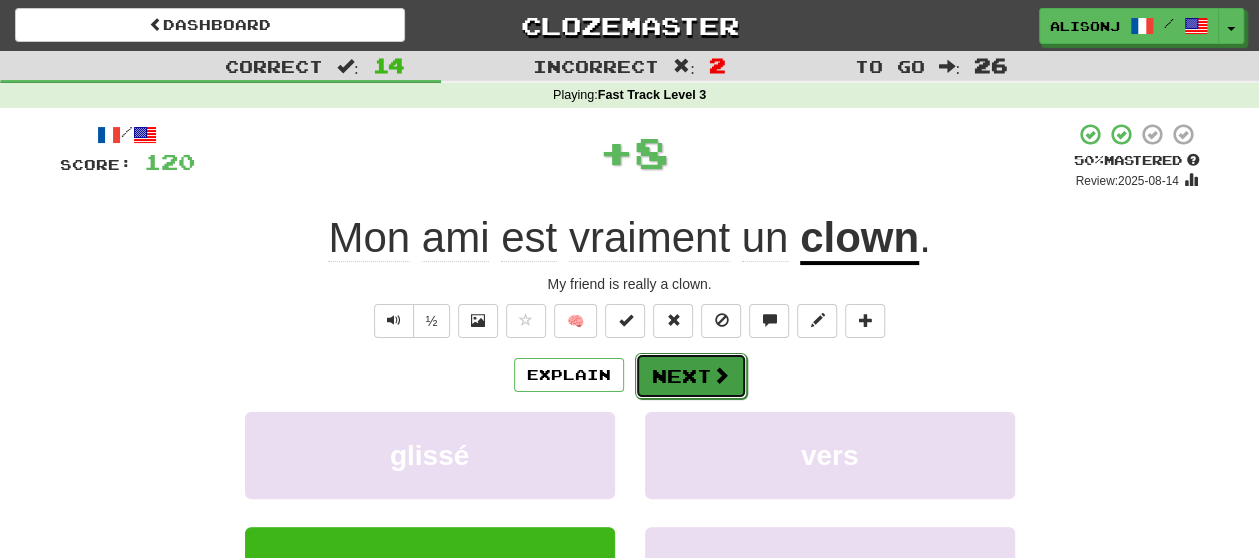 click on "Next" at bounding box center [691, 376] 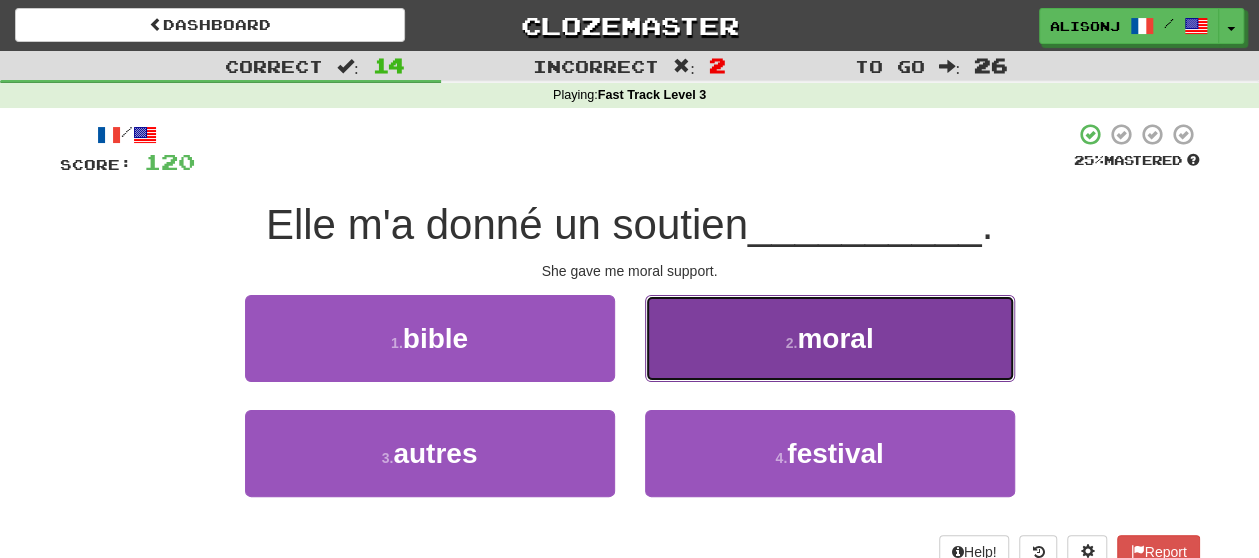 click on "2 .  moral" at bounding box center (830, 338) 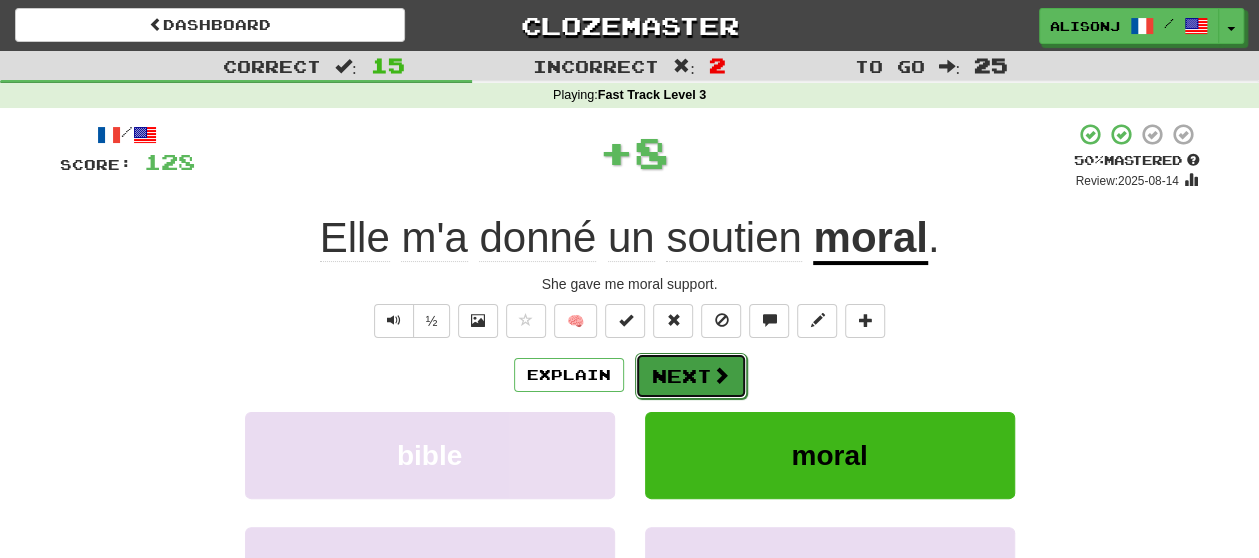 click on "Next" at bounding box center (691, 376) 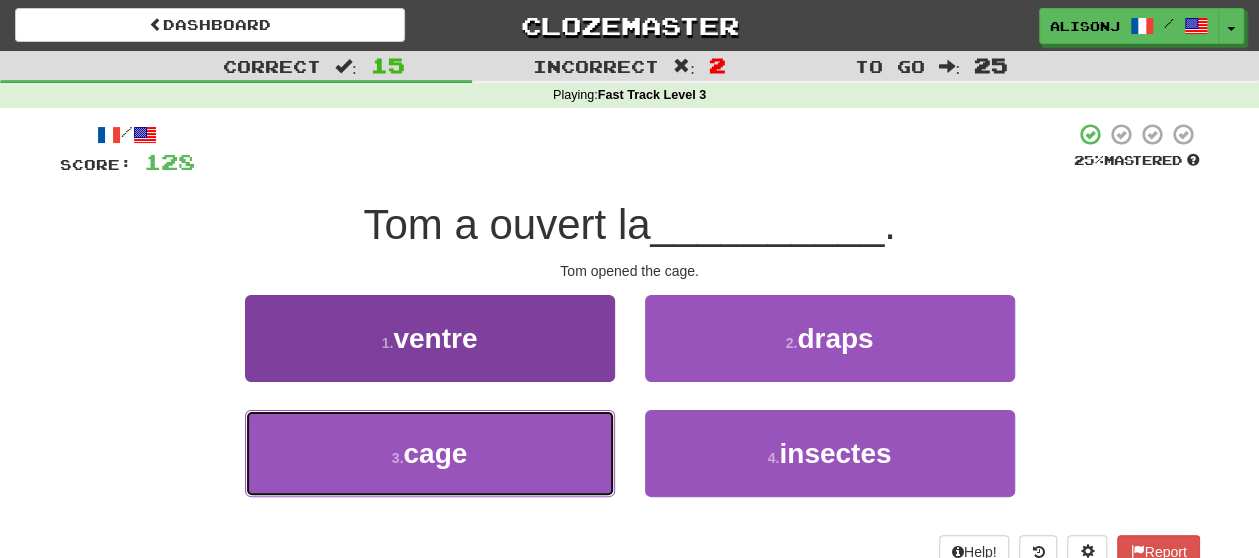 drag, startPoint x: 513, startPoint y: 483, endPoint x: 541, endPoint y: 447, distance: 45.607018 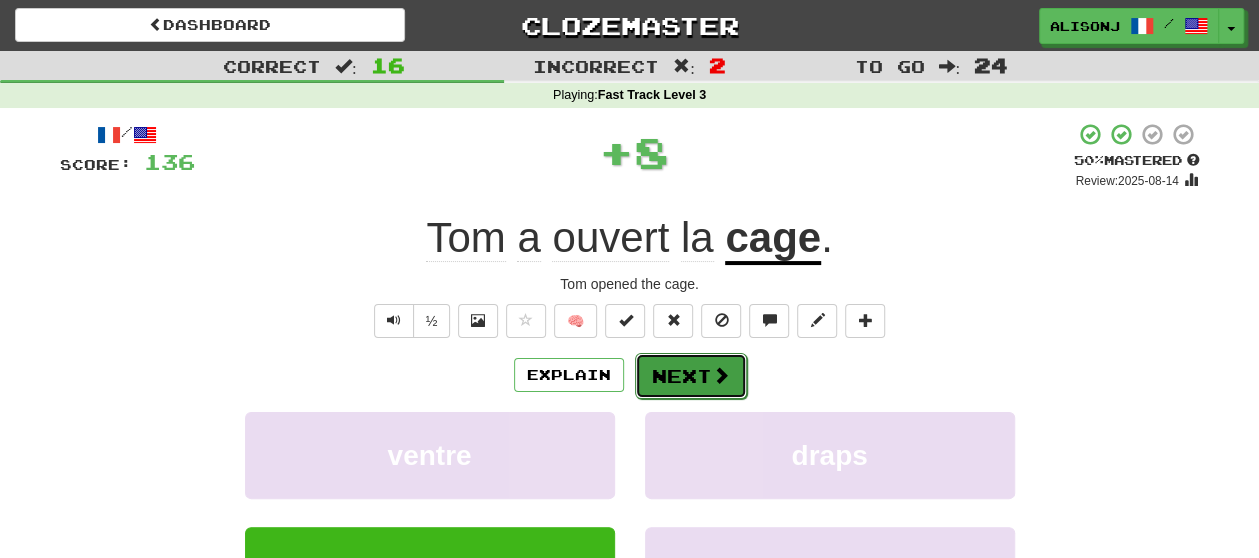 click on "Next" at bounding box center (691, 376) 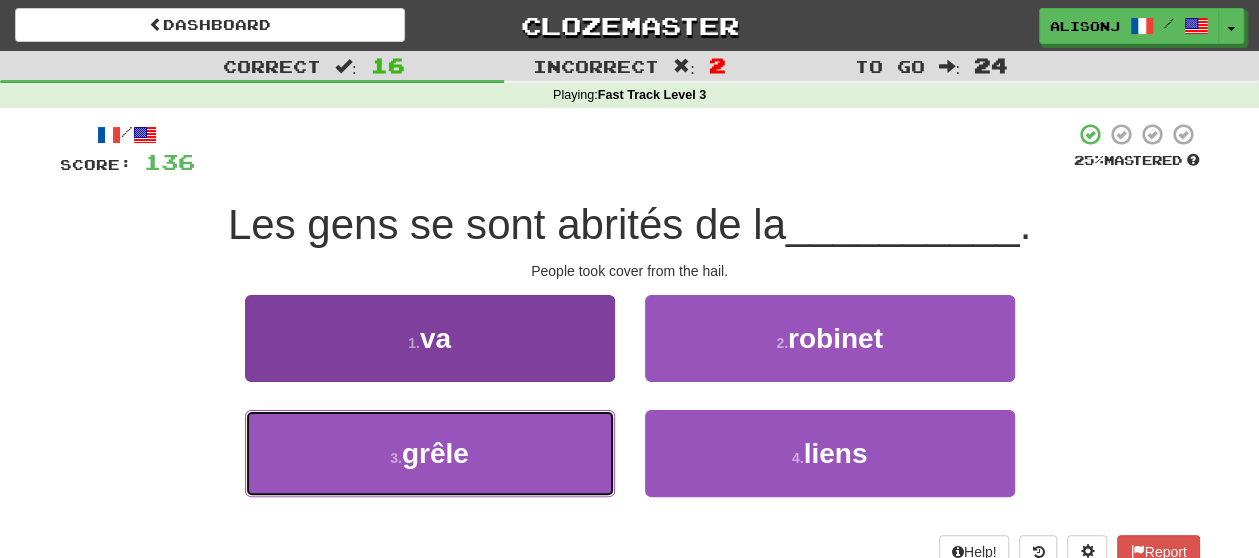 click on "3 .  grêle" at bounding box center [430, 453] 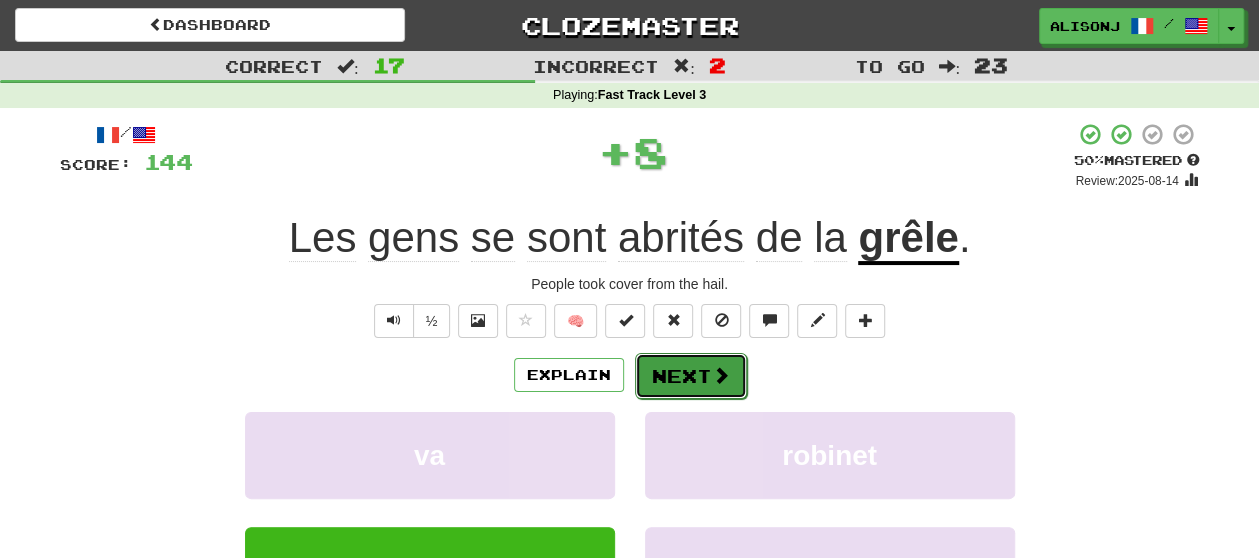 click at bounding box center [721, 375] 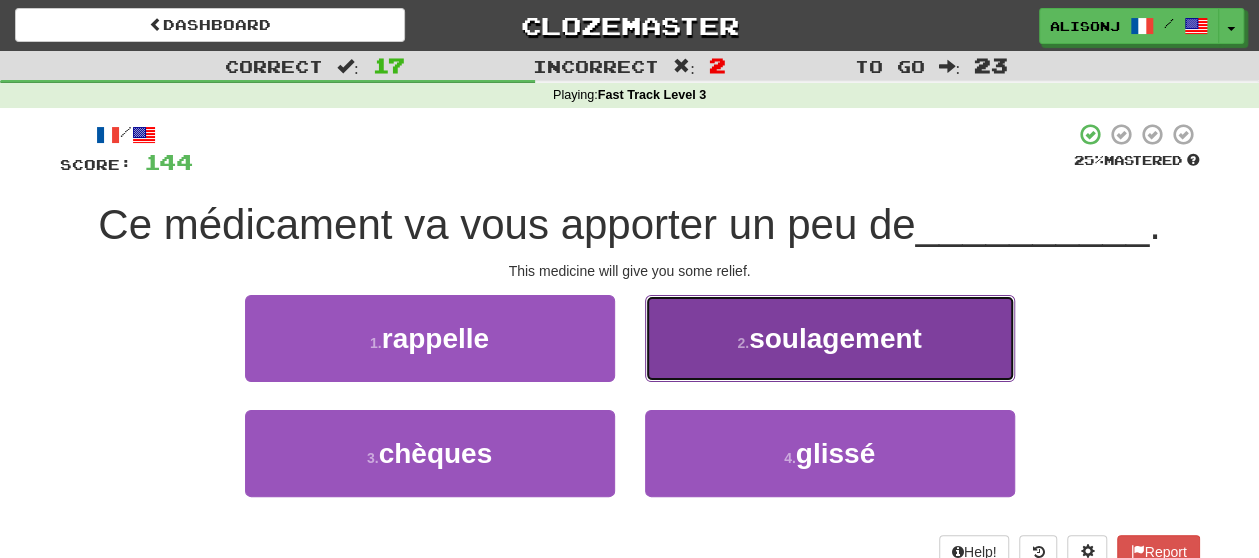 click on "2 .  soulagement" at bounding box center (830, 338) 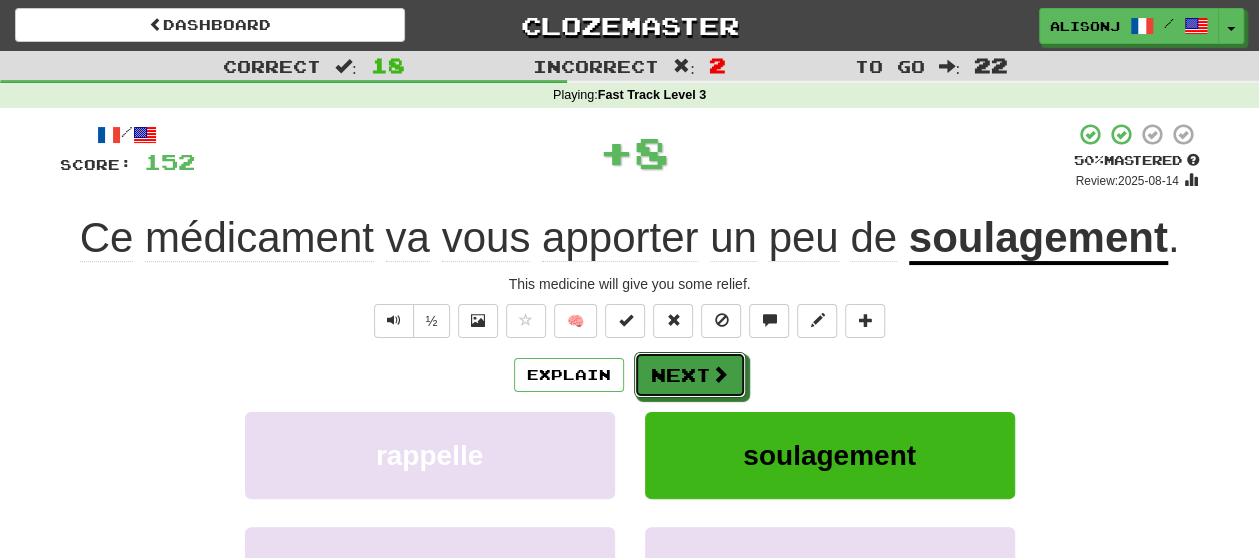 click at bounding box center (720, 374) 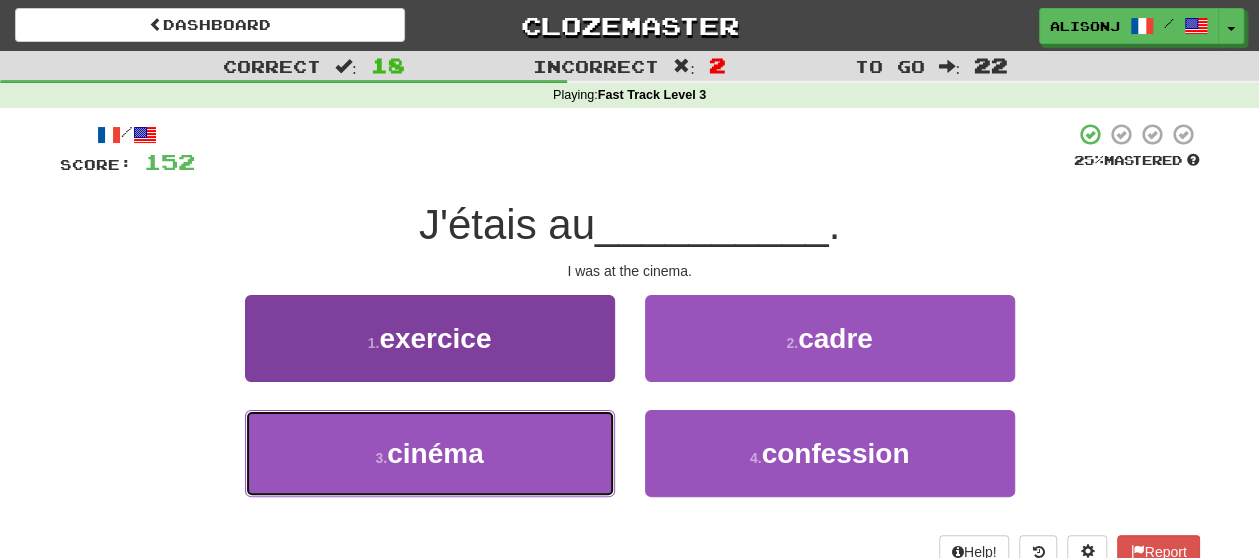 drag, startPoint x: 560, startPoint y: 458, endPoint x: 576, endPoint y: 437, distance: 26.400757 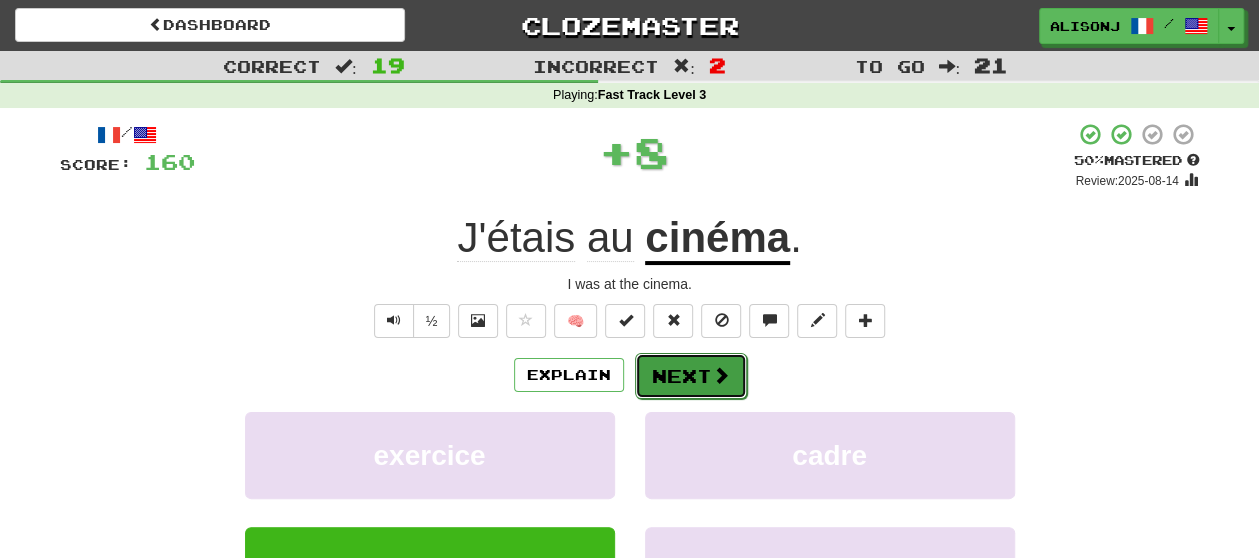 click on "Next" at bounding box center (691, 376) 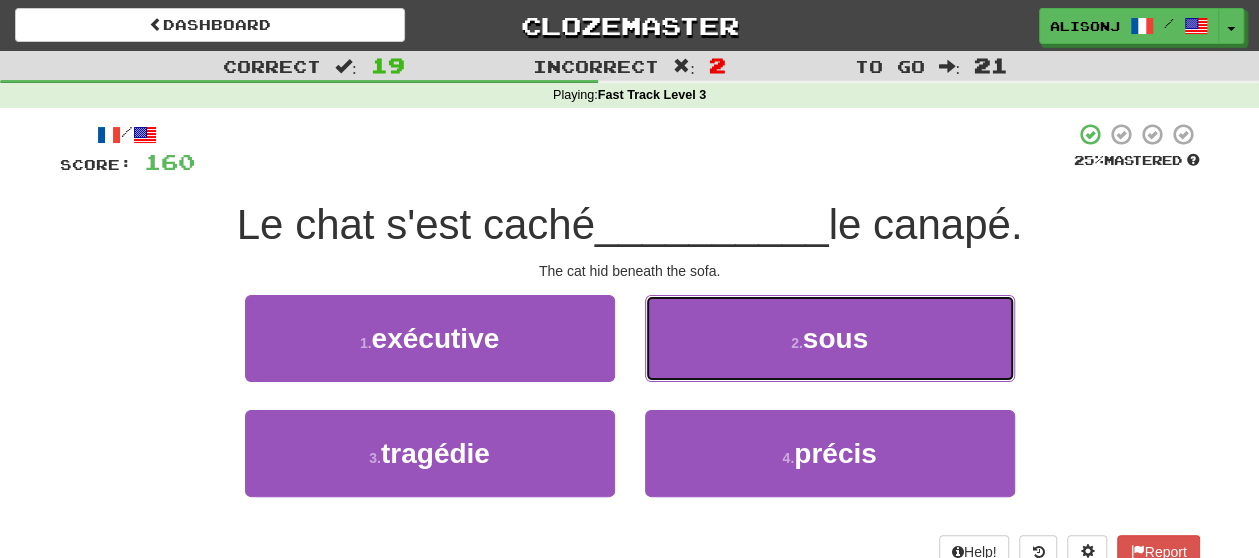 click on "2 .  sous" at bounding box center (830, 338) 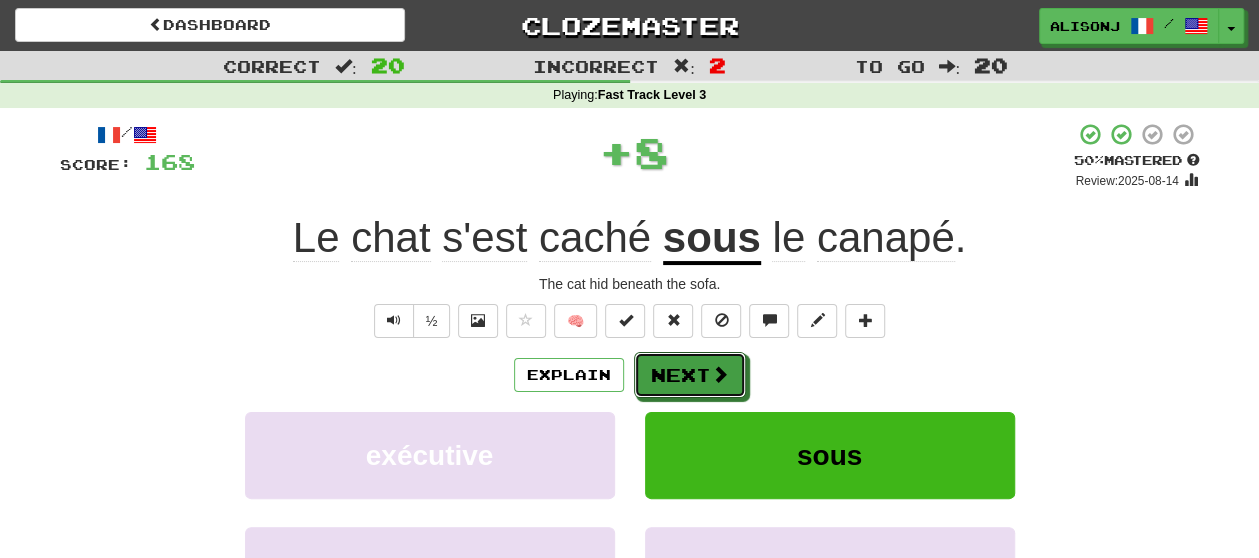 click on "Next" at bounding box center (690, 375) 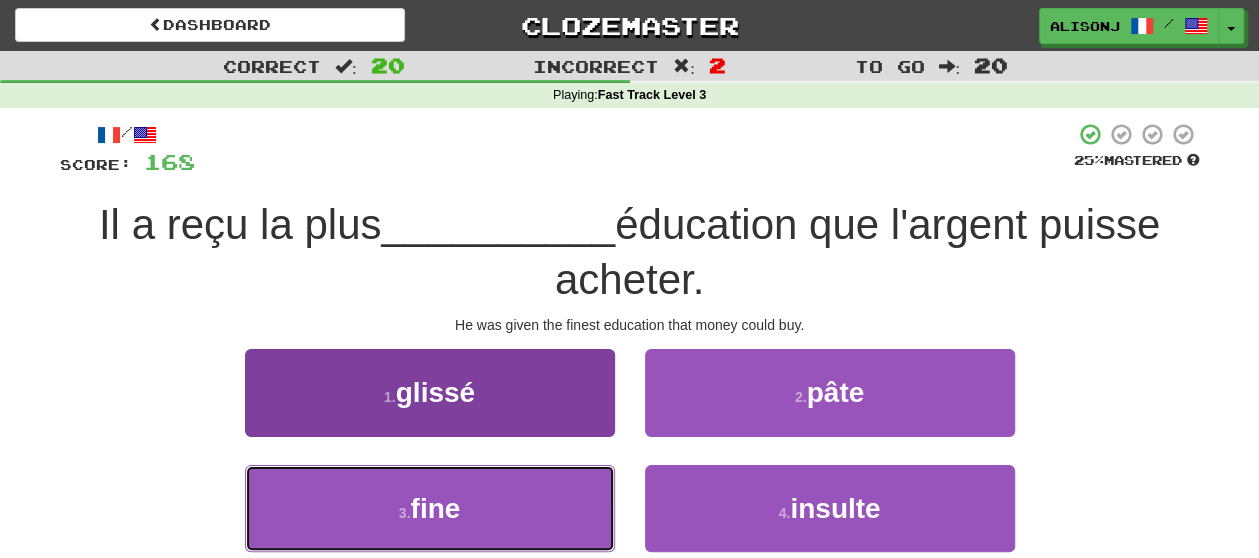 drag, startPoint x: 520, startPoint y: 503, endPoint x: 563, endPoint y: 459, distance: 61.522354 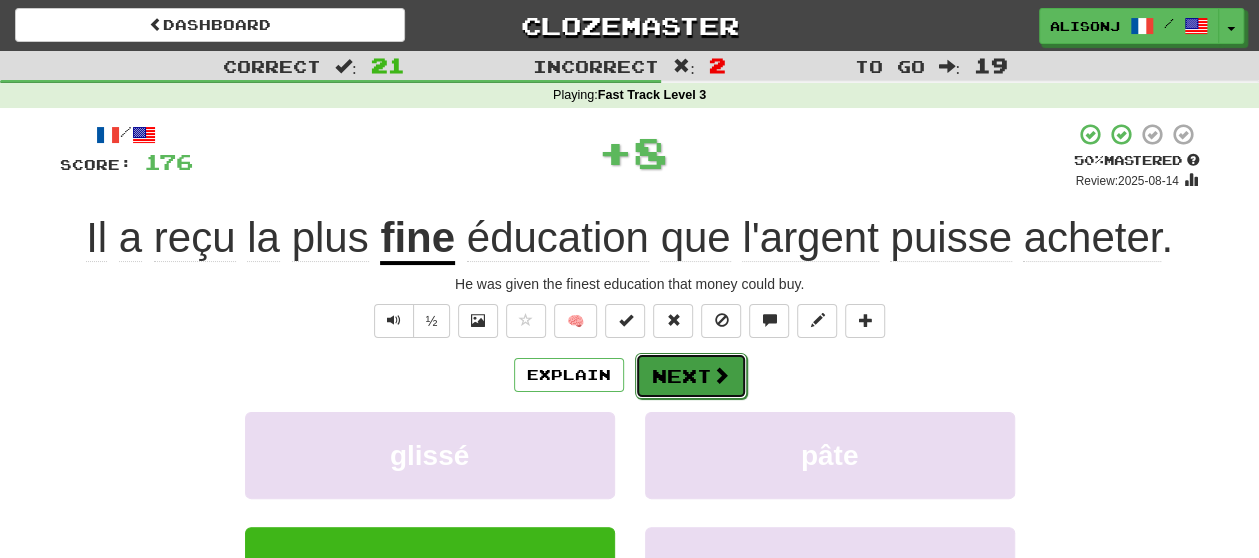 click at bounding box center [721, 375] 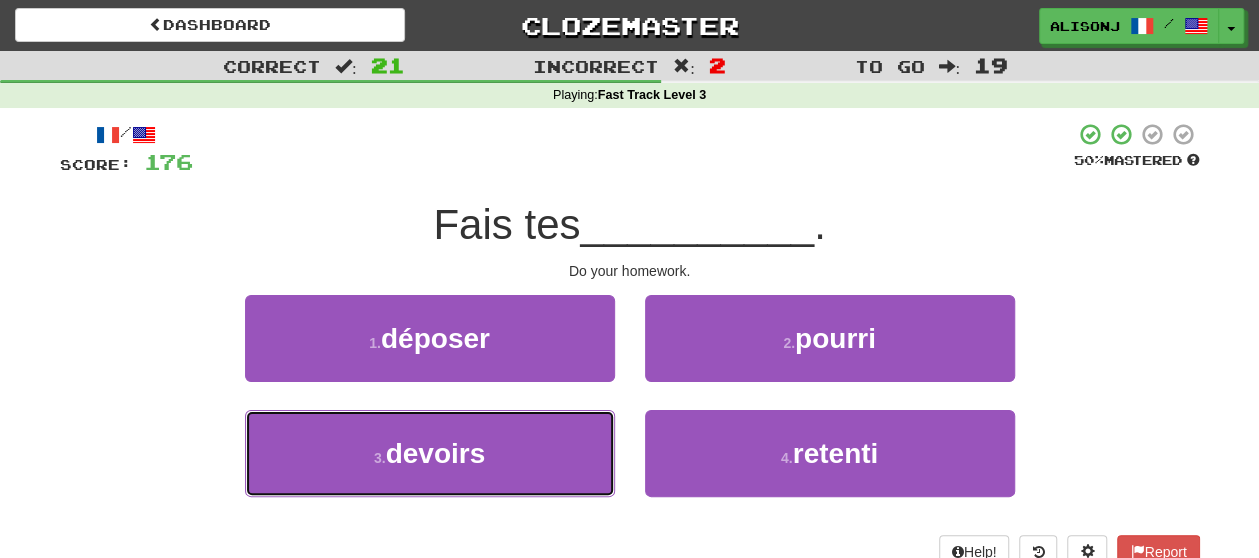drag, startPoint x: 561, startPoint y: 440, endPoint x: 626, endPoint y: 399, distance: 76.8505 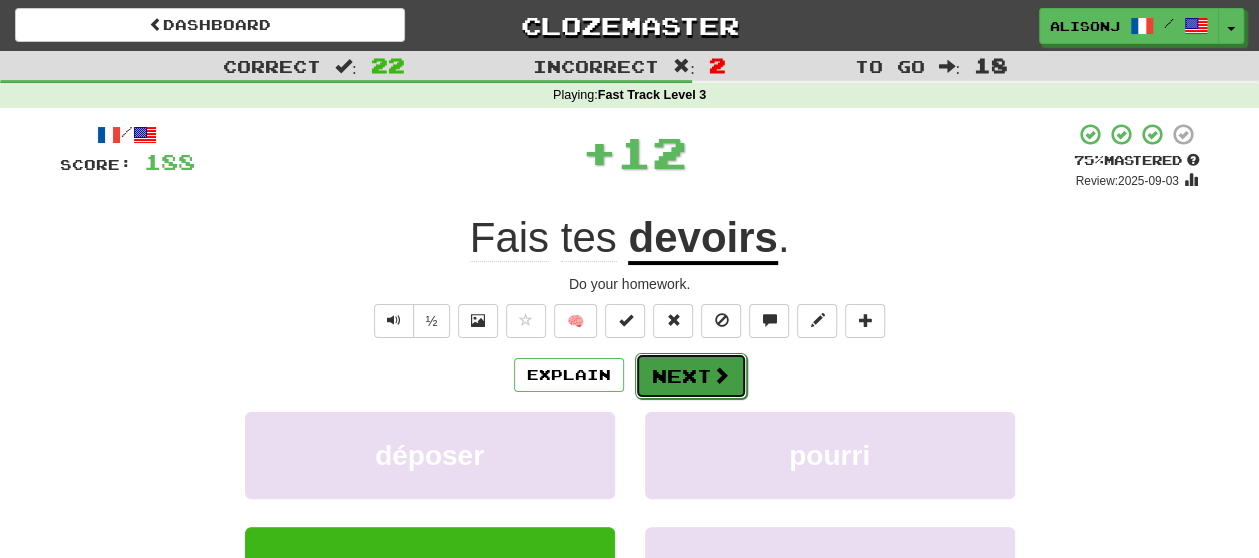 click on "Next" at bounding box center [691, 376] 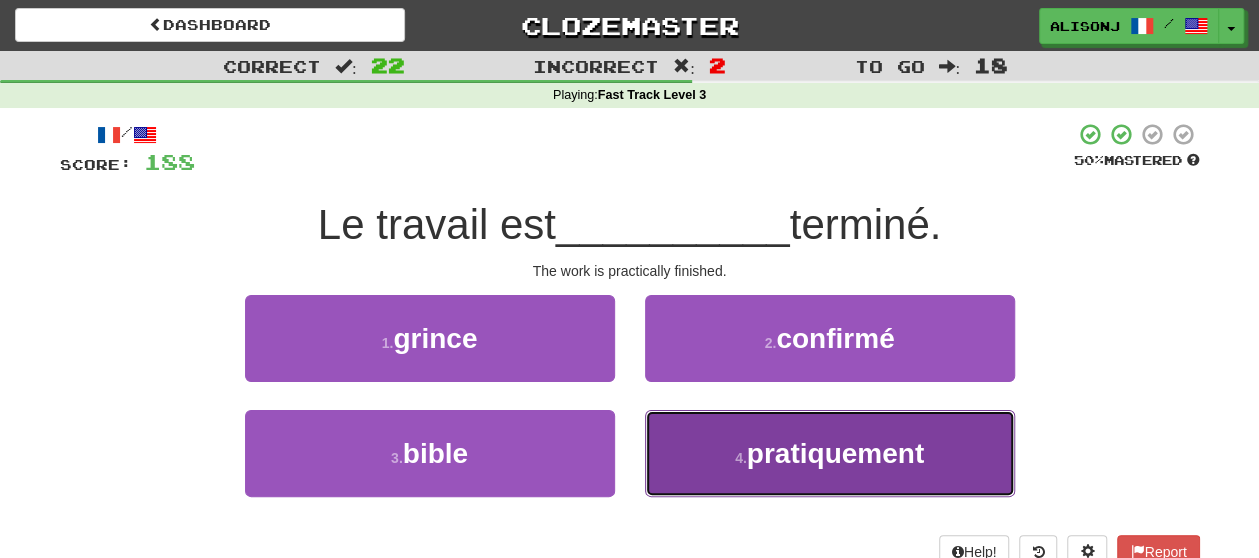 drag, startPoint x: 711, startPoint y: 441, endPoint x: 707, endPoint y: 409, distance: 32.24903 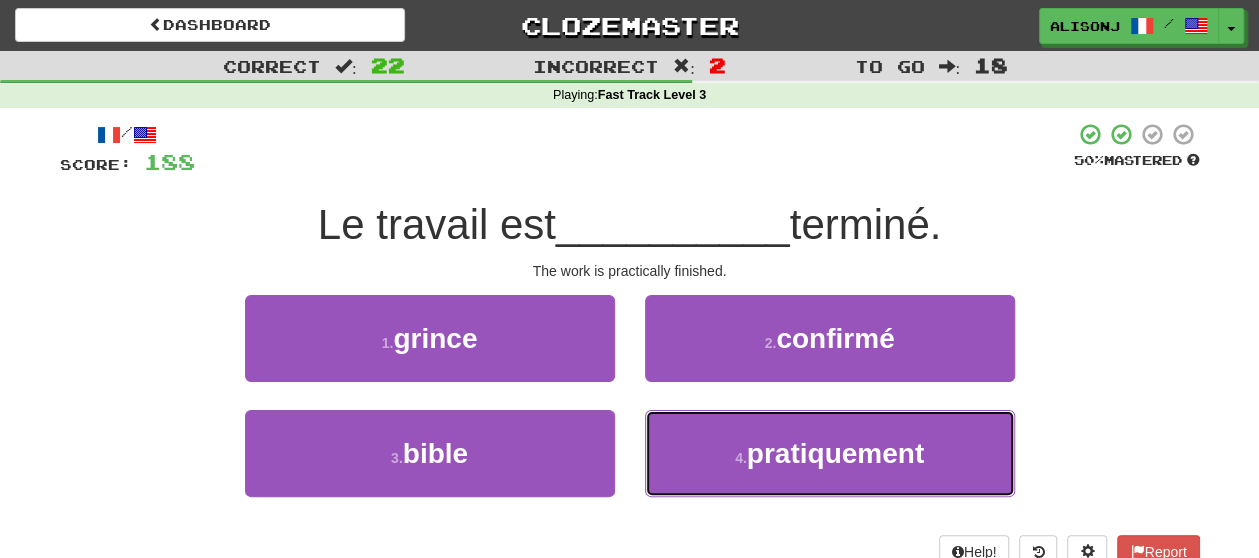 click on "4 .  pratiquement" at bounding box center [830, 453] 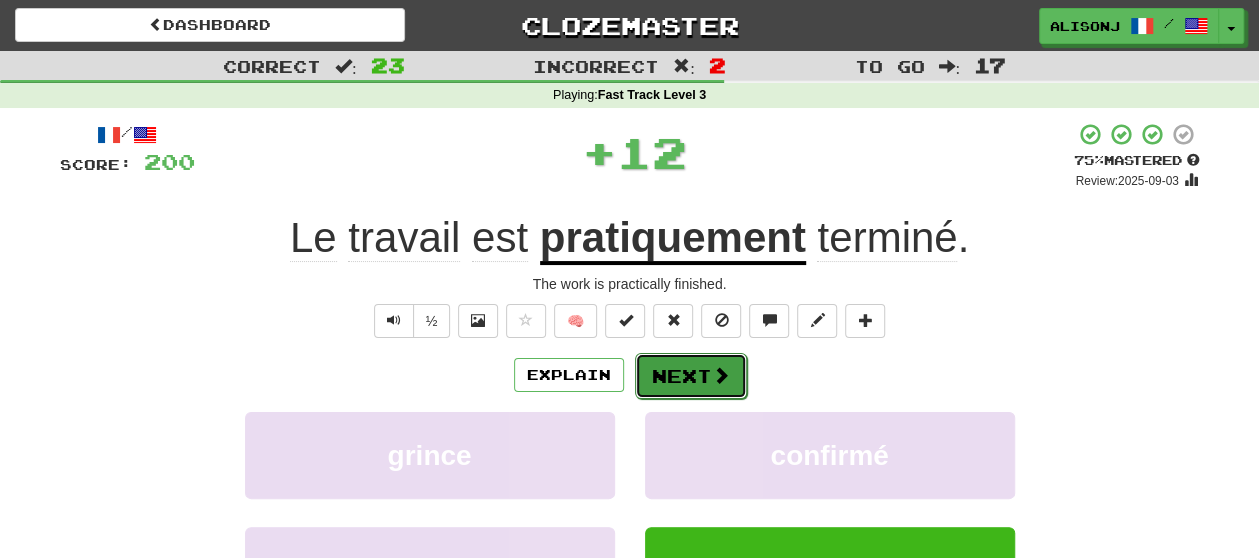 click on "Next" at bounding box center (691, 376) 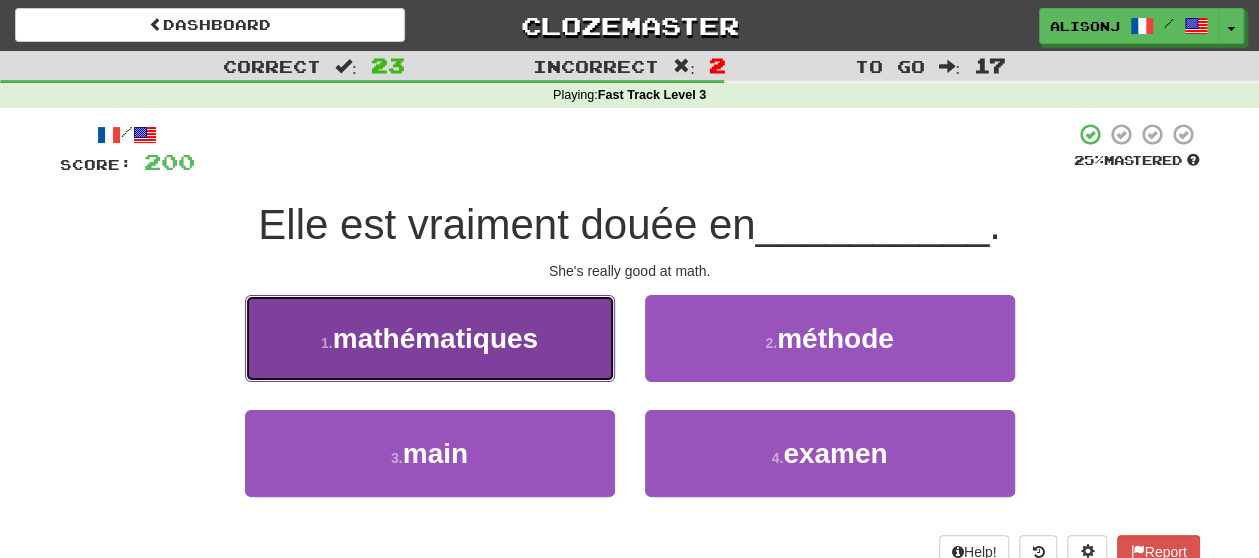 click on "1 .  mathématiques" at bounding box center [430, 338] 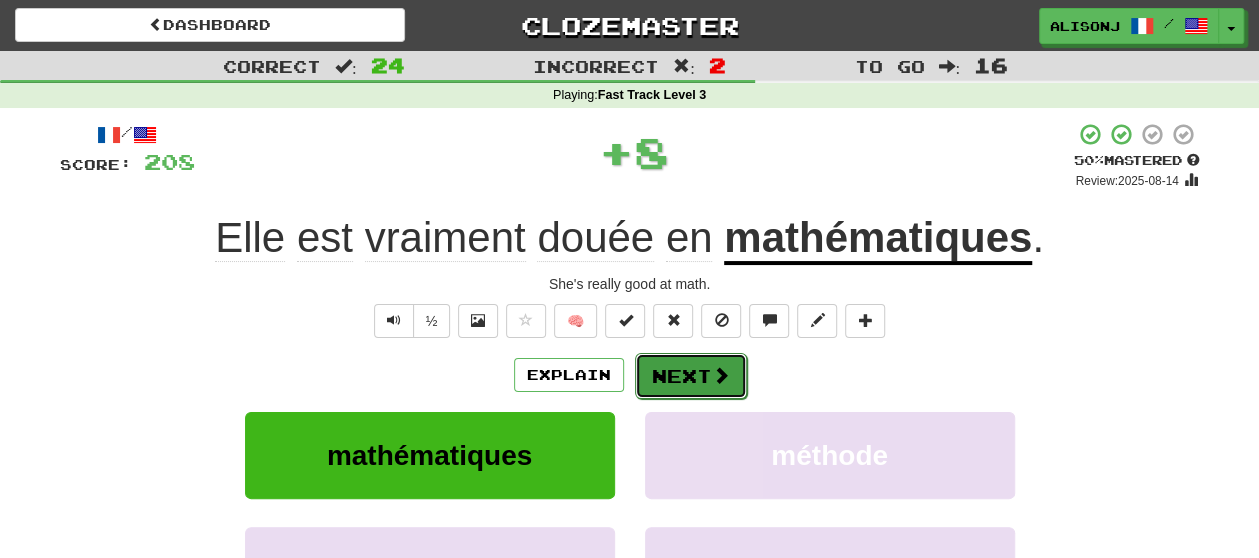click on "Next" at bounding box center (691, 376) 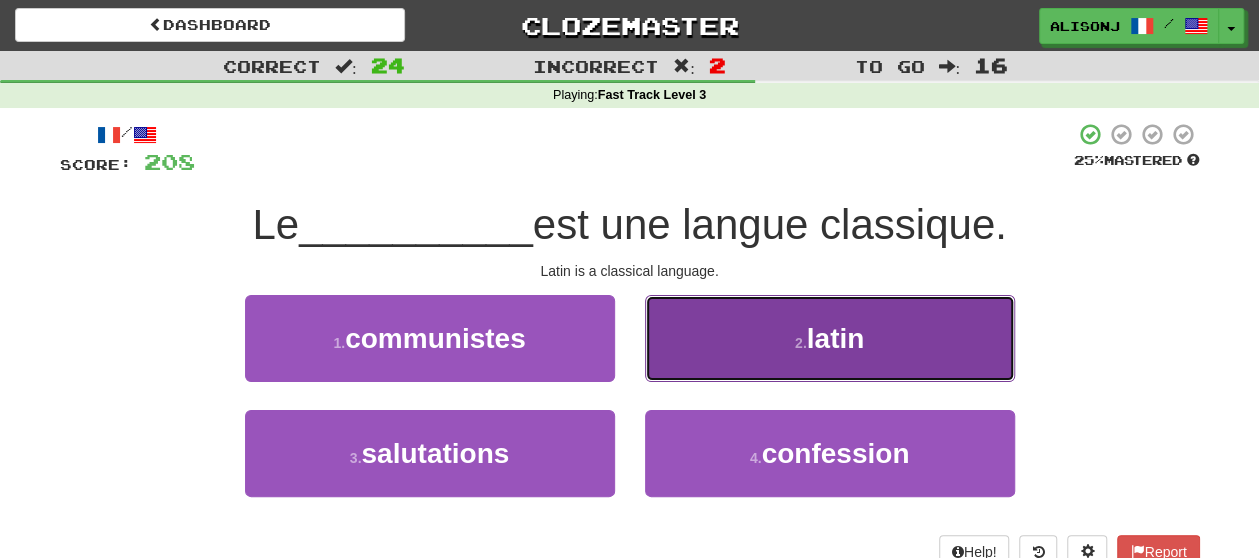 click on "2 .  latin" at bounding box center (830, 338) 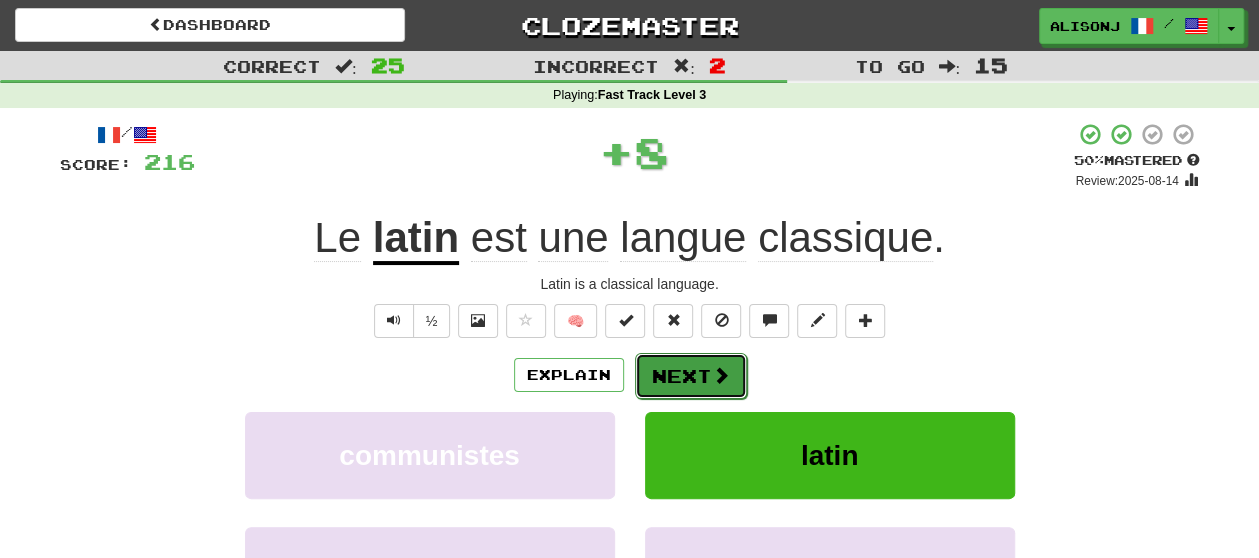 click on "Next" at bounding box center [691, 376] 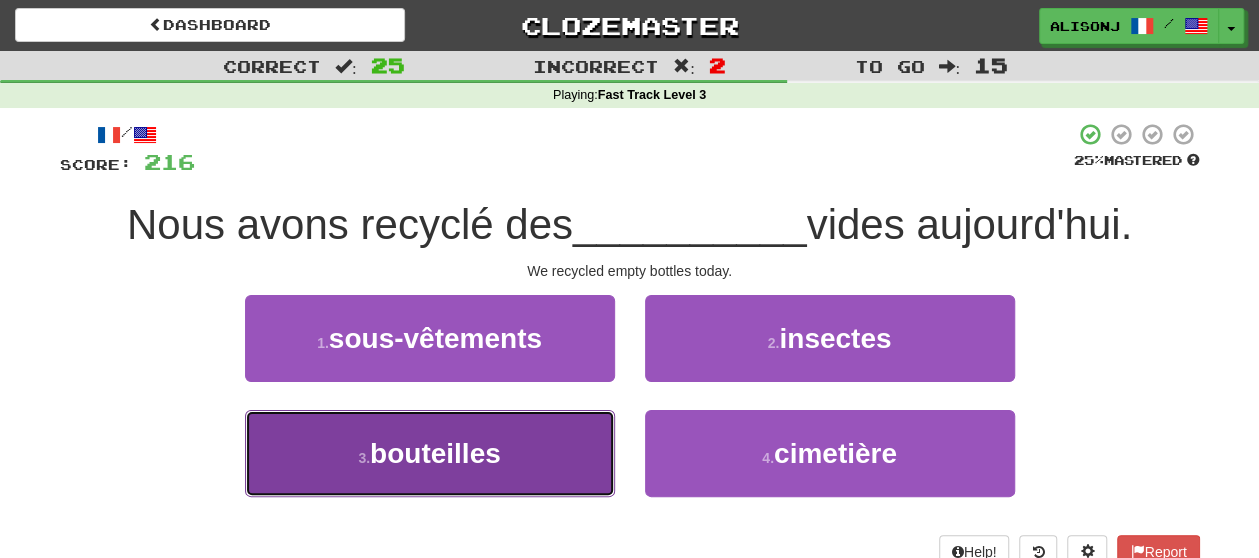 click on "3 .  bouteilles" at bounding box center [430, 453] 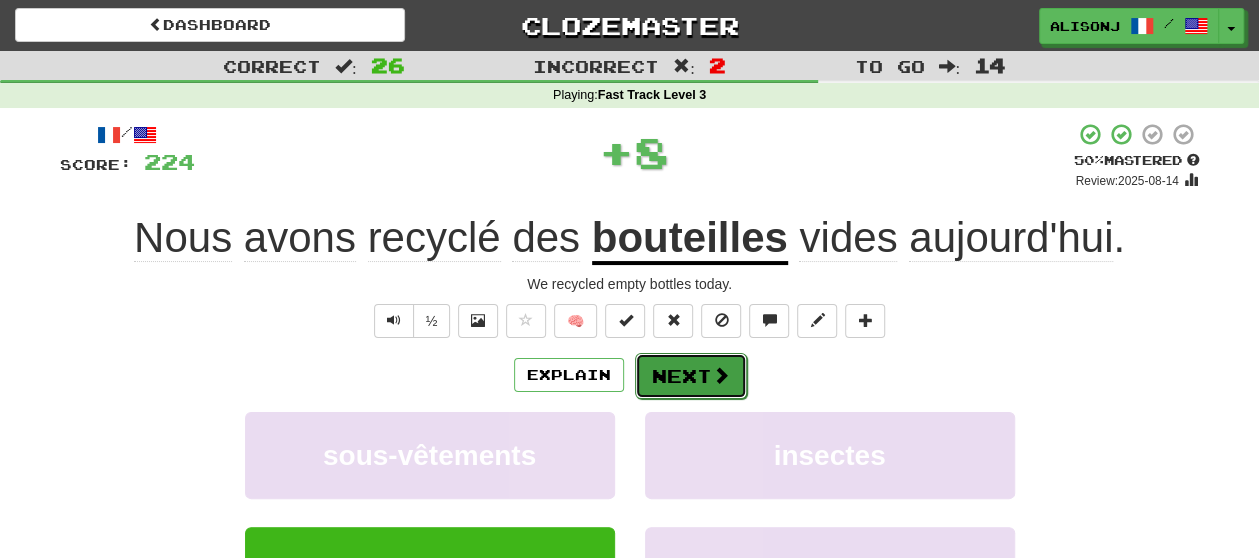 click on "Next" at bounding box center [691, 376] 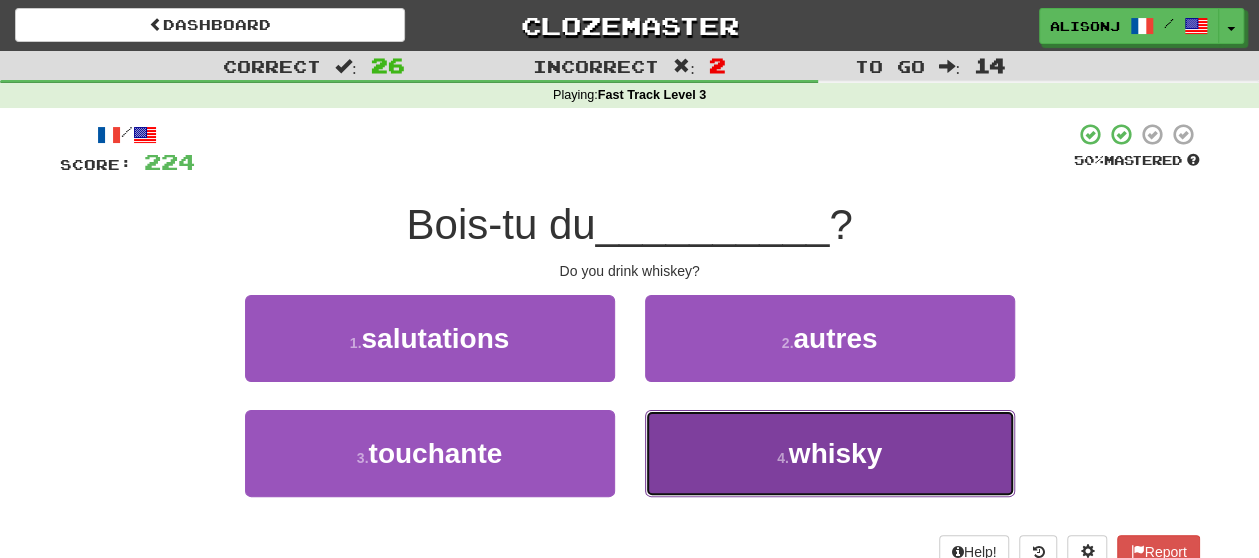 drag, startPoint x: 688, startPoint y: 457, endPoint x: 684, endPoint y: 397, distance: 60.133186 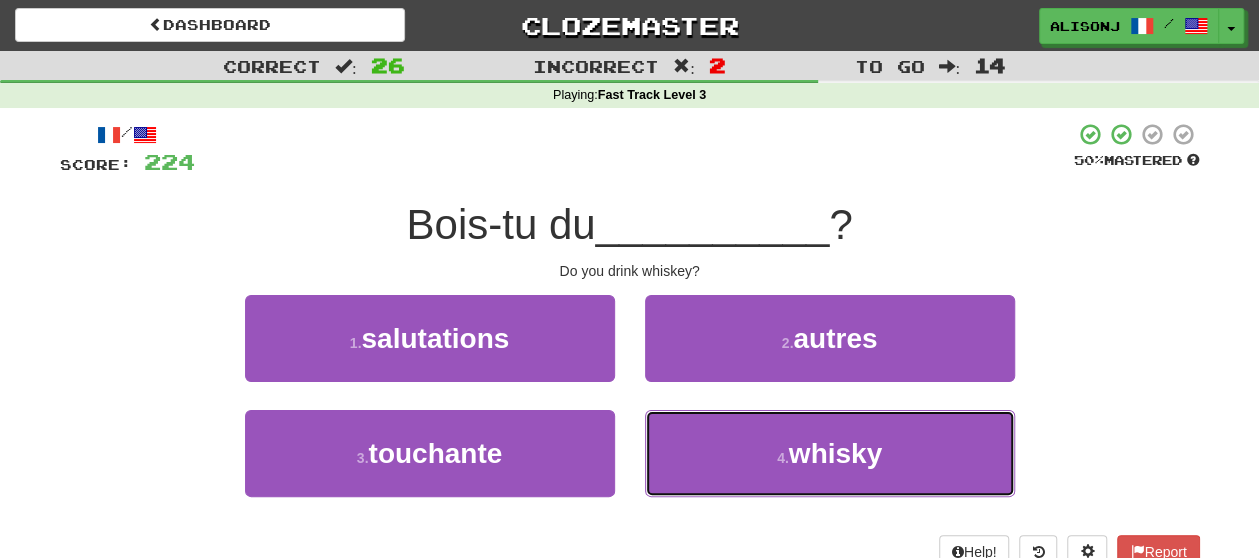 click on "4 .  whisky" at bounding box center [830, 453] 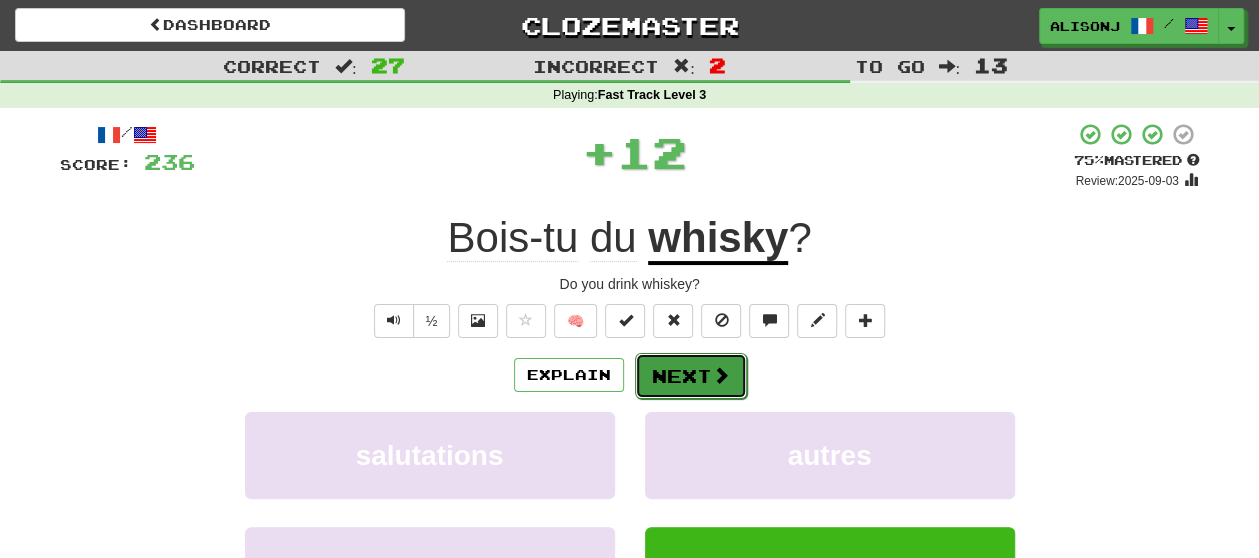click on "Next" at bounding box center [691, 376] 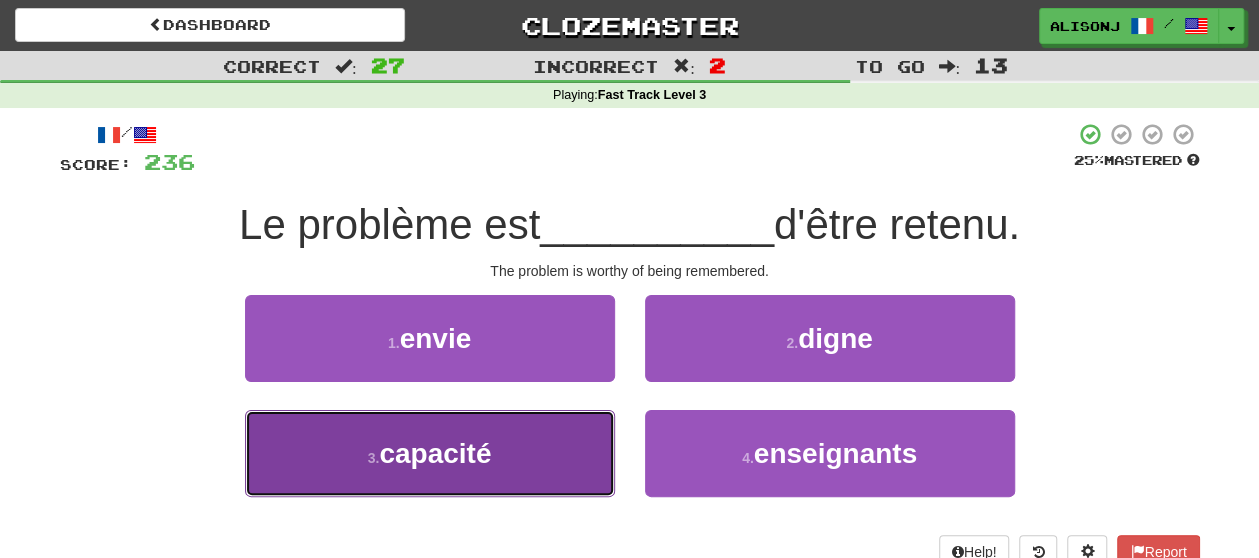 click on "3 .  capacité" at bounding box center (430, 453) 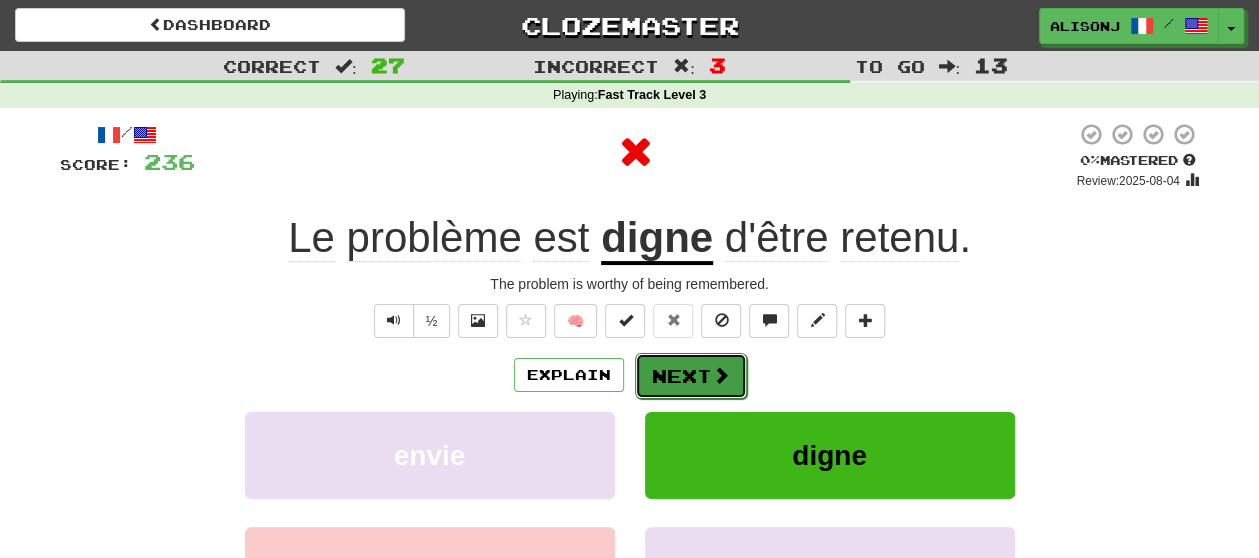 click on "Next" at bounding box center [691, 376] 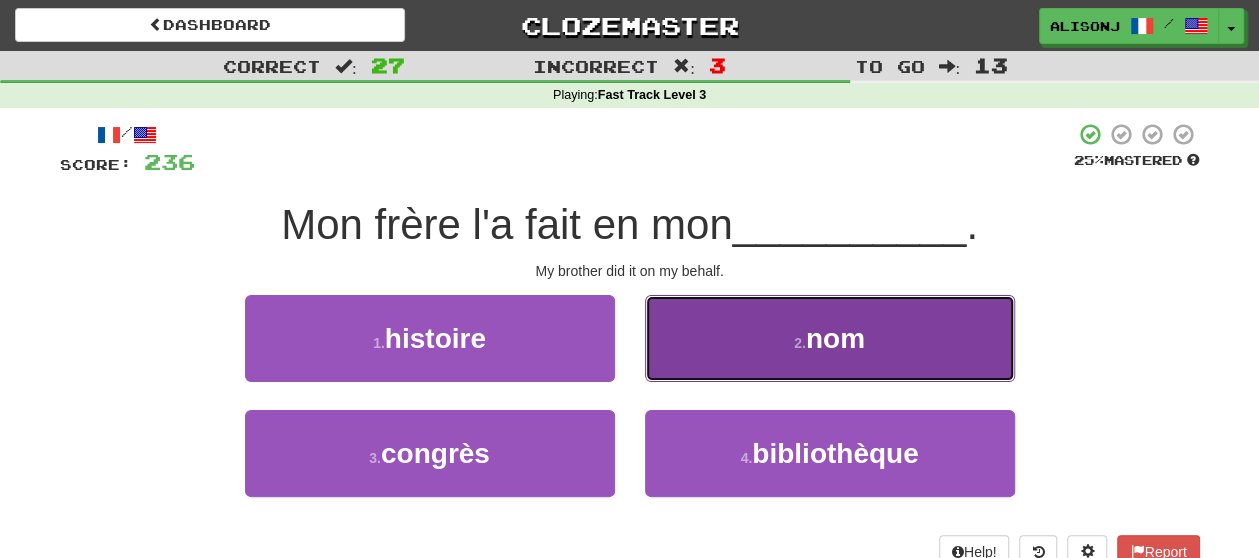 click on "2 ." at bounding box center [800, 343] 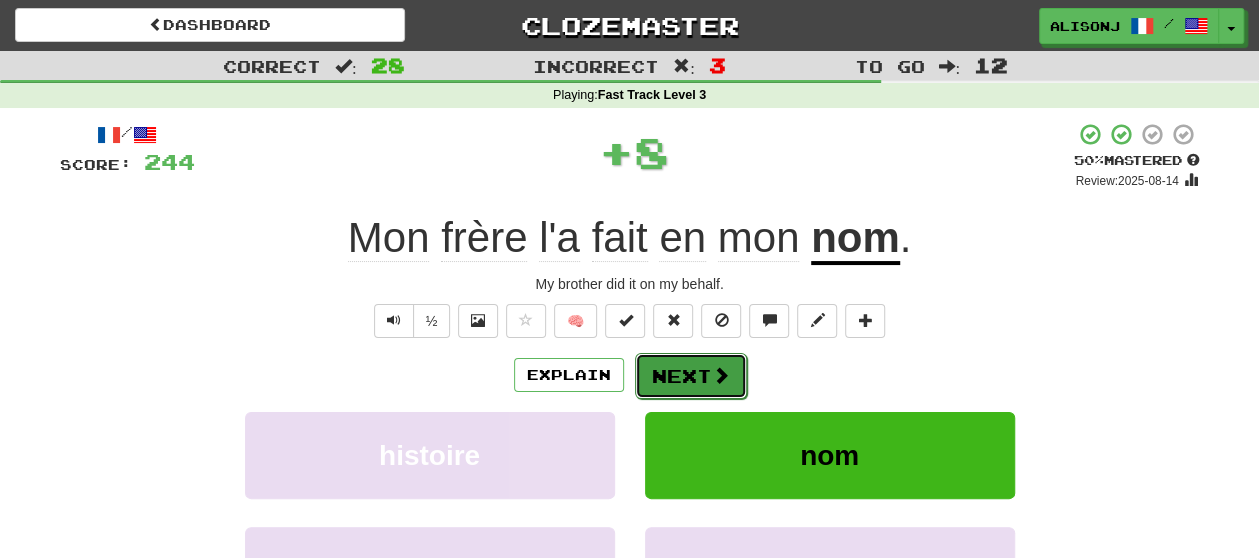 click on "Next" at bounding box center (691, 376) 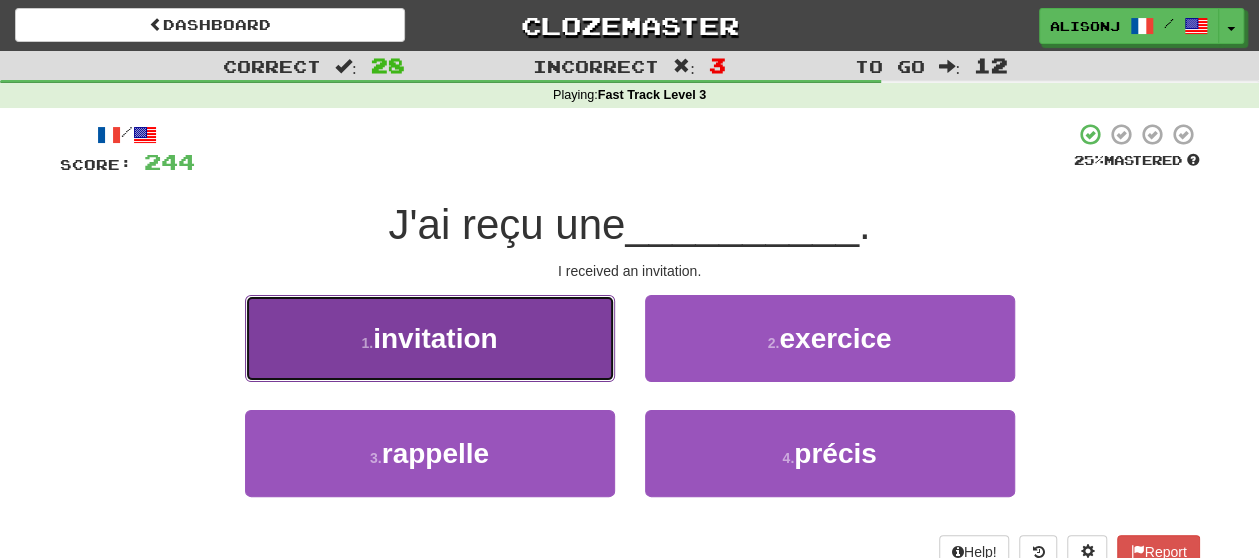 click on "1 .  invitation" at bounding box center (430, 338) 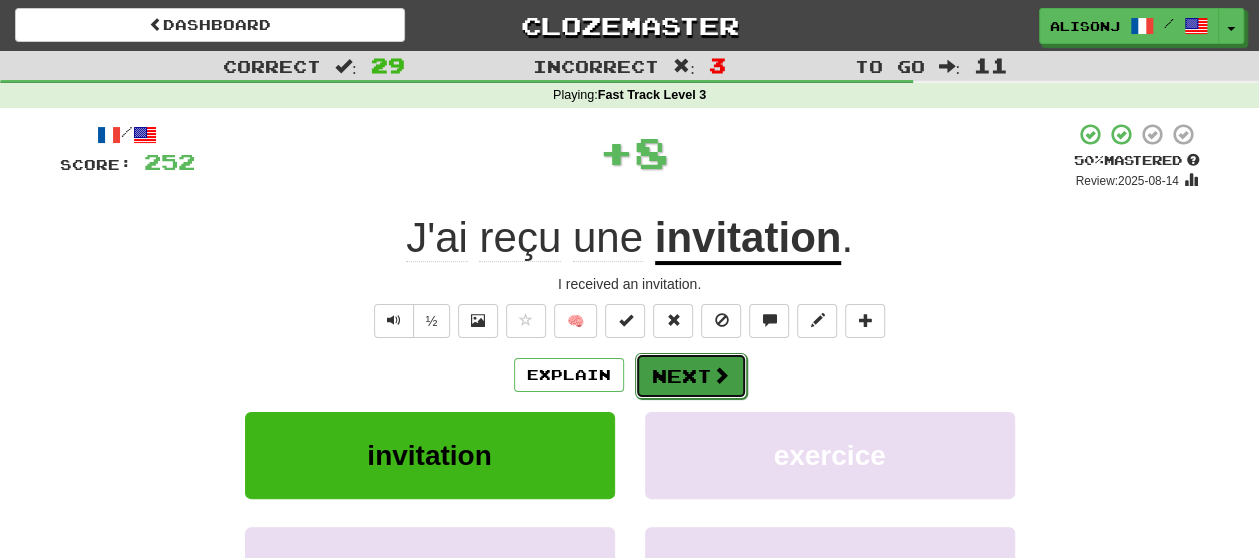 click on "Next" at bounding box center (691, 376) 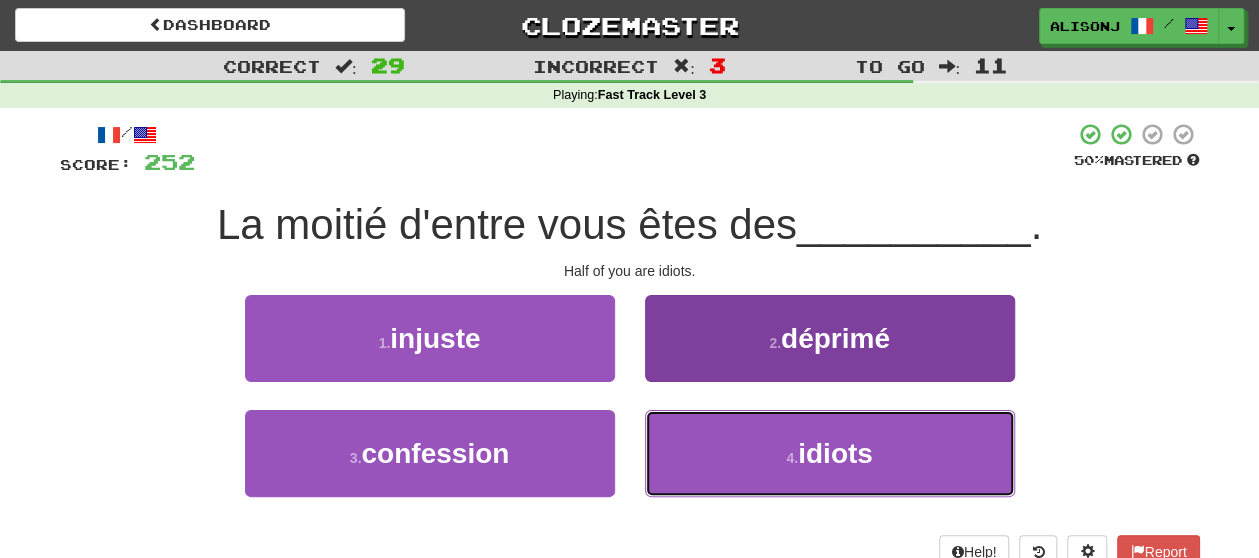 click on "4 .  idiots" at bounding box center [830, 453] 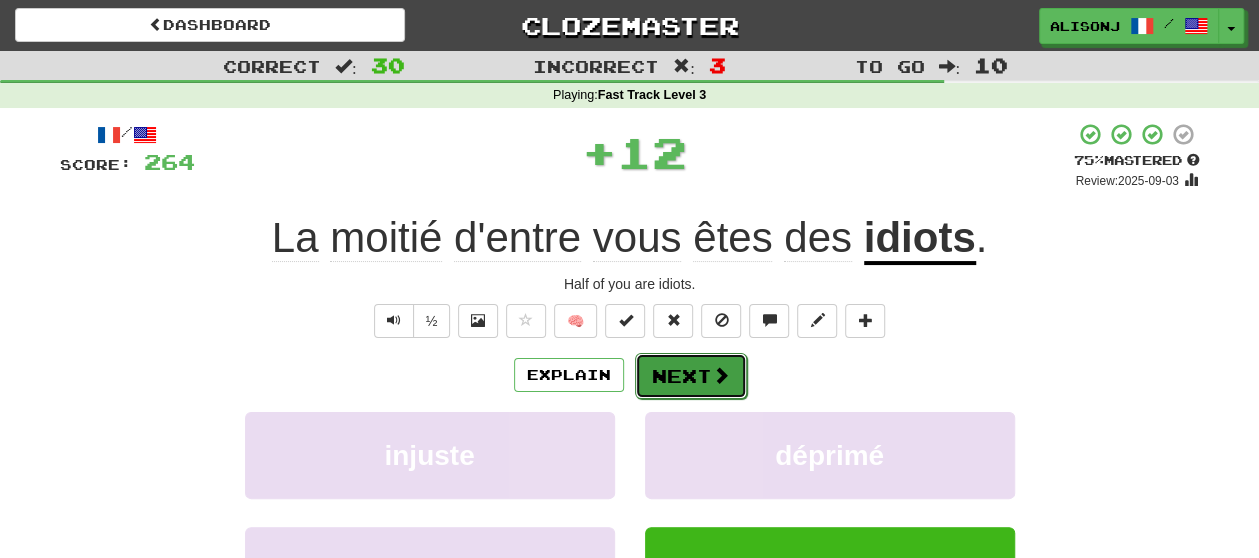 click at bounding box center [721, 375] 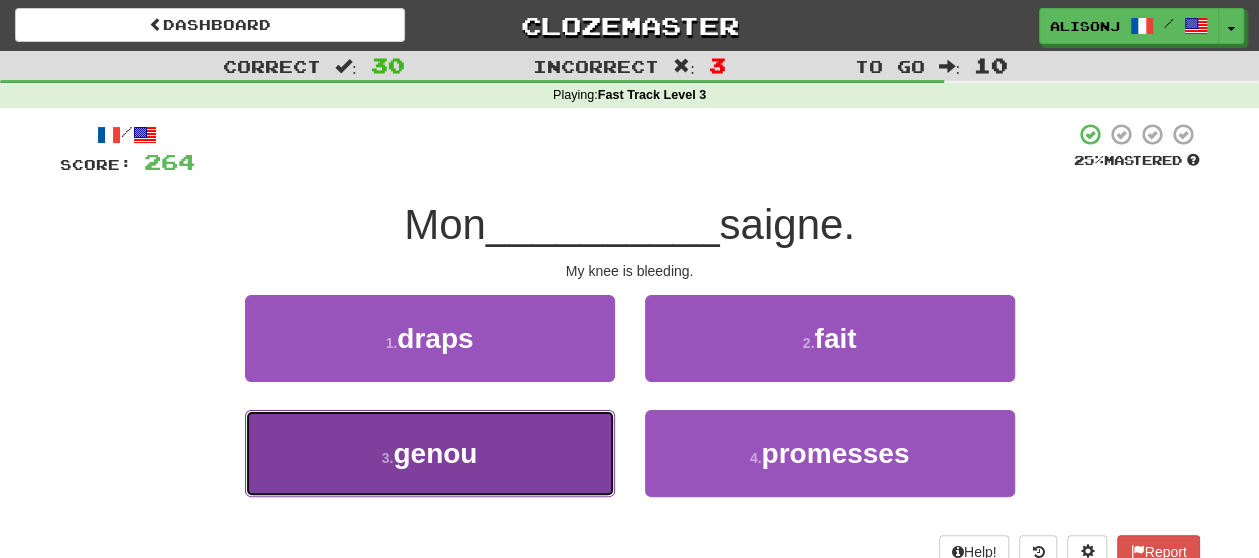 click on "3 .  genou" at bounding box center (430, 453) 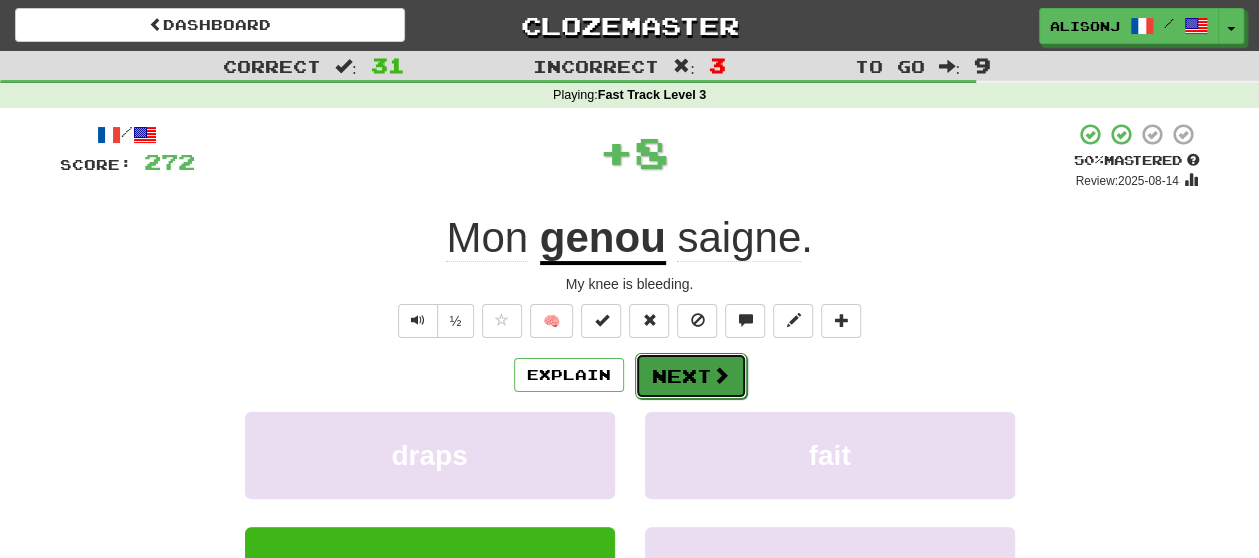 click on "Next" at bounding box center [691, 376] 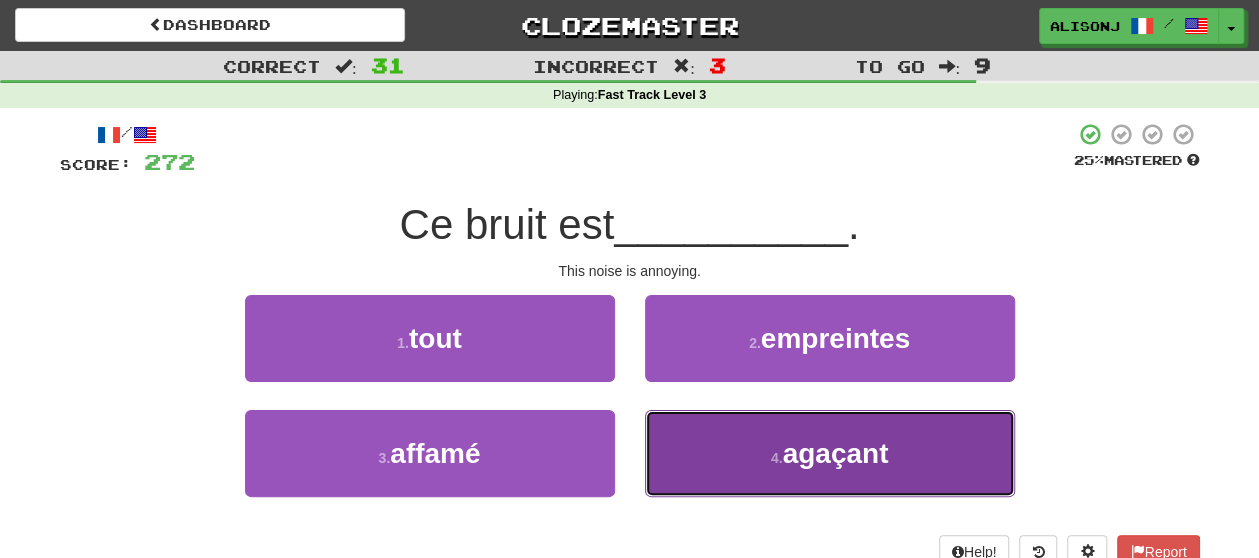 click on "4 .  agaçant" at bounding box center [830, 453] 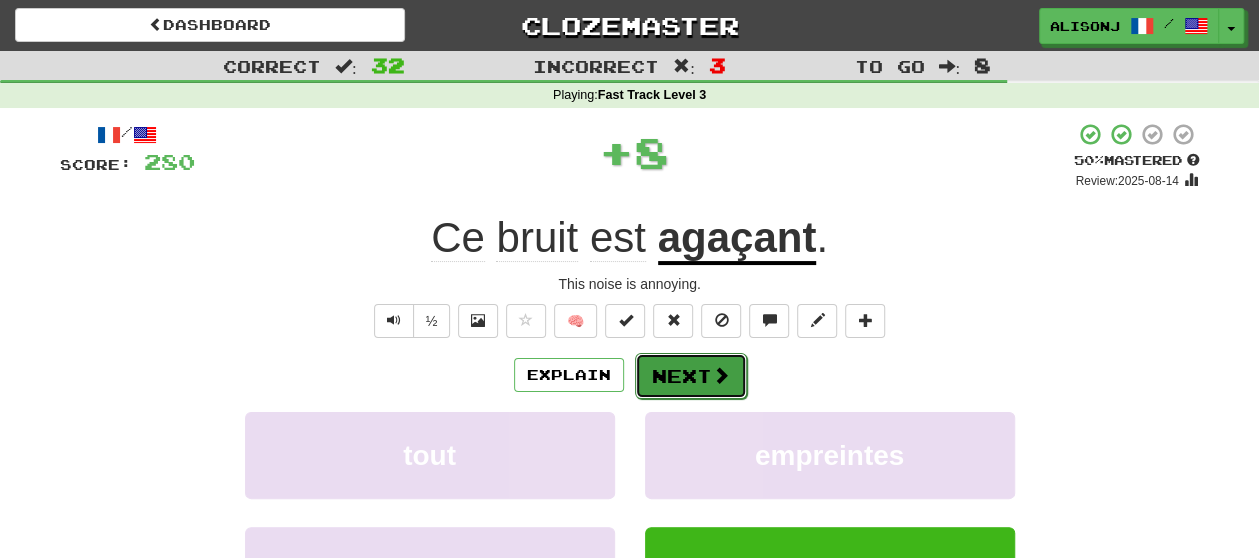 click at bounding box center (721, 375) 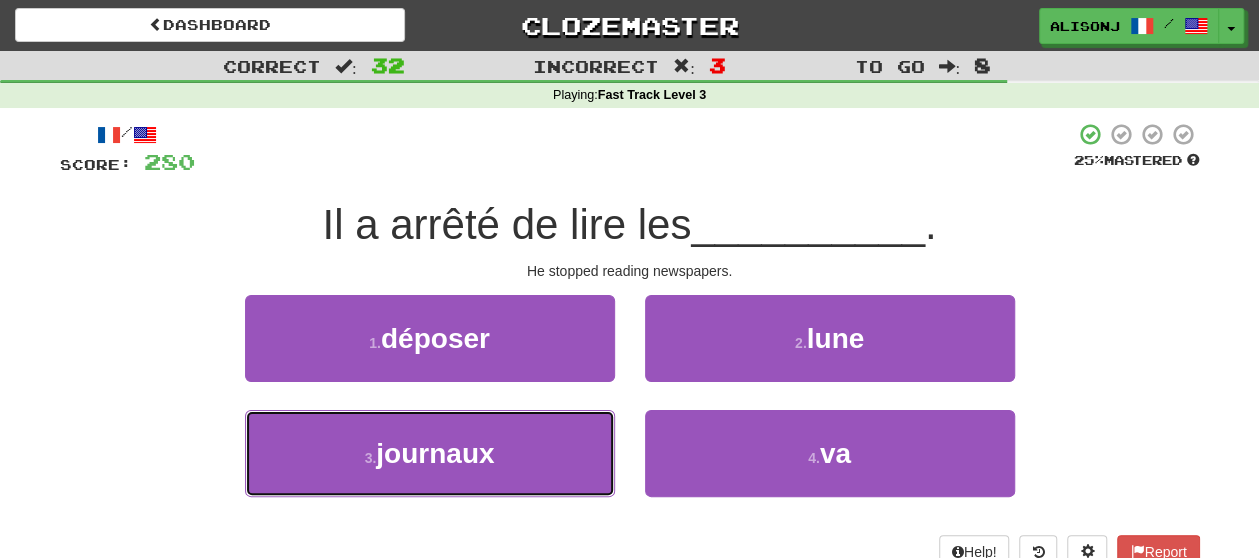 drag, startPoint x: 554, startPoint y: 489, endPoint x: 640, endPoint y: 406, distance: 119.519875 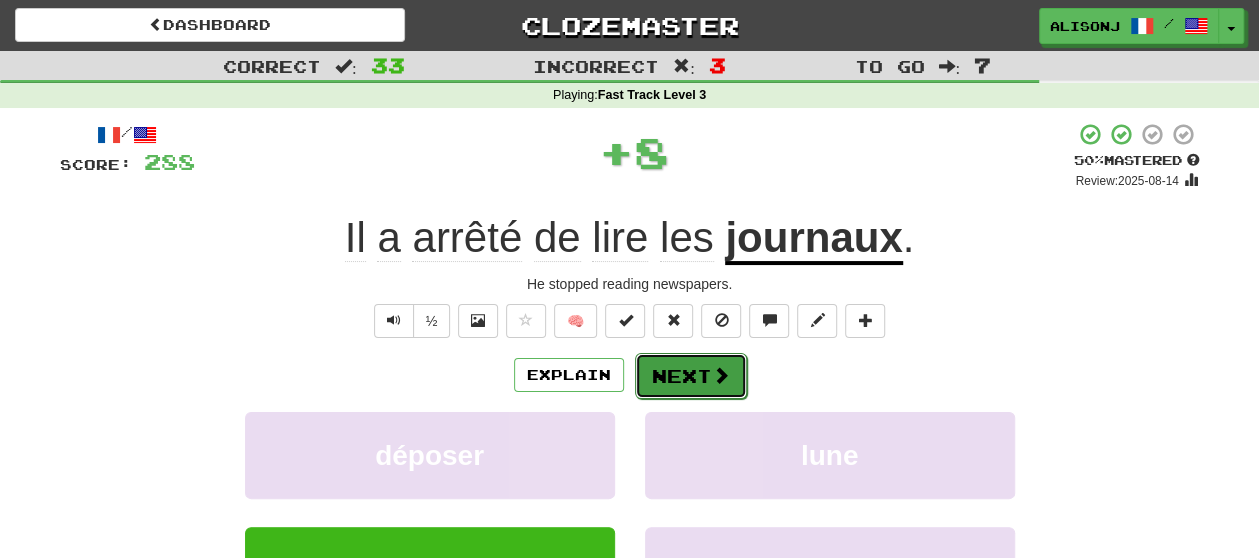 click on "Next" at bounding box center (691, 376) 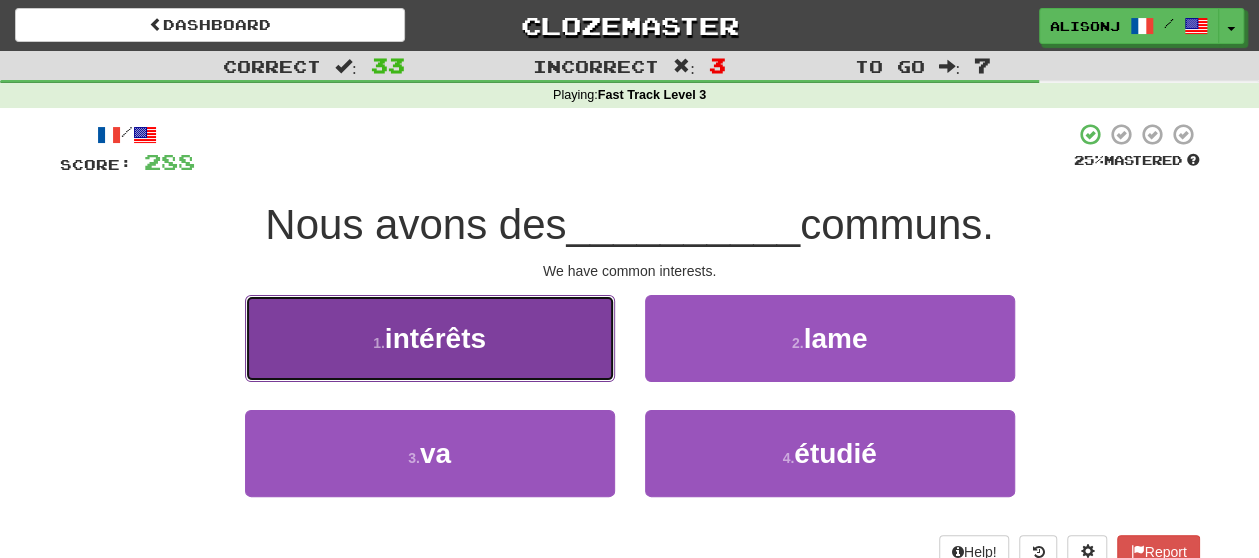click on "1 .  intérêts" at bounding box center [430, 338] 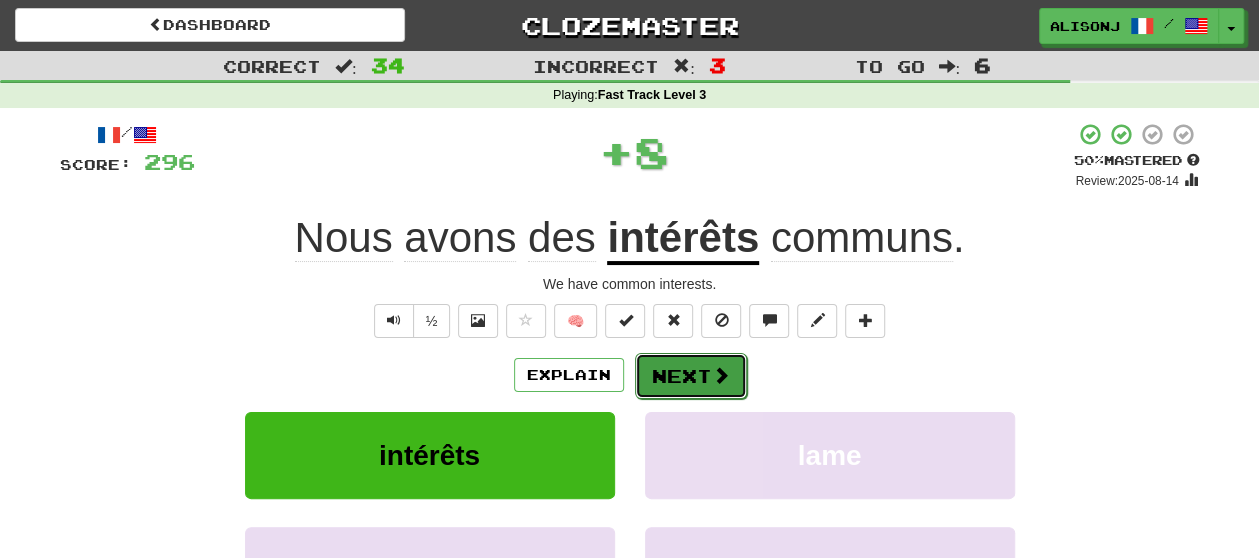 click on "Next" at bounding box center (691, 376) 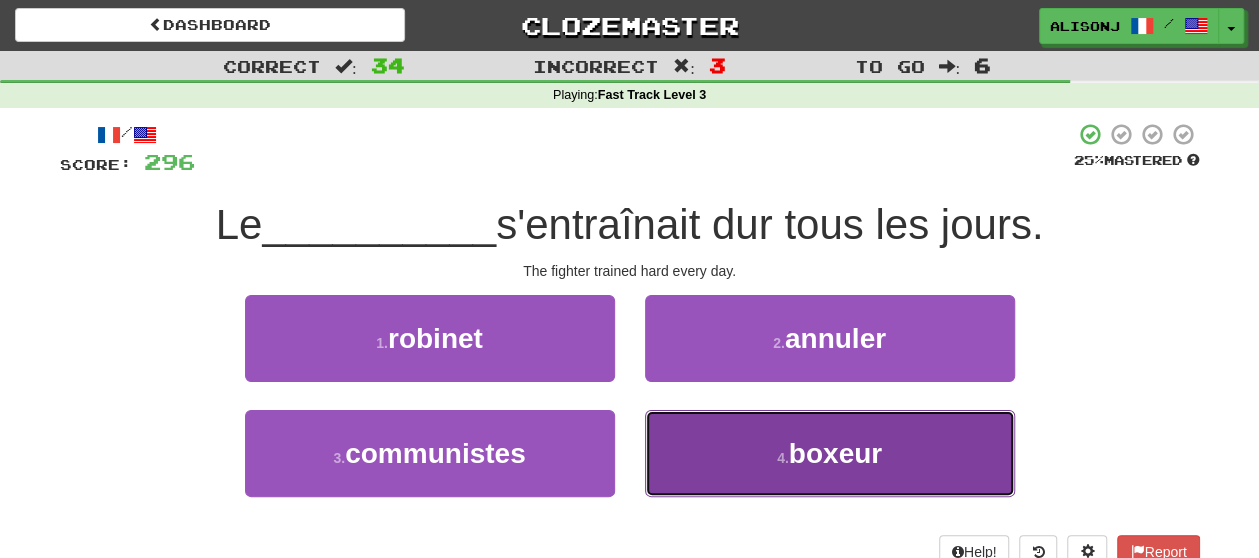 click on "4 .  boxeur" at bounding box center (830, 453) 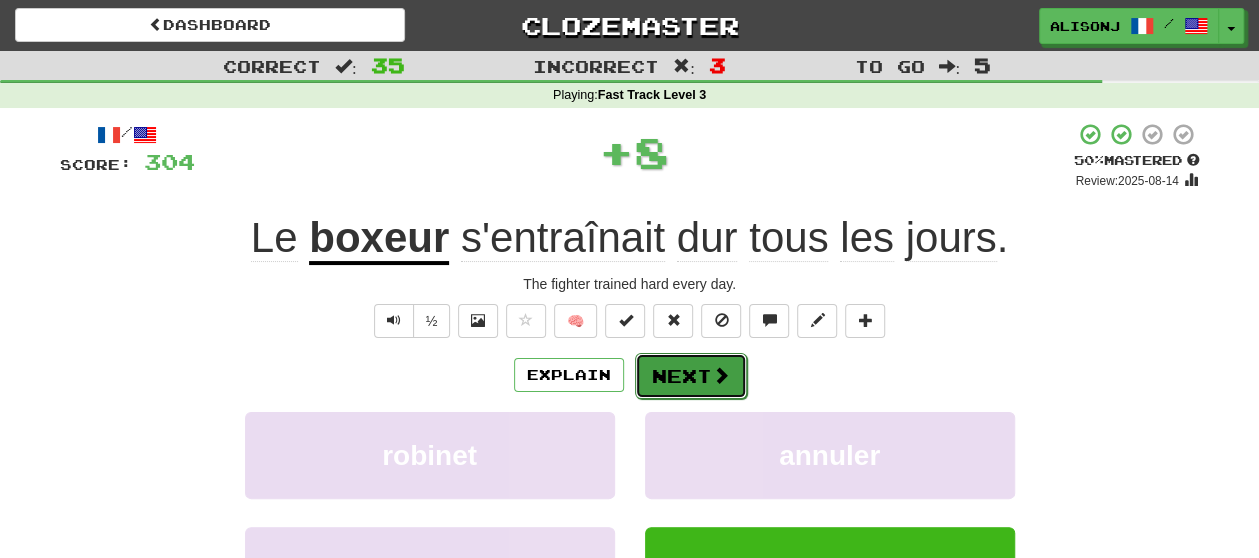 click at bounding box center (721, 375) 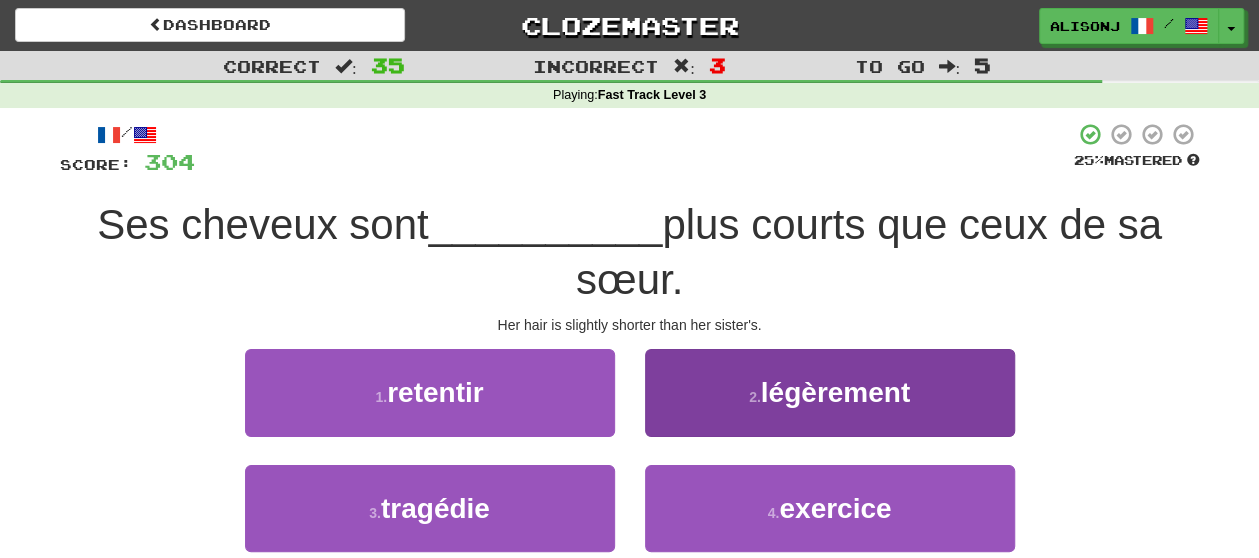 scroll, scrollTop: 100, scrollLeft: 0, axis: vertical 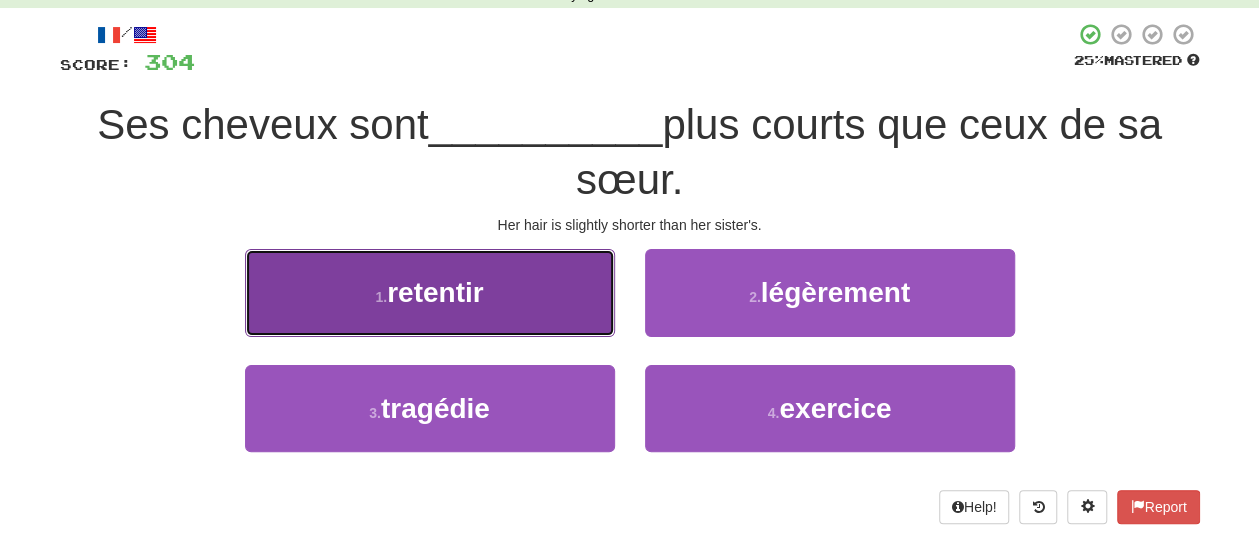 click on "1 .  retentir" at bounding box center (430, 292) 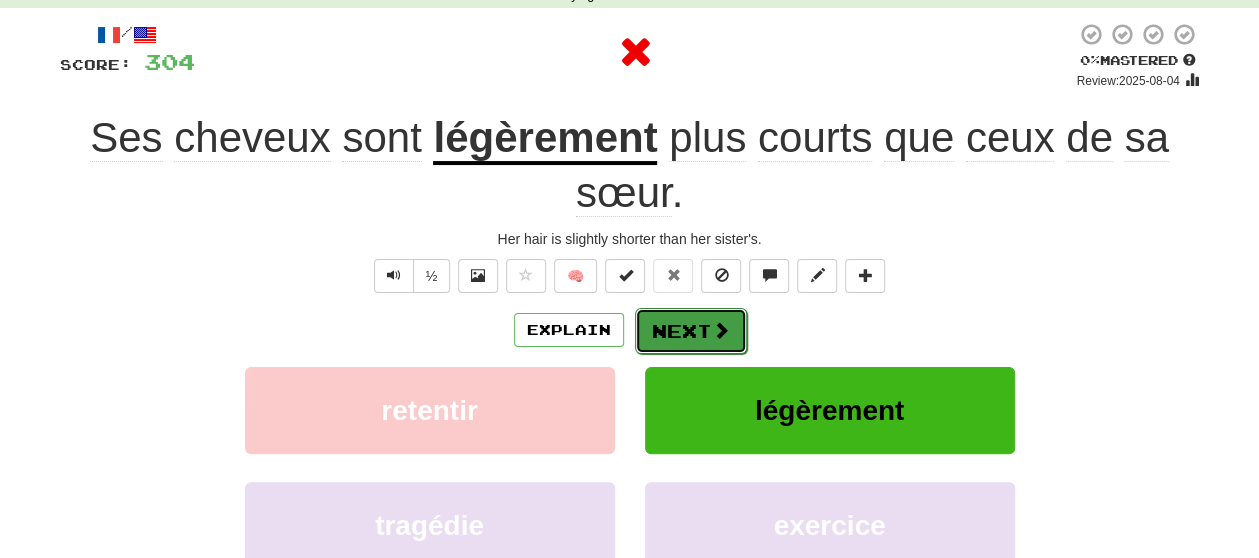 click on "Next" at bounding box center (691, 331) 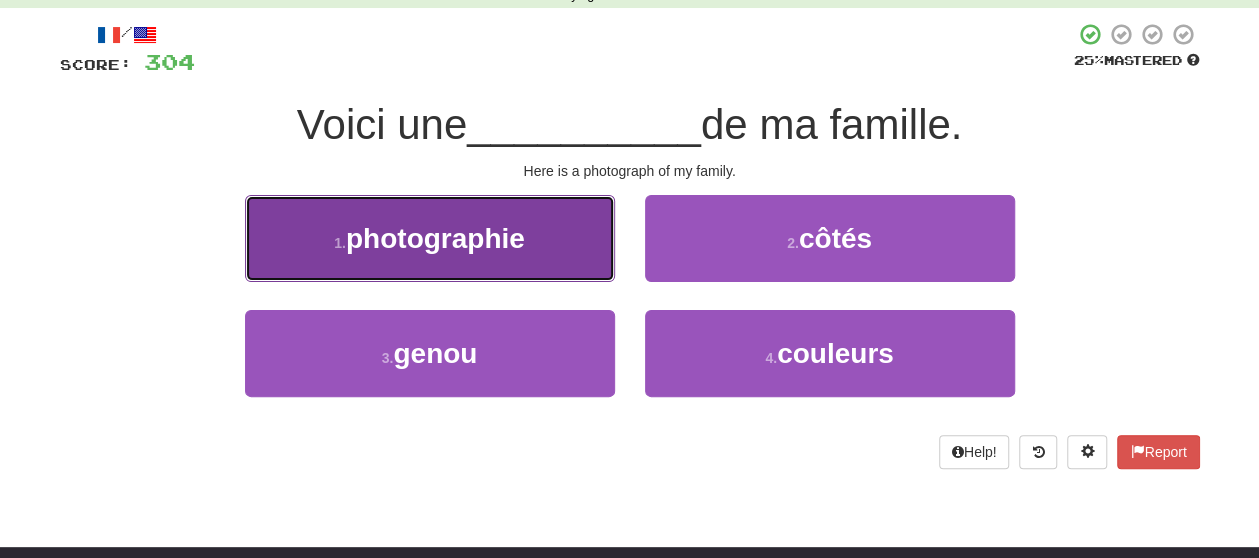 click on "1 .  photographie" at bounding box center (430, 238) 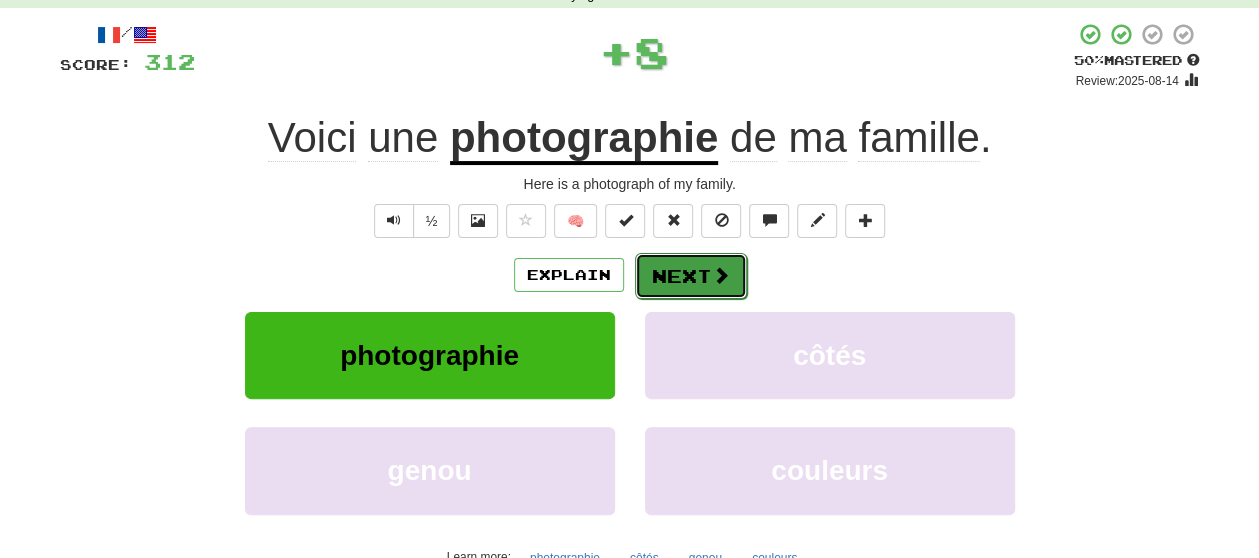 click on "Next" at bounding box center (691, 276) 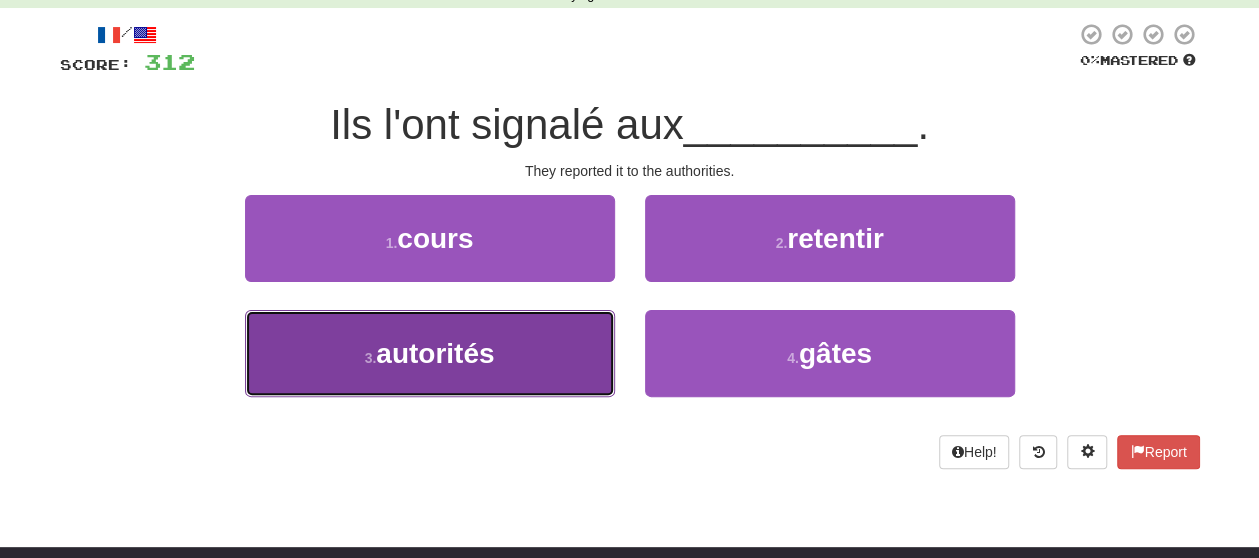 click on "3 .  autorités" at bounding box center [430, 353] 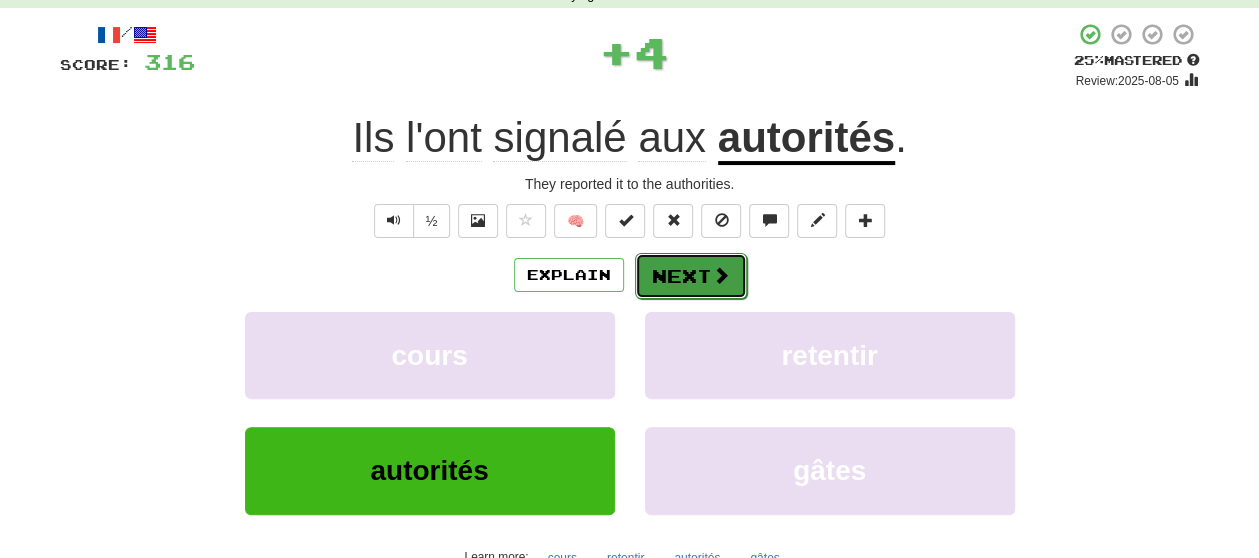 click on "Next" at bounding box center (691, 276) 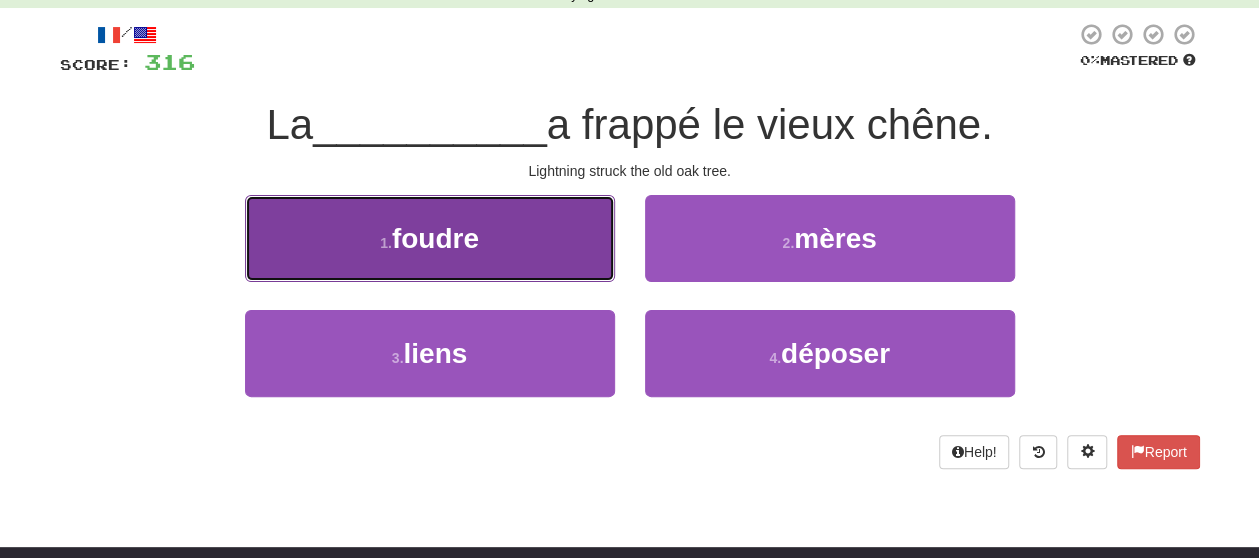click on "1 .  foudre" at bounding box center [430, 238] 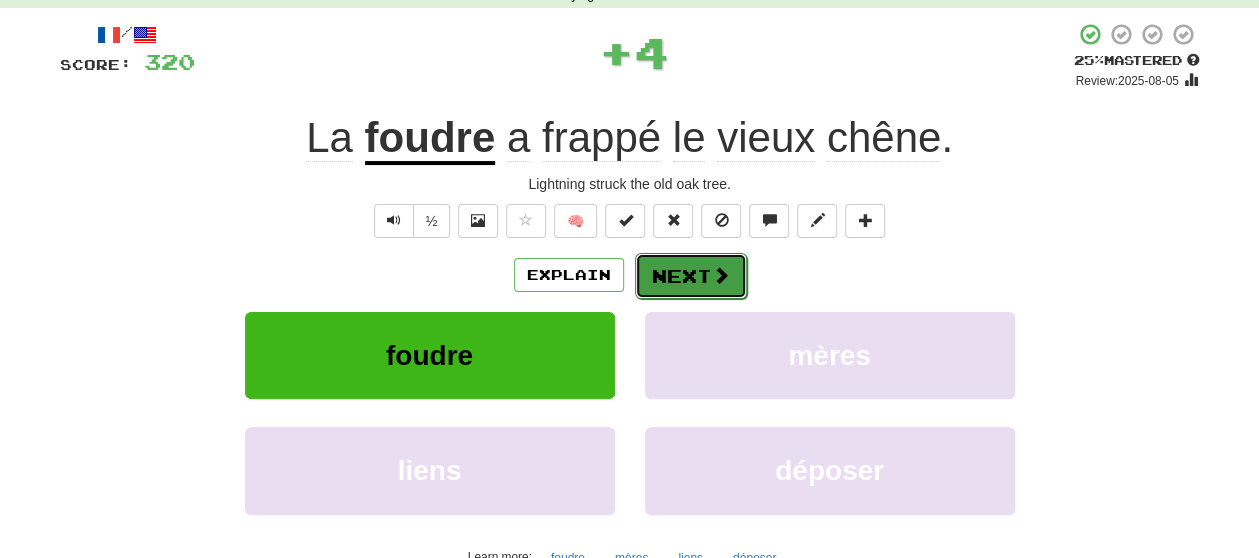 click on "Next" at bounding box center (691, 276) 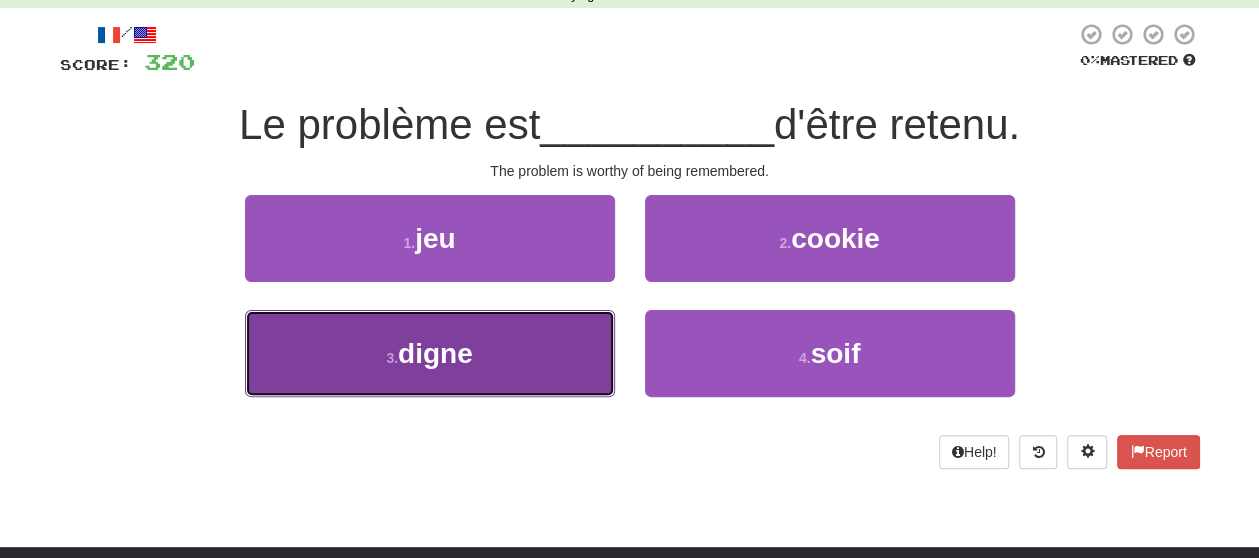click on "3 .  digne" at bounding box center (430, 353) 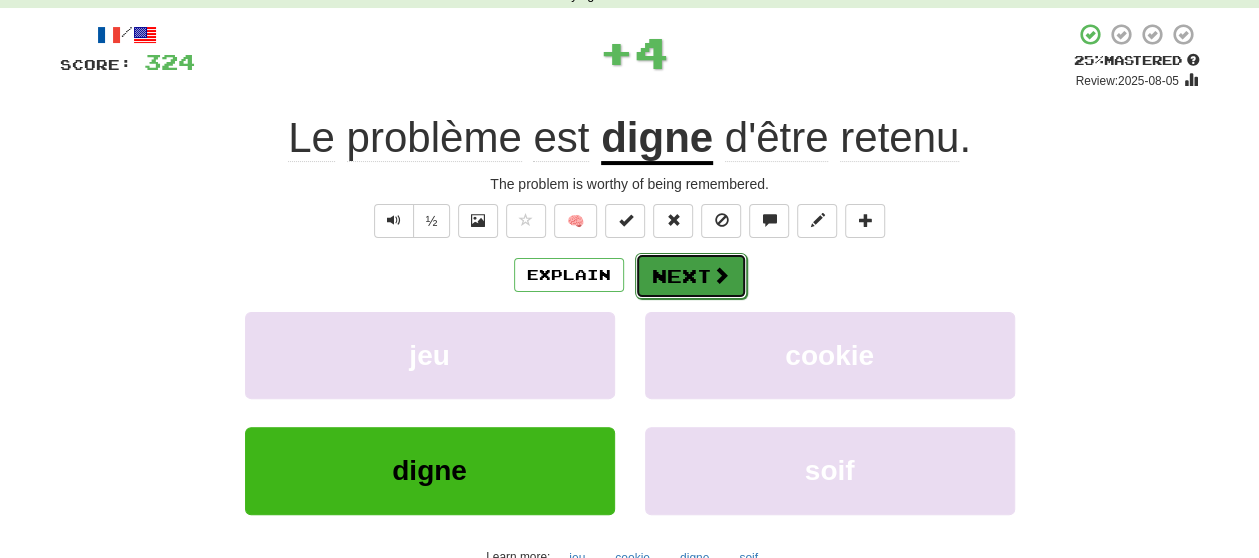 click on "Next" at bounding box center [691, 276] 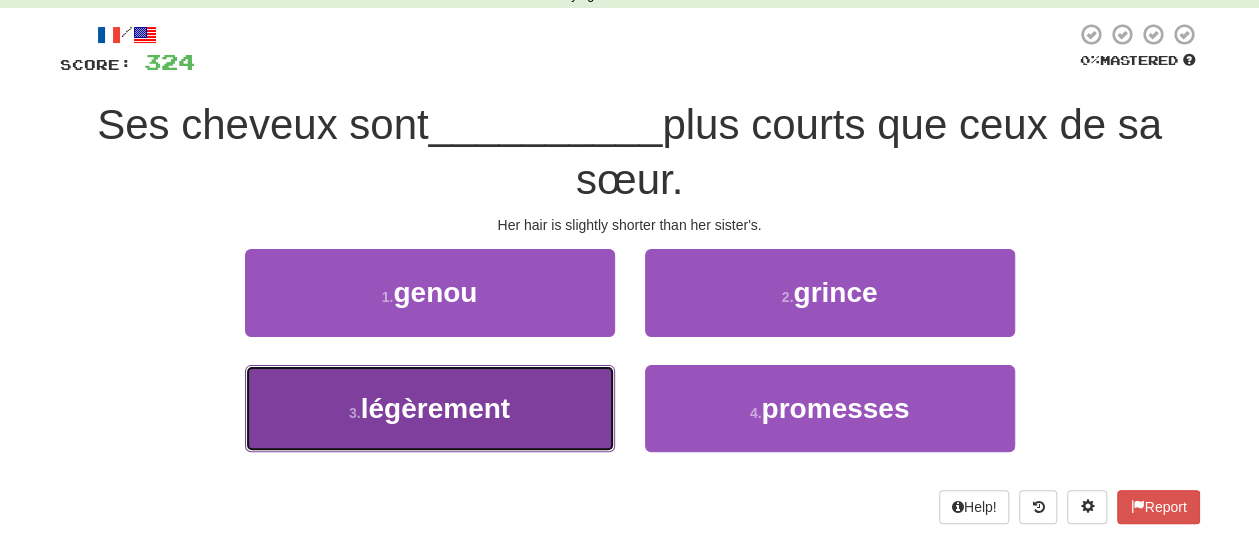 click on "3 .  légèrement" at bounding box center [430, 408] 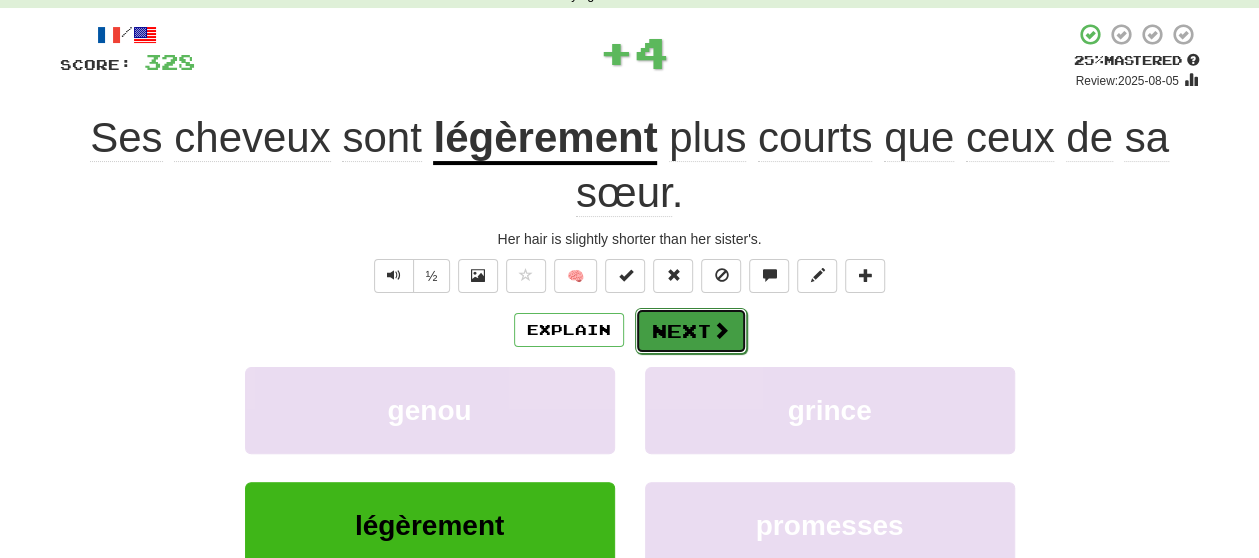click on "Next" at bounding box center [691, 331] 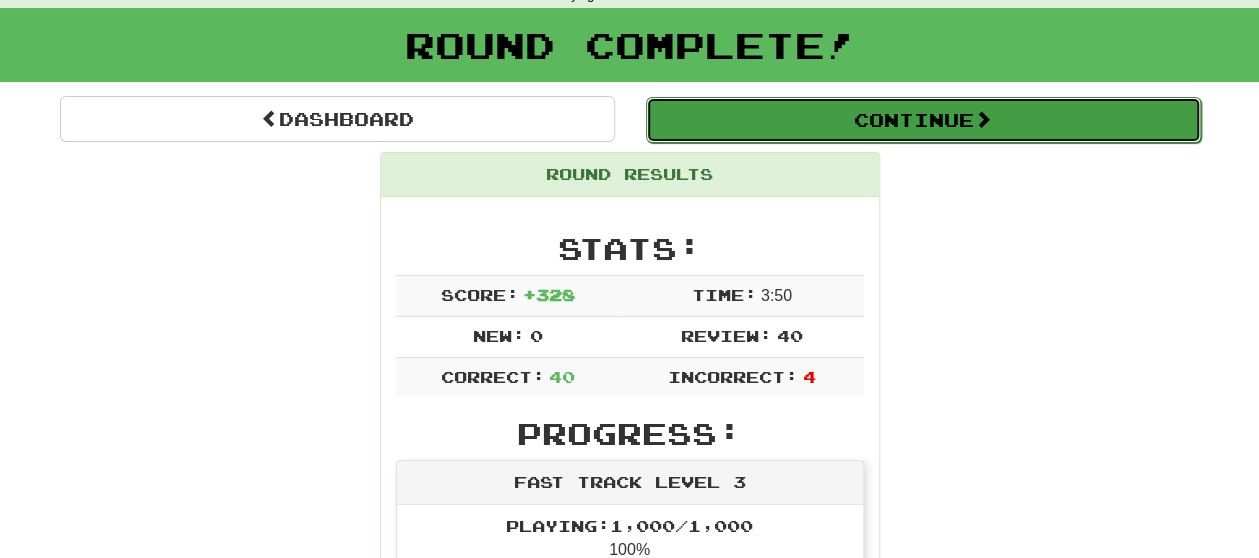click on "Continue" at bounding box center [923, 120] 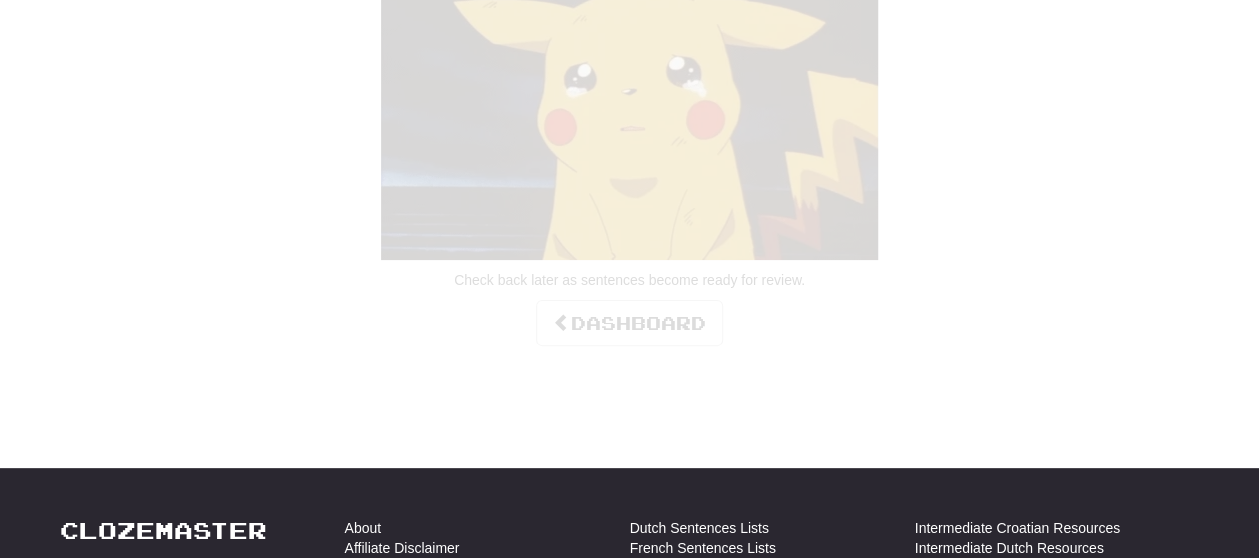 scroll, scrollTop: 100, scrollLeft: 0, axis: vertical 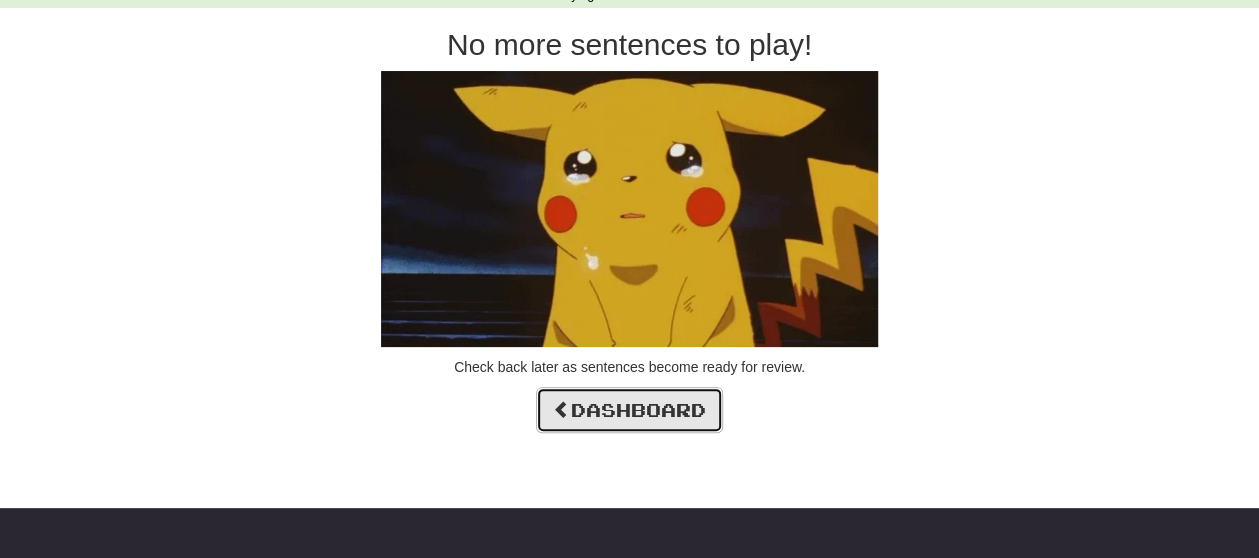 click on "Dashboard" at bounding box center [629, 410] 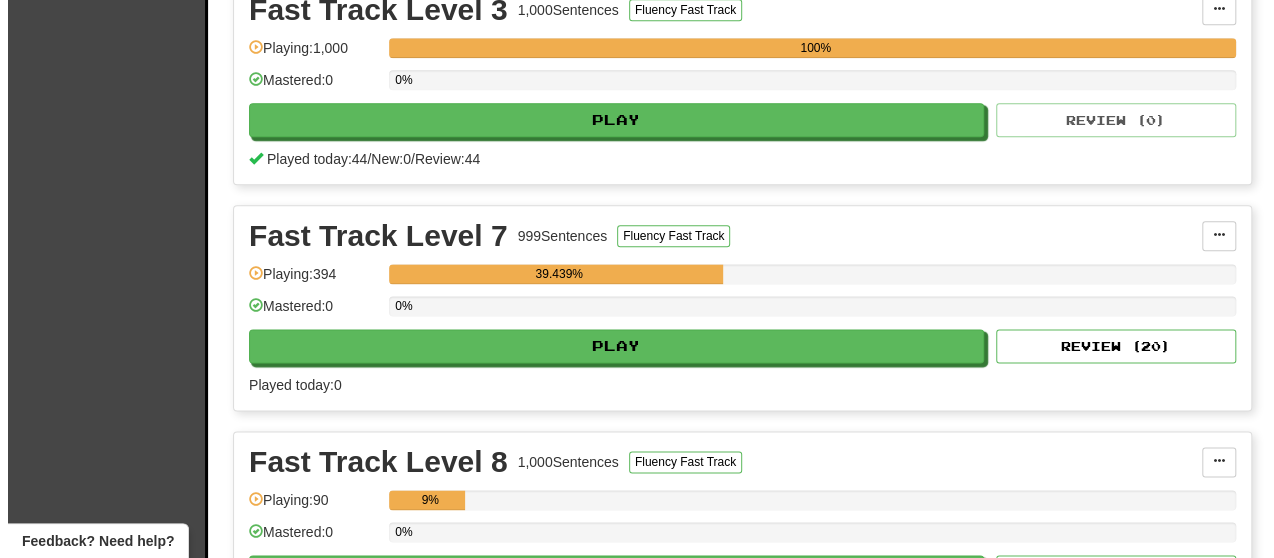 scroll, scrollTop: 1200, scrollLeft: 0, axis: vertical 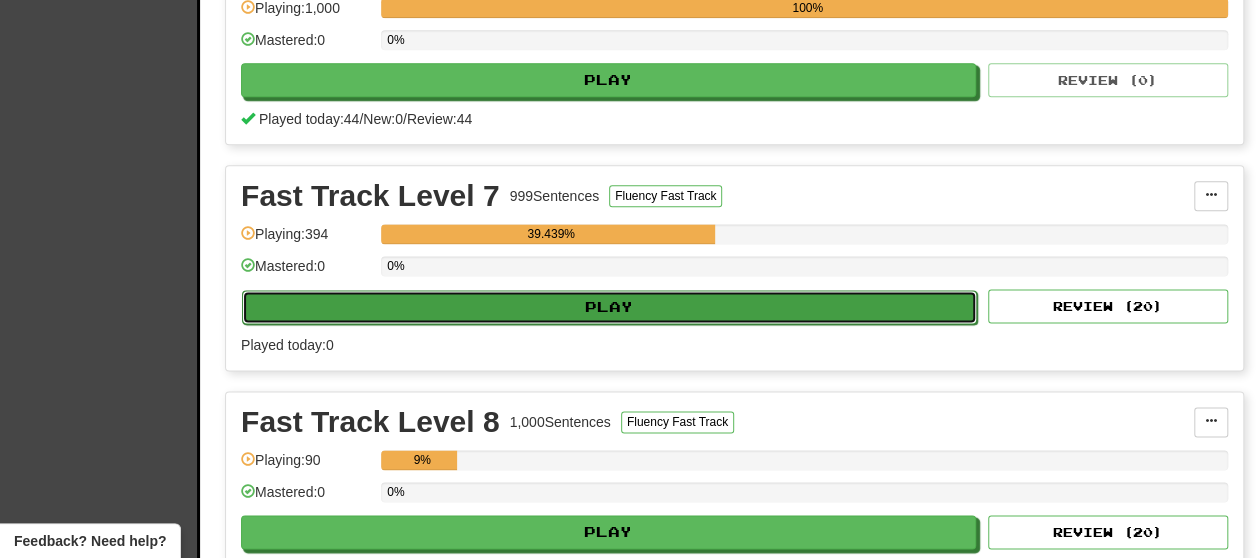 click on "Play" at bounding box center (609, 307) 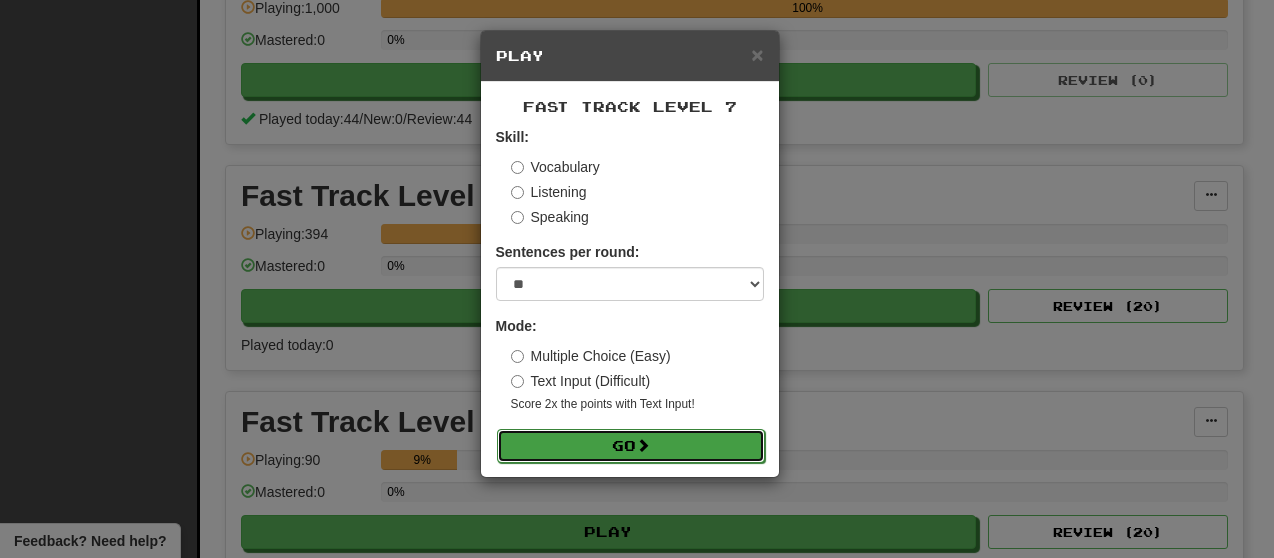click on "Go" at bounding box center [631, 446] 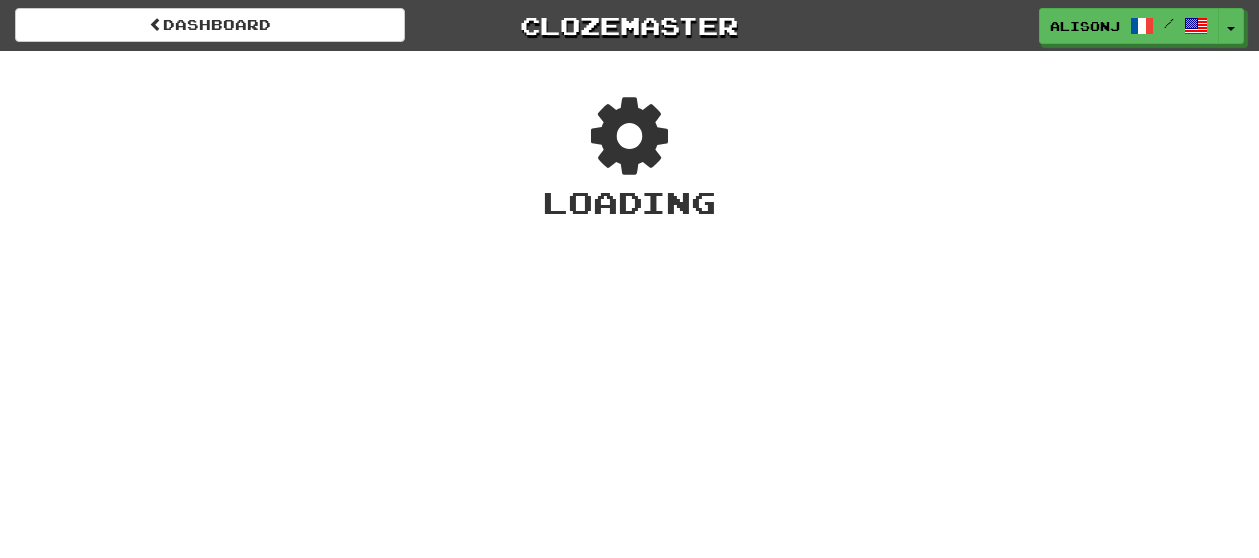 scroll, scrollTop: 0, scrollLeft: 0, axis: both 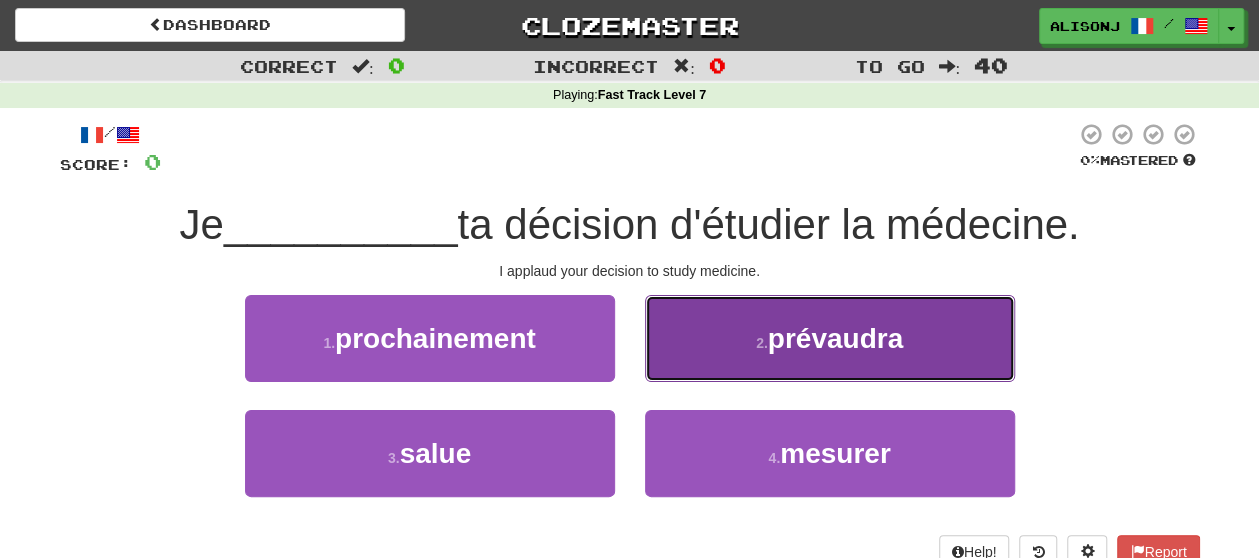 click on "2 .  prévaudra" at bounding box center (830, 338) 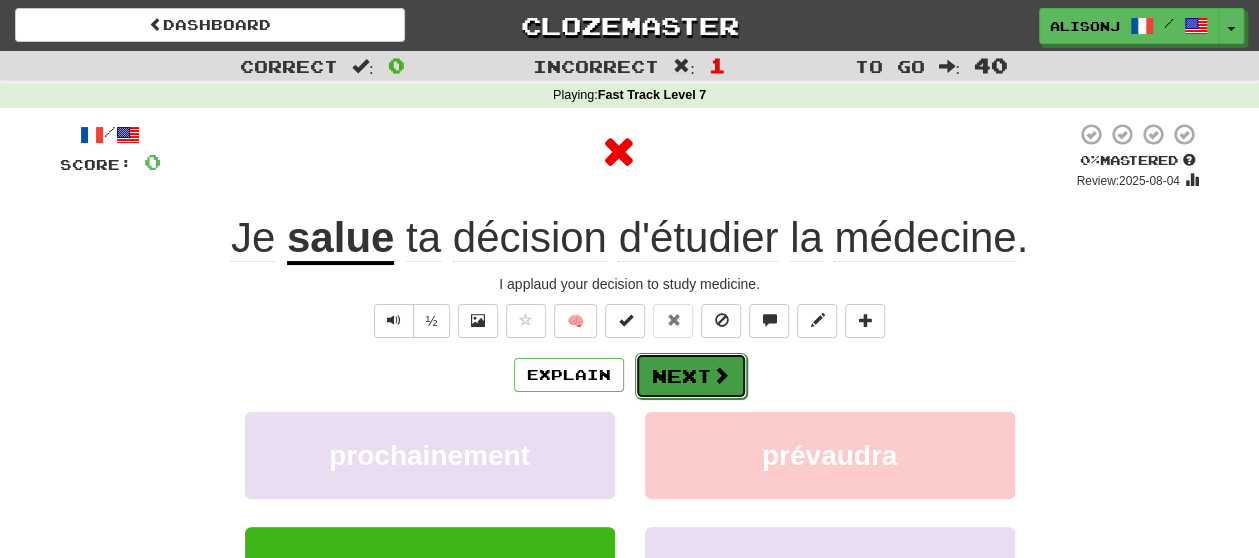 click on "Next" at bounding box center [691, 376] 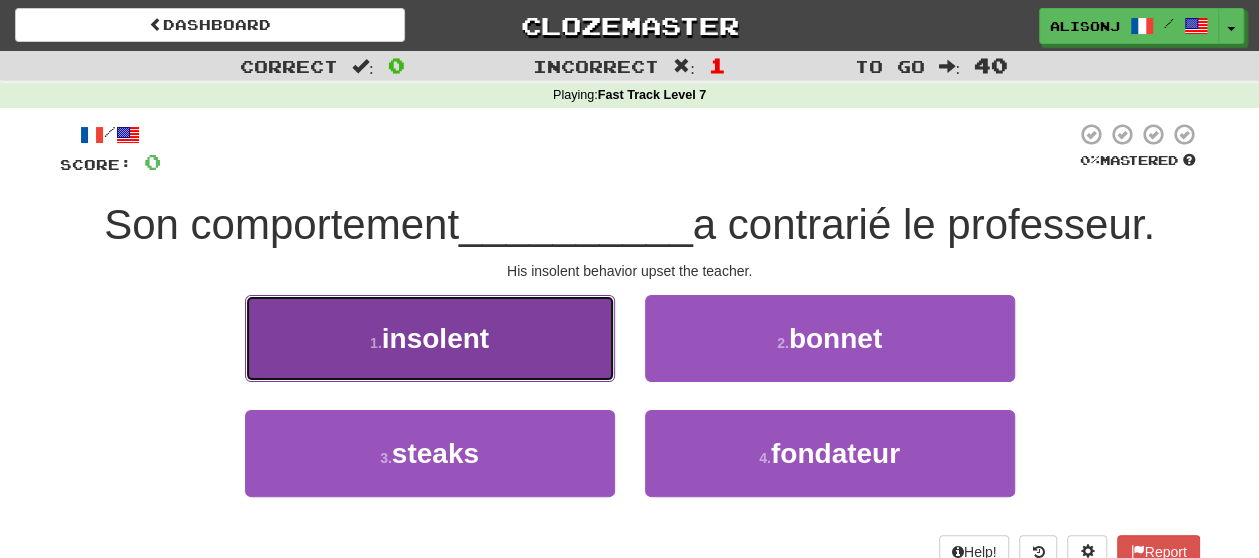 click on "1 .  insolent" at bounding box center [430, 338] 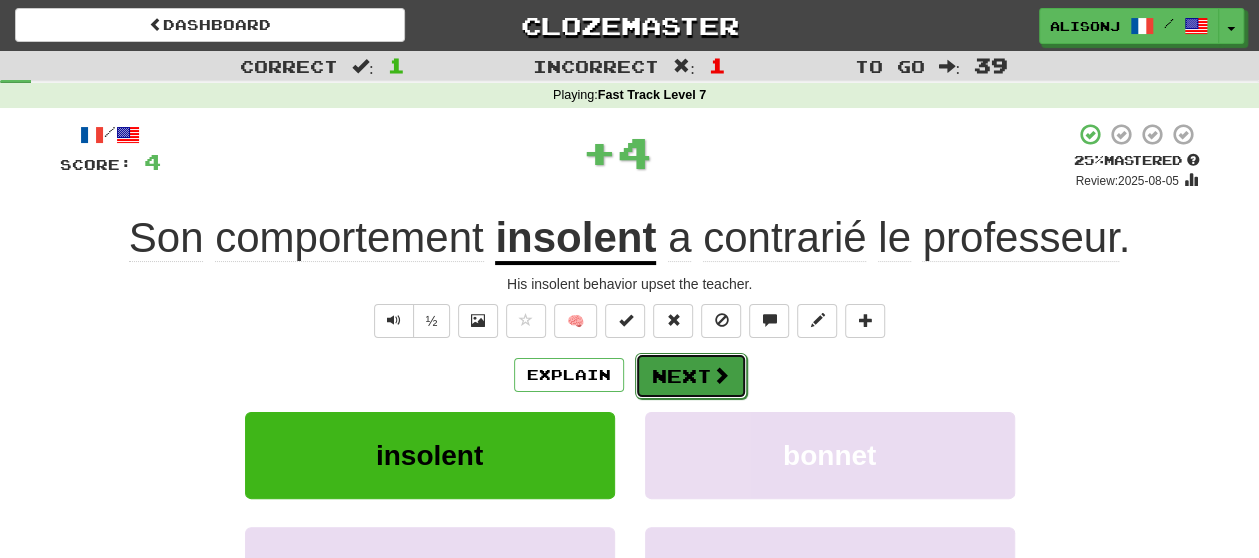 click on "Next" at bounding box center [691, 376] 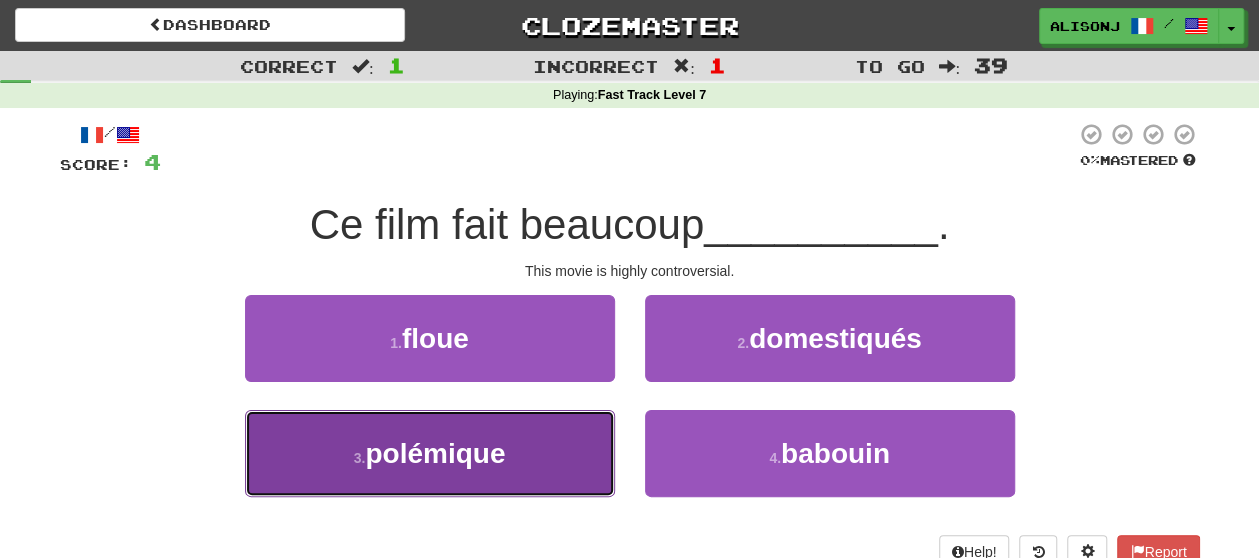 click on "3 .  polémique" at bounding box center (430, 453) 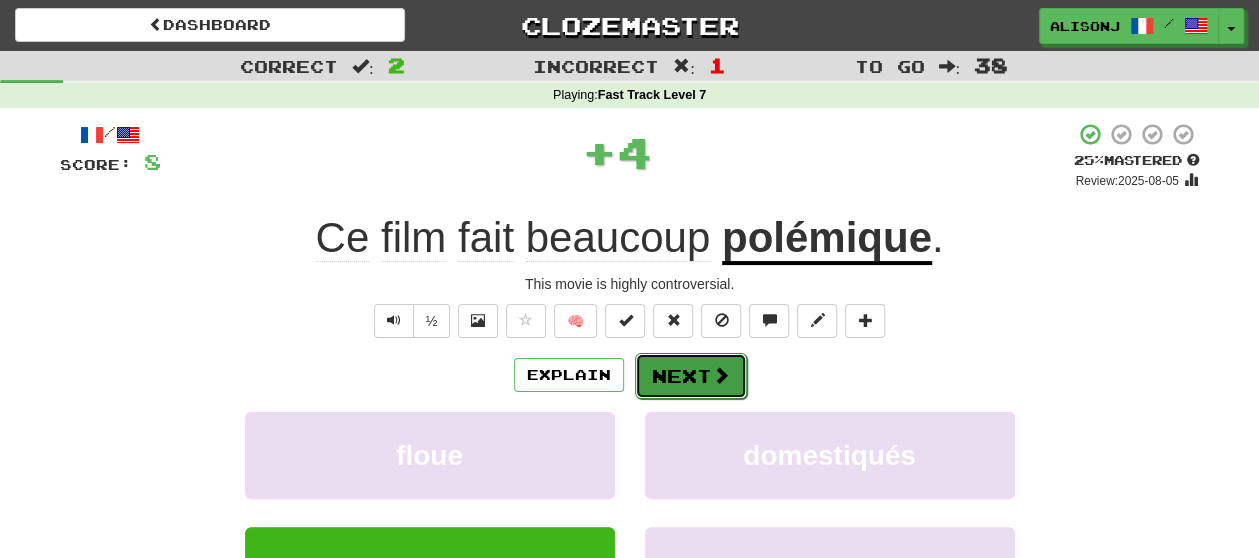 click at bounding box center [721, 375] 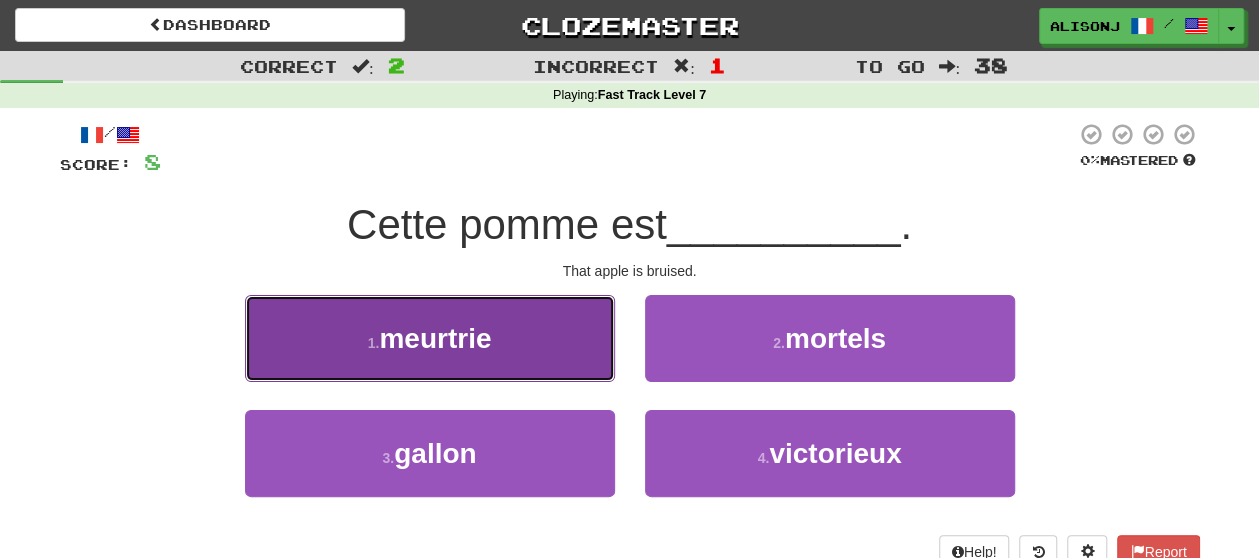 click on "1 .  meurtrie" at bounding box center [430, 338] 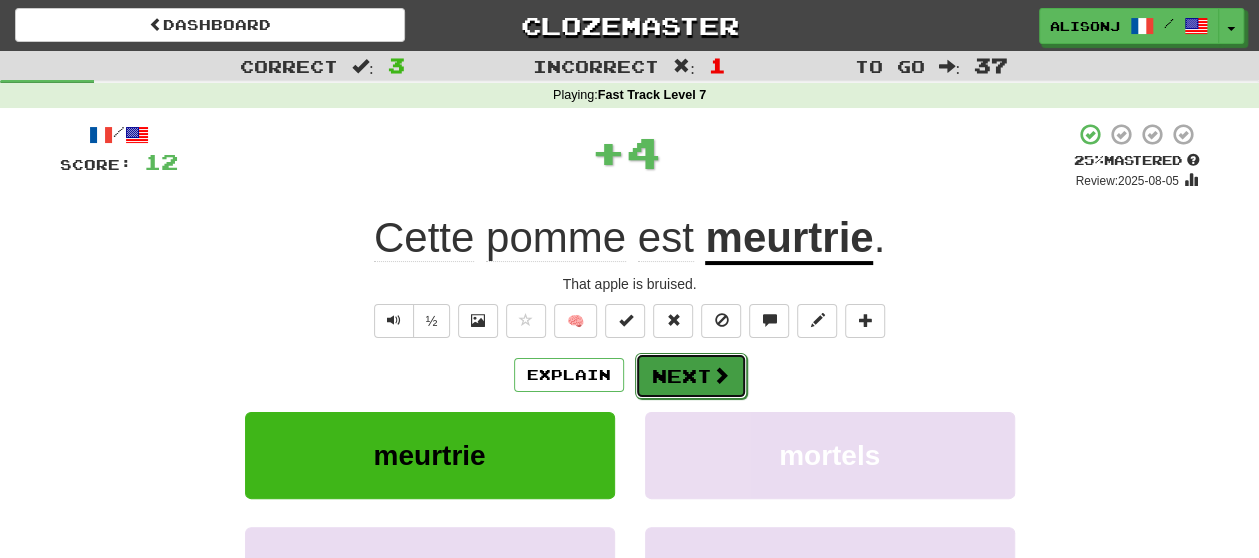 click at bounding box center (721, 375) 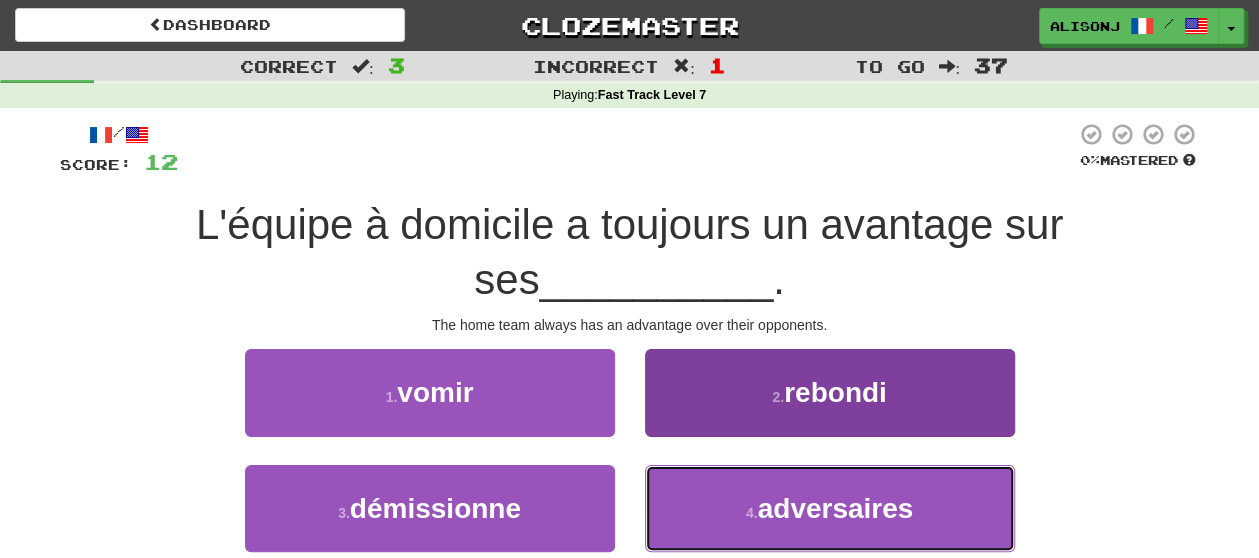 drag, startPoint x: 732, startPoint y: 503, endPoint x: 732, endPoint y: 486, distance: 17 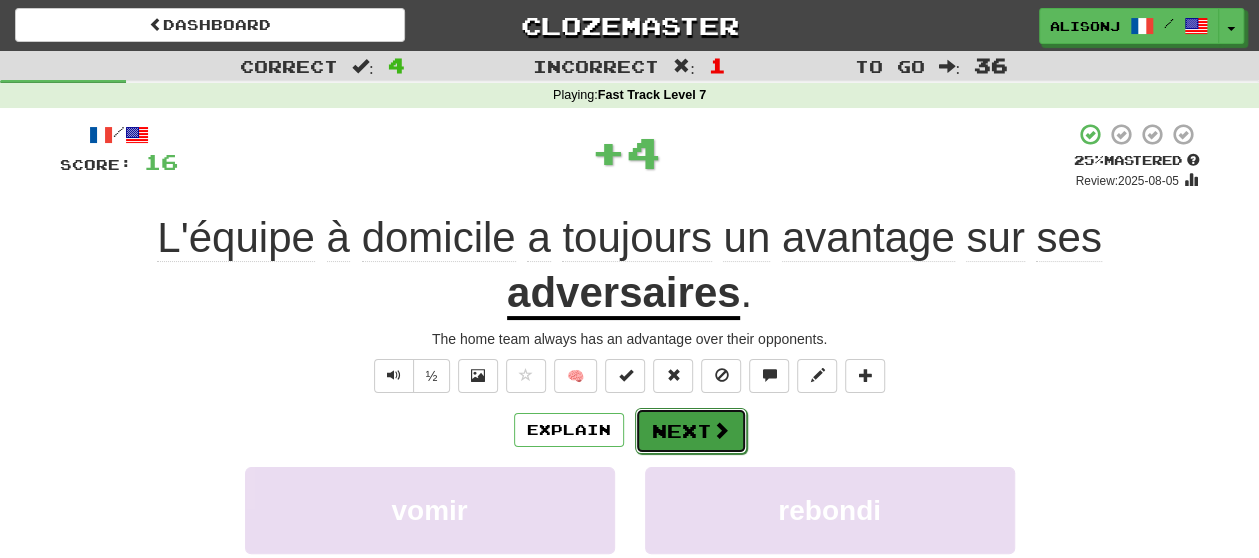 click on "Next" at bounding box center (691, 431) 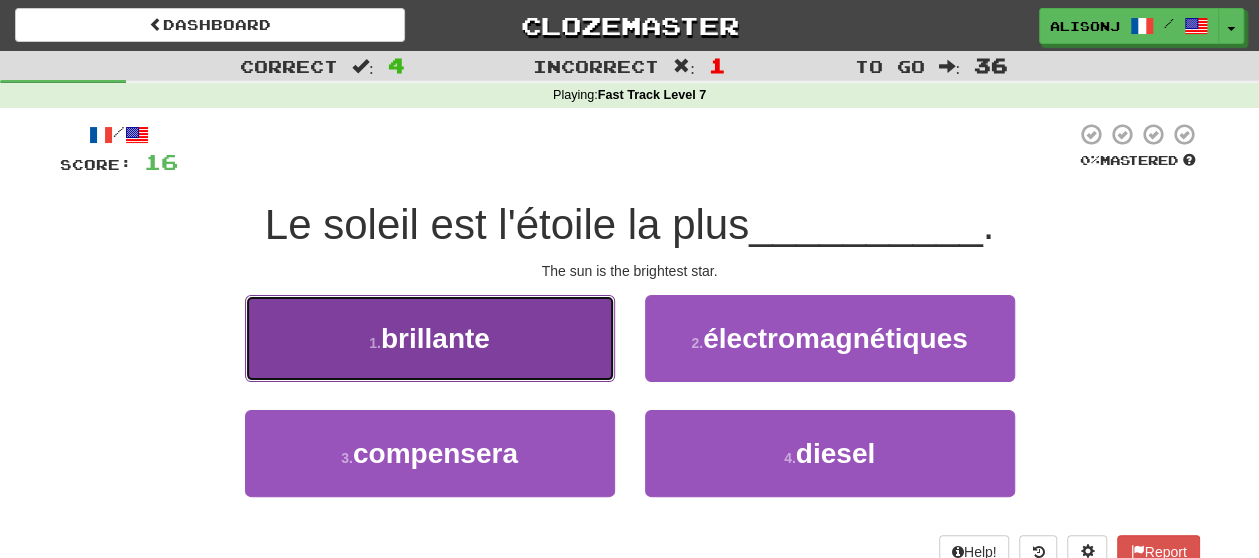 click on "1 .  brillante" at bounding box center [430, 338] 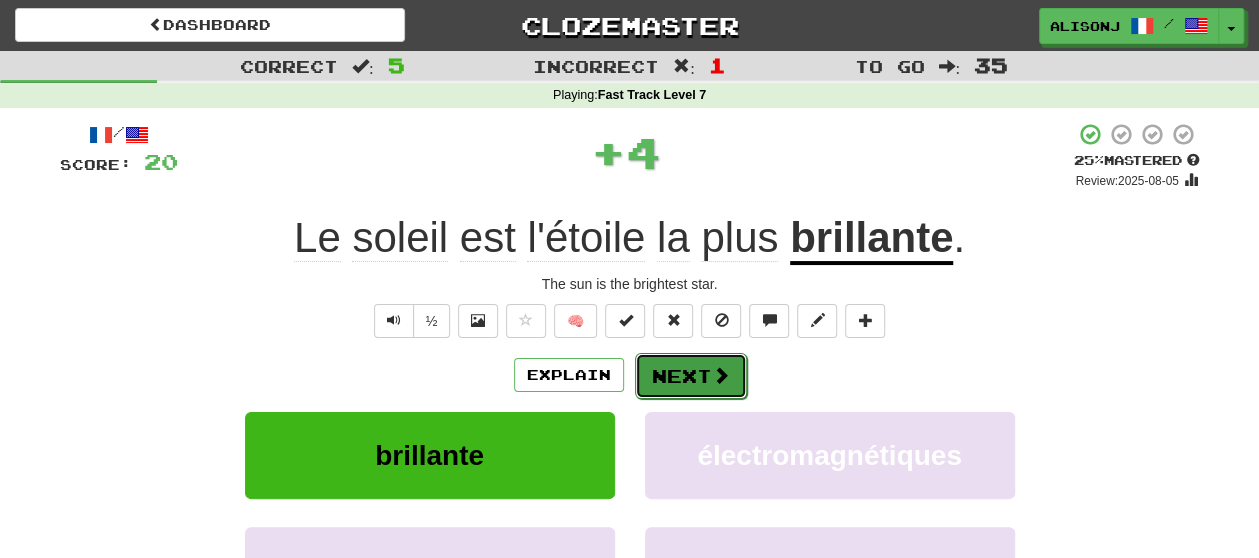 click at bounding box center (721, 375) 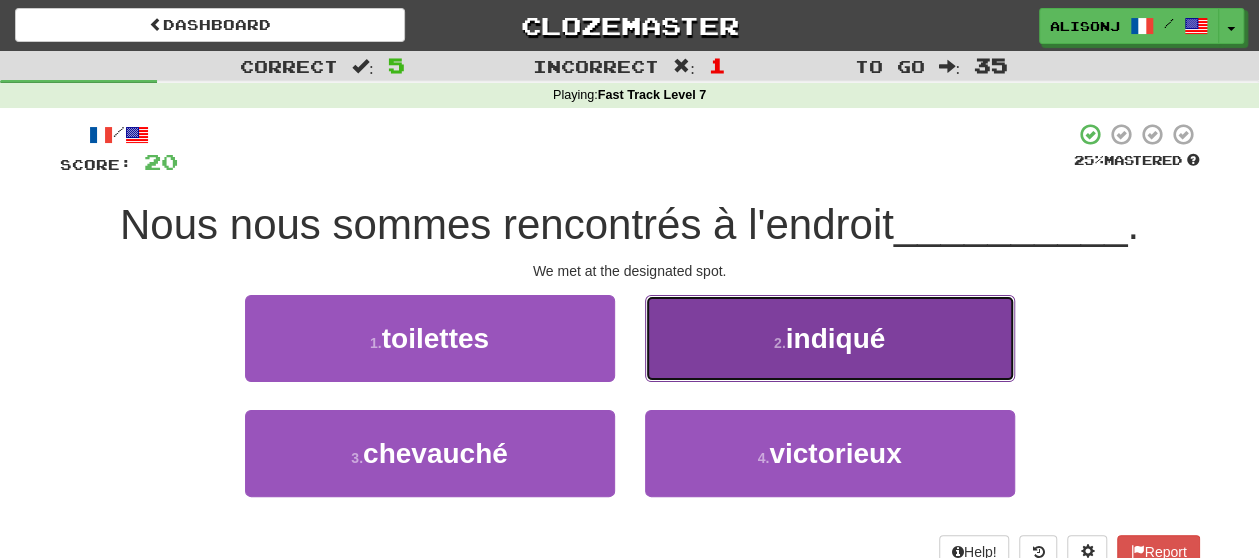 click on "2 .  indiqué" at bounding box center (830, 338) 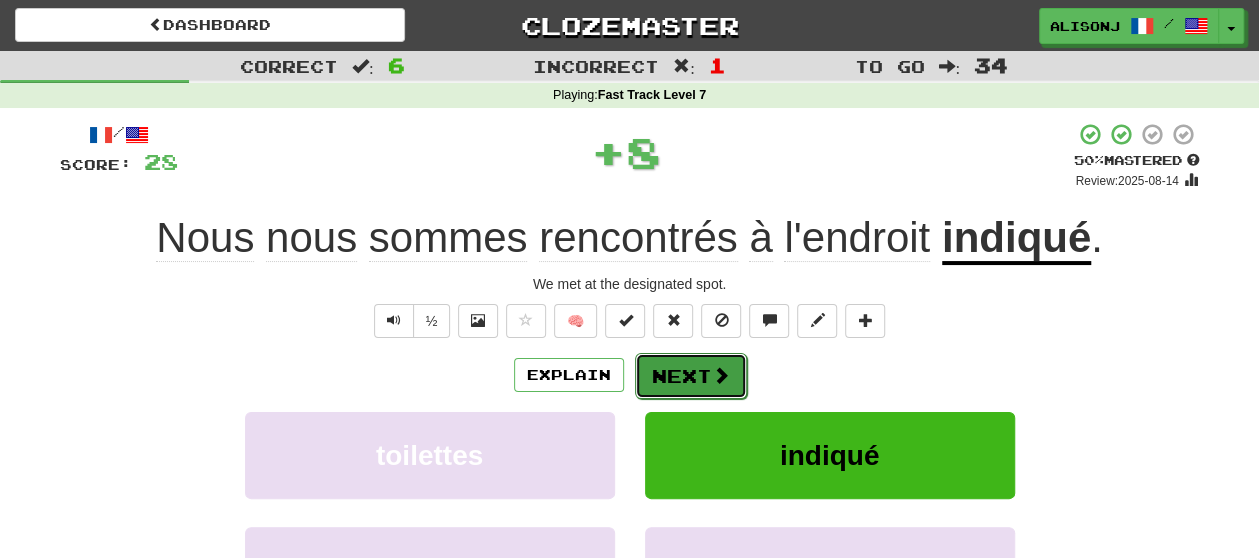 click at bounding box center [721, 375] 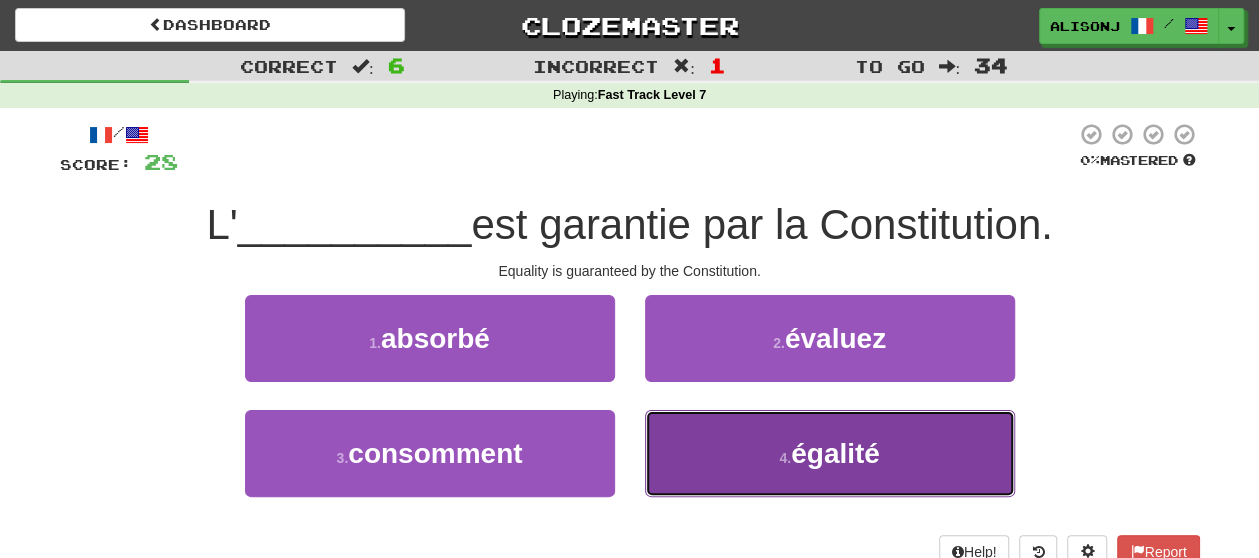 click on "4 .  égalité" at bounding box center (830, 453) 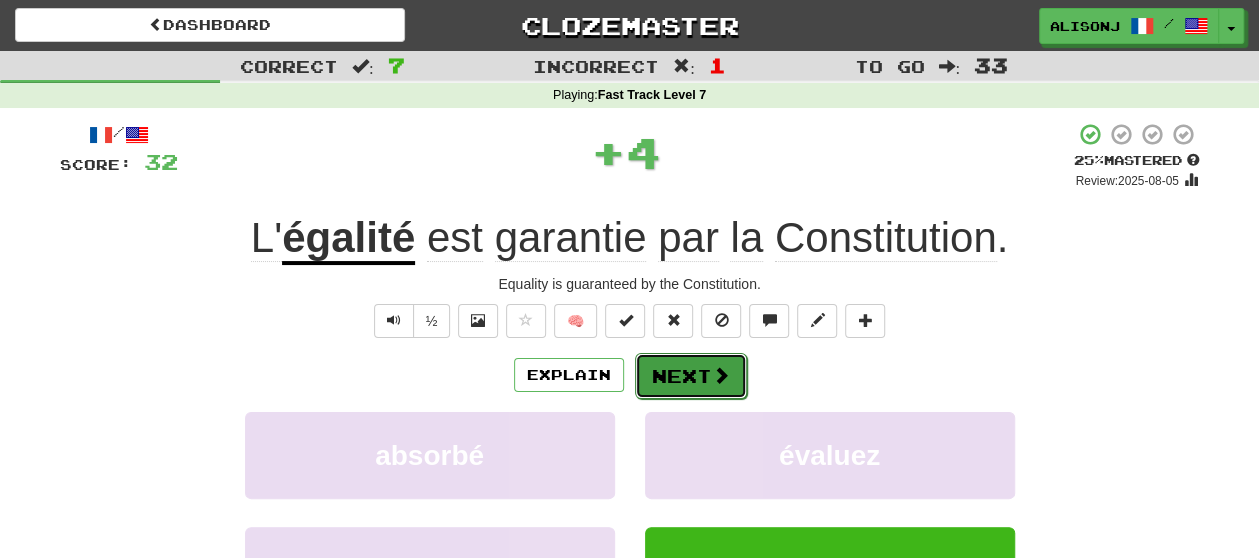 click at bounding box center [721, 375] 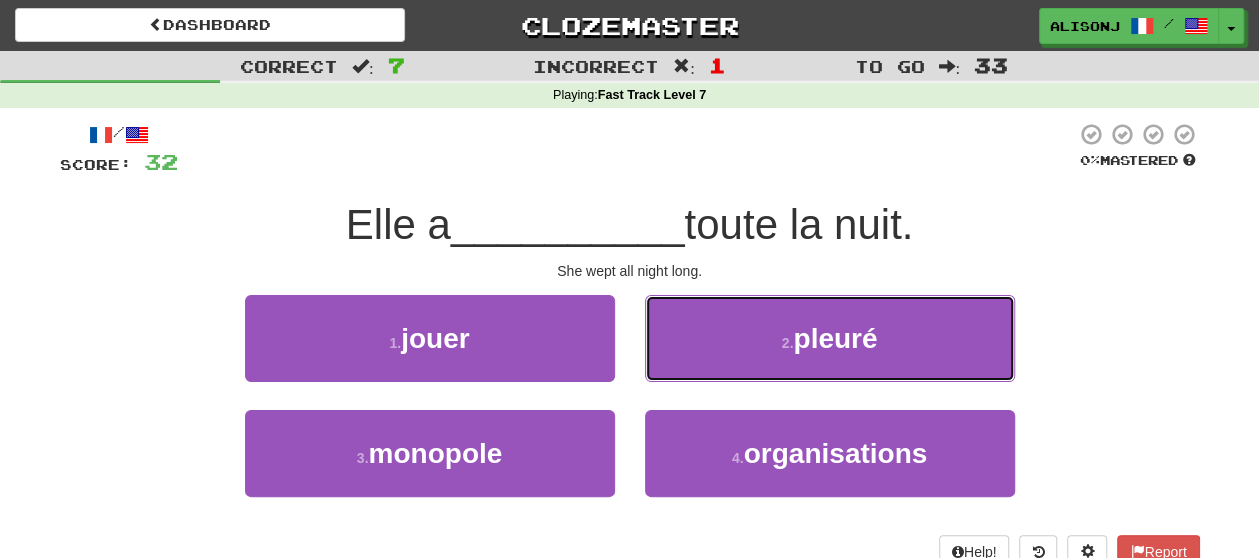 click on "2 .  pleuré" at bounding box center [830, 338] 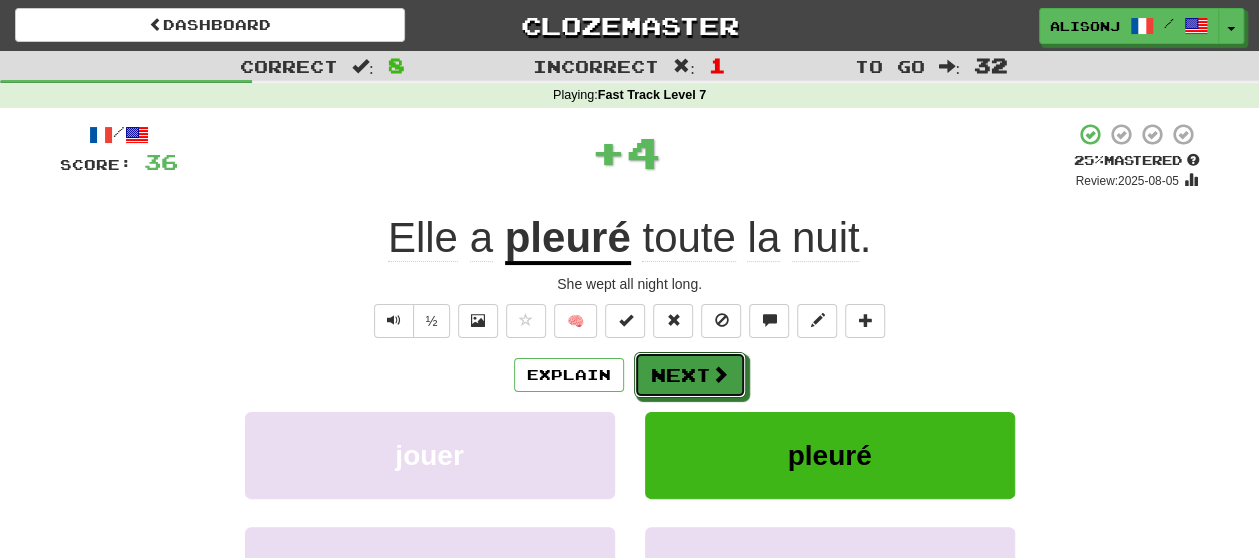 click at bounding box center [720, 374] 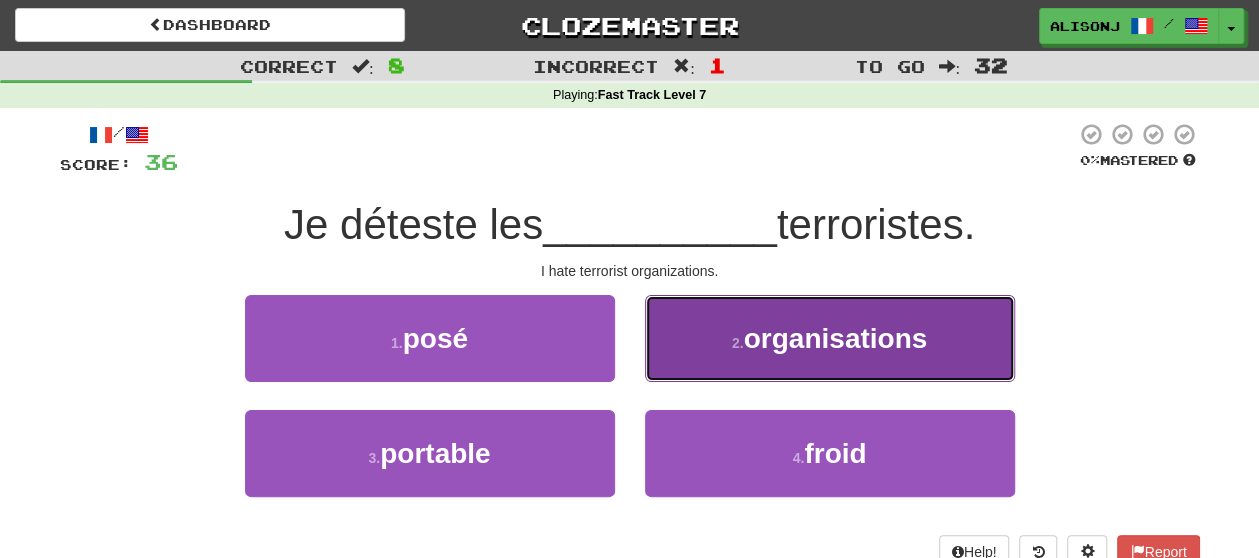 click on "2 .  organisations" at bounding box center (830, 338) 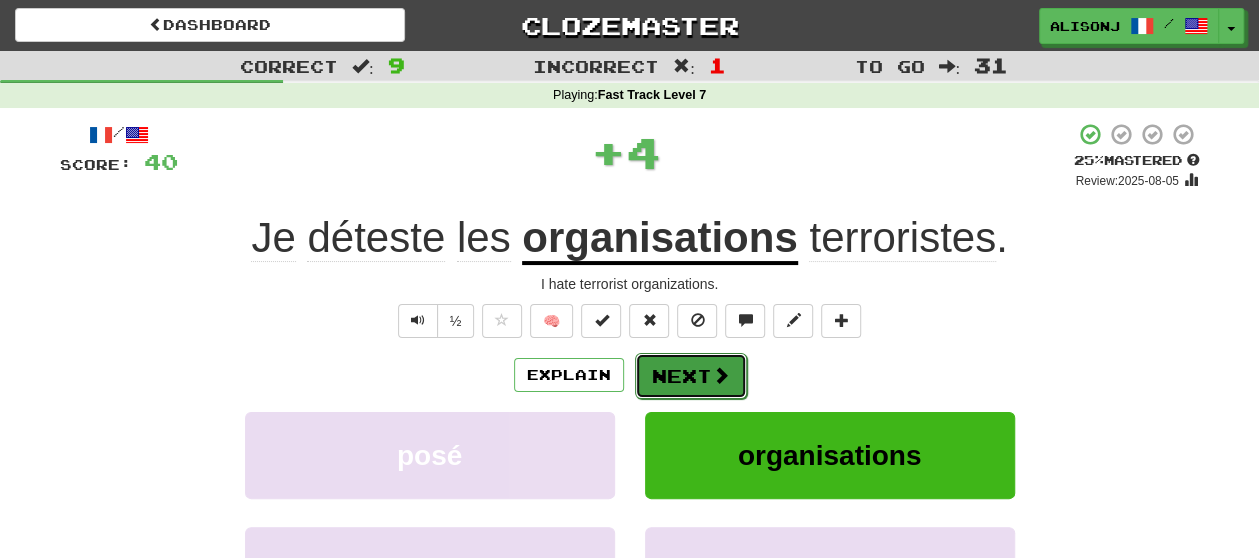 click on "Next" at bounding box center [691, 376] 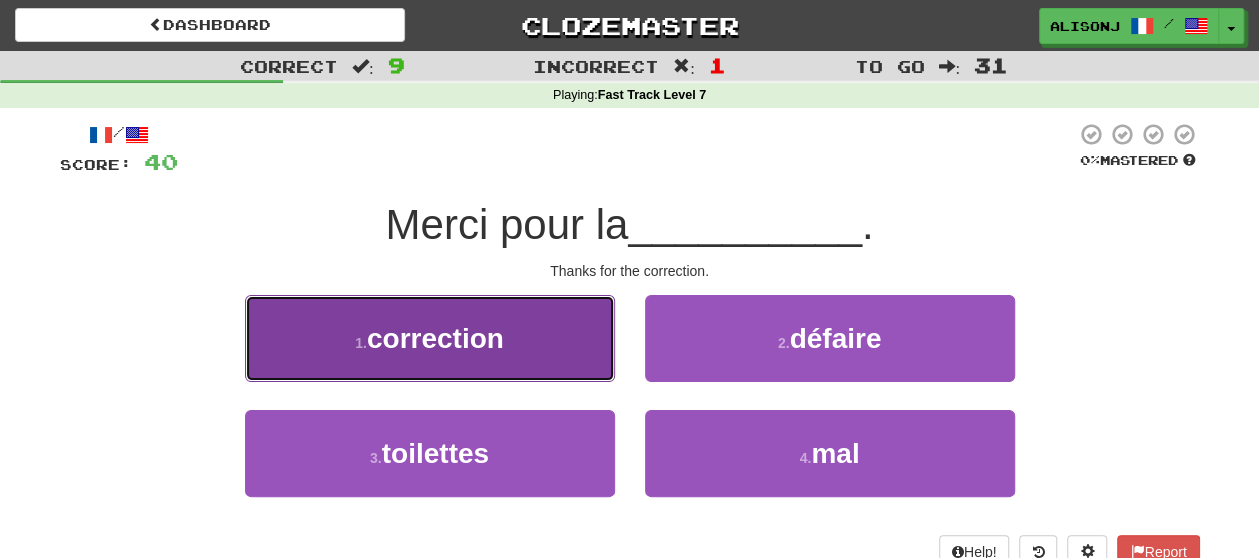click on "1 .  correction" at bounding box center (430, 338) 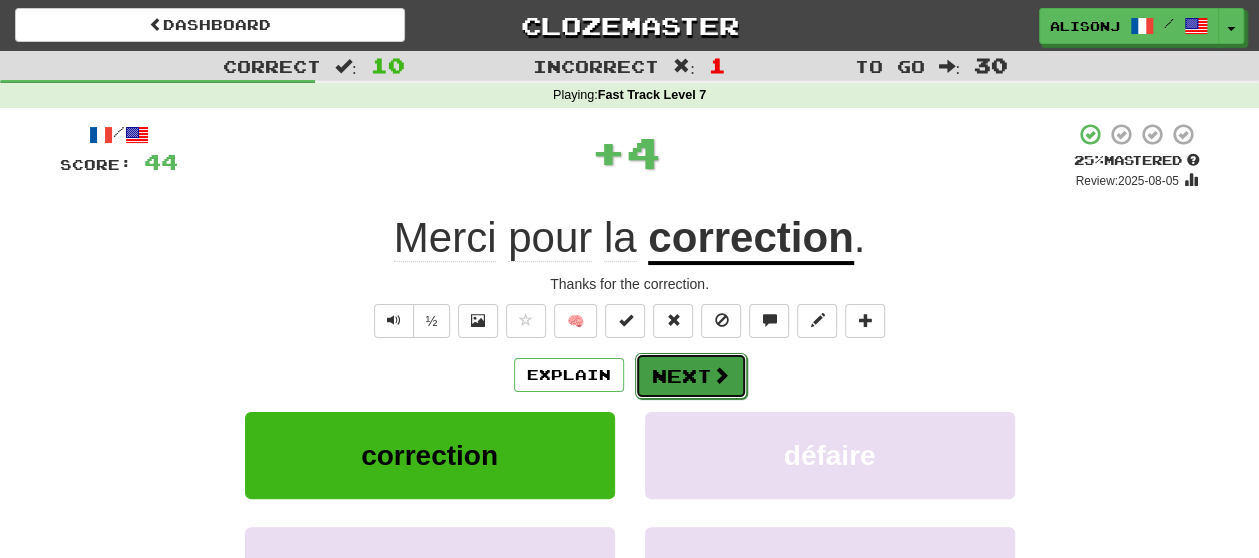 click on "Next" at bounding box center (691, 376) 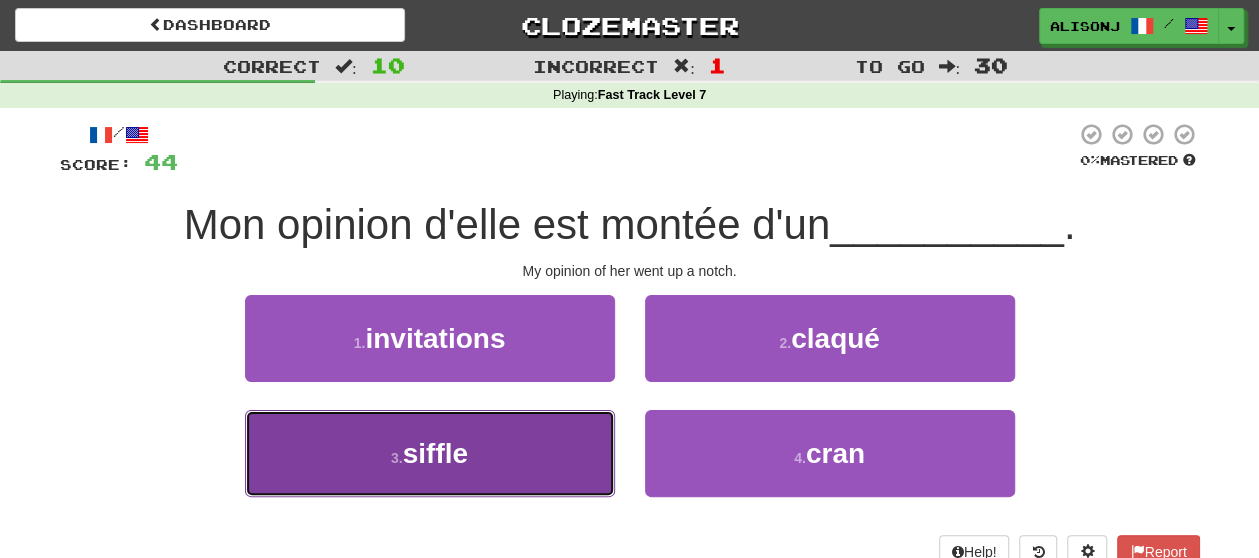 click on "3 .  siffle" at bounding box center [430, 453] 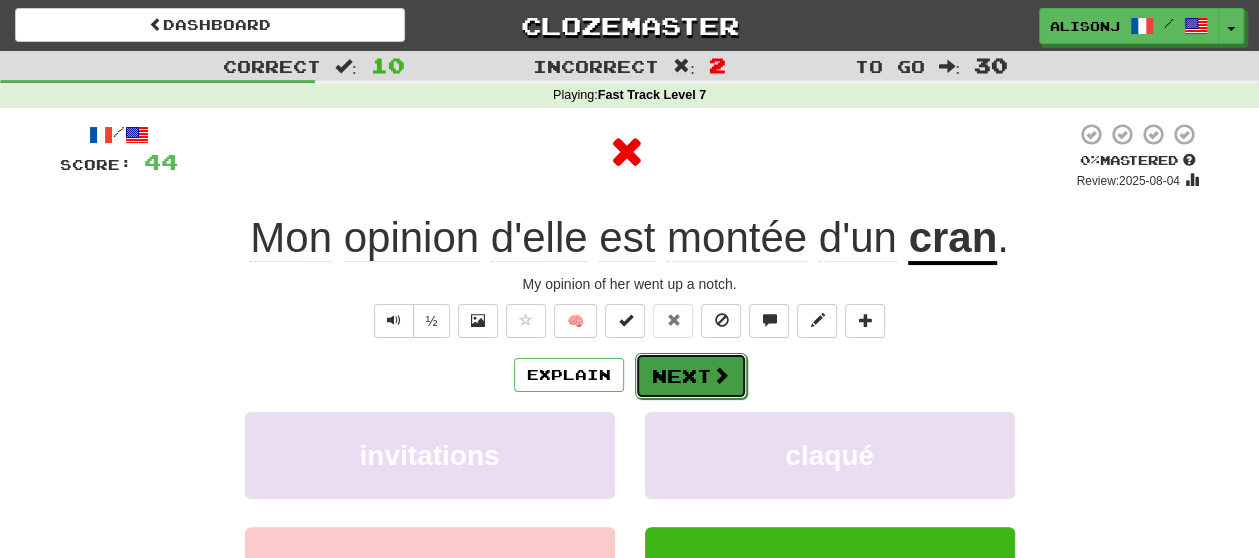 click on "Next" at bounding box center (691, 376) 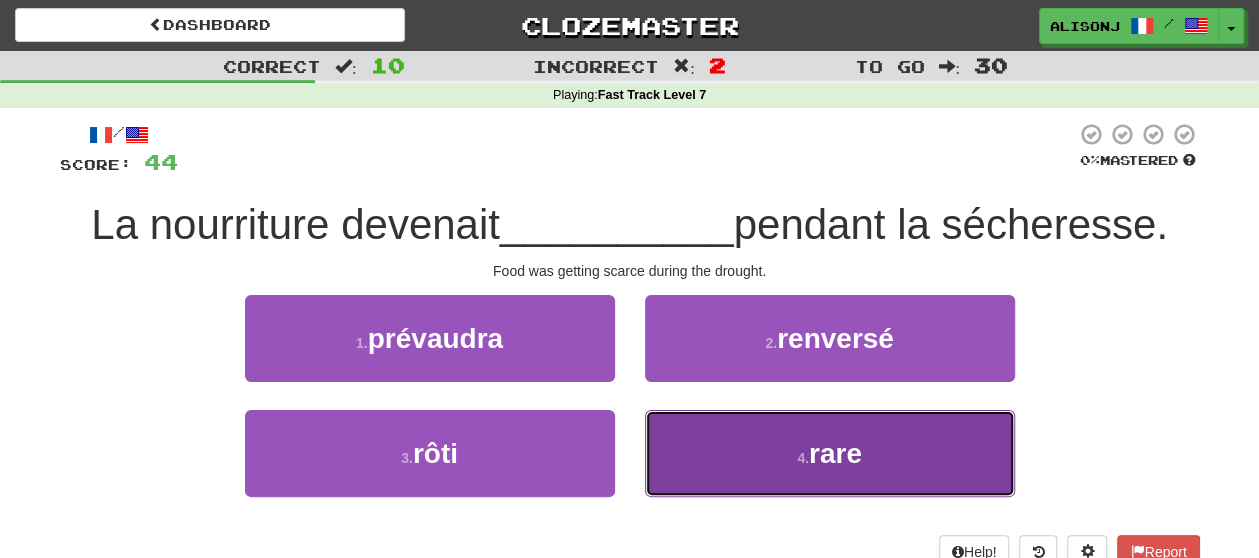 click on "4 .  rare" at bounding box center [830, 453] 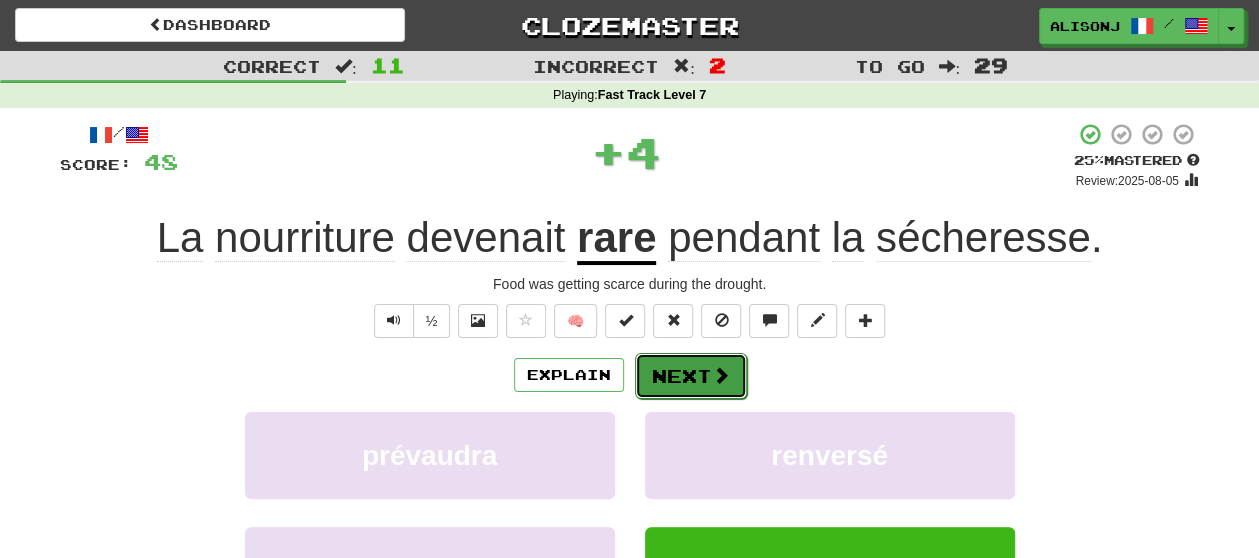 click at bounding box center (721, 375) 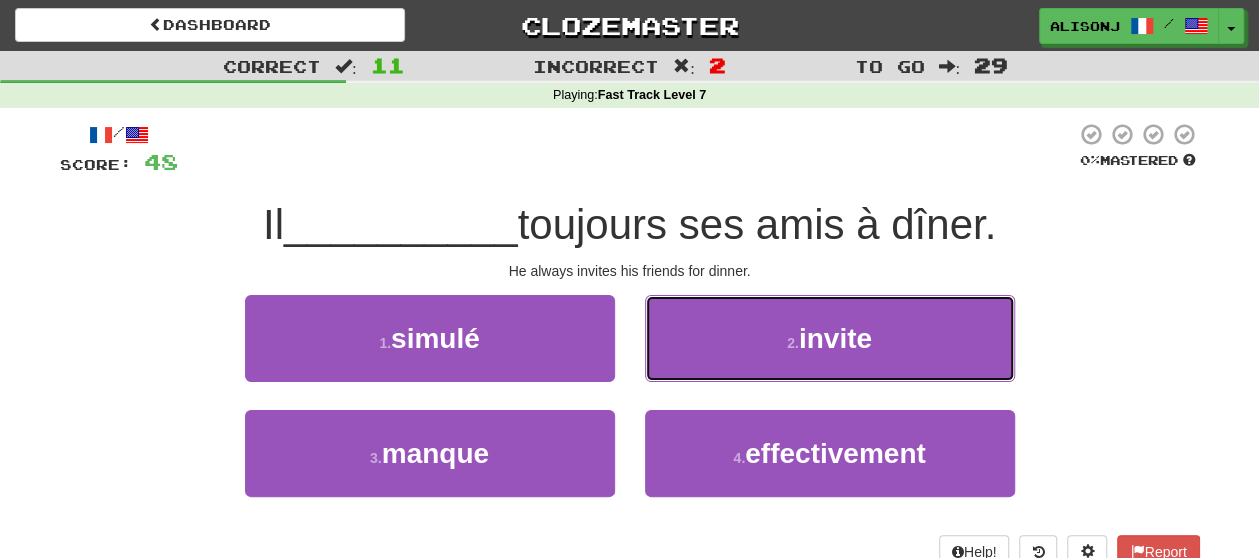 click on "2 .  invite" at bounding box center (830, 338) 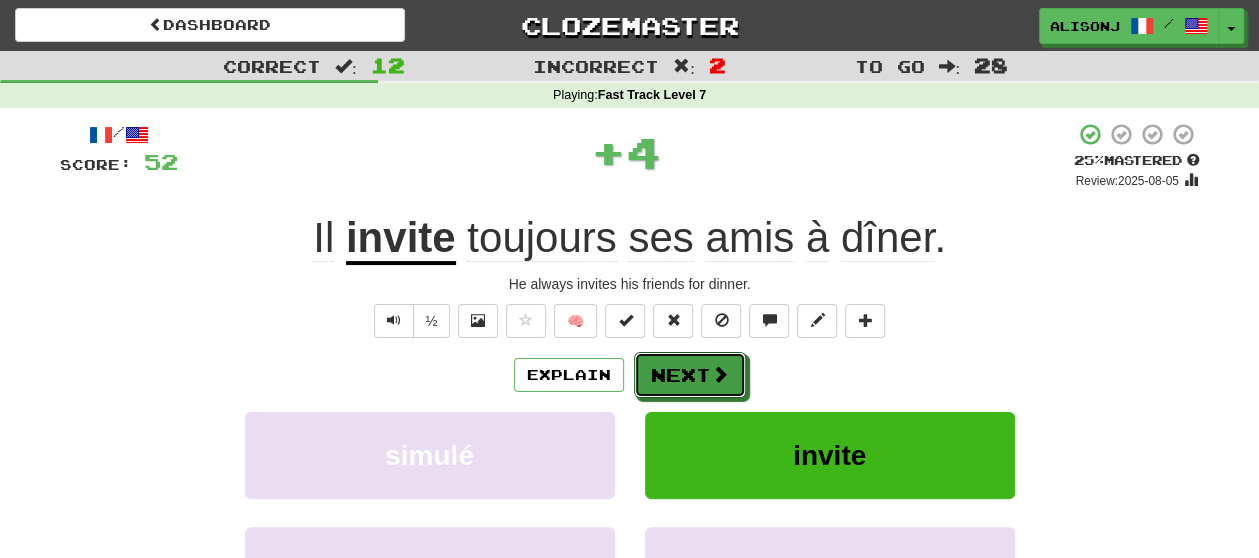 click at bounding box center [720, 374] 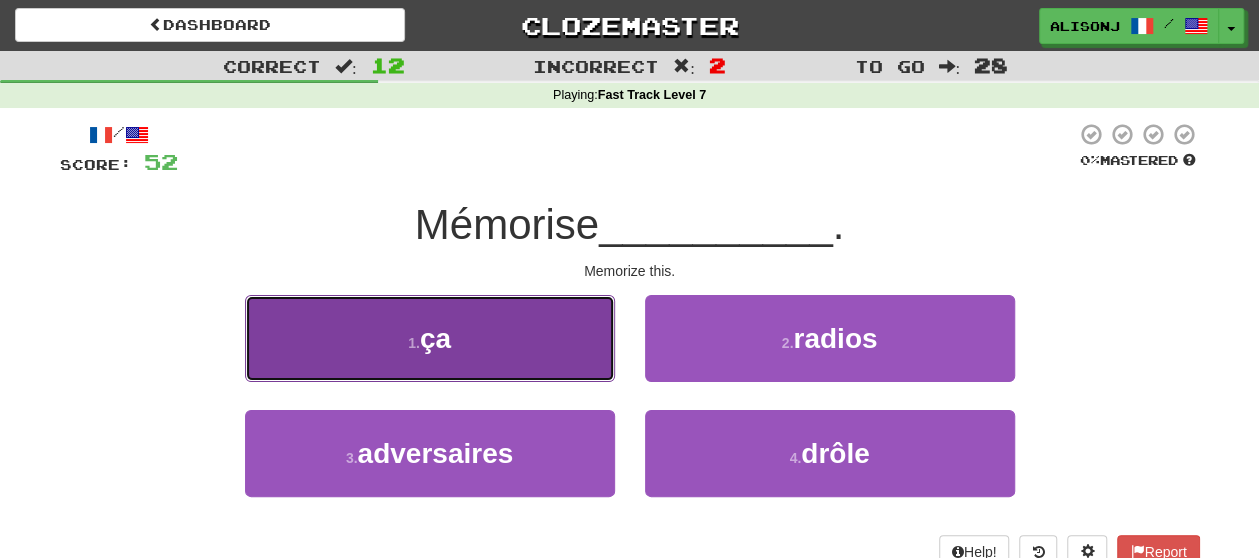 click on "1 .  ça" at bounding box center (430, 338) 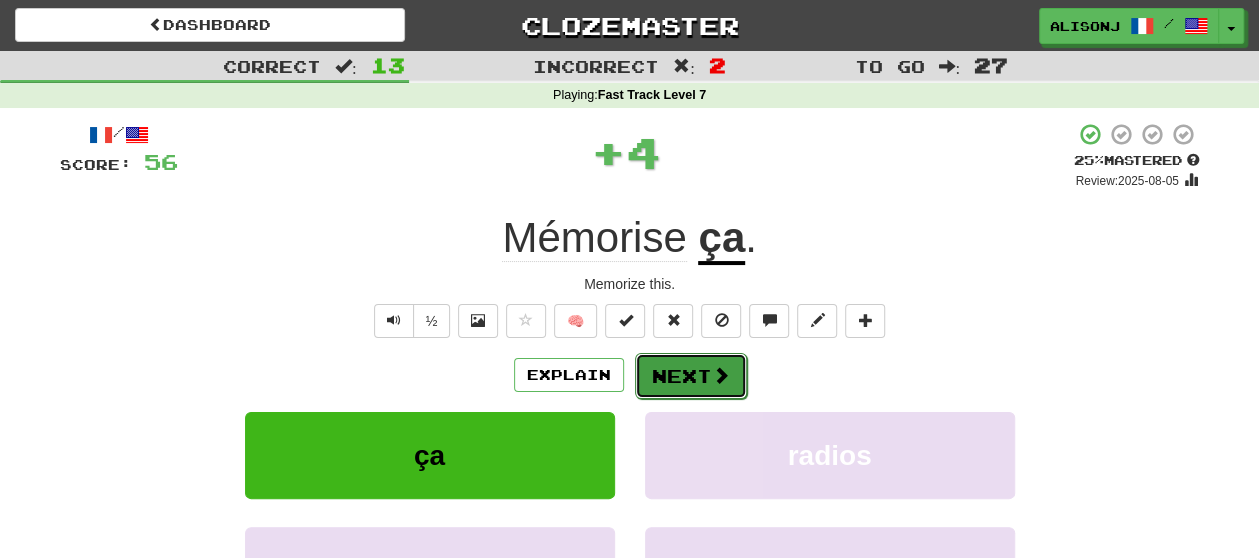 click at bounding box center (721, 375) 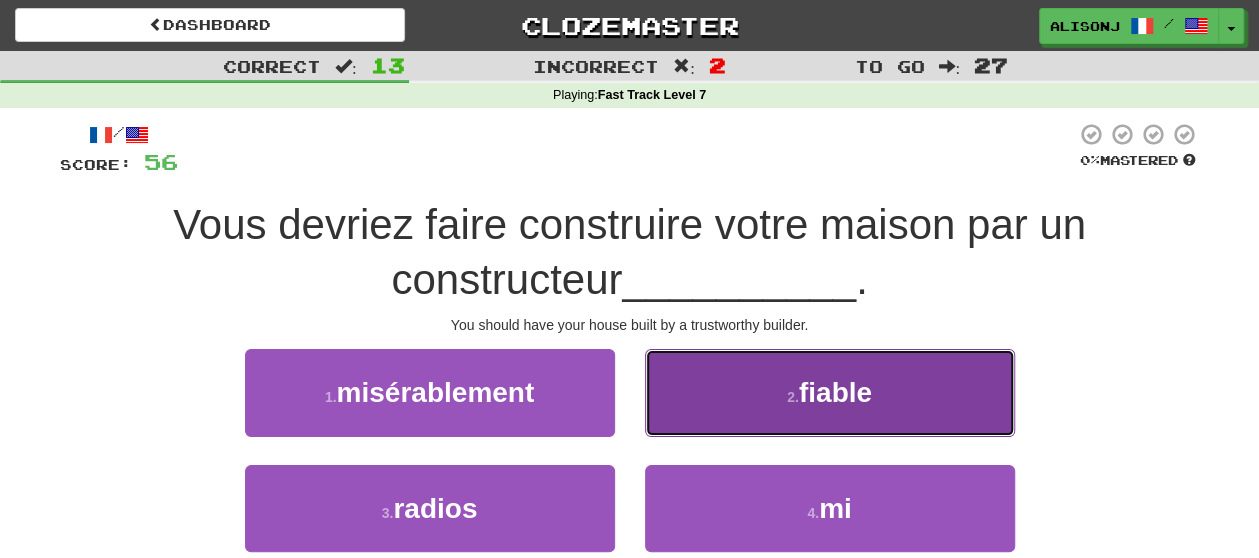 click on "2 .  fiable" at bounding box center [830, 392] 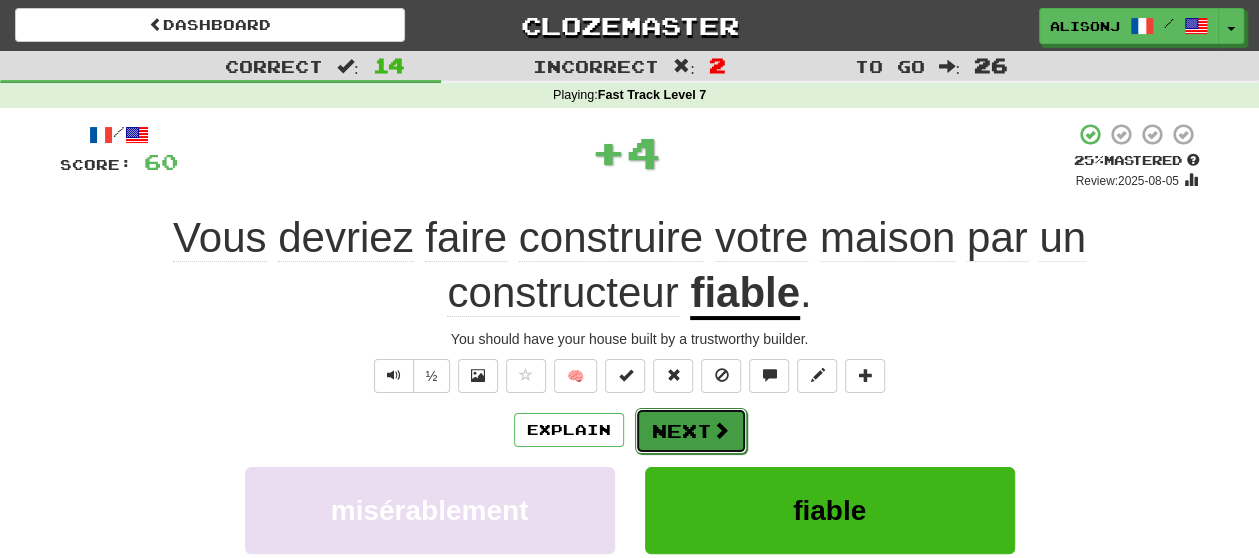 click on "Next" at bounding box center (691, 431) 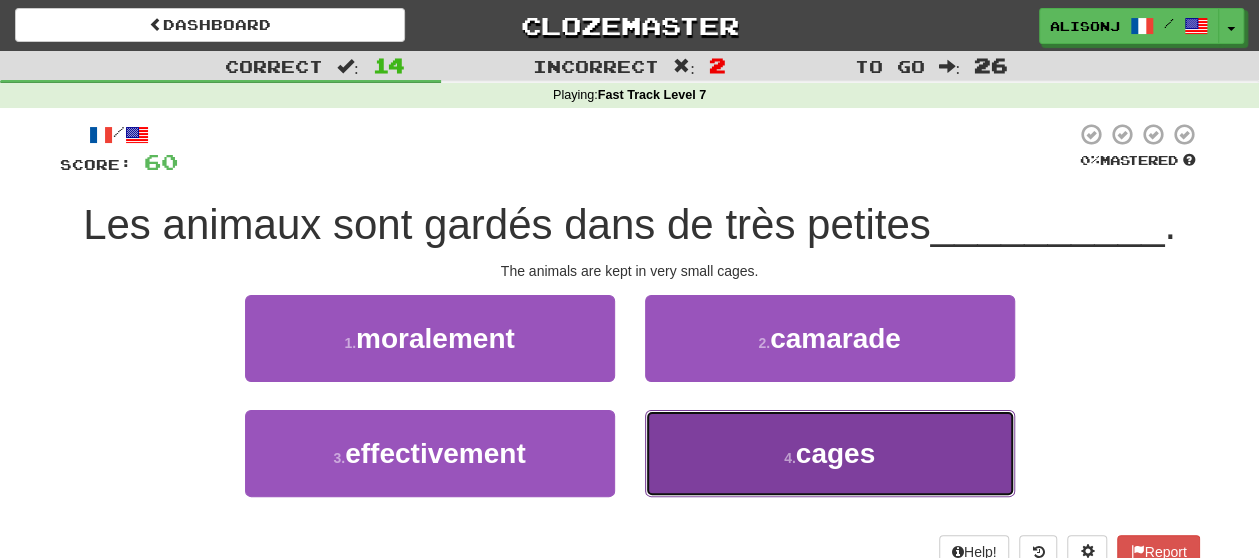 click on "4 .  cages" at bounding box center (830, 453) 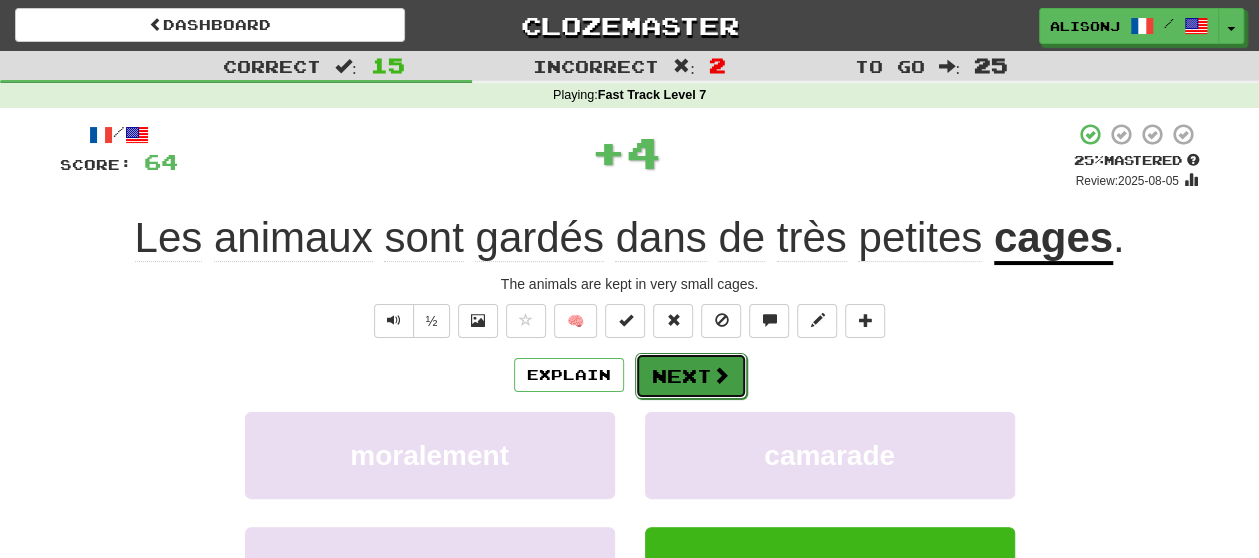 click on "Next" at bounding box center [691, 376] 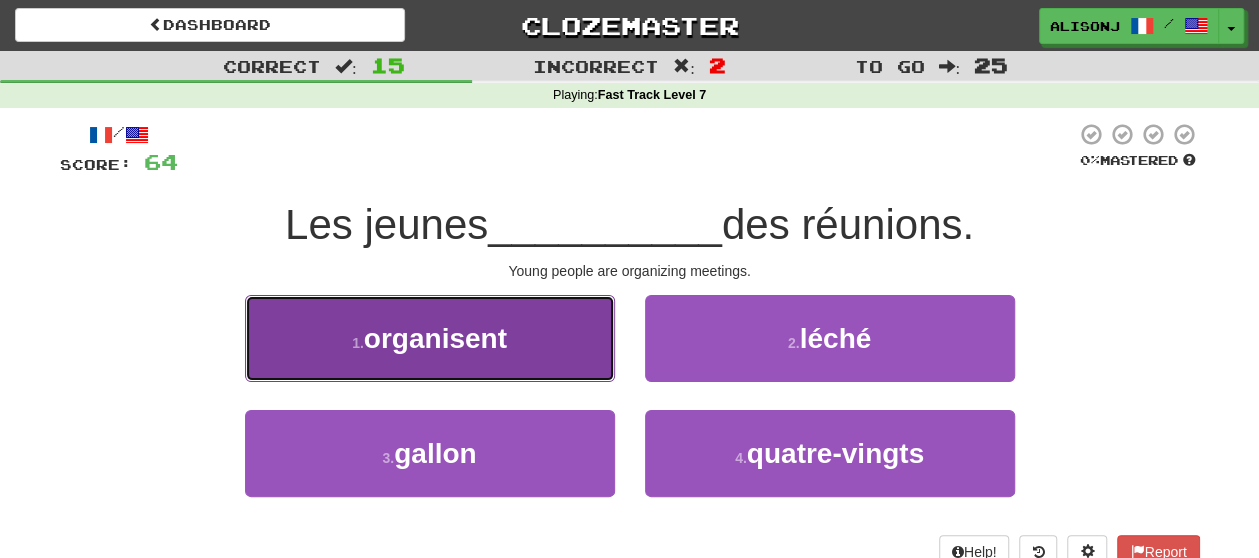 click on "1 .  organisent" at bounding box center (430, 338) 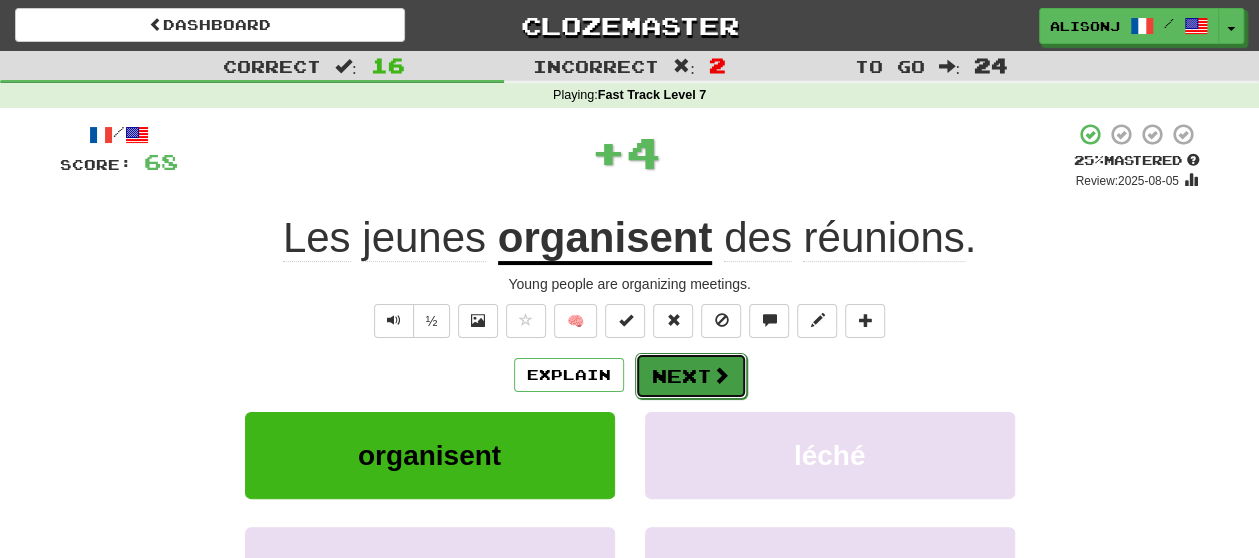 click on "Next" at bounding box center (691, 376) 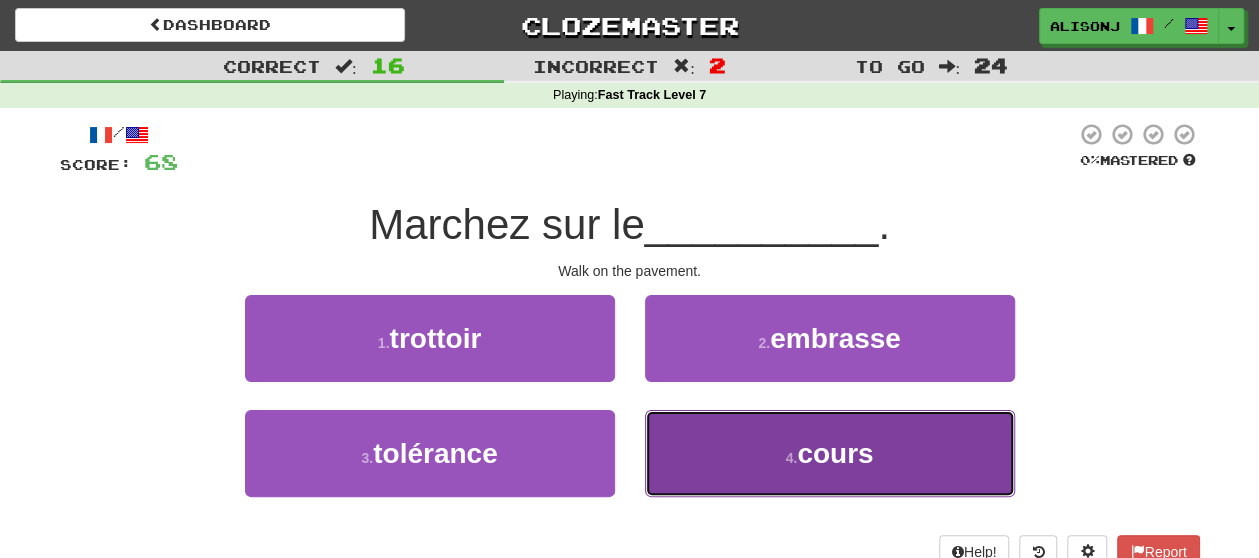 click on "4 .  cours" at bounding box center (830, 453) 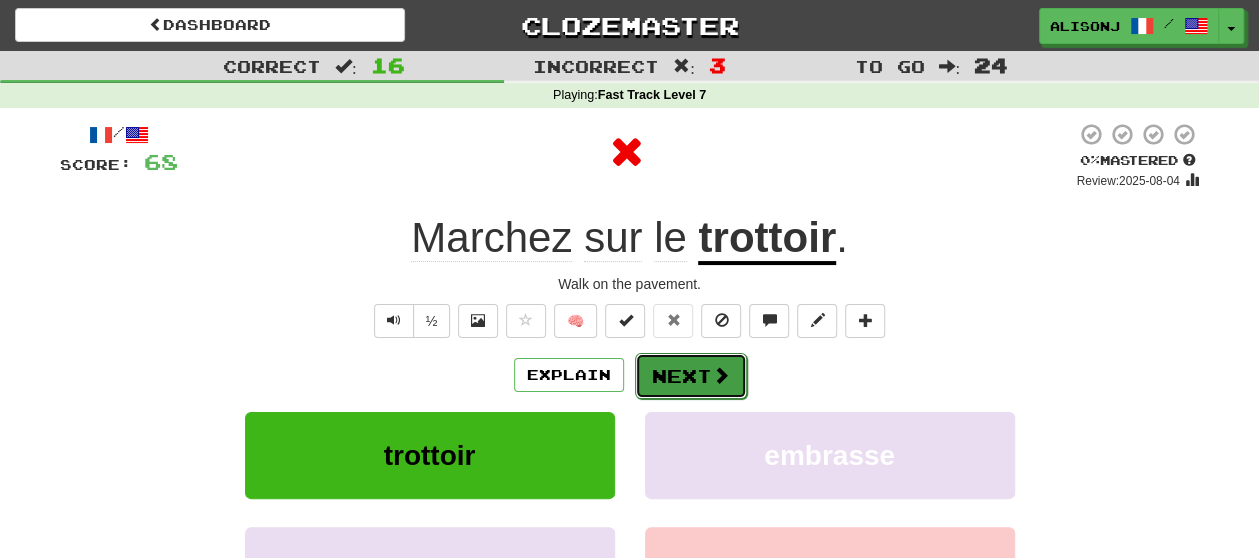 click on "Next" at bounding box center (691, 376) 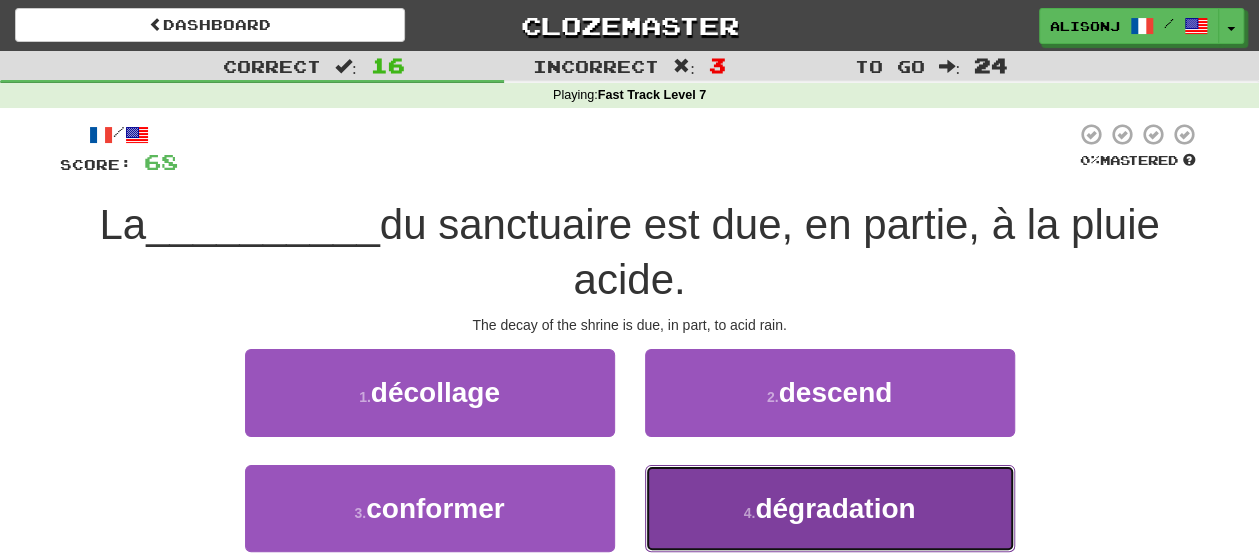 click on "dégradation" at bounding box center (835, 508) 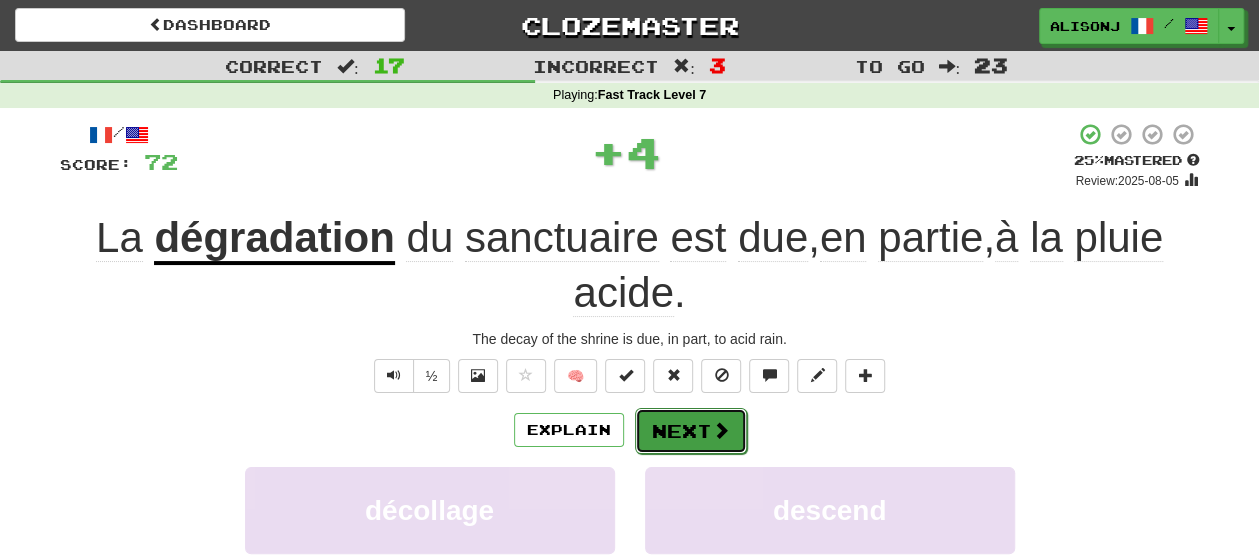 click on "Next" at bounding box center (691, 431) 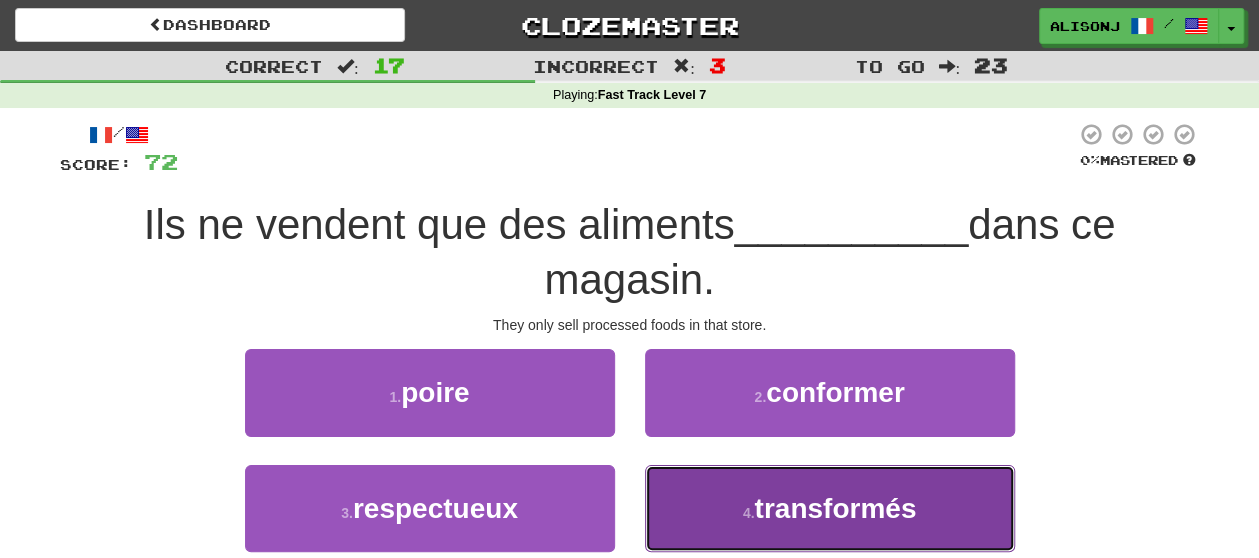 click on "transformés" at bounding box center (835, 508) 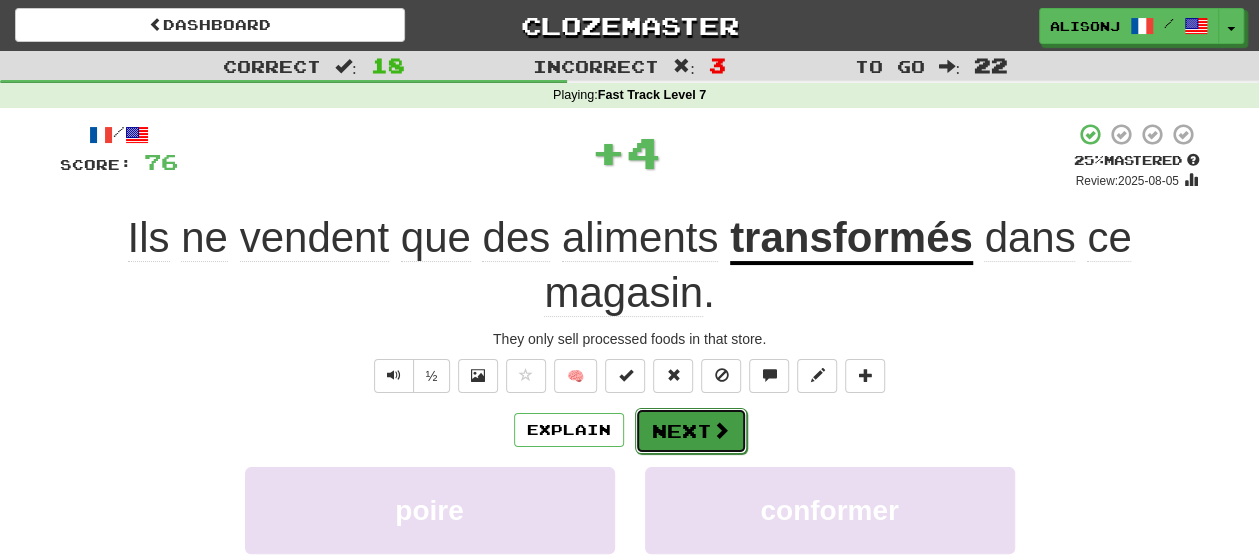 click on "Next" at bounding box center (691, 431) 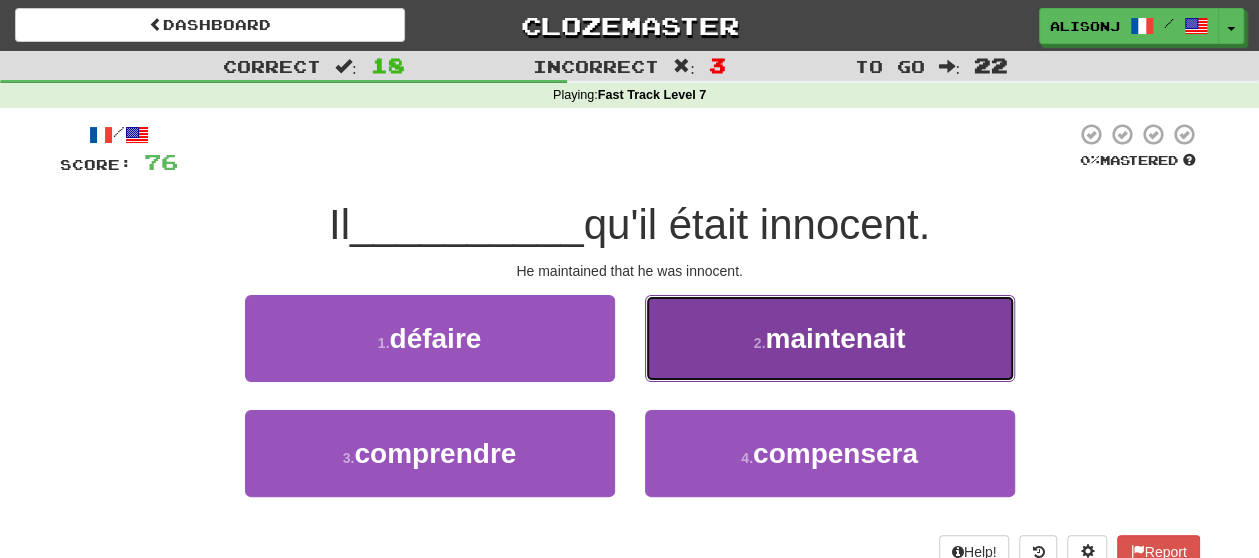 click on "2 .  maintenait" at bounding box center [830, 338] 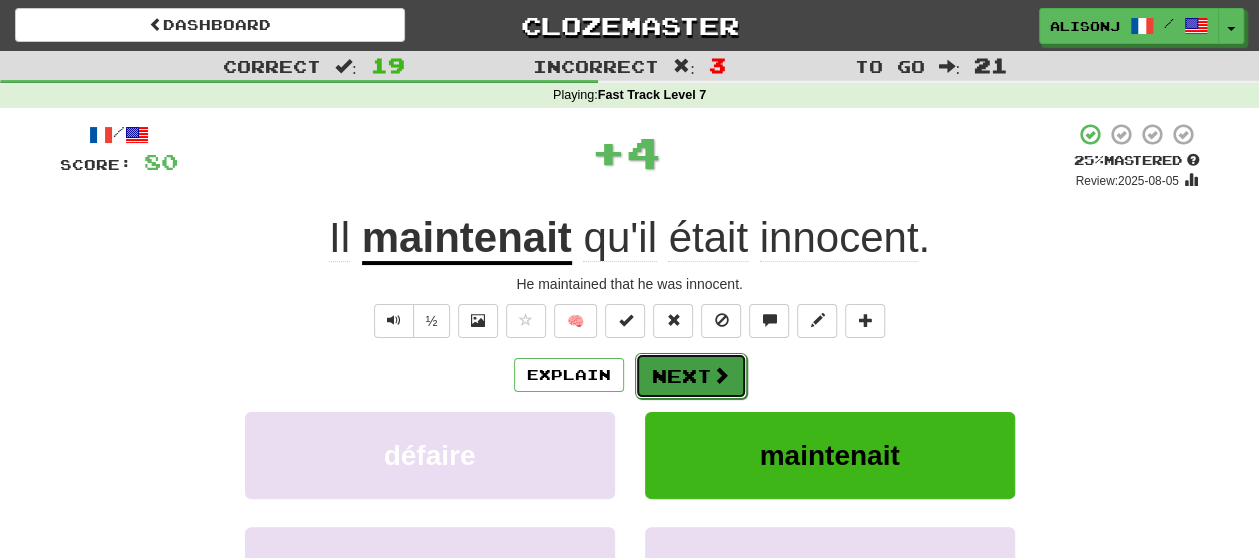click on "Next" at bounding box center (691, 376) 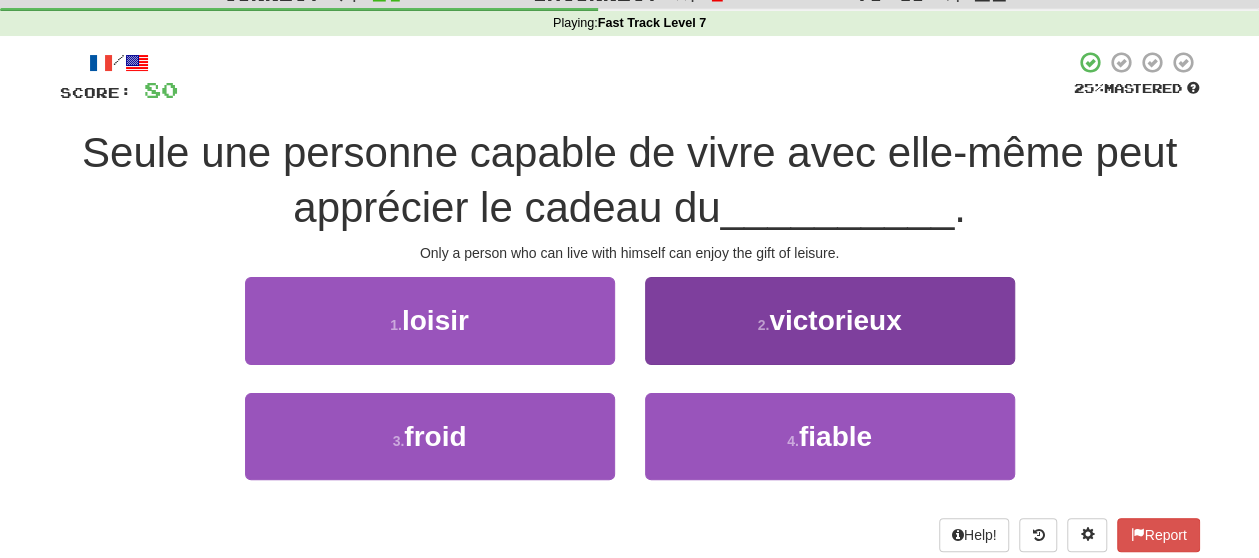 scroll, scrollTop: 100, scrollLeft: 0, axis: vertical 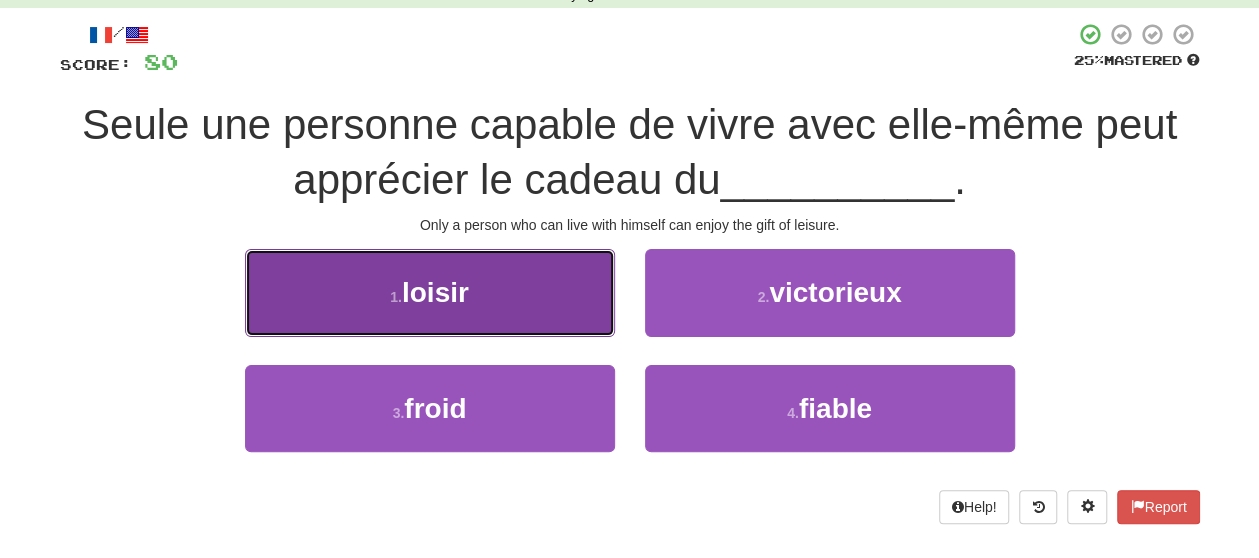 click on "1 .  loisir" at bounding box center (430, 292) 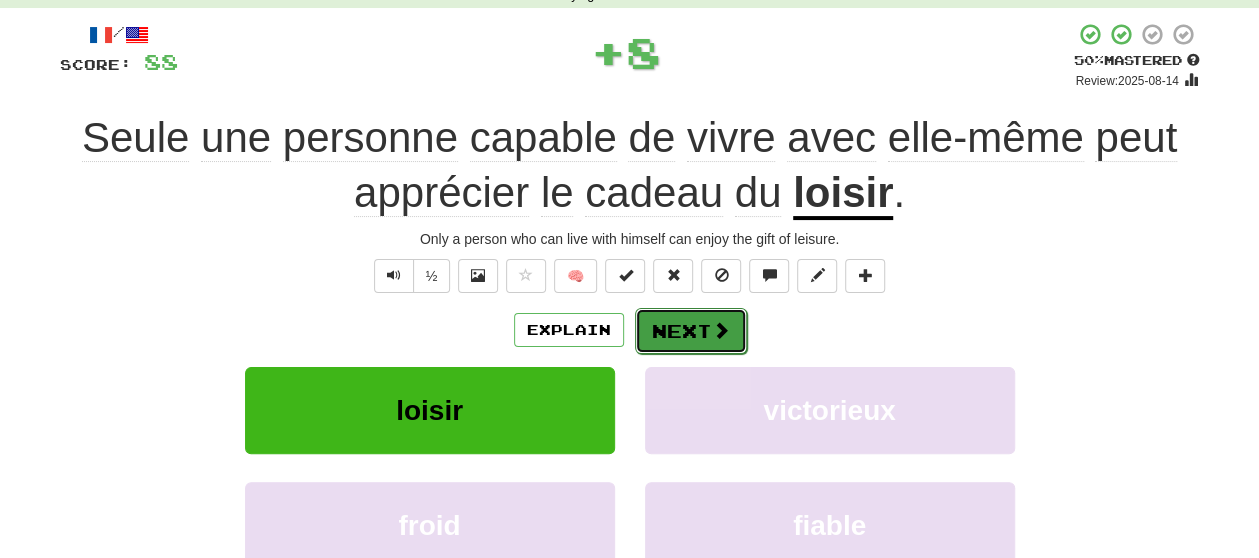 click on "Next" at bounding box center [691, 331] 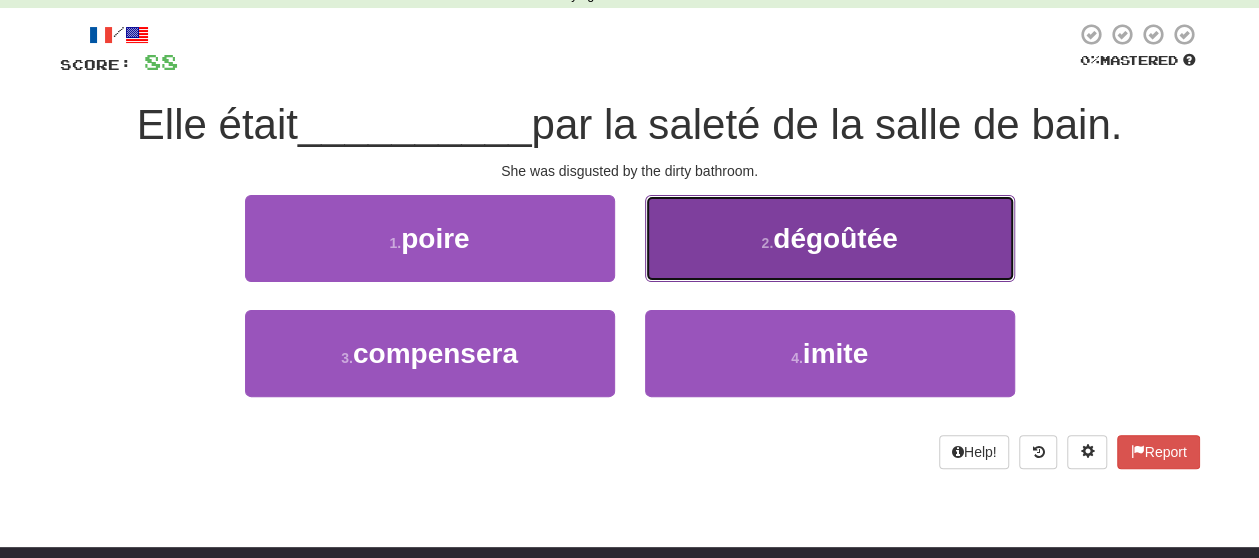 click on "2 .  dégoûtée" at bounding box center (830, 238) 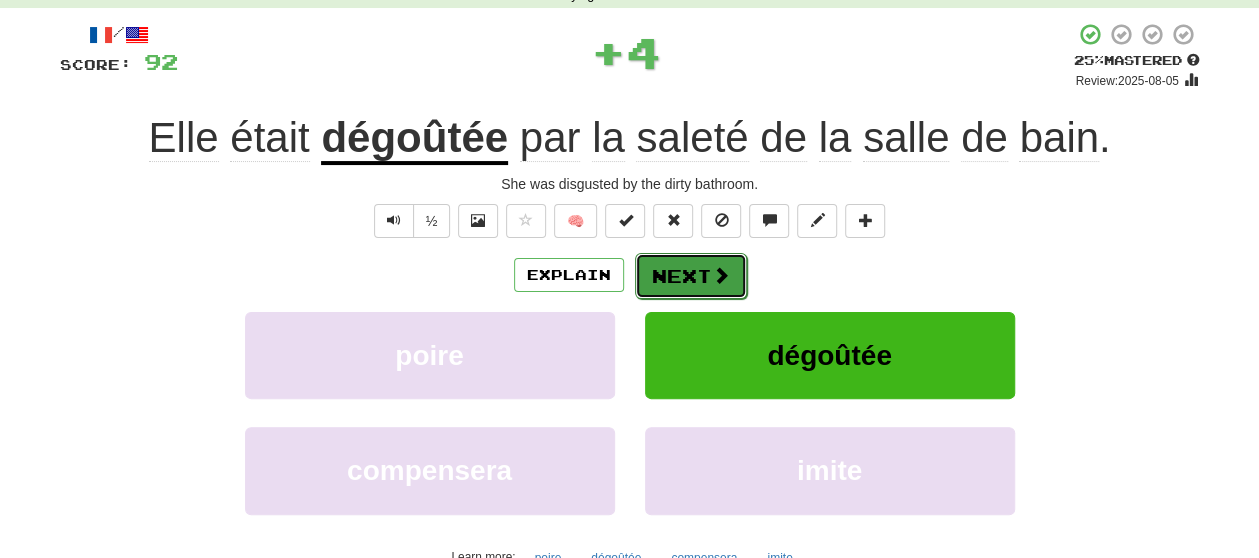 click on "Next" at bounding box center [691, 276] 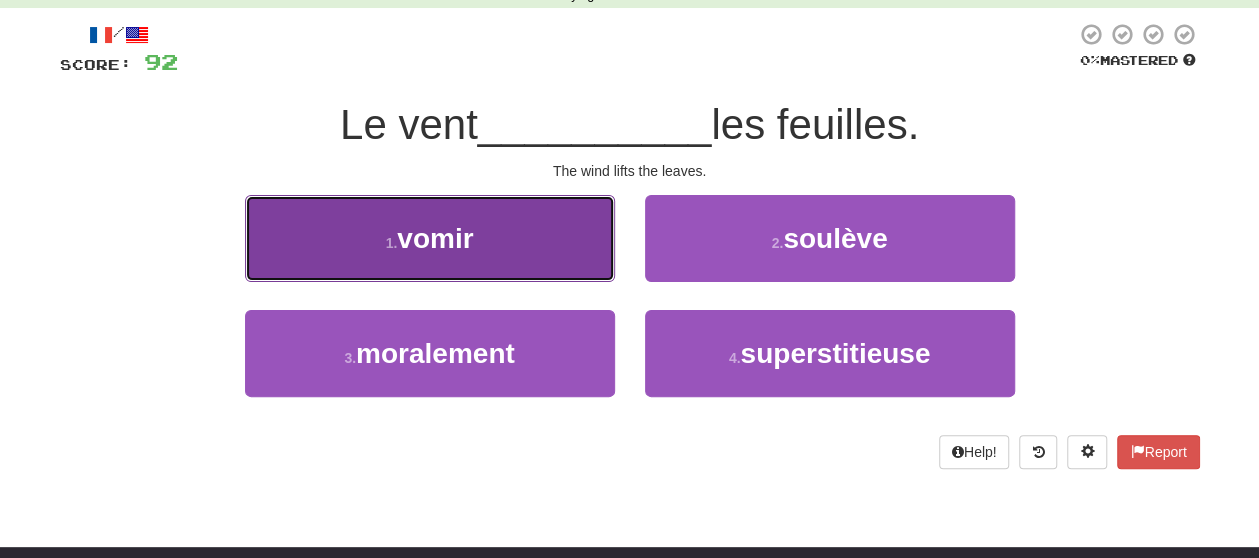 click on "1 .  vomir" at bounding box center (430, 238) 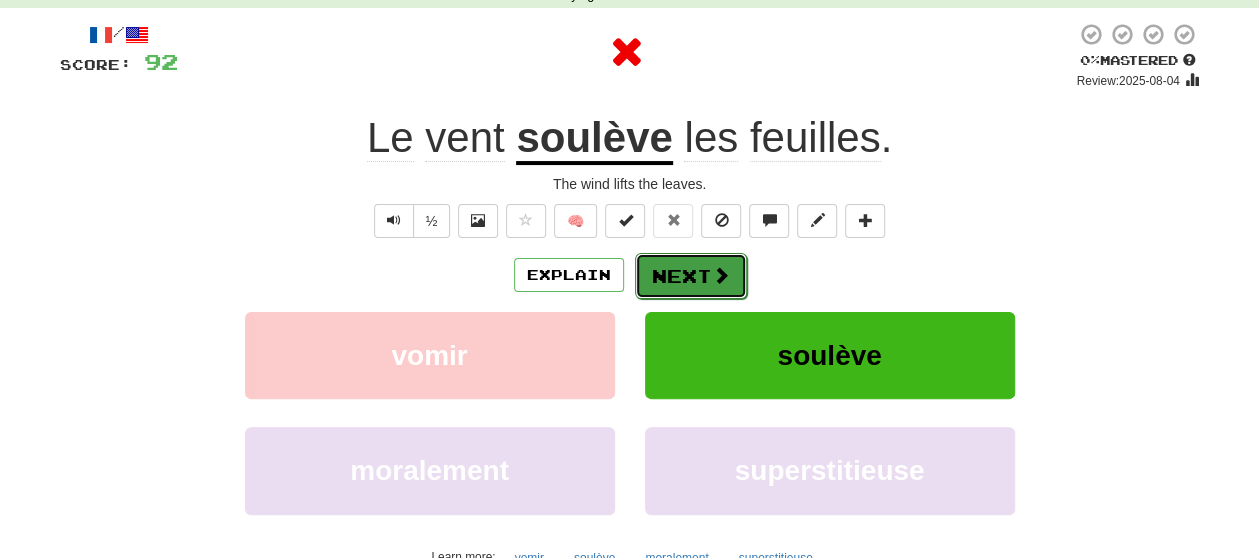 click on "Next" at bounding box center [691, 276] 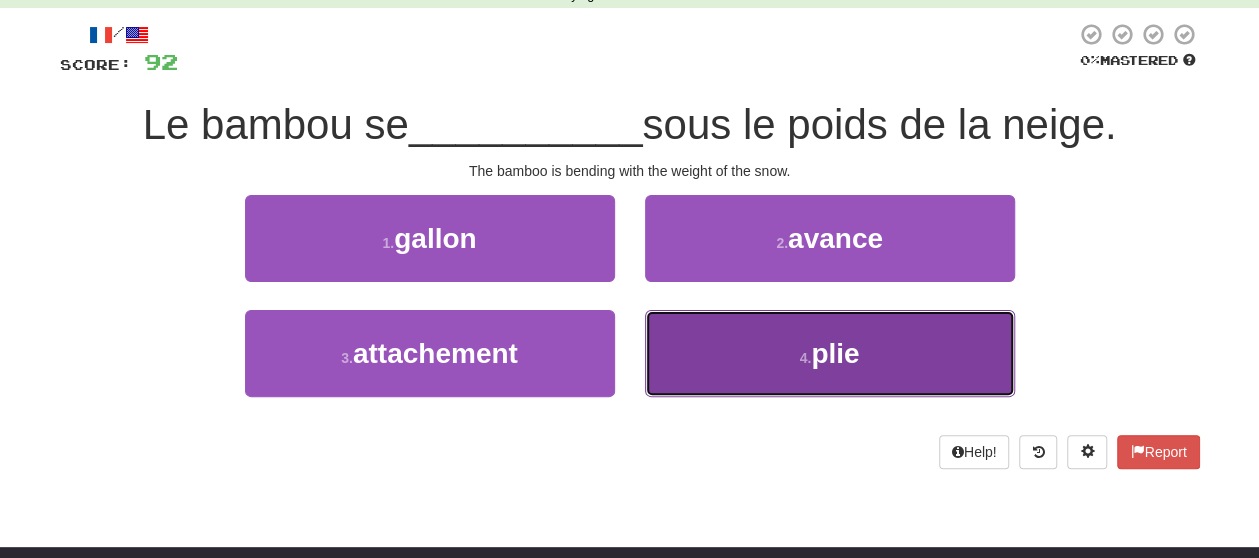 click on "4 .  plie" at bounding box center [830, 353] 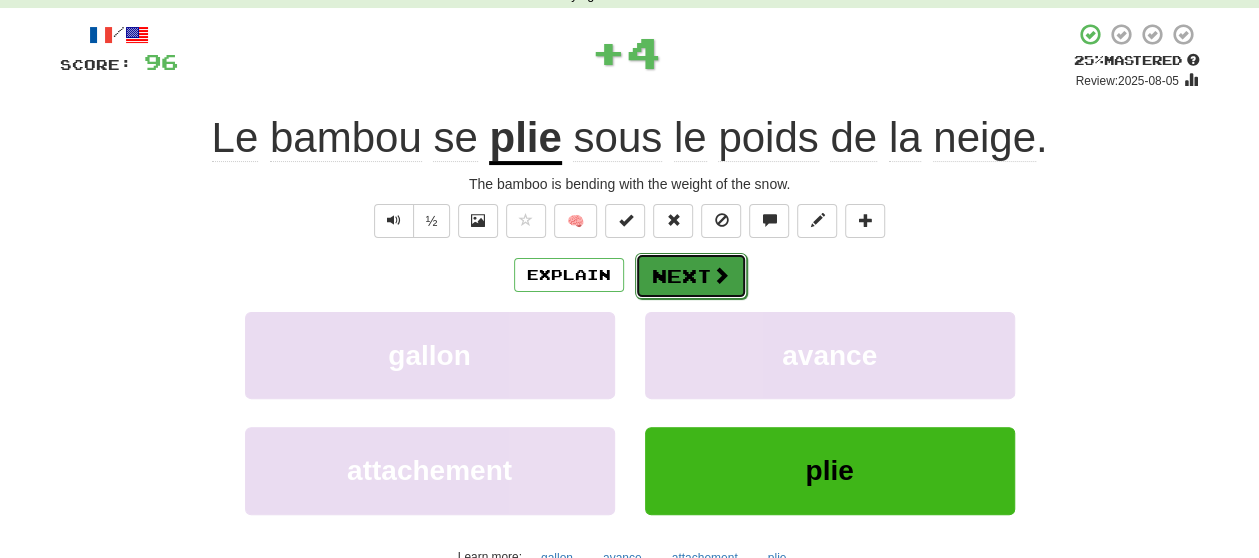 click on "Next" at bounding box center [691, 276] 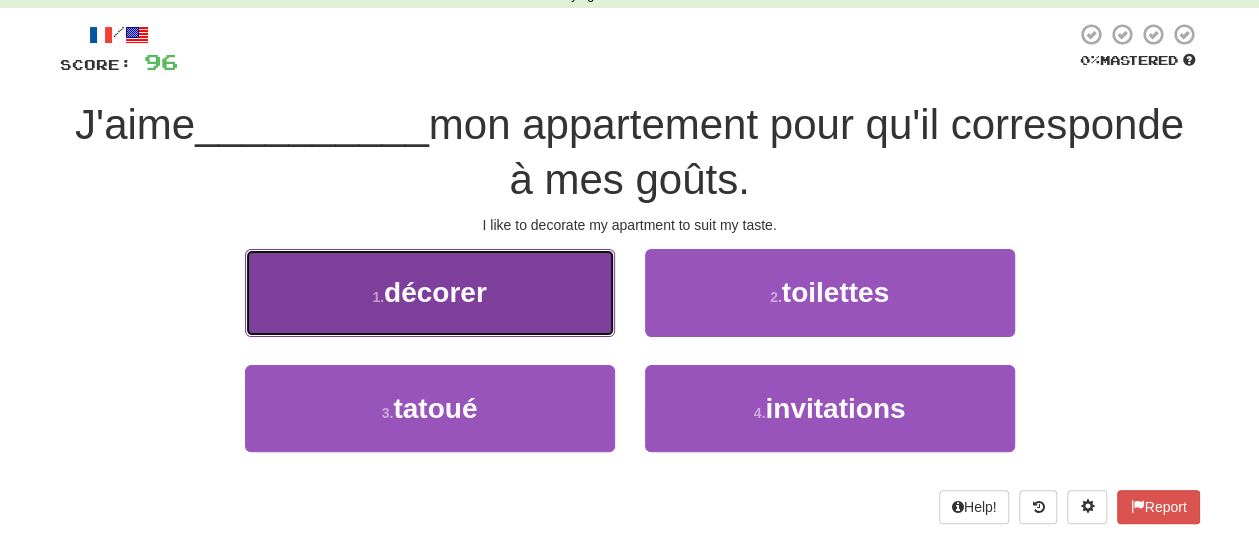 click on "1 .  décorer" at bounding box center (430, 292) 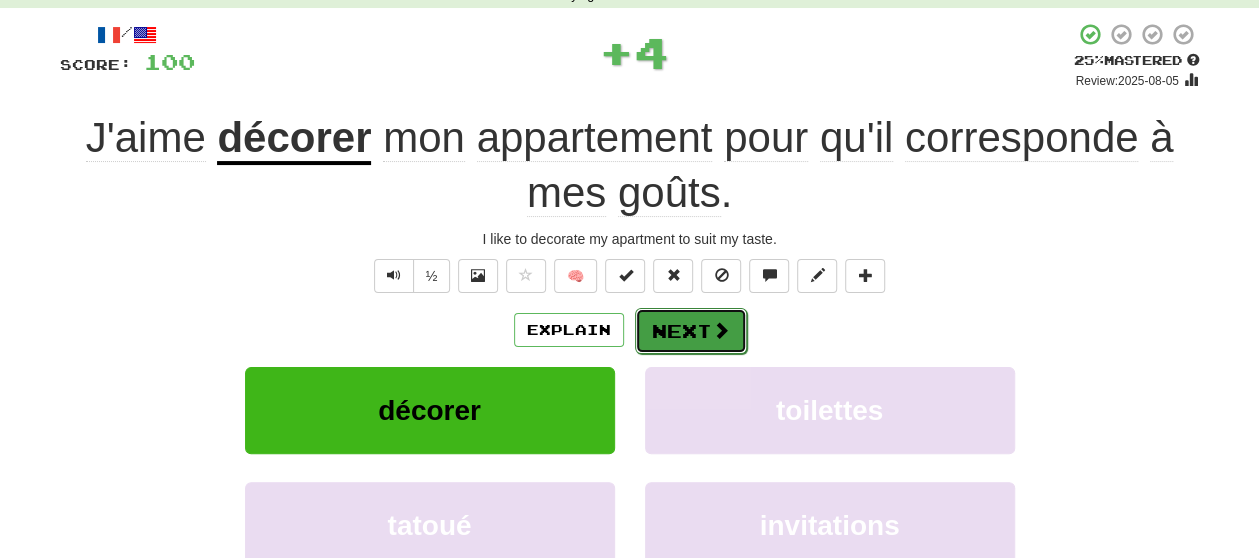 click on "Next" at bounding box center (691, 331) 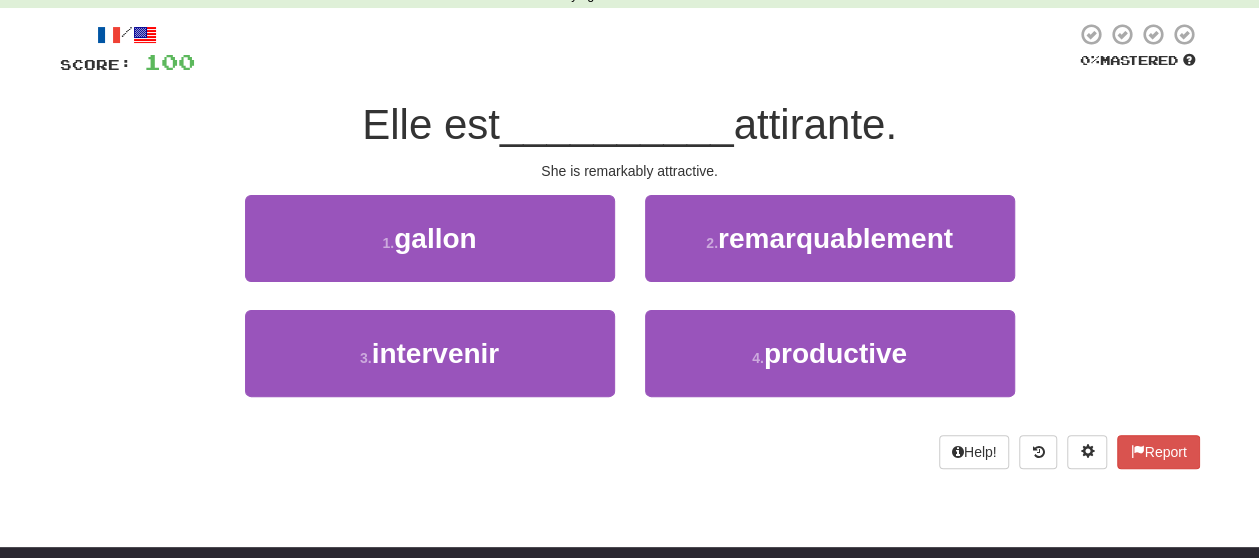 click on "2 .  remarquablement" at bounding box center (830, 252) 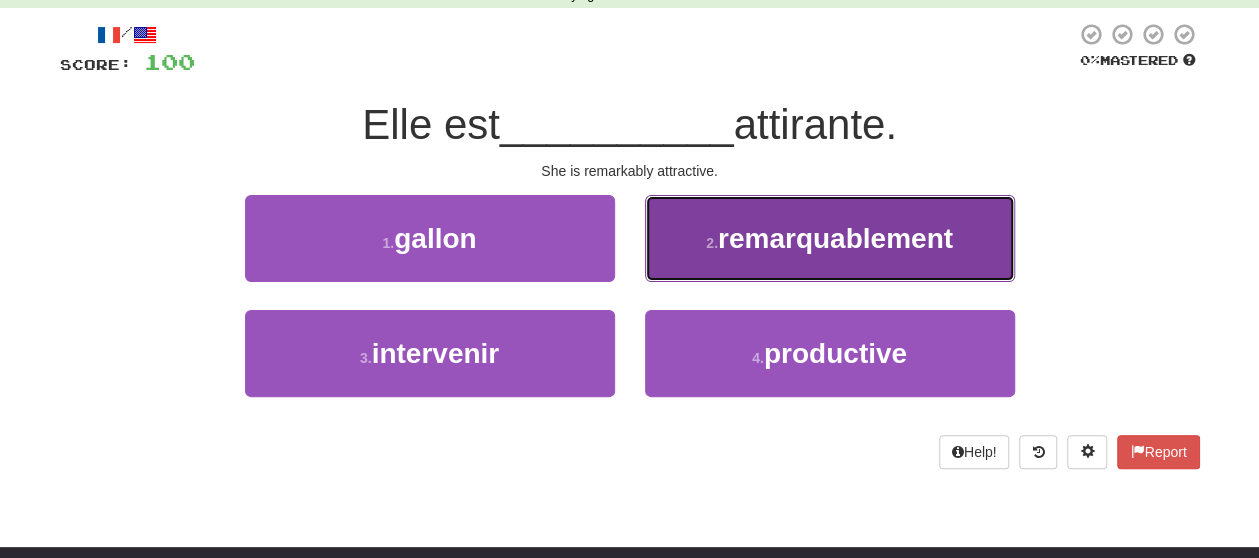 click on "2 .  remarquablement" at bounding box center [830, 238] 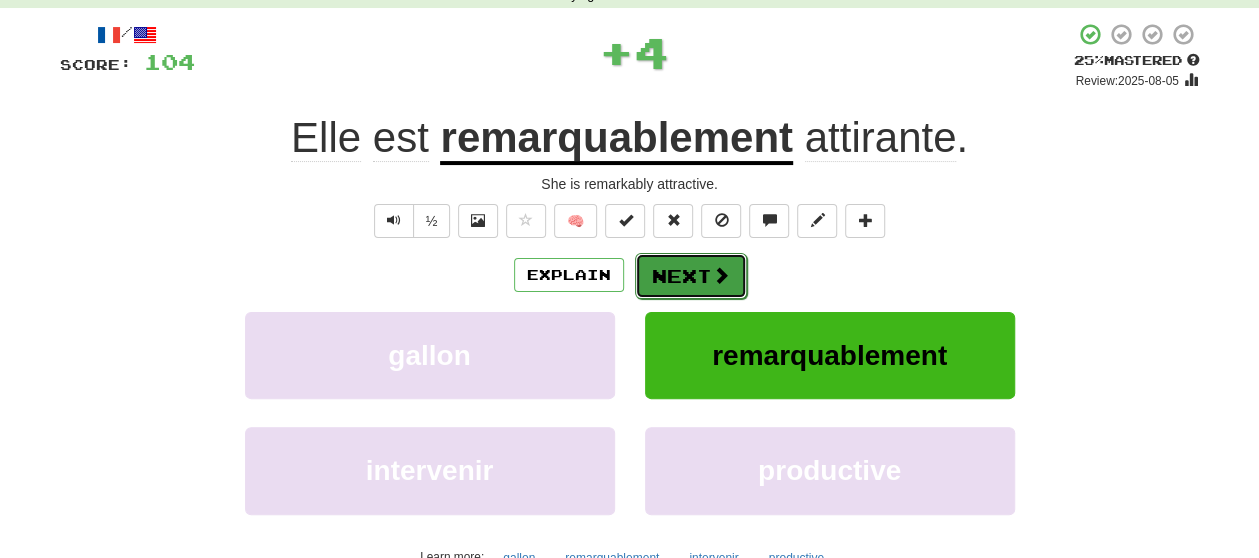 click on "Next" at bounding box center (691, 276) 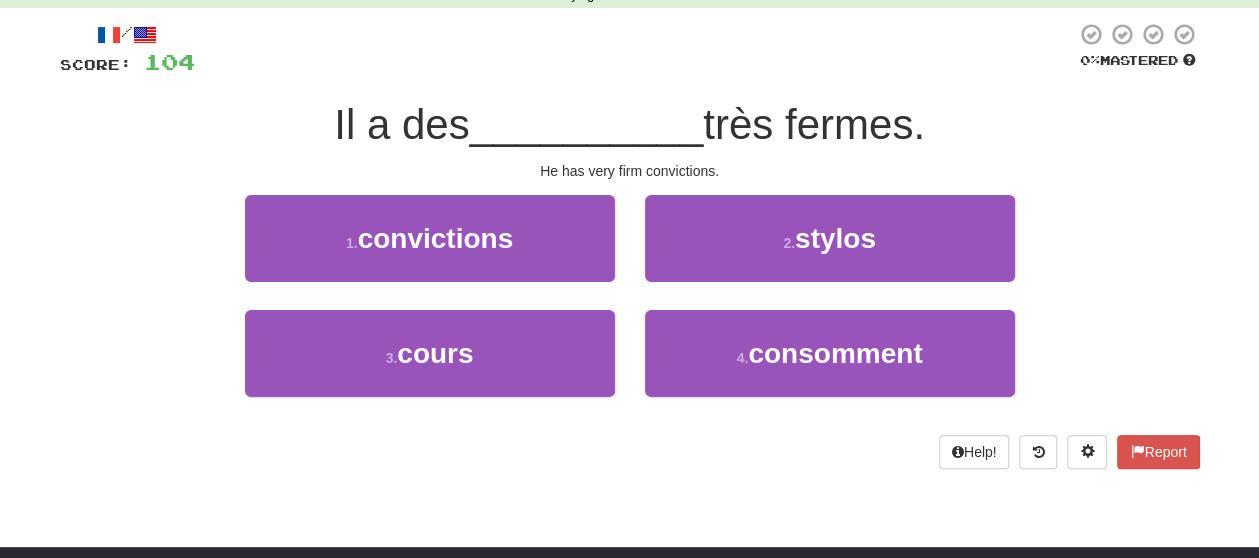 click on "1 .  convictions" at bounding box center (430, 252) 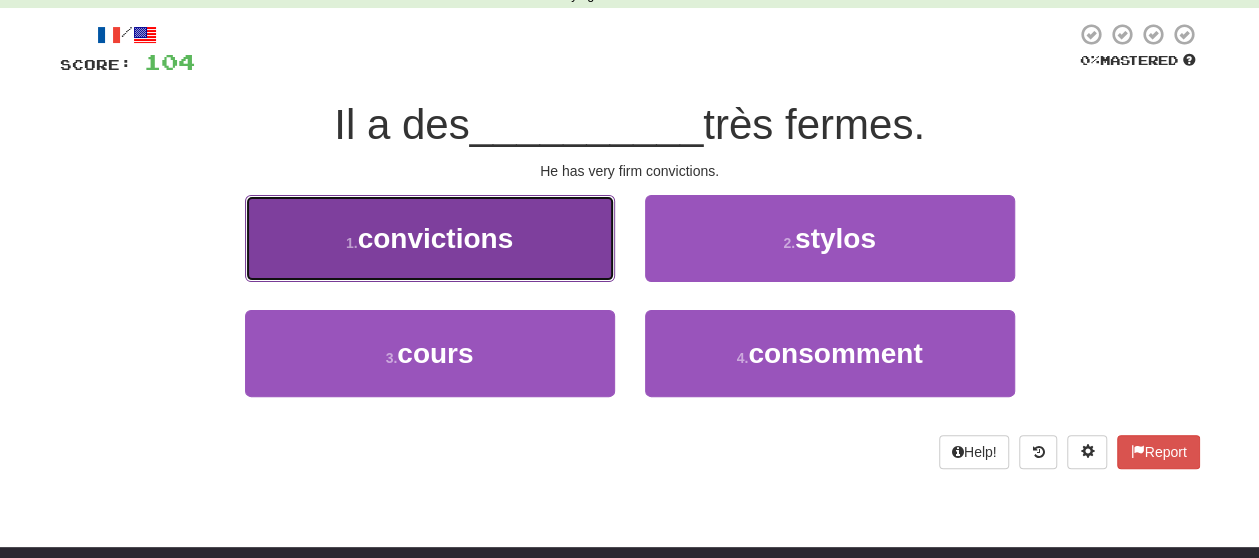 click on "1 .  convictions" at bounding box center (430, 238) 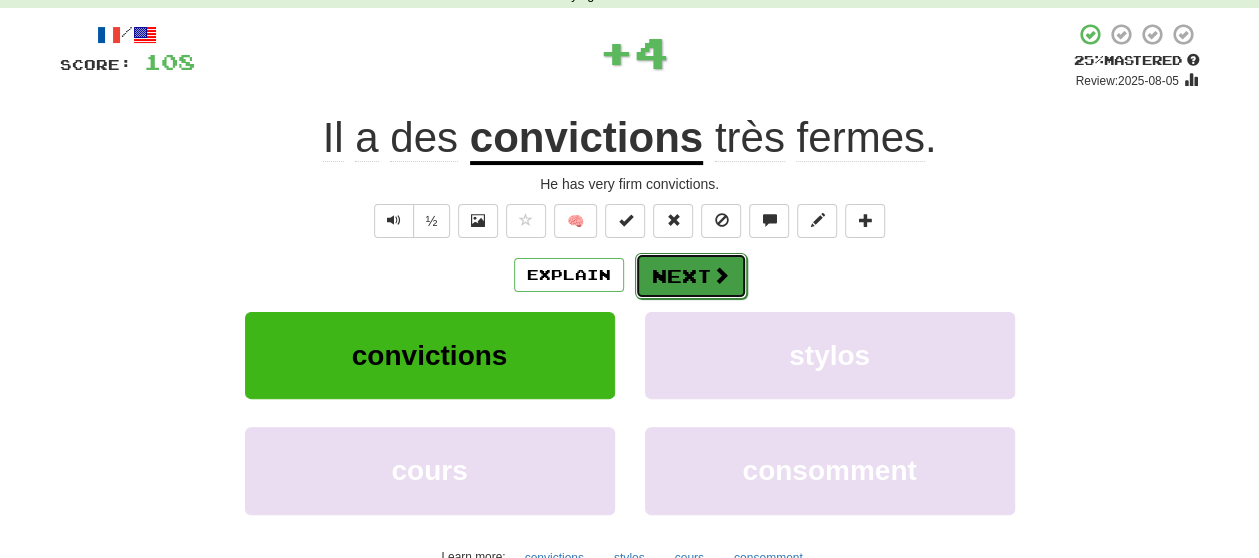 click on "Next" at bounding box center [691, 276] 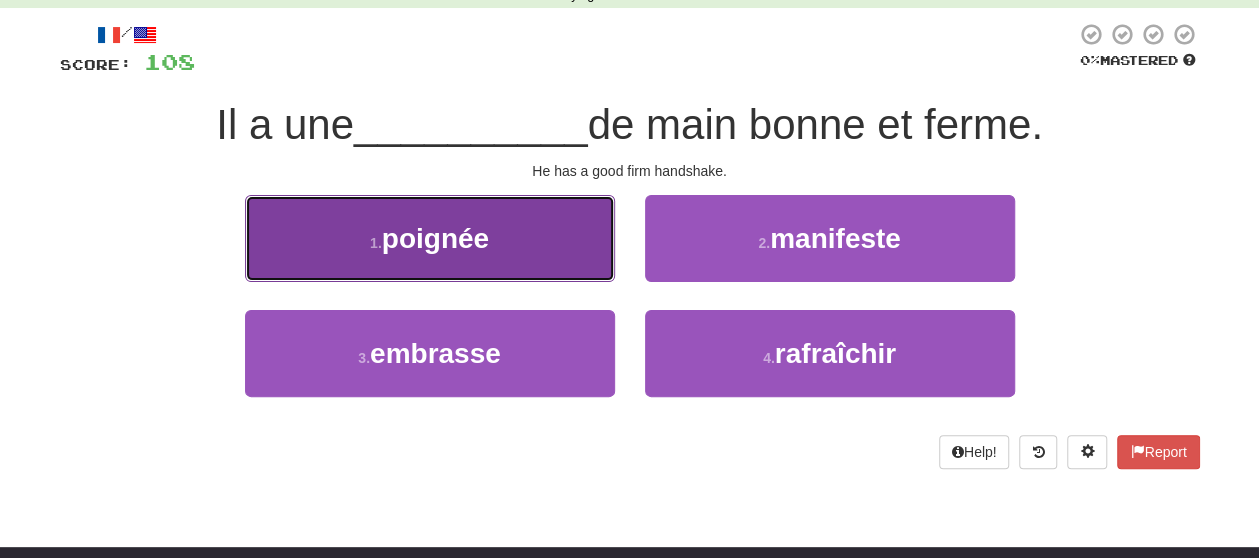 click on "1 .  poignée" at bounding box center [430, 238] 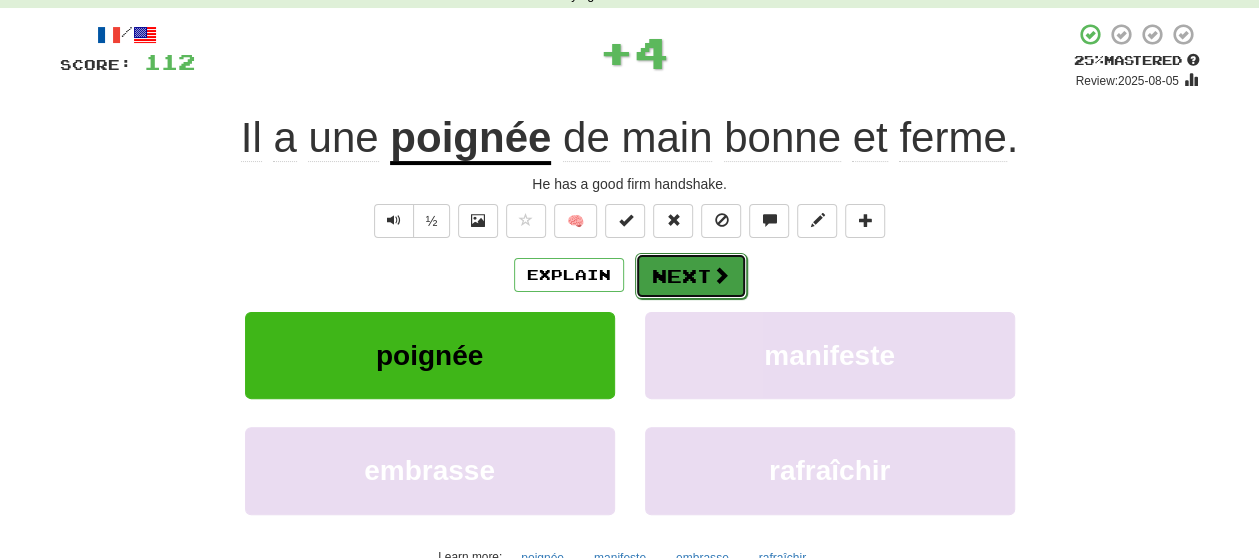click on "Next" at bounding box center [691, 276] 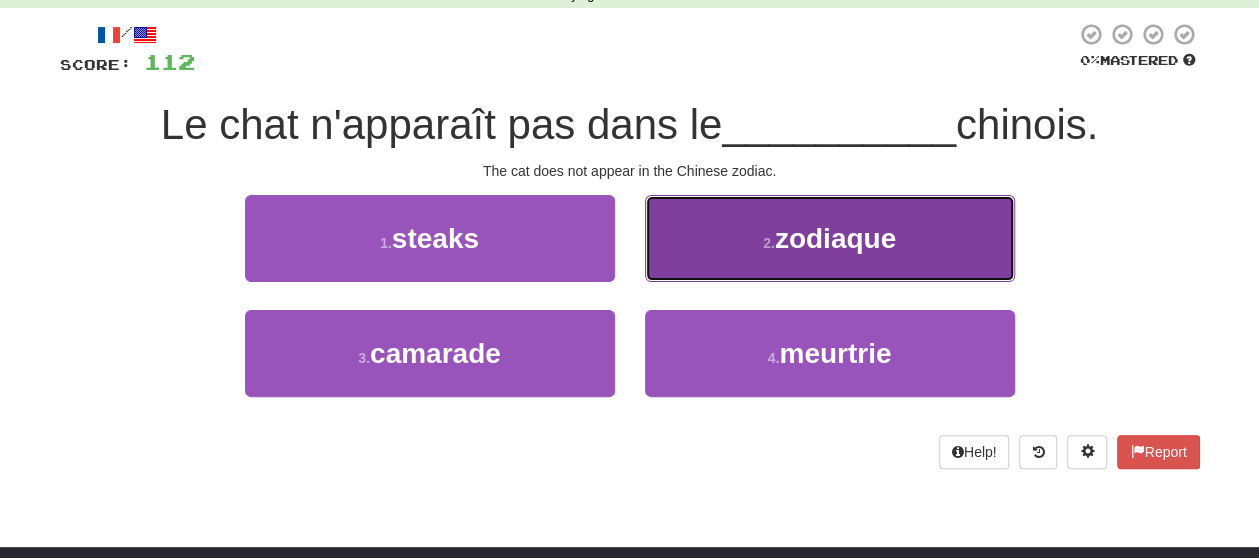 click on "2 ." at bounding box center [769, 243] 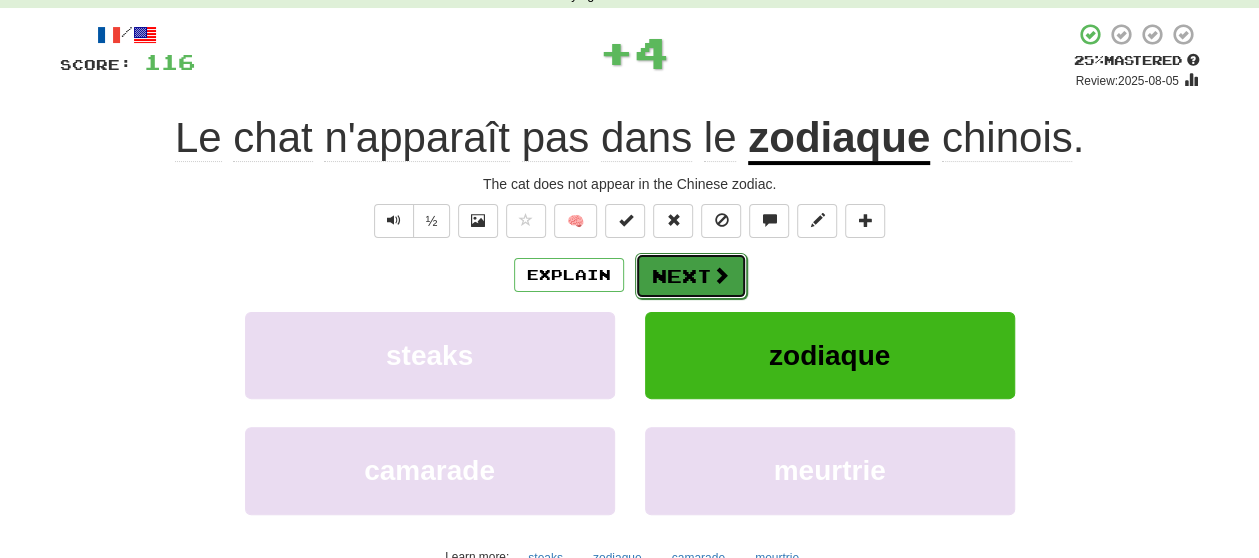 click on "Next" at bounding box center (691, 276) 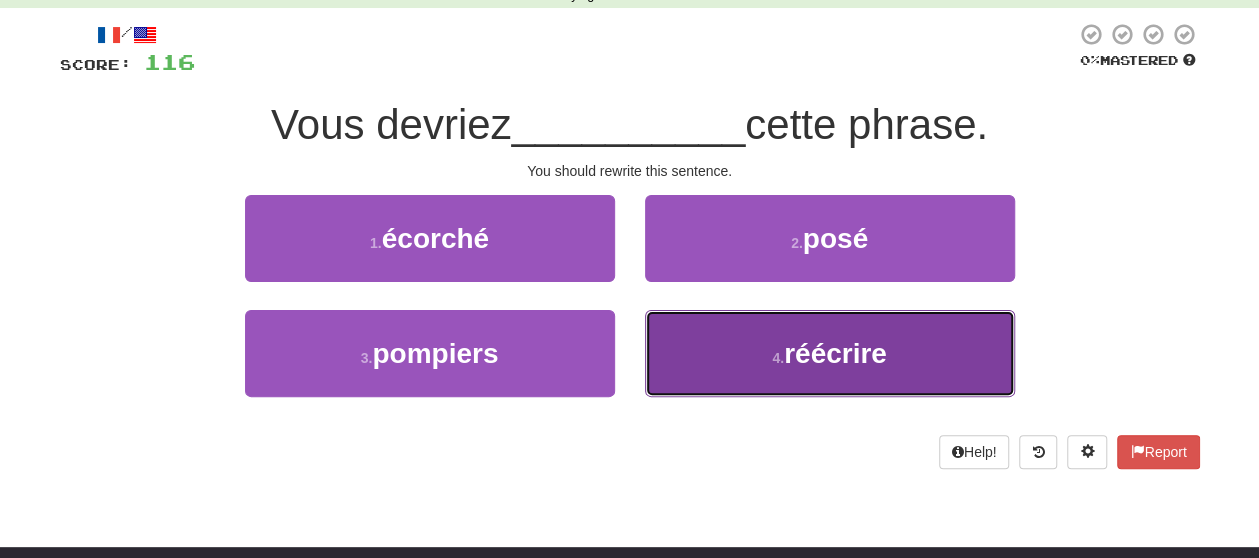 click on "4 .  réécrire" at bounding box center (830, 353) 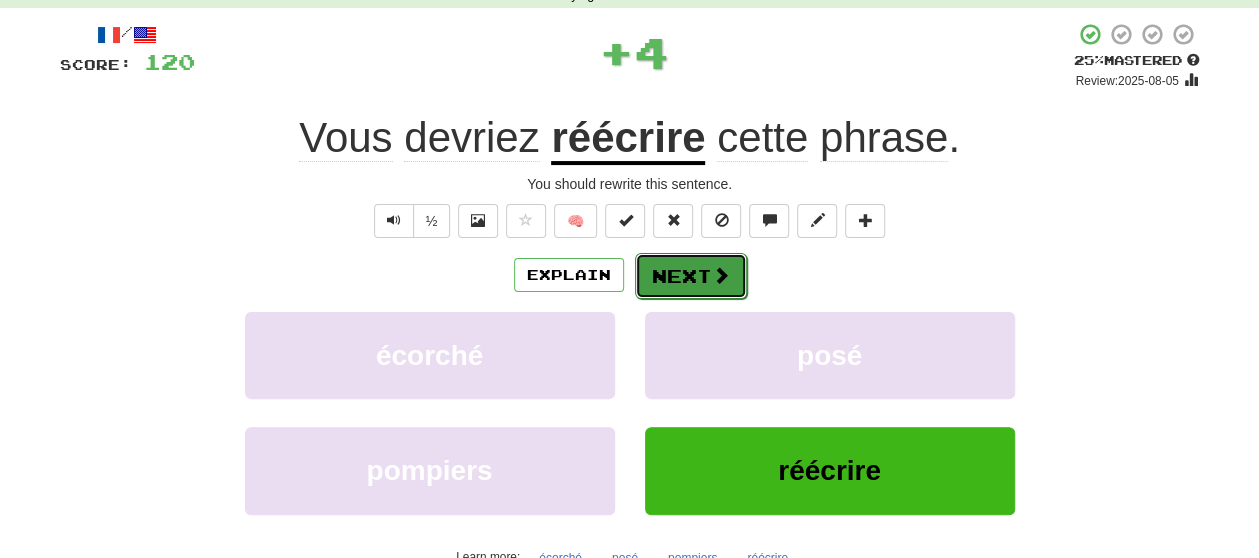 click on "Next" at bounding box center [691, 276] 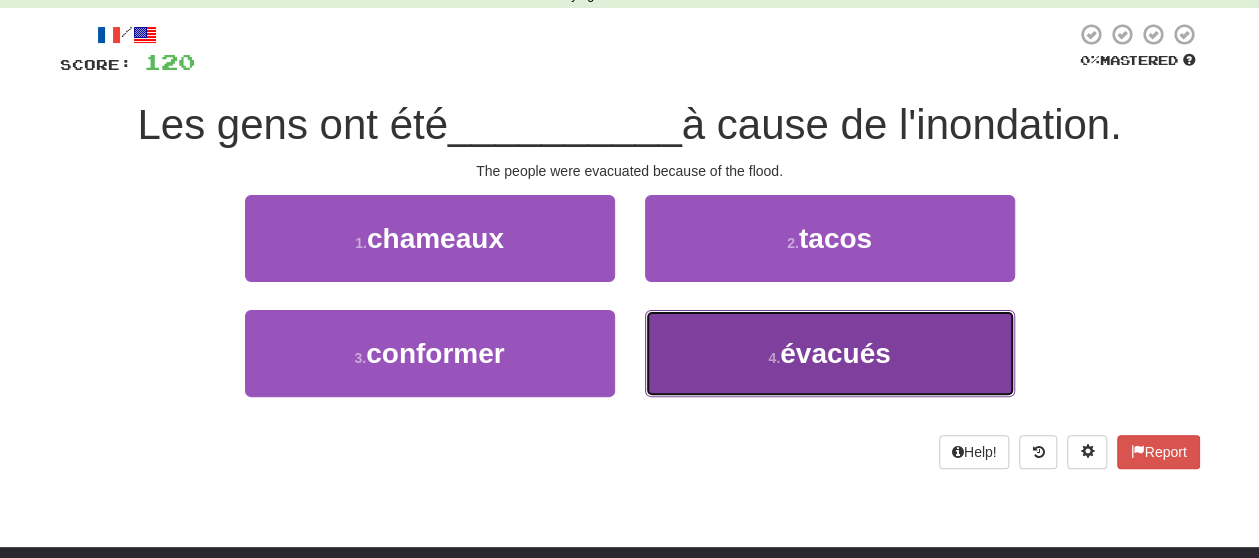 click on "4 .  évacués" at bounding box center (830, 353) 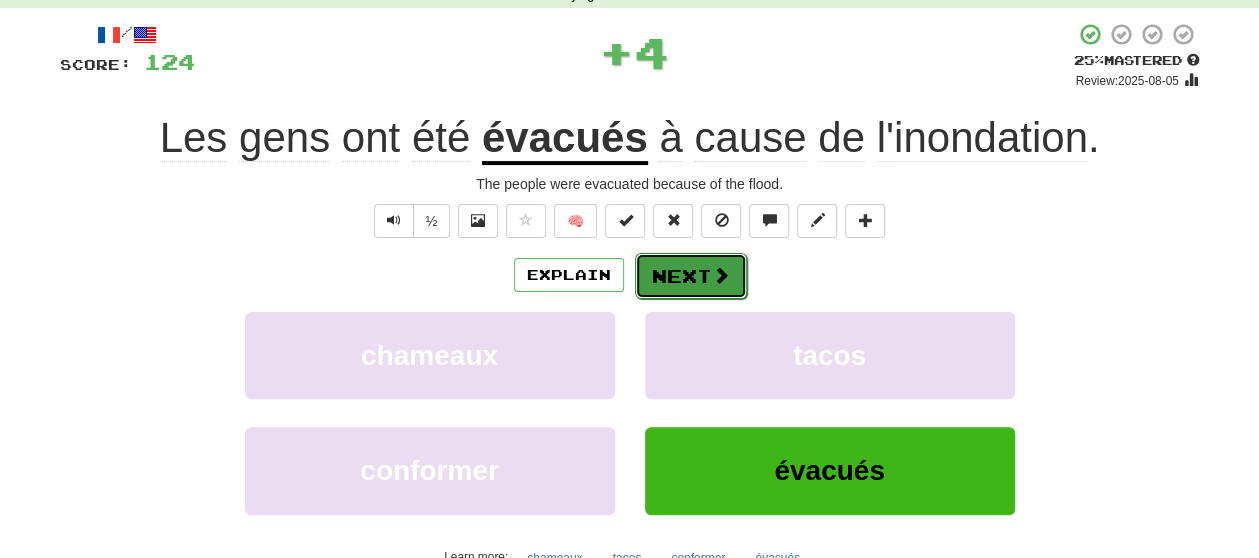 click on "Next" at bounding box center (691, 276) 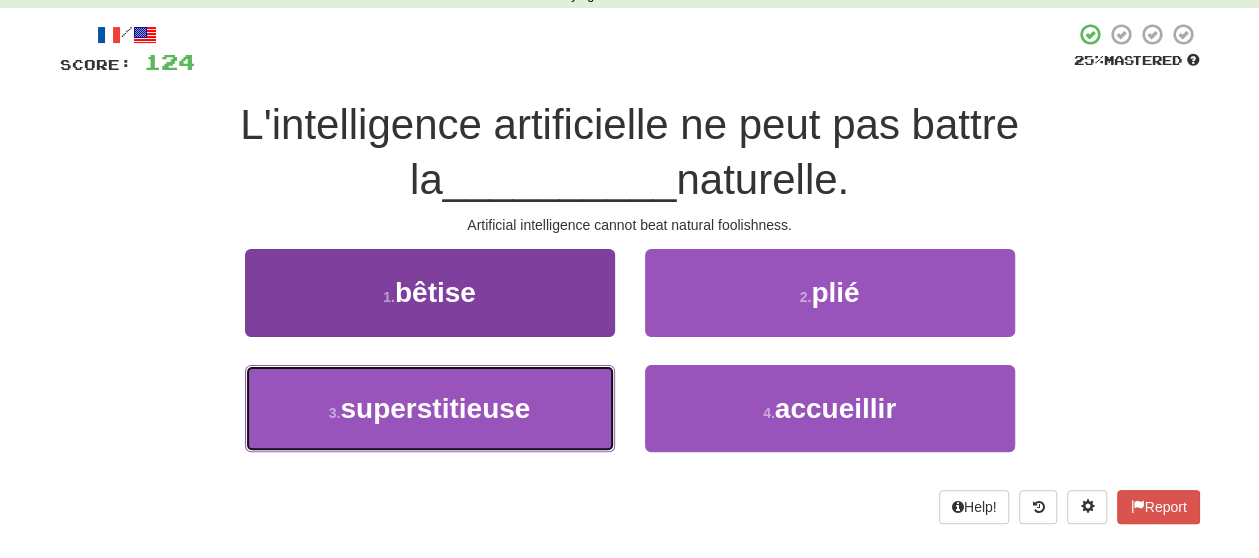 click on "3 .  superstitieuse" at bounding box center [430, 408] 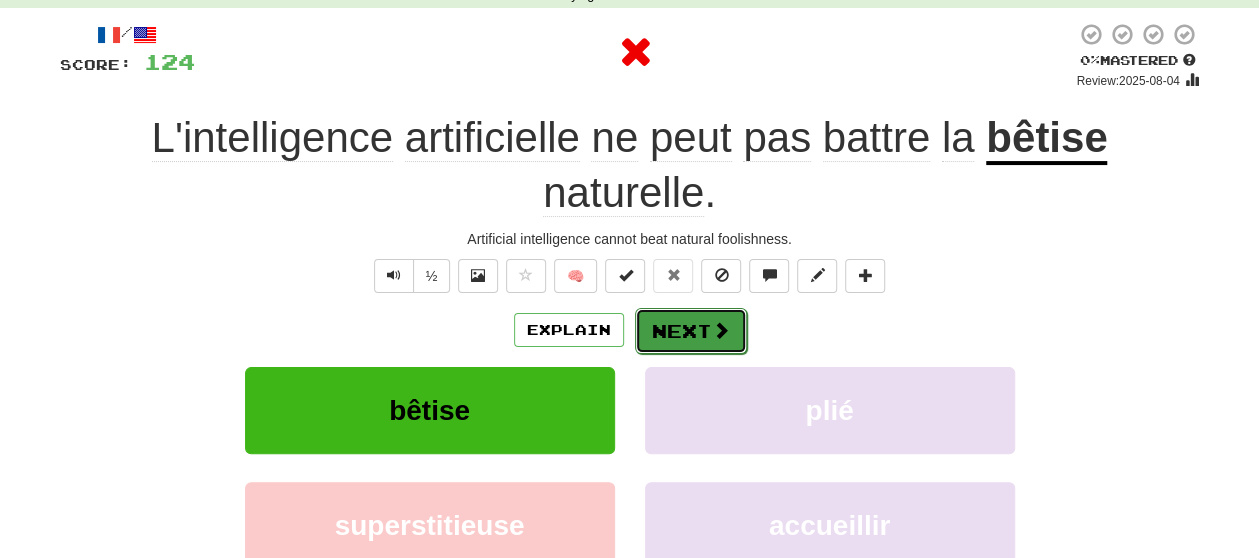 click on "Next" at bounding box center (691, 331) 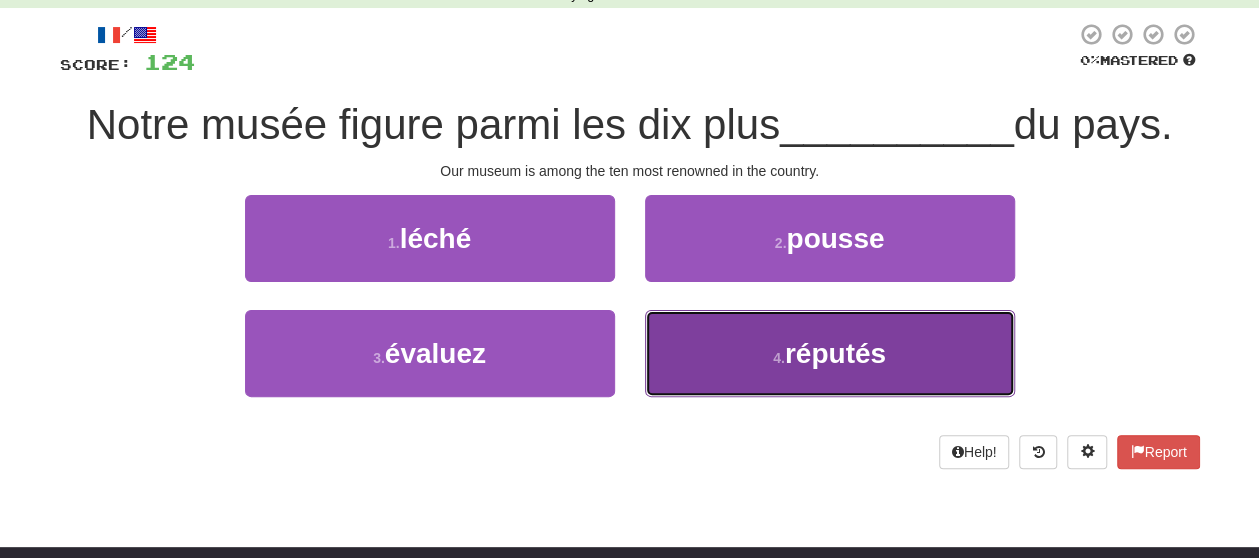 click on "4 .  réputés" at bounding box center [830, 353] 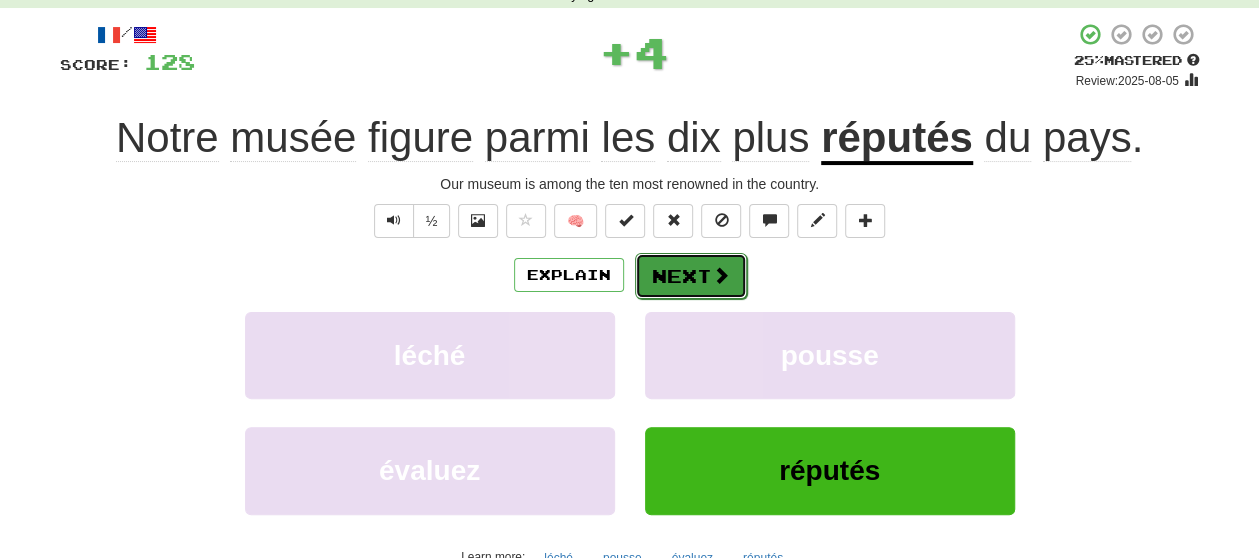 click at bounding box center [721, 275] 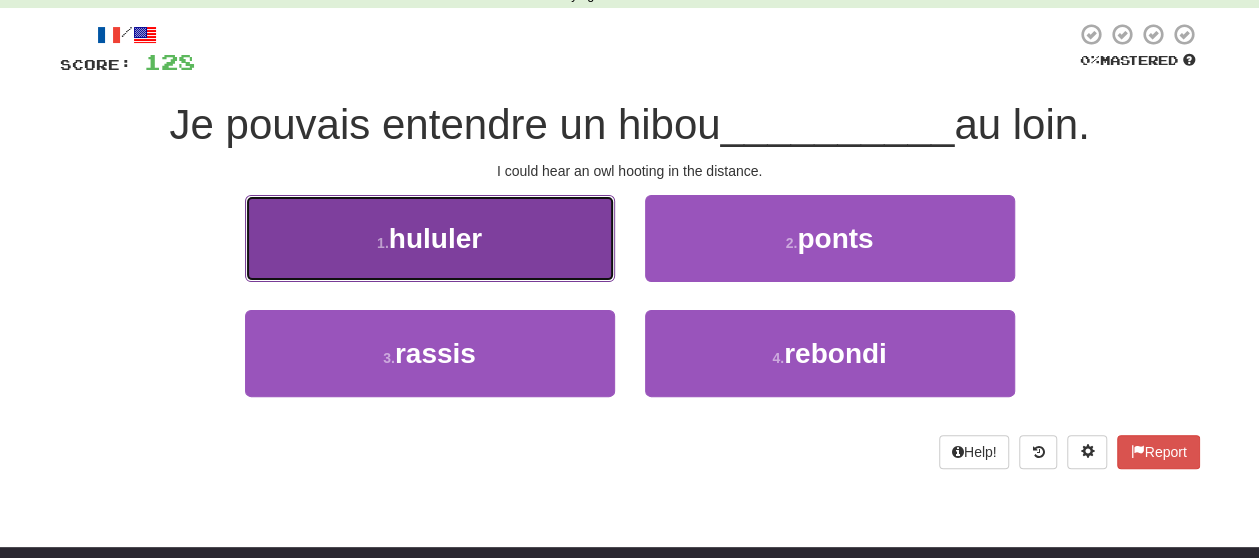click on "1 .  hululer" at bounding box center [430, 238] 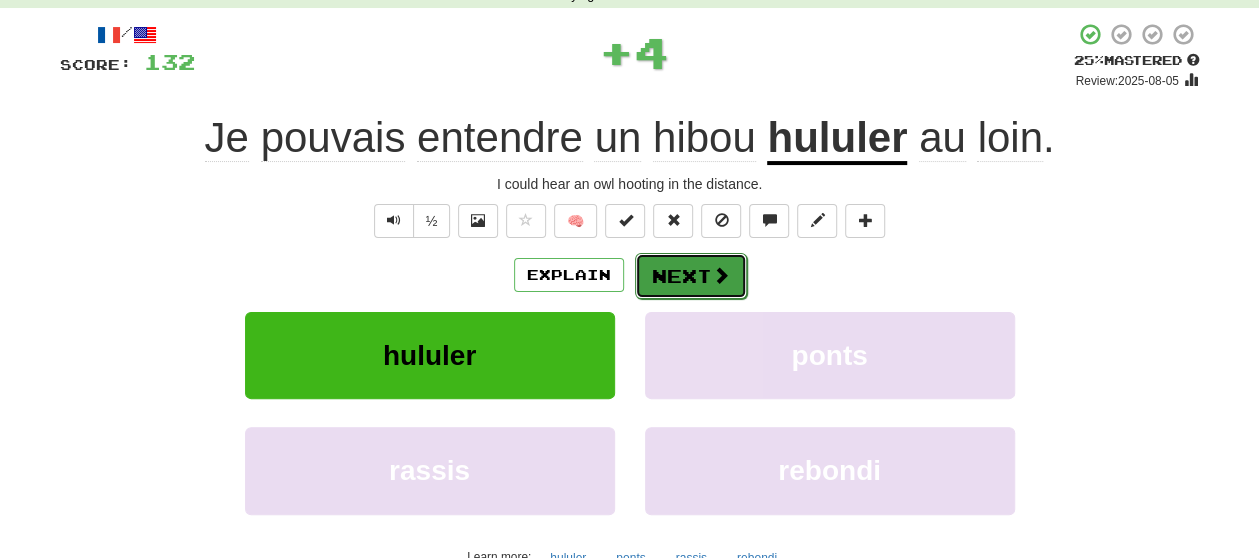 click on "Next" at bounding box center [691, 276] 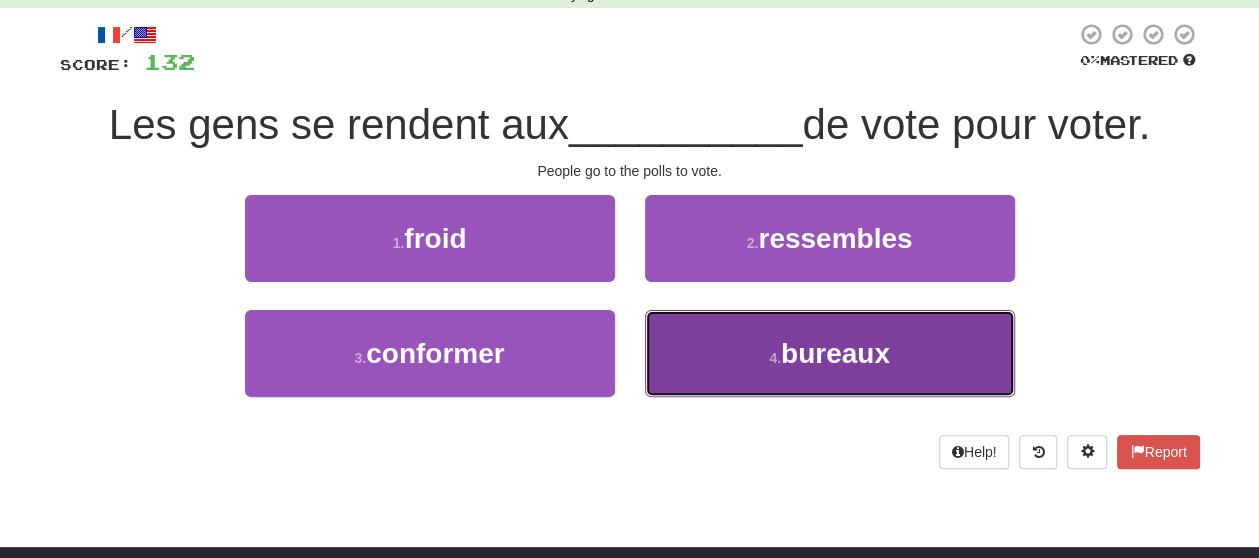 click on "4 .  bureaux" at bounding box center (830, 353) 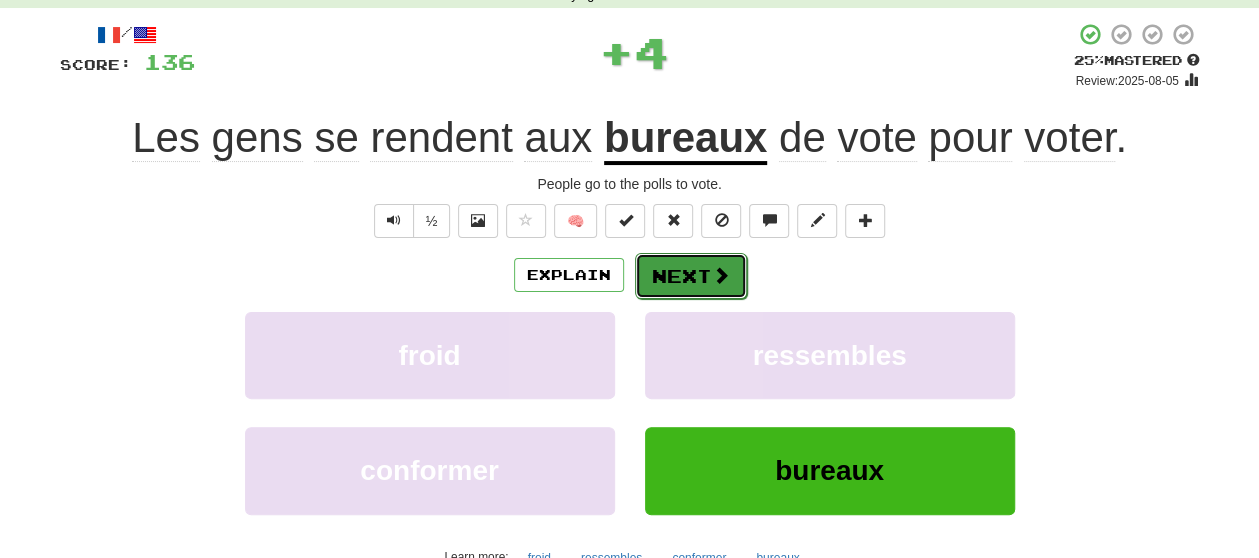 click at bounding box center [721, 275] 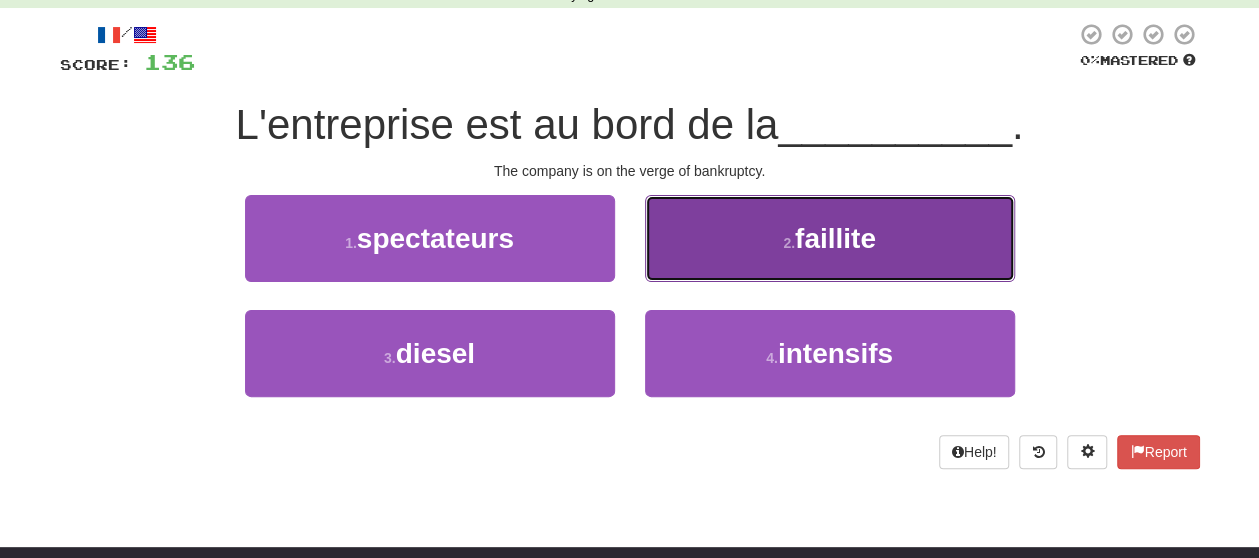click on "2 .  faillite" at bounding box center (830, 238) 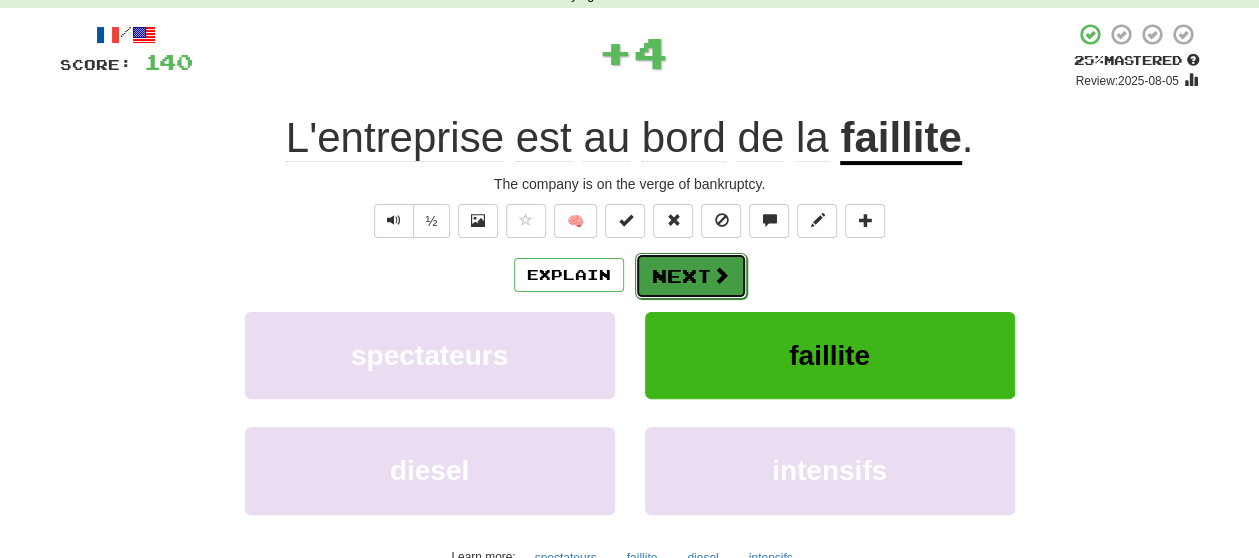 click on "Next" at bounding box center [691, 276] 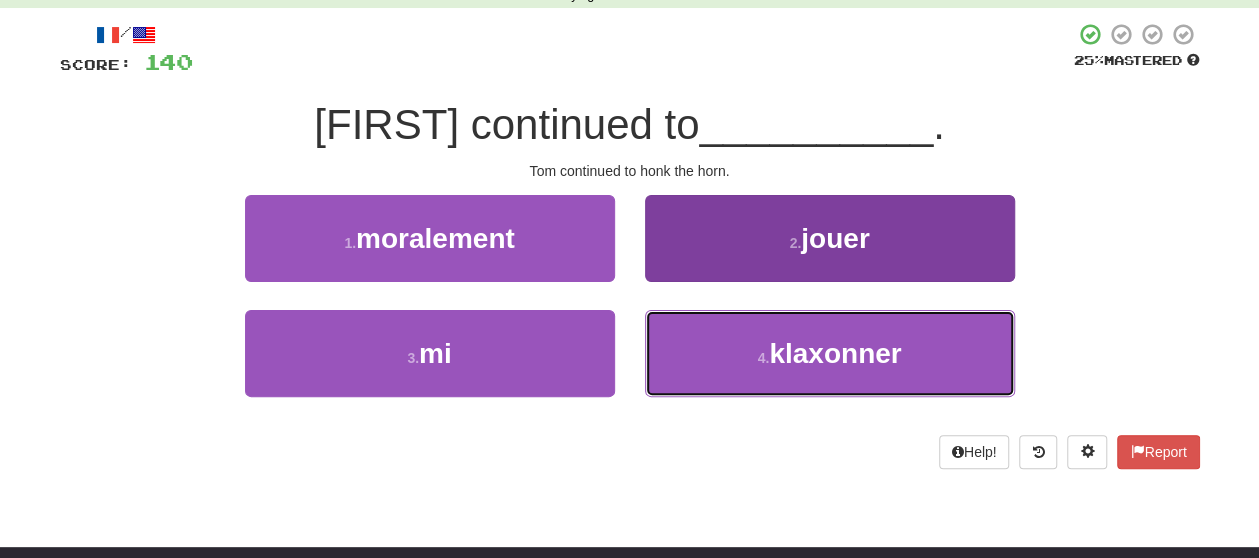 drag, startPoint x: 745, startPoint y: 357, endPoint x: 743, endPoint y: 331, distance: 26.076809 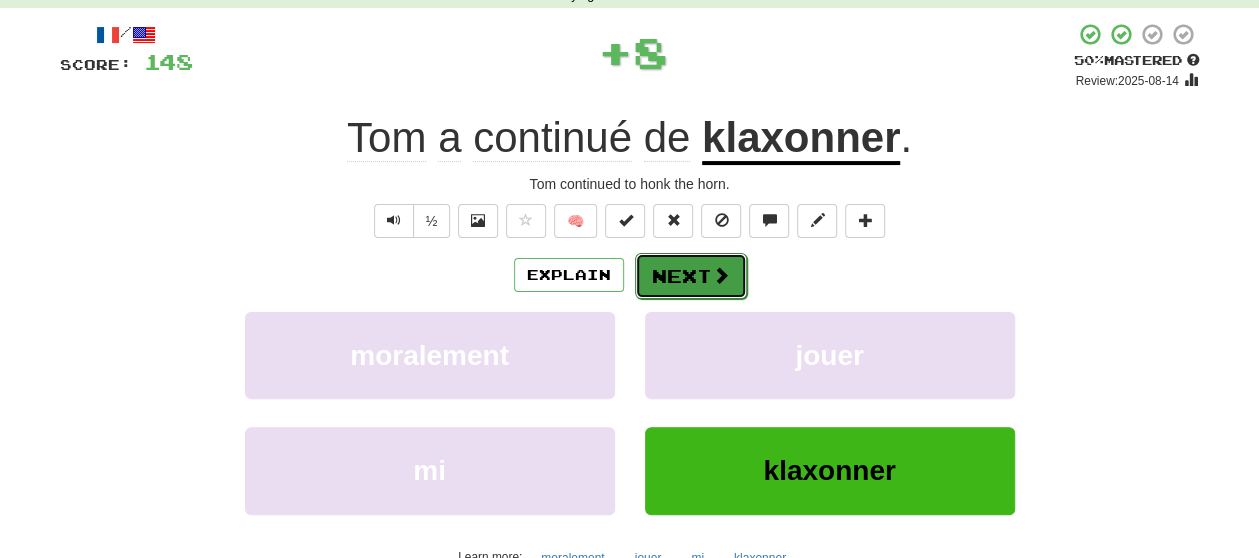 click at bounding box center [721, 275] 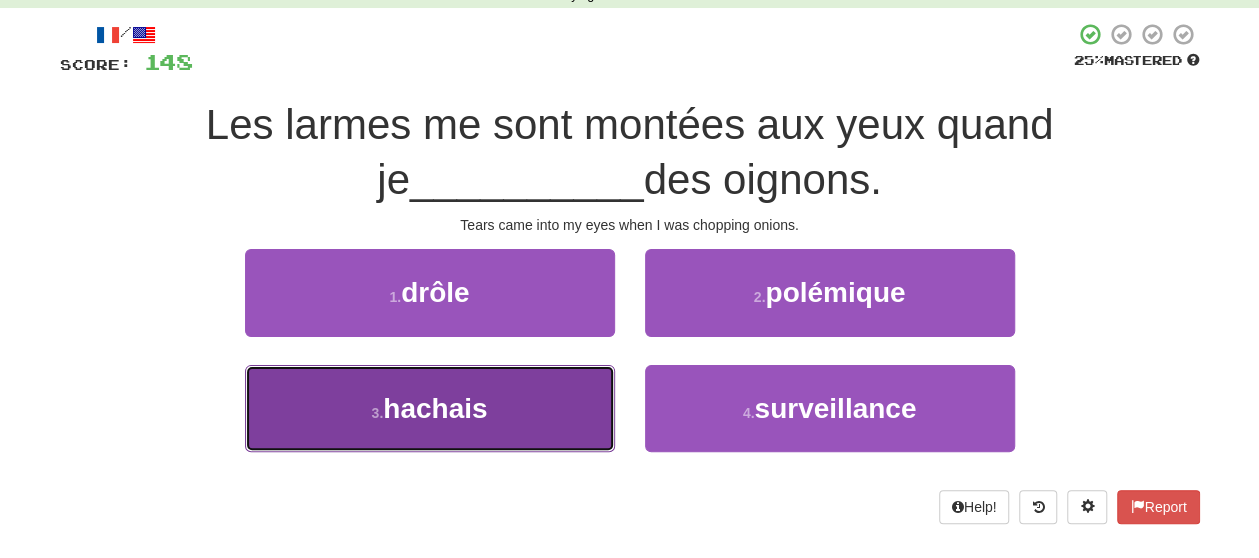 click on "3 .  hachais" at bounding box center (430, 408) 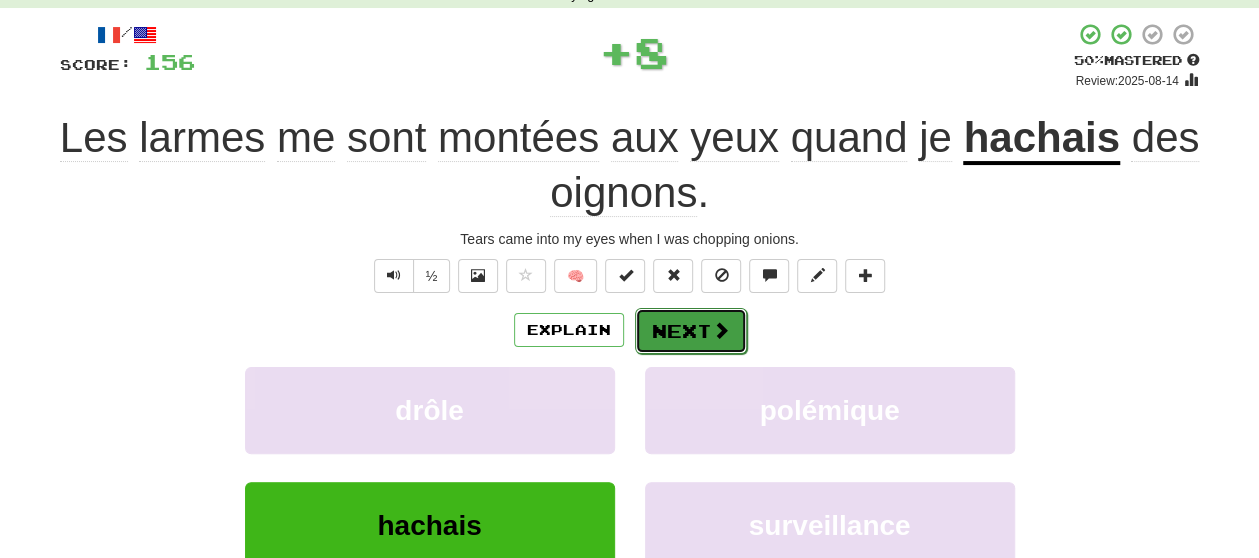 click at bounding box center (721, 330) 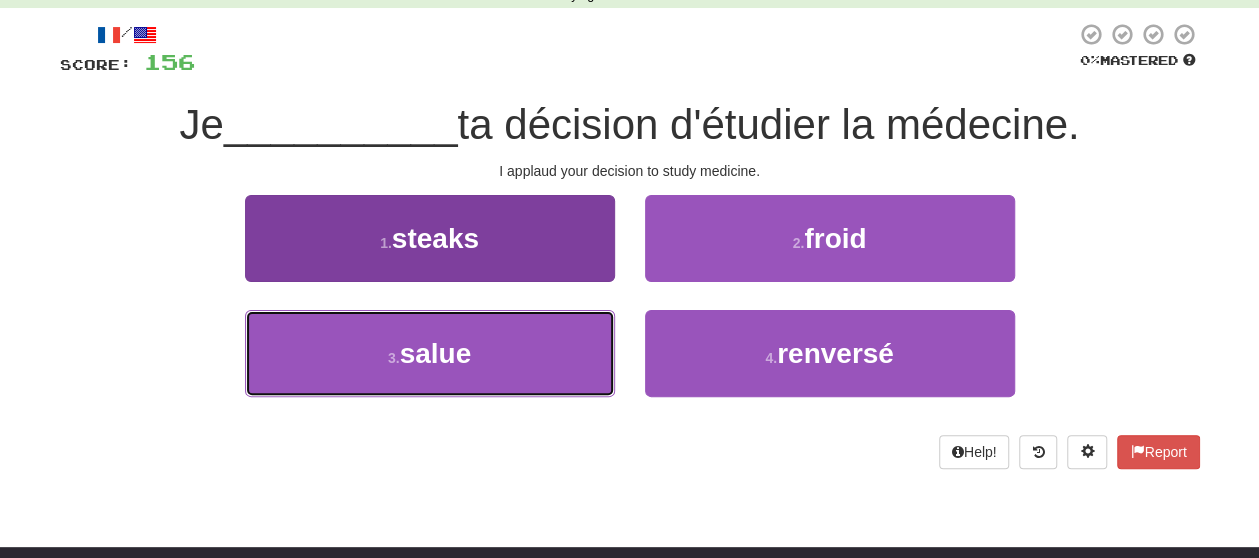 click on "3 .  salue" at bounding box center [430, 353] 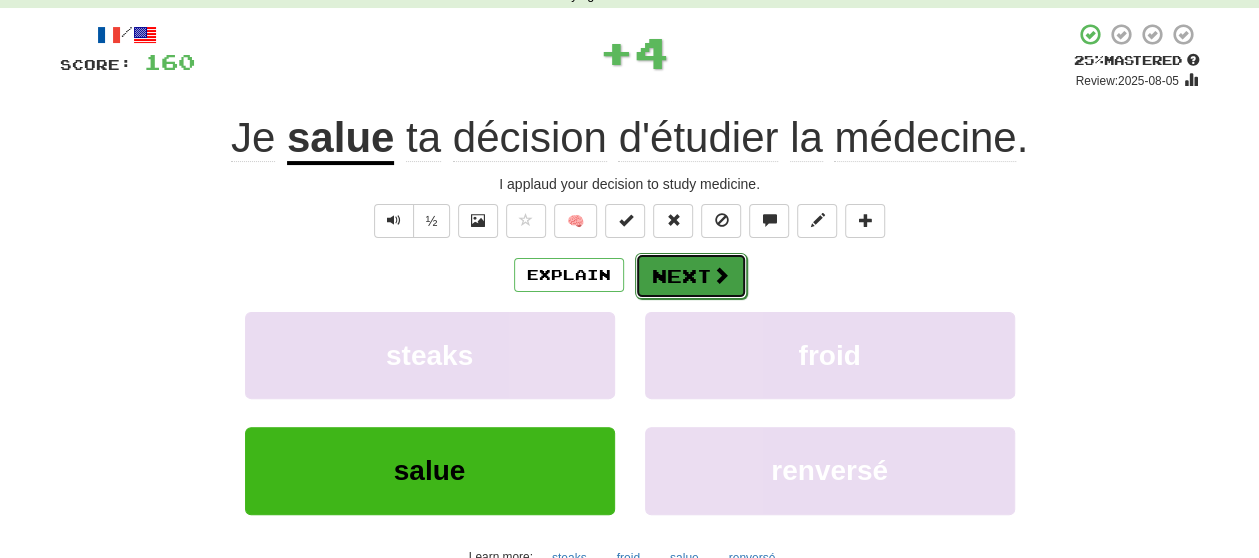 click at bounding box center (721, 275) 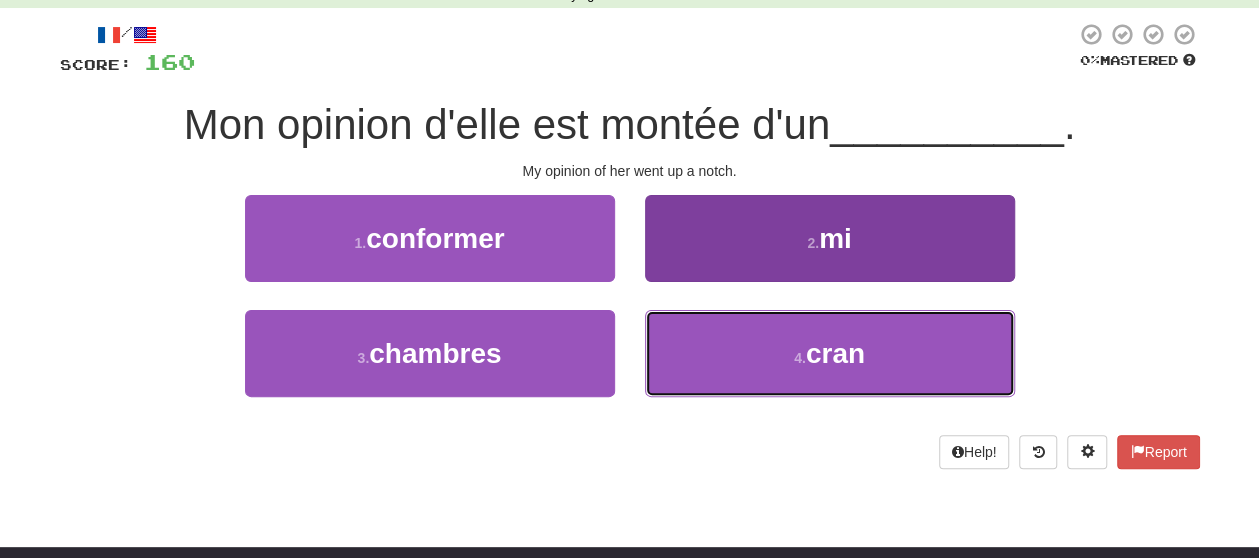 drag, startPoint x: 720, startPoint y: 385, endPoint x: 722, endPoint y: 363, distance: 22.090721 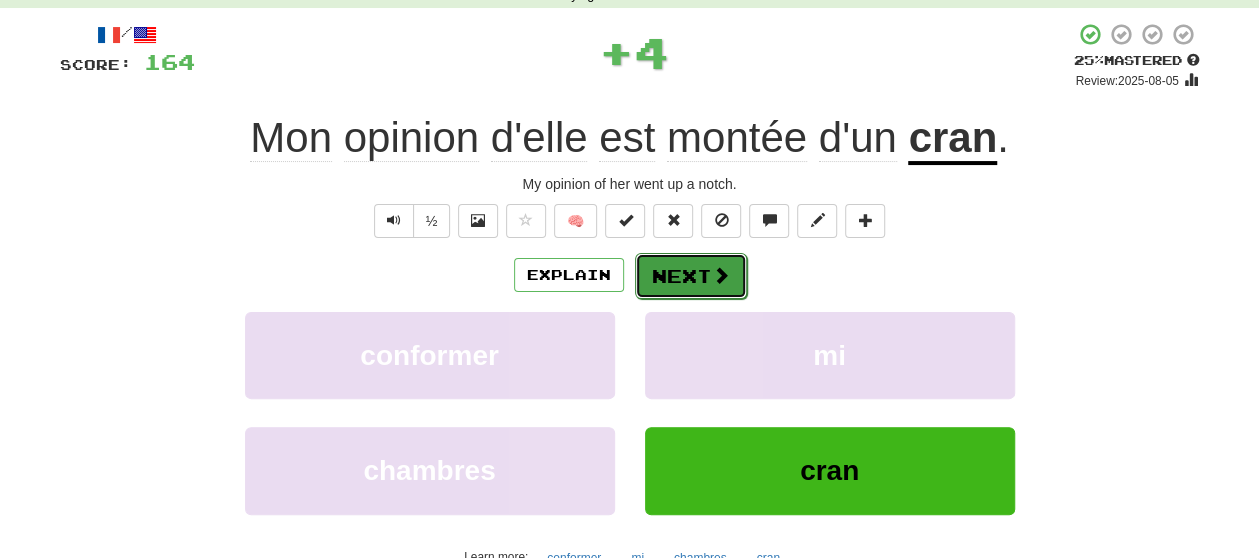 click on "Next" at bounding box center (691, 276) 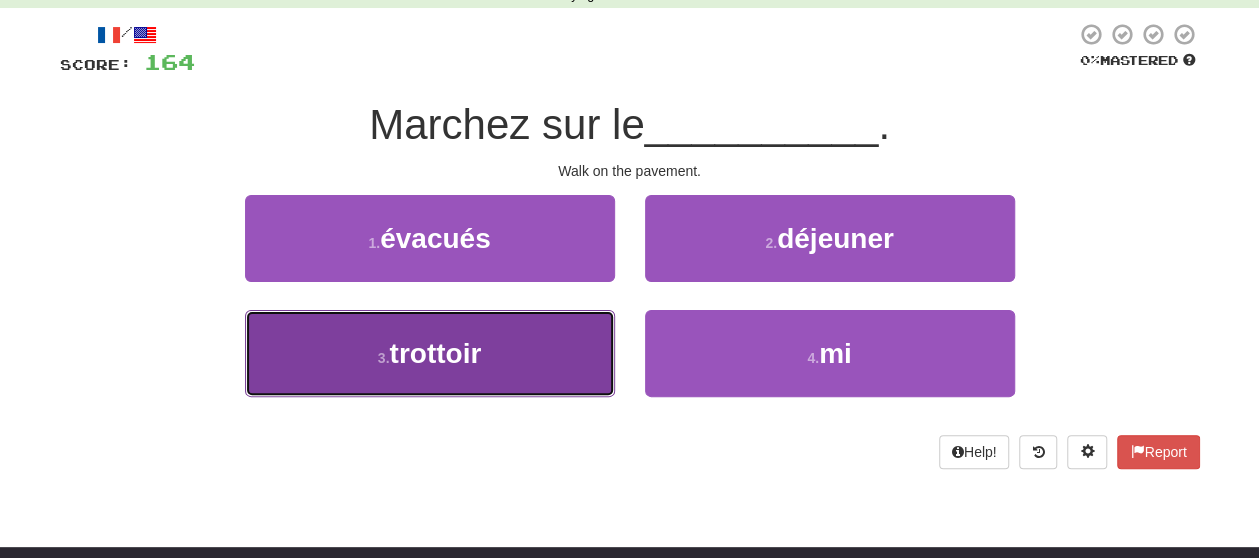 click on "3 .  trottoir" at bounding box center [430, 353] 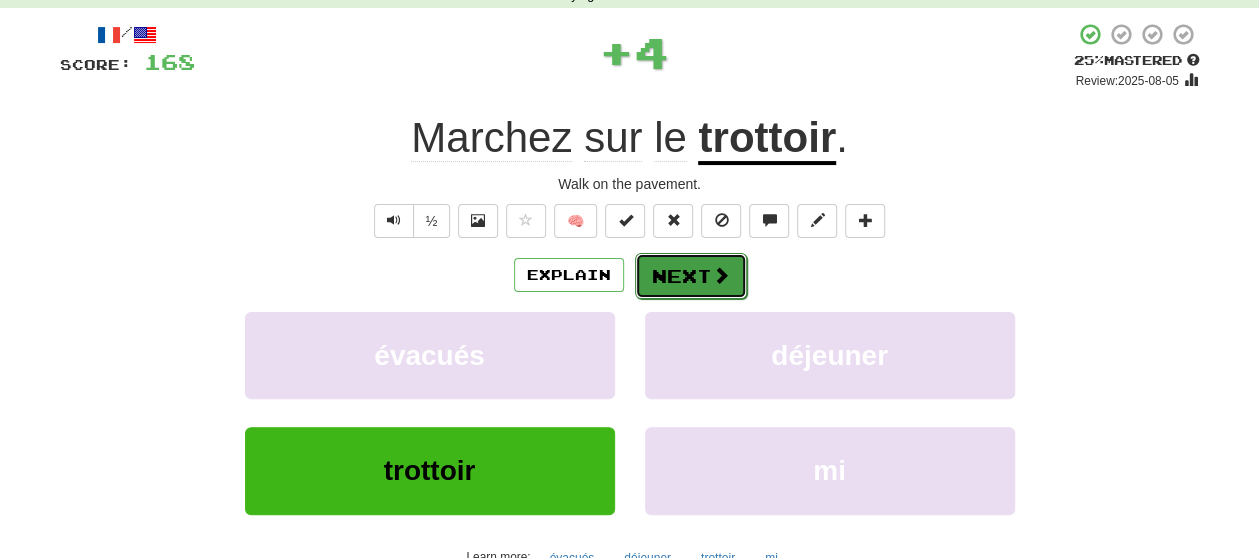 click on "Next" at bounding box center (691, 276) 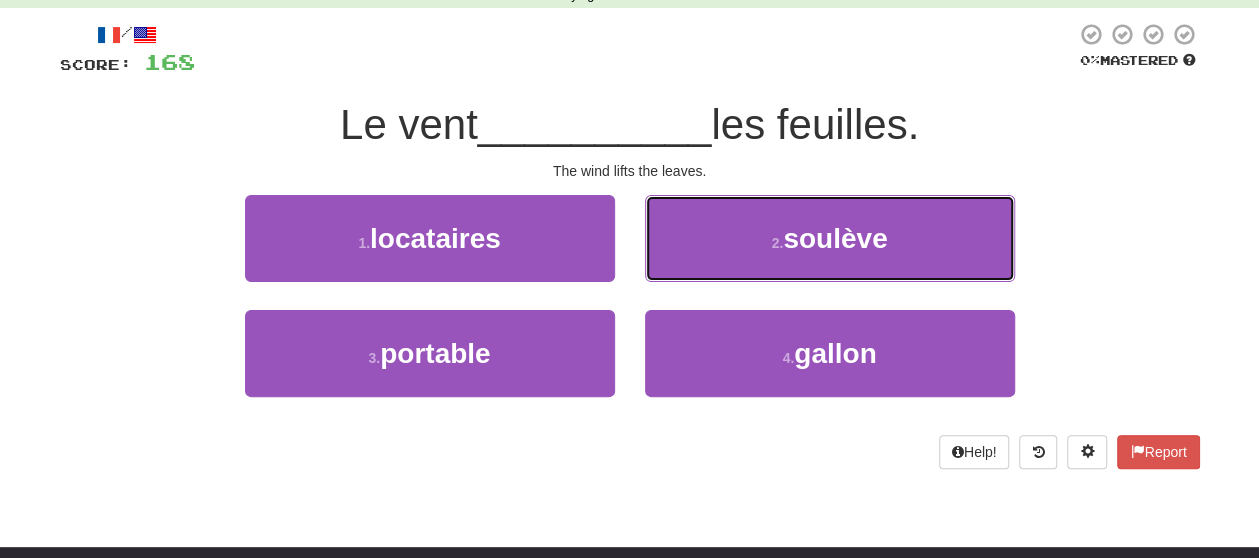 click on "2 .  soulève" at bounding box center (830, 238) 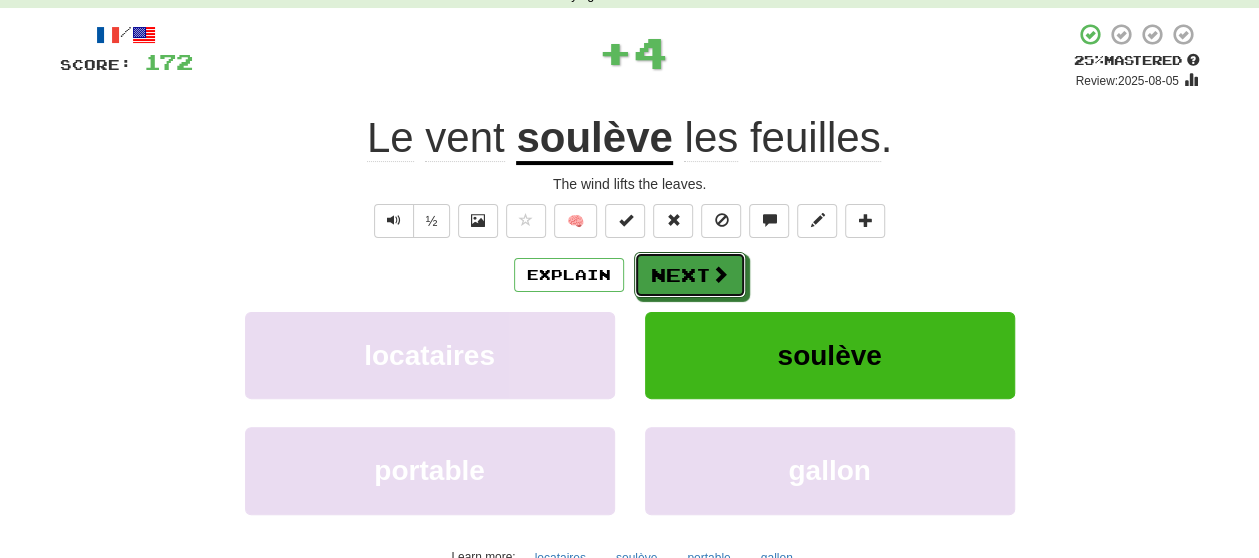 click on "Next" at bounding box center (690, 275) 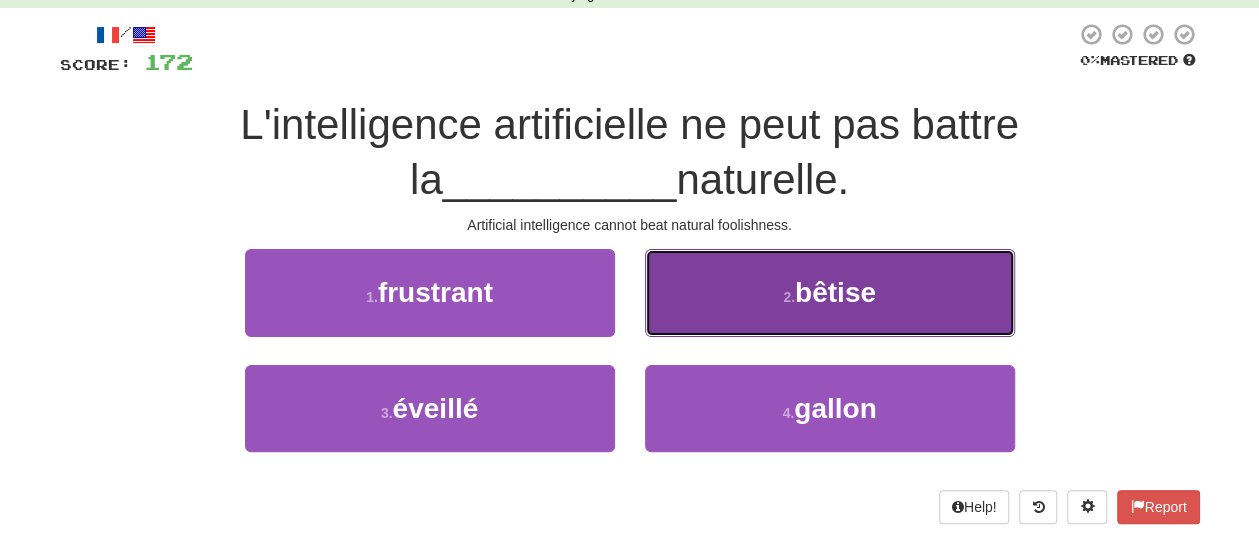click on "2 .  bêtise" at bounding box center (830, 292) 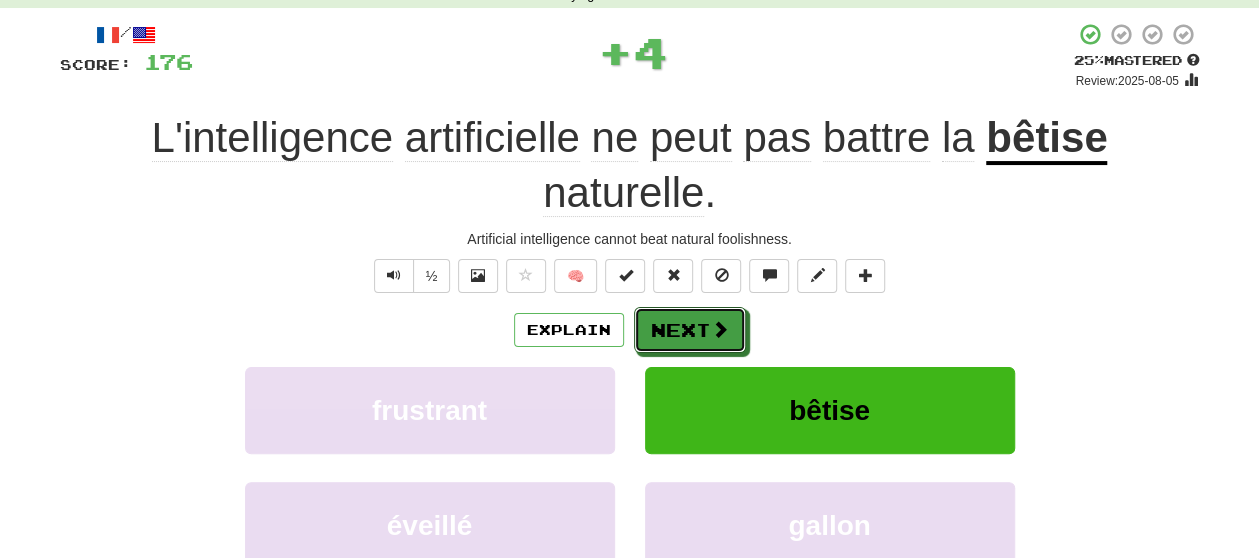 click on "Next" at bounding box center (690, 330) 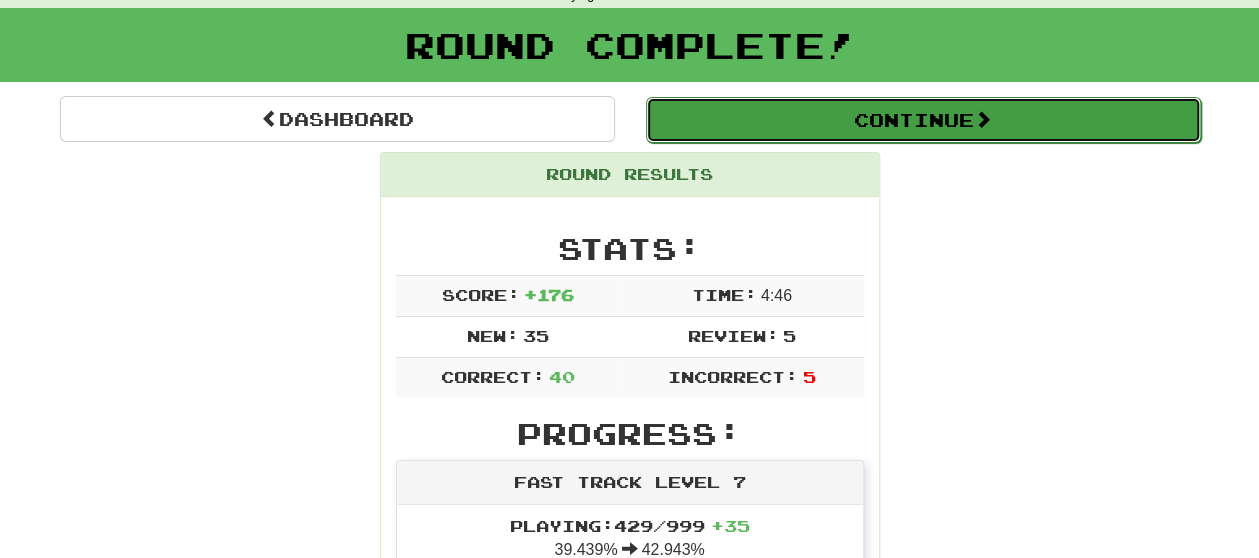 click on "Continue" at bounding box center [923, 120] 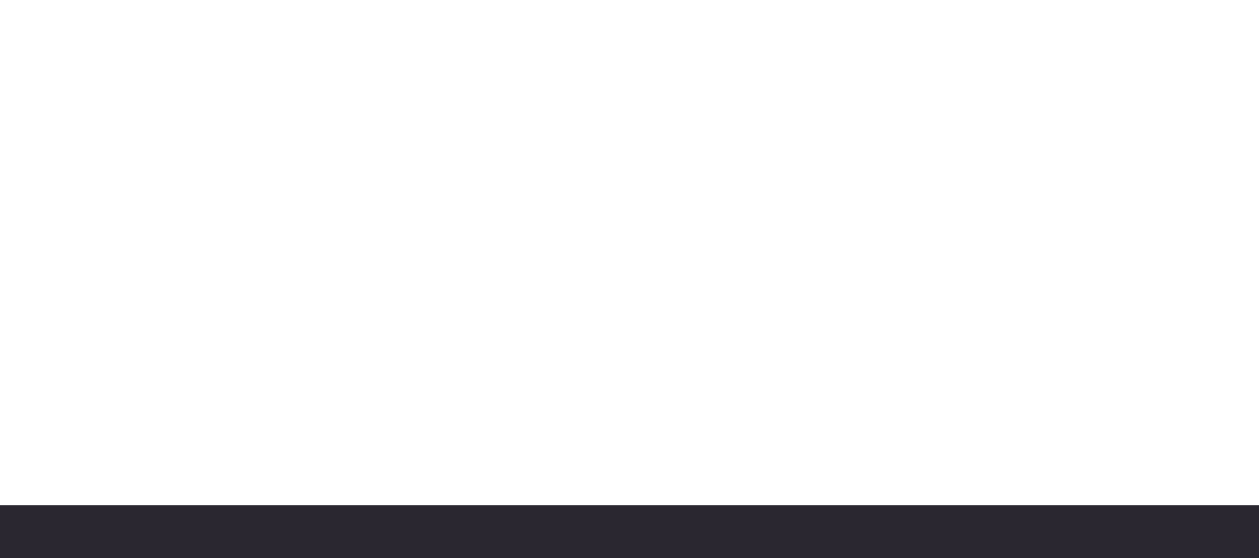 scroll, scrollTop: 100, scrollLeft: 0, axis: vertical 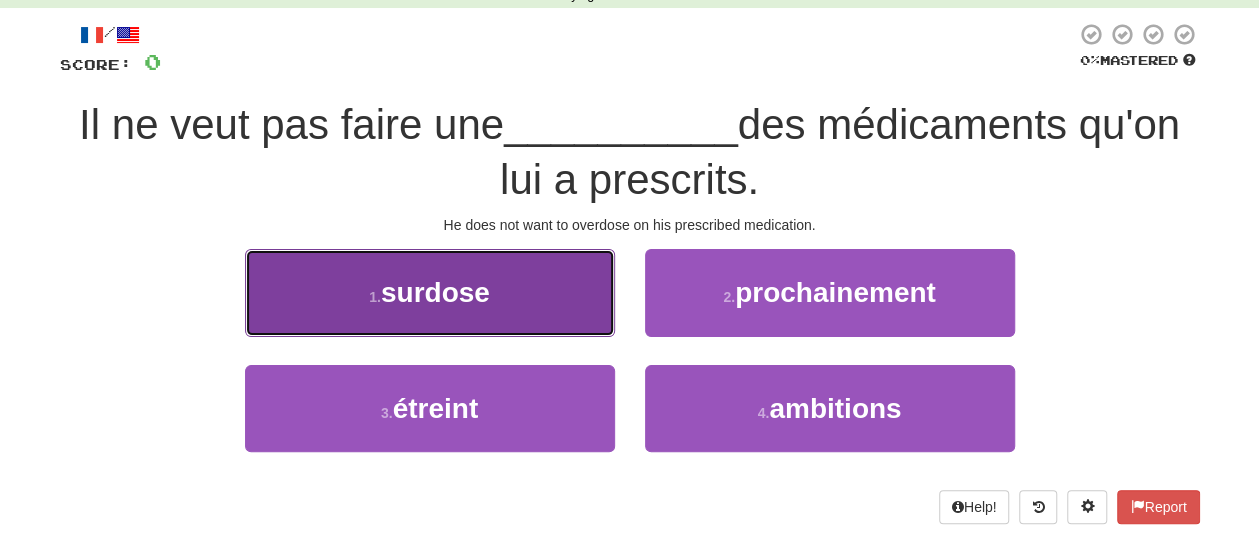click on "1 .  surdose" at bounding box center [430, 292] 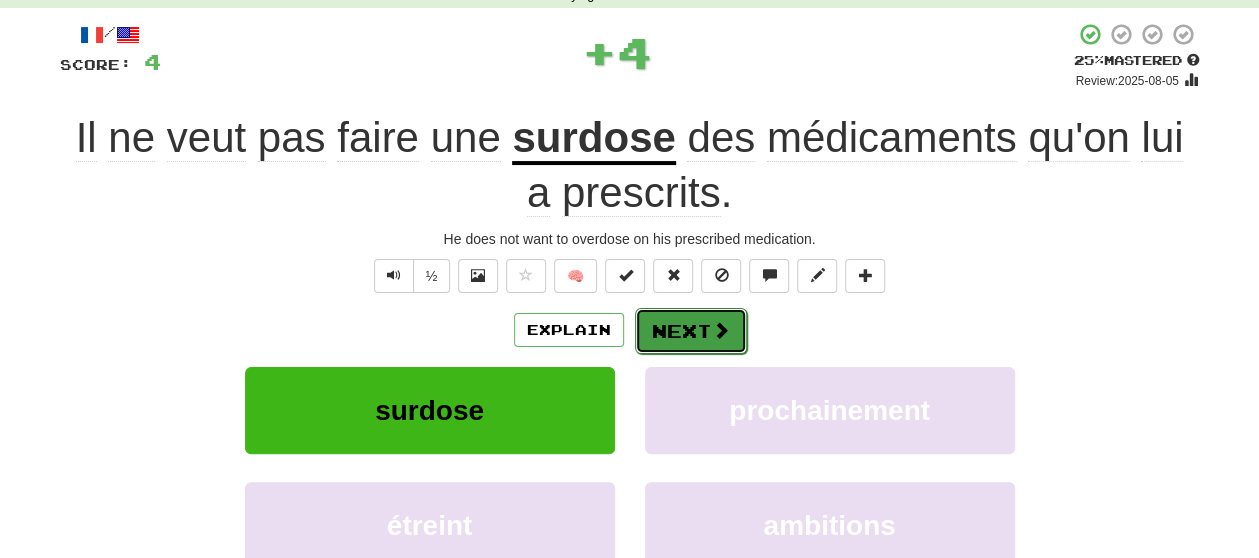 click at bounding box center [721, 330] 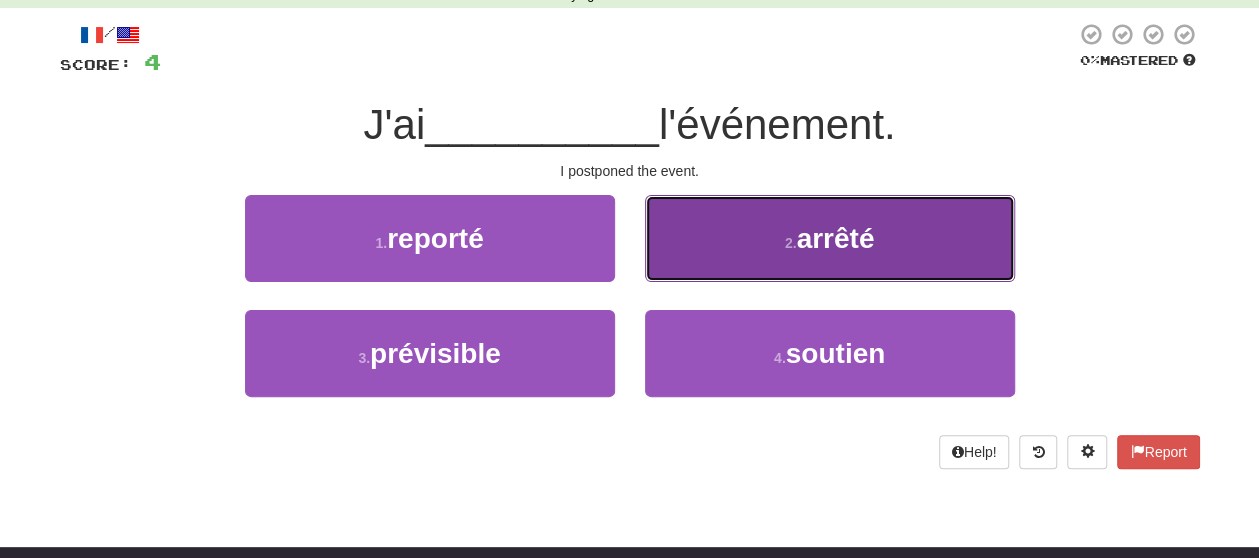 click on "2 .  arrêté" at bounding box center [830, 238] 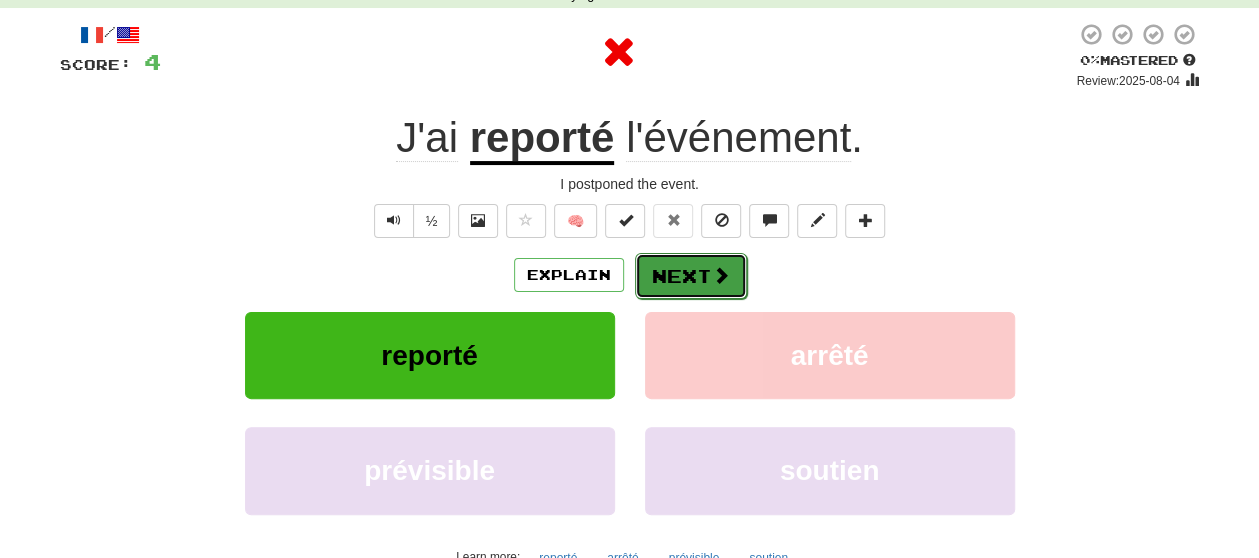 click at bounding box center (721, 275) 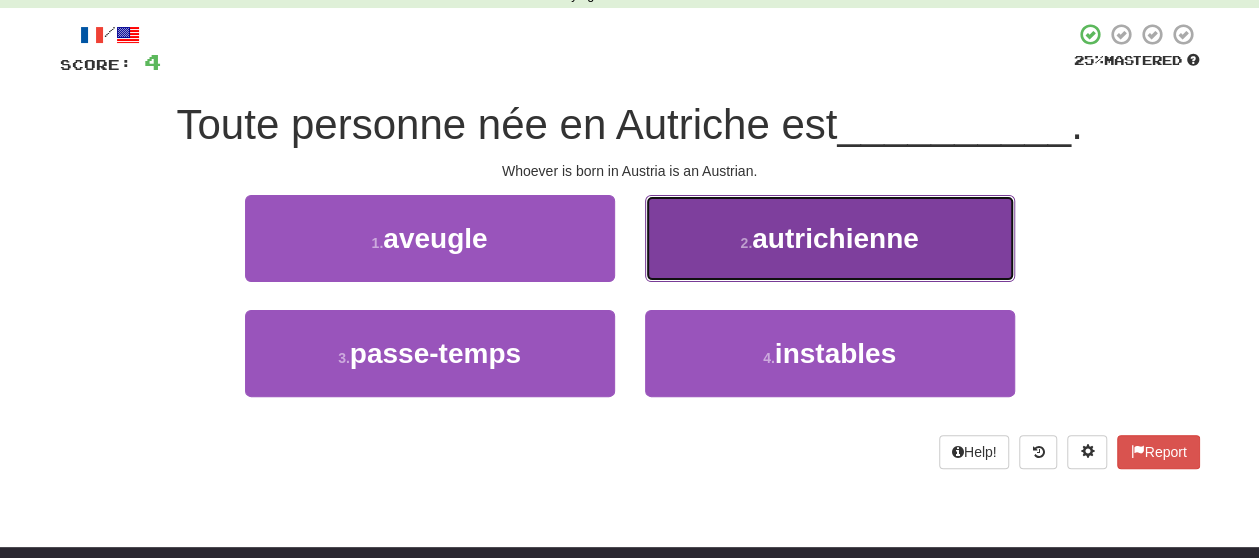 click on "autrichienne" at bounding box center (830, 238) 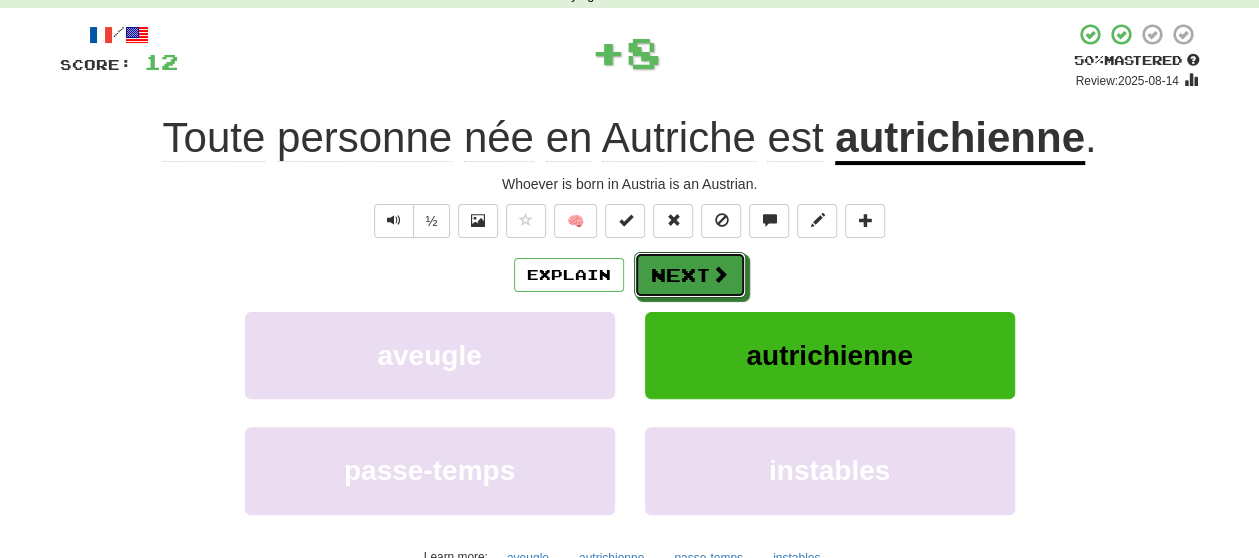 click on "Next" at bounding box center (690, 275) 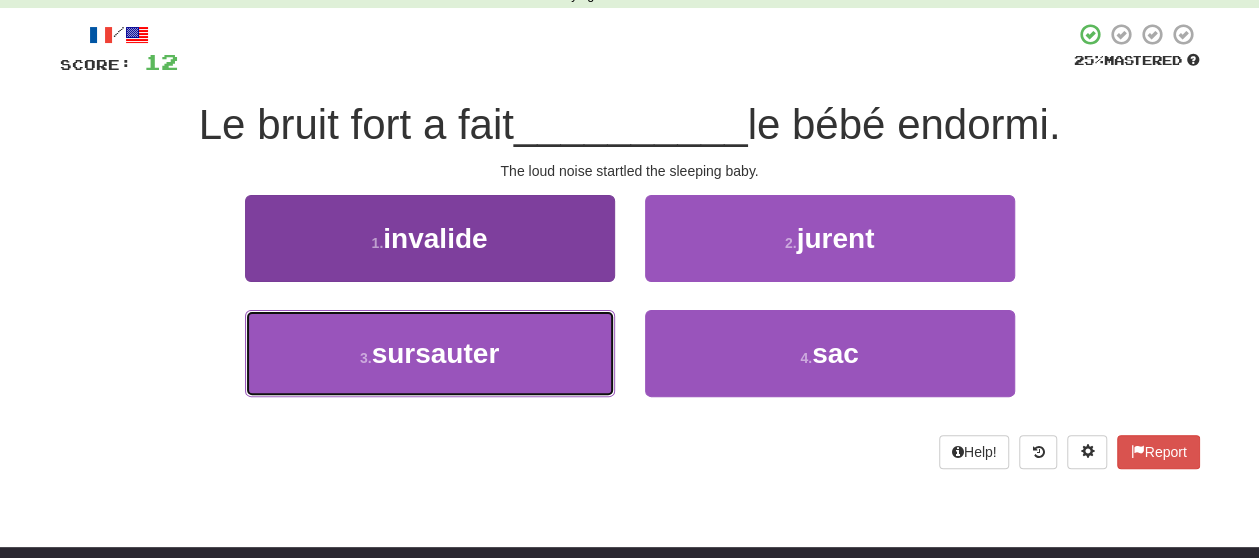 click on "3 .  sursauter" at bounding box center [430, 353] 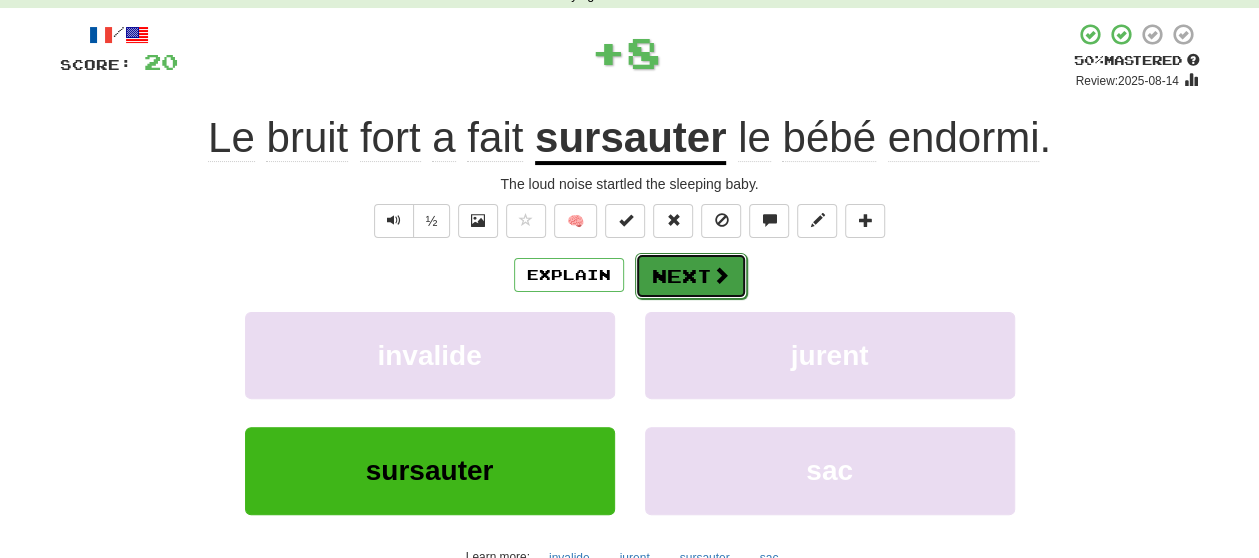 click at bounding box center [721, 275] 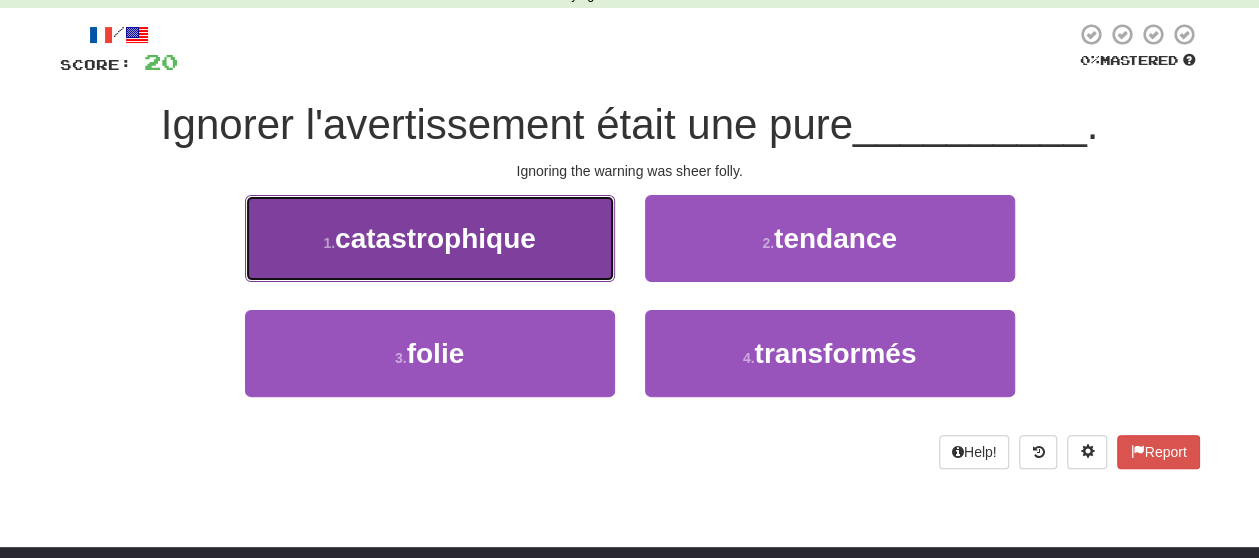 click on "1 .  catastrophique" at bounding box center (430, 238) 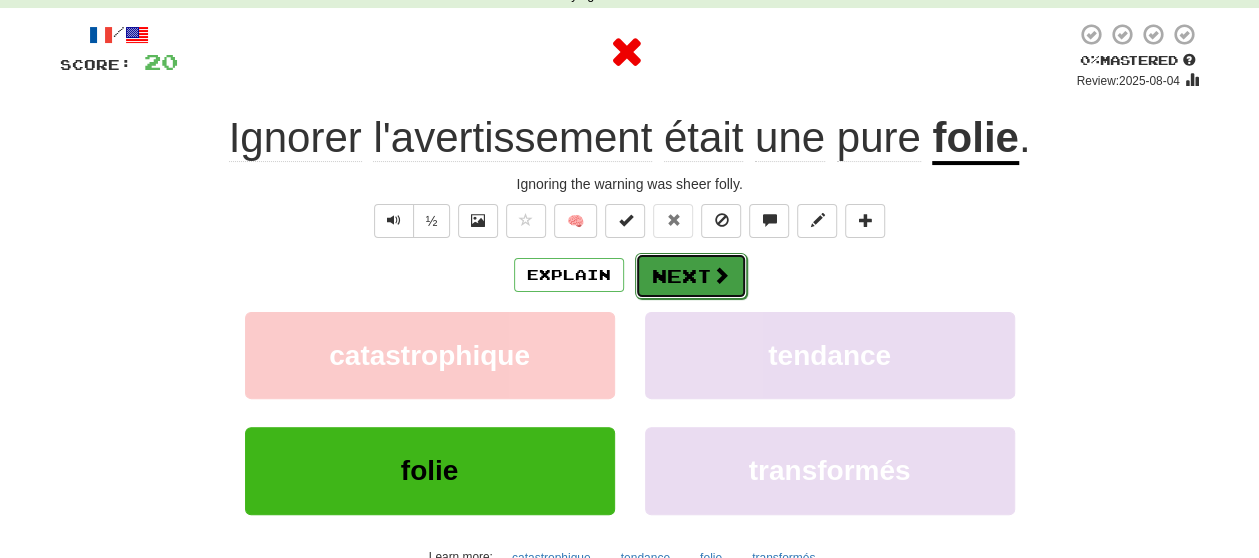 click on "Next" at bounding box center (691, 276) 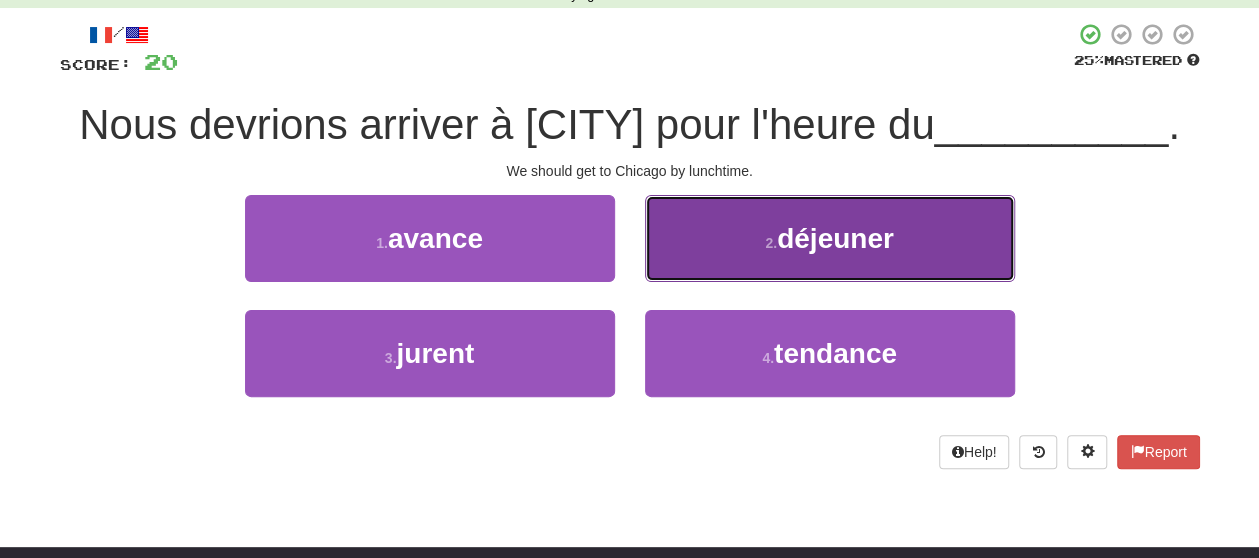 click on "2 .  déjeuner" at bounding box center [830, 238] 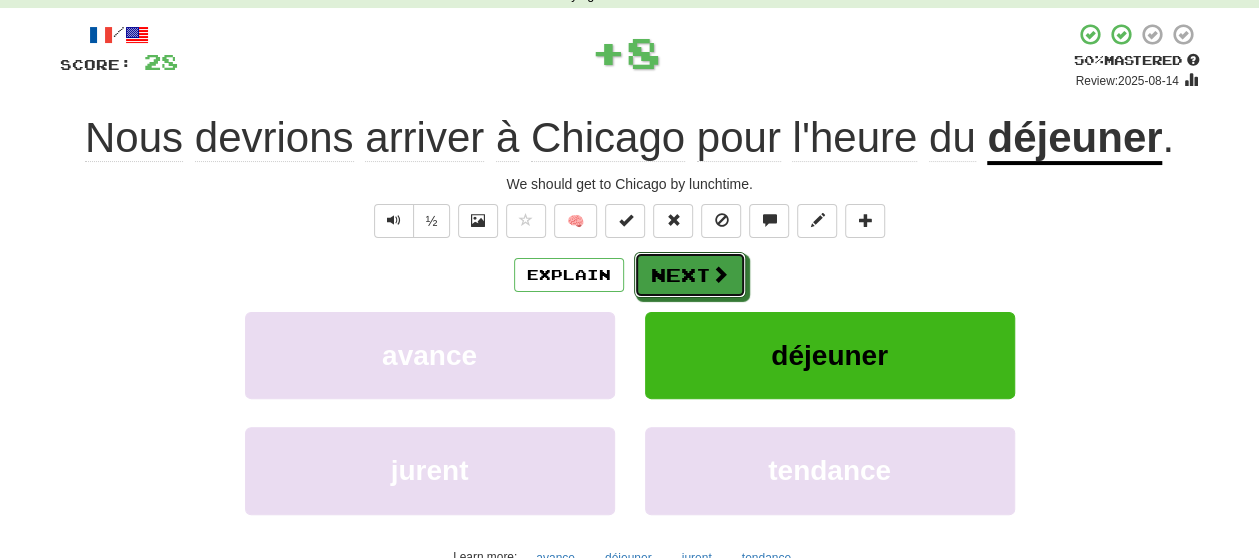 click on "Next" at bounding box center [690, 275] 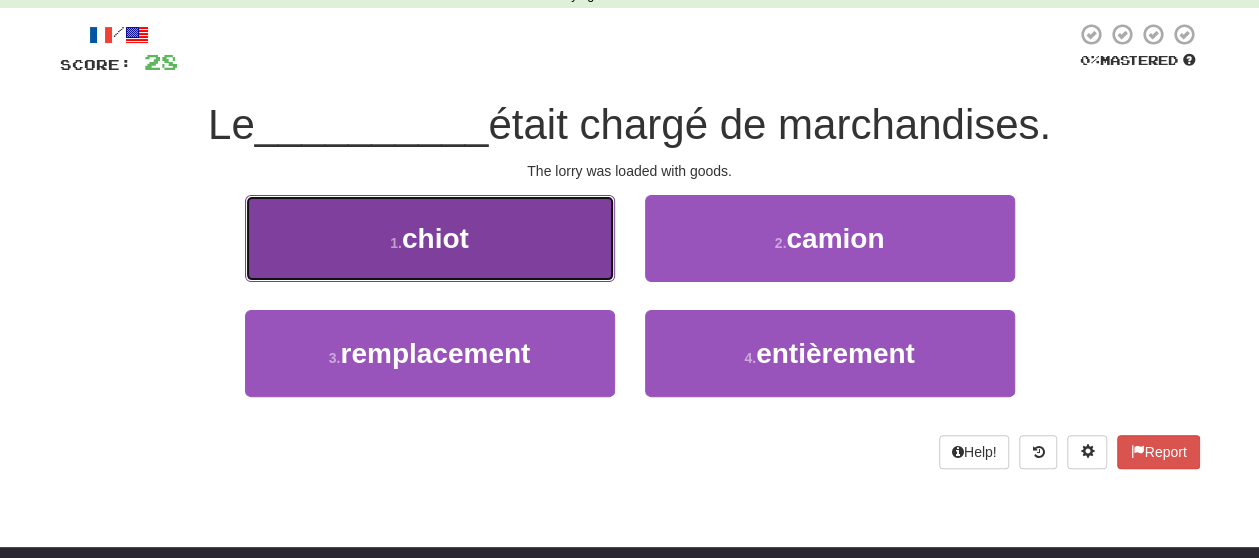 click on "1 .  chiot" at bounding box center (430, 238) 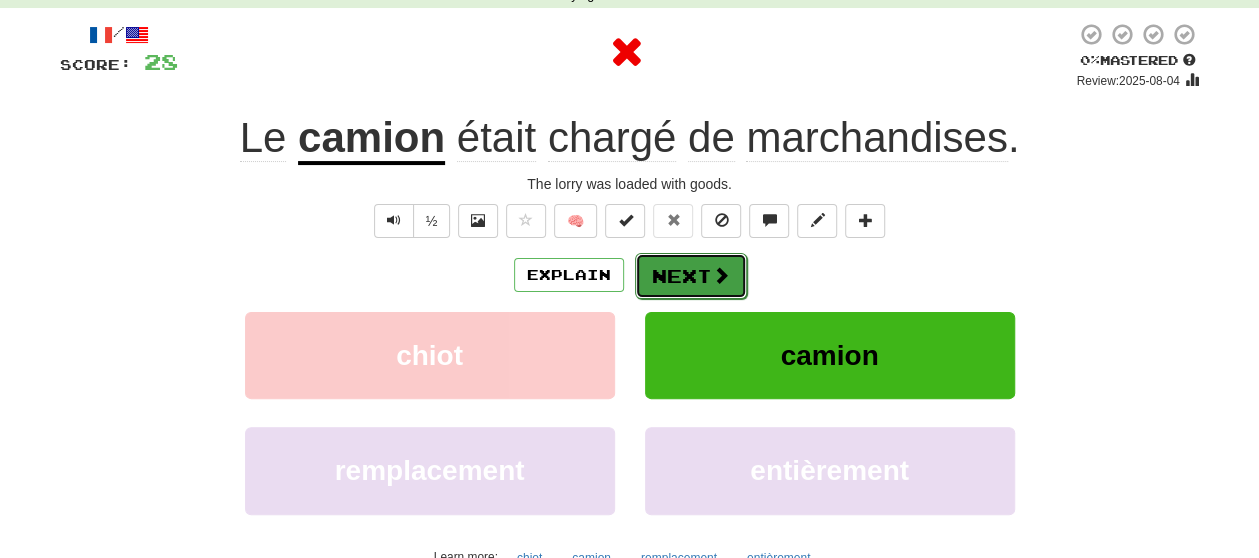 click on "Next" at bounding box center [691, 276] 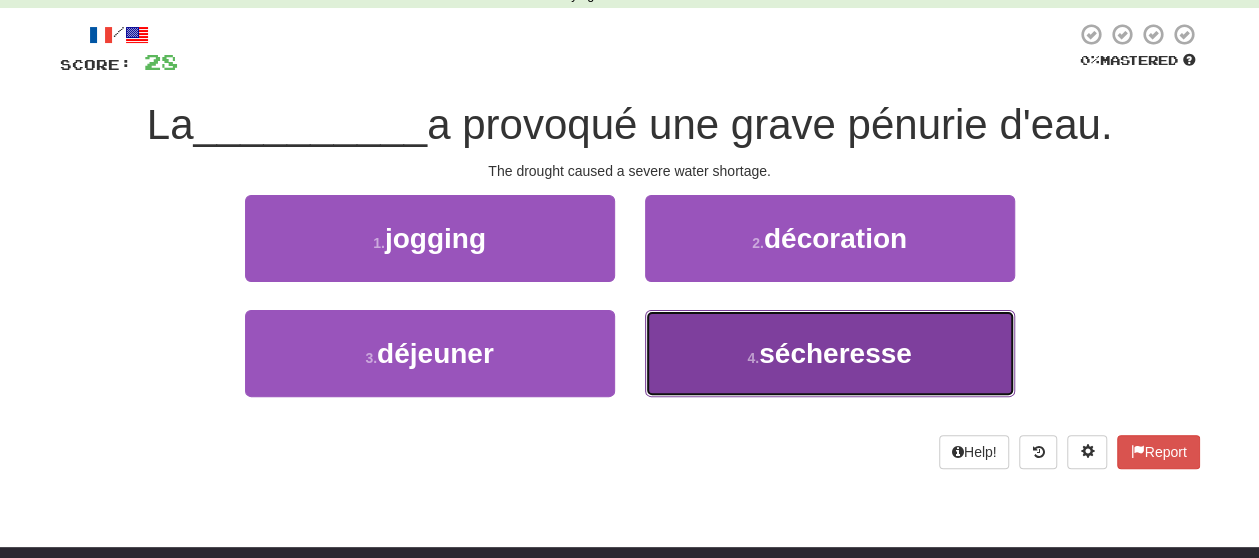 click on "4 .  sécheresse" at bounding box center [830, 353] 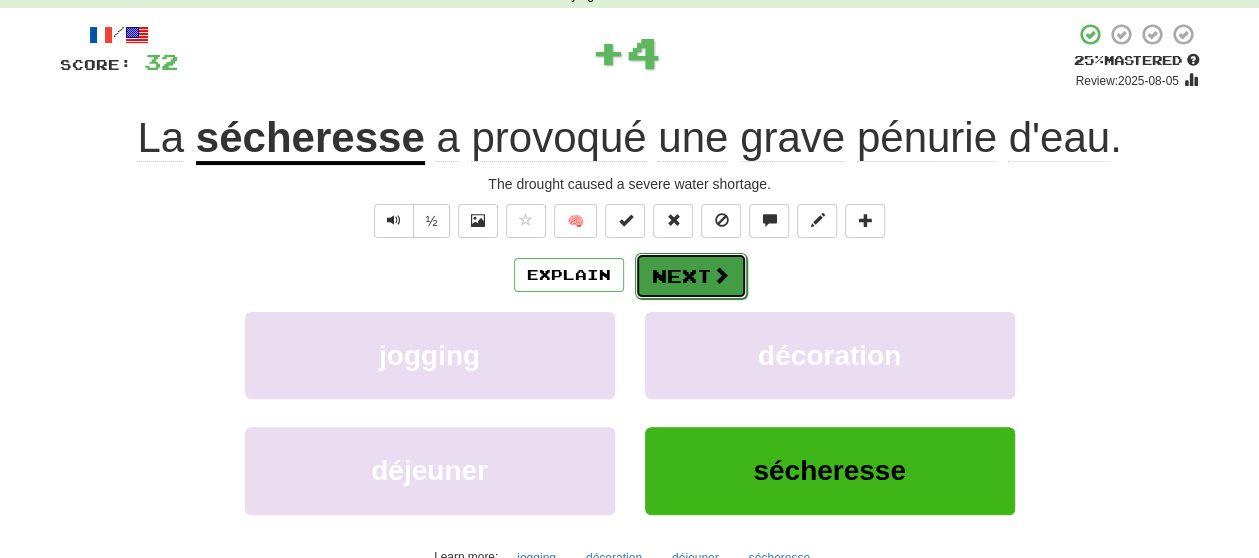 click on "Next" at bounding box center [691, 276] 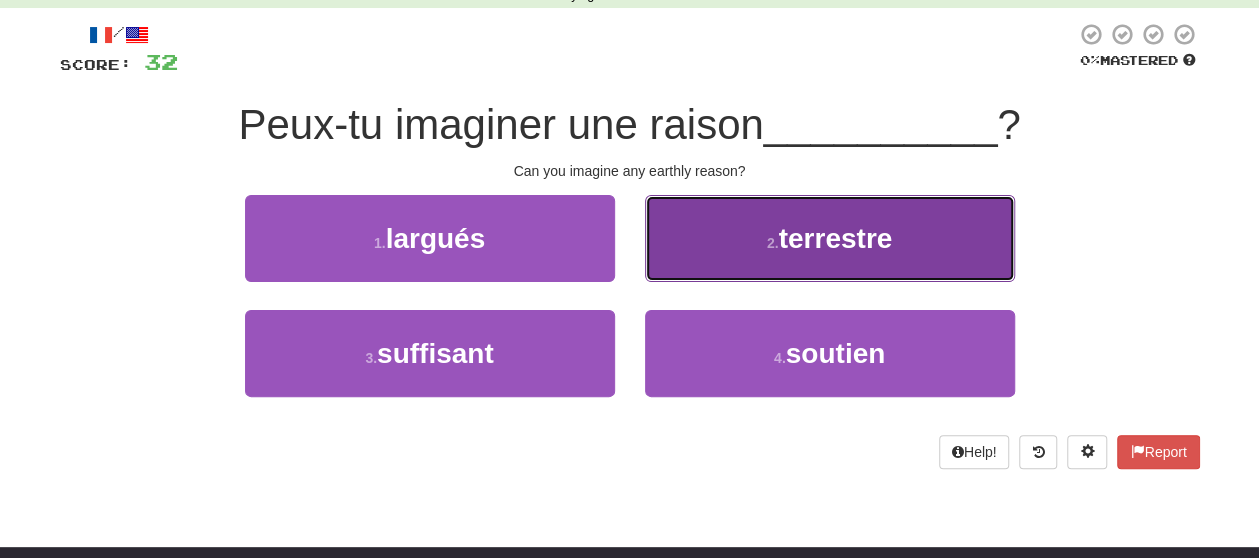 click on "2 .  terrestre" at bounding box center (830, 238) 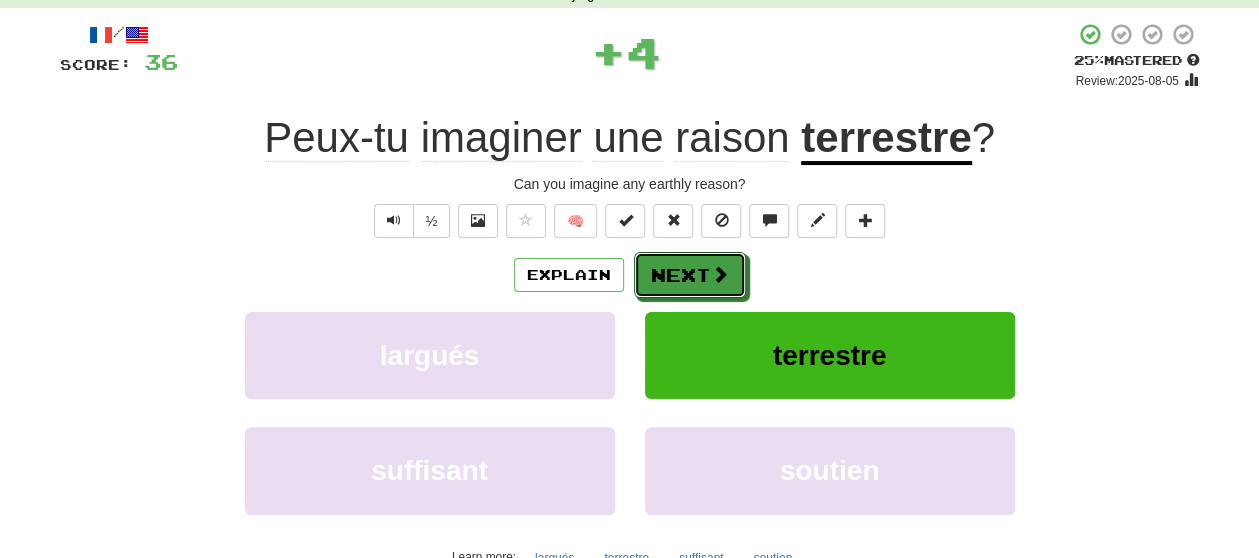click on "Next" at bounding box center [690, 275] 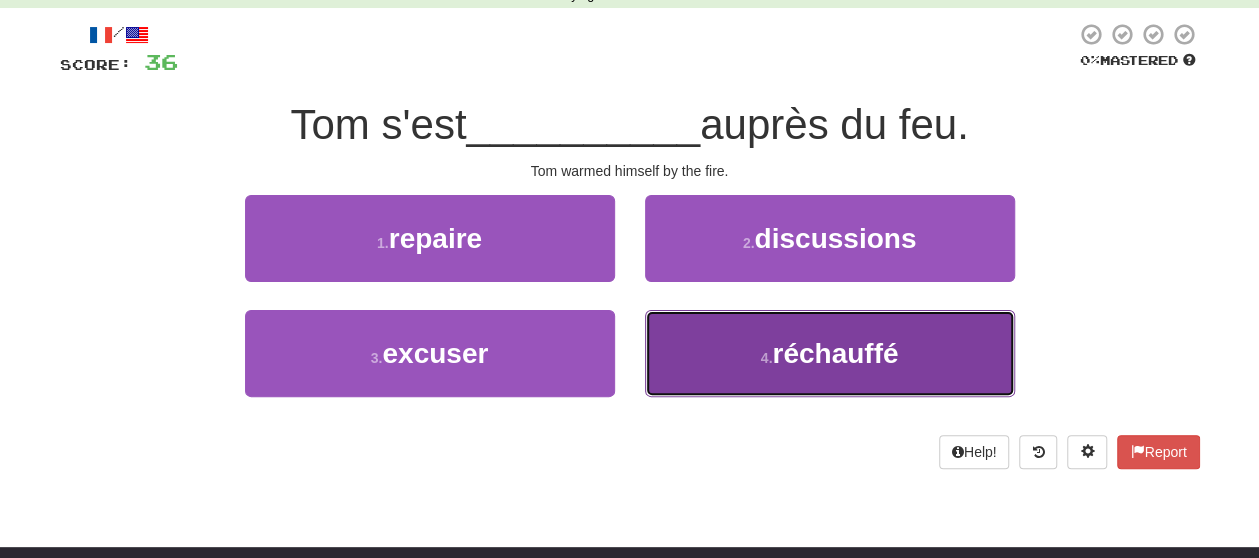 click on "4 .  réchauffé" at bounding box center [830, 353] 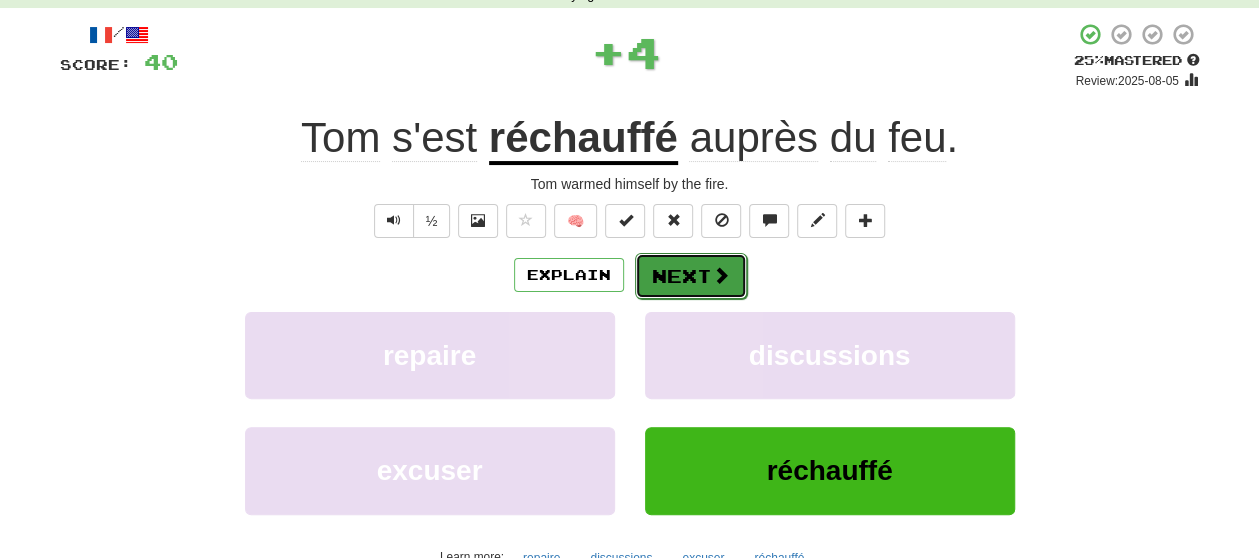 click on "Next" at bounding box center [691, 276] 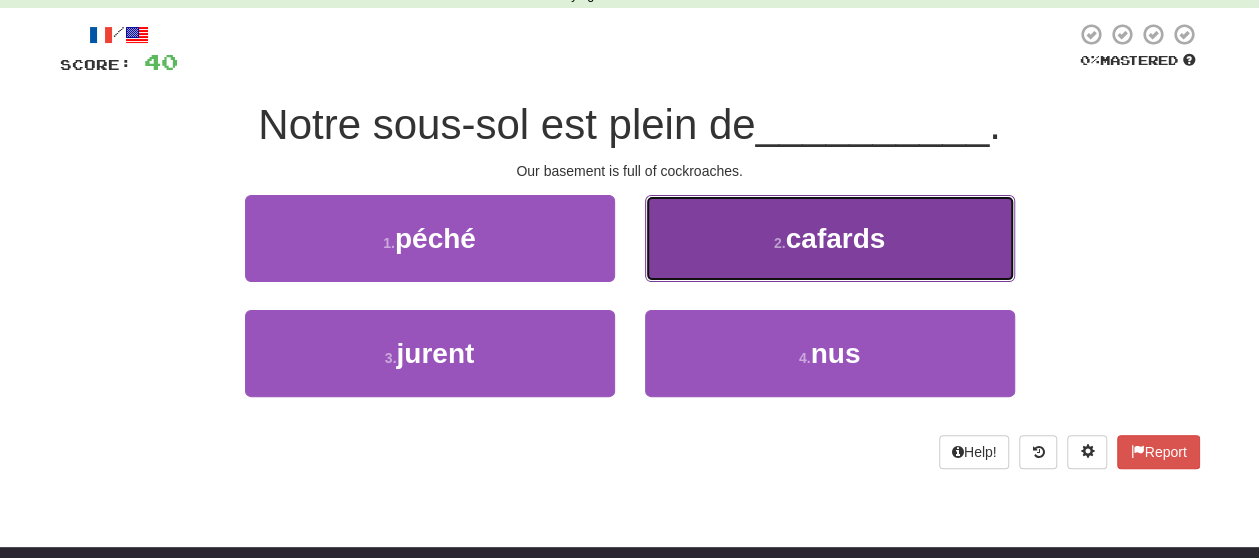 click on "2 .  cafards" at bounding box center [830, 238] 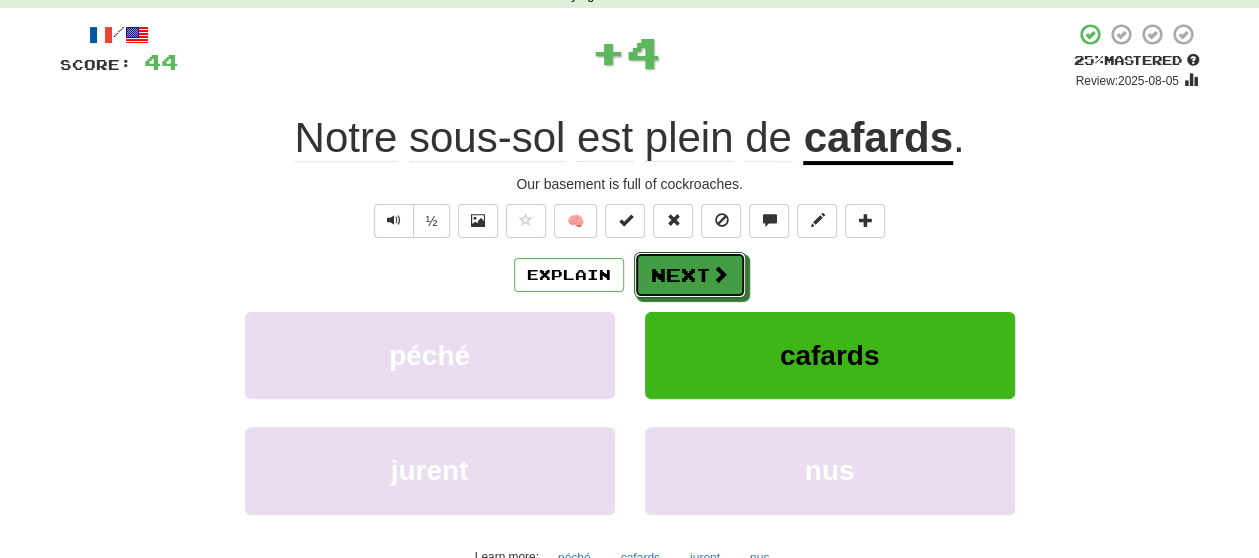 click on "Next" at bounding box center [690, 275] 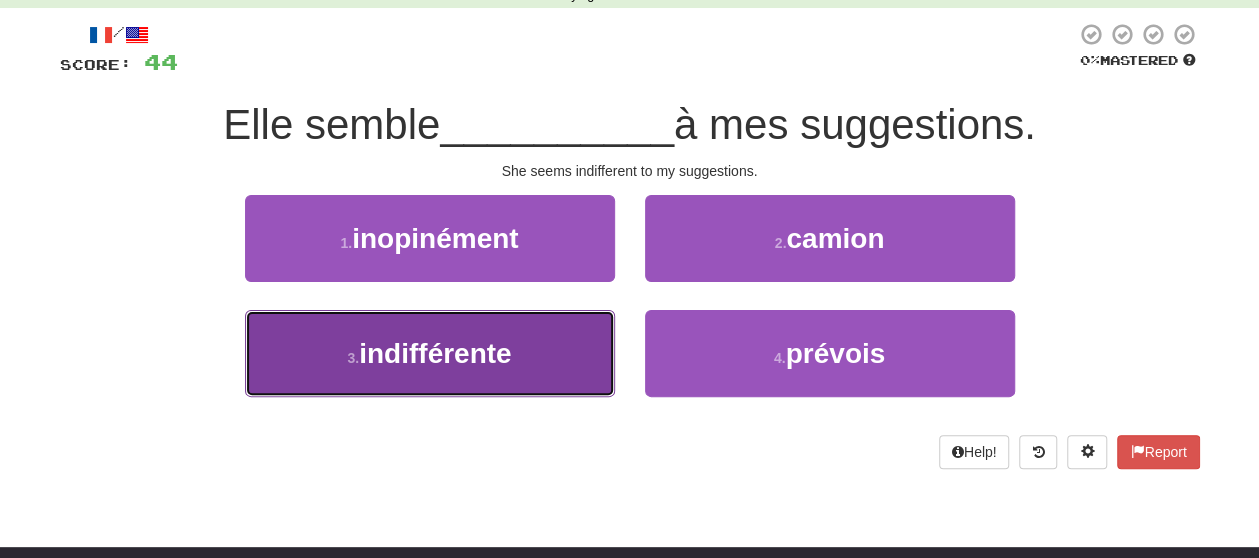 click on "3 .  indifférente" at bounding box center [430, 353] 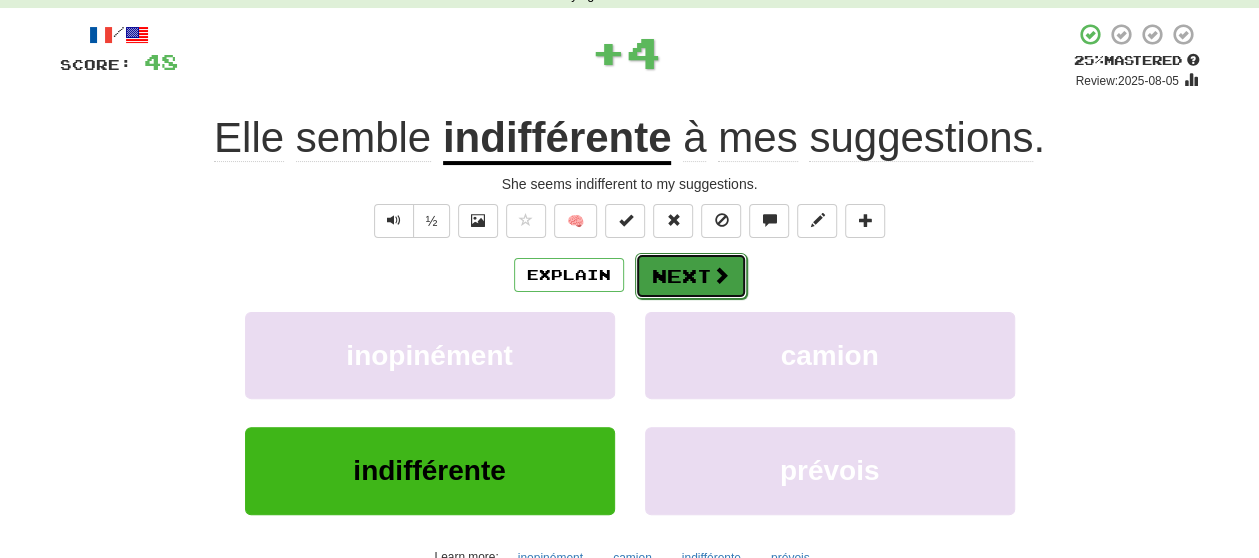 click on "Next" at bounding box center (691, 276) 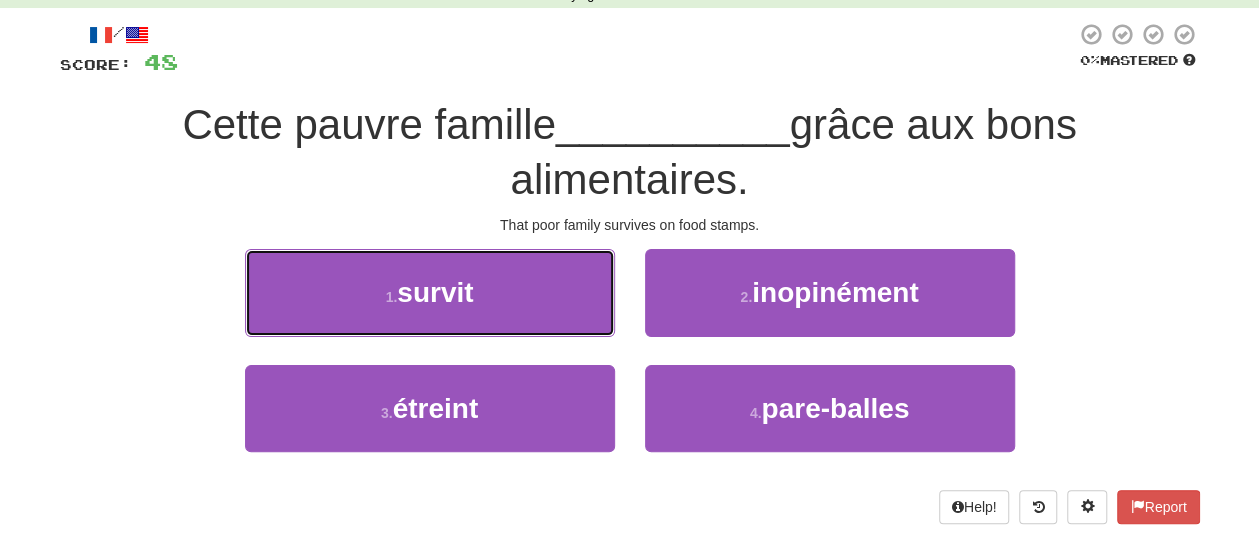 click on "1 .  survit" at bounding box center [430, 292] 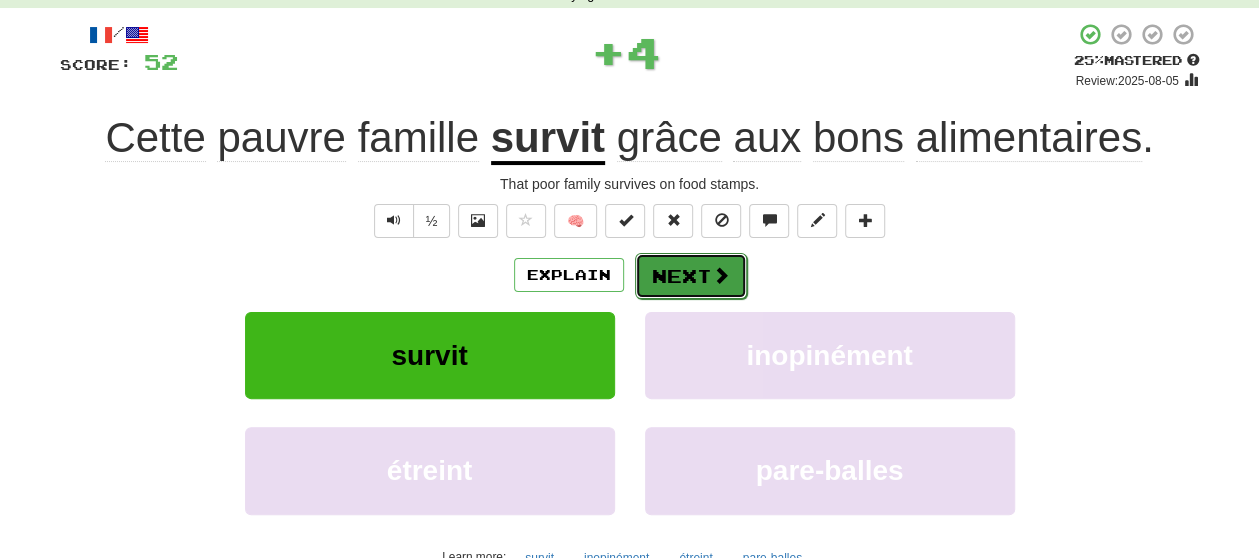 click on "Next" at bounding box center (691, 276) 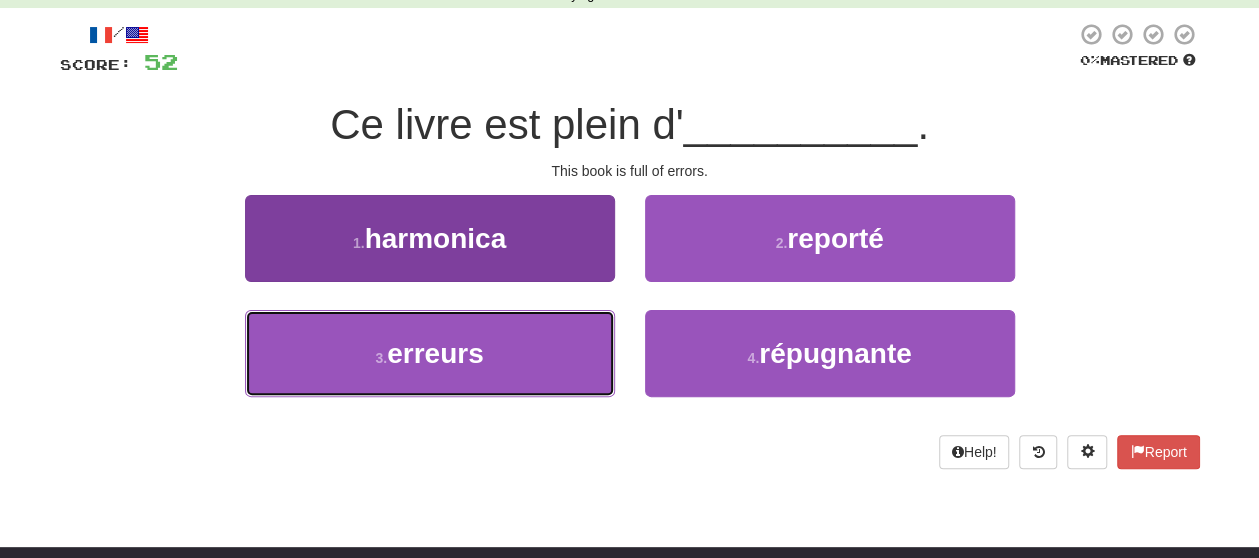 drag, startPoint x: 562, startPoint y: 348, endPoint x: 596, endPoint y: 321, distance: 43.416588 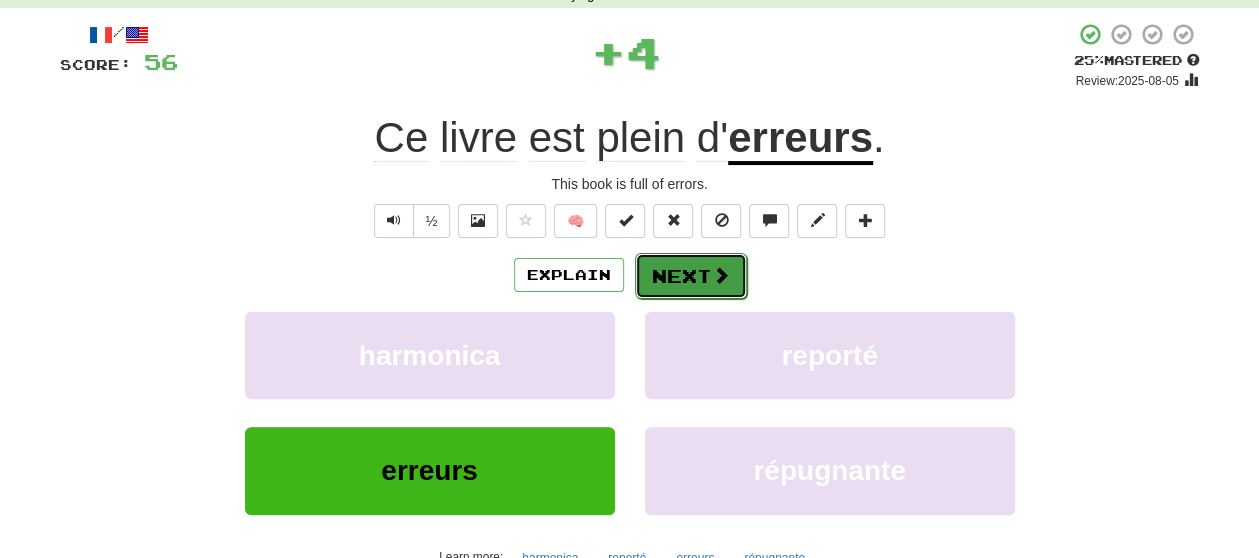 click on "Next" at bounding box center [691, 276] 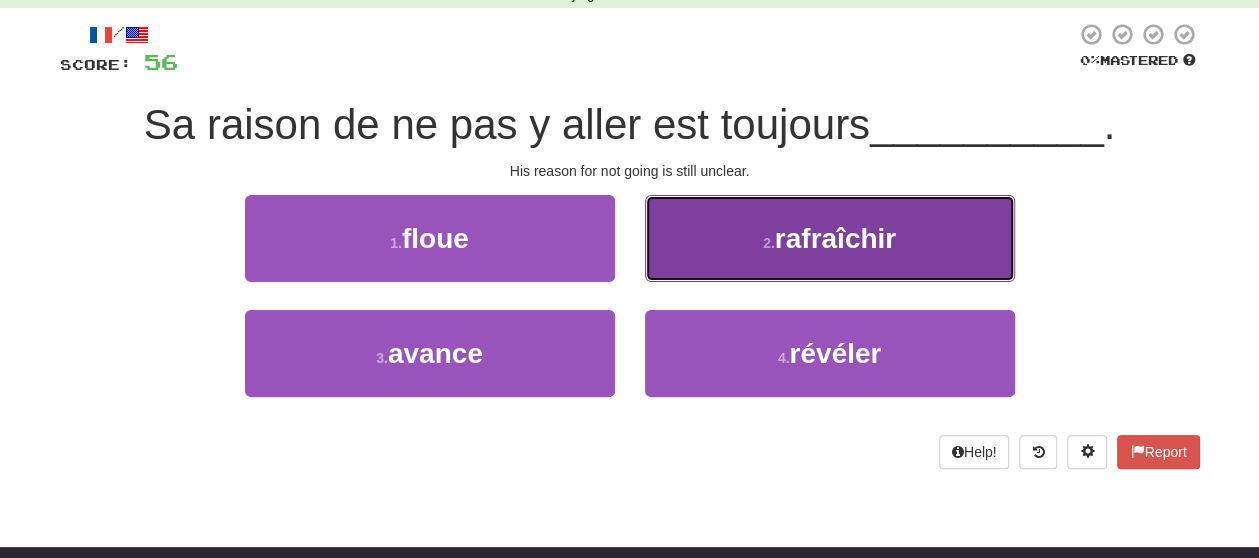 click on "2 .  rafraîchir" at bounding box center (830, 238) 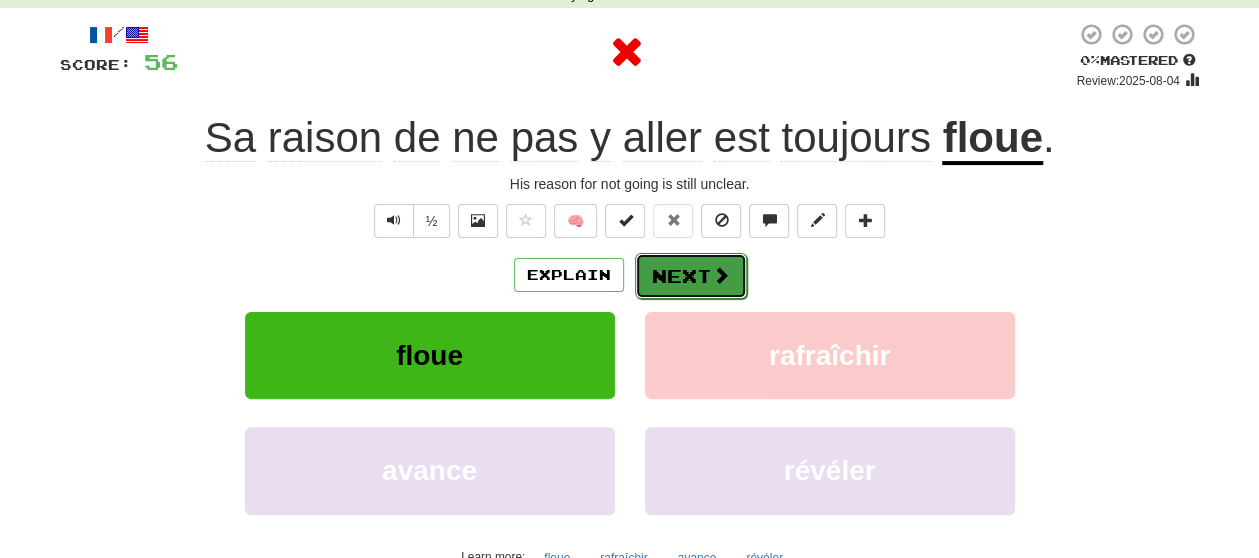 click on "Next" at bounding box center [691, 276] 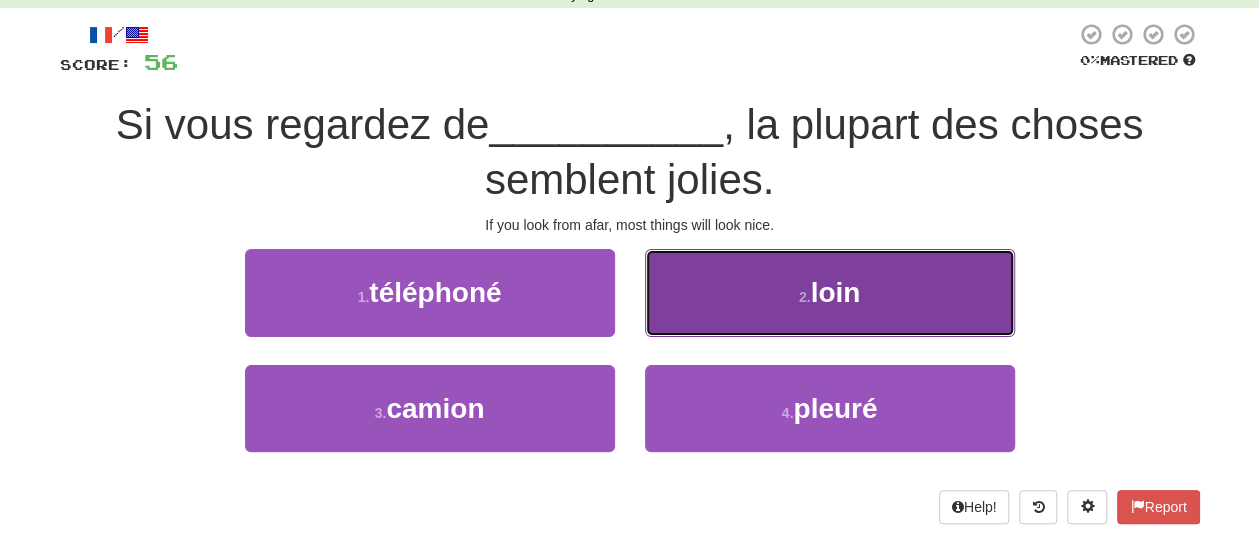 click on "2 .  loin" at bounding box center [830, 292] 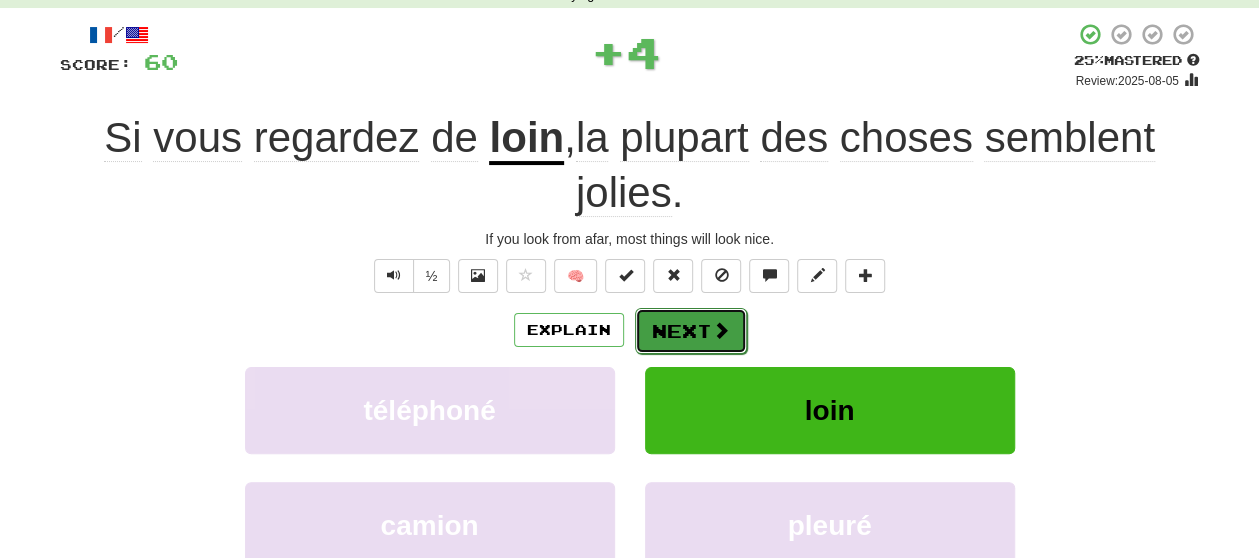 click on "Next" at bounding box center (691, 331) 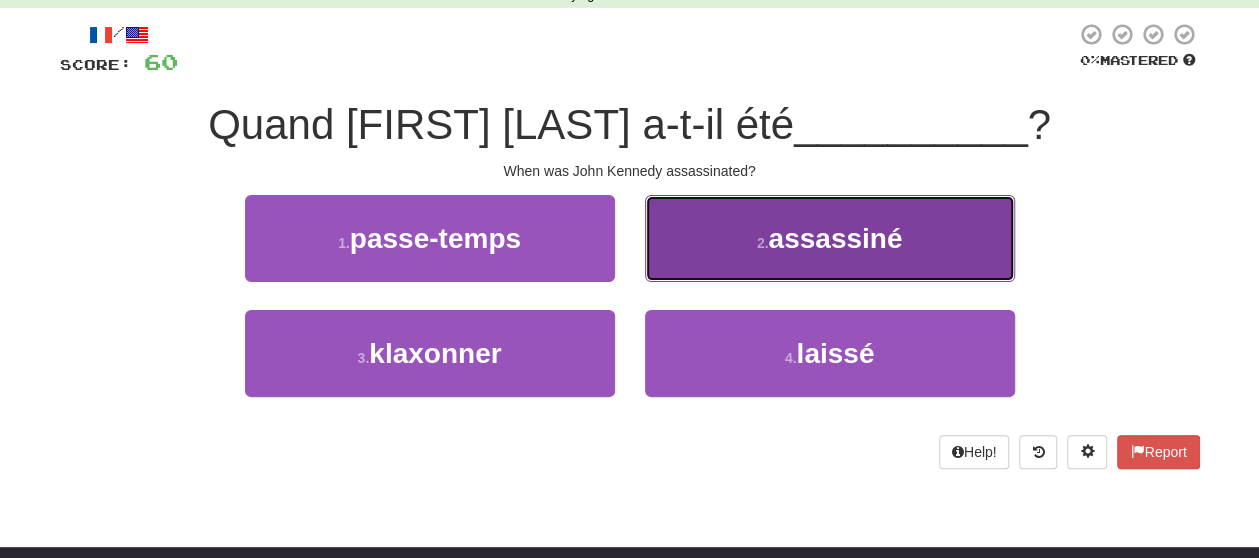 click on "2 .  assassiné" at bounding box center [830, 238] 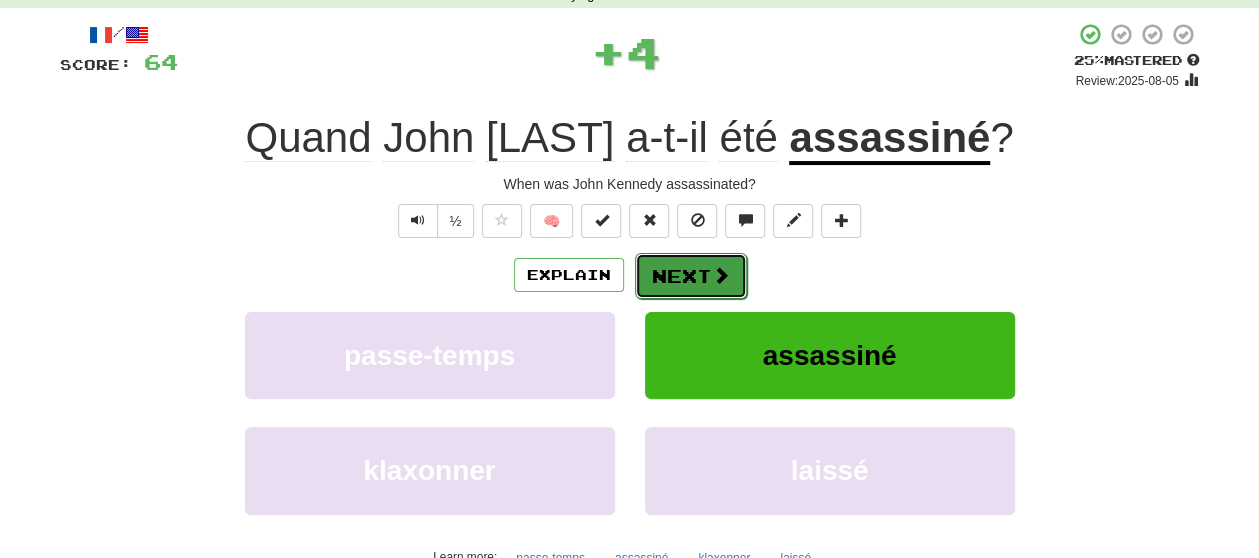 click on "Next" at bounding box center [691, 276] 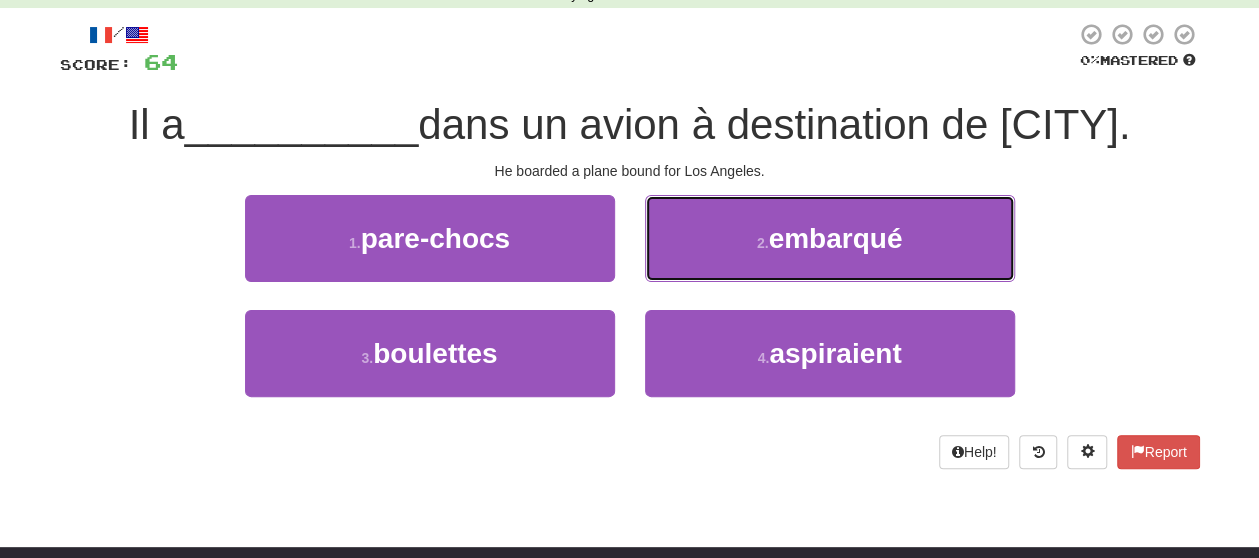 click on "2 .  embarqué" at bounding box center [830, 238] 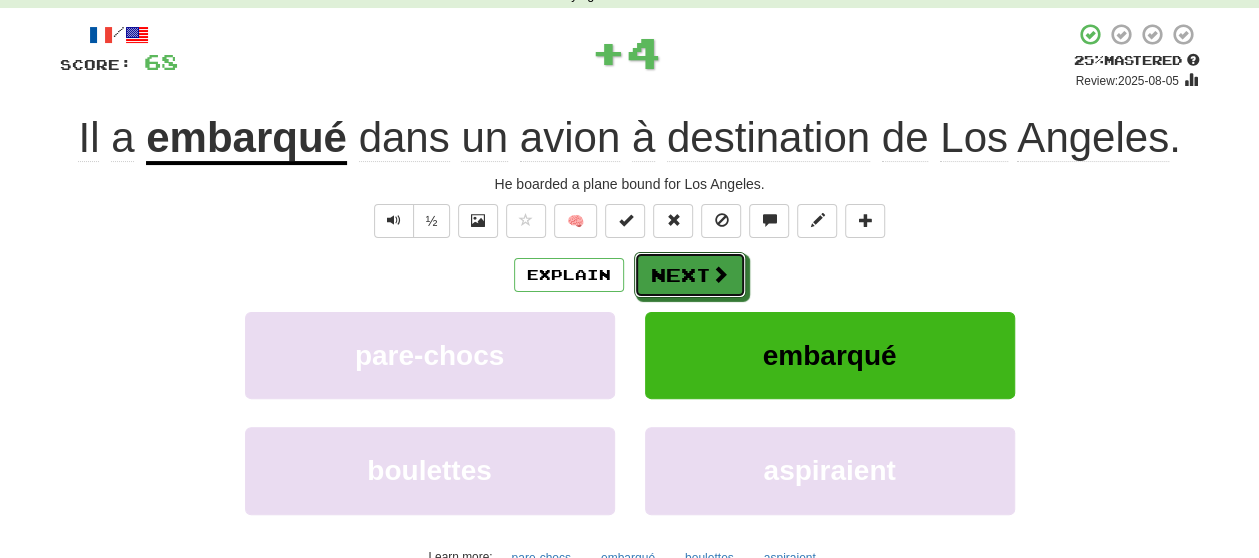 click on "Next" at bounding box center [690, 275] 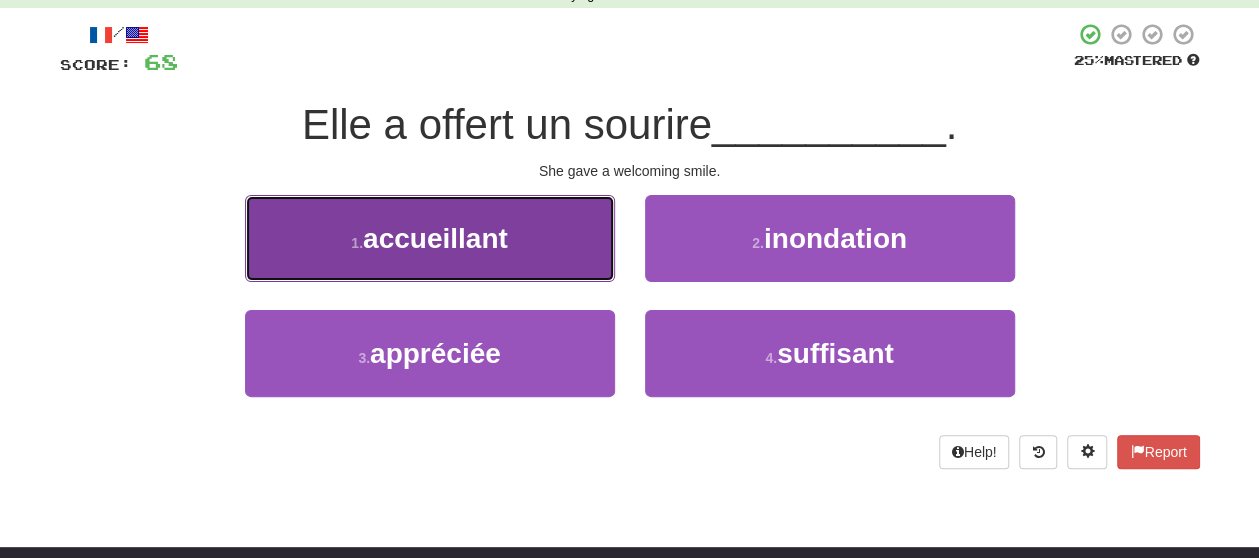 click on "1 .  accueillant" at bounding box center [430, 238] 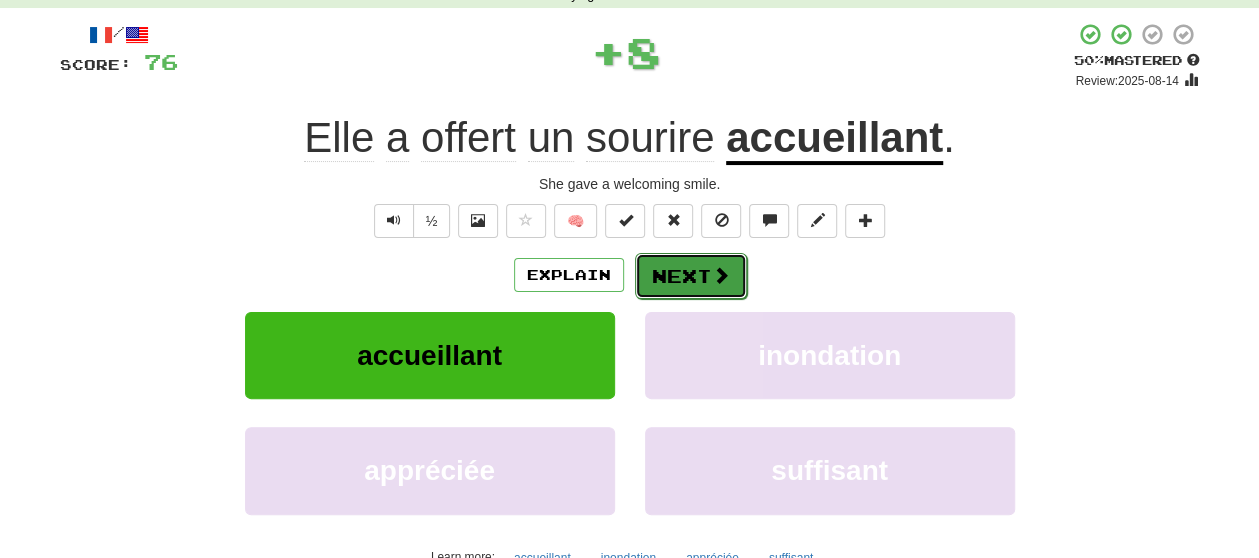click on "Next" at bounding box center (691, 276) 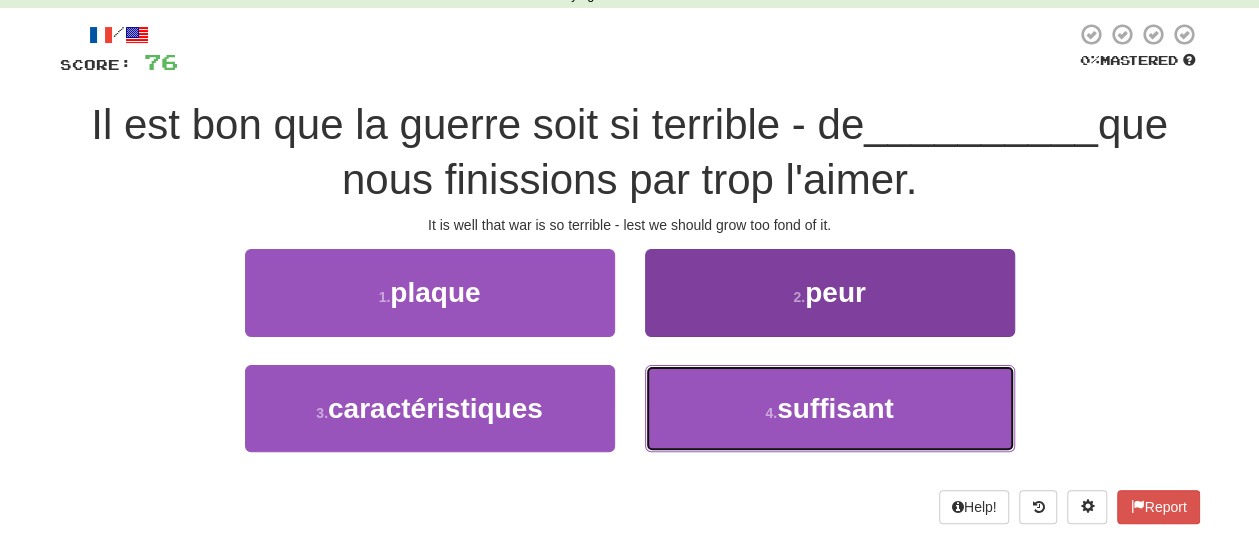 click on "4 .  suffisant" at bounding box center [830, 408] 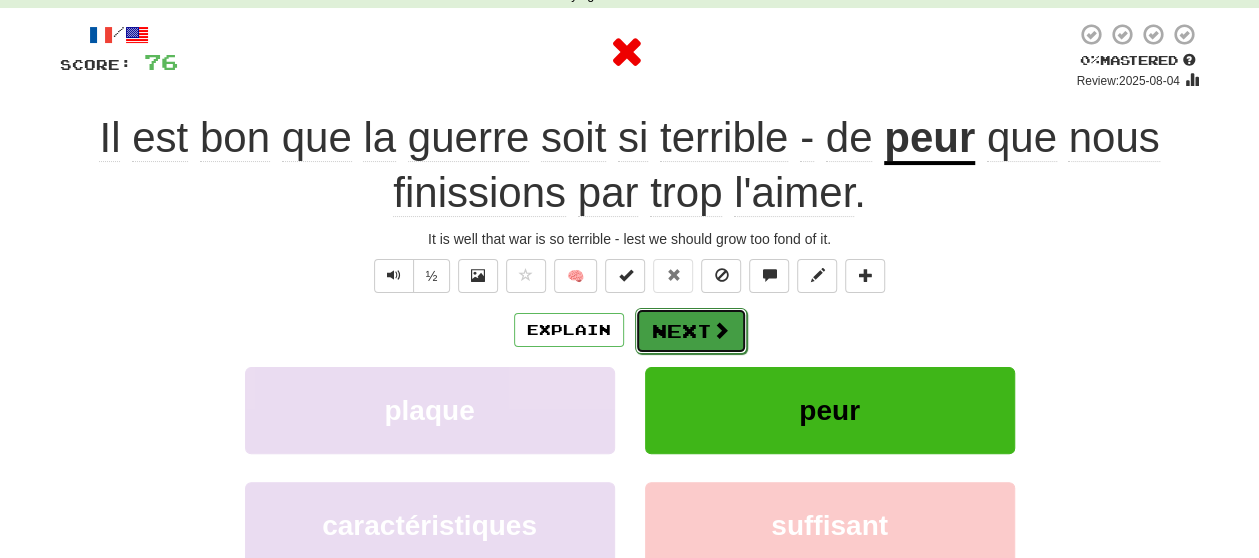 click on "Next" at bounding box center (691, 331) 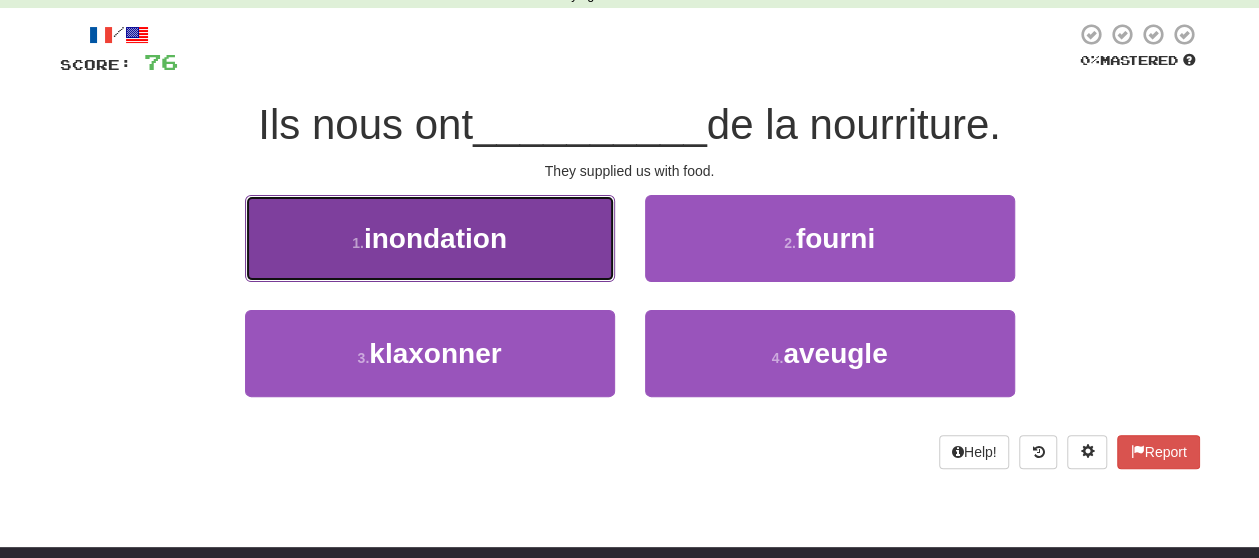 click on "1 .  inondation" at bounding box center (430, 238) 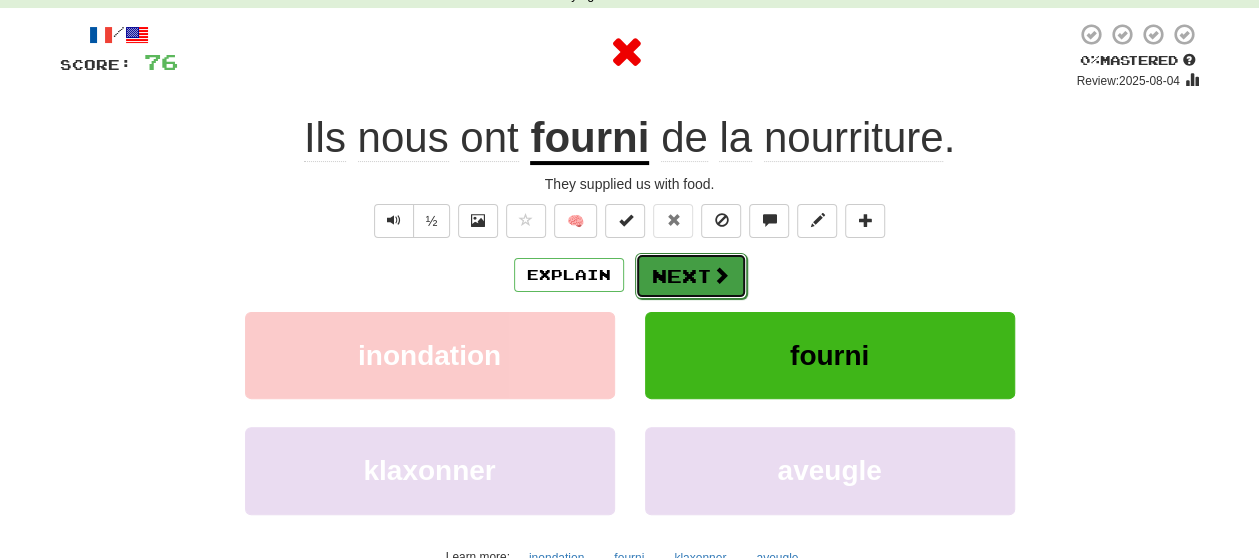 click at bounding box center (721, 275) 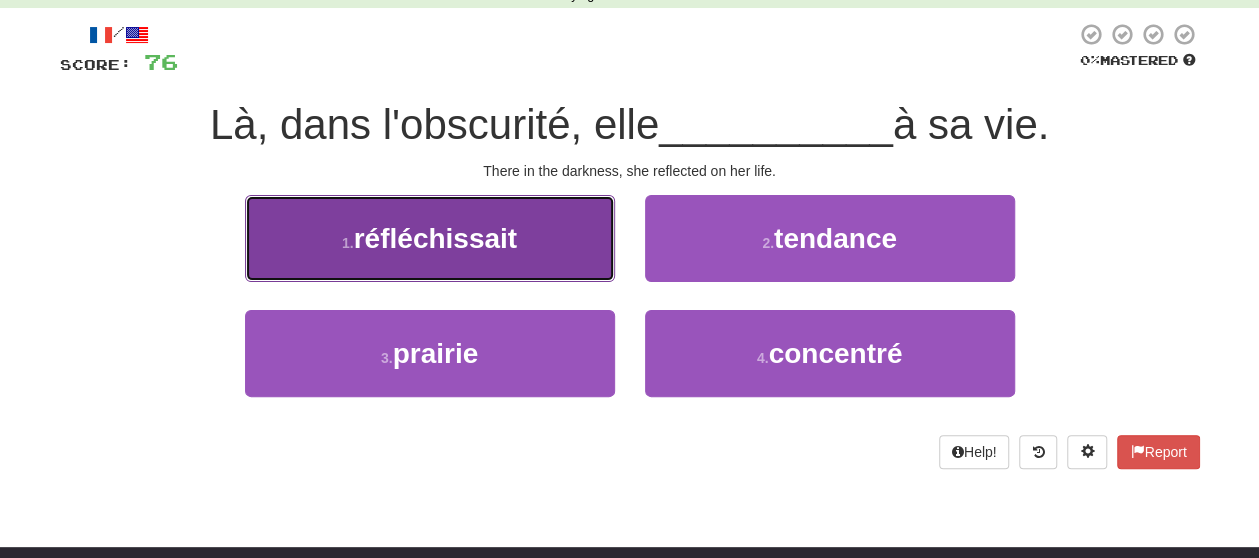 click on "1 .  réfléchissait" at bounding box center (430, 238) 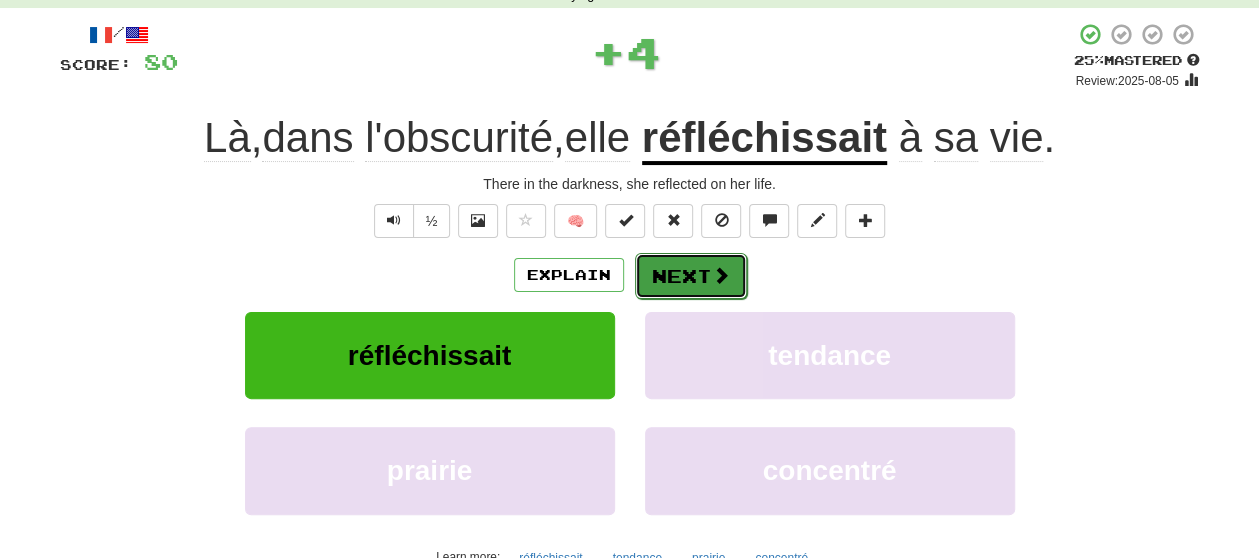 click on "Next" at bounding box center [691, 276] 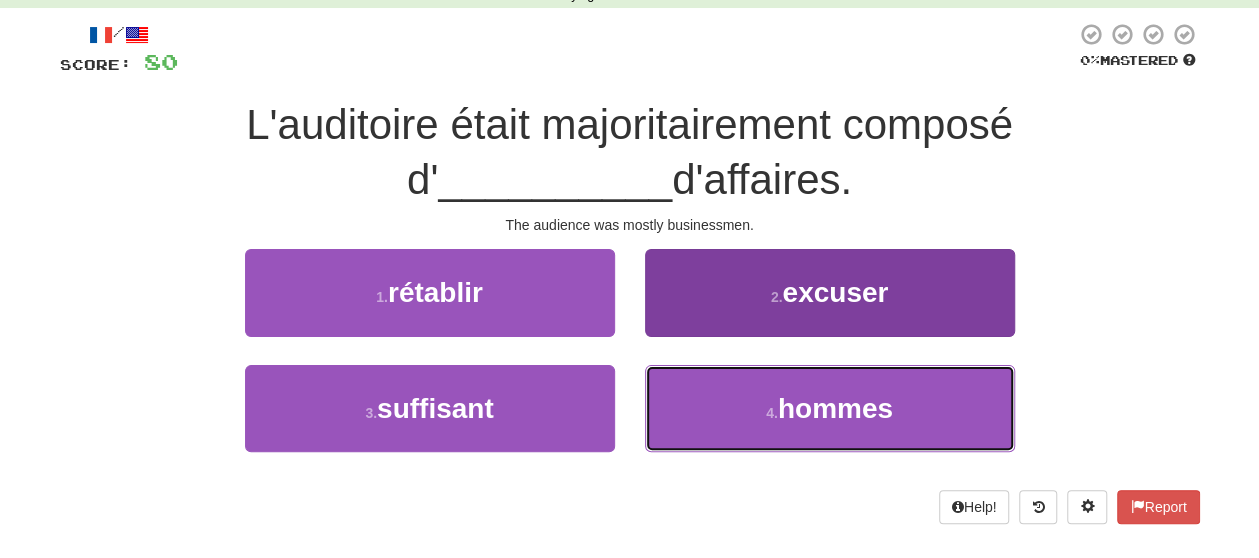 click on "hommes" at bounding box center [835, 408] 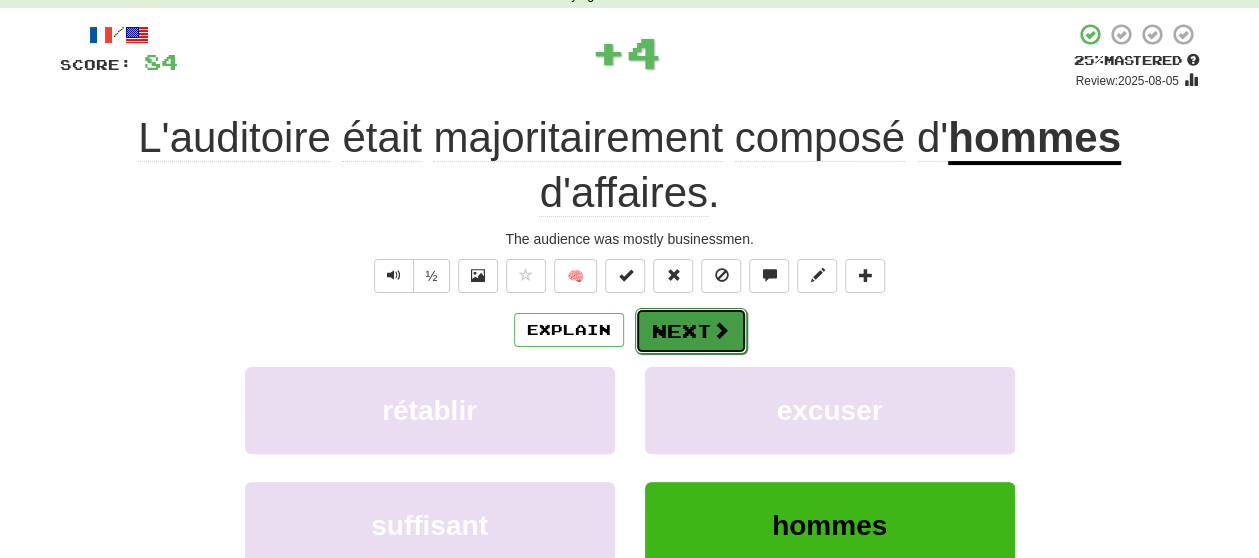 click on "Next" at bounding box center [691, 331] 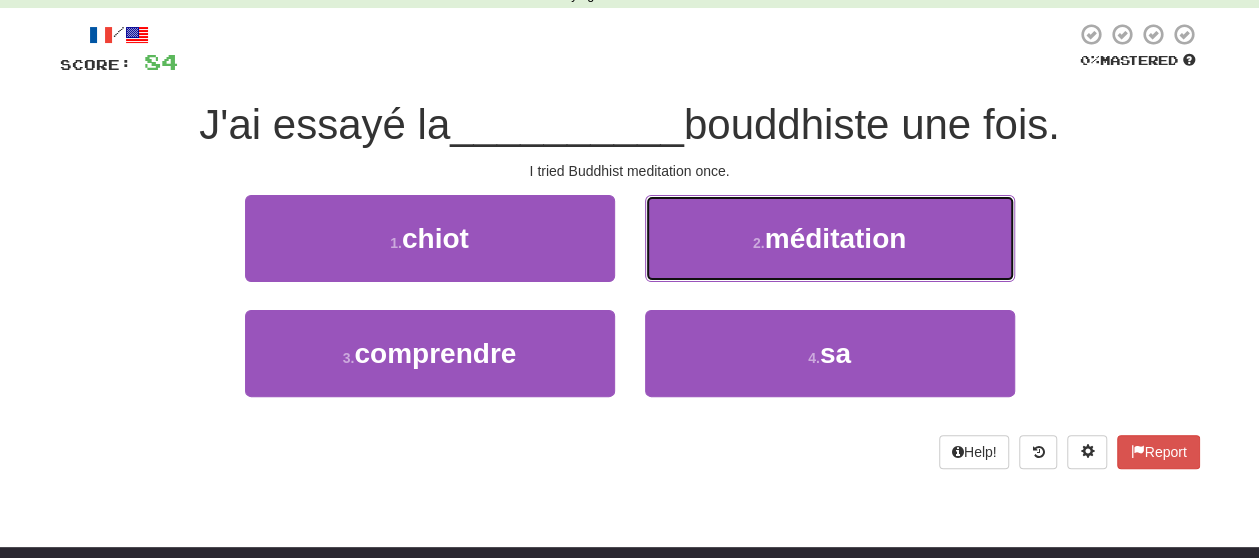 click on "2 ." at bounding box center (759, 243) 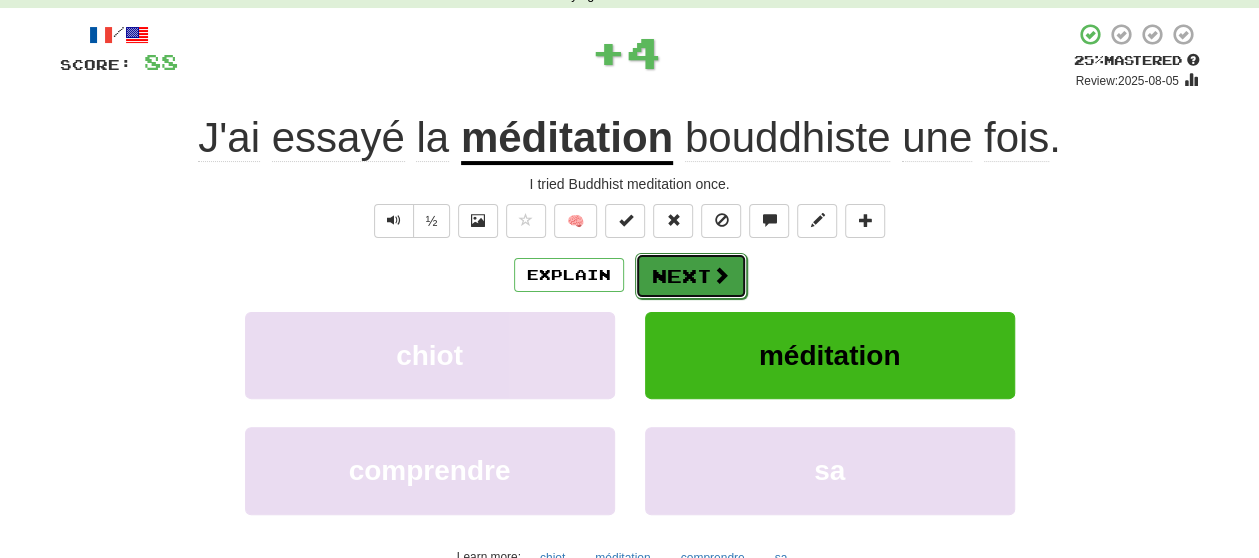 click on "Next" at bounding box center (691, 276) 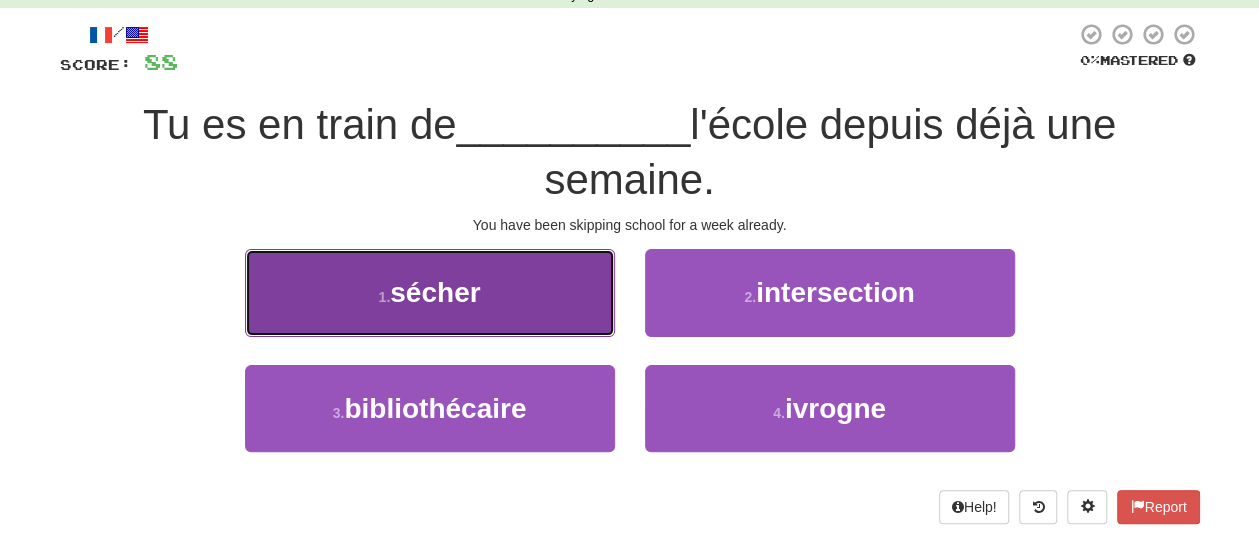 click on "1 .  sécher" at bounding box center (430, 292) 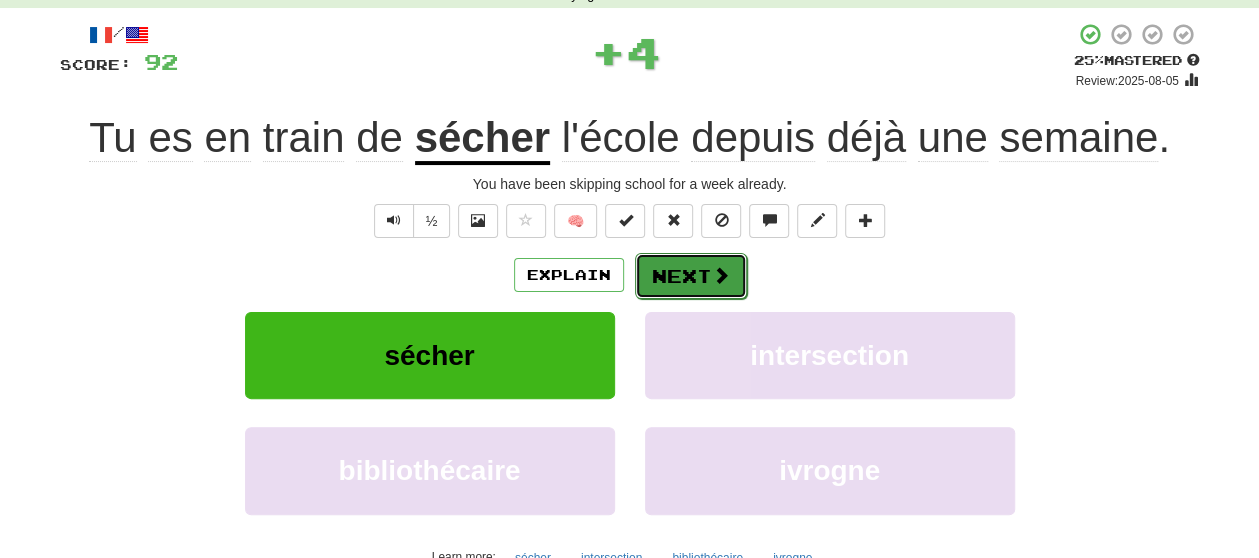 click on "Next" at bounding box center (691, 276) 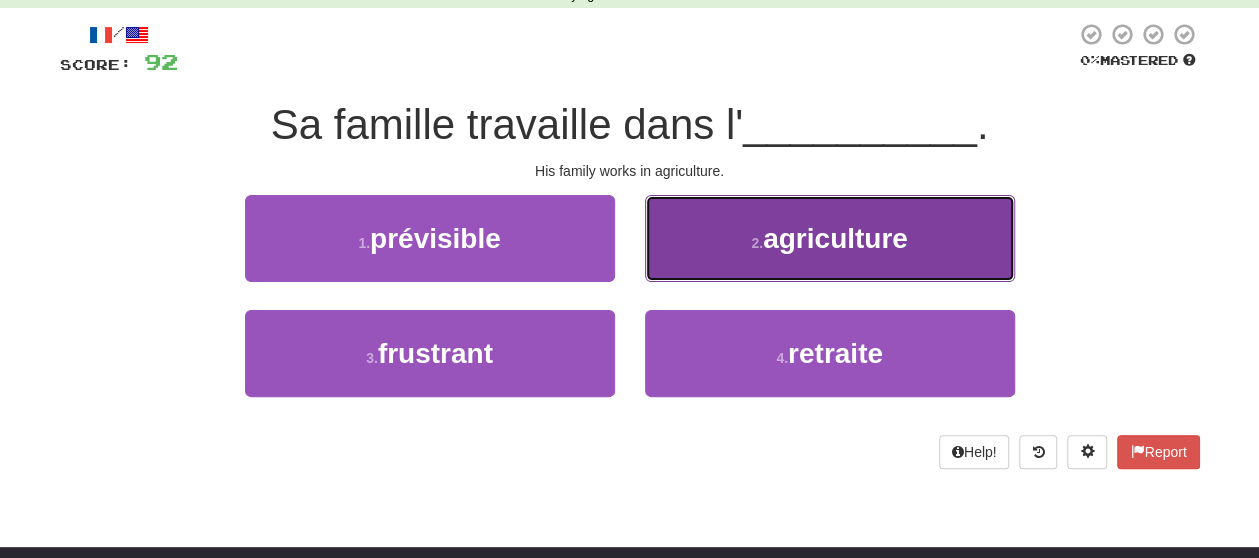 click on "2 .  agriculture" at bounding box center [830, 238] 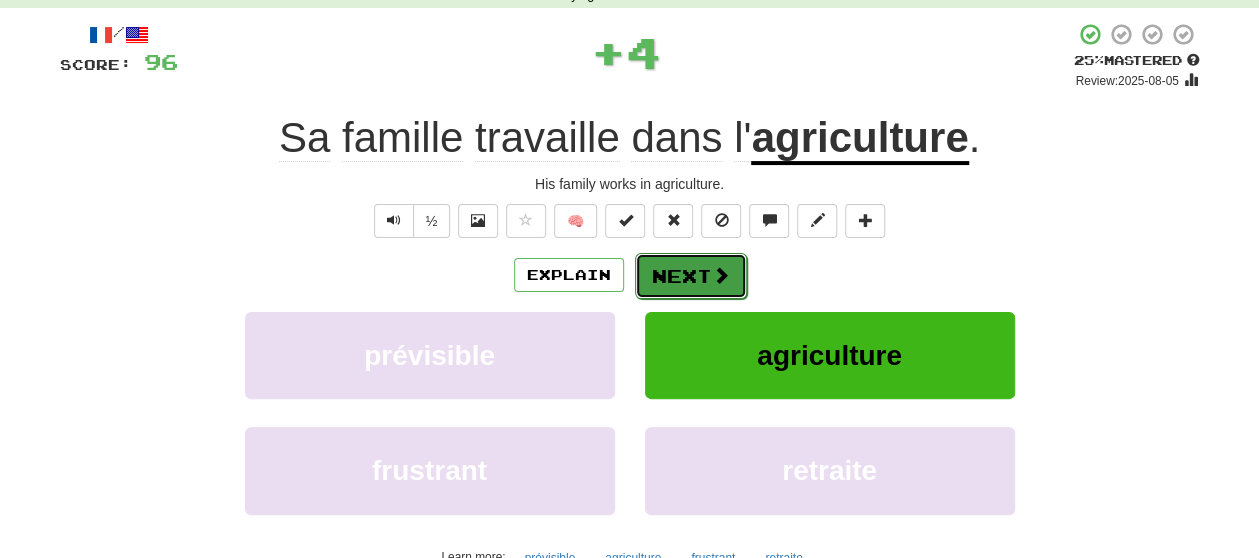 click on "Next" at bounding box center [691, 276] 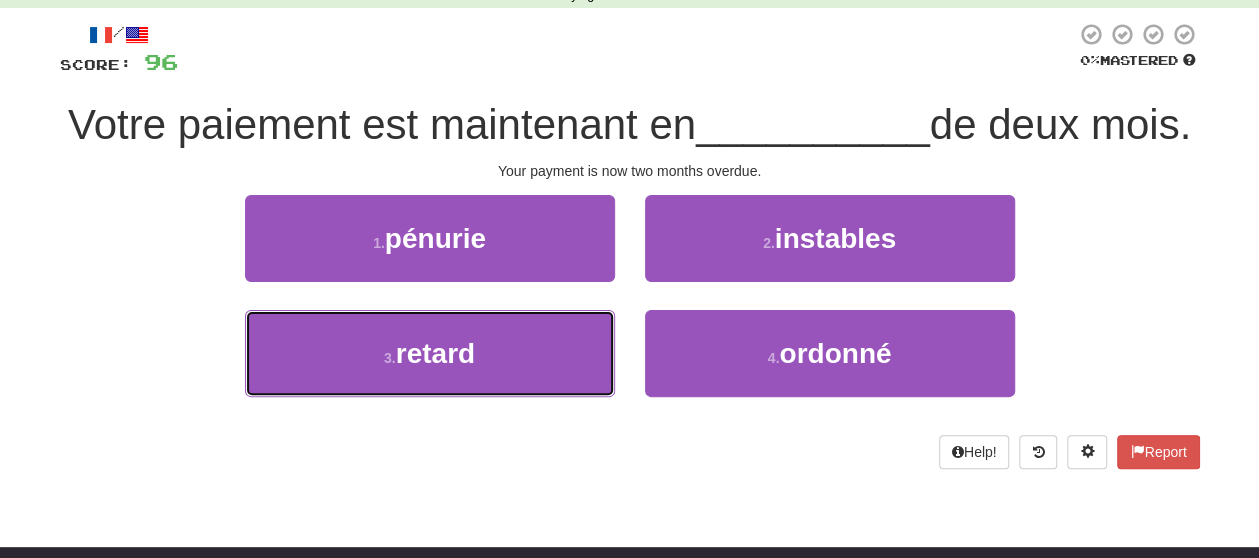 click on "3 .  retard" at bounding box center [430, 353] 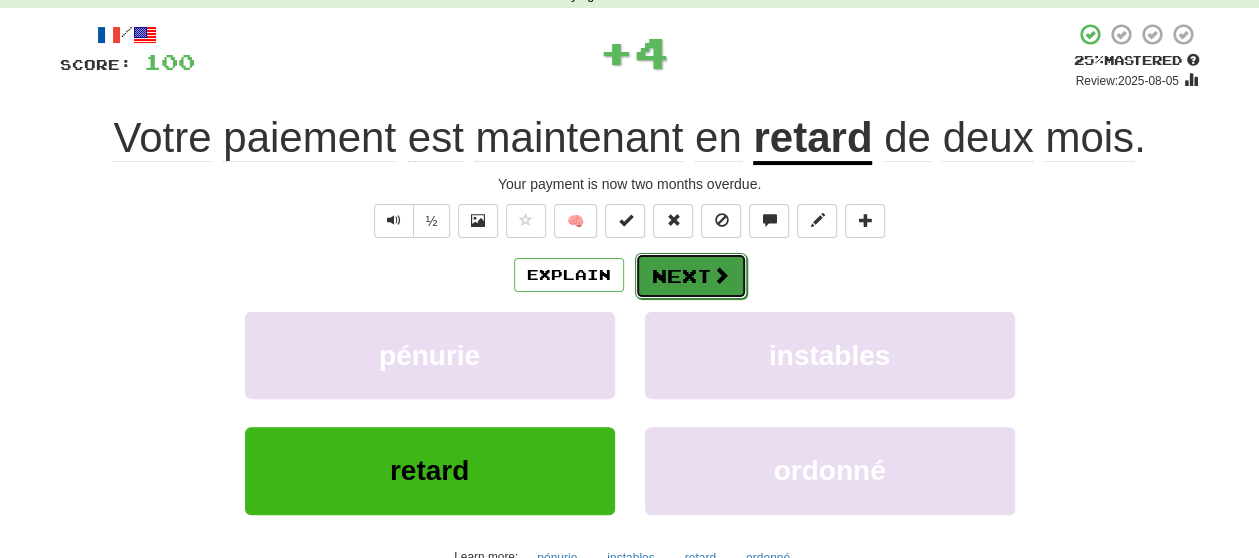 click on "Next" at bounding box center (691, 276) 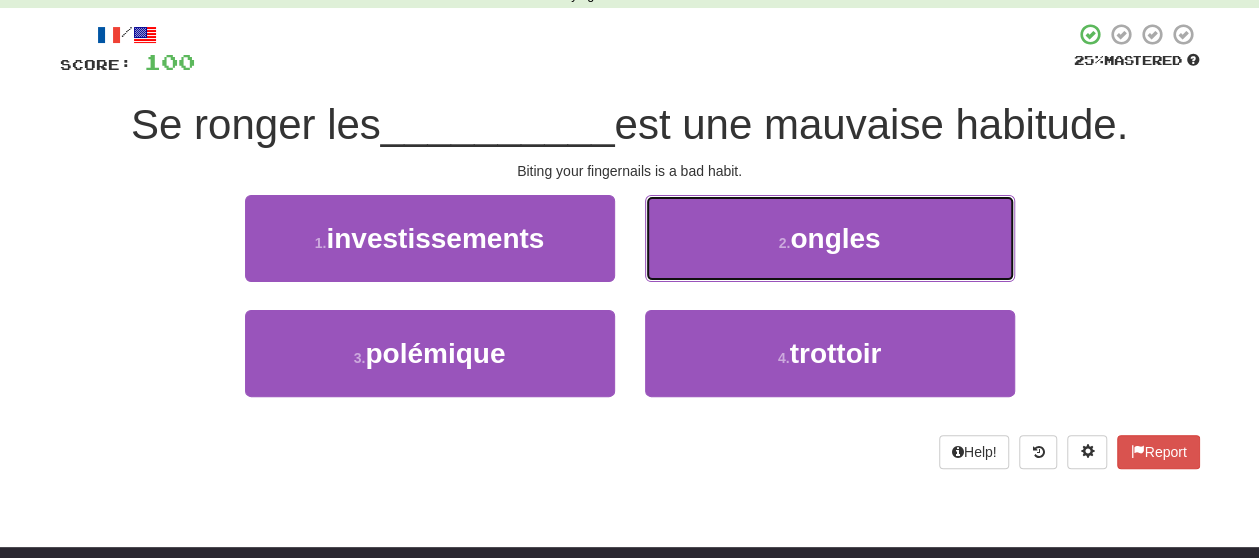 click on "2 .  ongles" at bounding box center (830, 238) 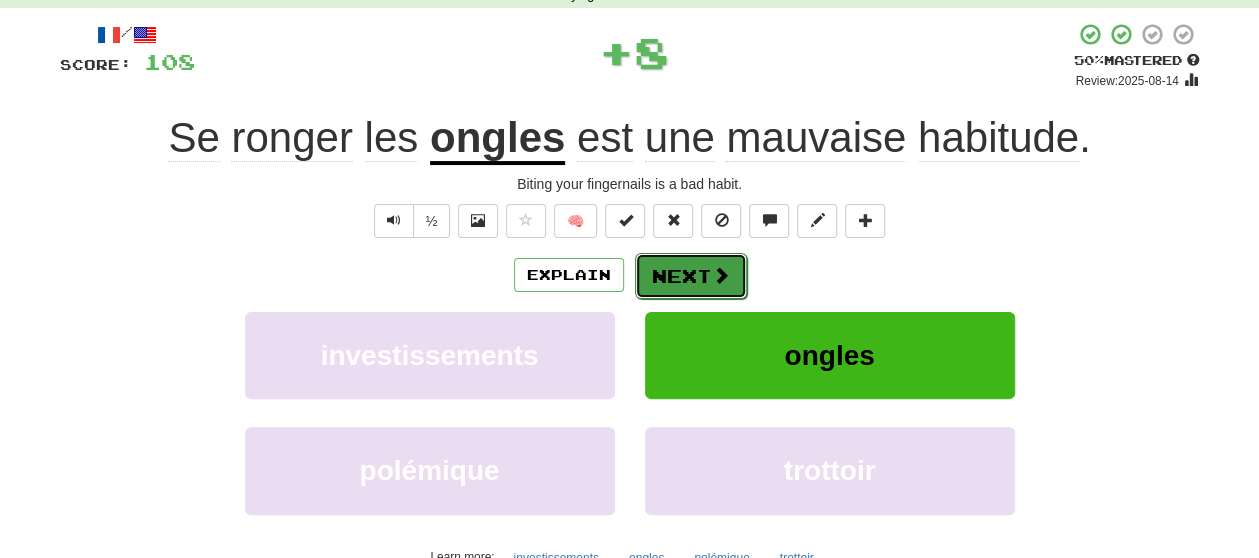 click on "Next" at bounding box center [691, 276] 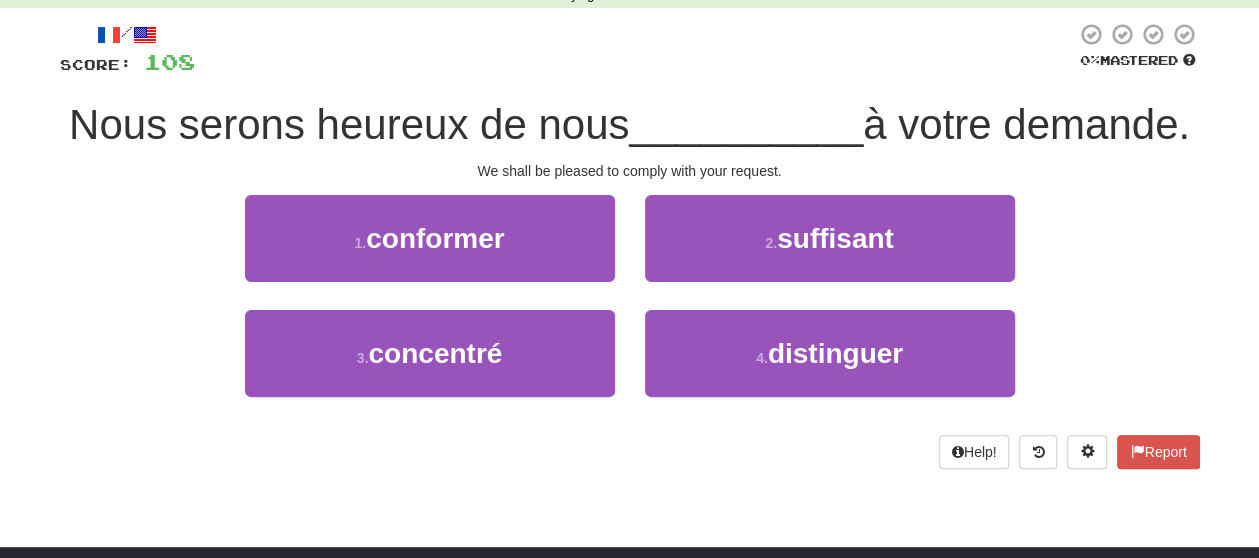 click on "1 .  conformer" at bounding box center (430, 252) 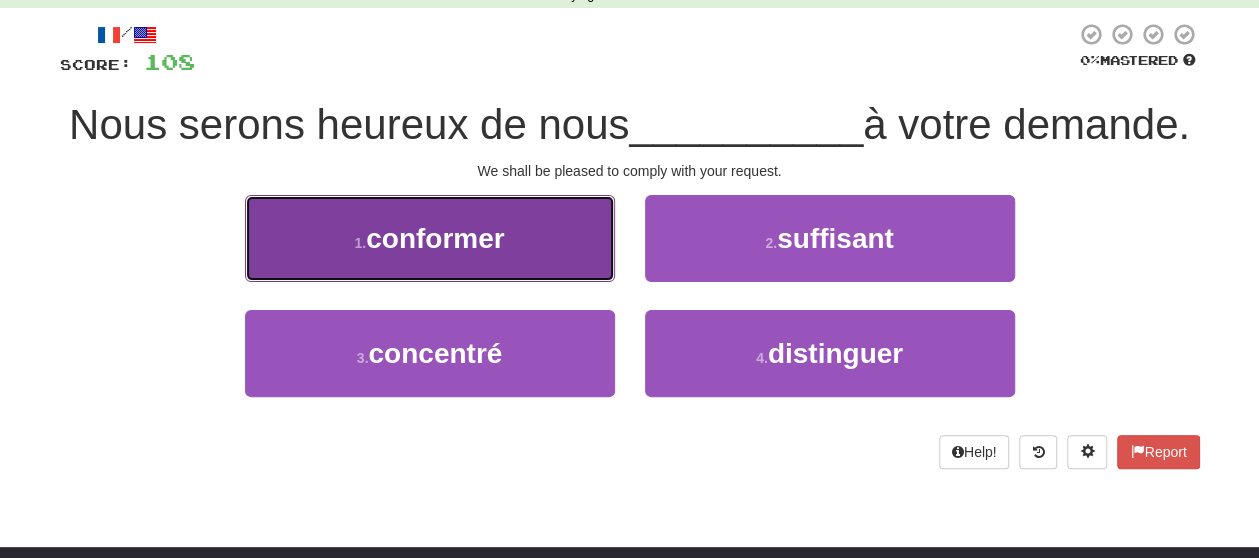 click on "1 .  conformer" at bounding box center [430, 238] 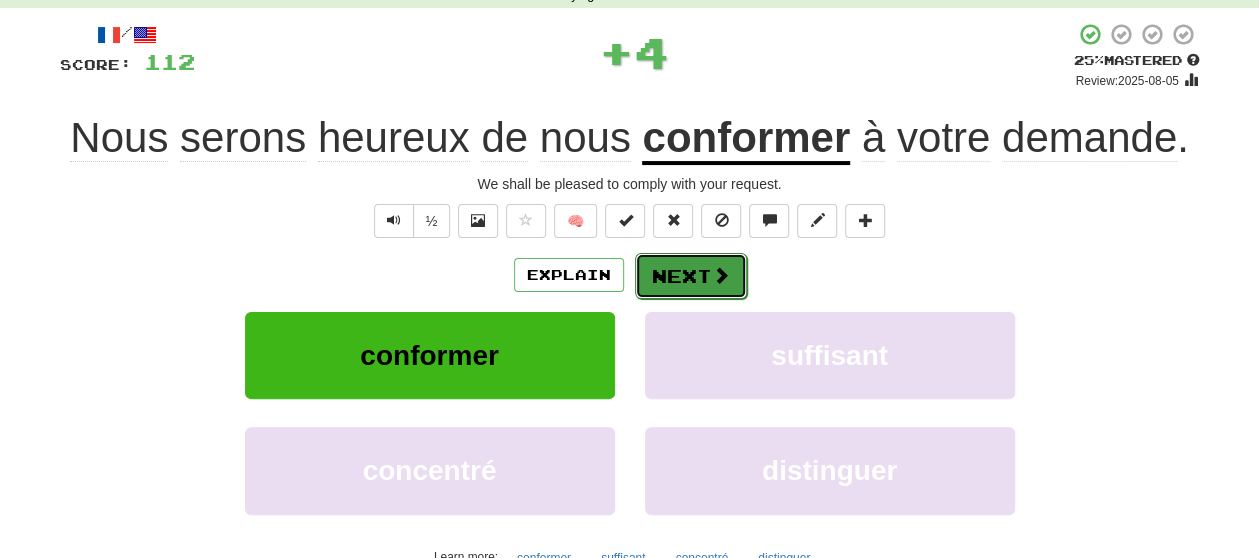 click on "Next" at bounding box center (691, 276) 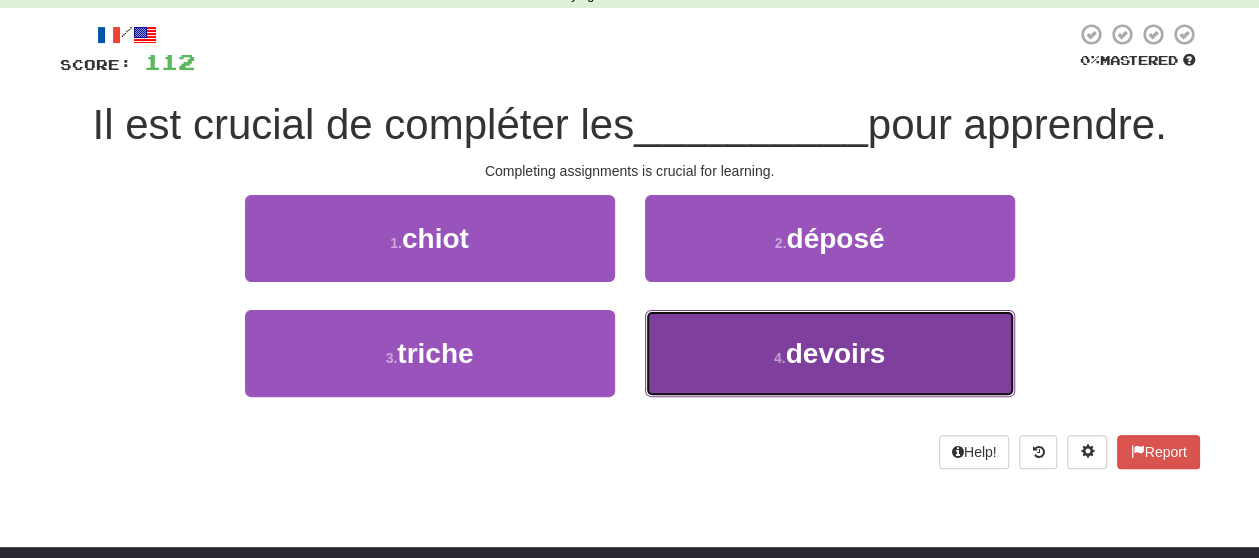 click on "4 .  devoirs" at bounding box center (830, 353) 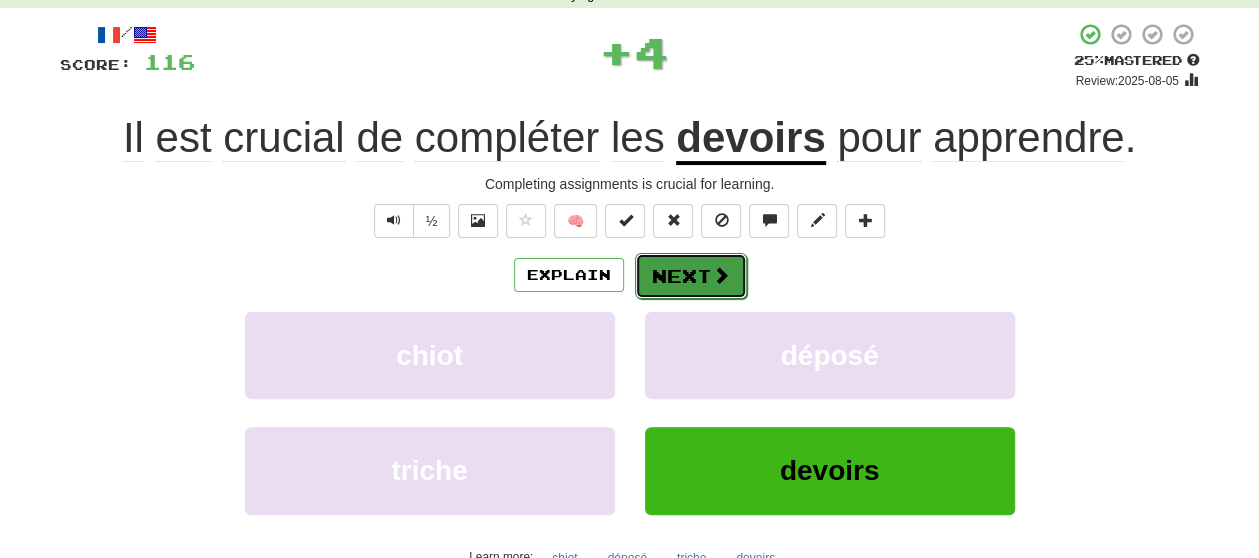 click on "Next" at bounding box center (691, 276) 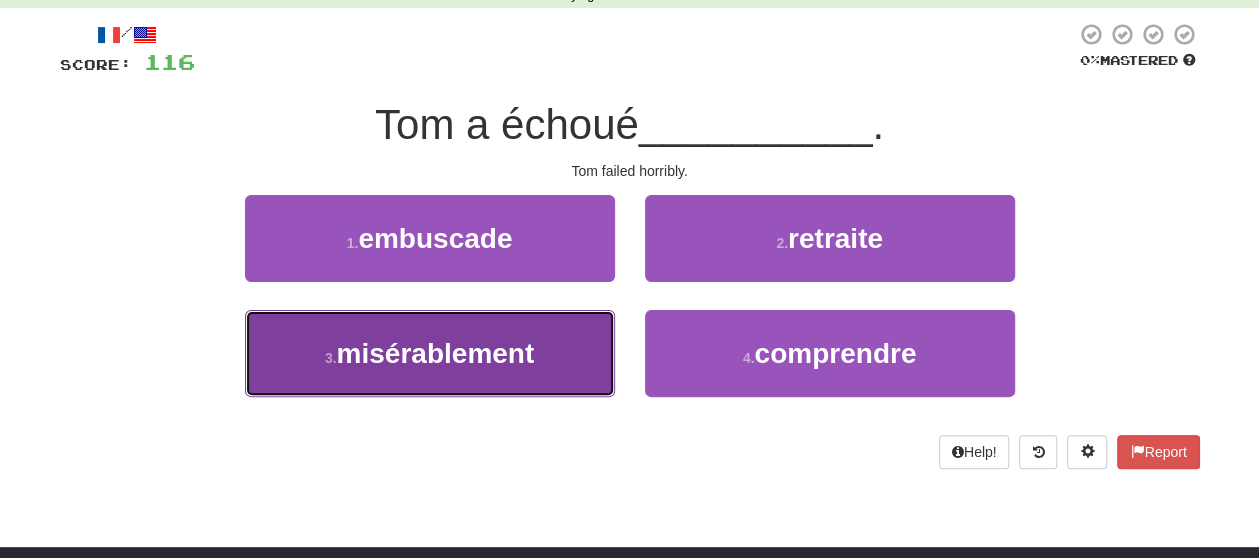 click on "3 .  misérablement" at bounding box center [430, 353] 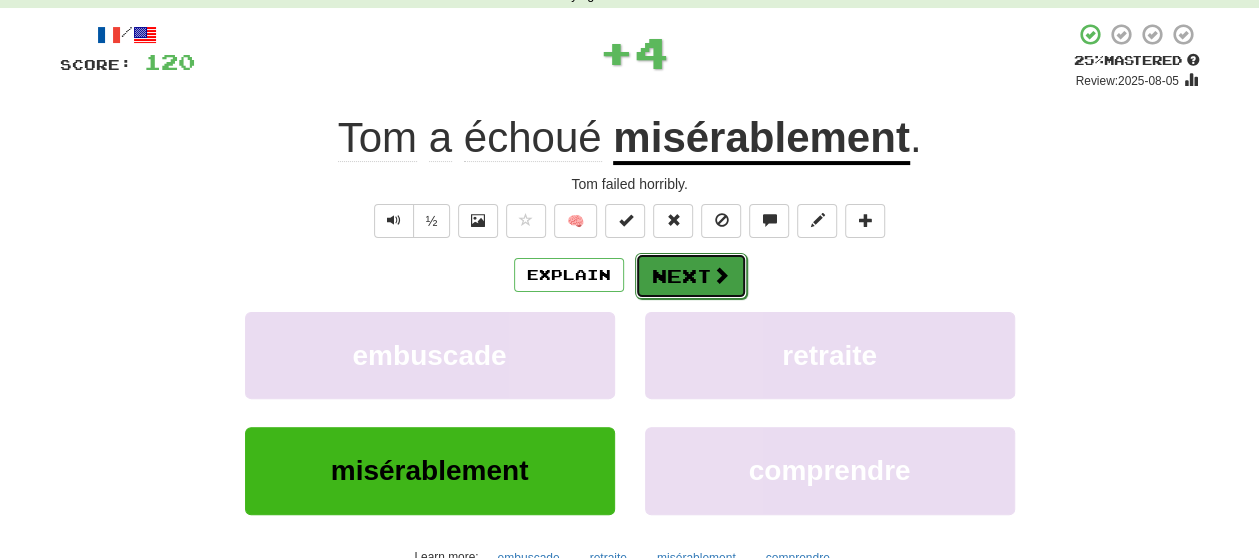 click on "Next" at bounding box center (691, 276) 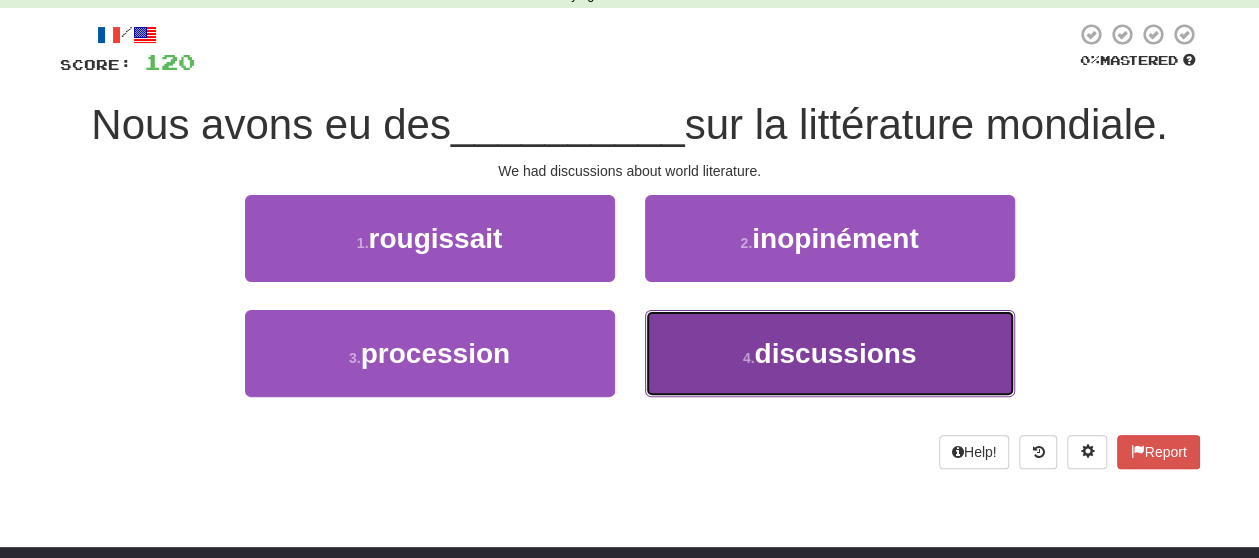 click on "4 .  discussions" at bounding box center [830, 353] 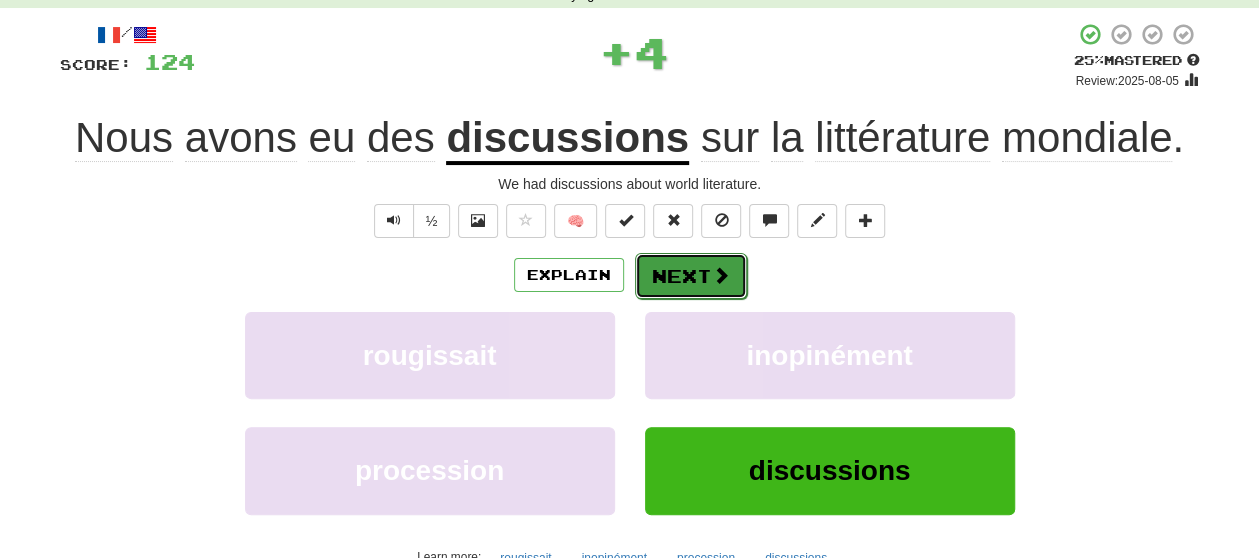 click on "Next" at bounding box center [691, 276] 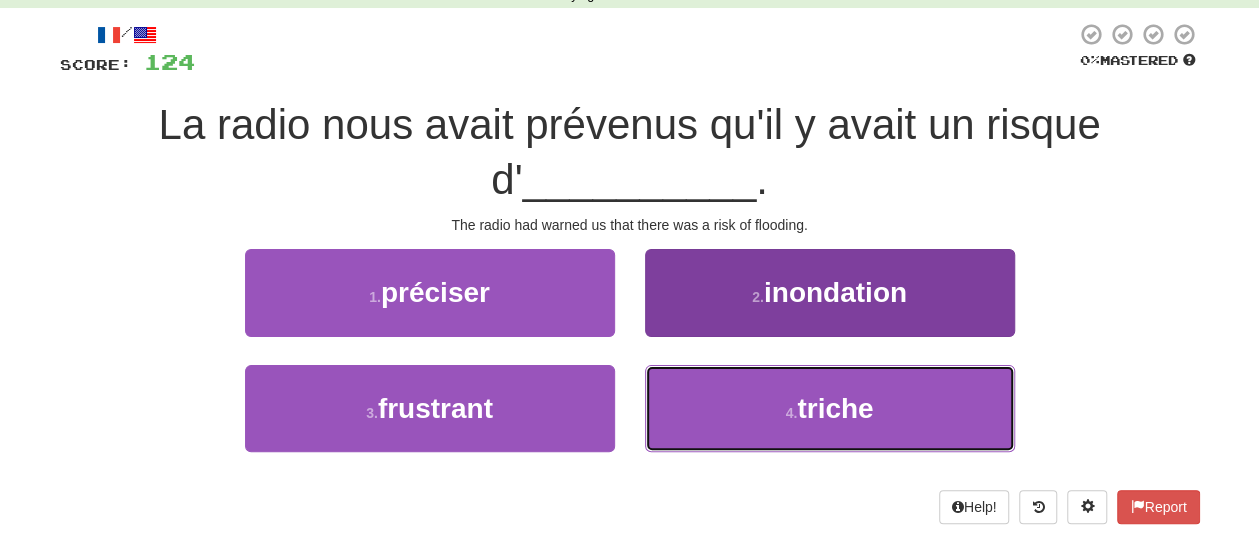 click on "triche" at bounding box center [835, 408] 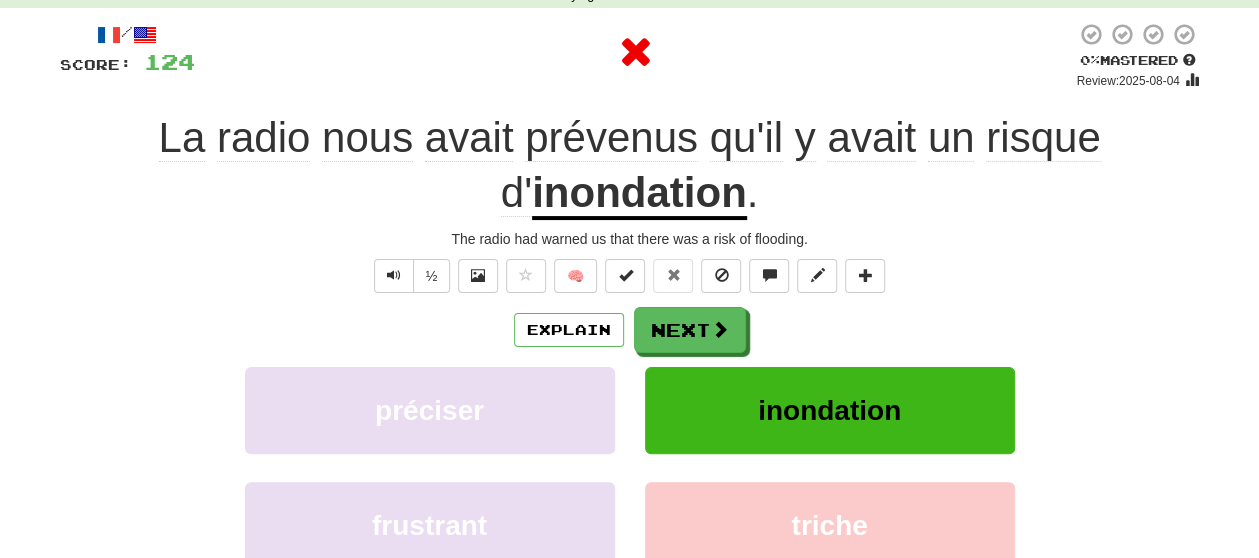 click on "Explain Next préciser inondation frustrant triche Learn more: préciser inondation frustrant triche" at bounding box center [630, 467] 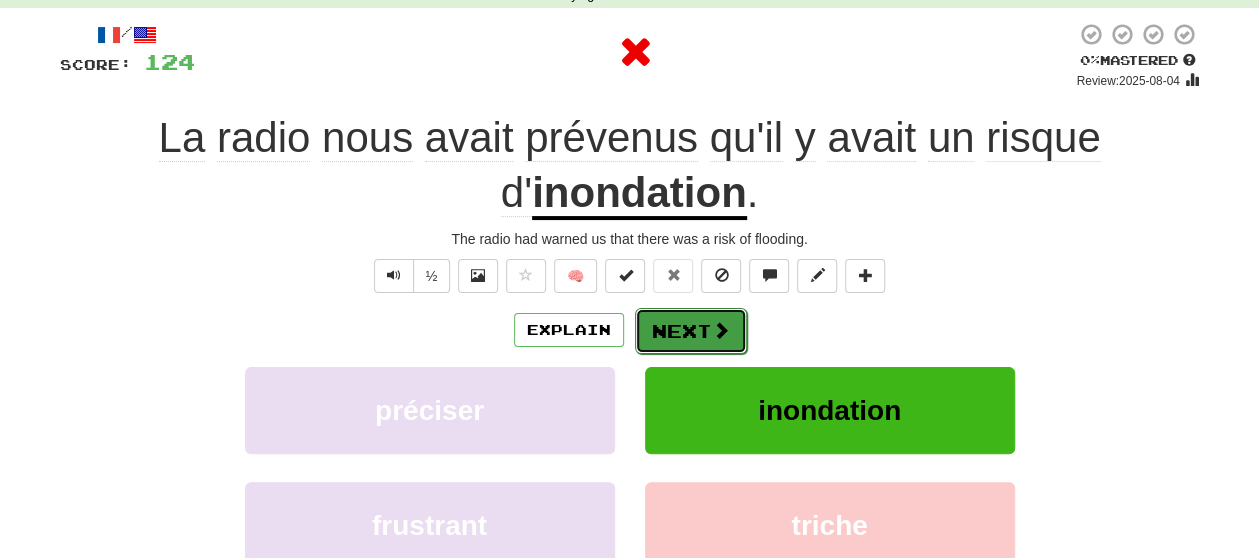 click on "Next" at bounding box center [691, 331] 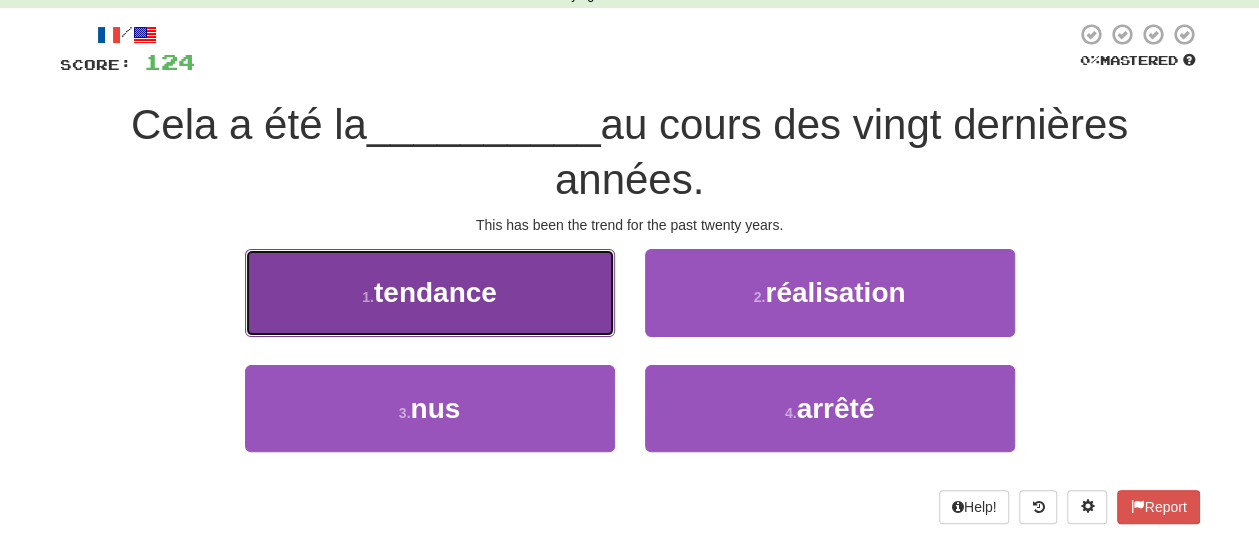 click on "1 .  tendance" at bounding box center [430, 292] 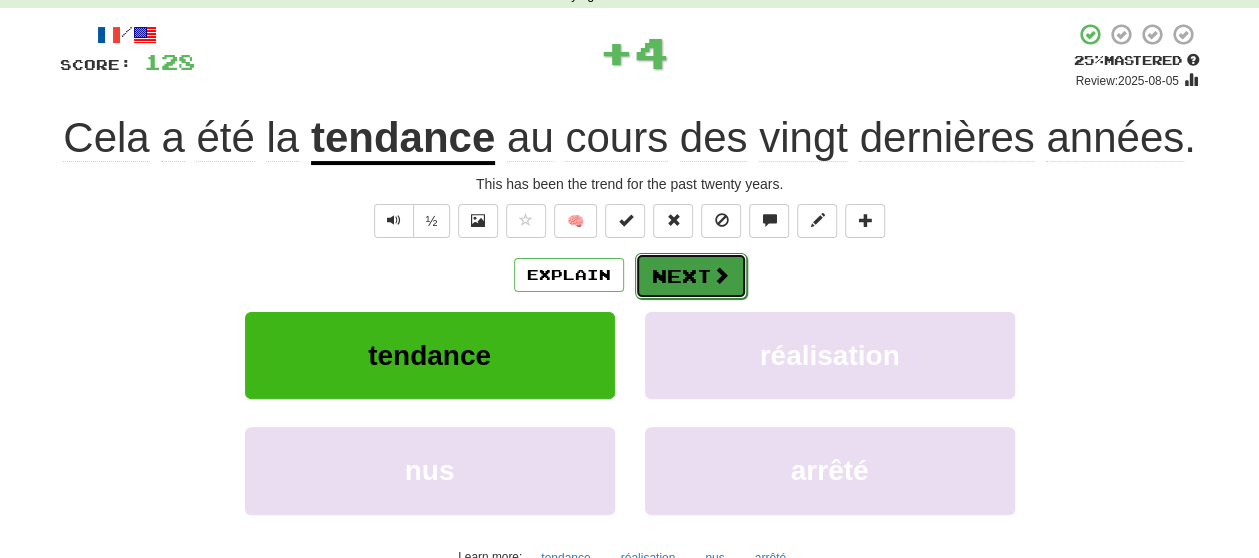 click on "Next" at bounding box center [691, 276] 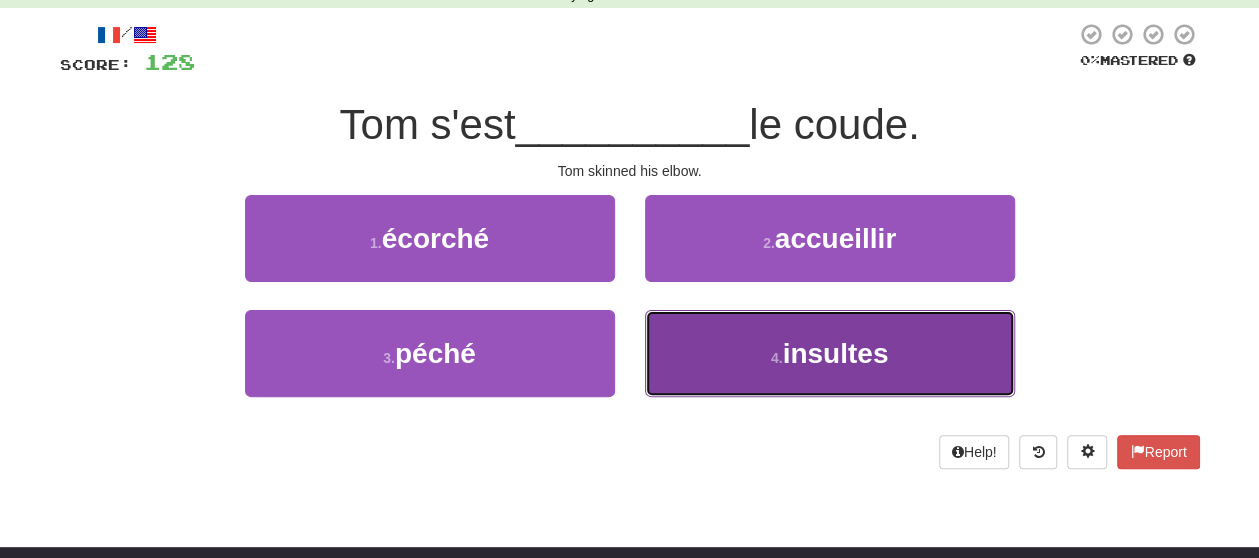 click on "4 .  insultes" at bounding box center (830, 353) 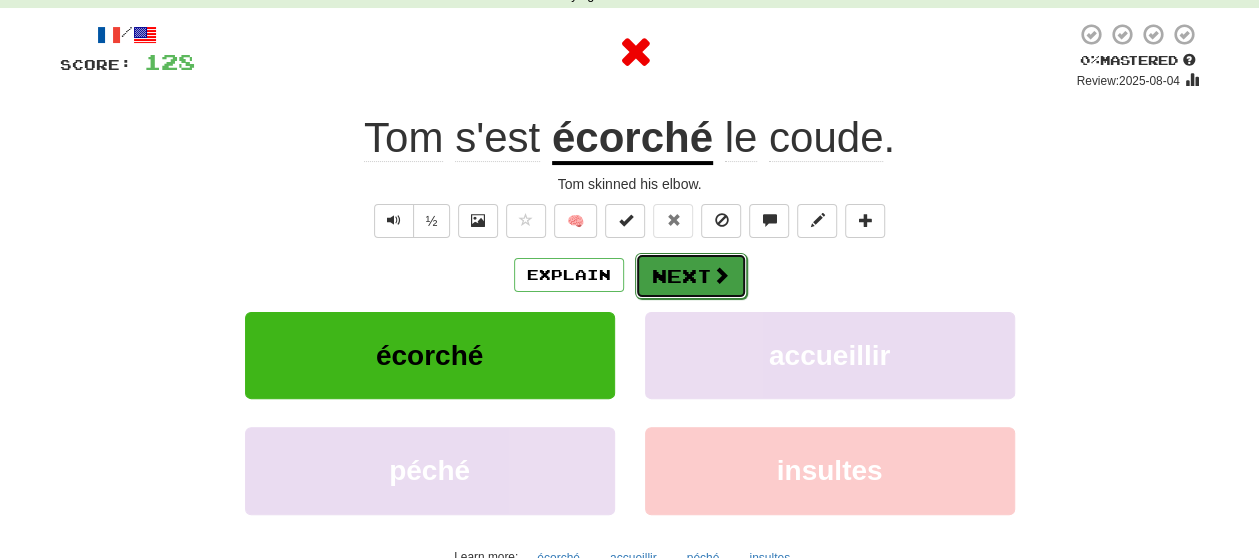 click at bounding box center [721, 275] 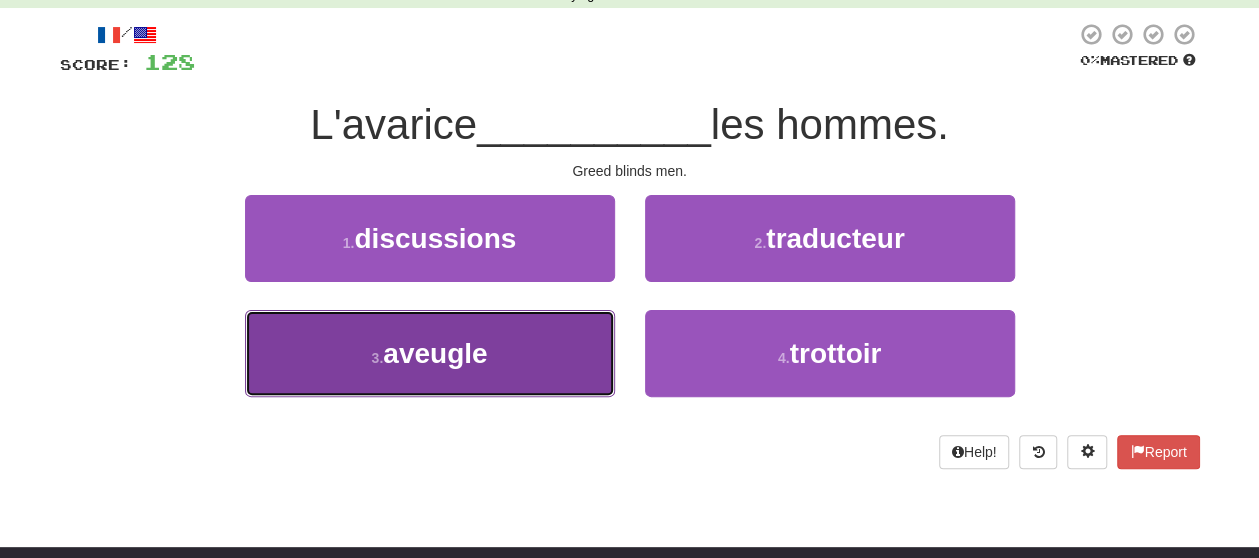 click on "3 .  aveugle" at bounding box center (430, 353) 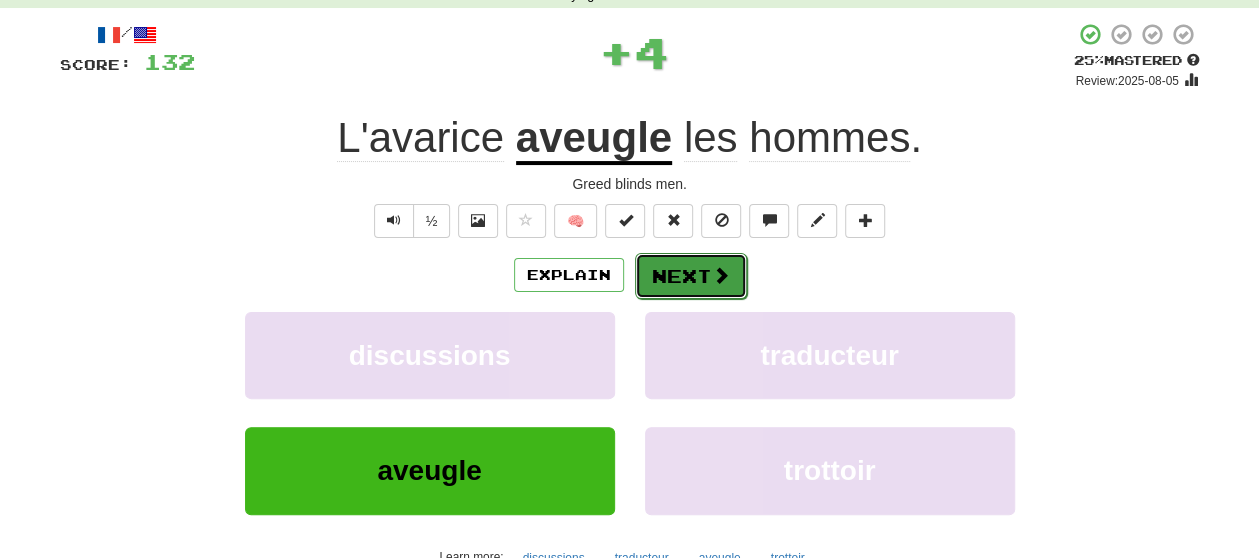 click at bounding box center (721, 275) 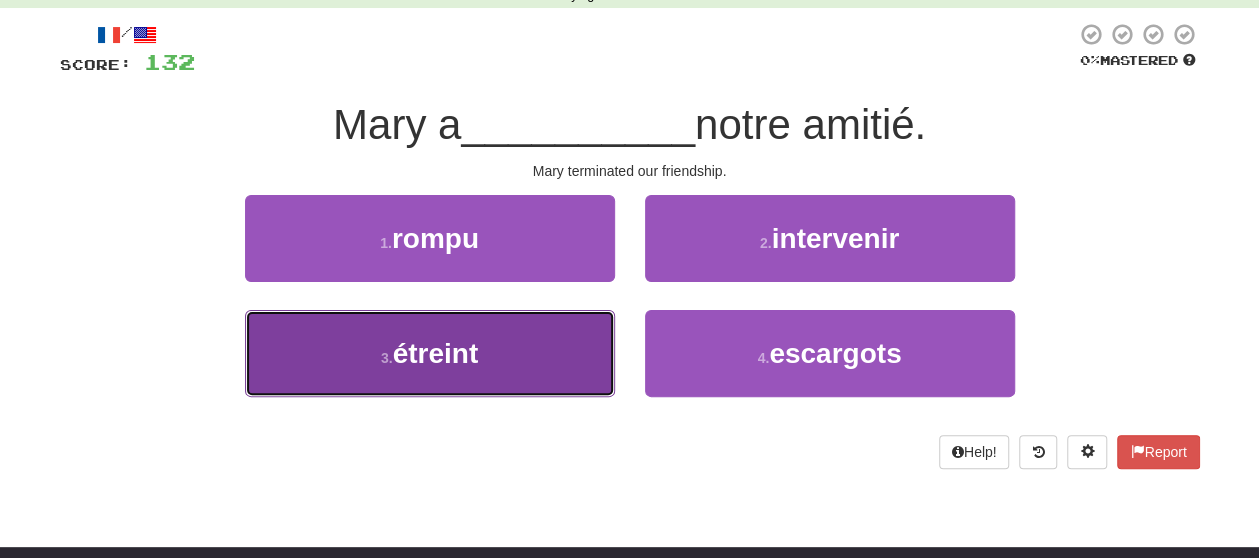 click on "3 .  étreint" at bounding box center (430, 353) 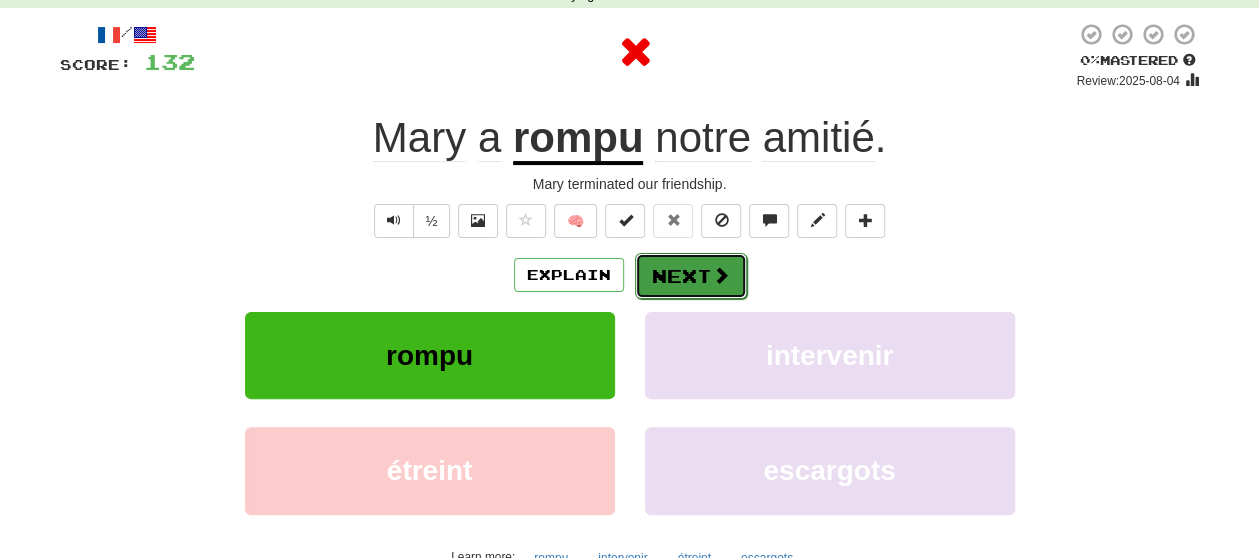 click at bounding box center (721, 275) 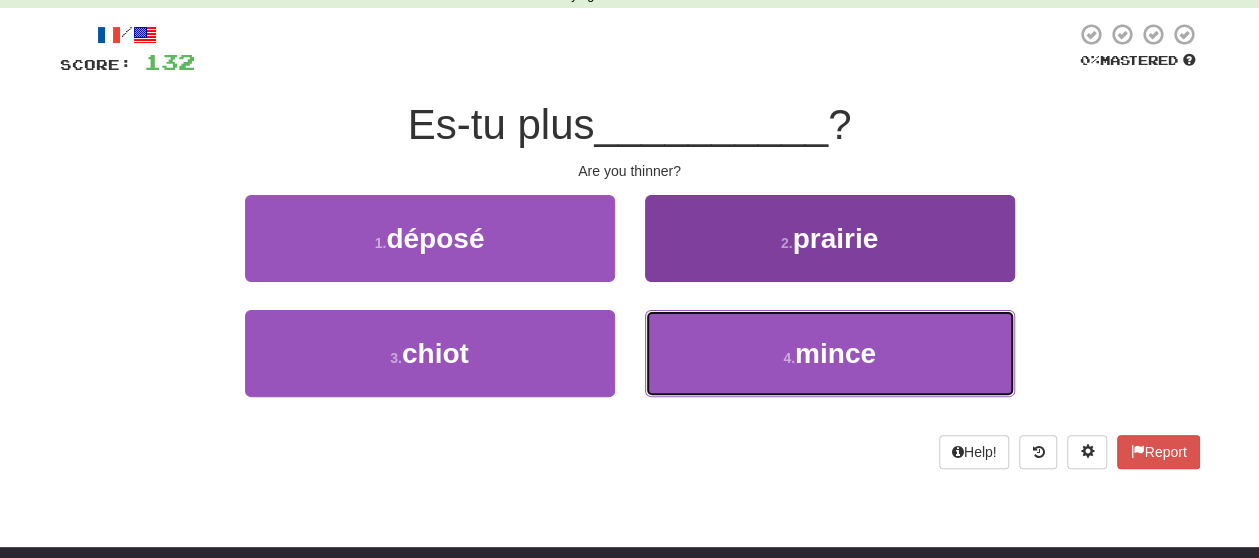 click on "4 .  mince" at bounding box center (830, 353) 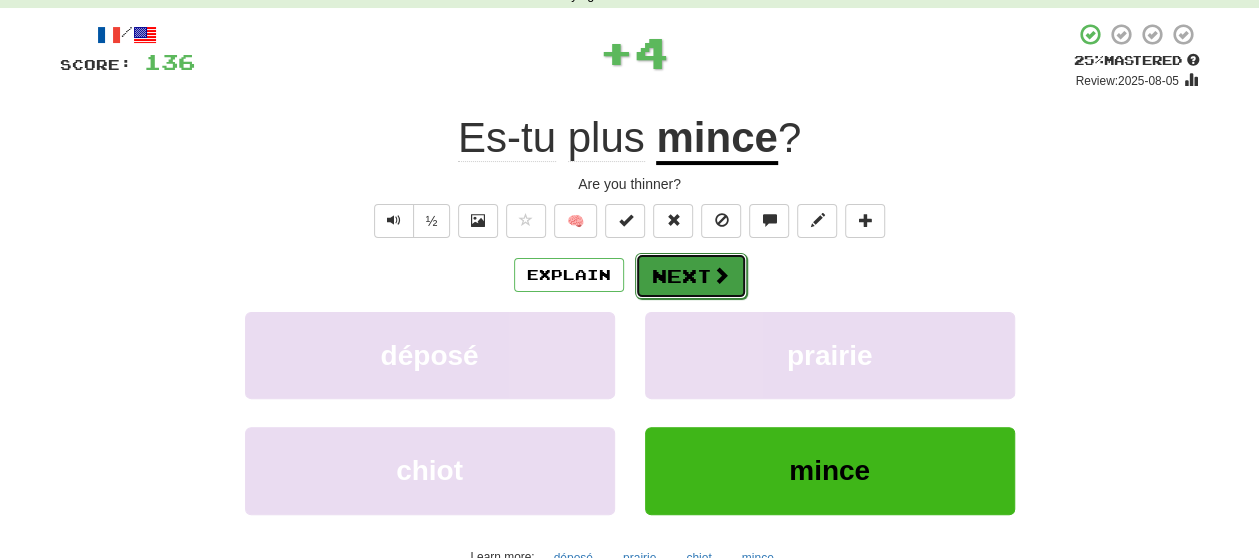 click at bounding box center [721, 275] 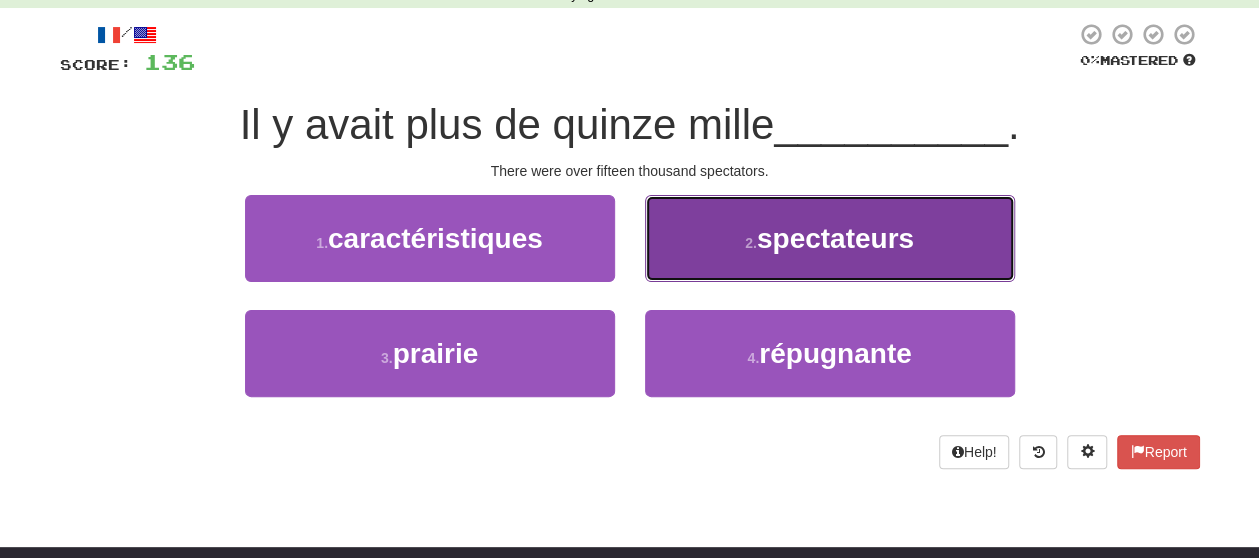 click on "2 .  spectateurs" at bounding box center [830, 238] 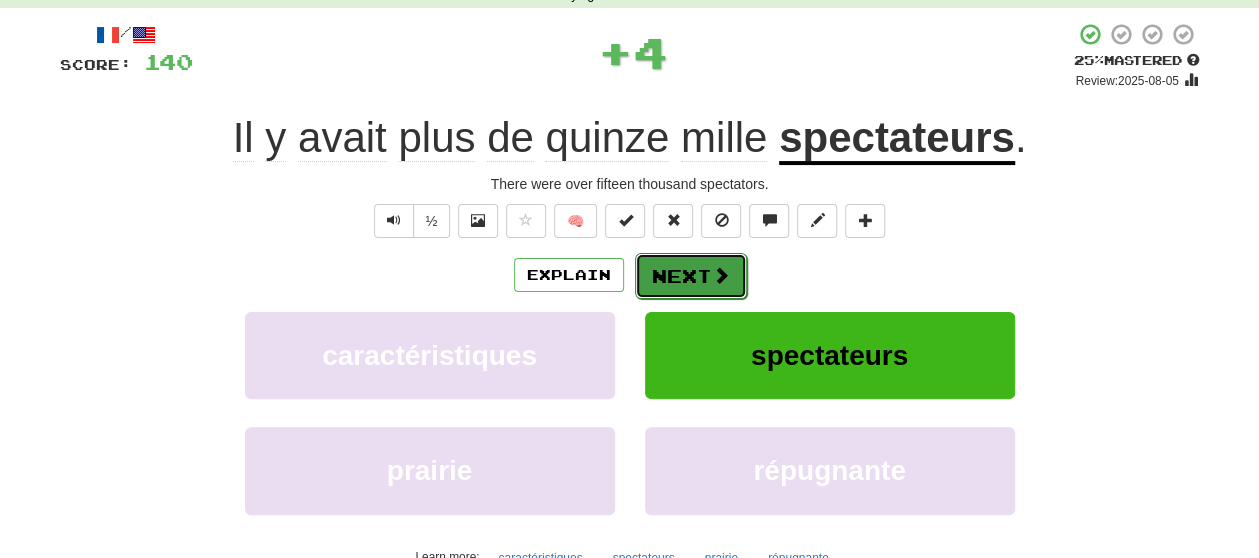 click at bounding box center (721, 275) 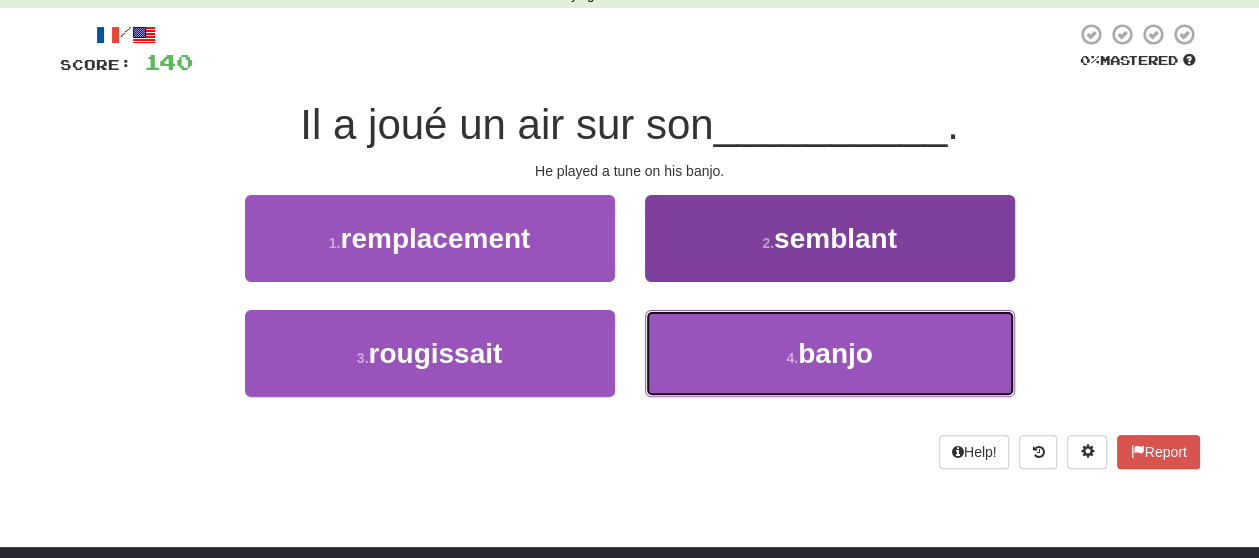 drag, startPoint x: 722, startPoint y: 343, endPoint x: 722, endPoint y: 332, distance: 11 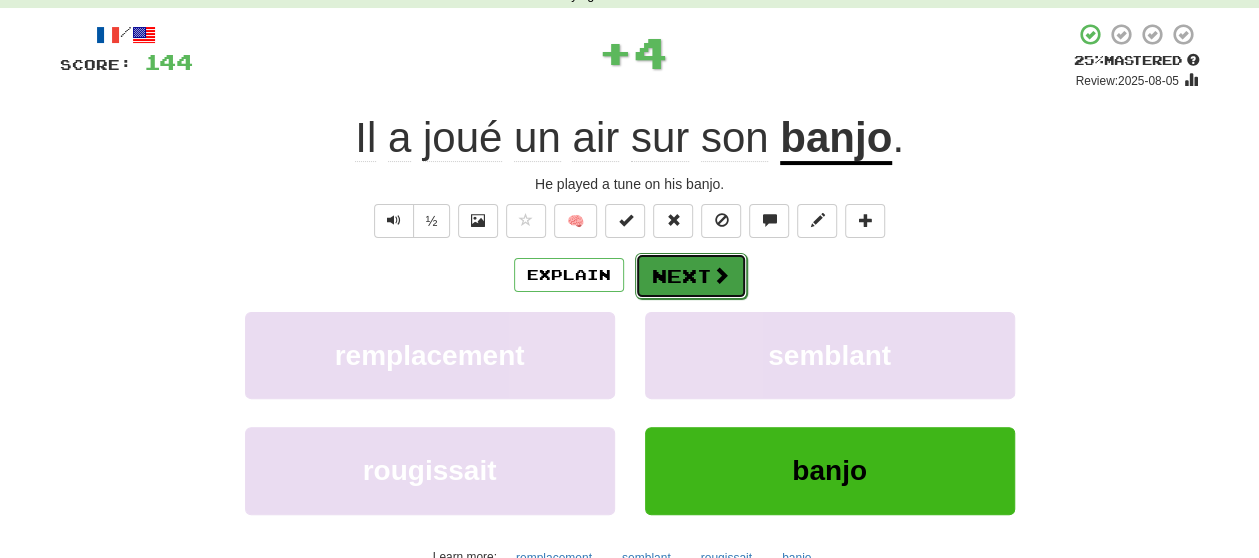 click at bounding box center (721, 275) 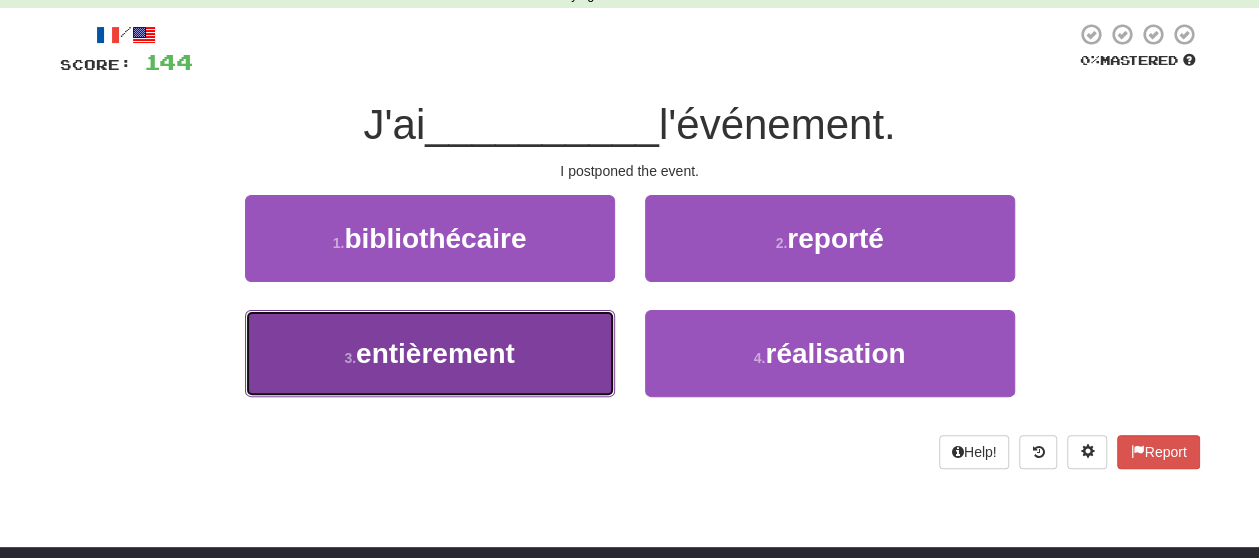 click on "entièrement" at bounding box center (435, 353) 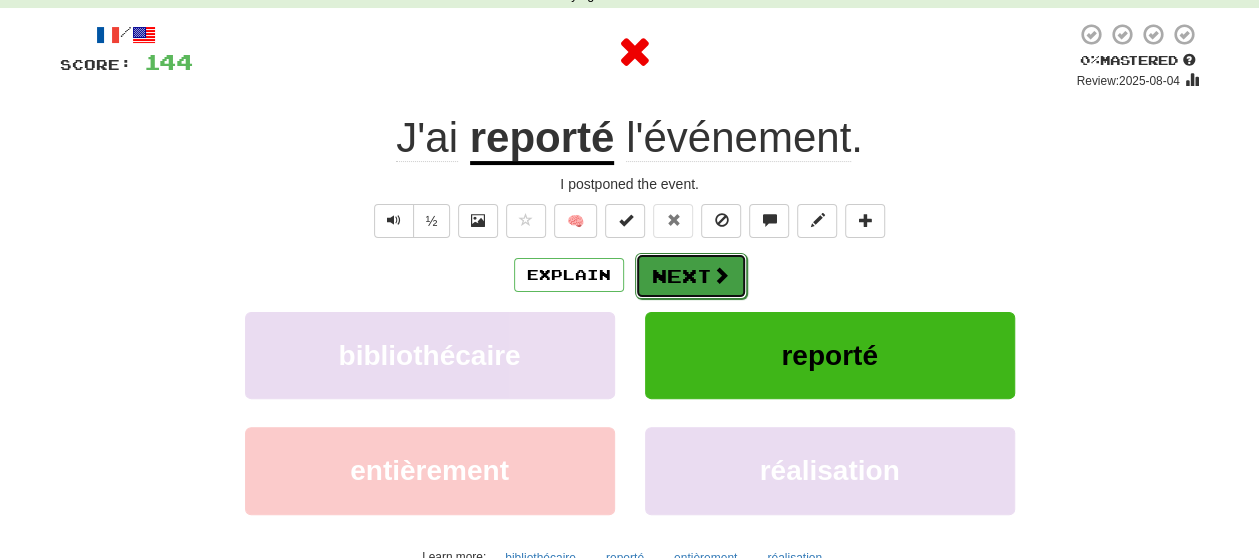 click on "Next" at bounding box center (691, 276) 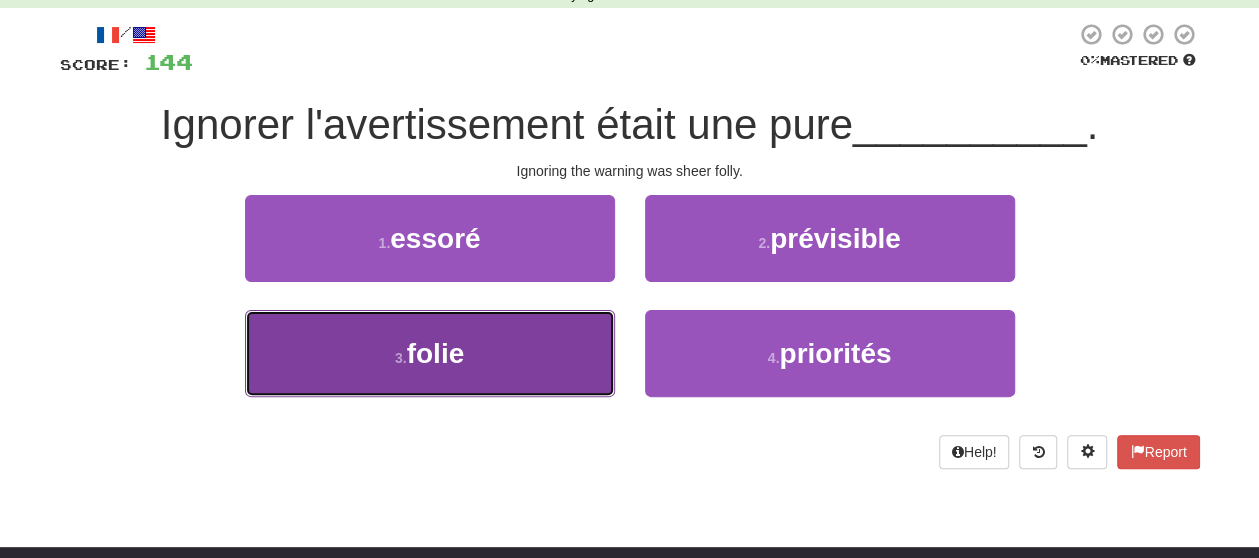 click on "3 .  folie" at bounding box center (430, 353) 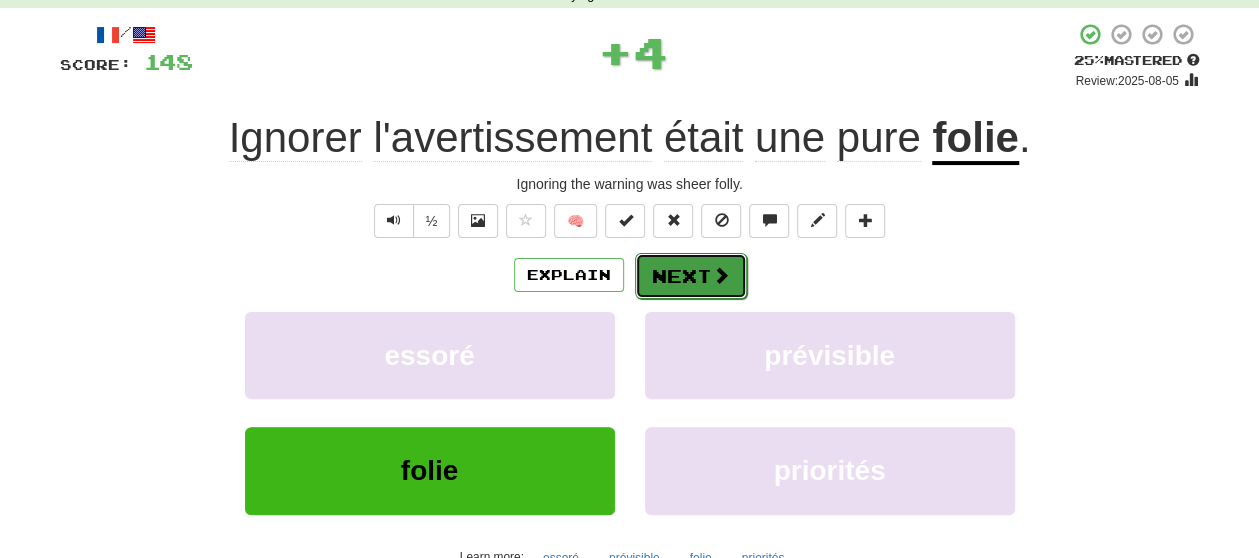 click on "Next" at bounding box center (691, 276) 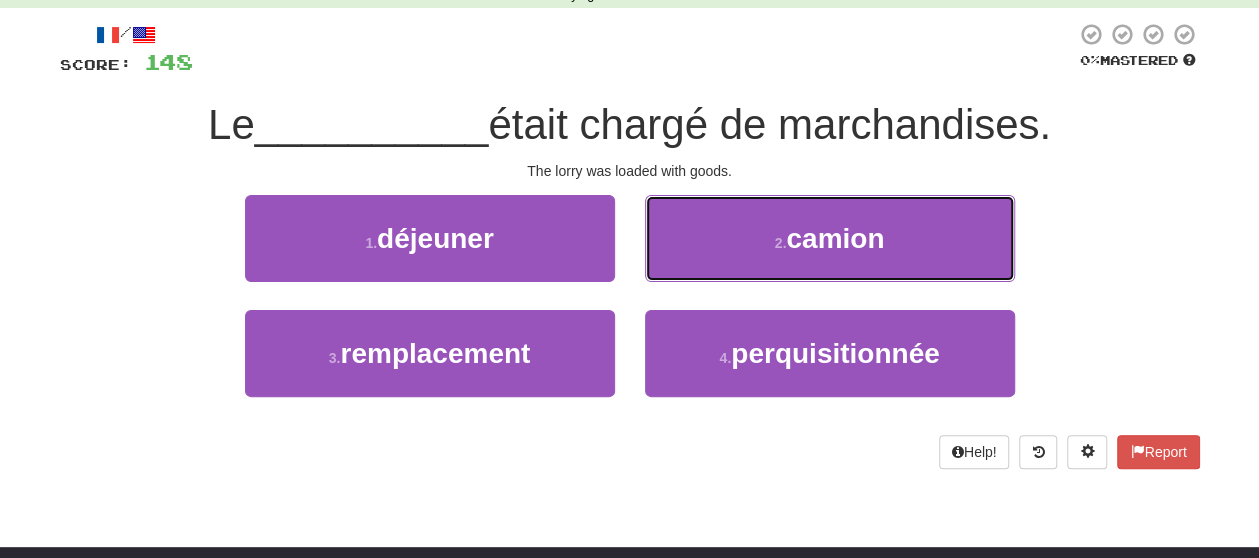 click on "2 .  camion" at bounding box center (830, 238) 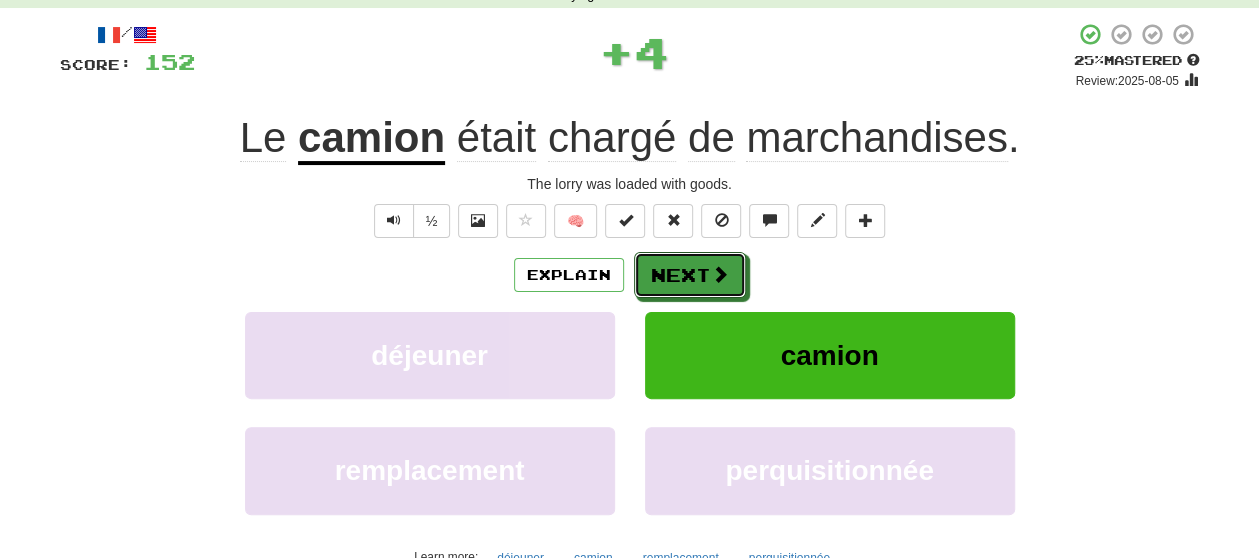 click on "Next" at bounding box center (690, 275) 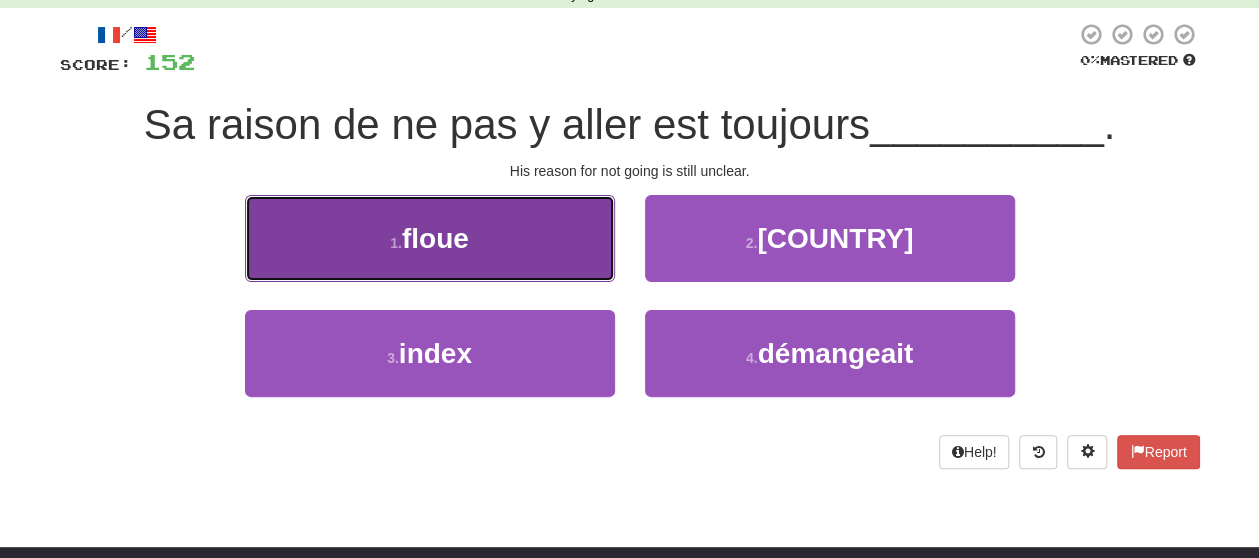 click on "1 .  floue" at bounding box center (430, 238) 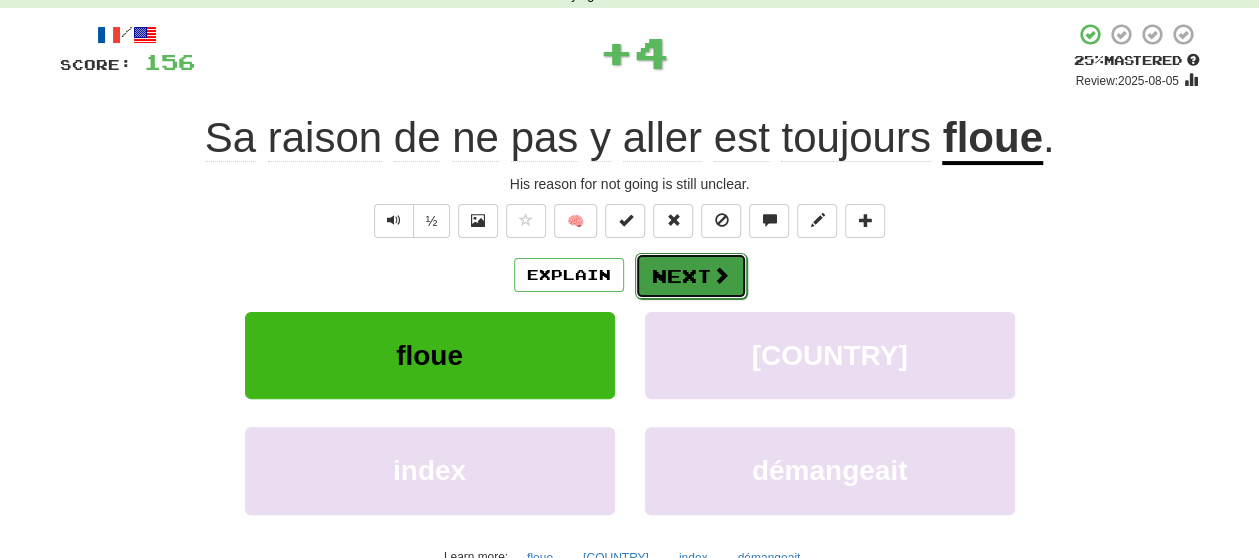 click at bounding box center [721, 275] 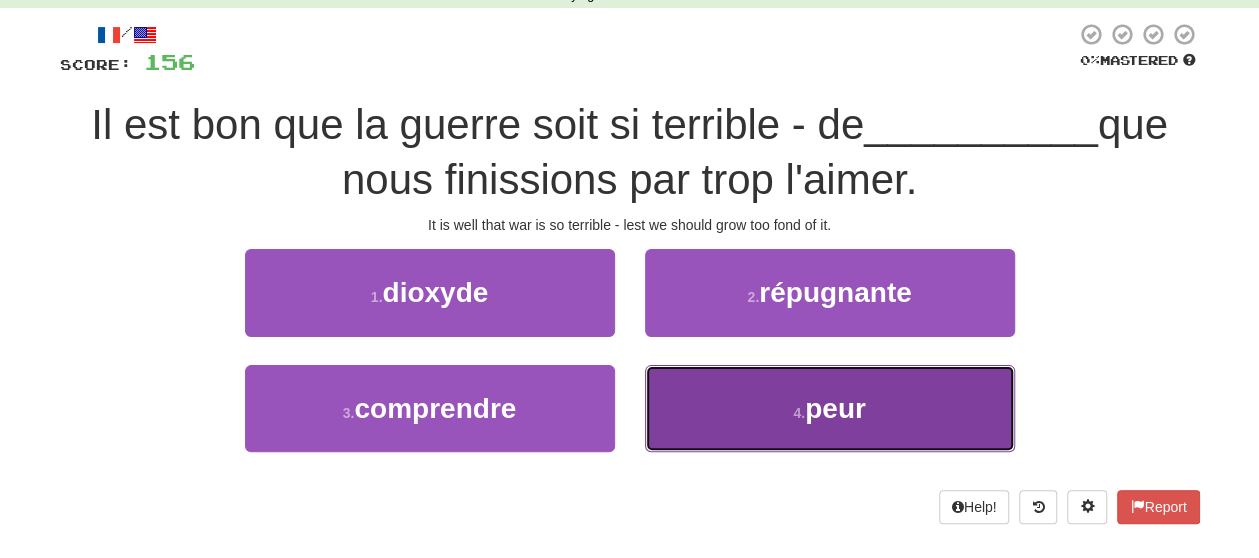 click on "4 .  peur" at bounding box center (830, 408) 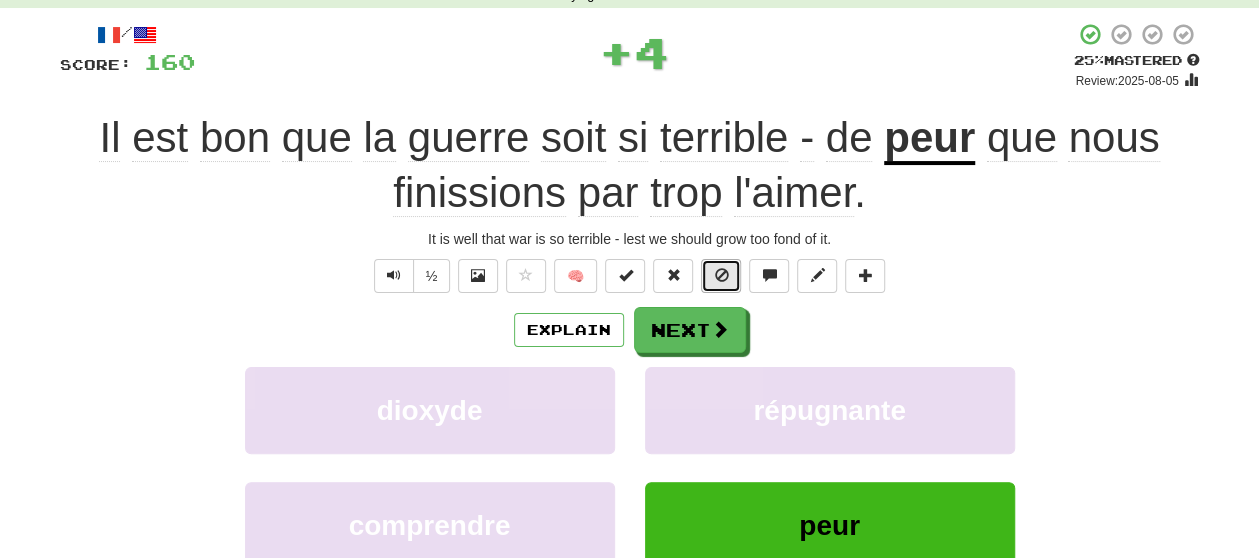 click at bounding box center (721, 276) 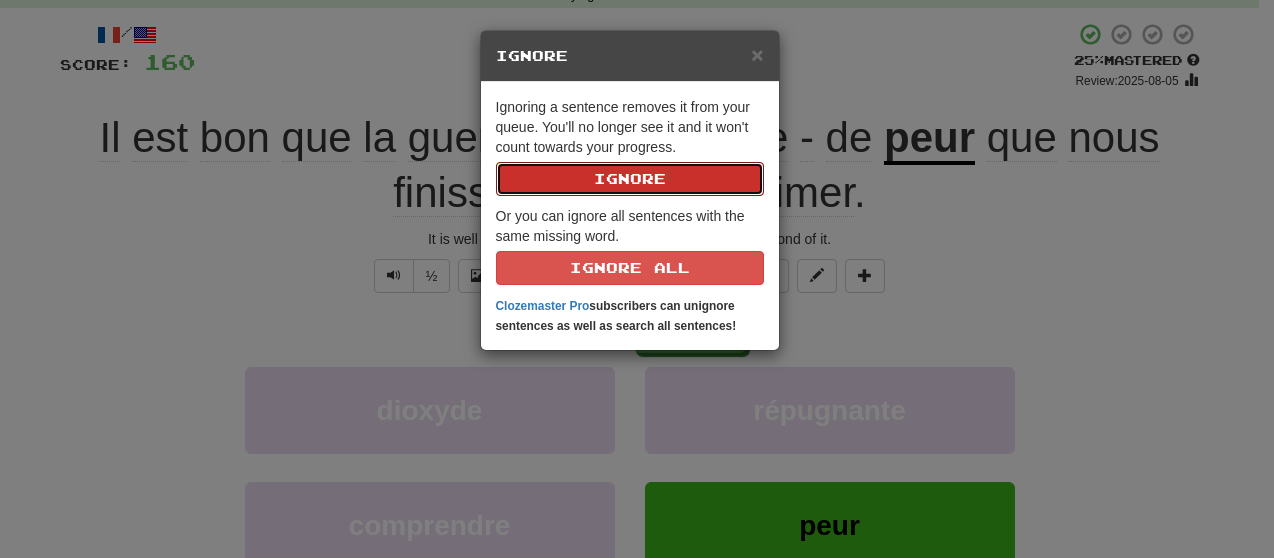 click on "Ignoring a sentence removes it from your queue. You'll no longer see it and it won't count towards your progress. Ignore Or you can ignore all sentences with the same missing word. Ignore All Clozemaster Pro  subscribers can unignore sentences as well as search all sentences!" at bounding box center [630, 216] 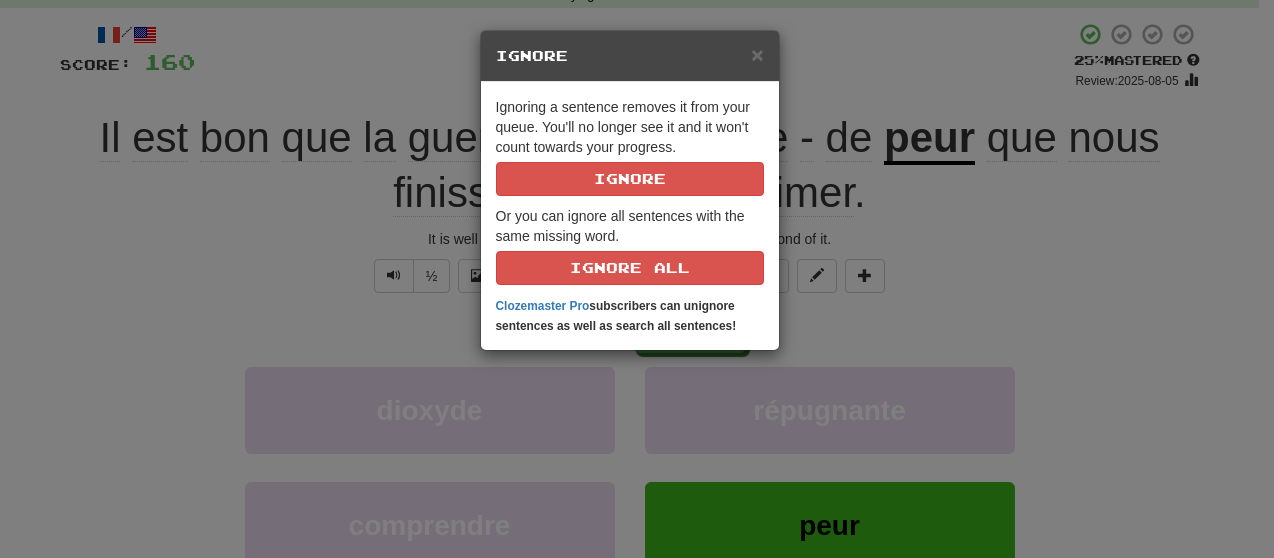 click on "Ignore" at bounding box center (630, 56) 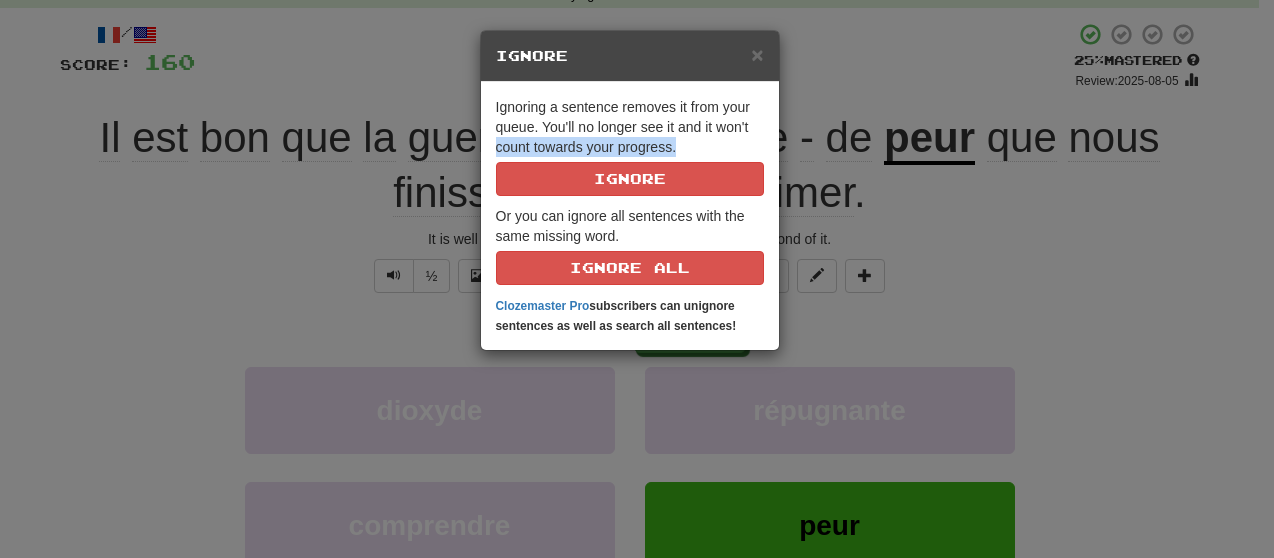 drag, startPoint x: 884, startPoint y: 145, endPoint x: 883, endPoint y: 163, distance: 18.027756 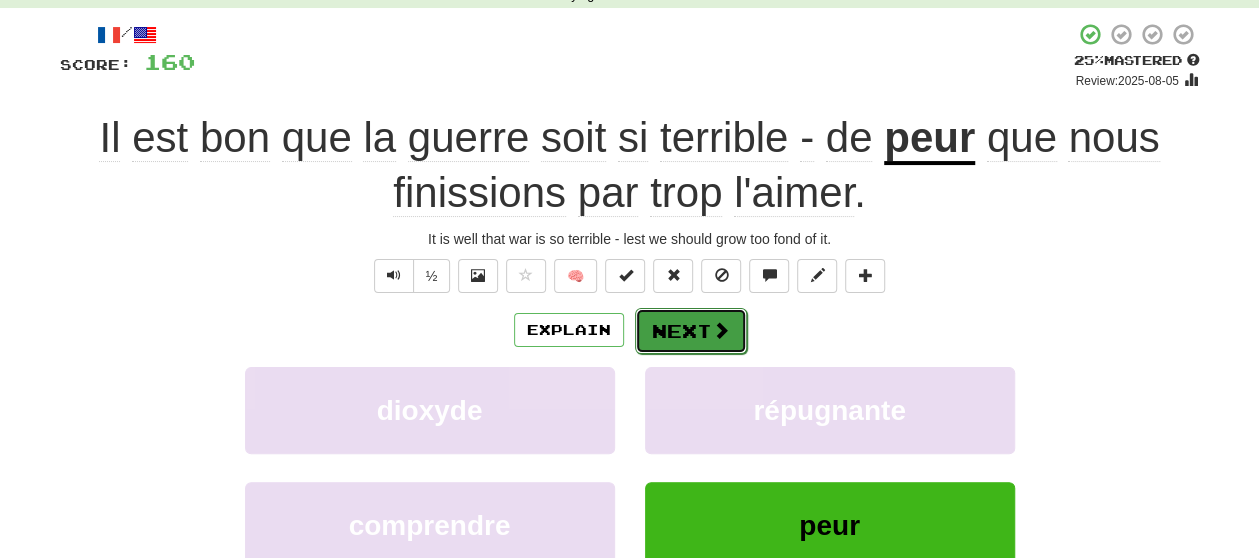 click at bounding box center (721, 330) 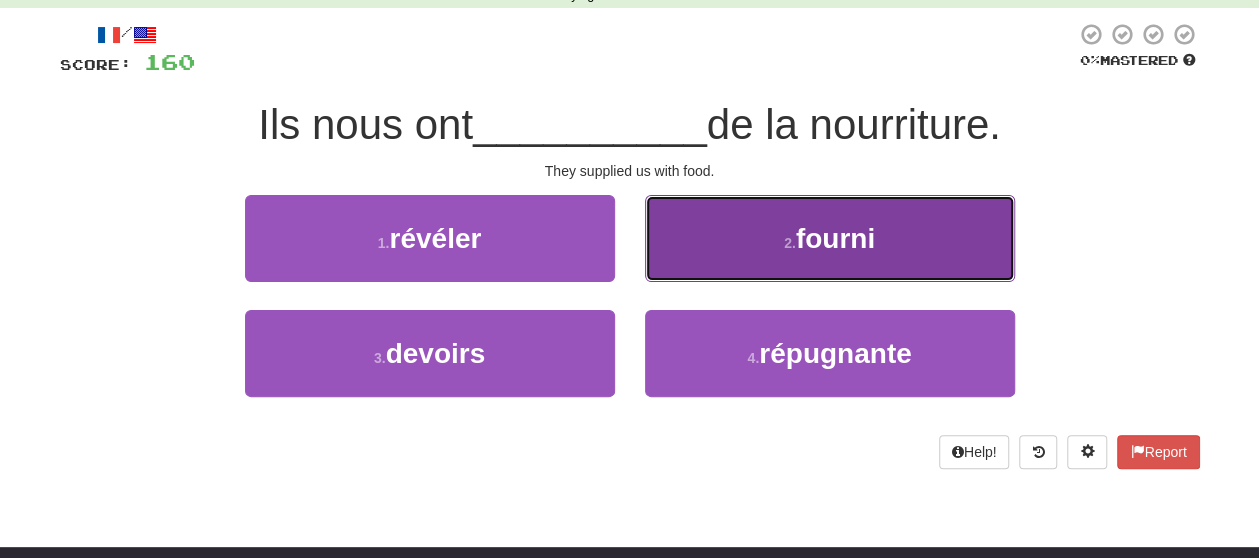 click on "2 .  fourni" at bounding box center [830, 238] 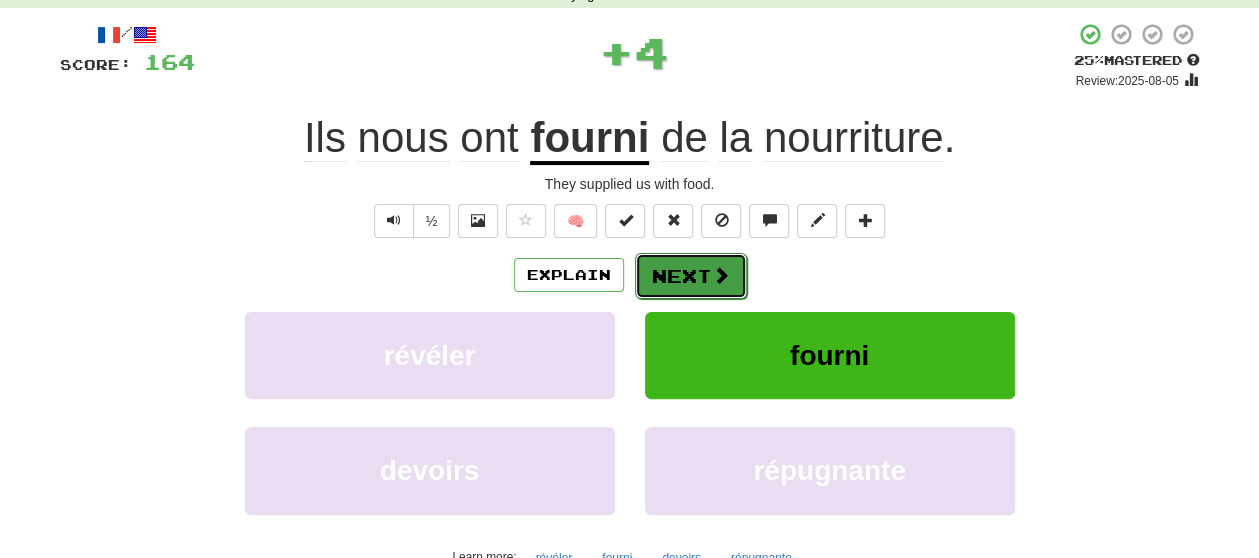 click on "Next" at bounding box center [691, 276] 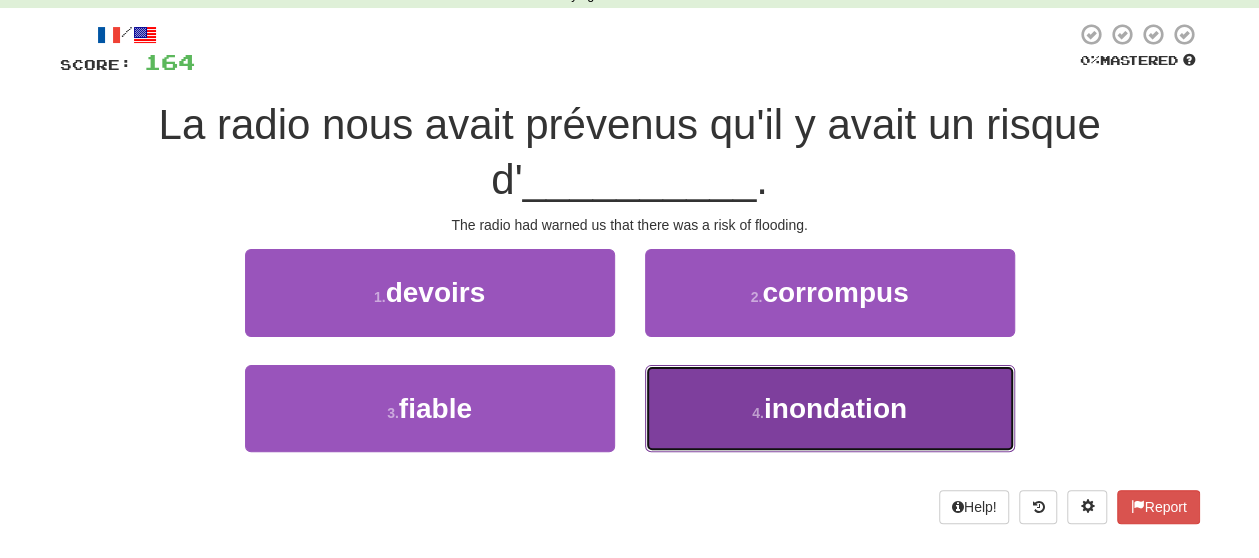 click on "4 .  inondation" at bounding box center [830, 408] 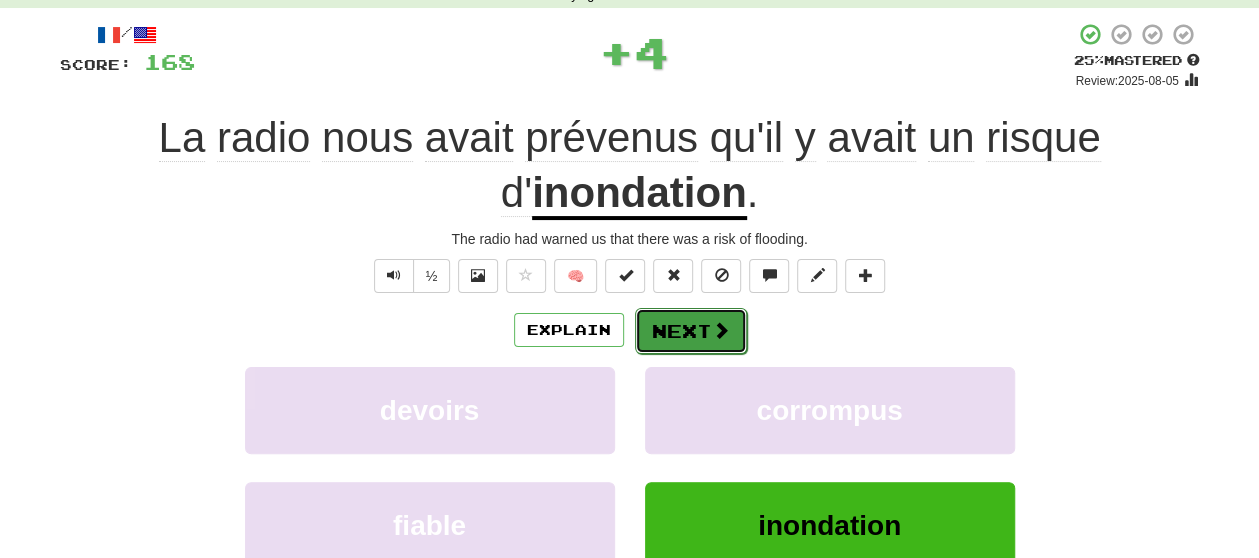 click on "Next" at bounding box center [691, 331] 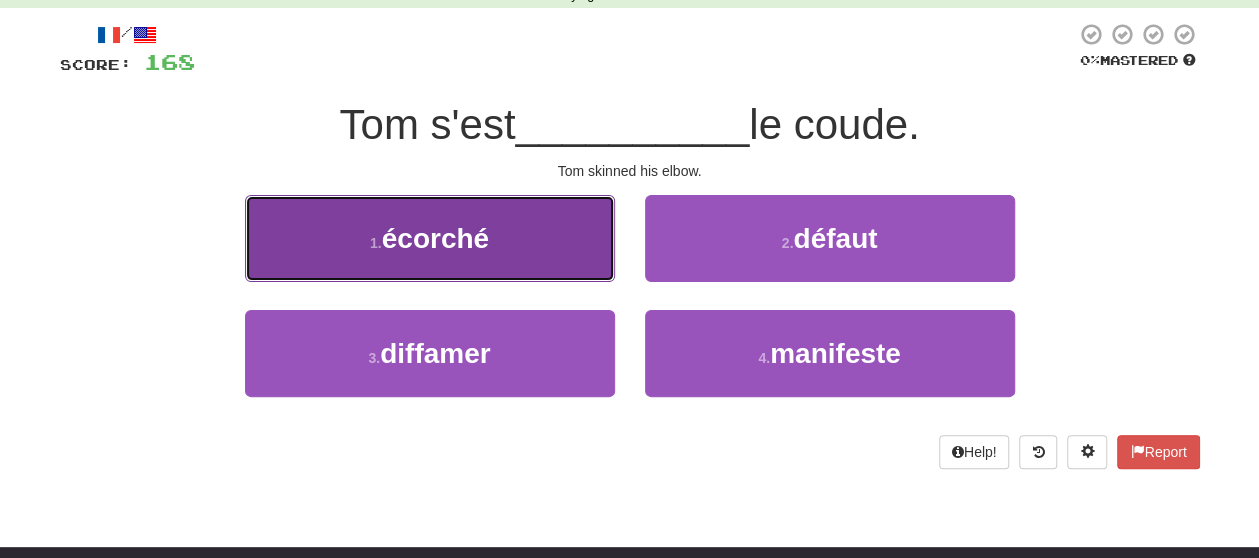 click on "1 .  écorché" at bounding box center [430, 238] 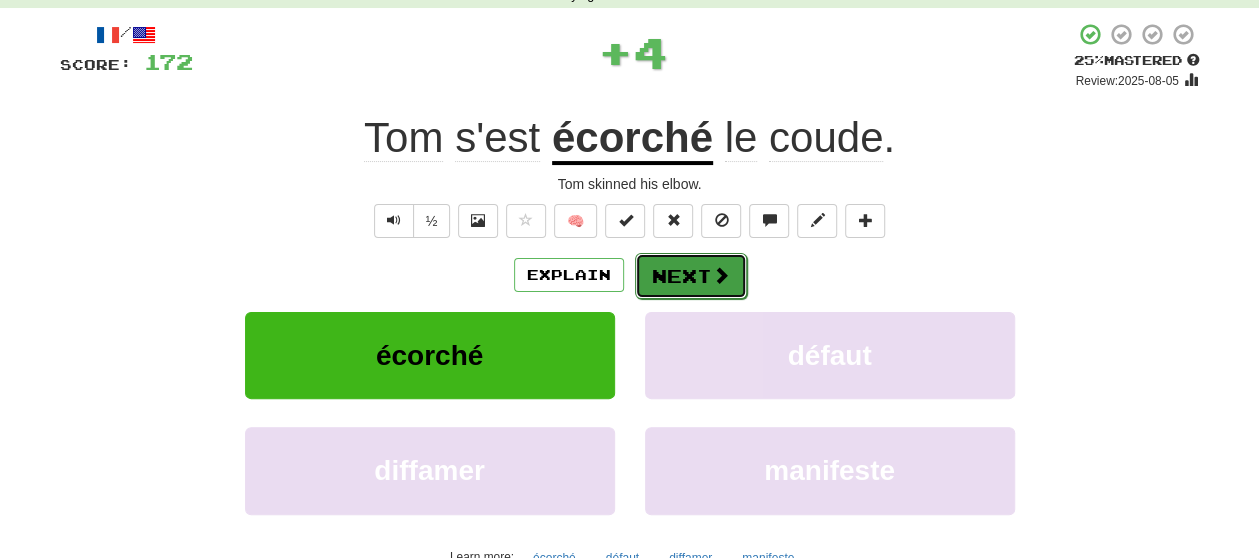 click on "Next" at bounding box center [691, 276] 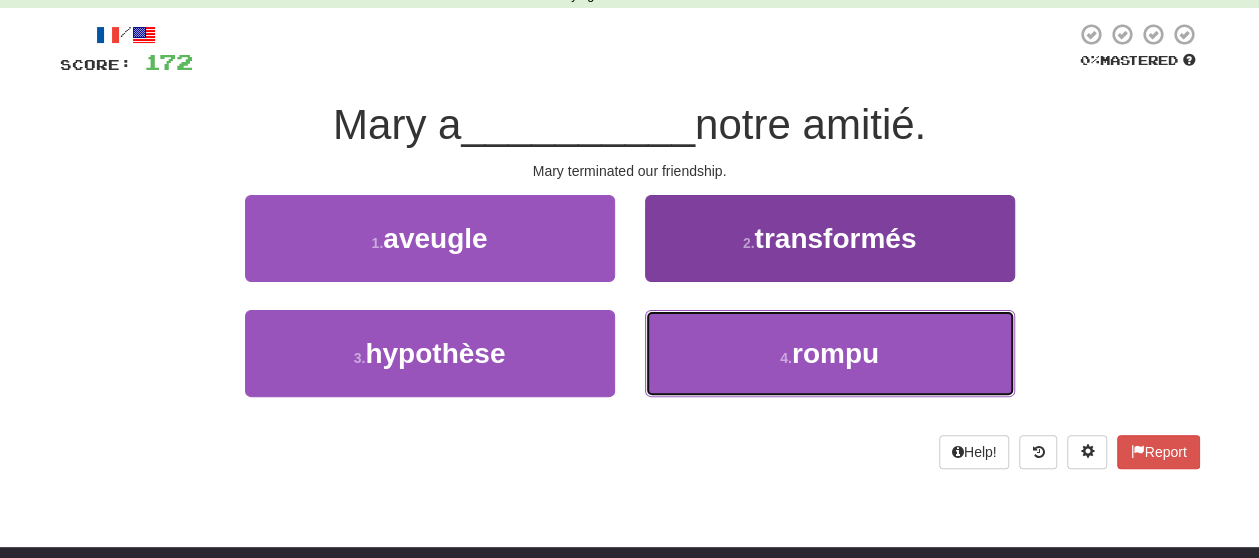 click on "4 .  rompu" at bounding box center (830, 353) 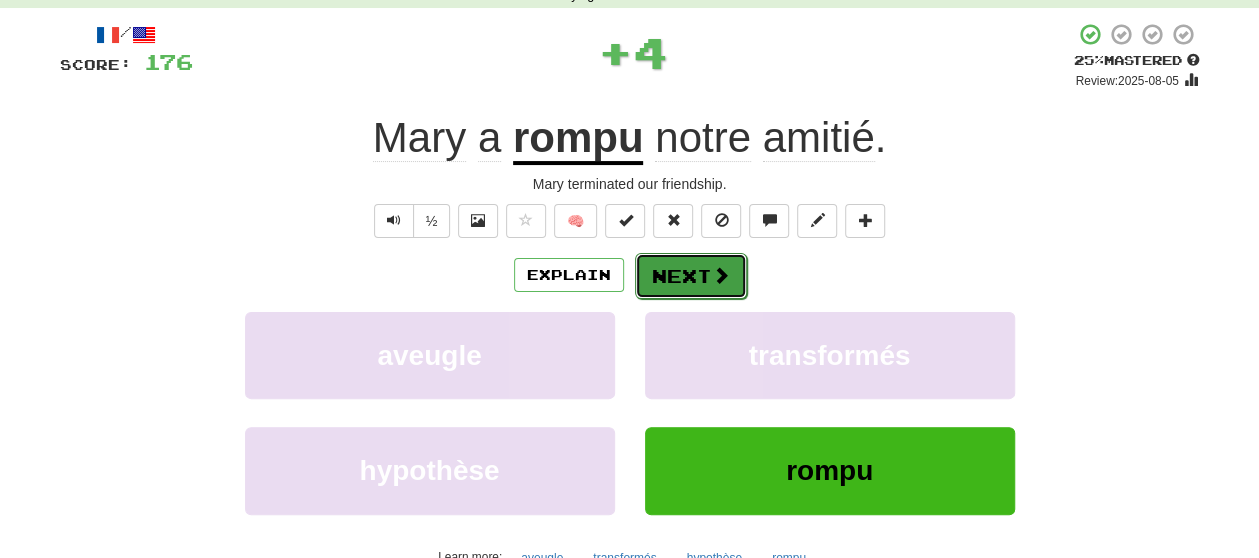 click on "Next" at bounding box center (691, 276) 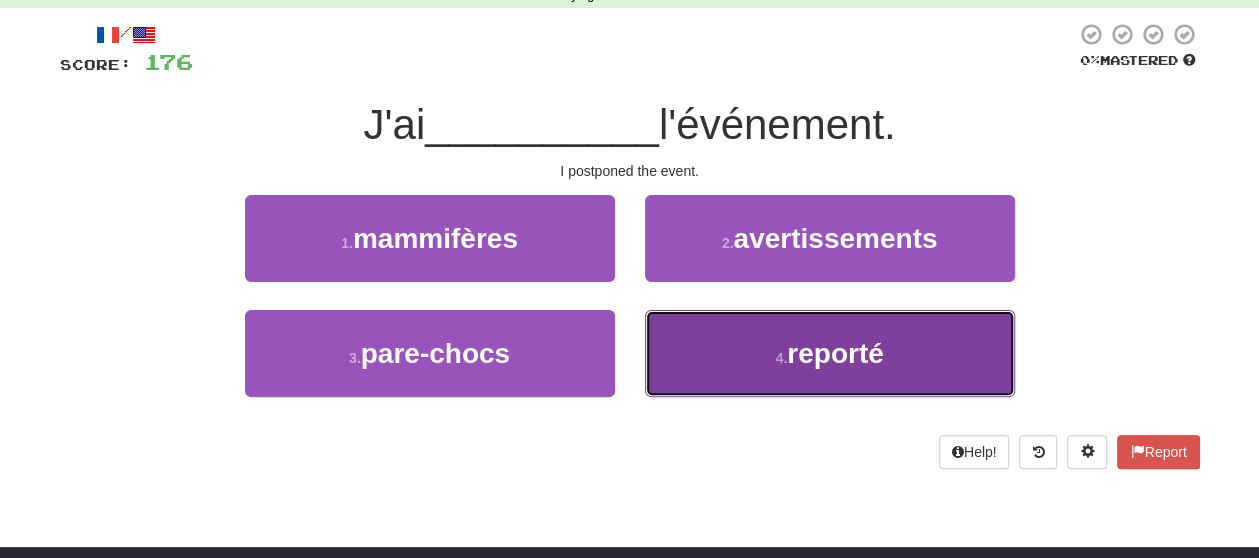 click on "4 .  reporté" at bounding box center [830, 353] 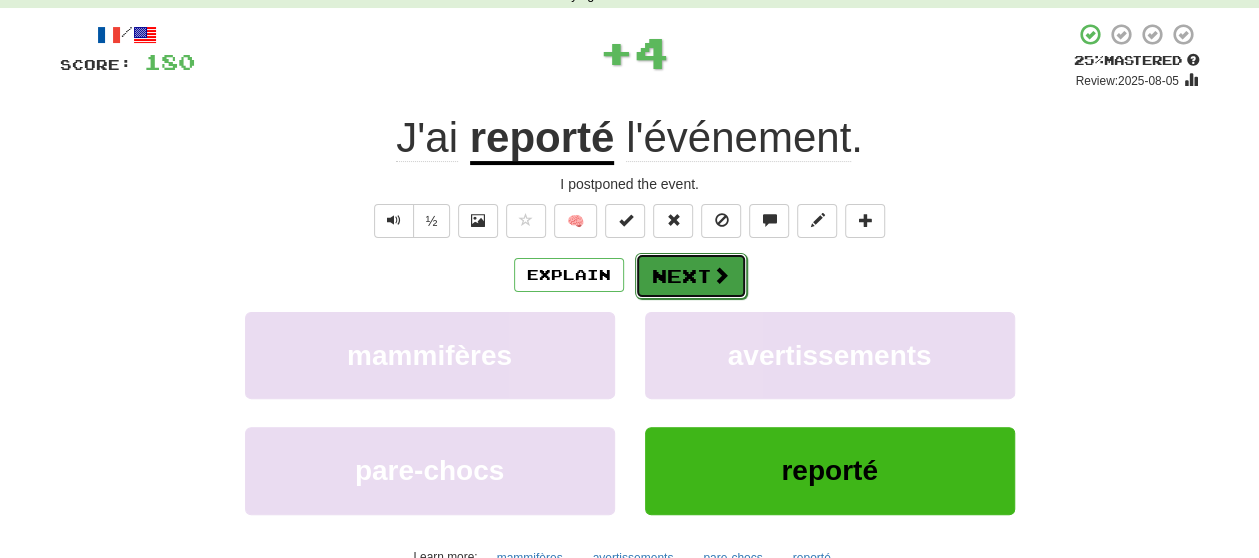 click on "Next" at bounding box center [691, 276] 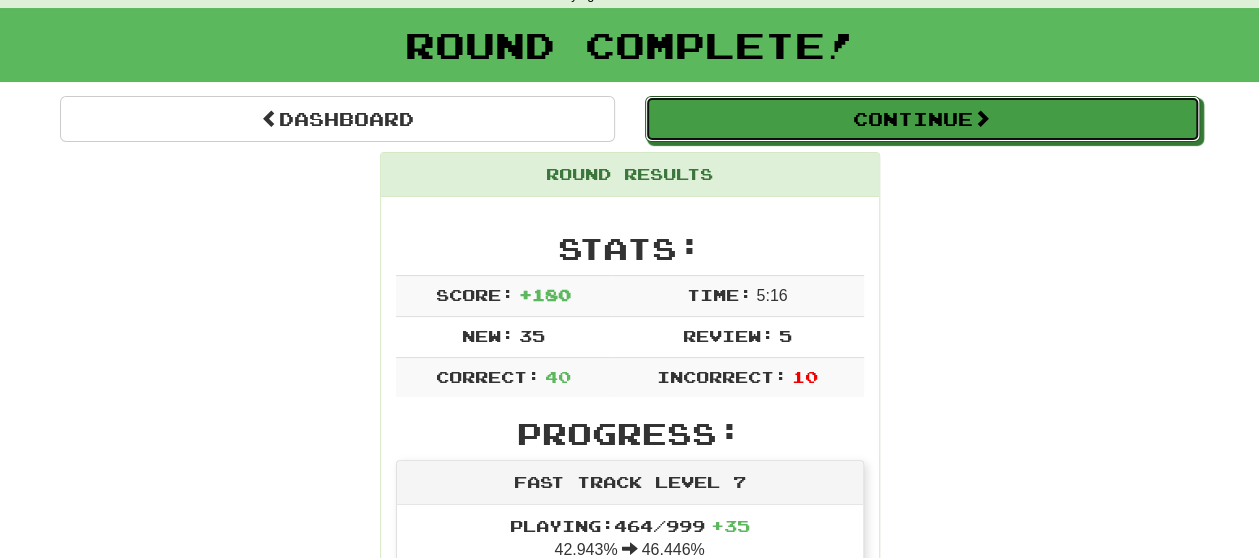 click on "Continue" at bounding box center [922, 119] 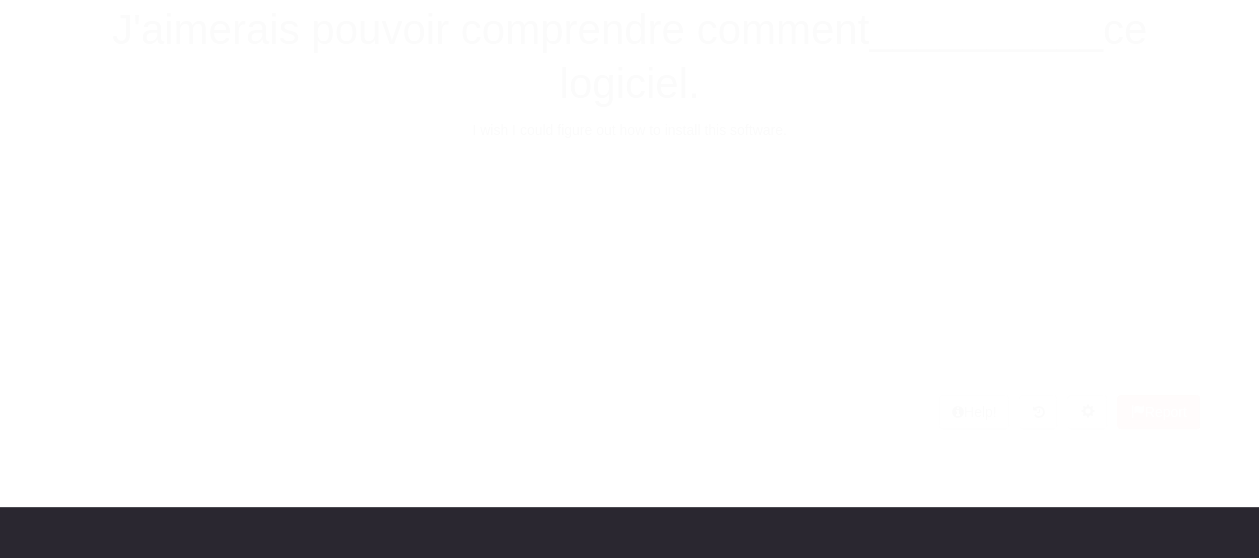 scroll, scrollTop: 100, scrollLeft: 0, axis: vertical 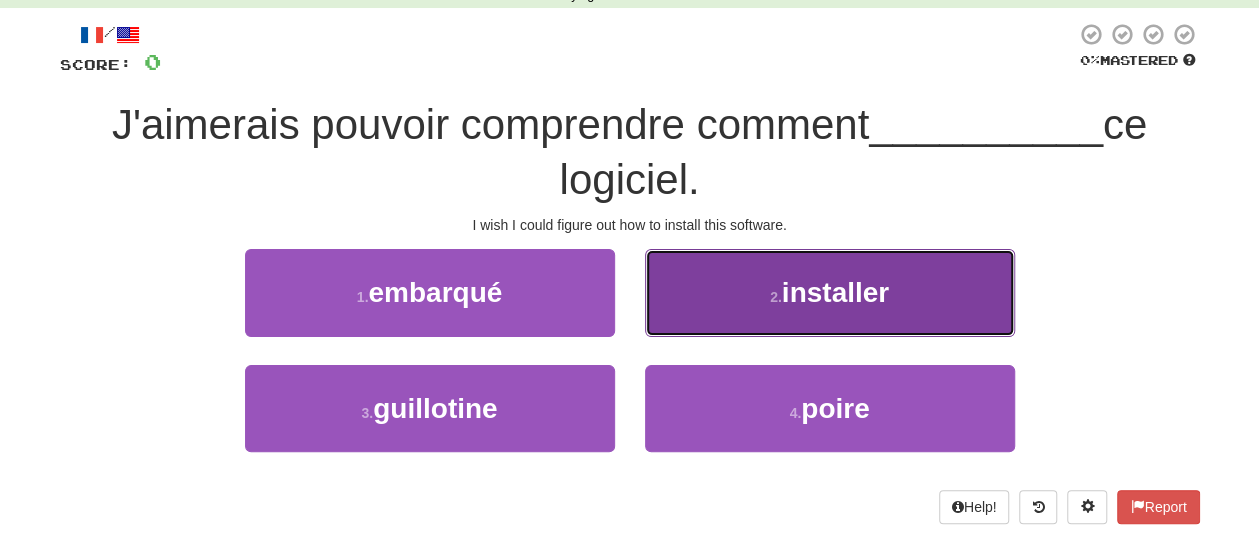 click on "2 .  installer" at bounding box center [830, 292] 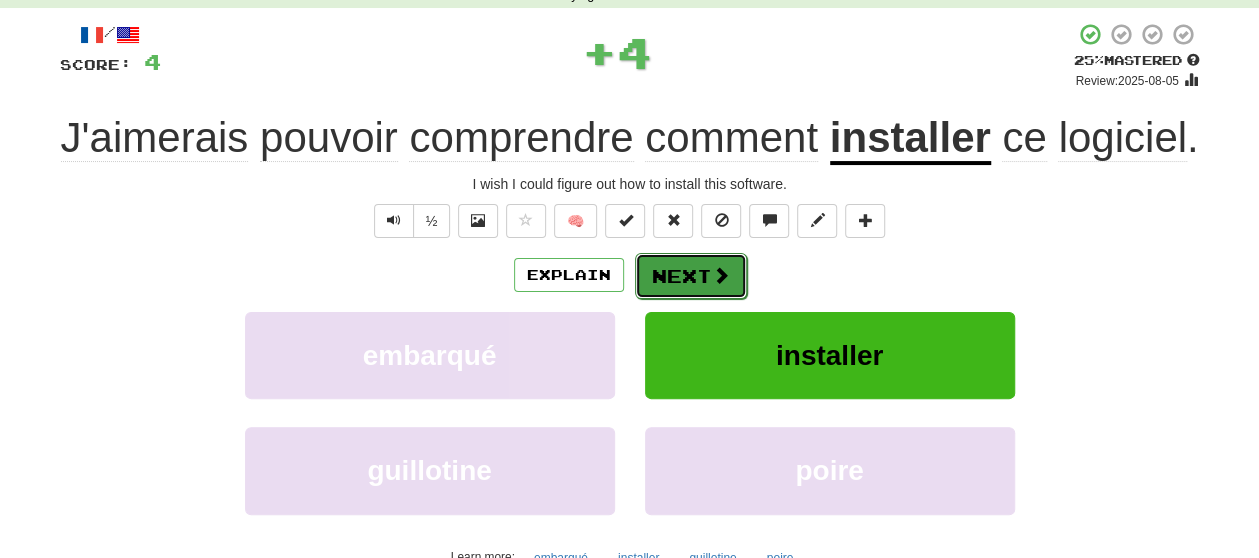 click on "Next" at bounding box center [691, 276] 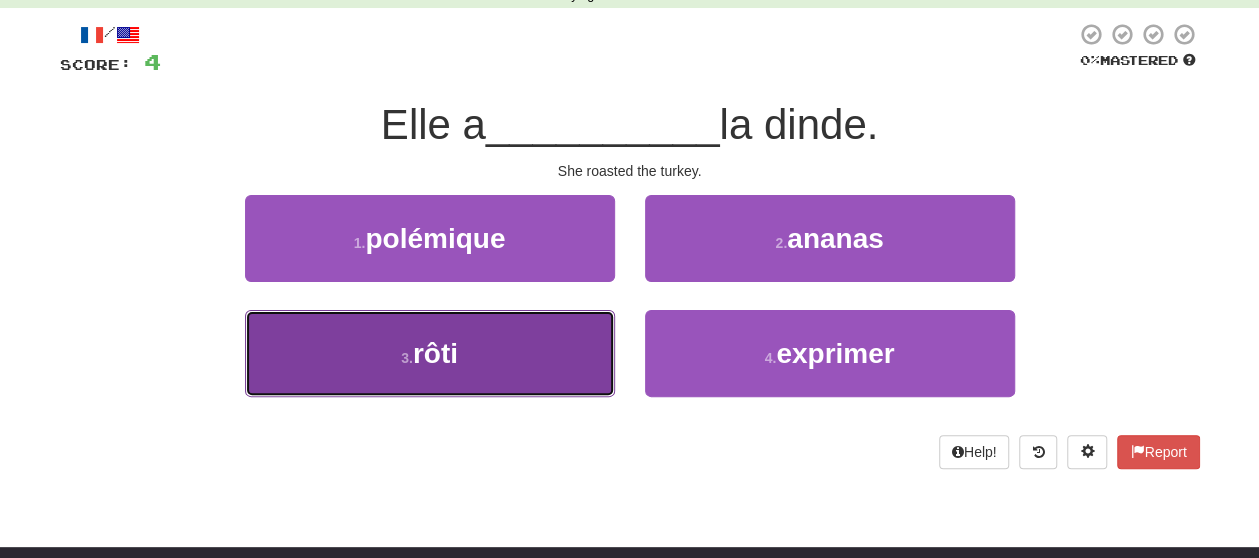 click on "3 .  rôti" at bounding box center [430, 353] 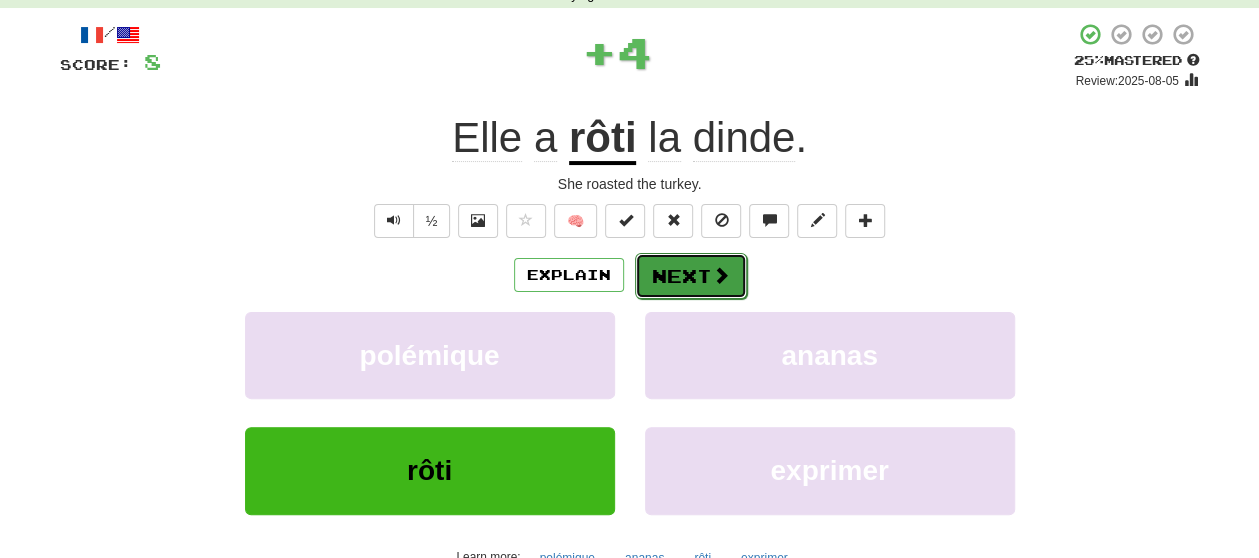 click on "Next" at bounding box center [691, 276] 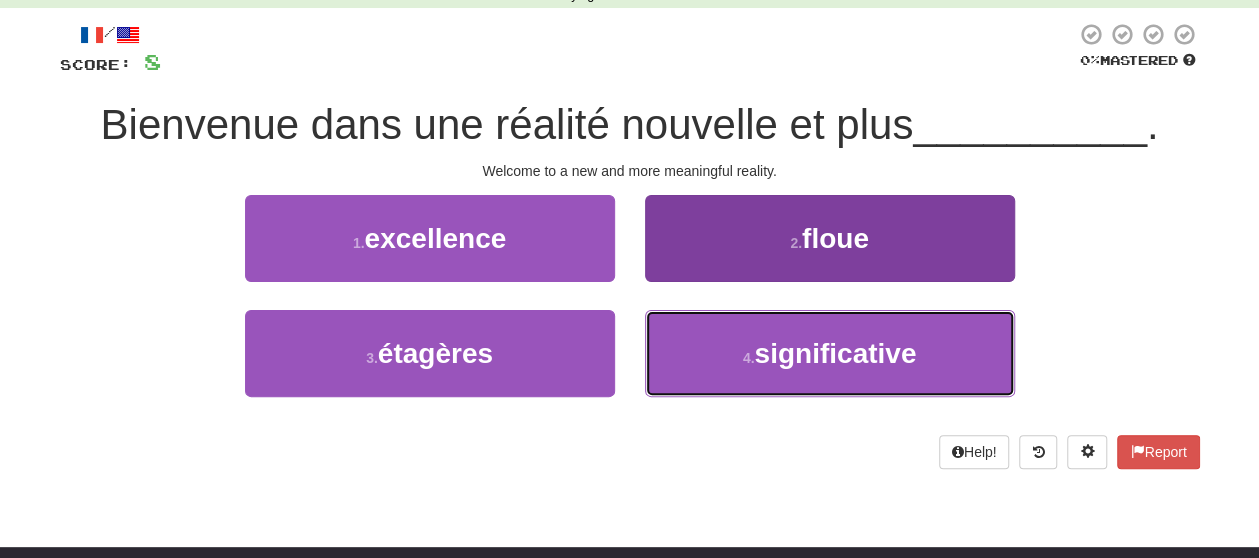 click on "4 .  significative" at bounding box center [830, 353] 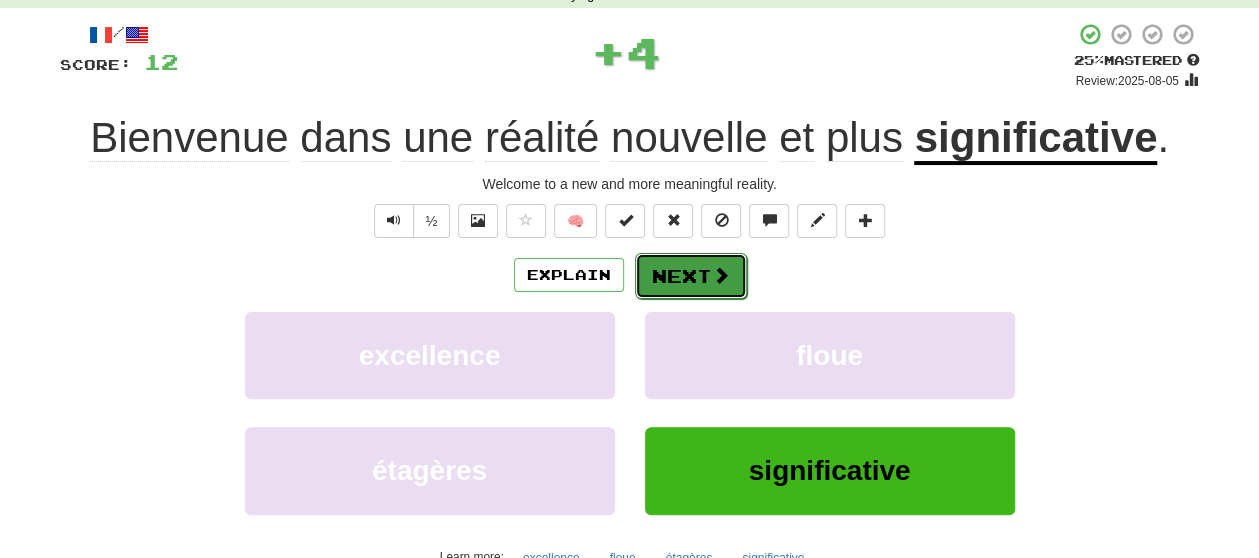 click at bounding box center (721, 275) 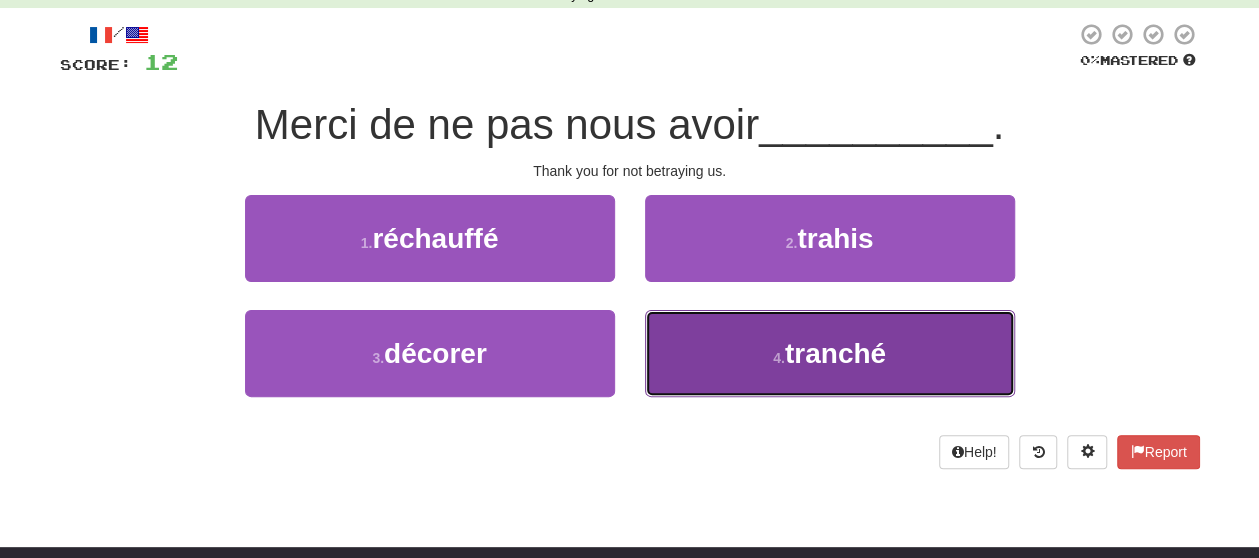 click on "4 .  tranché" at bounding box center (830, 353) 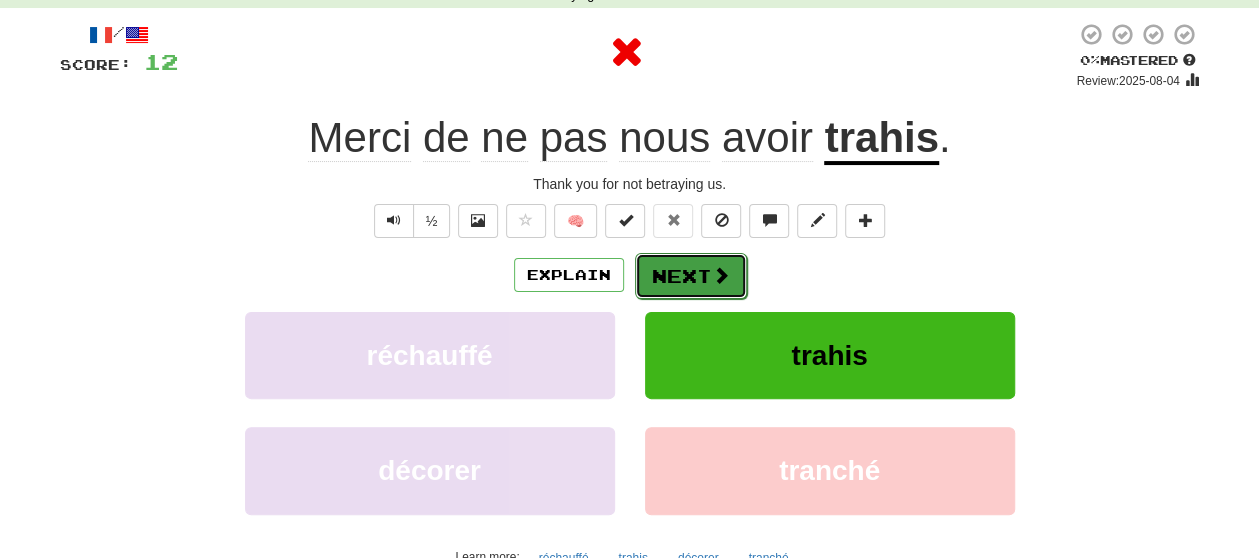 click on "Next" at bounding box center [691, 276] 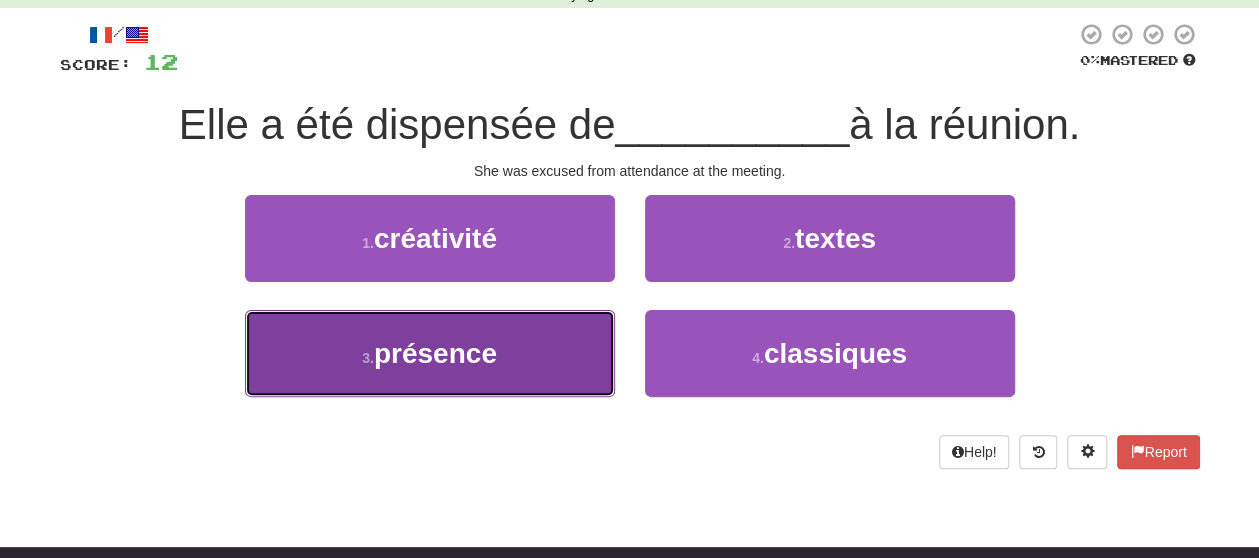 click on "3 .  présence" at bounding box center [430, 353] 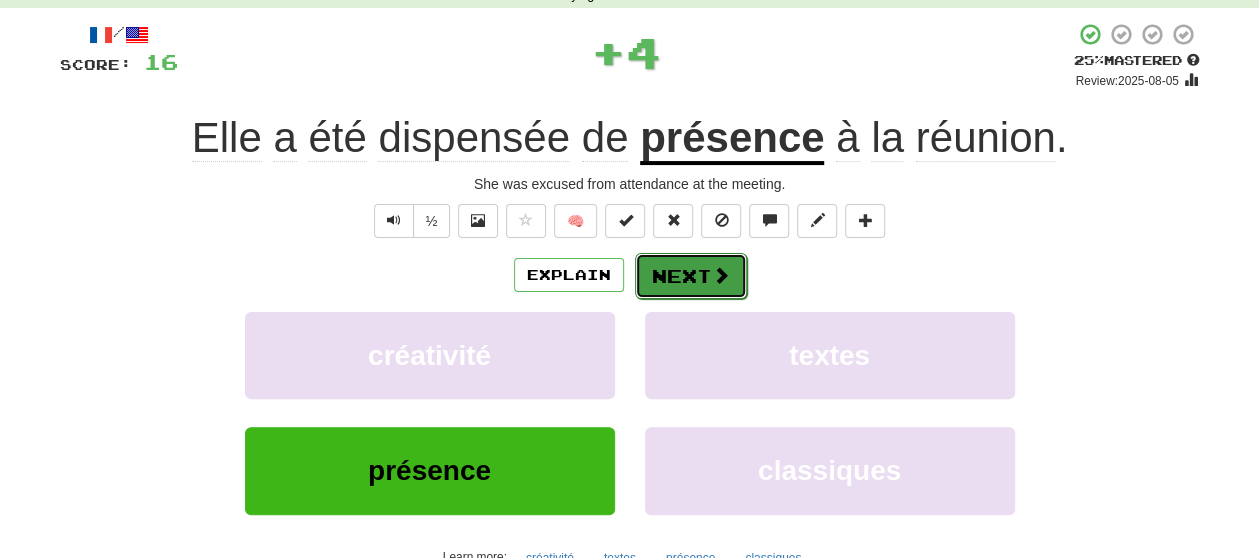 click on "Next" at bounding box center (691, 276) 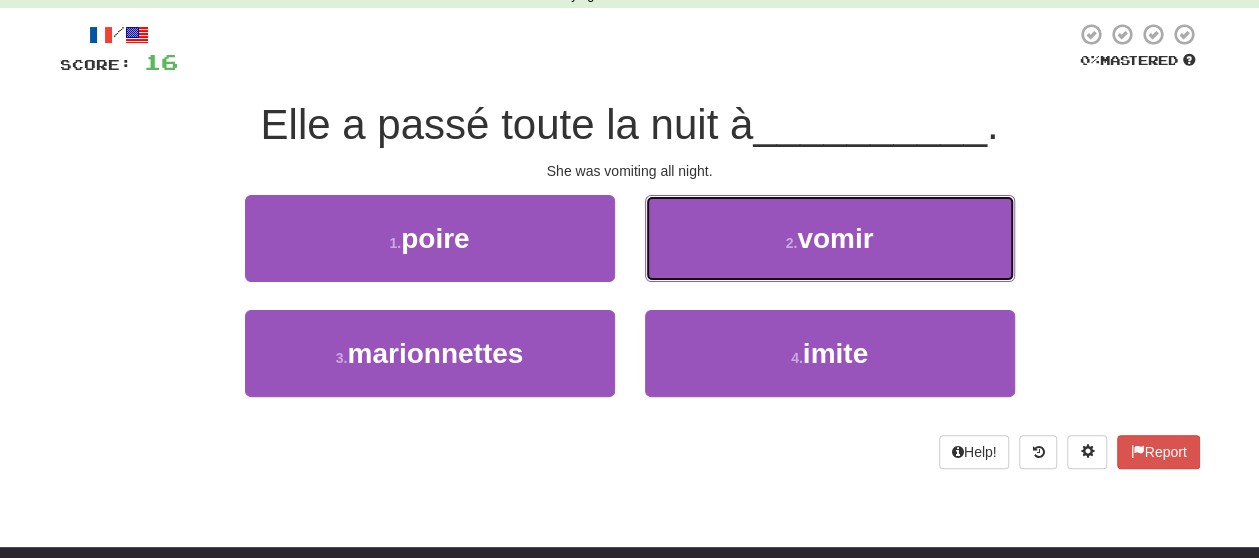 click on "2 .  vomir" at bounding box center (830, 238) 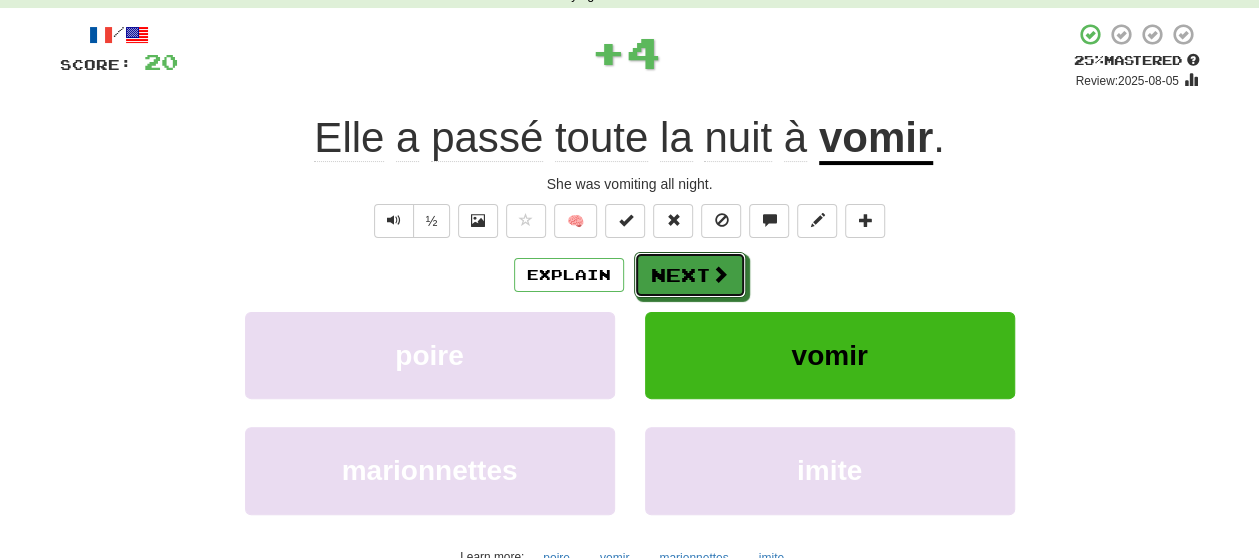 click on "Next" at bounding box center (690, 275) 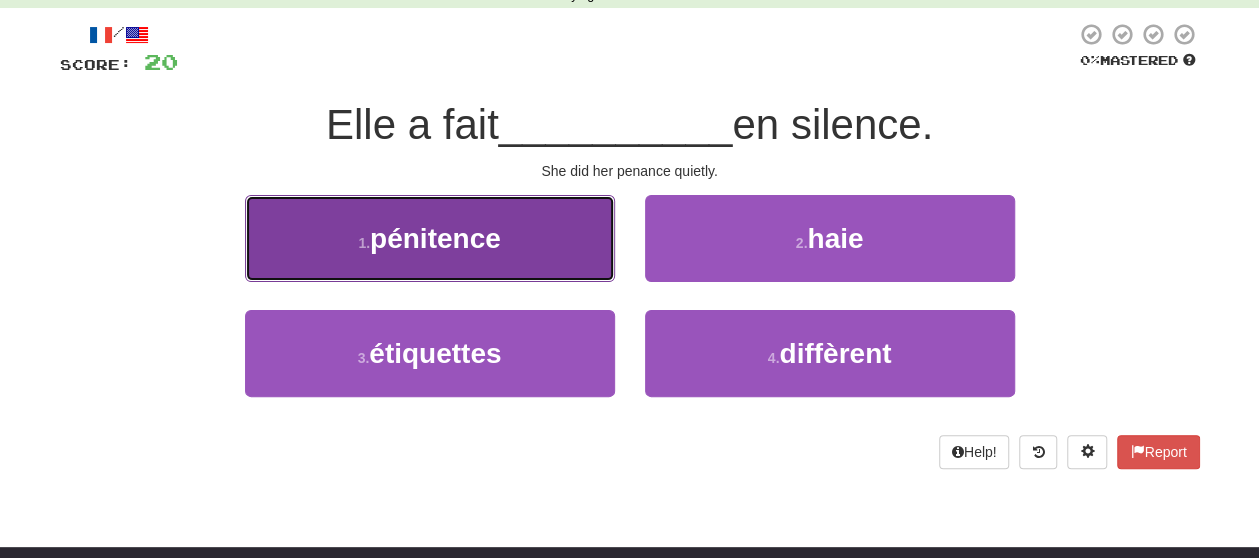 click on "1 .  pénitence" at bounding box center (430, 238) 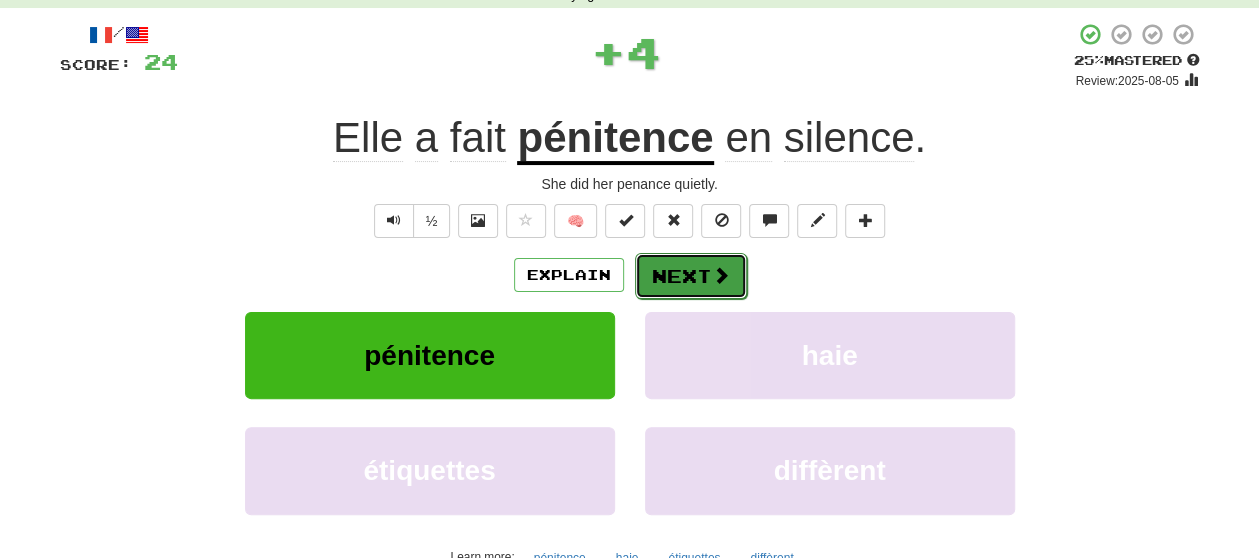 click on "Next" at bounding box center [691, 276] 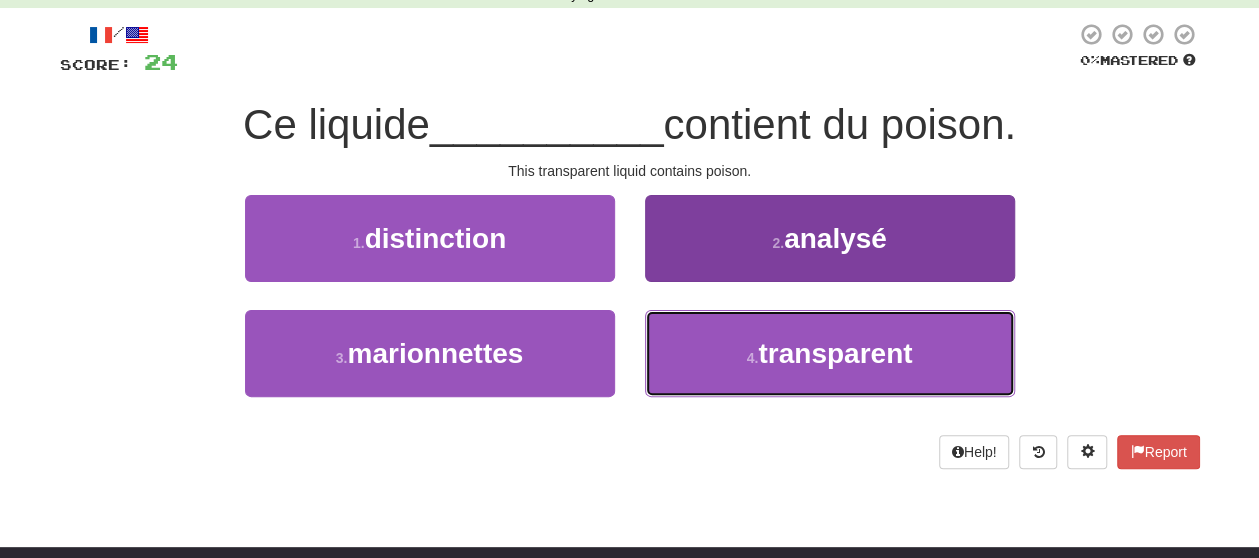 click on "4 .  transparent" at bounding box center (830, 353) 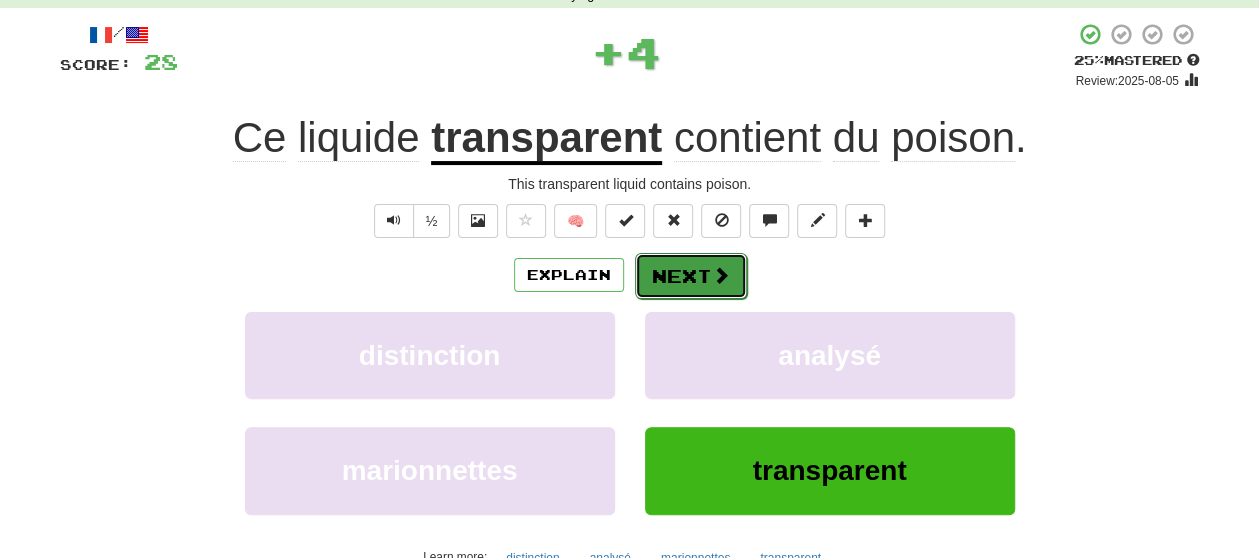 click on "Next" at bounding box center [691, 276] 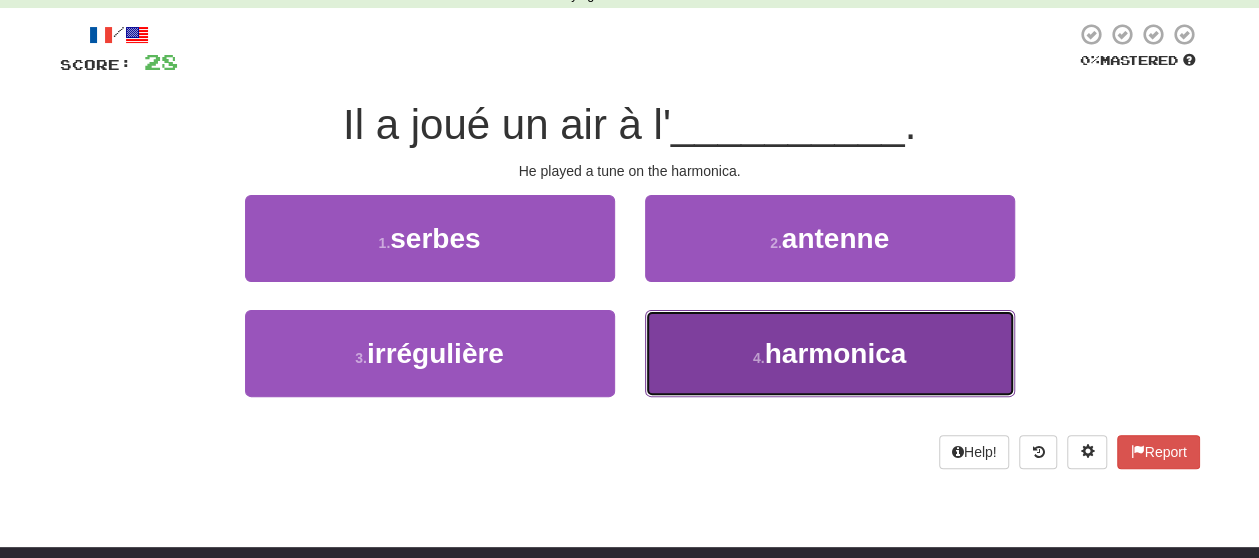 click on "4 .  harmonica" at bounding box center (830, 353) 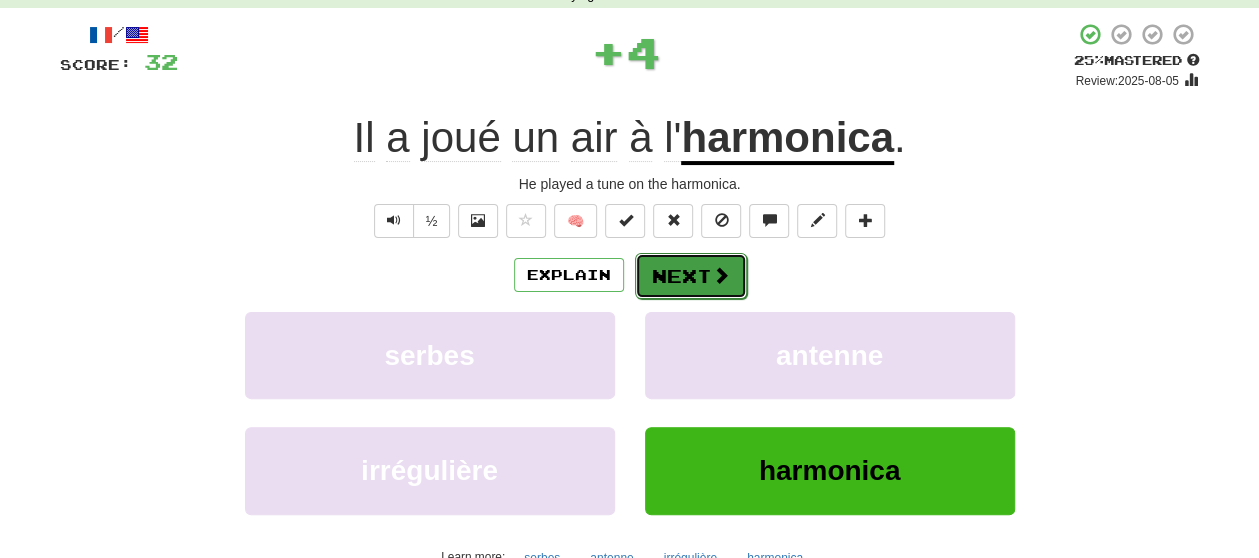 click on "Next" at bounding box center [691, 276] 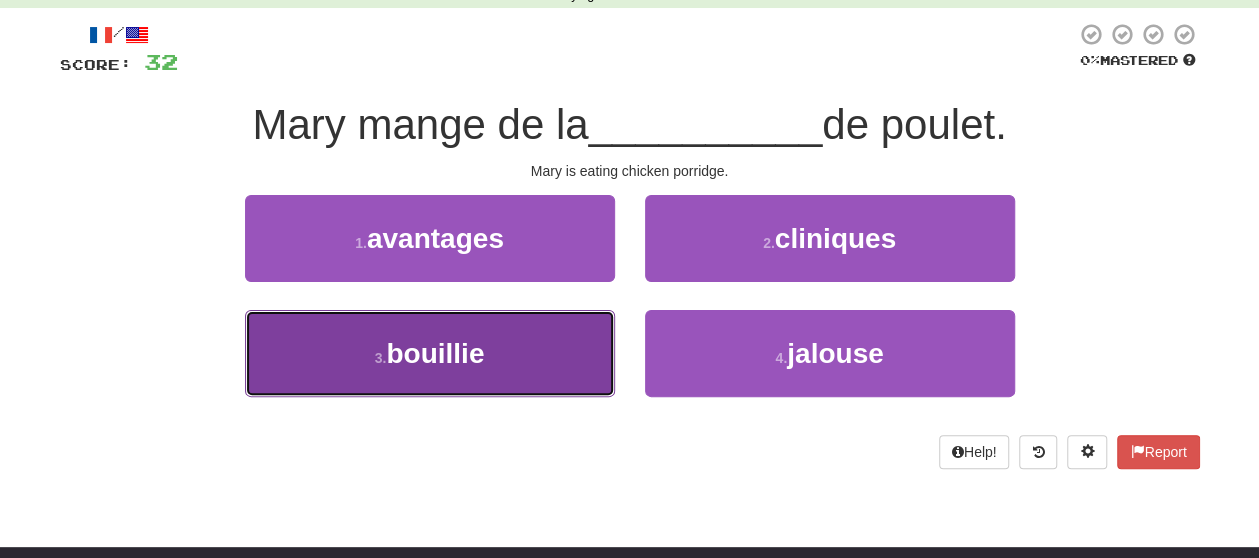 click on "3 .  bouillie" at bounding box center (430, 353) 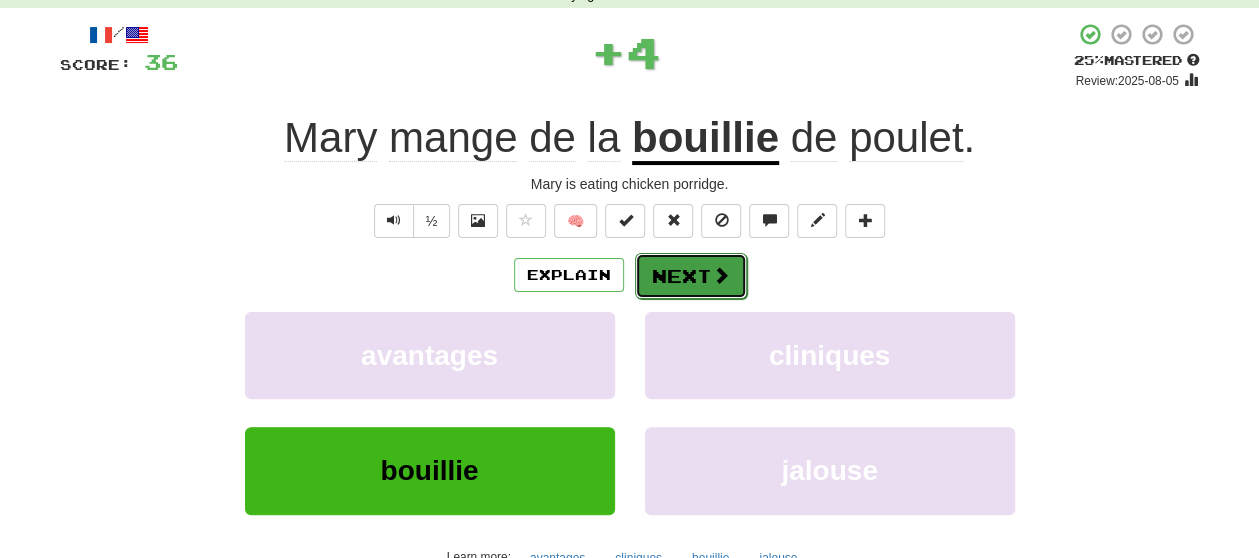 click on "Next" at bounding box center (691, 276) 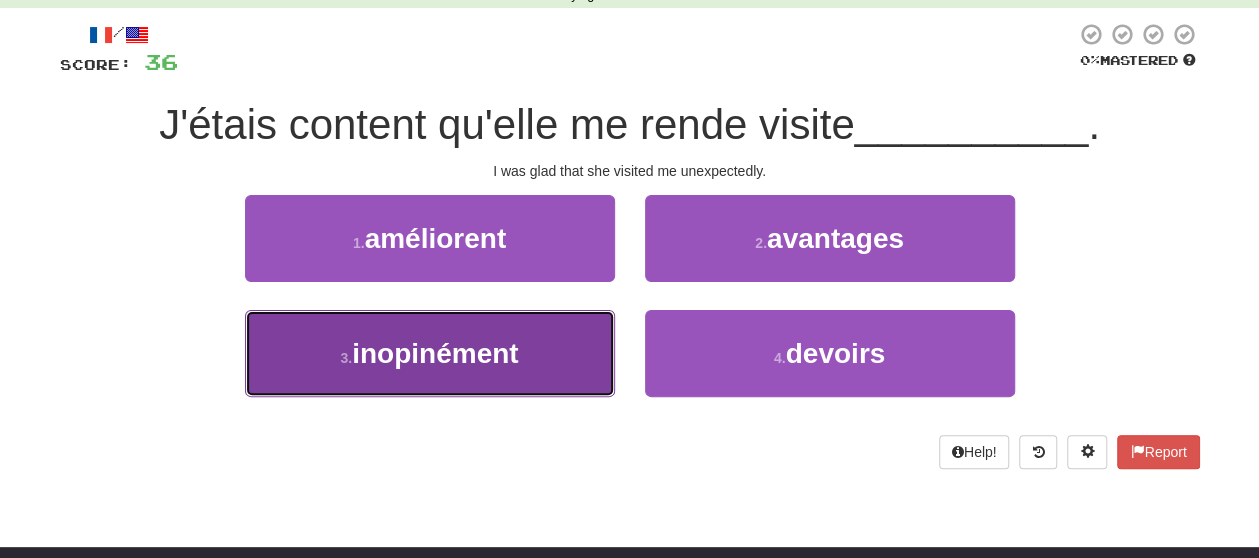 click on "3 .  inopinément" at bounding box center (430, 353) 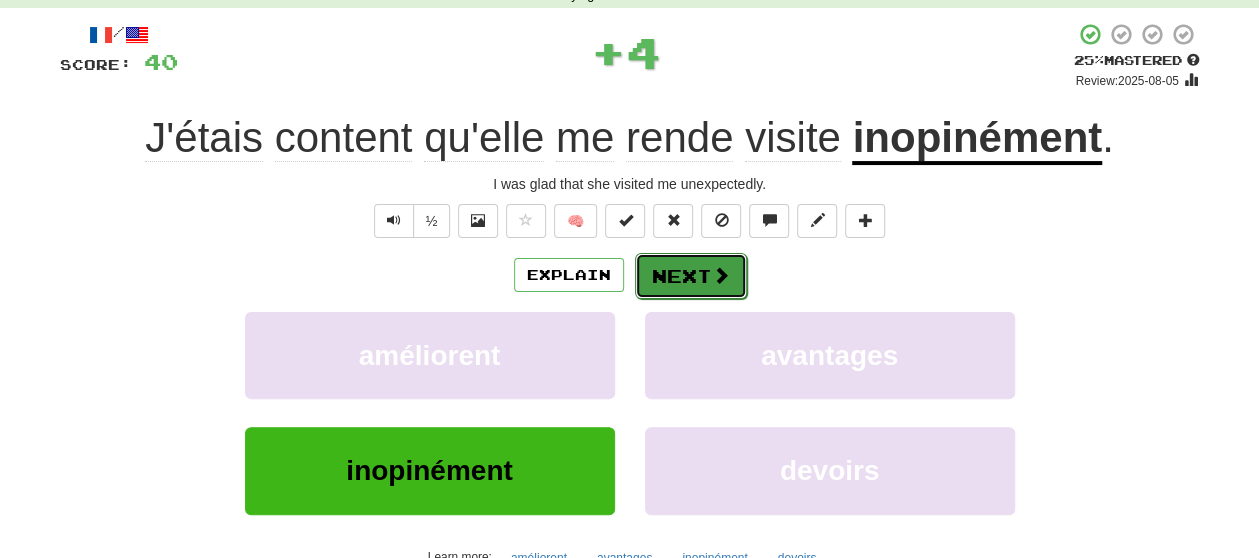 click at bounding box center (721, 275) 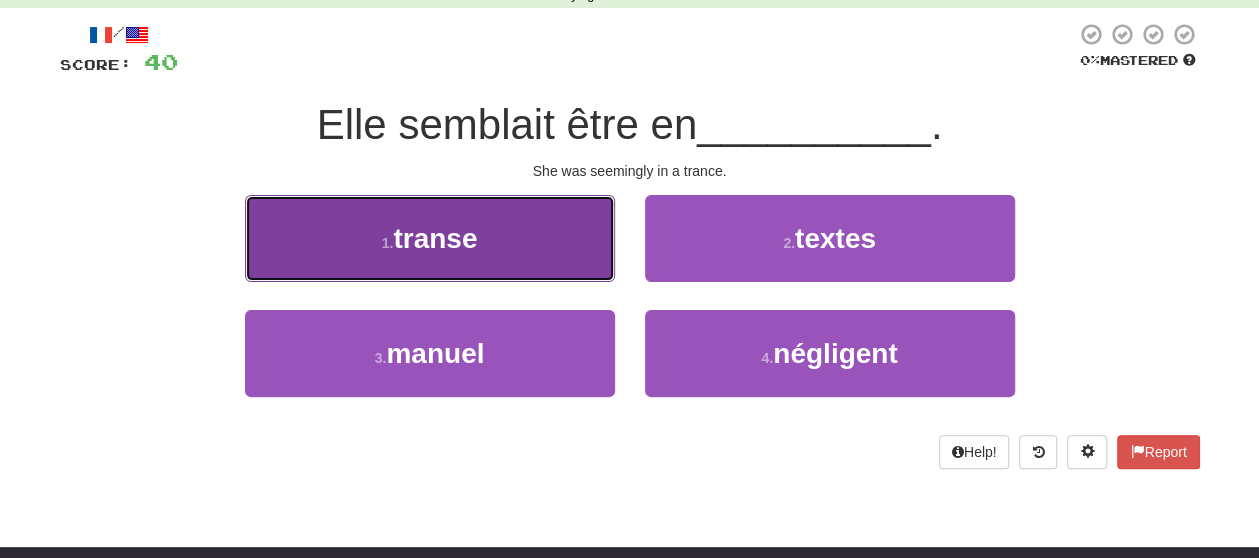 click on "1 .  transe" at bounding box center (430, 238) 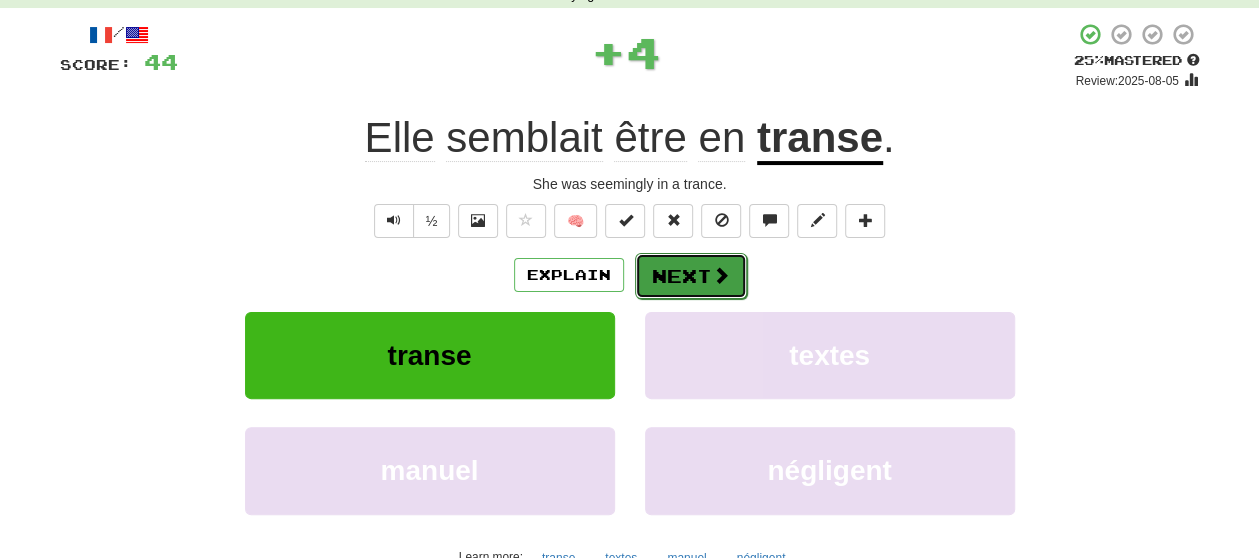 click on "Next" at bounding box center (691, 276) 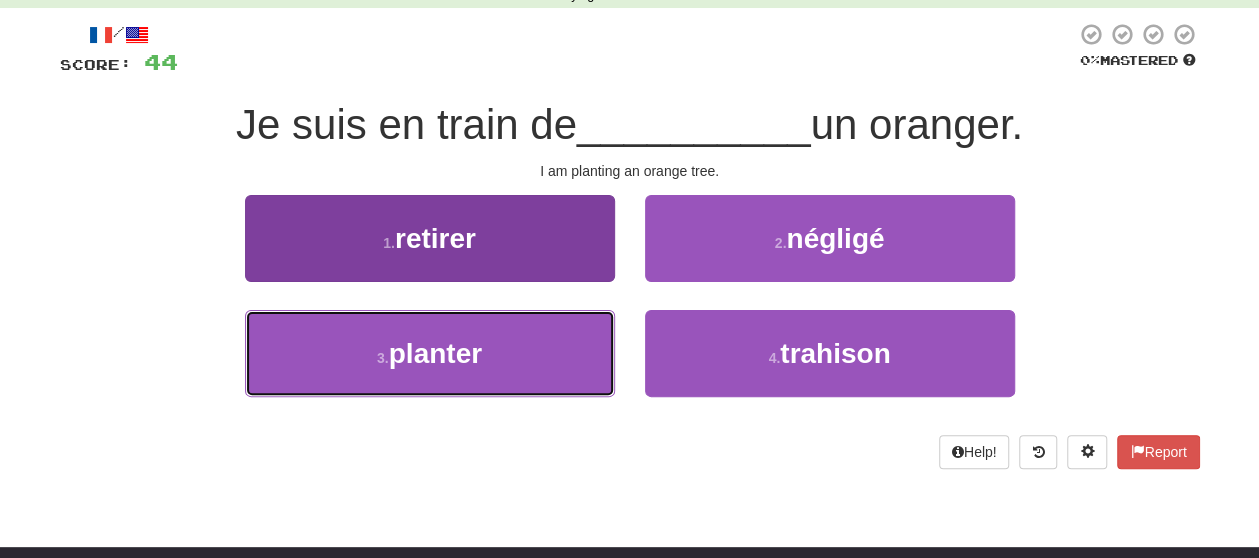 drag, startPoint x: 522, startPoint y: 378, endPoint x: 558, endPoint y: 327, distance: 62.425957 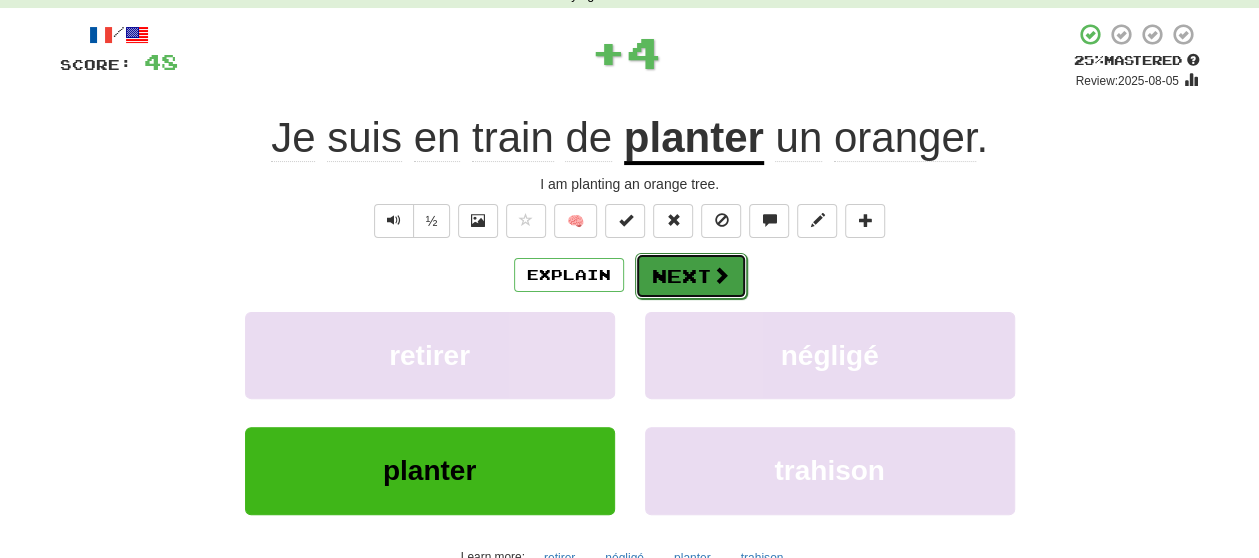 click on "Next" at bounding box center [691, 276] 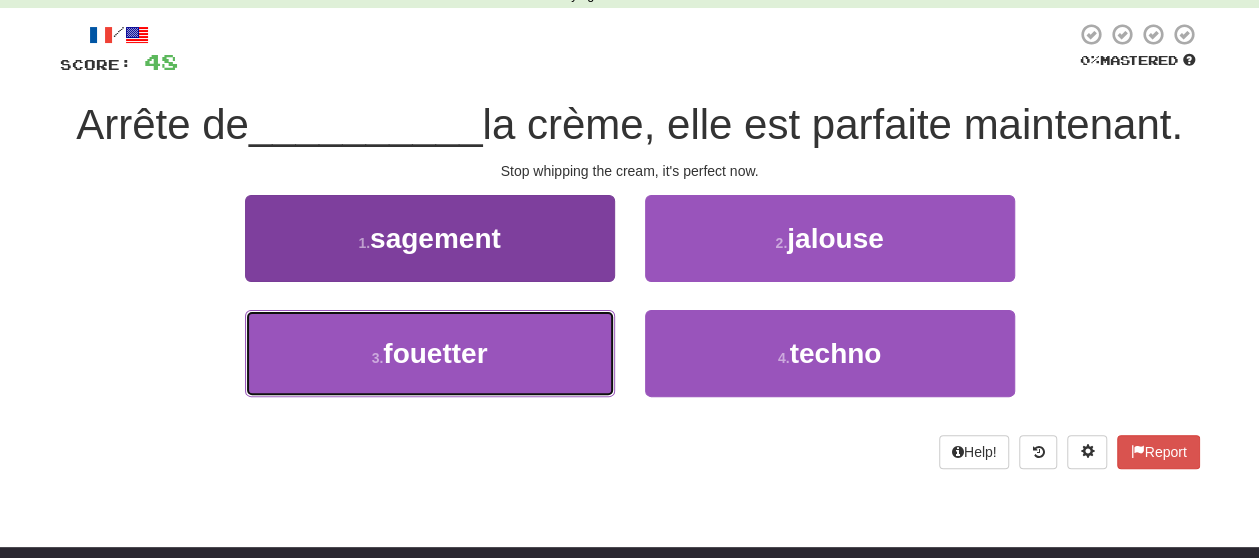 click on "3 .  fouetter" at bounding box center (430, 353) 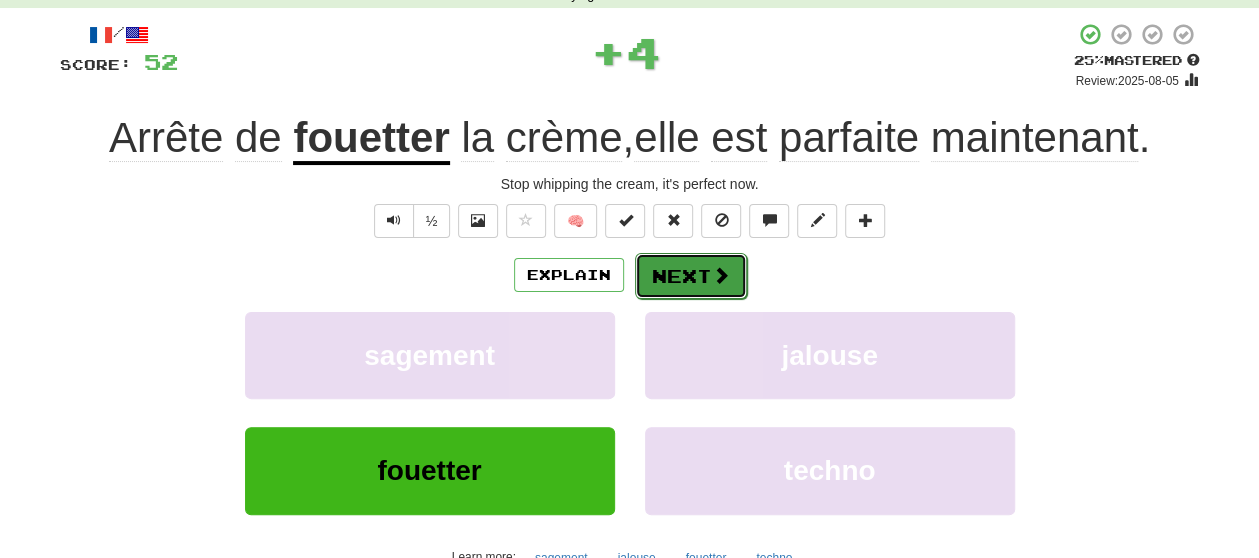 click on "Next" at bounding box center [691, 276] 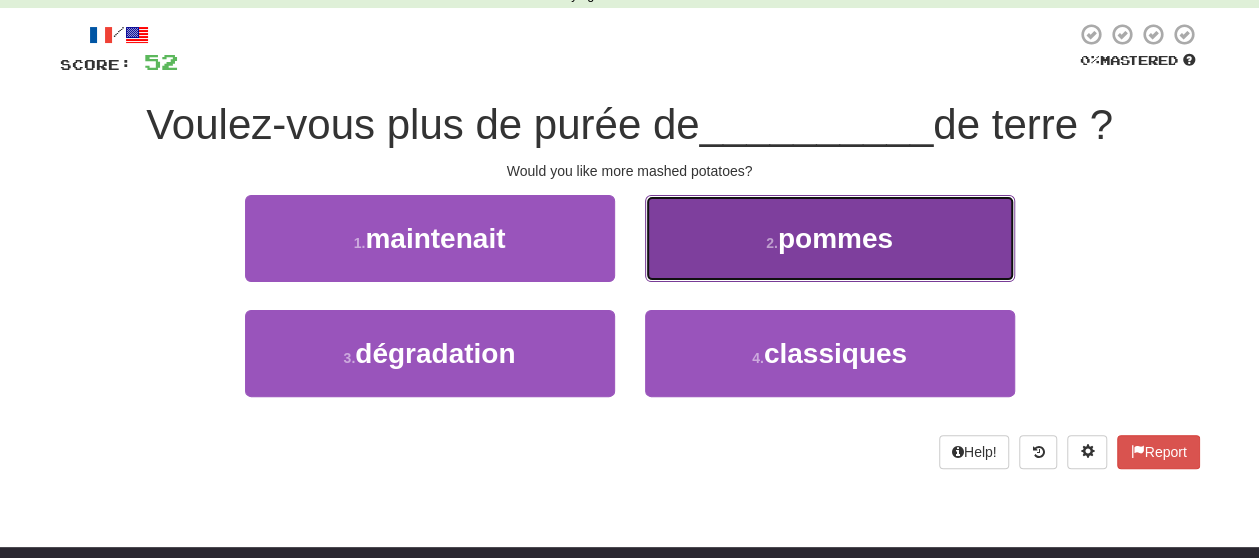 click on "2 .  pommes" at bounding box center [830, 238] 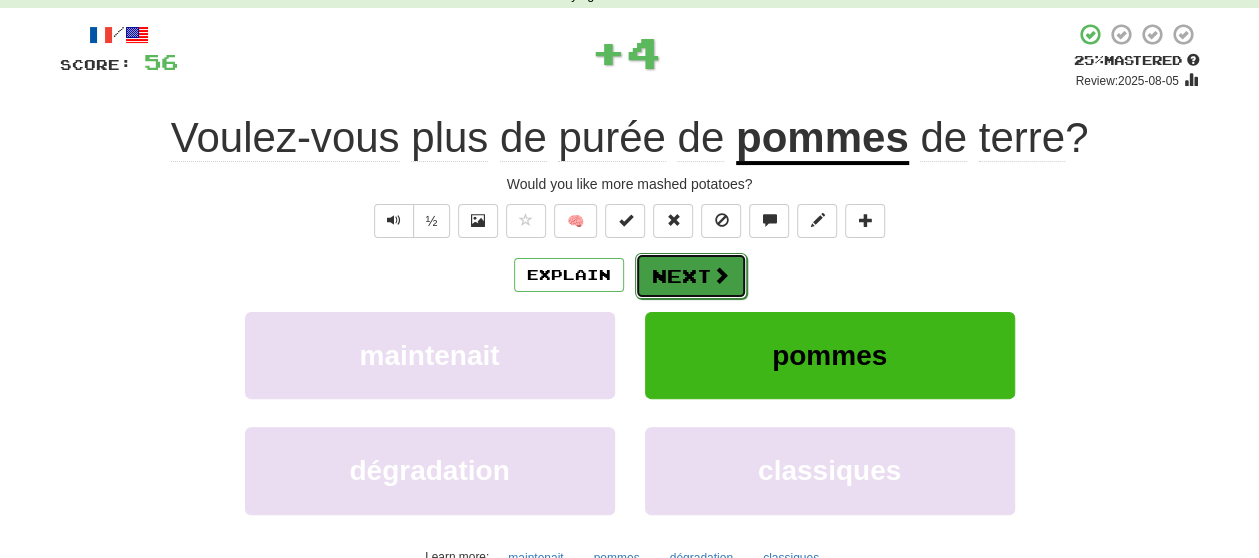 click on "Next" at bounding box center (691, 276) 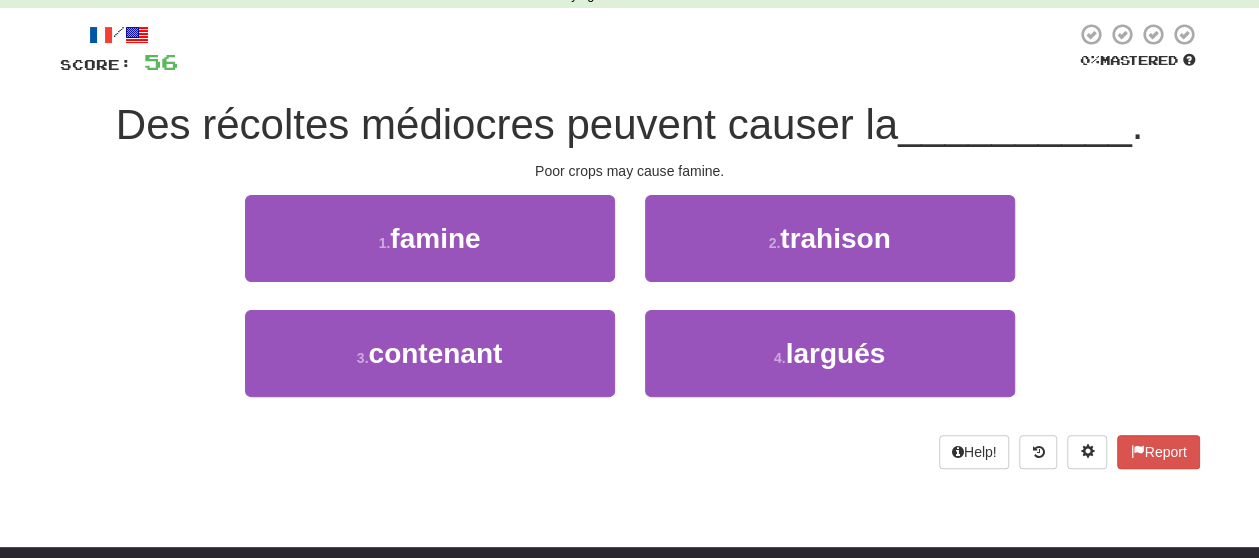 click on "1 .  famine" at bounding box center (430, 252) 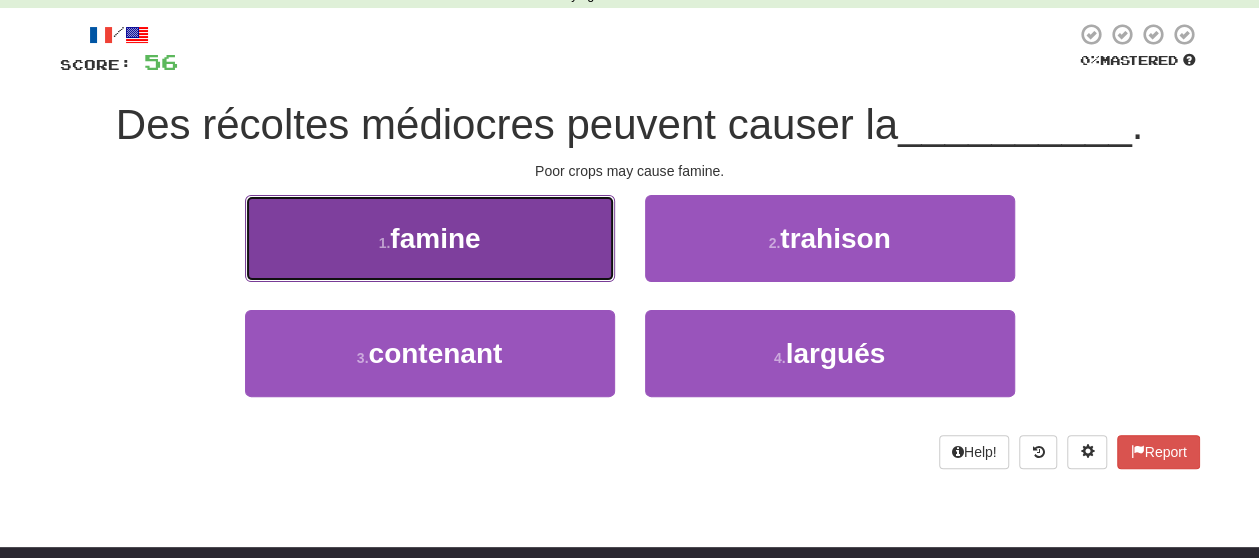 click on "1 .  famine" at bounding box center (430, 238) 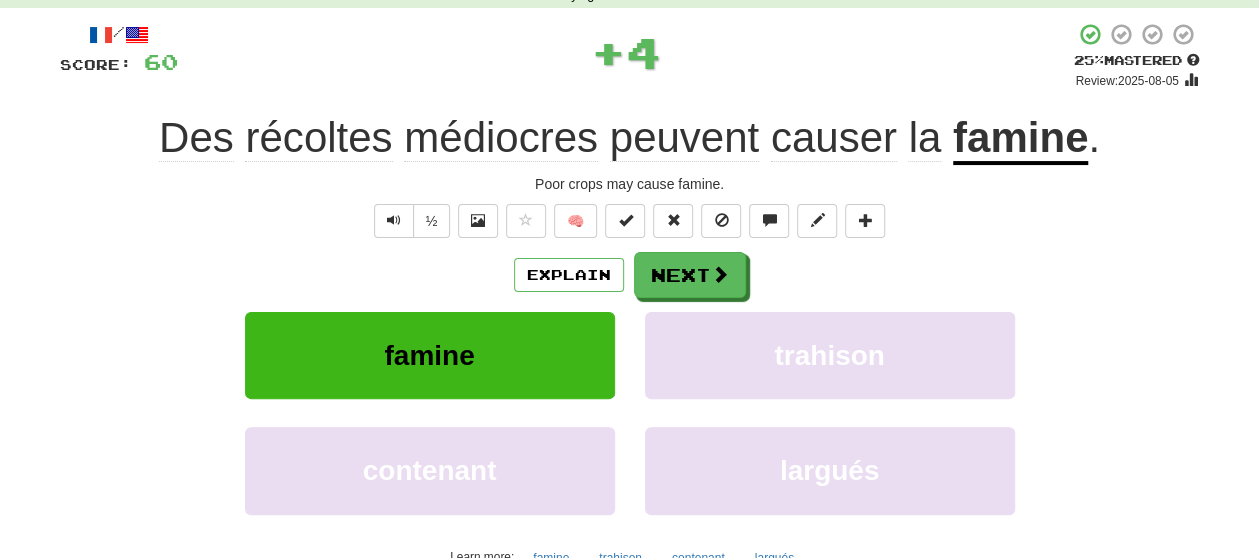 click on "/  Score:   60 + 4 25 %  Mastered Review:  2025-08-05 Des   récoltes   médiocres   peuvent   causer   la   famine . Poor crops may cause famine. ½ 🧠 Explain Next famine trahison contenant largués Learn more: famine trahison contenant largués  Help!  Report" at bounding box center [630, 319] 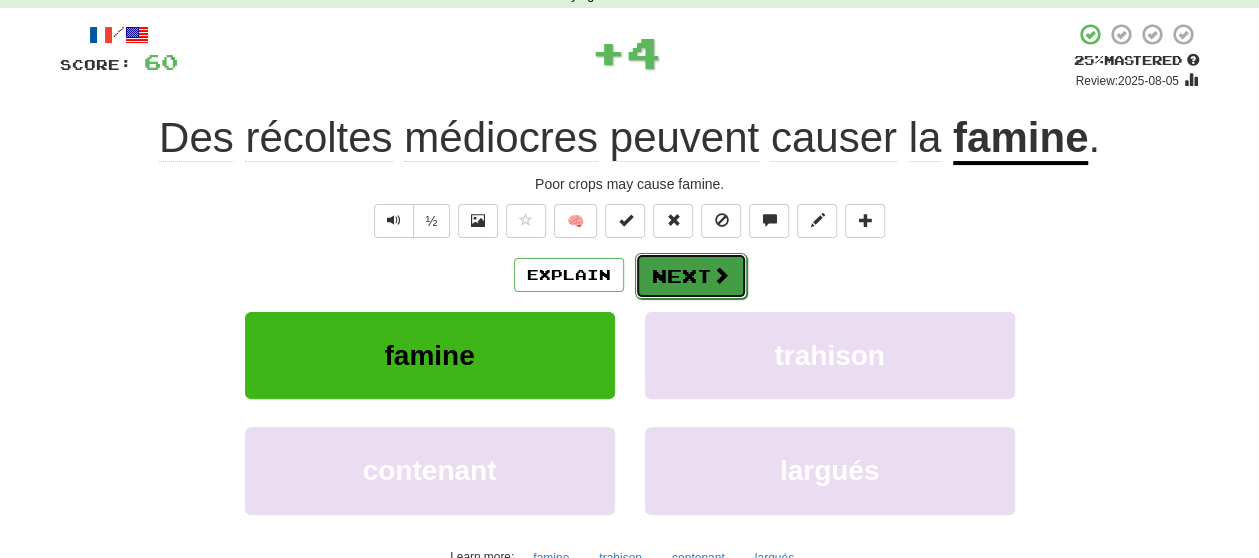 click at bounding box center (721, 275) 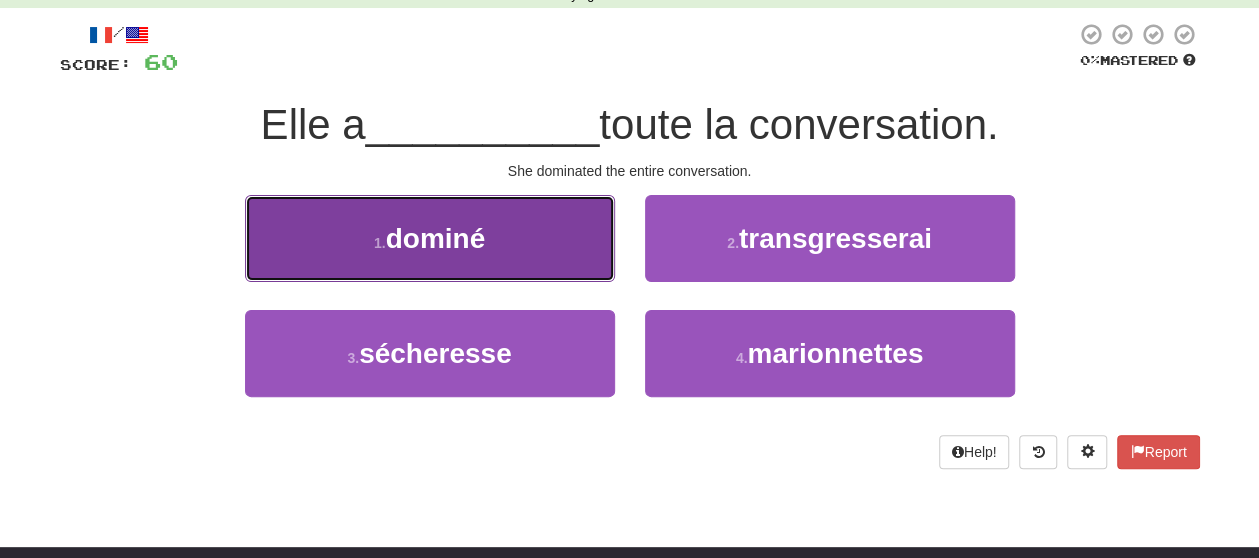 click on "1 .  dominé" at bounding box center [430, 238] 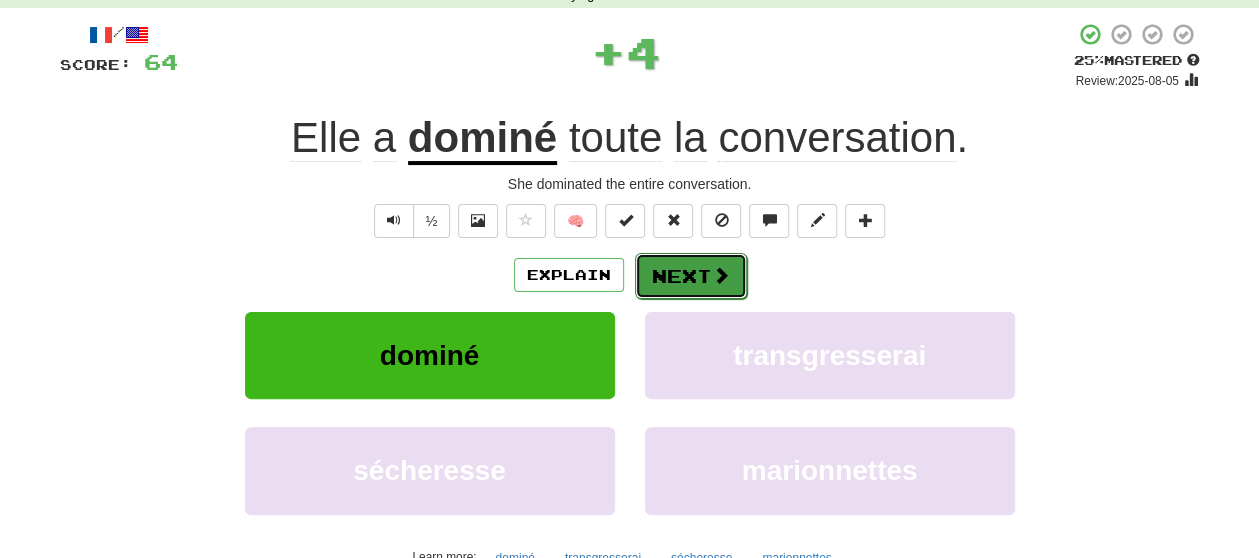 click on "Next" at bounding box center [691, 276] 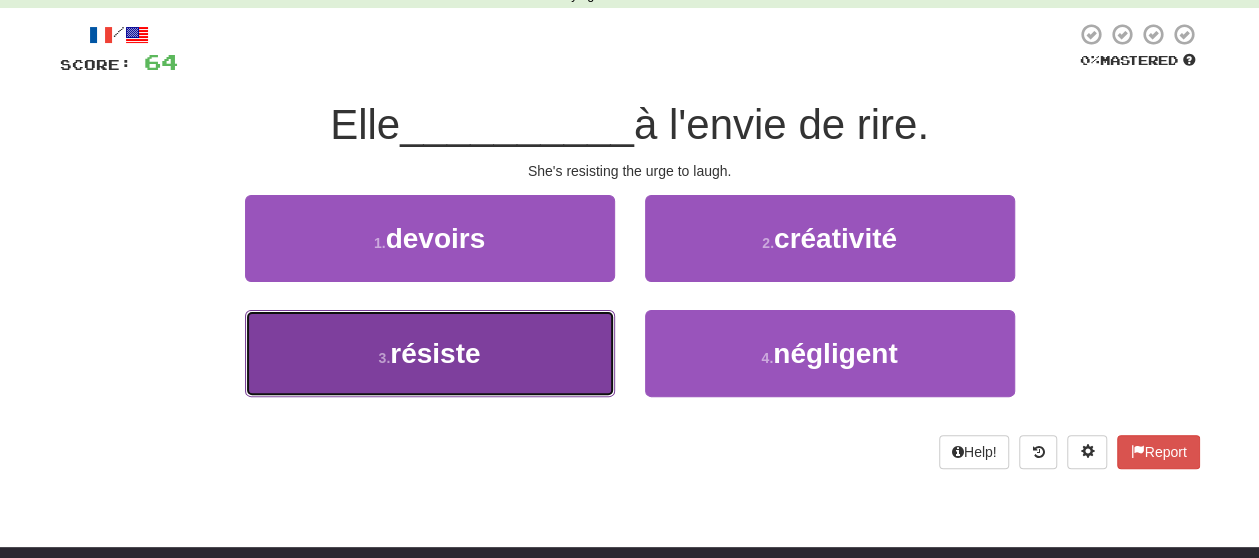 click on "3 .  résiste" at bounding box center (430, 353) 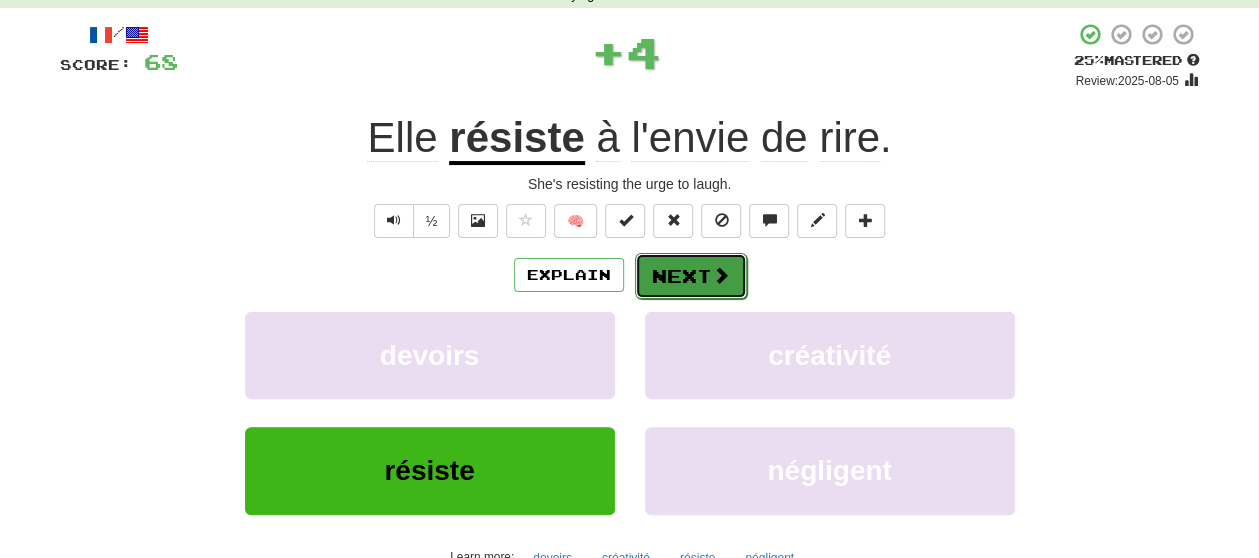 click on "Next" at bounding box center [691, 276] 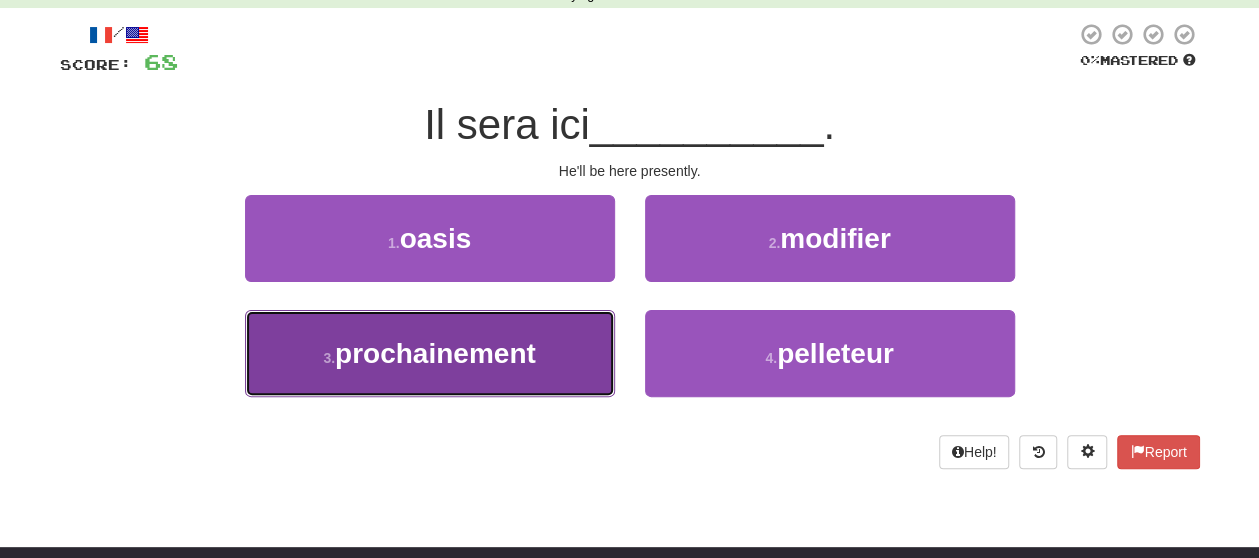 click on "prochainement" at bounding box center (435, 353) 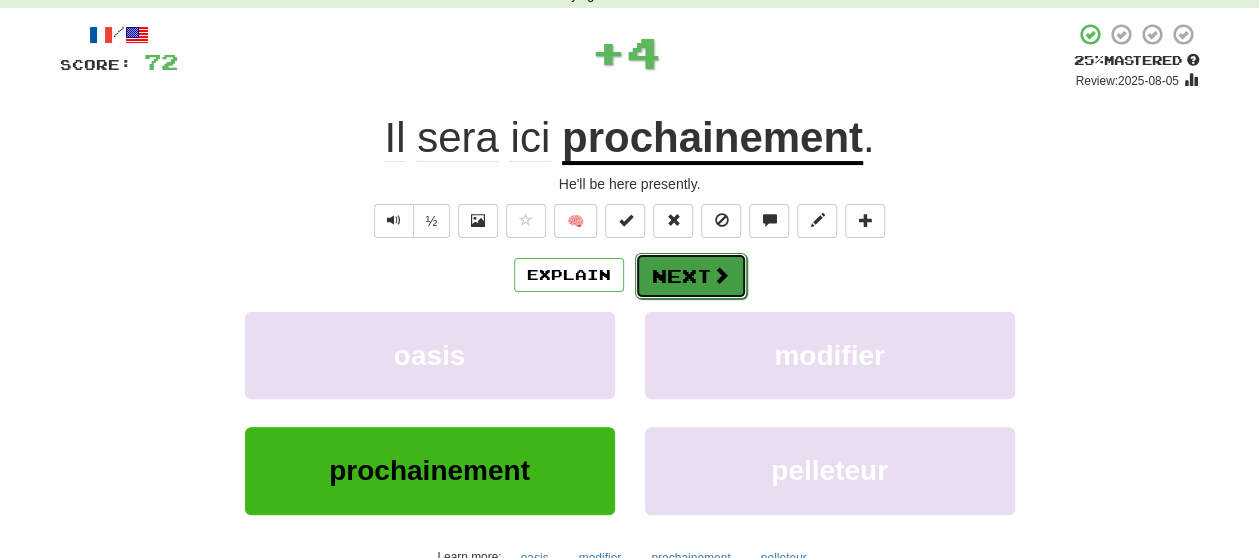 click on "Next" at bounding box center [691, 276] 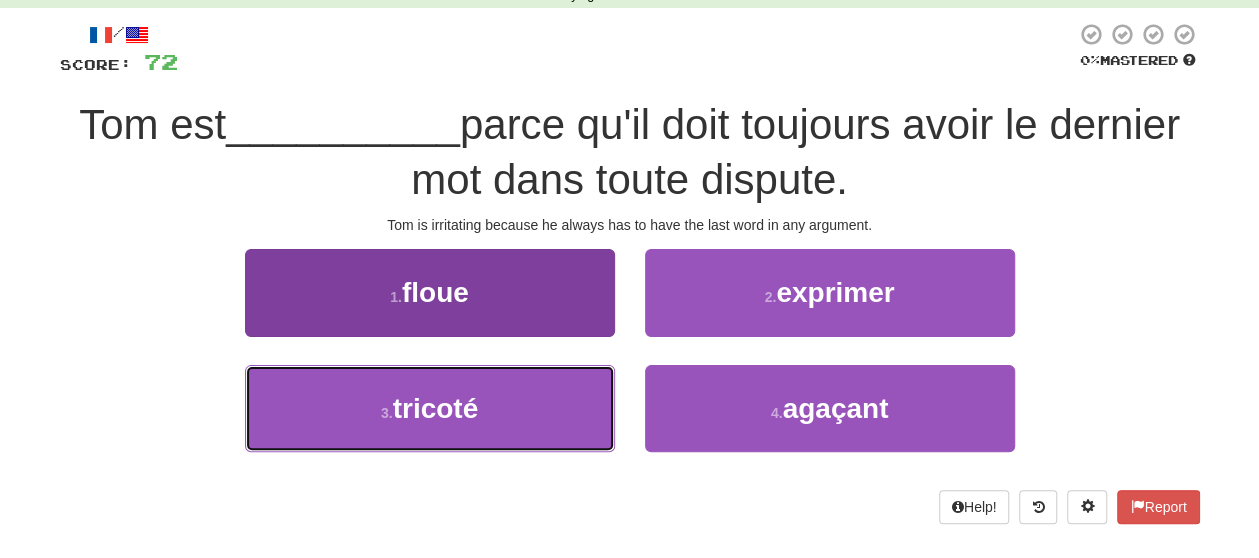 drag, startPoint x: 527, startPoint y: 411, endPoint x: 543, endPoint y: 391, distance: 25.612497 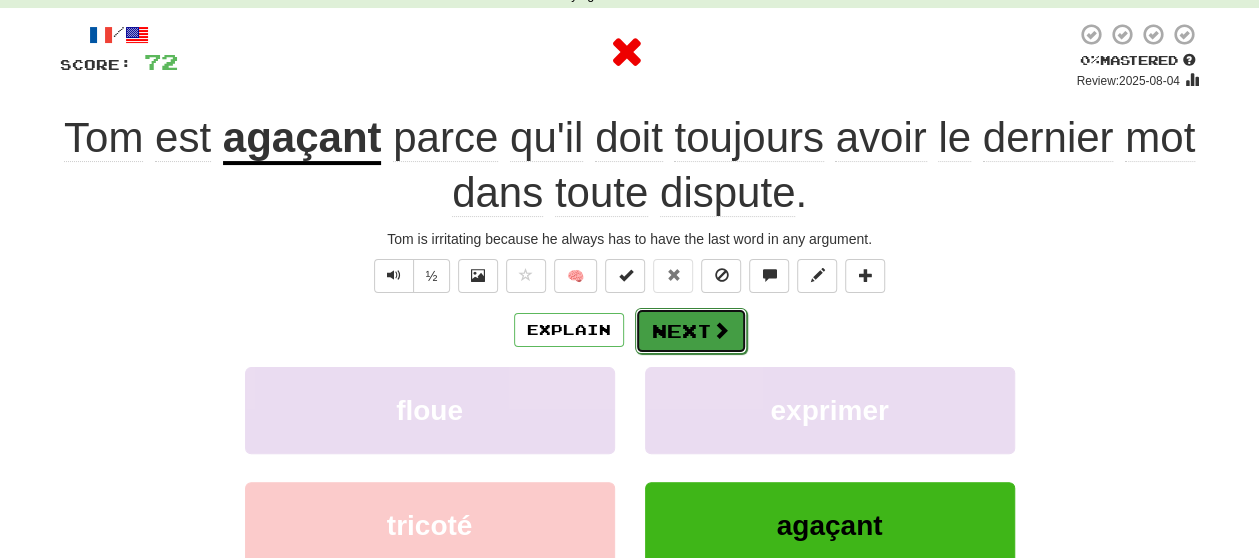 click on "Next" at bounding box center (691, 331) 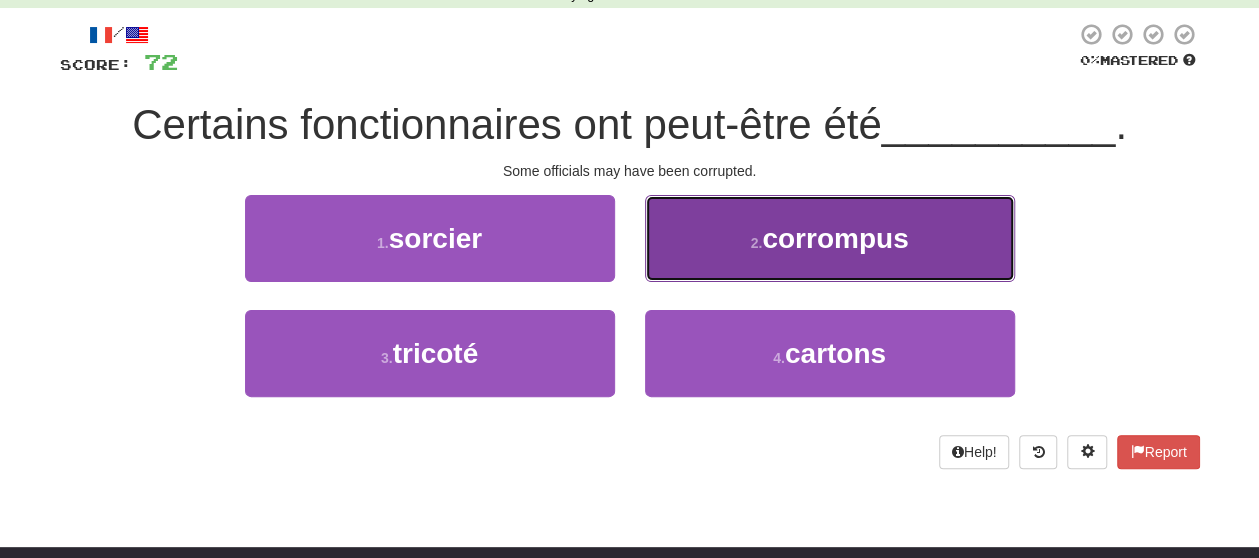 click on "2 .  corrompus" at bounding box center [830, 238] 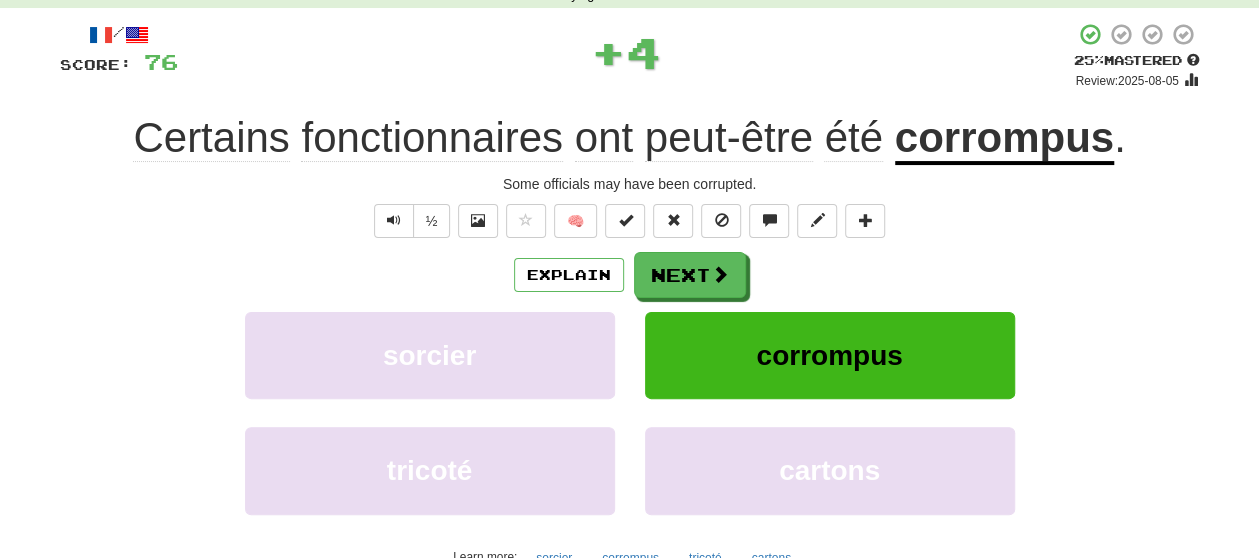 click on "/  Score:   76 + 4 25 %  Mastered Review:  2025-08-05 Certains   fonctionnaires   ont   peut-être   été   corrompus . Some officials may have been corrupted. ½ 🧠 Explain Next sorcier corrompus tricoté cartons Learn more: sorcier corrompus tricoté cartons  Help!  Report" at bounding box center [630, 319] 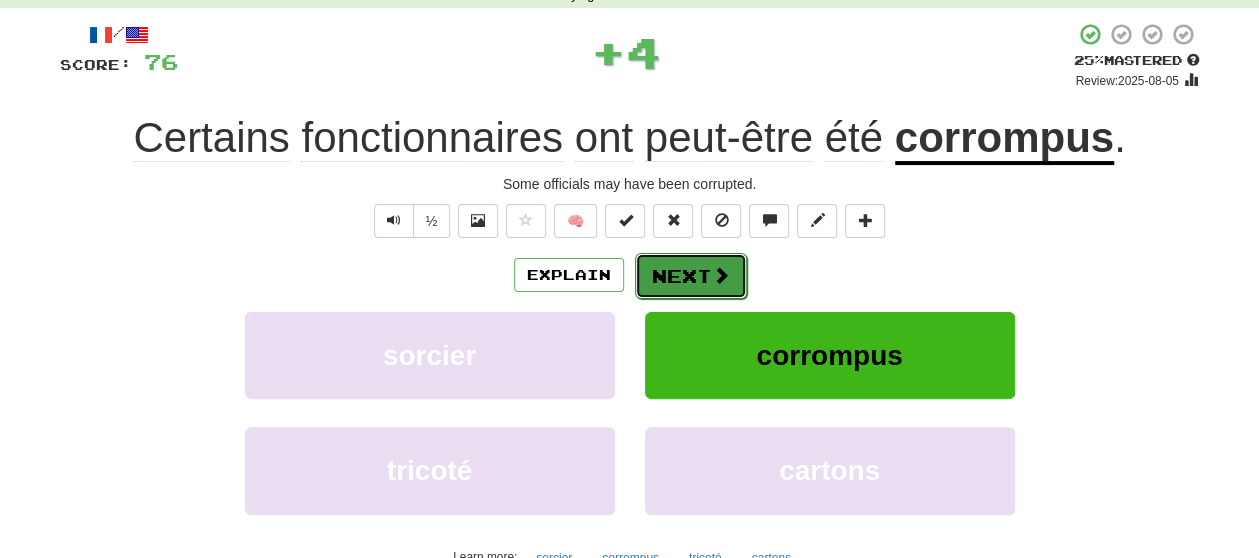 click on "Next" at bounding box center [691, 276] 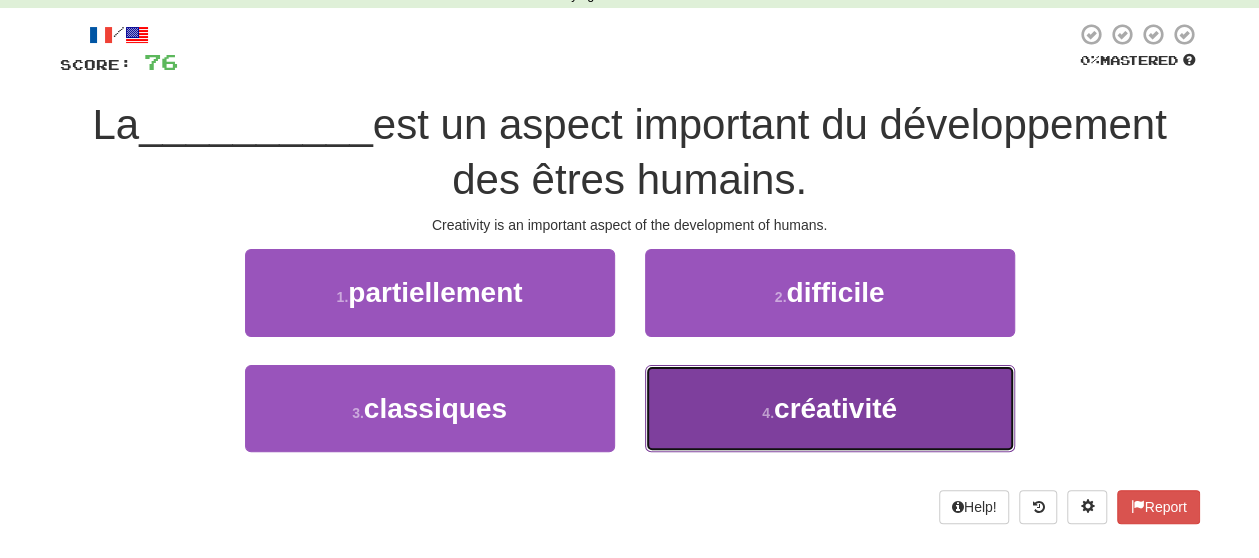 click on "4 .  créativité" at bounding box center [830, 408] 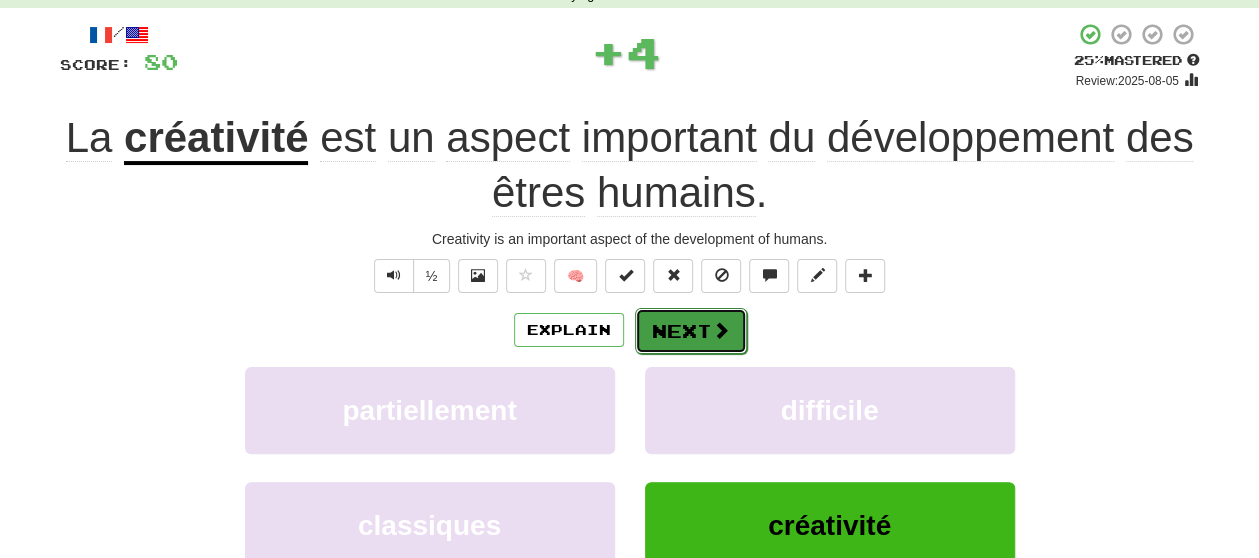 click on "Next" at bounding box center (691, 331) 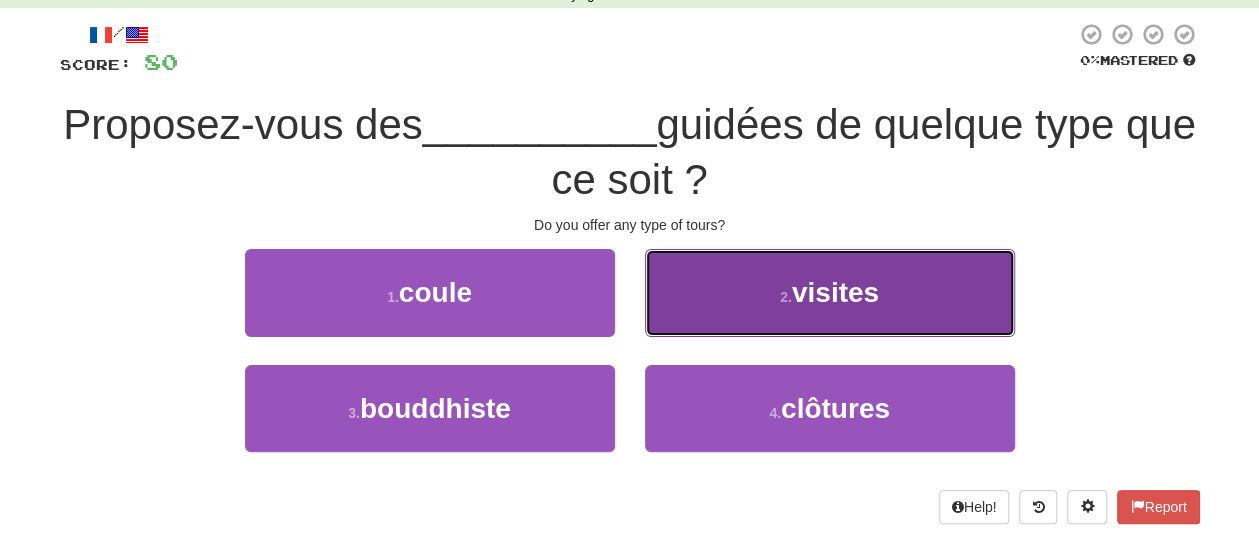 click on "2 .  visites" at bounding box center [830, 292] 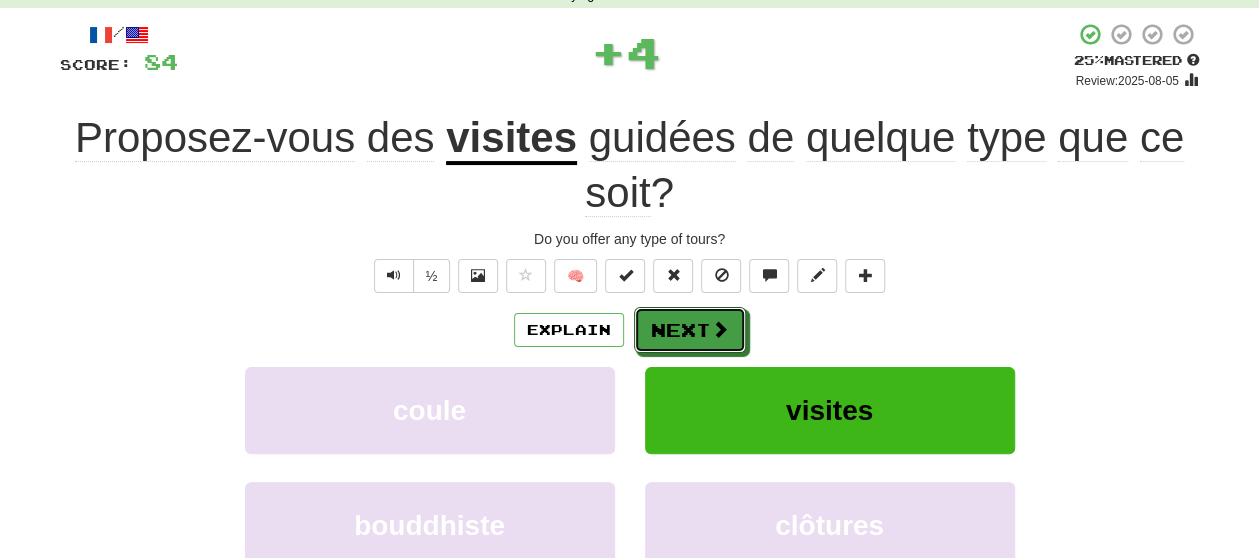 click on "Next" at bounding box center [690, 330] 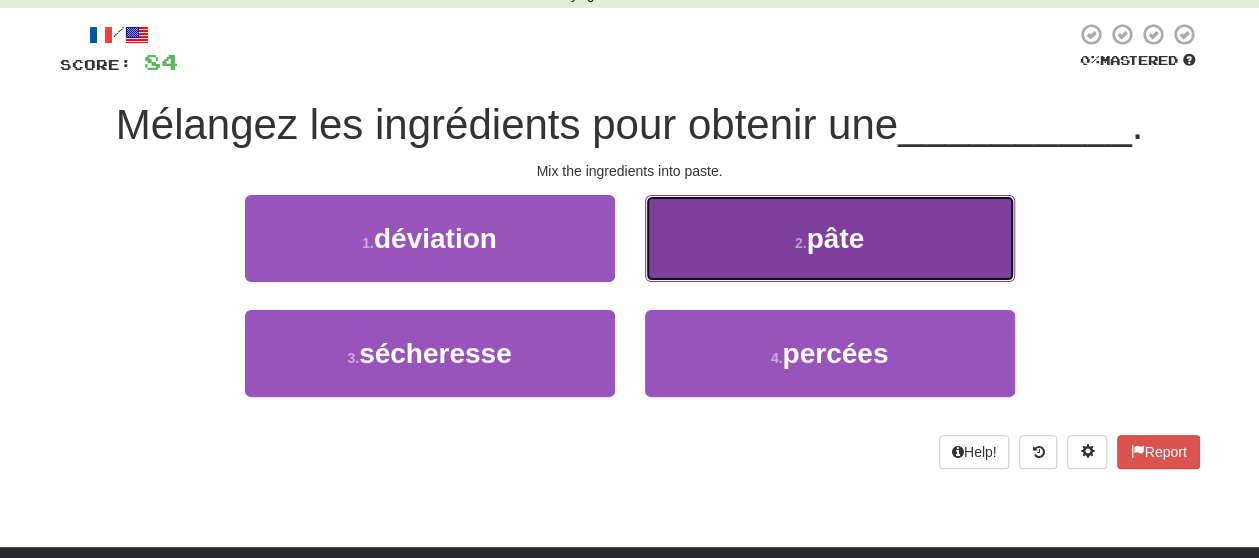 click on "2 .  pâte" at bounding box center (830, 238) 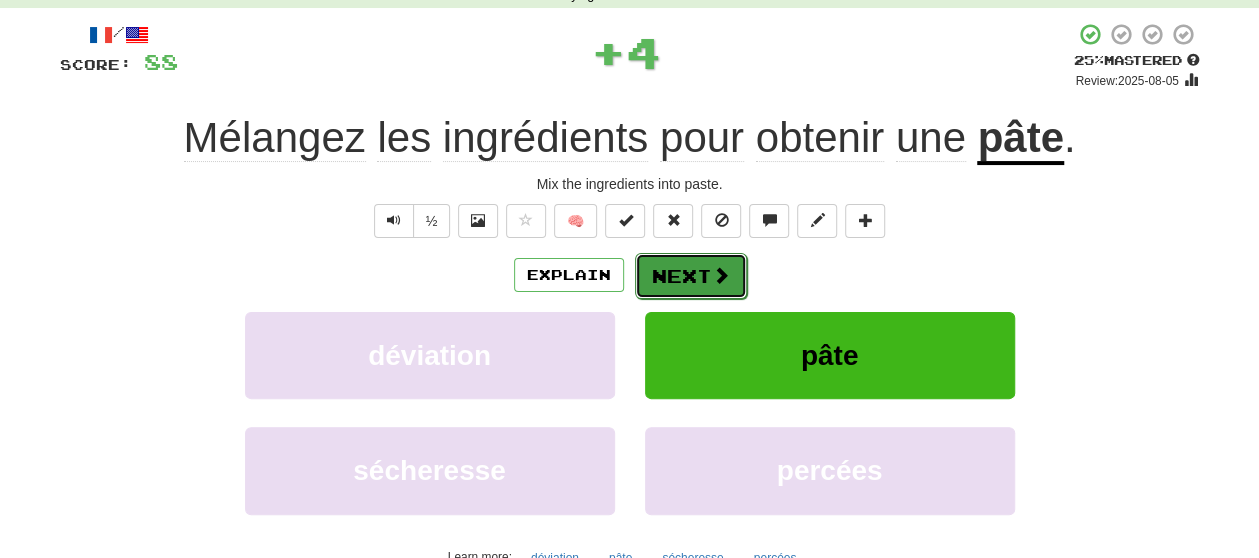 click at bounding box center [721, 275] 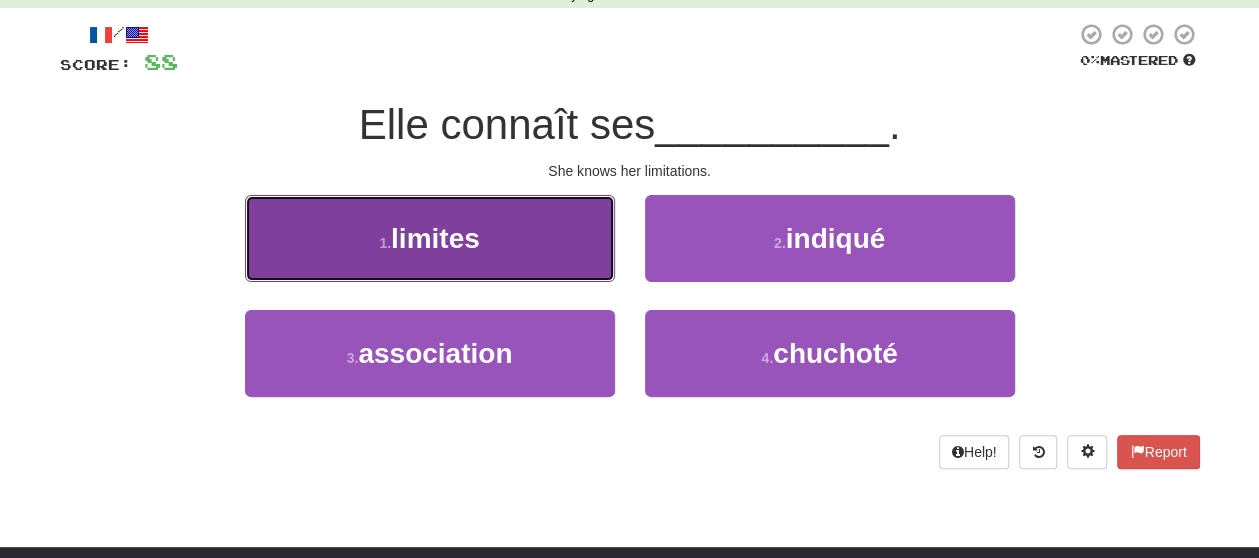 click on "1 .  limites" at bounding box center (430, 238) 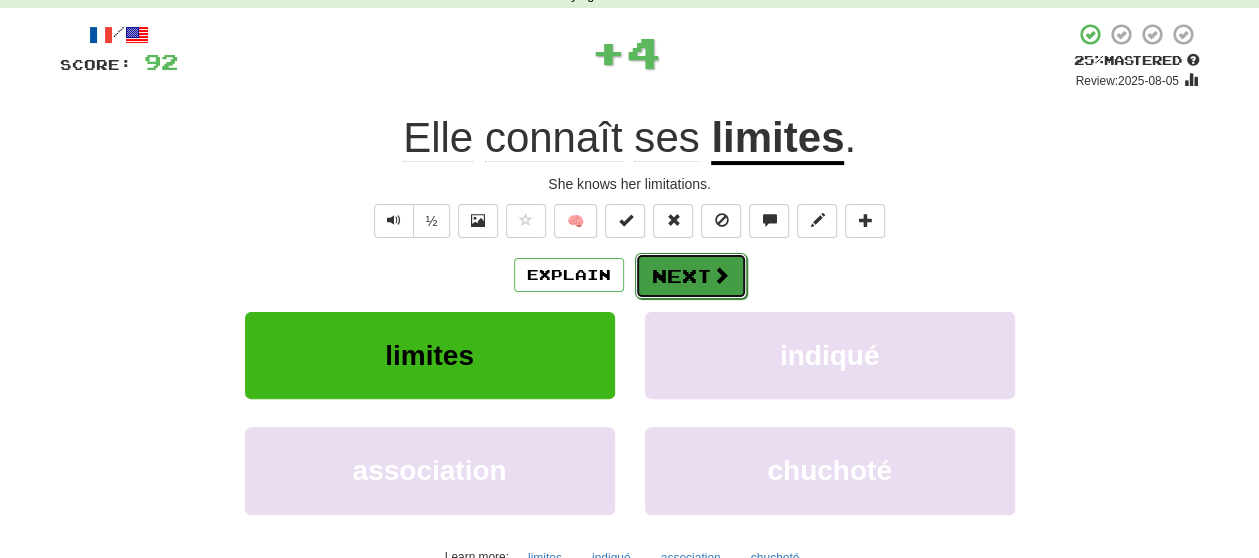 click on "Next" at bounding box center [691, 276] 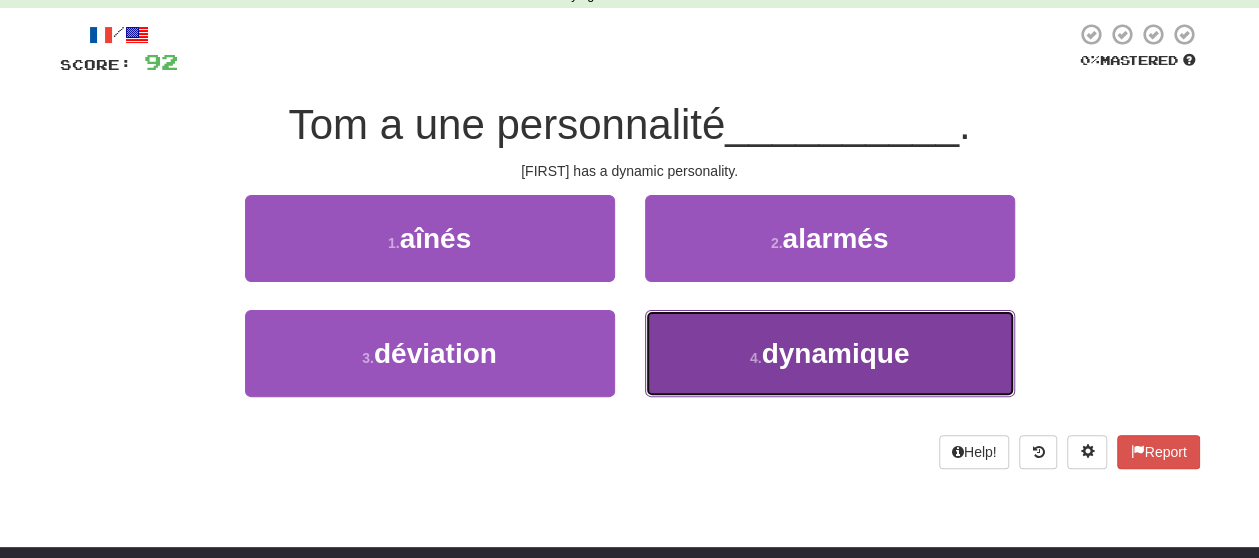 click on "4 .  dynamique" at bounding box center (830, 353) 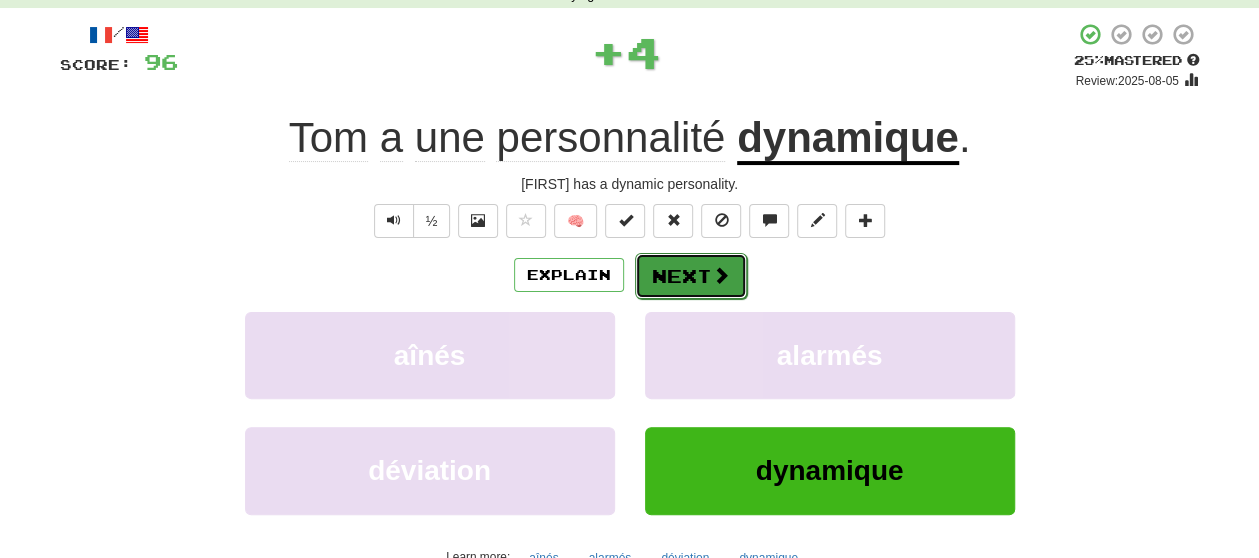 click on "Next" at bounding box center [691, 276] 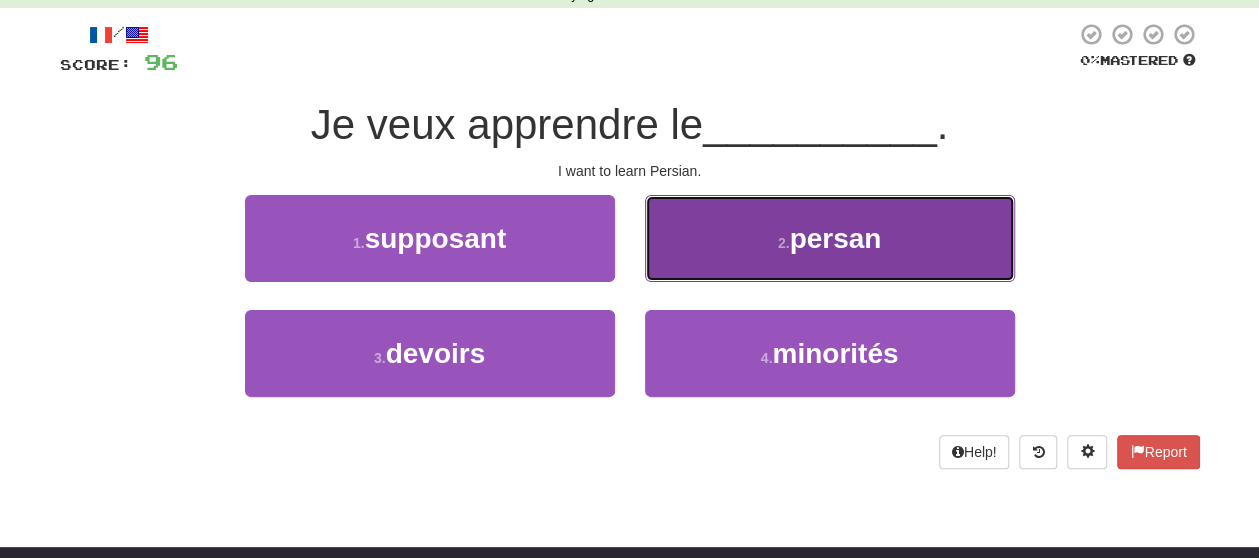 click on "2 .  persan" at bounding box center (830, 238) 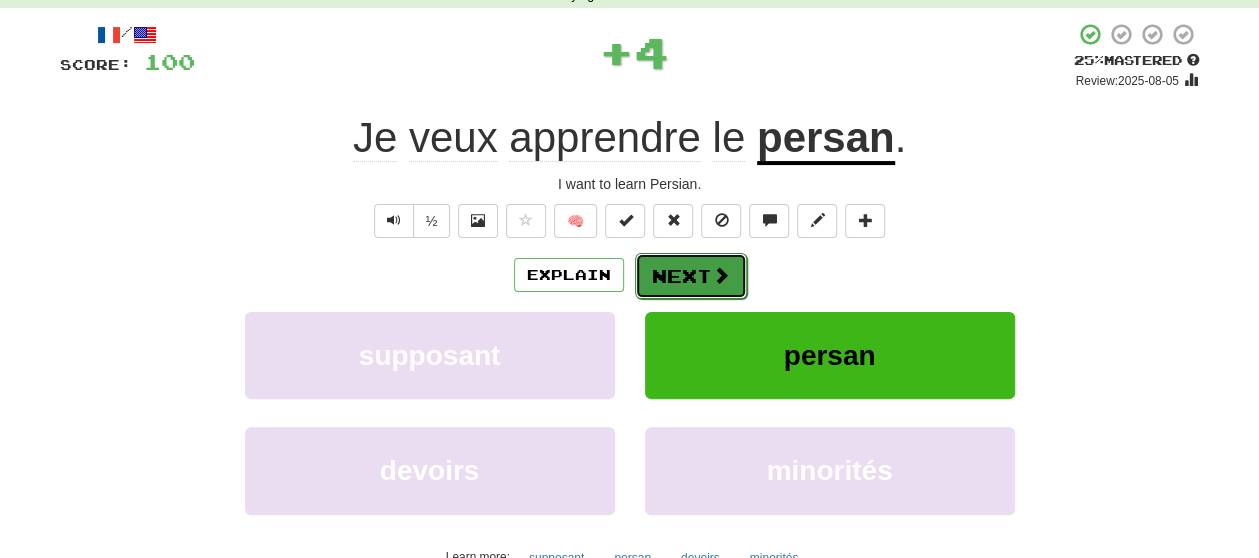 click on "Next" at bounding box center (691, 276) 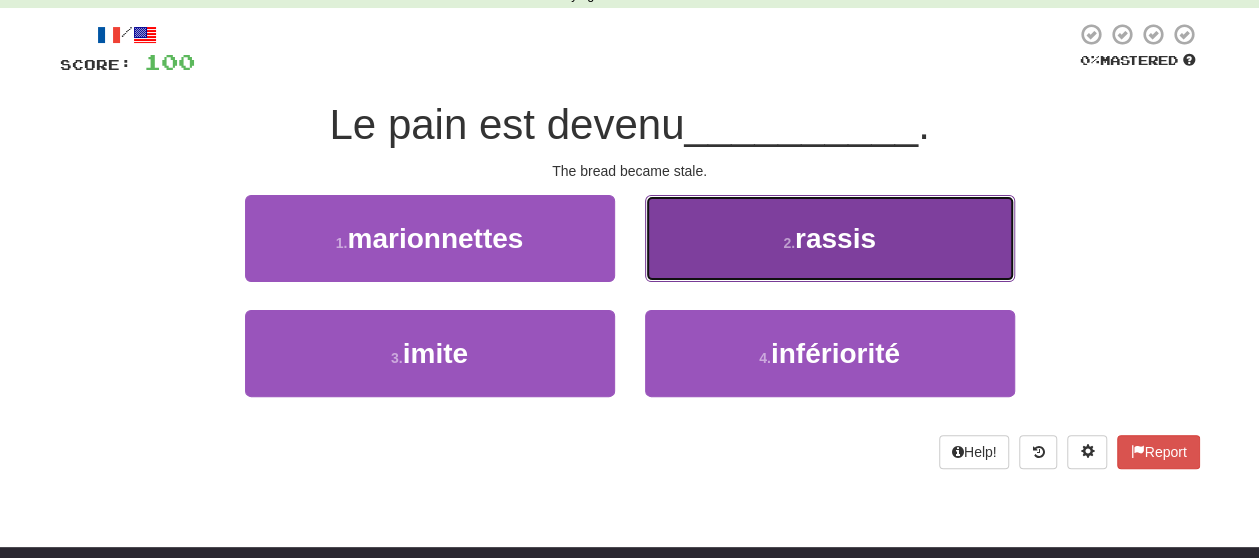 click on "2 .  rassis" at bounding box center (830, 238) 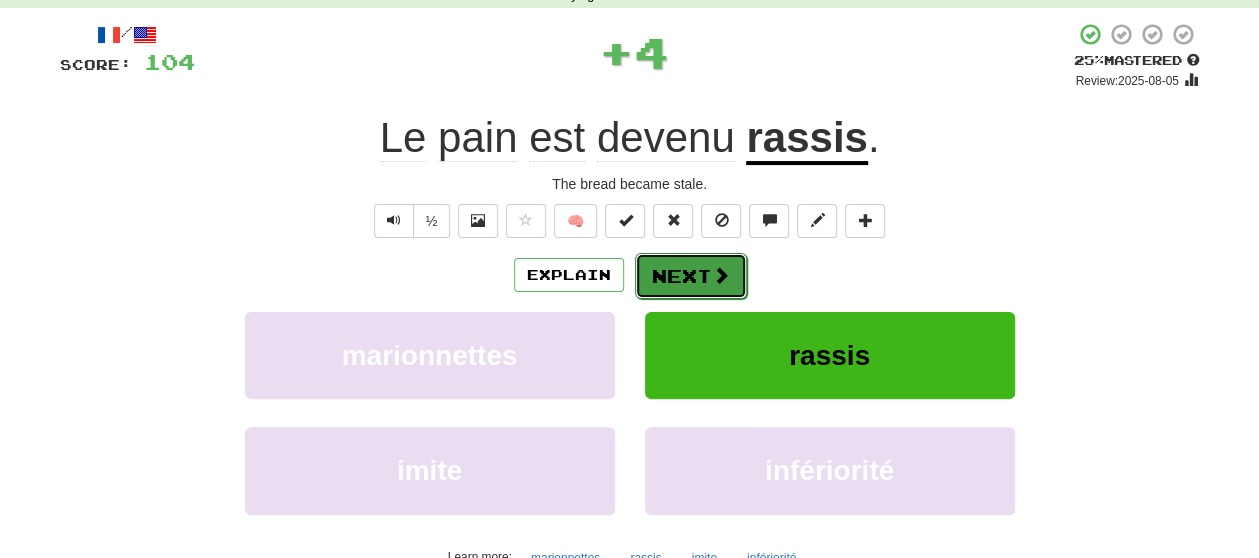 click on "Next" at bounding box center [691, 276] 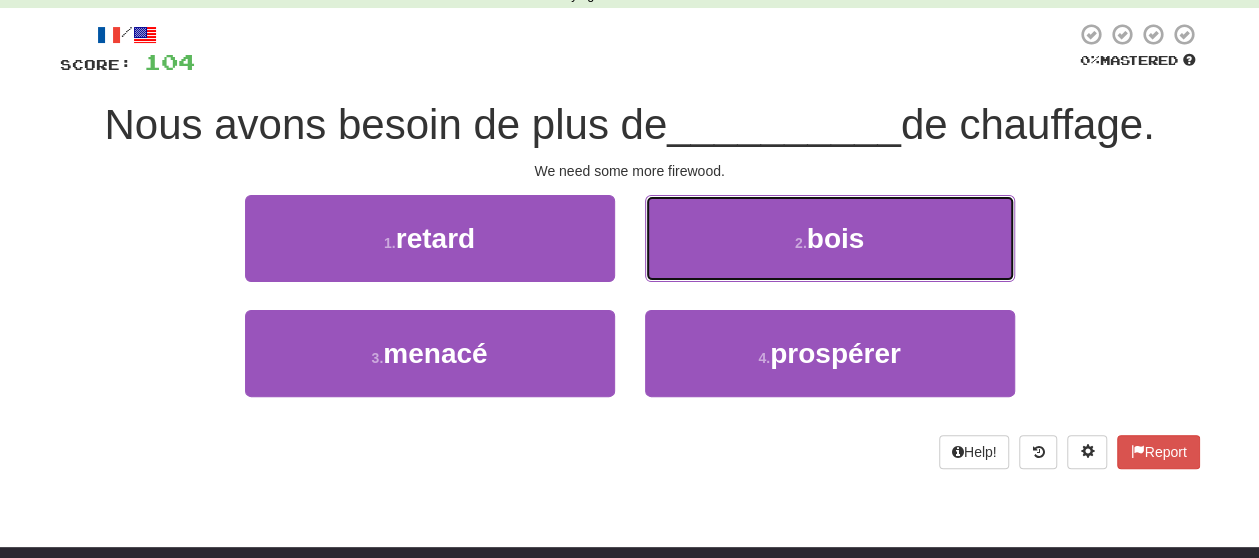 click on "2 .  bois" at bounding box center (830, 238) 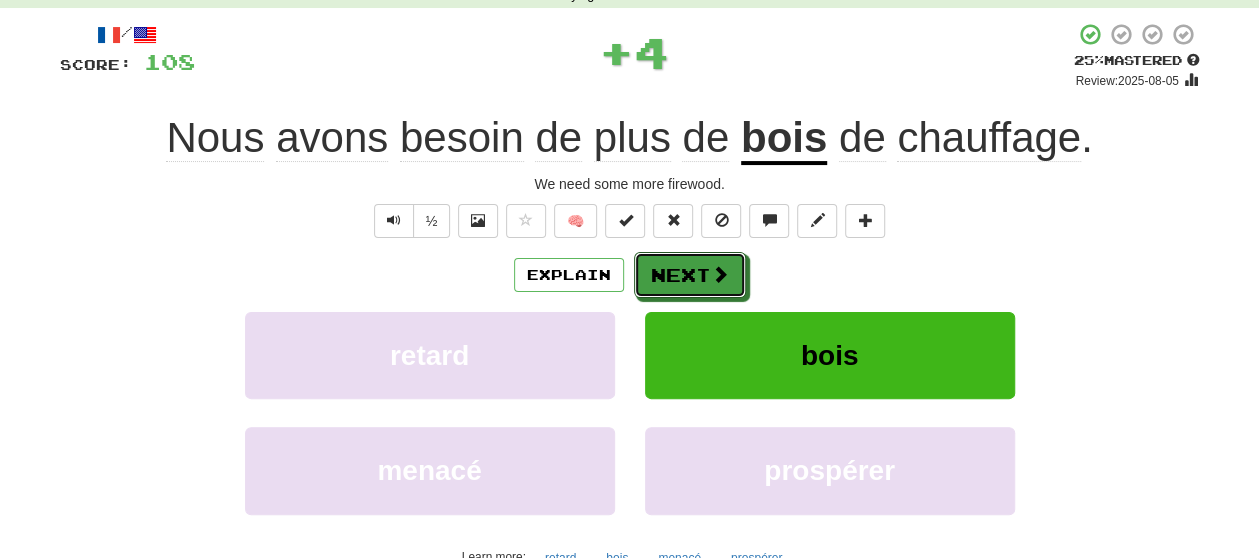 click on "Next" at bounding box center [690, 275] 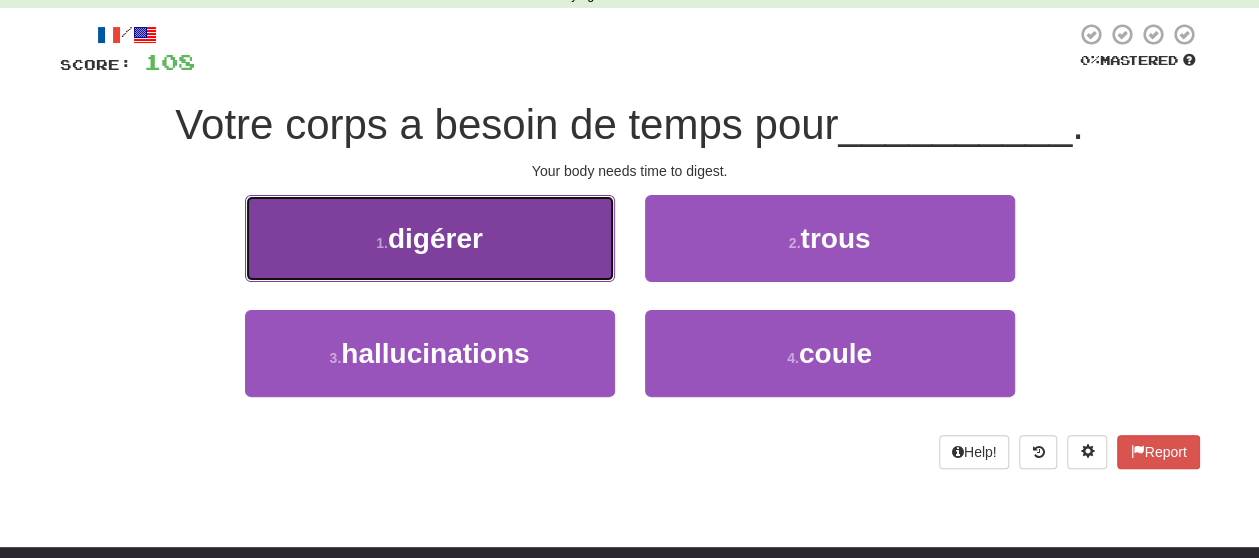 click on "1 .  digérer" at bounding box center (430, 238) 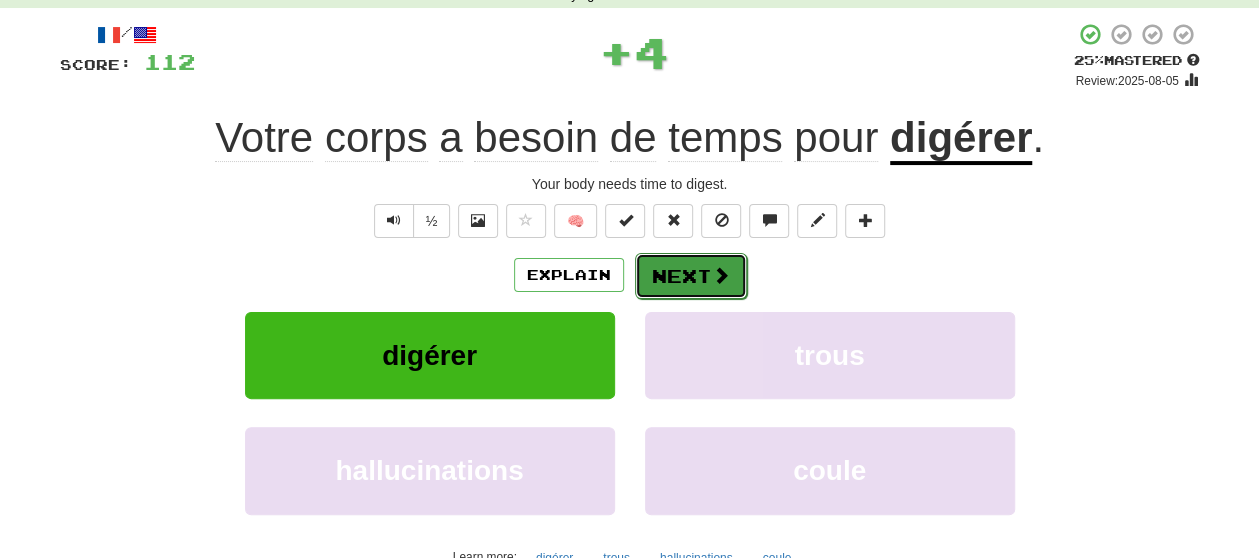 click on "Next" at bounding box center (691, 276) 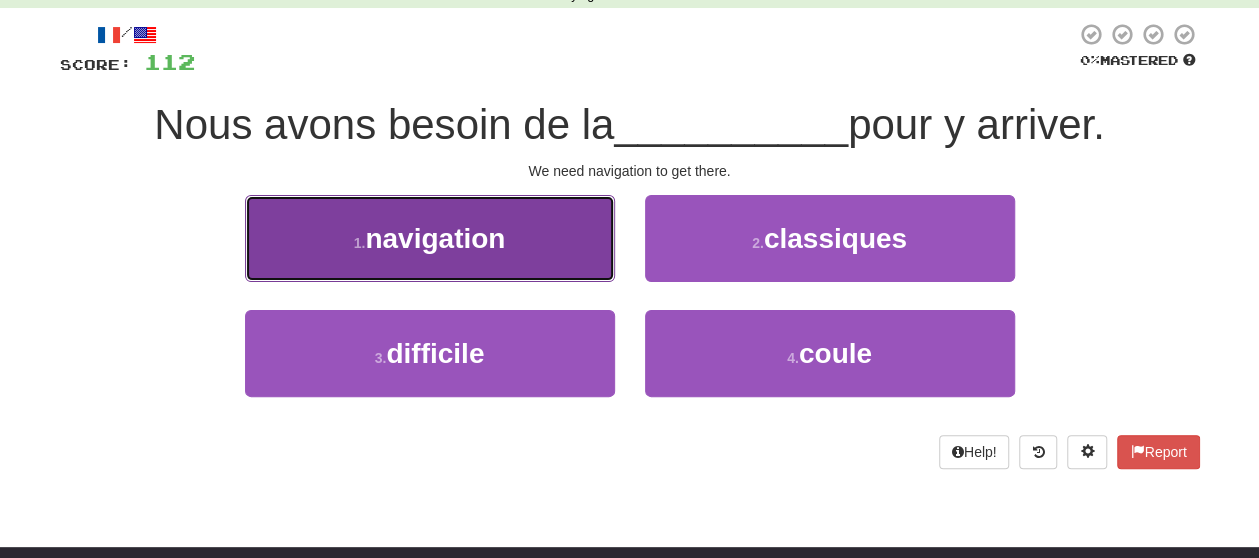 click on "1 .  navigation" at bounding box center [430, 238] 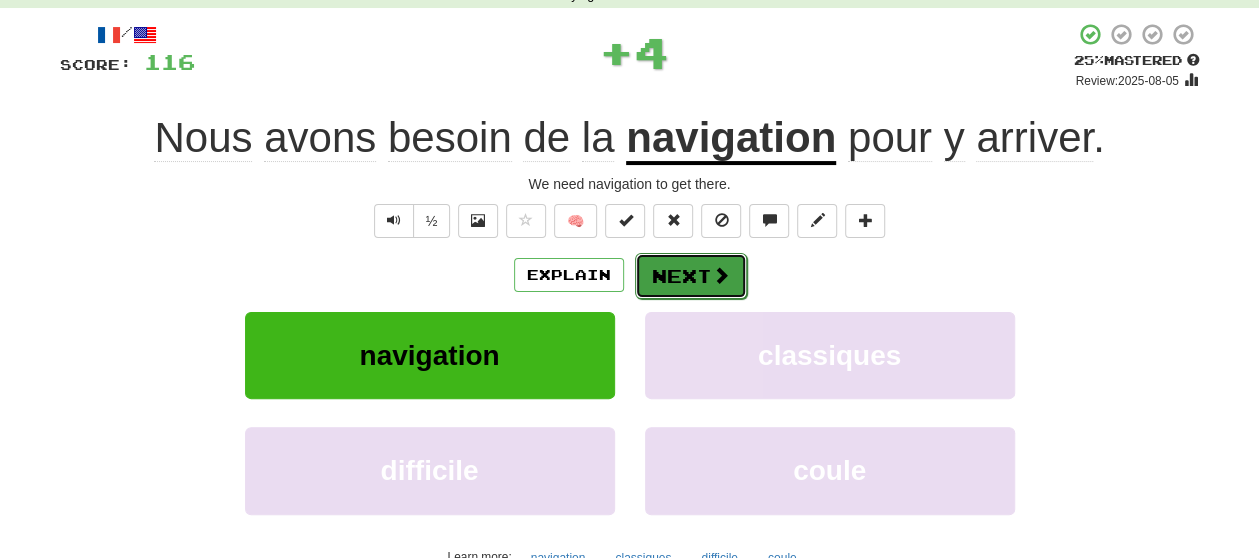click on "Next" at bounding box center (691, 276) 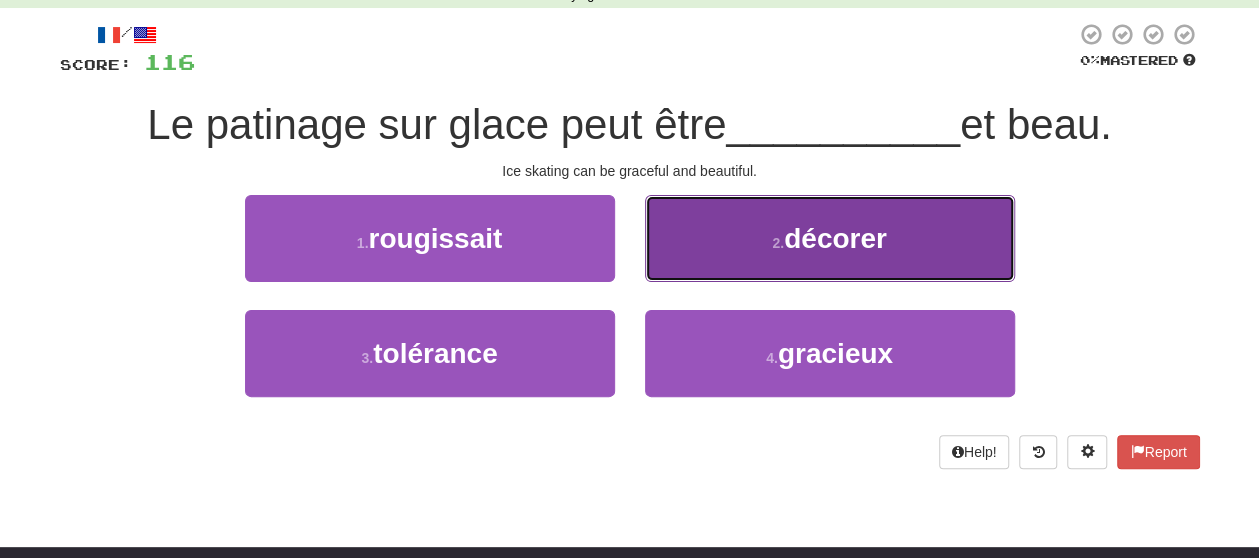 click on "décorer" at bounding box center [835, 238] 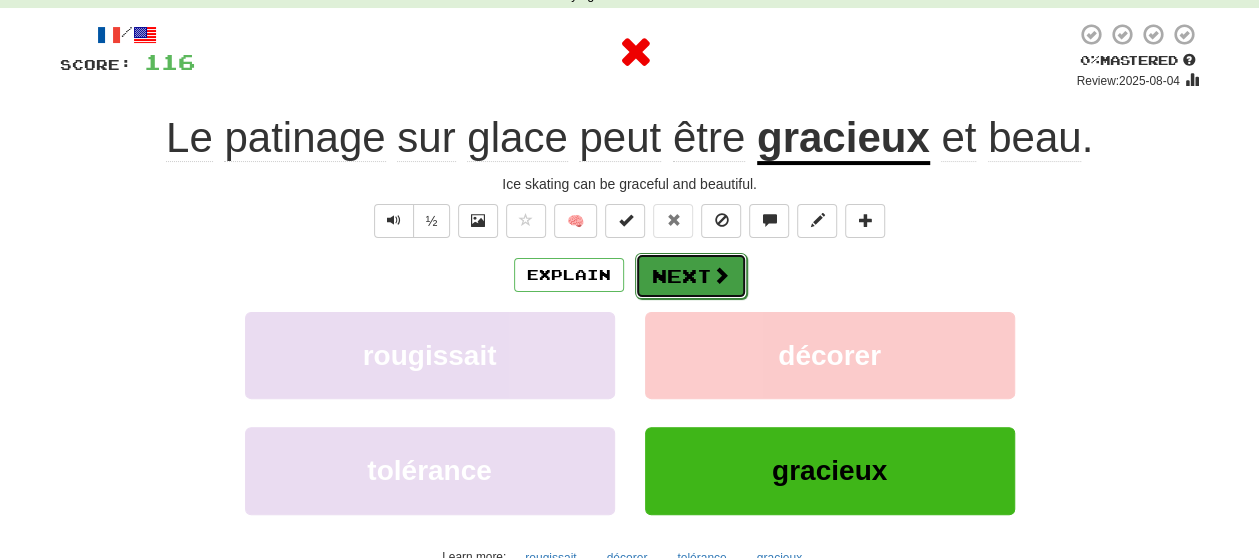 click on "Next" at bounding box center (691, 276) 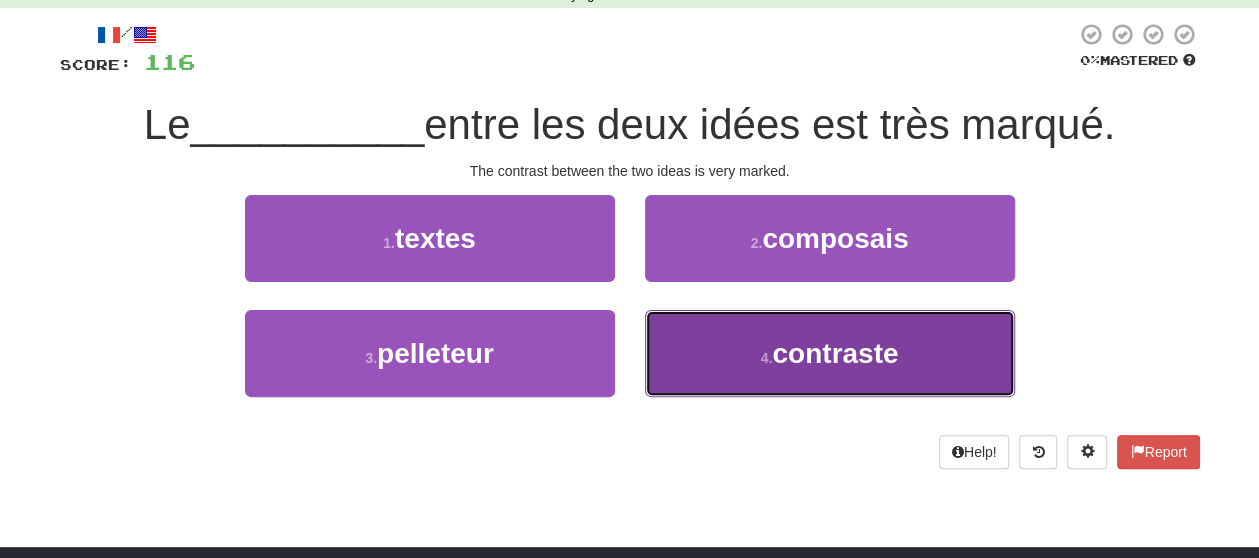 drag, startPoint x: 727, startPoint y: 352, endPoint x: 726, endPoint y: 304, distance: 48.010414 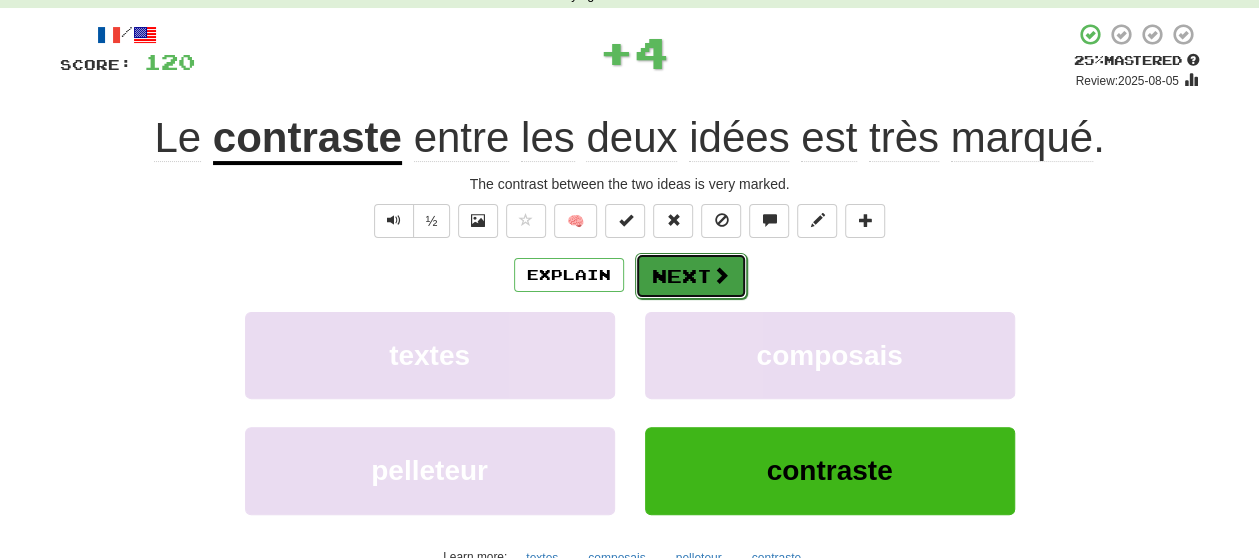click on "Next" at bounding box center [691, 276] 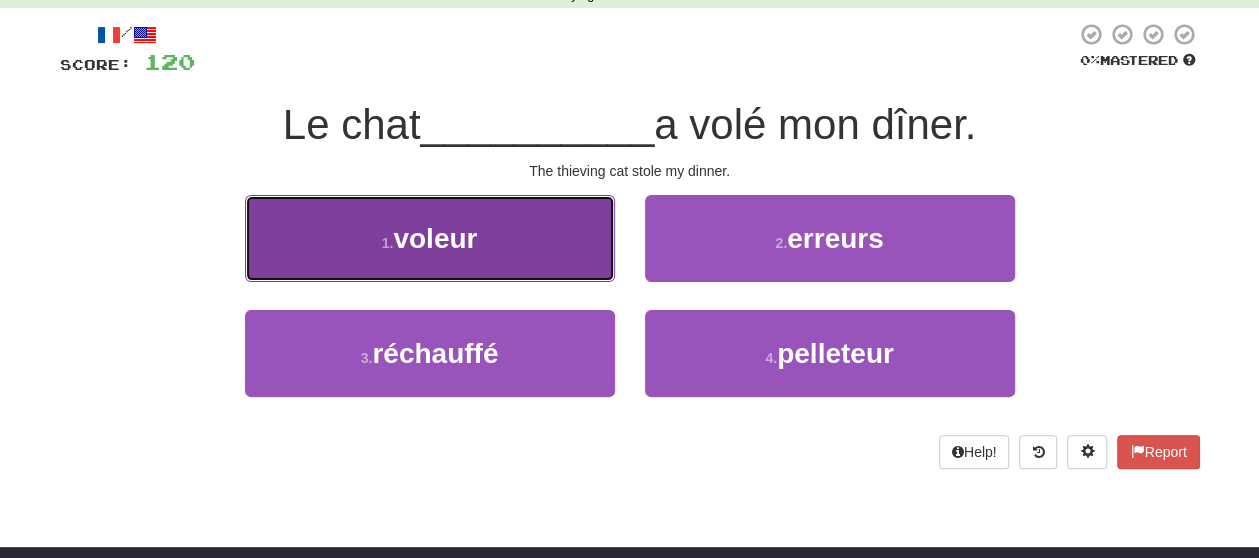 click on "1 .  voleur" at bounding box center [430, 238] 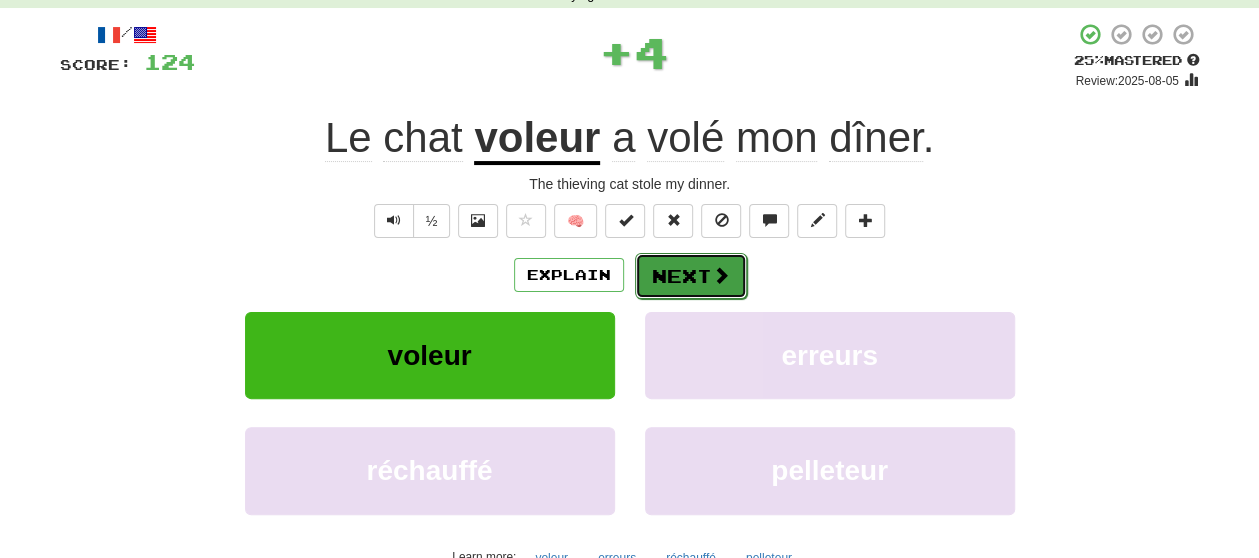 click on "Next" at bounding box center (691, 276) 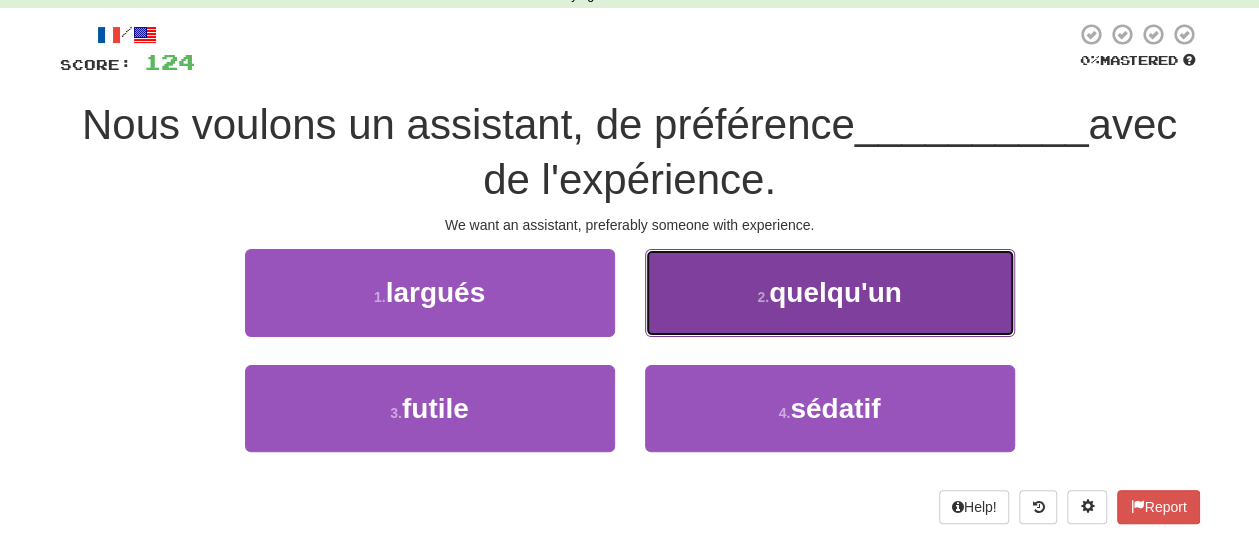 click on "2 .  quelqu'un" at bounding box center (830, 292) 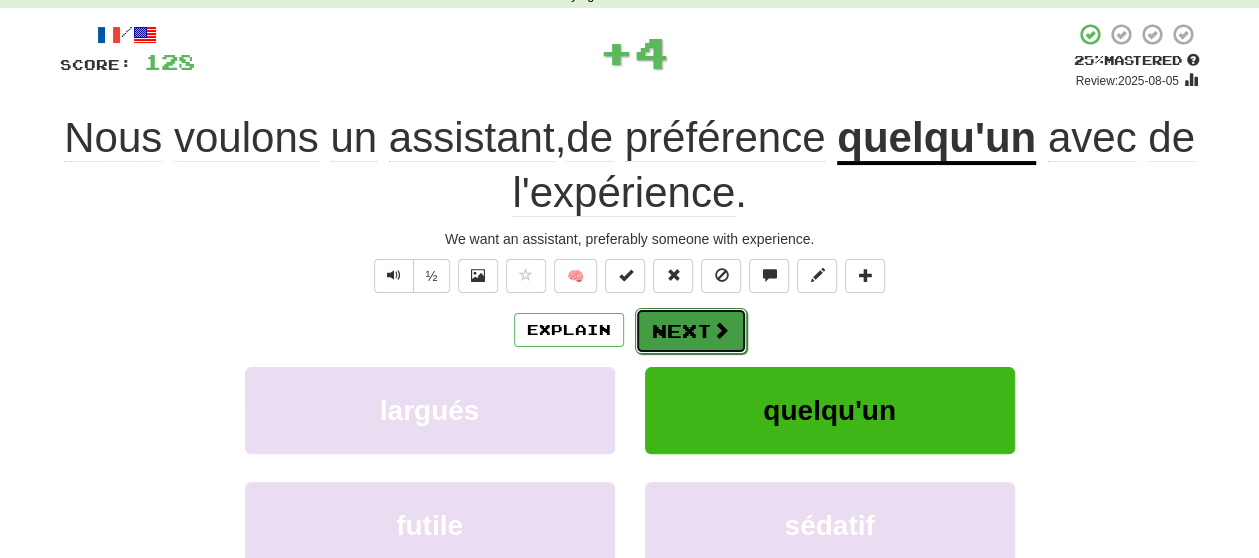 click at bounding box center (721, 330) 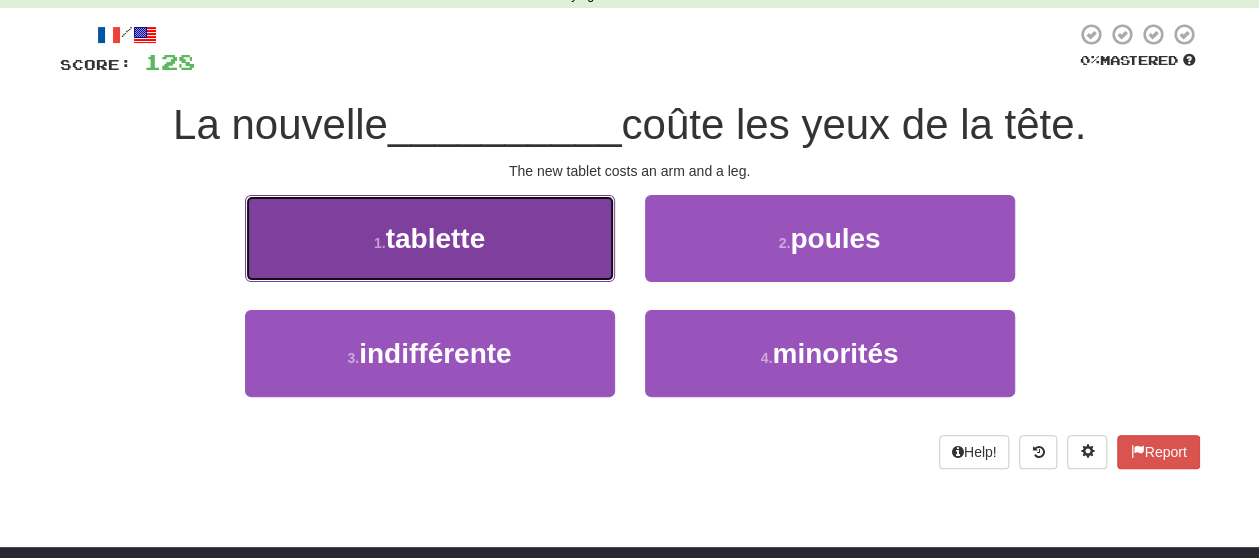 click on "1 .  tablette" at bounding box center [430, 238] 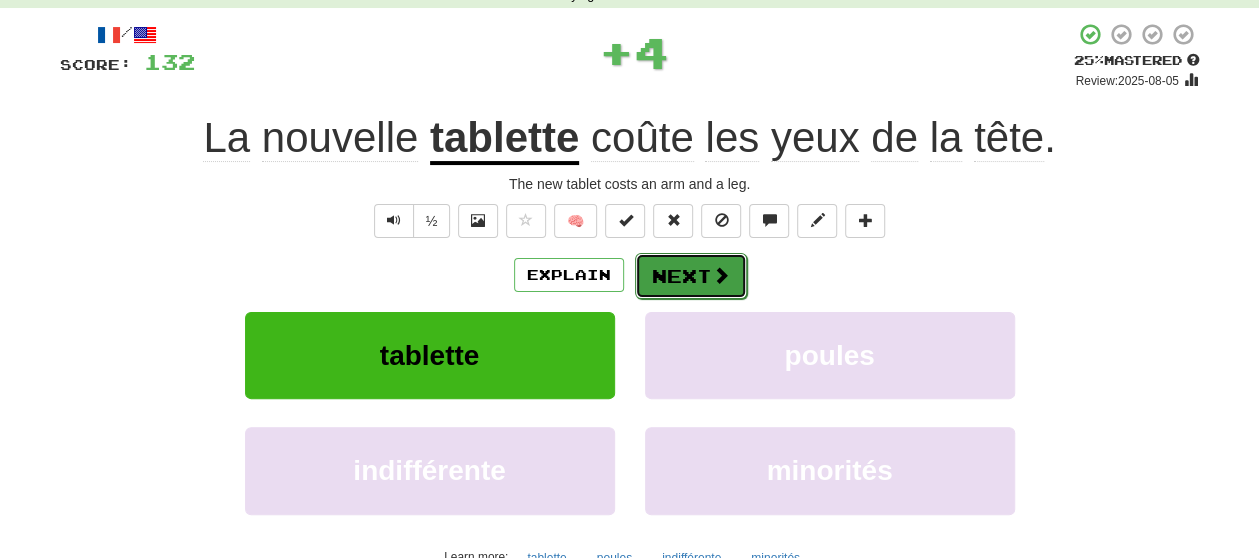 click on "Next" at bounding box center (691, 276) 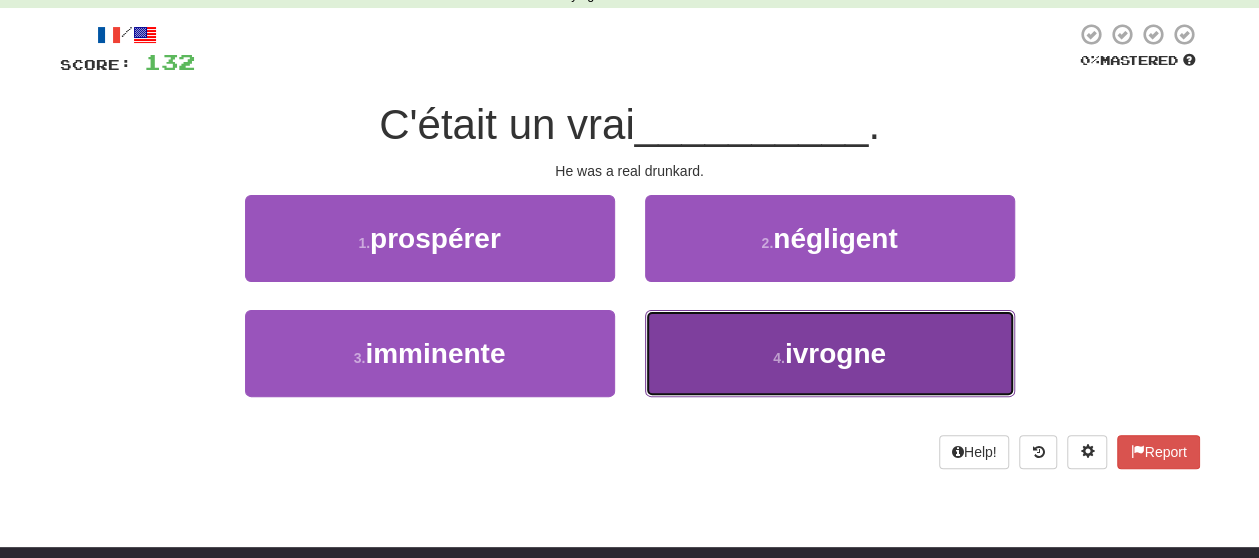 click on "4 .  ivrogne" at bounding box center (830, 353) 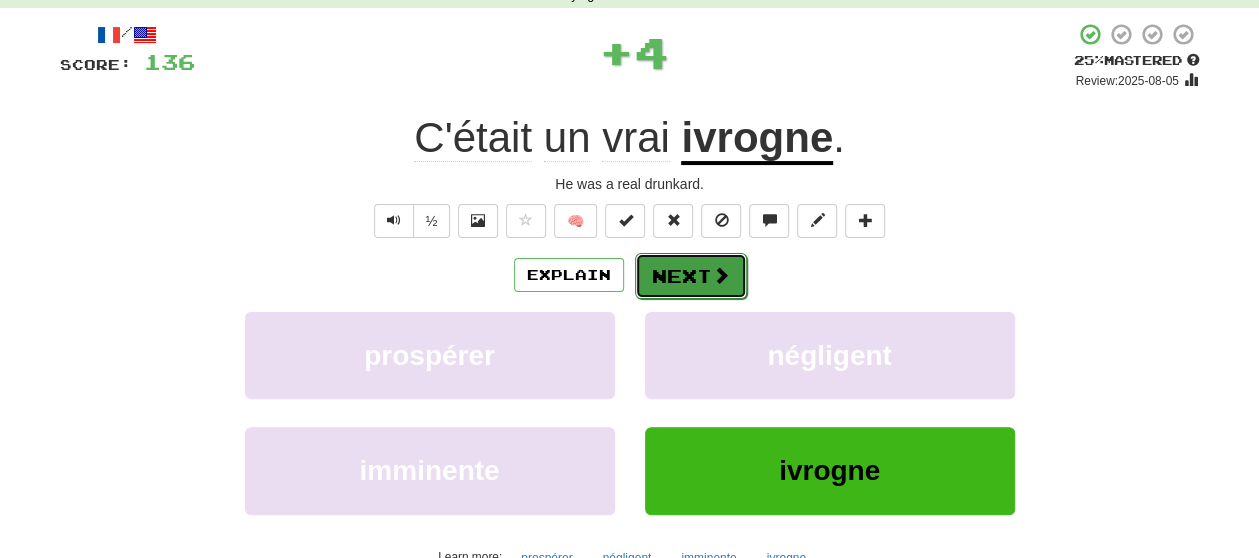 click on "Next" at bounding box center [691, 276] 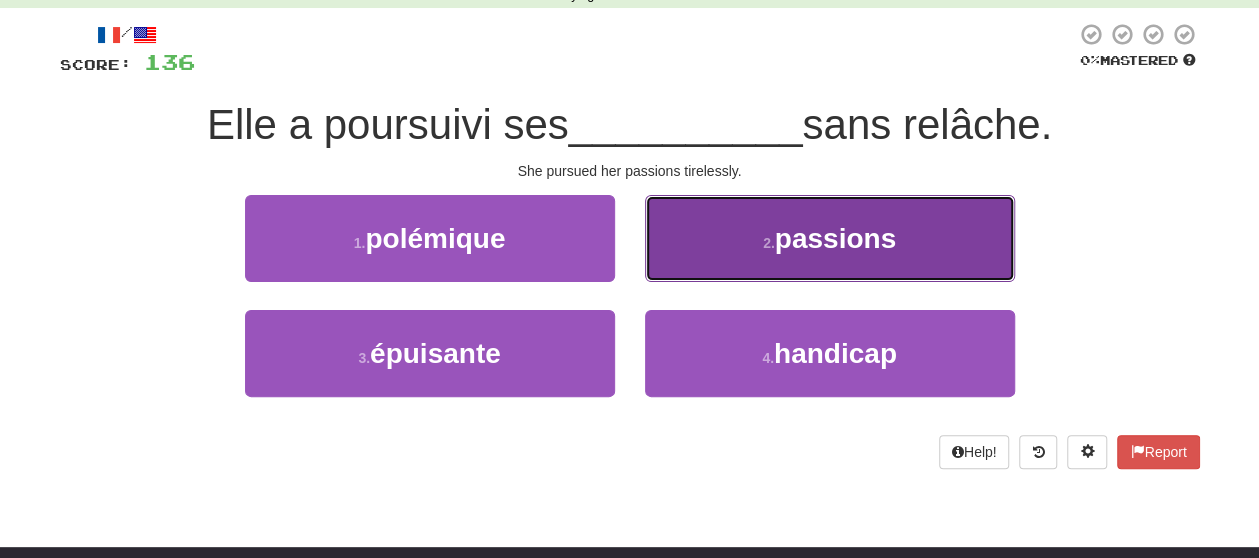 click on "2 .  passions" at bounding box center [830, 238] 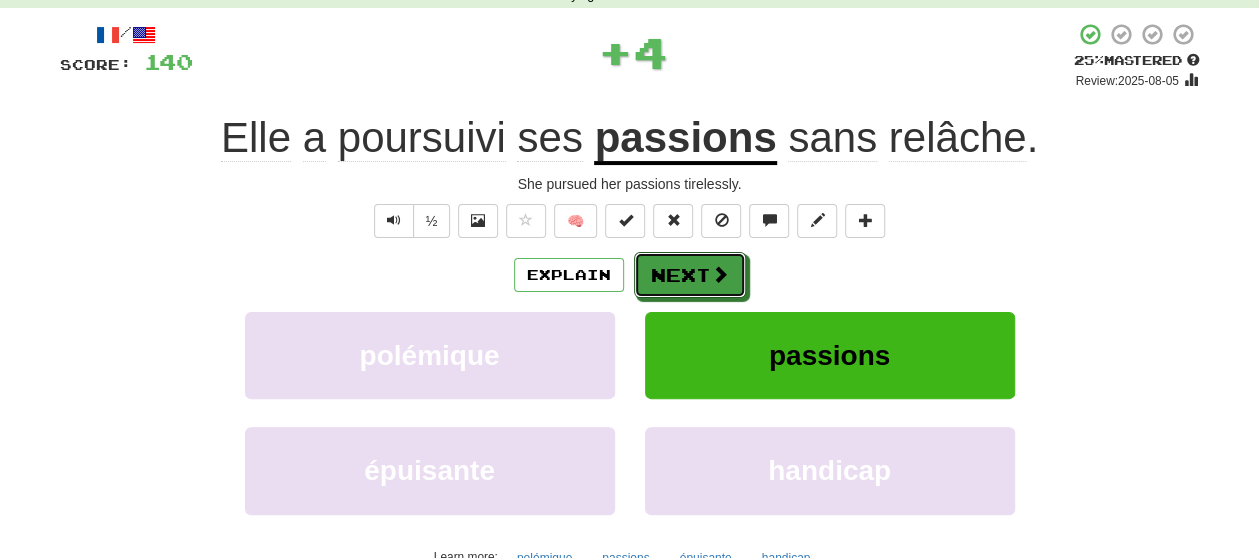 click on "Next" at bounding box center (690, 275) 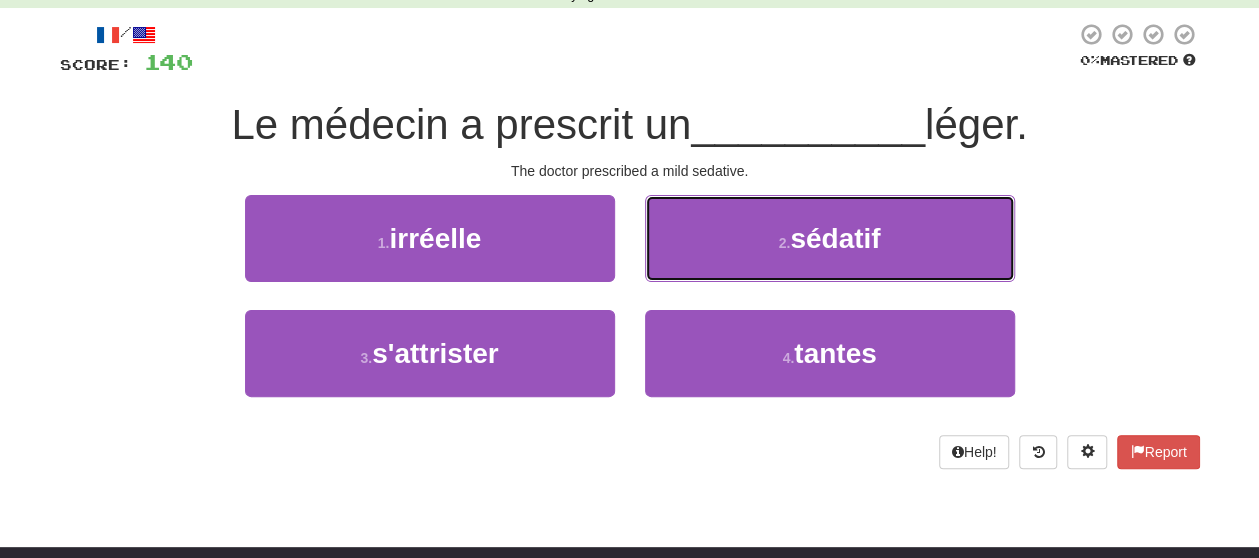 click on "2 .  sédatif" at bounding box center (830, 238) 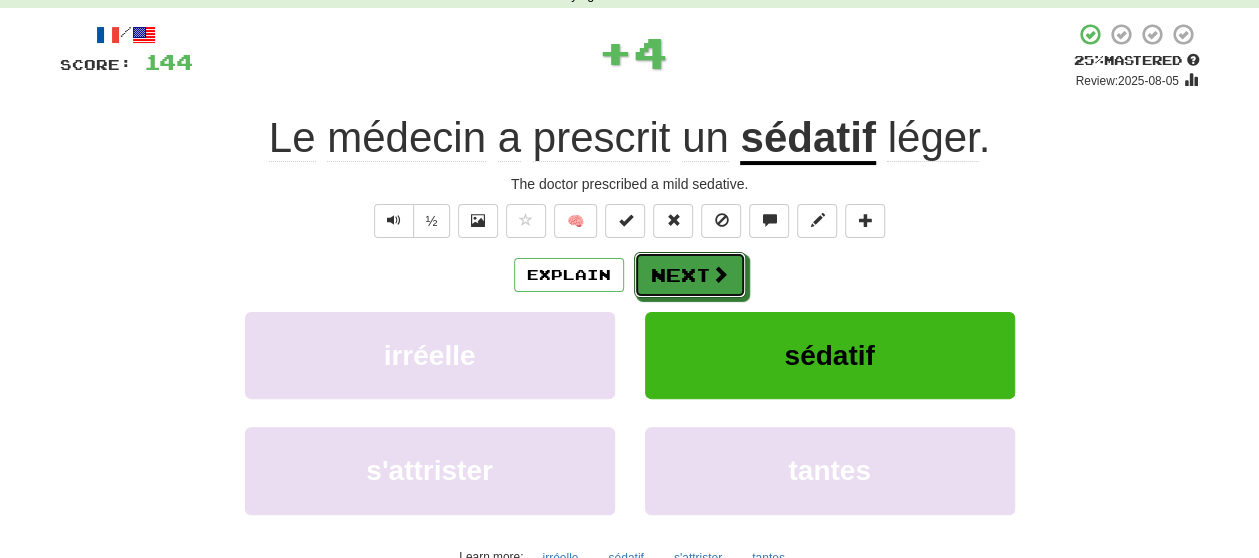 click on "Next" at bounding box center [690, 275] 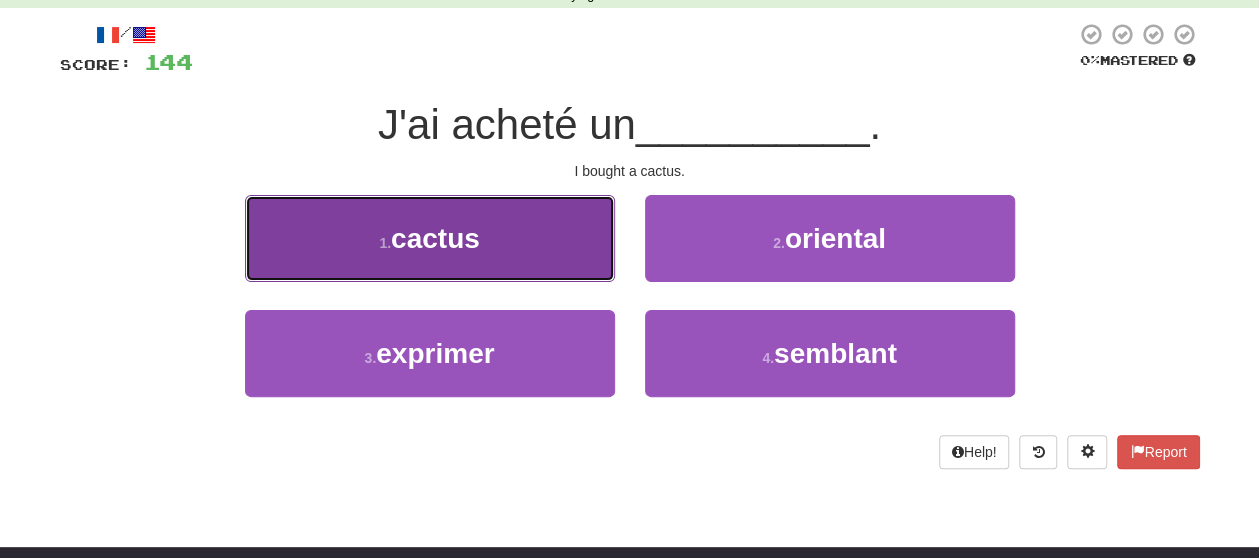 click on "1 .  cactus" at bounding box center [430, 238] 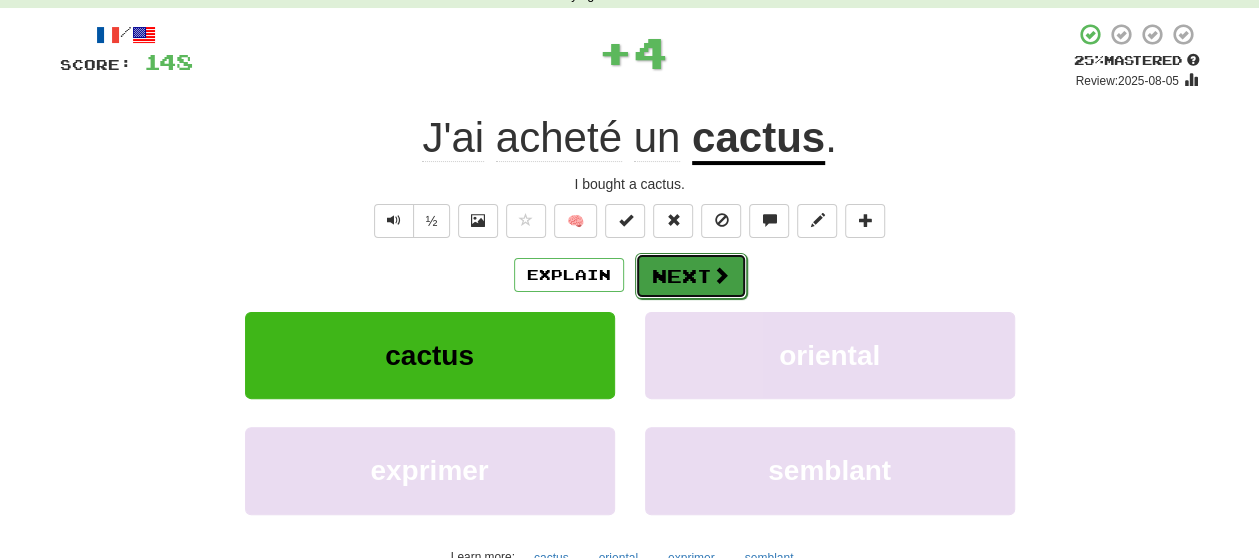 click on "Next" at bounding box center [691, 276] 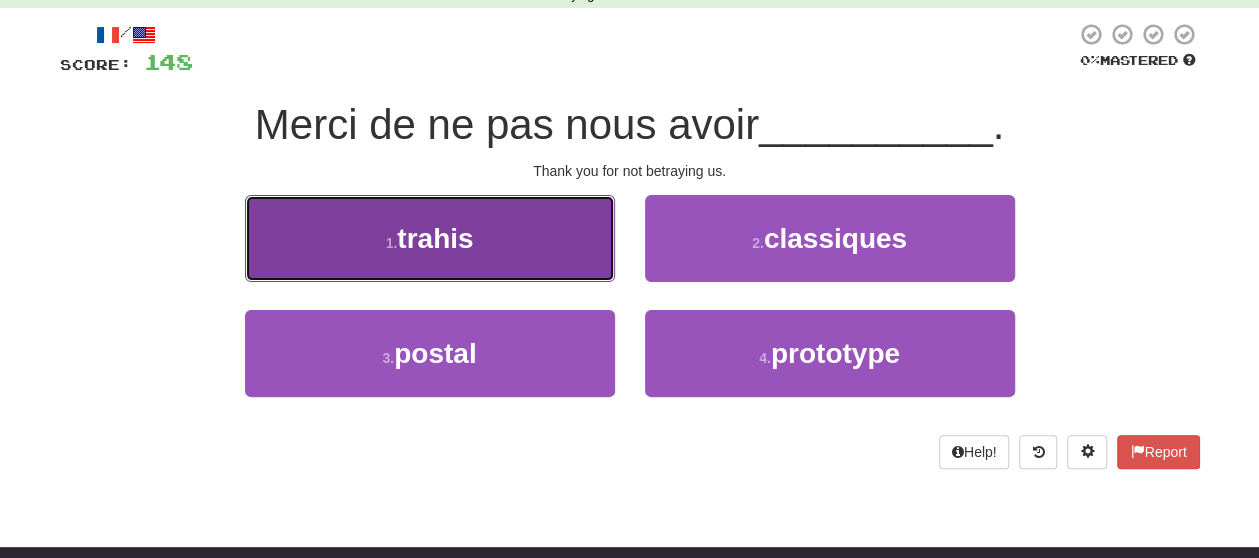 click on "1 .  trahis" at bounding box center [430, 238] 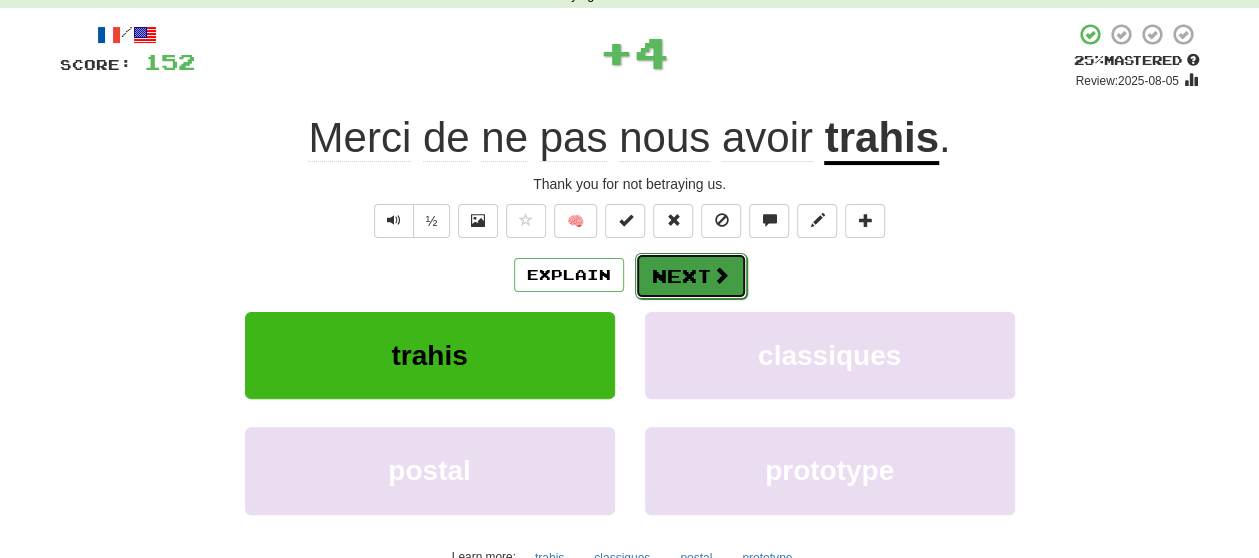 click on "Next" at bounding box center (691, 276) 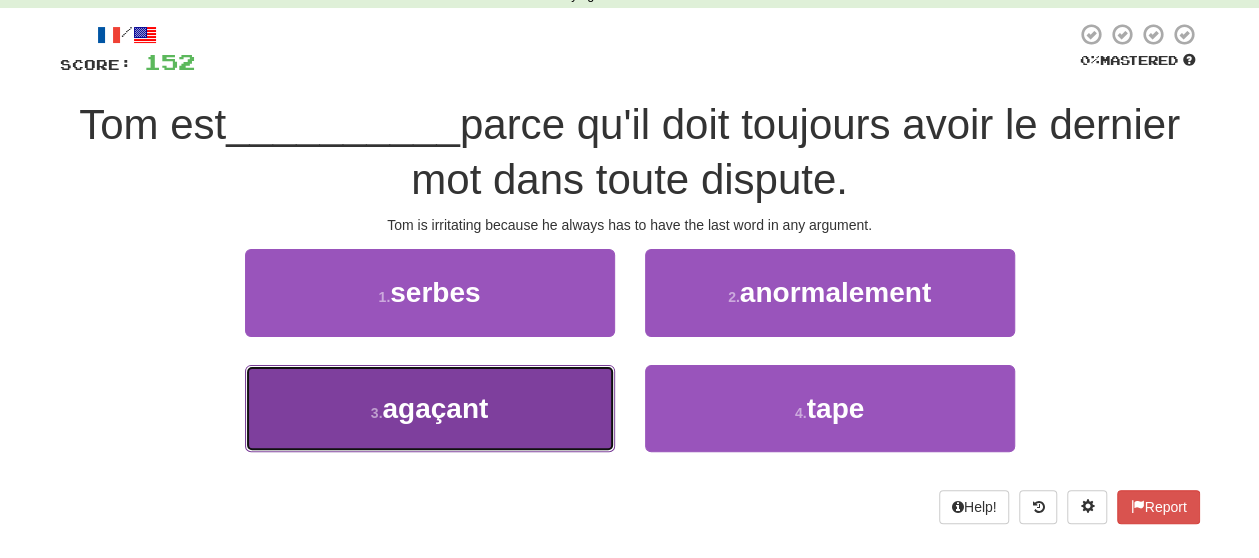 click on "3 .  agaçant" at bounding box center [430, 408] 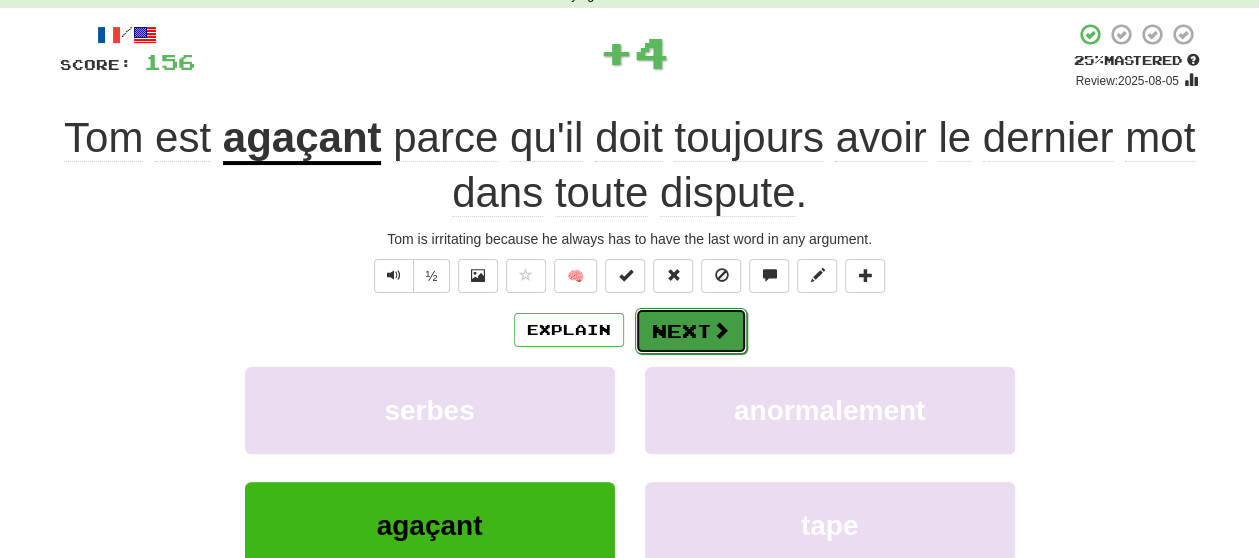 click on "Next" at bounding box center (691, 331) 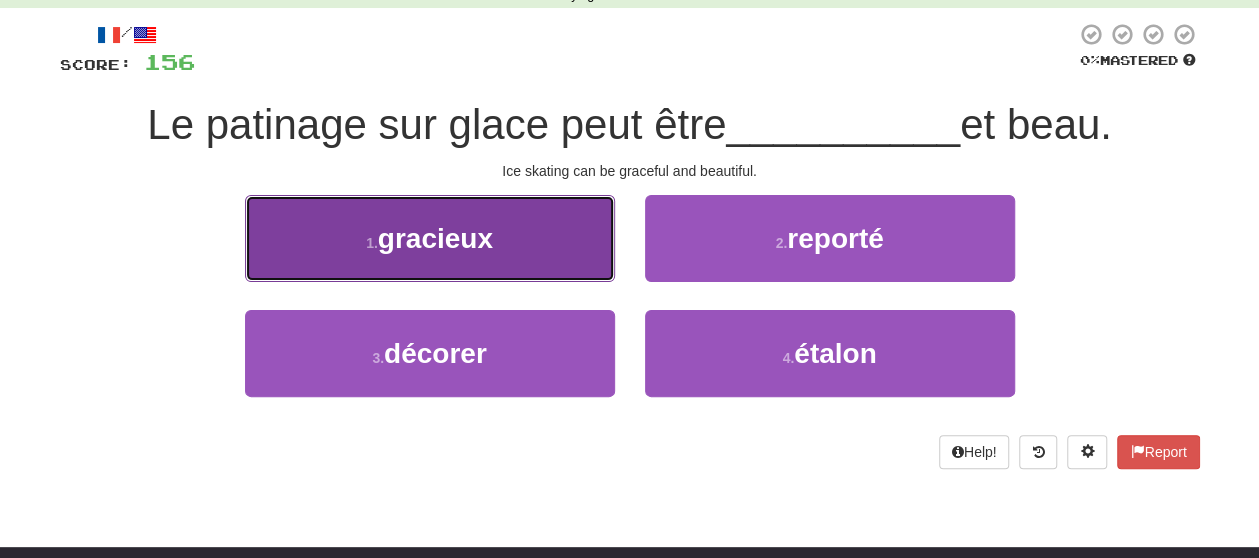 click on "1 .  gracieux" at bounding box center (430, 238) 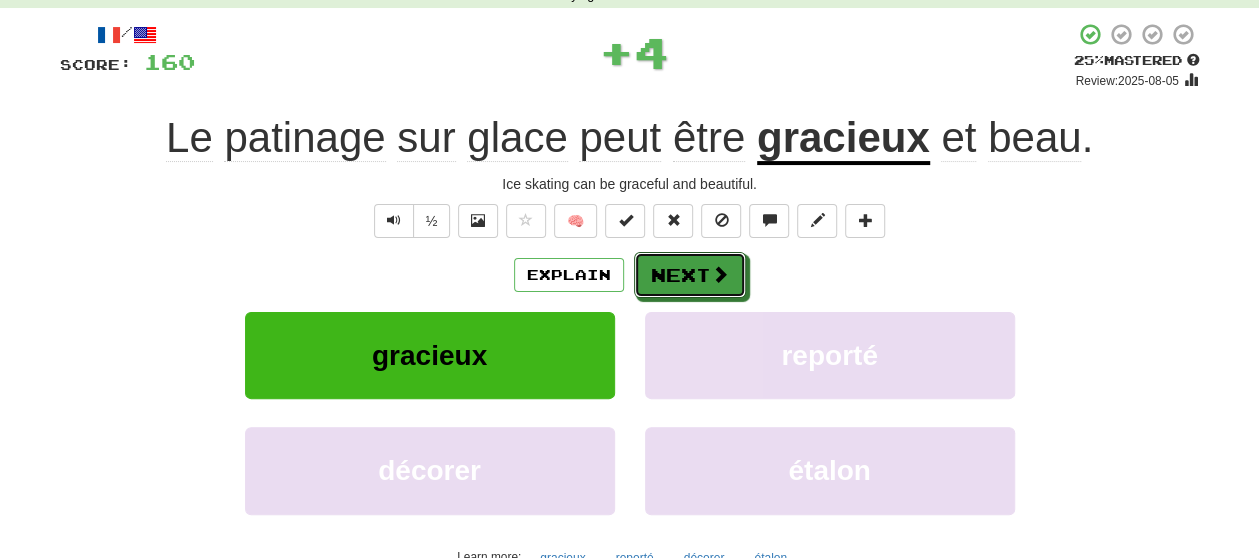 click on "Next" at bounding box center [690, 275] 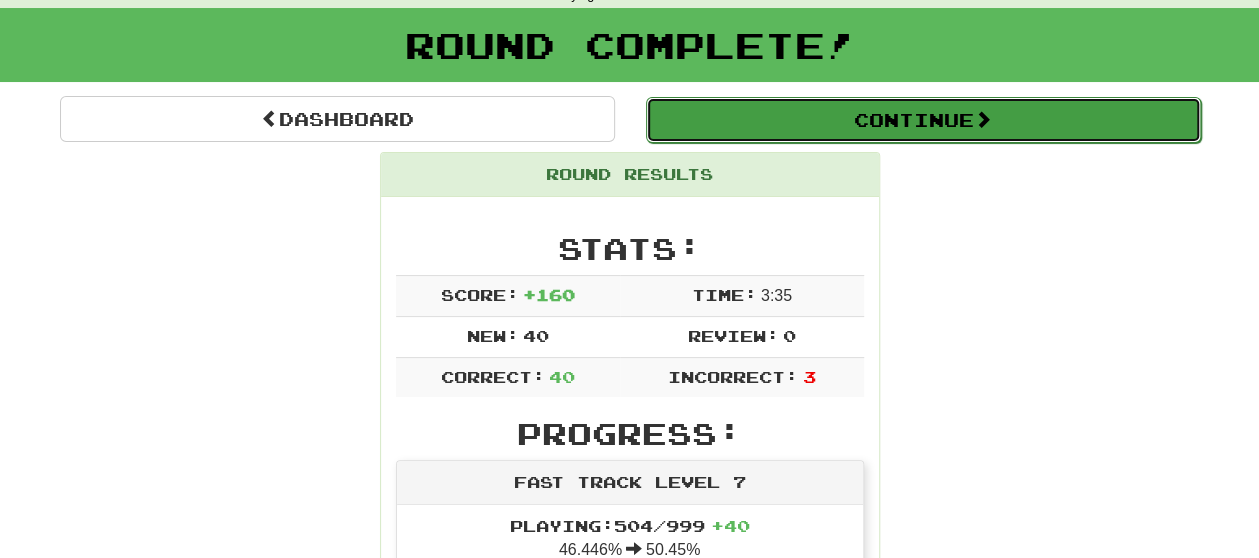 click on "Continue" at bounding box center [923, 120] 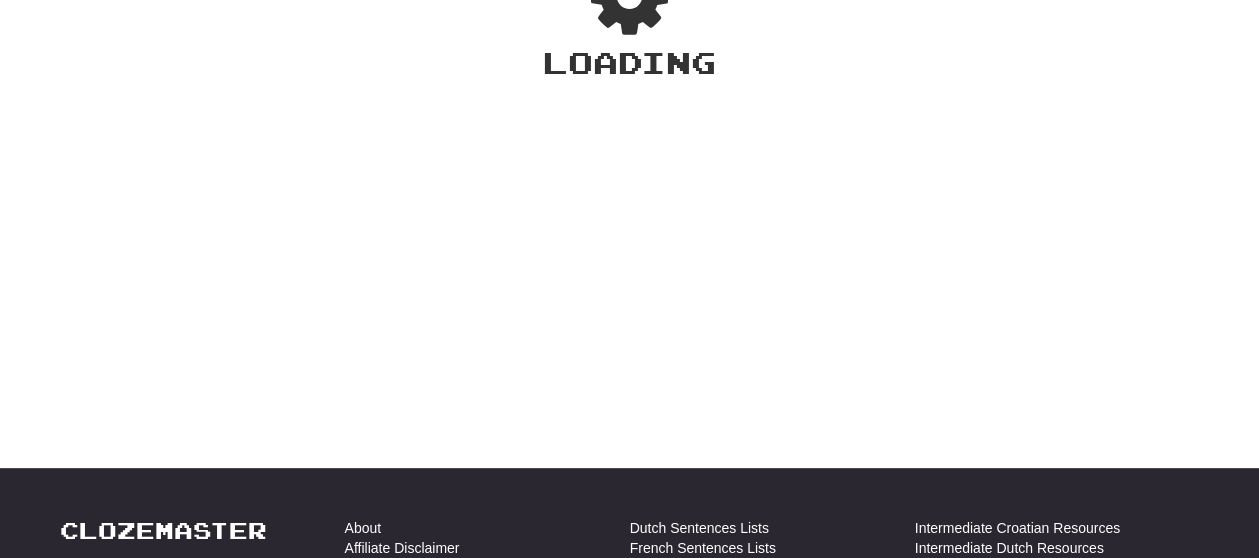 scroll, scrollTop: 100, scrollLeft: 0, axis: vertical 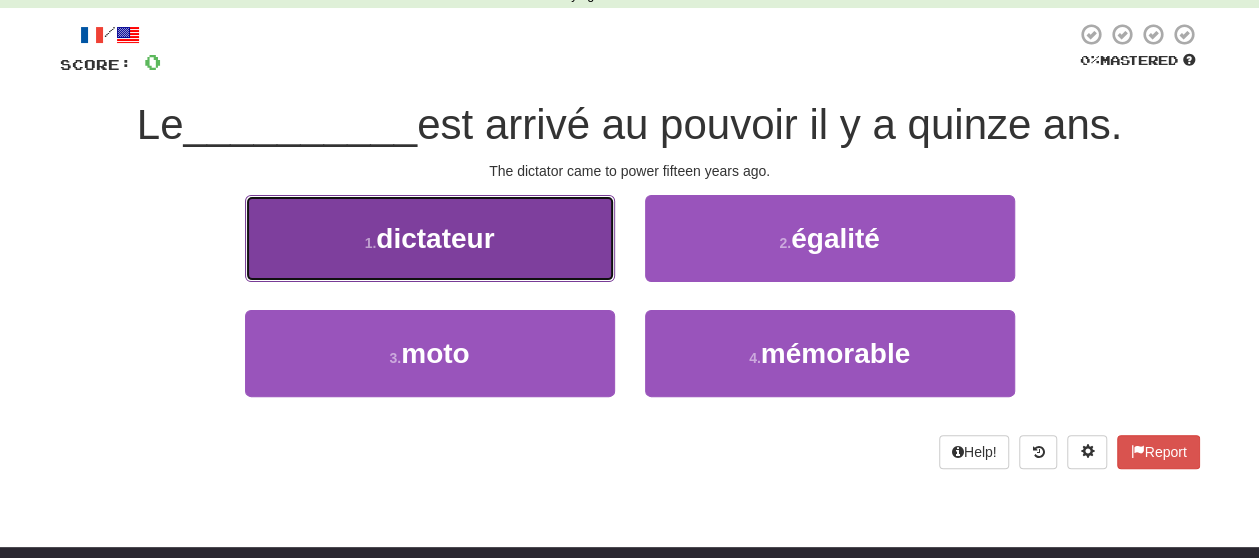 click on "1 .  dictateur" at bounding box center (430, 238) 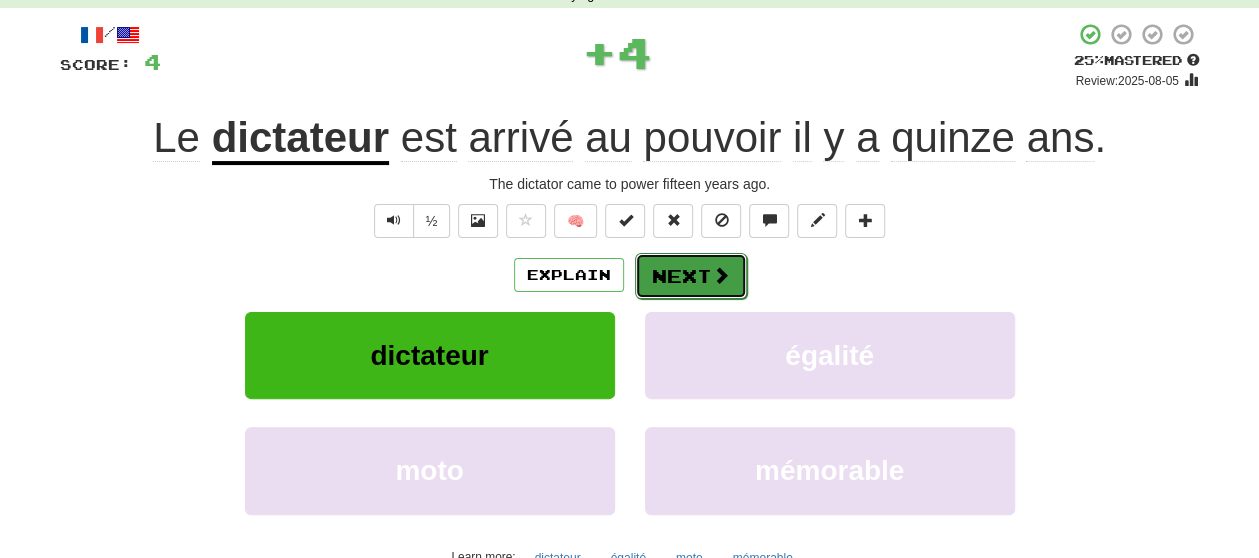 click on "Next" at bounding box center [691, 276] 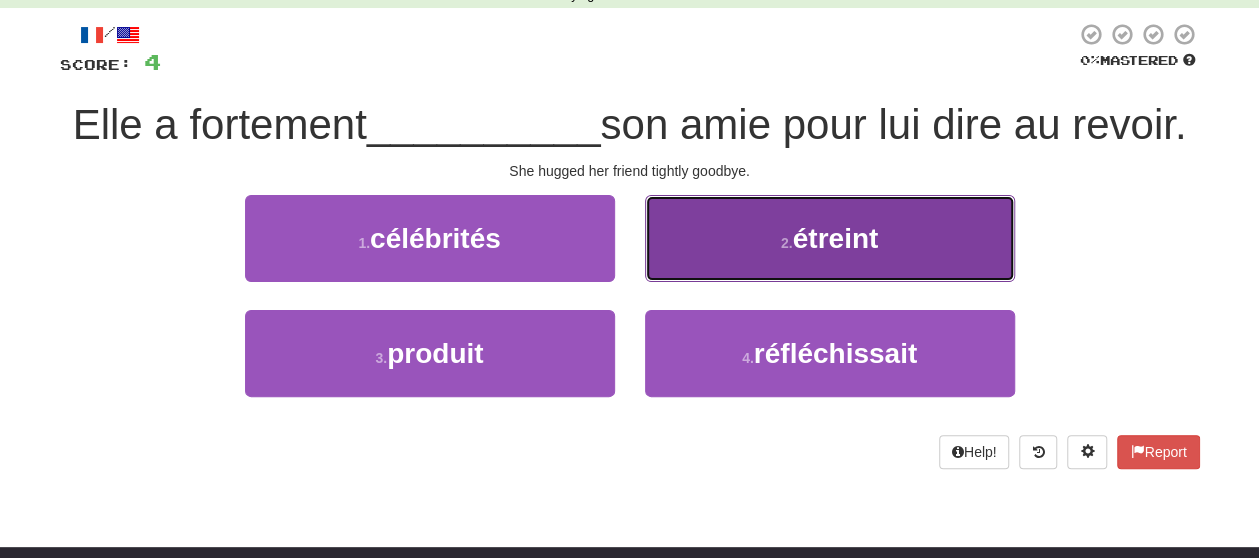 click on "2 .  étreint" at bounding box center (830, 238) 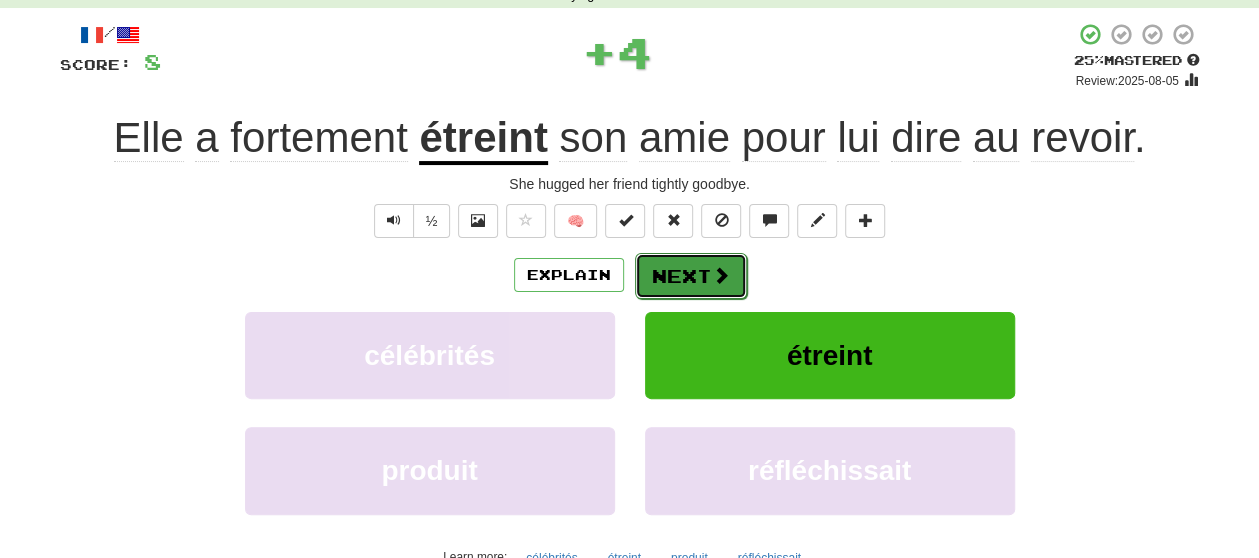 click at bounding box center [721, 275] 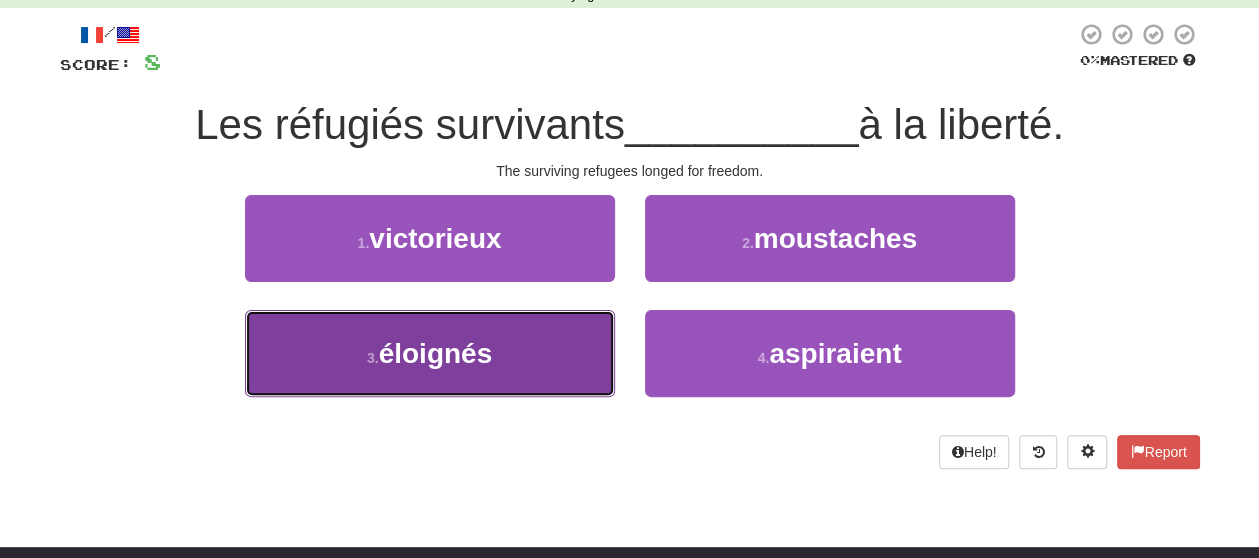 click on "3 .  éloignés" at bounding box center [430, 353] 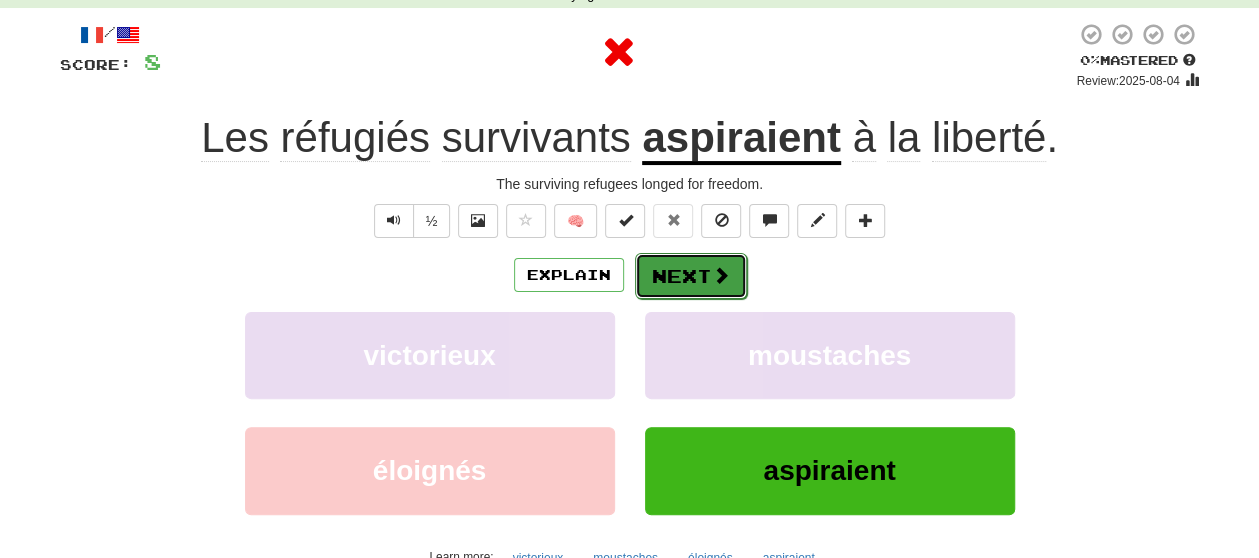 click on "Next" at bounding box center (691, 276) 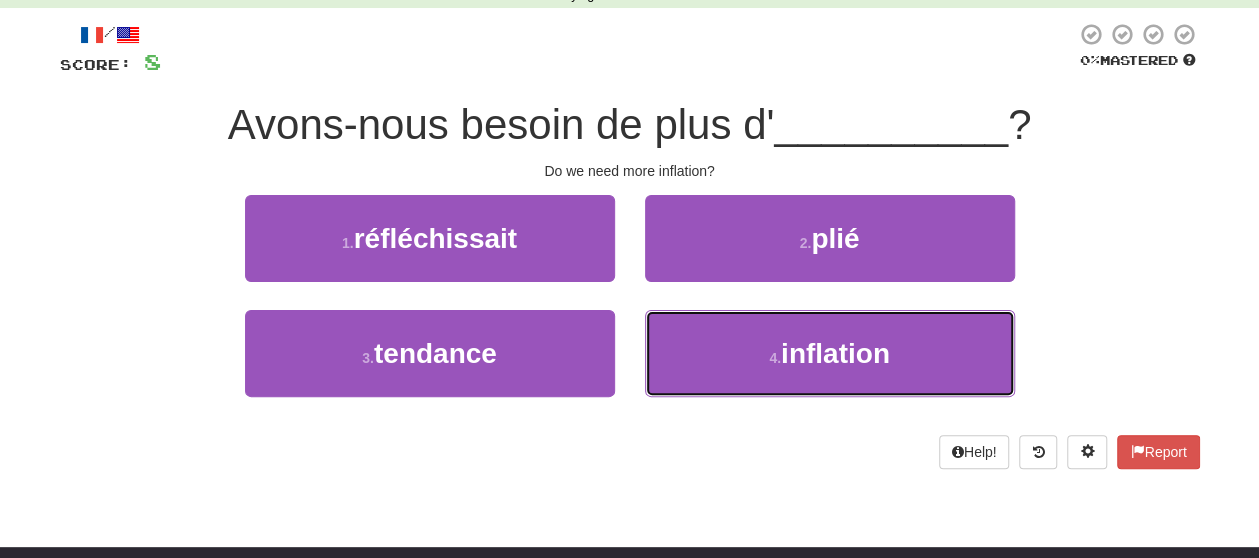 drag, startPoint x: 666, startPoint y: 348, endPoint x: 676, endPoint y: 304, distance: 45.122055 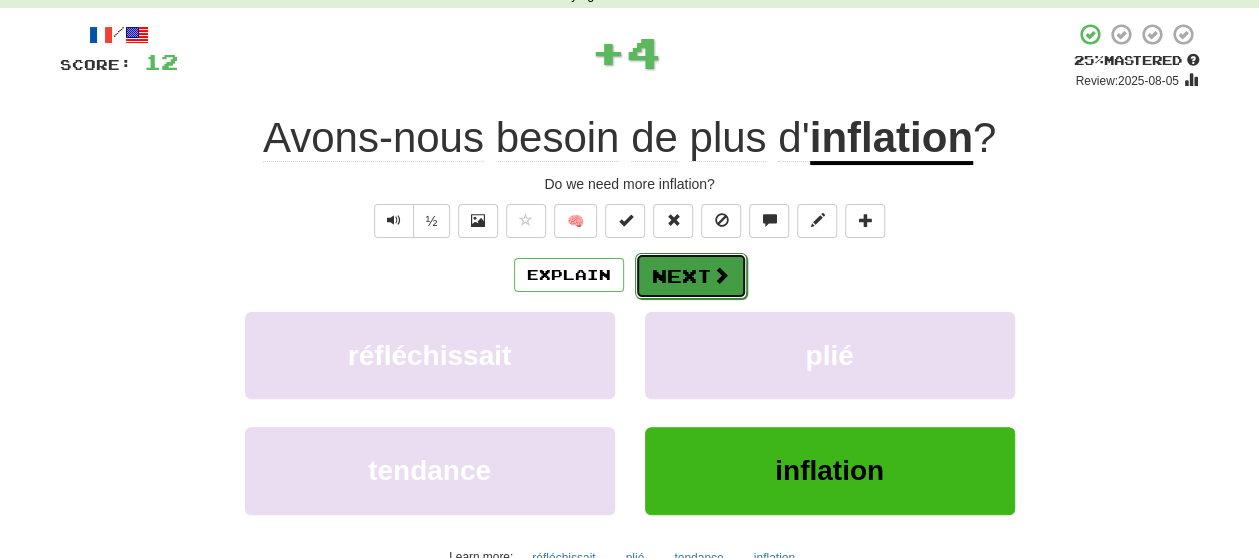 drag, startPoint x: 676, startPoint y: 304, endPoint x: 684, endPoint y: 277, distance: 28.160255 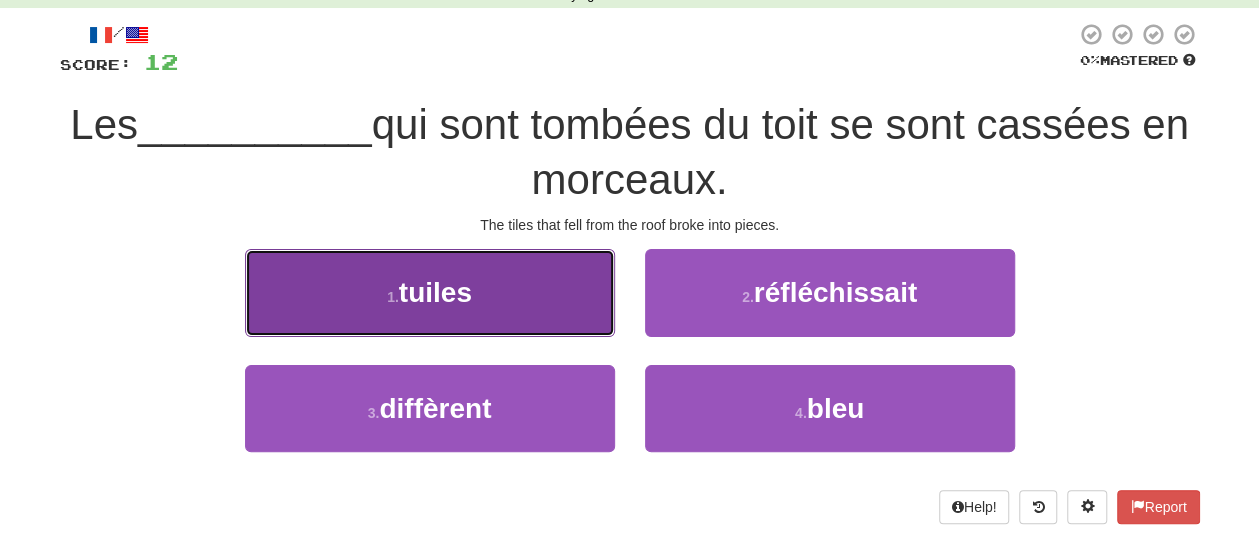 click on "1 .  tuiles" at bounding box center (430, 292) 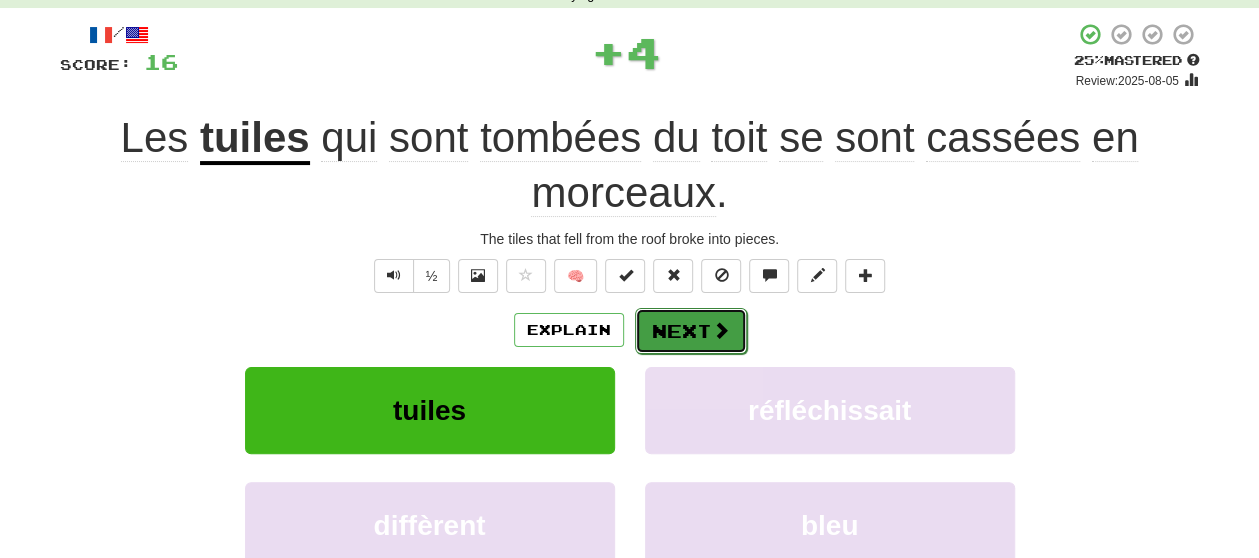 click on "Next" at bounding box center [691, 331] 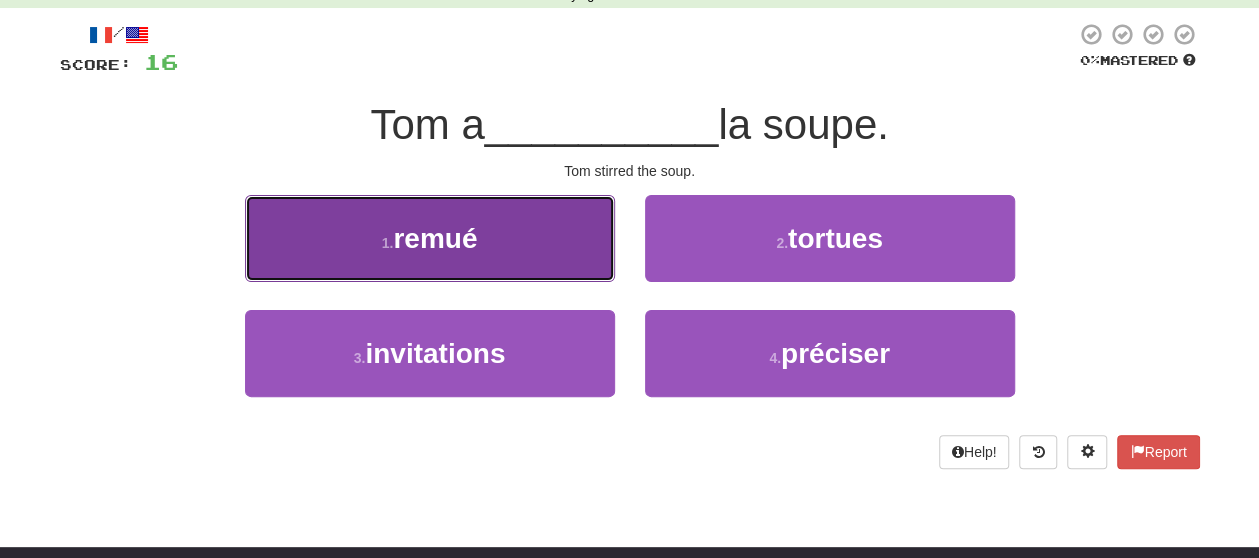click on "1 .  remué" at bounding box center [430, 238] 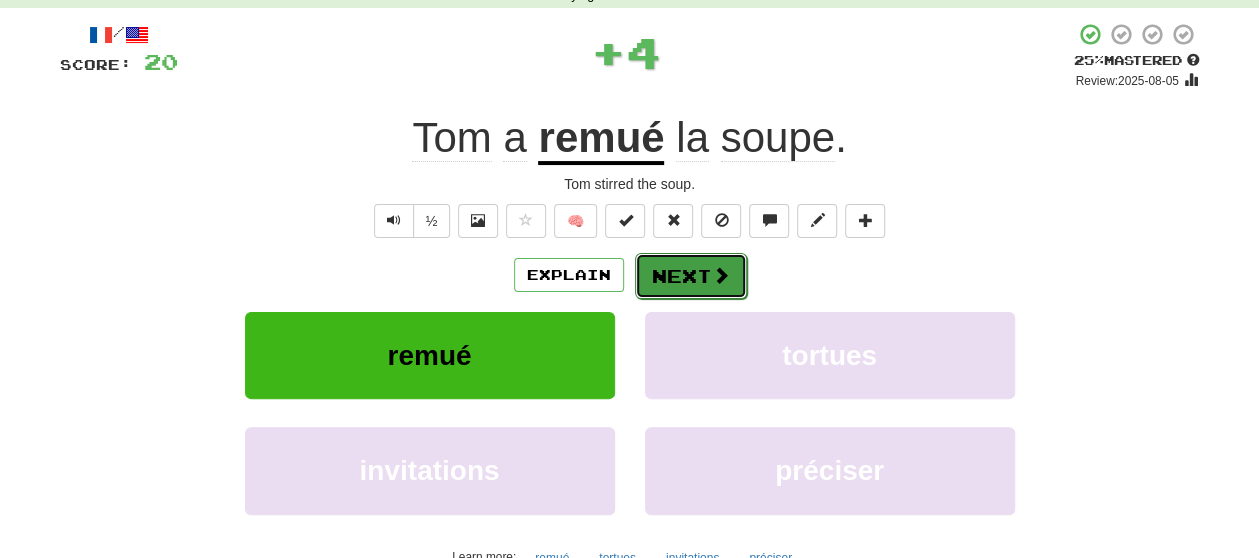 click on "Next" at bounding box center [691, 276] 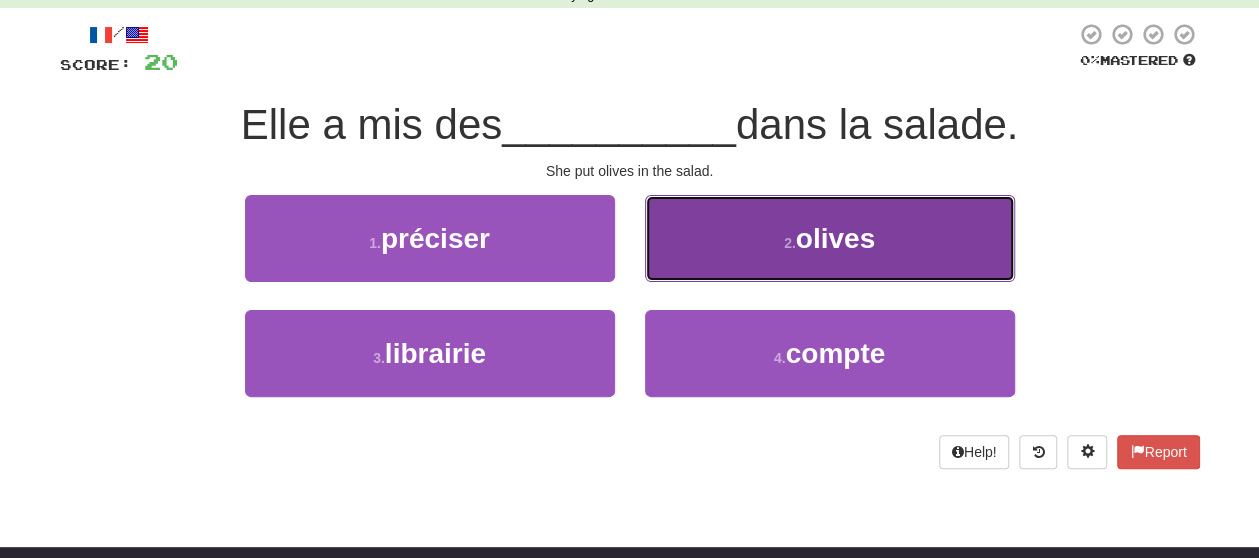 click on "2 .  olives" at bounding box center [830, 238] 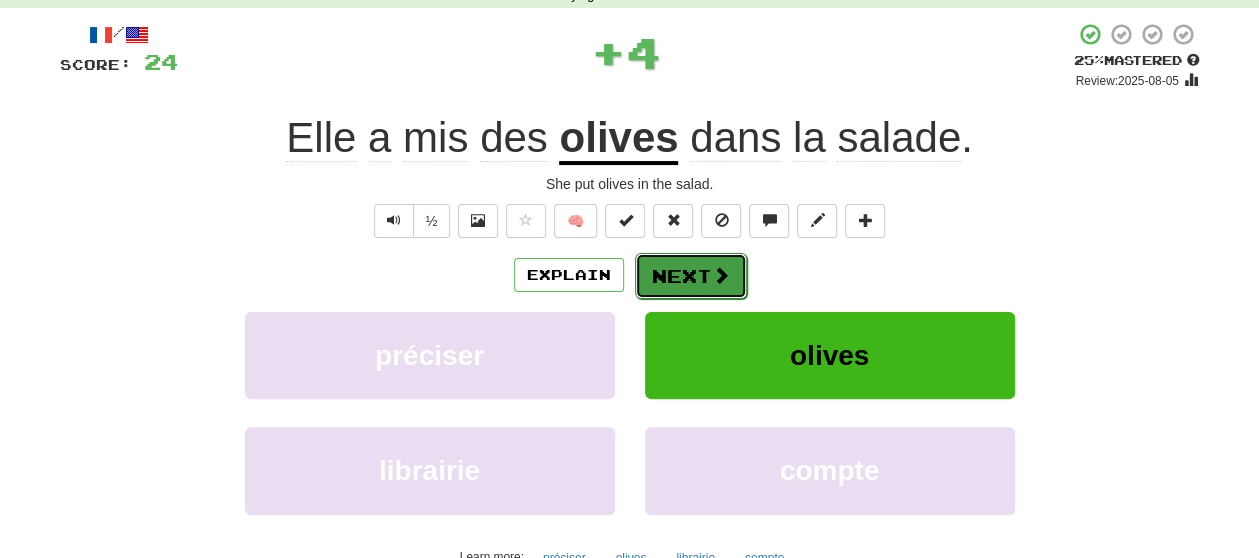 click on "Next" at bounding box center [691, 276] 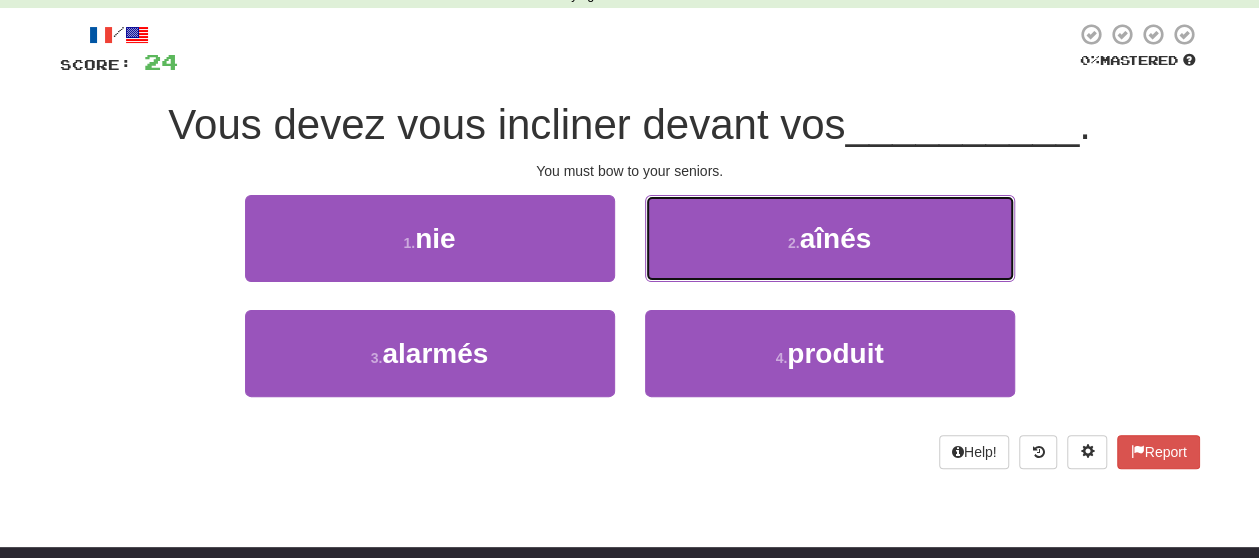 click on "2 .  aînés" at bounding box center (830, 238) 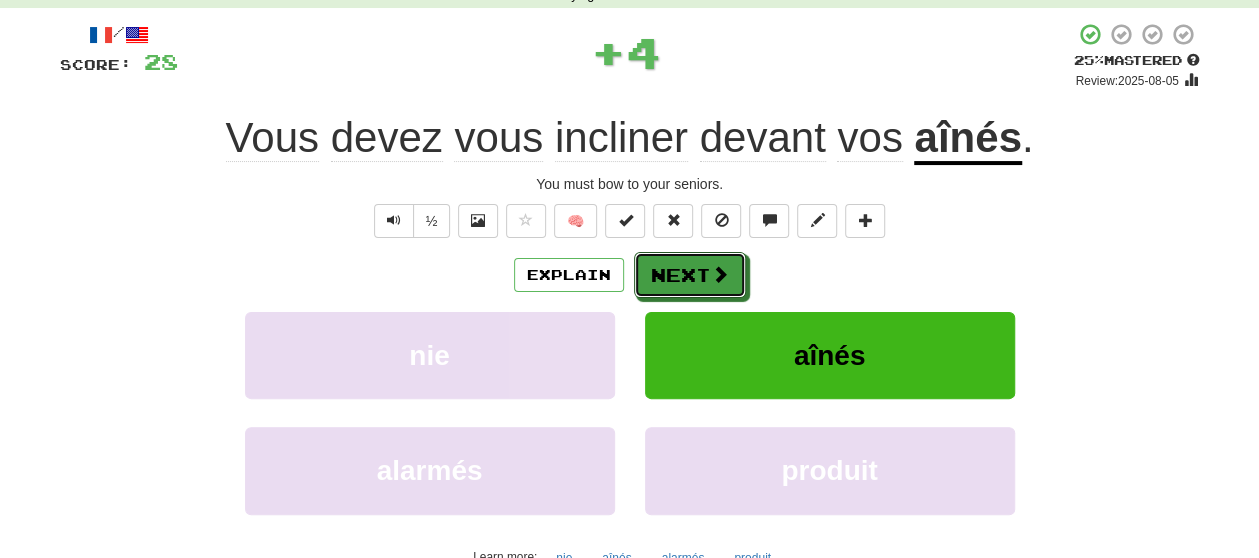 click on "Next" at bounding box center [690, 275] 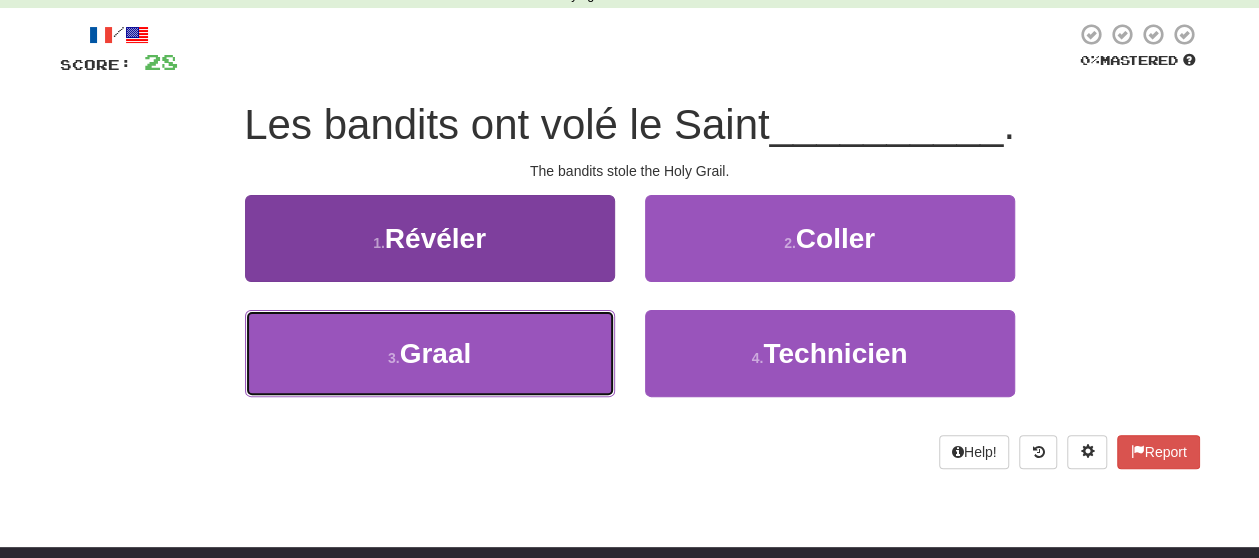 click on "3 .  Graal" at bounding box center (430, 353) 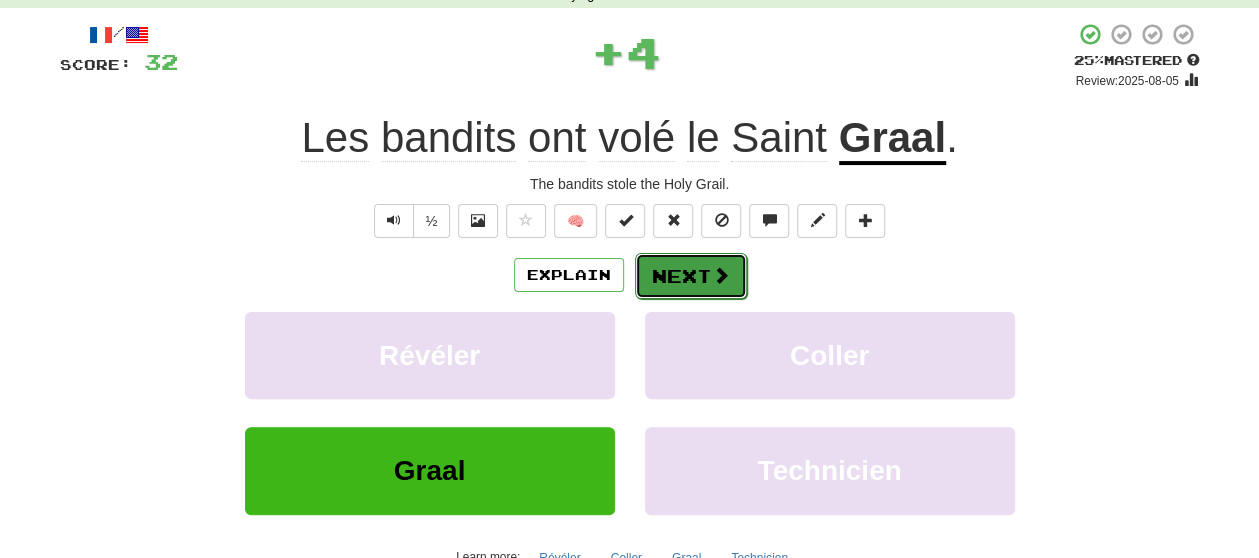 click on "Next" at bounding box center [691, 276] 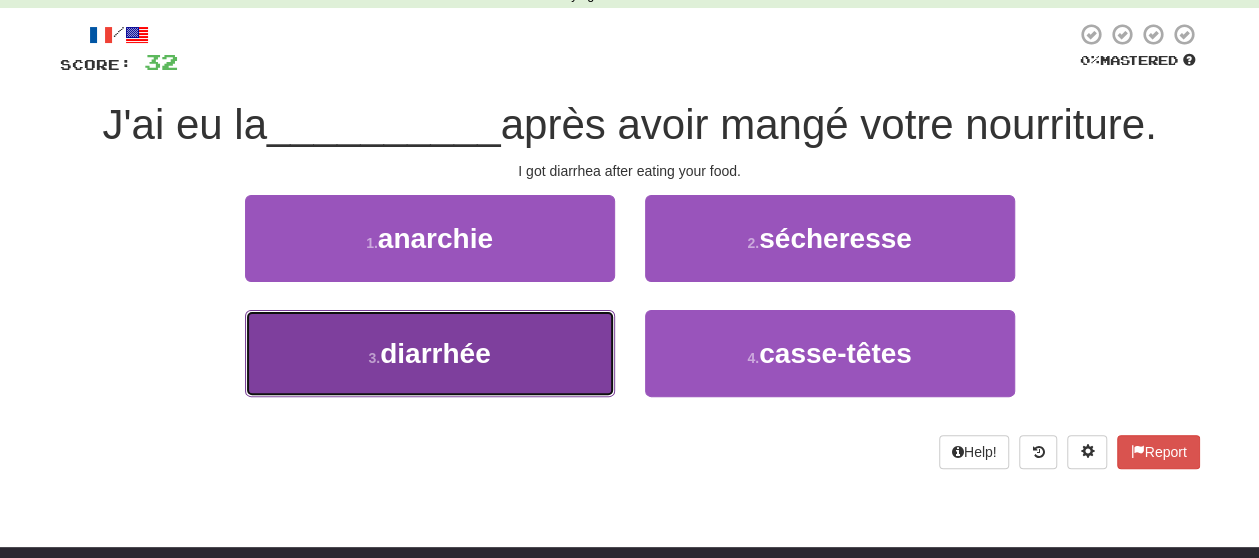 click on "3 .  diarrhée" at bounding box center [430, 353] 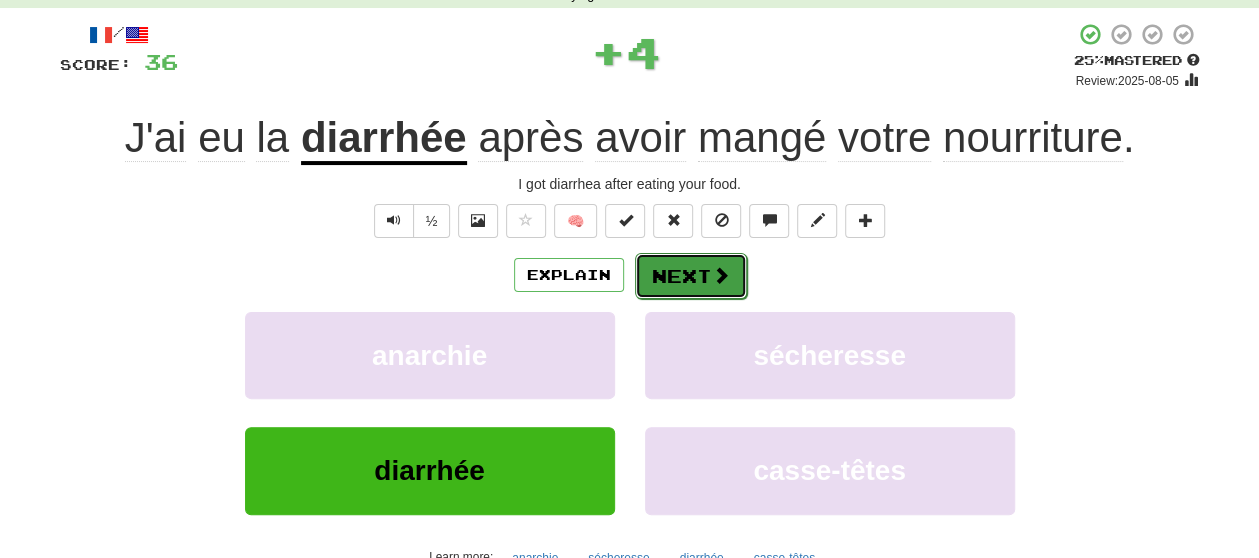 click on "Next" at bounding box center (691, 276) 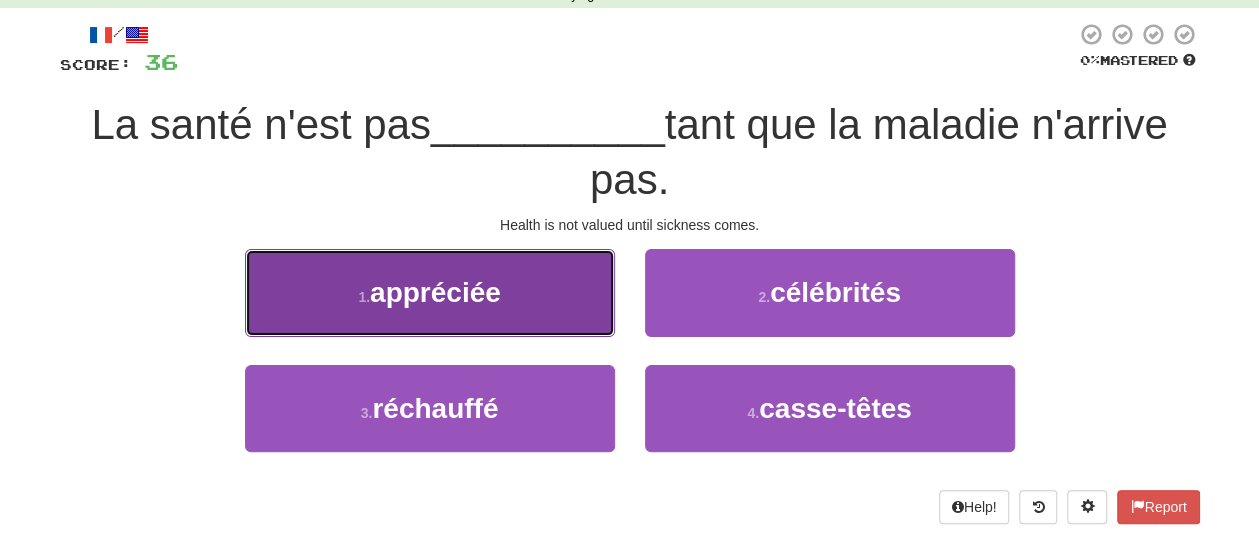 click on "appréciée" at bounding box center [435, 292] 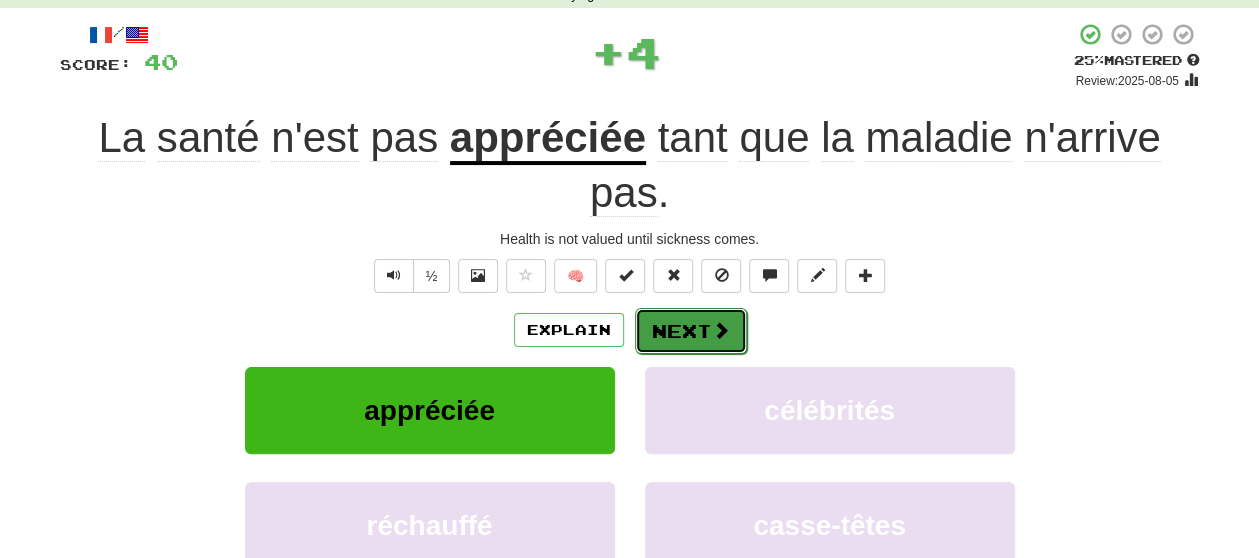 click on "Next" at bounding box center [691, 331] 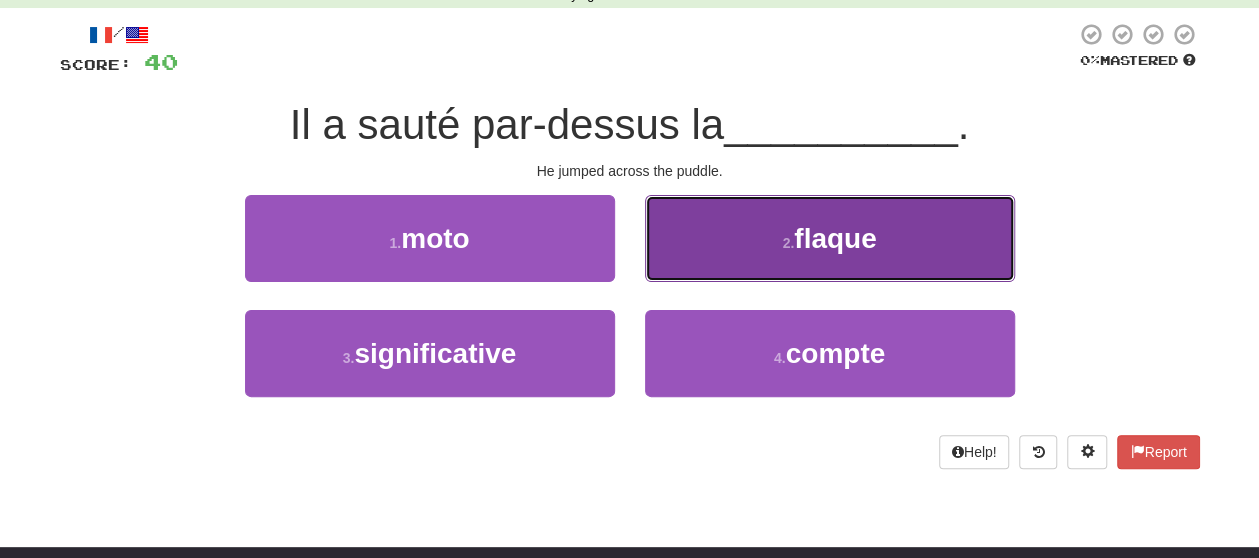 click on "2 .  flaque" at bounding box center (830, 238) 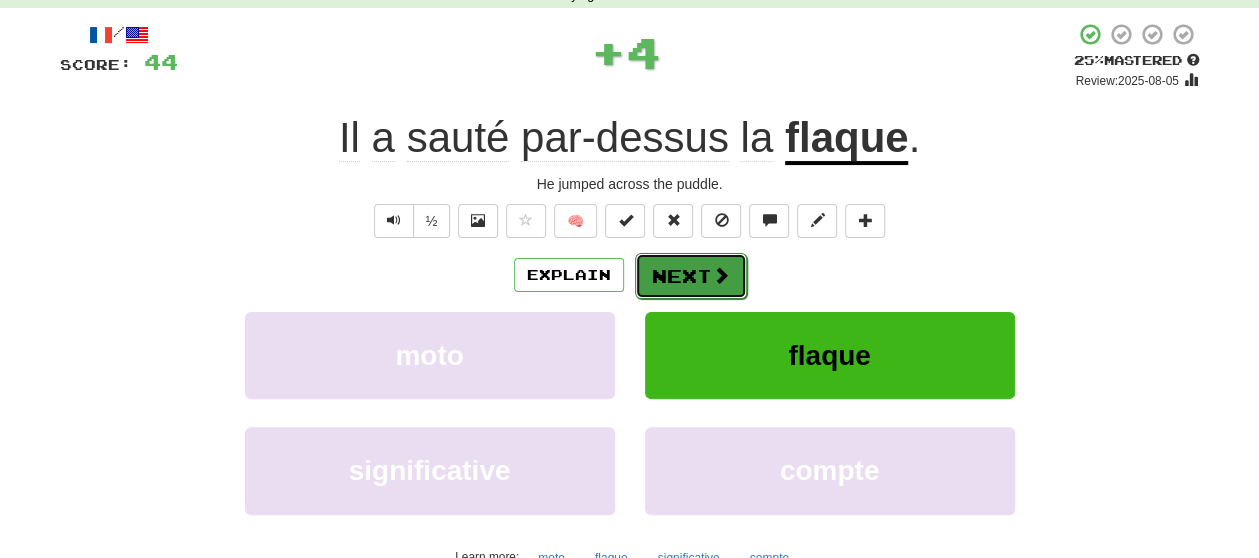 click on "Next" at bounding box center [691, 276] 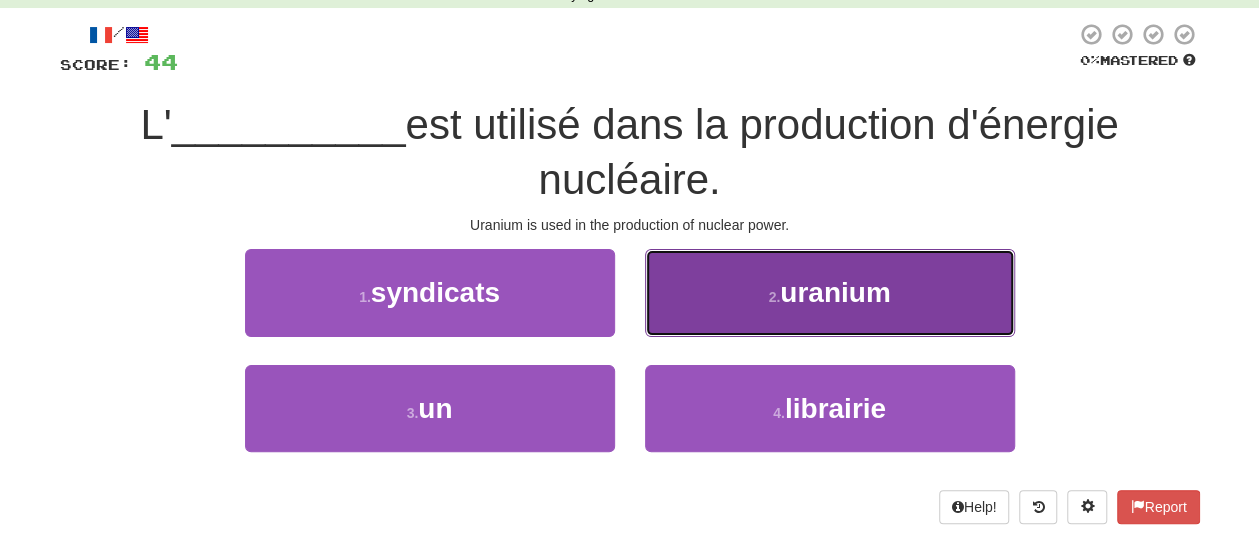 click on "2 .  uranium" at bounding box center [830, 292] 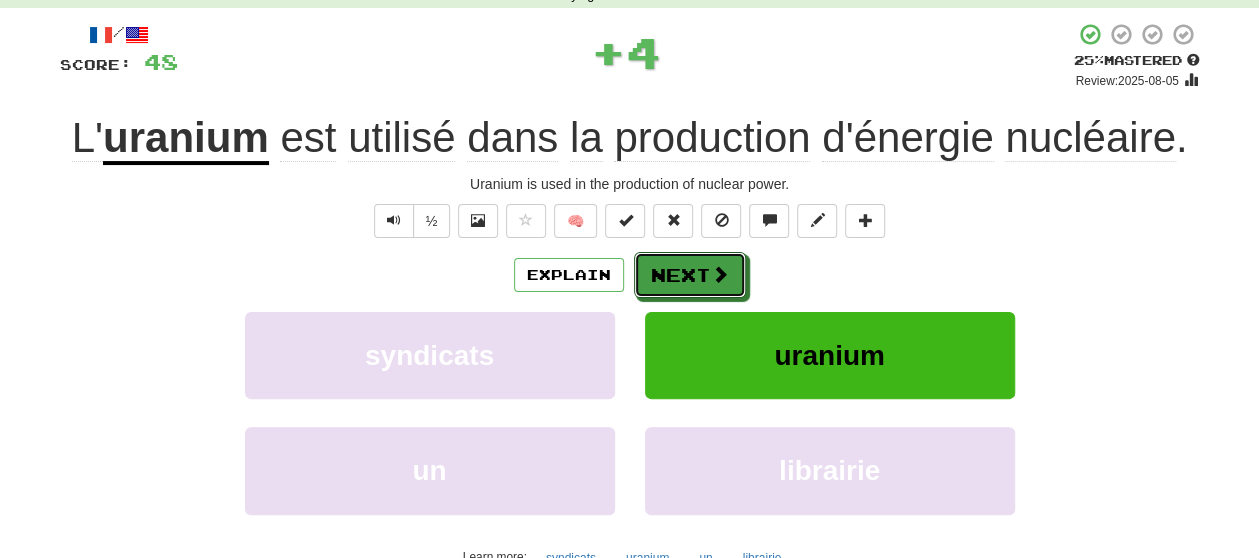 click on "Next" at bounding box center (690, 275) 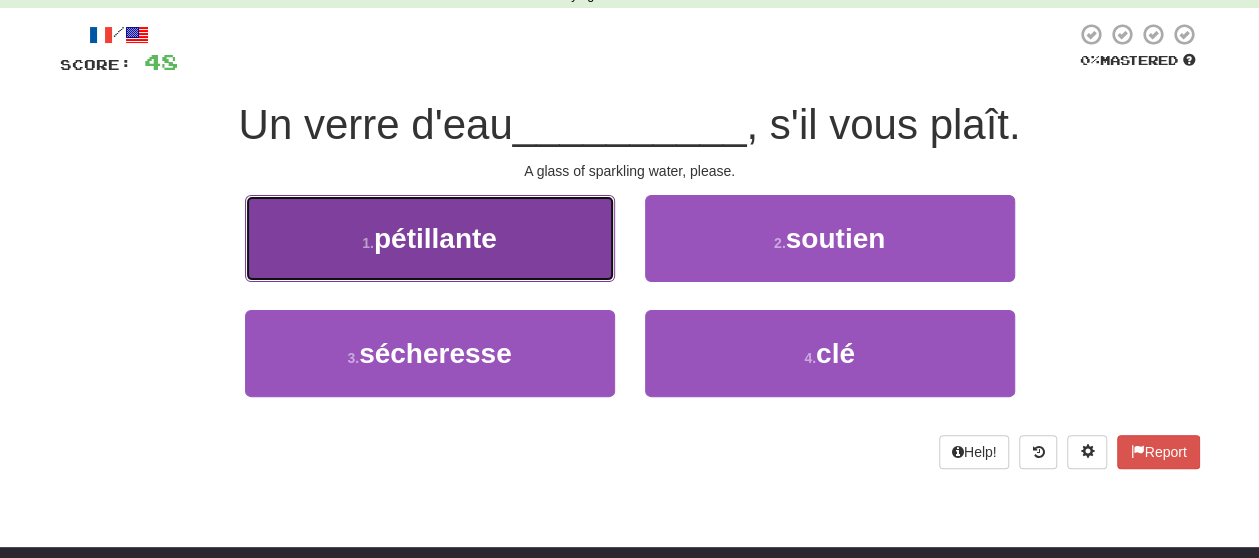 click on "1 .  pétillante" at bounding box center [430, 238] 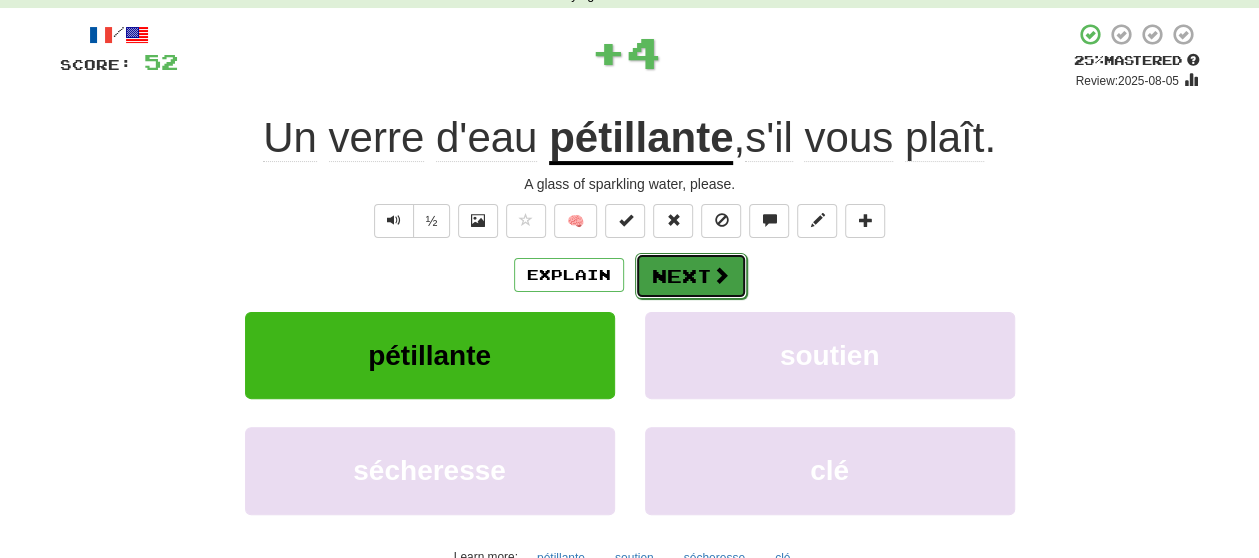 click on "Next" at bounding box center [691, 276] 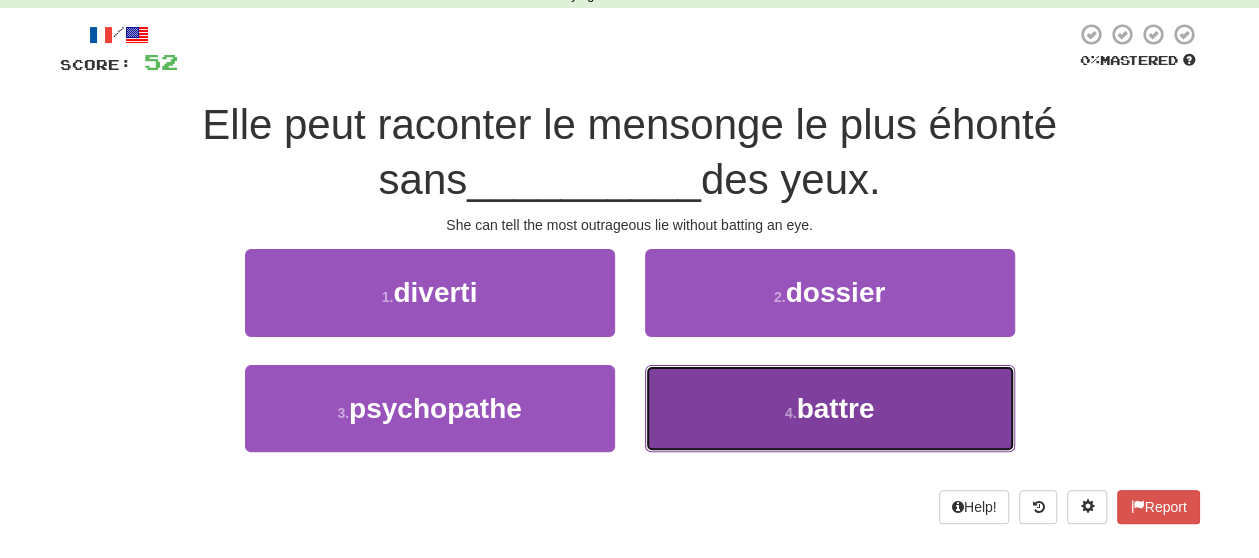 click on "4 ." at bounding box center [791, 413] 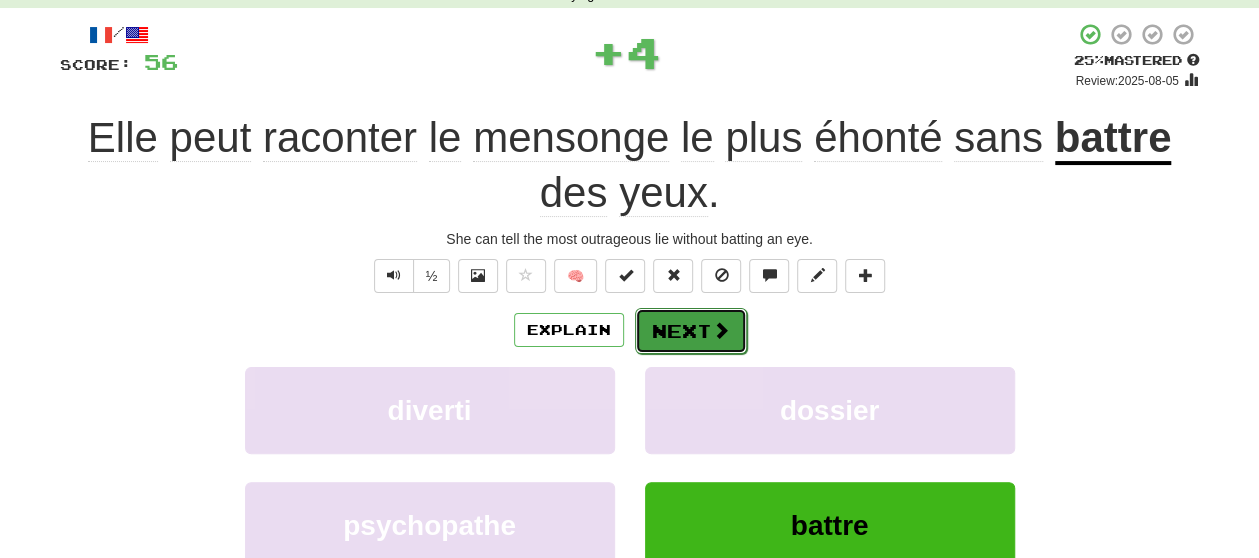 click at bounding box center [721, 330] 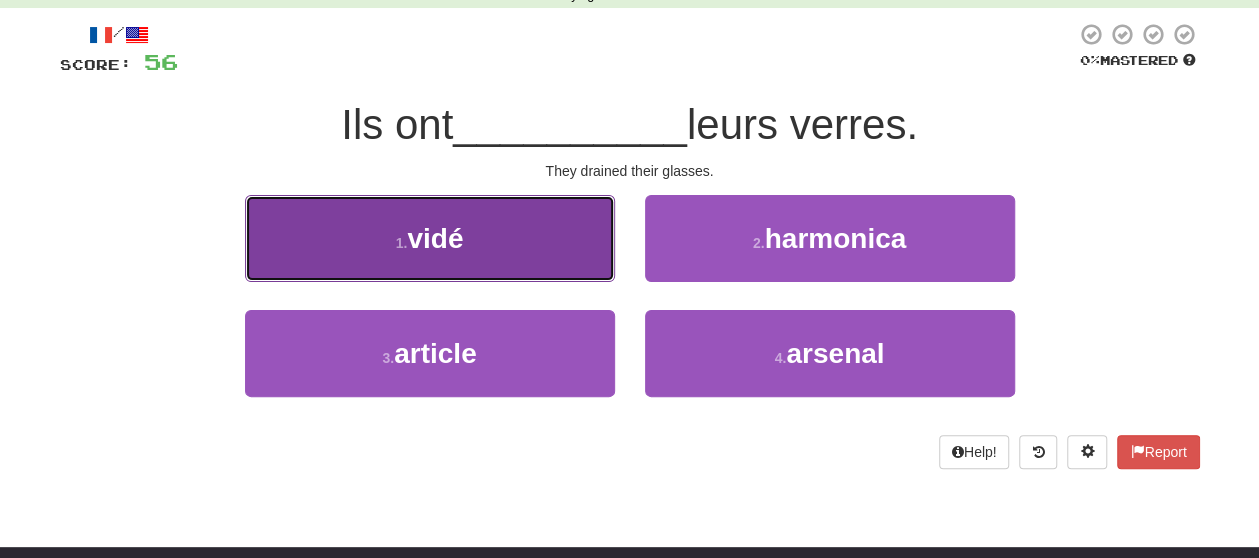 click on "1 .  vidé" at bounding box center [430, 238] 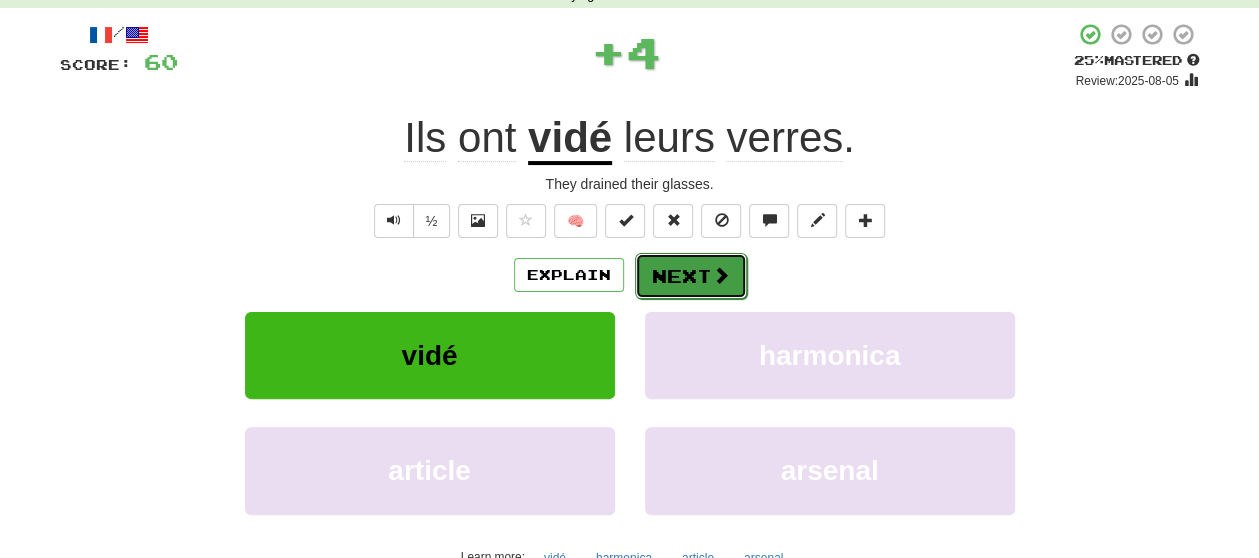 click at bounding box center (721, 275) 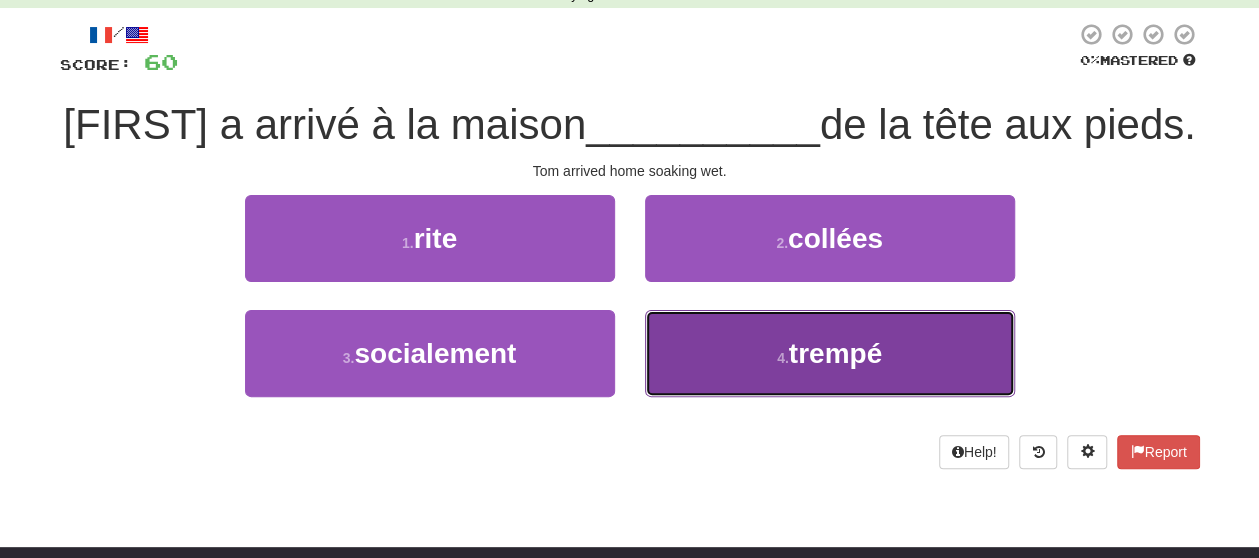 click on "4 .  trempé" at bounding box center (830, 353) 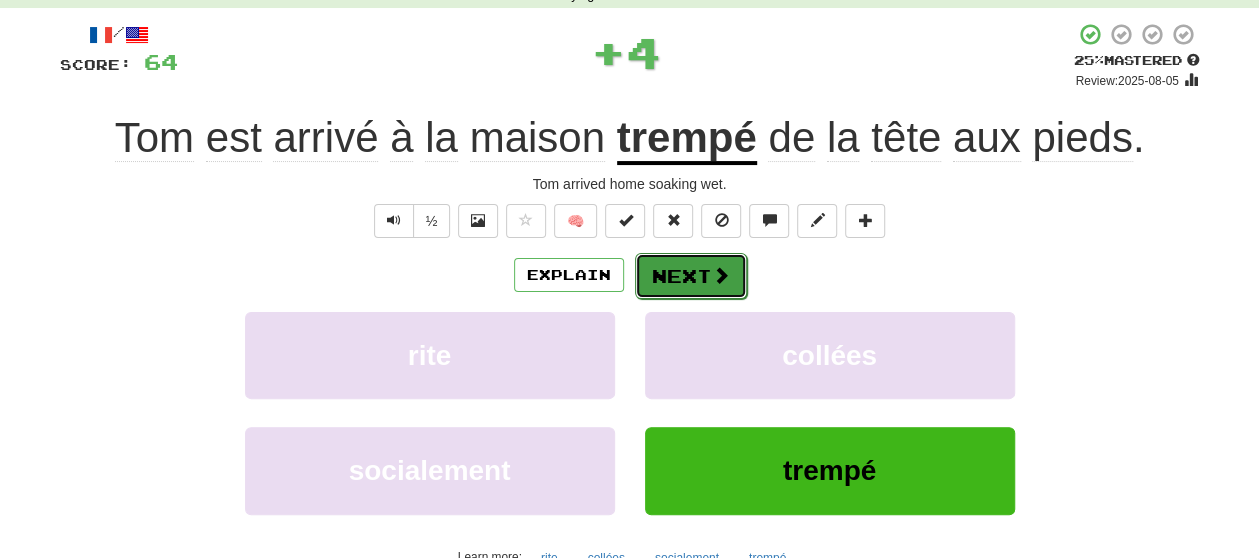 click on "Next" at bounding box center (691, 276) 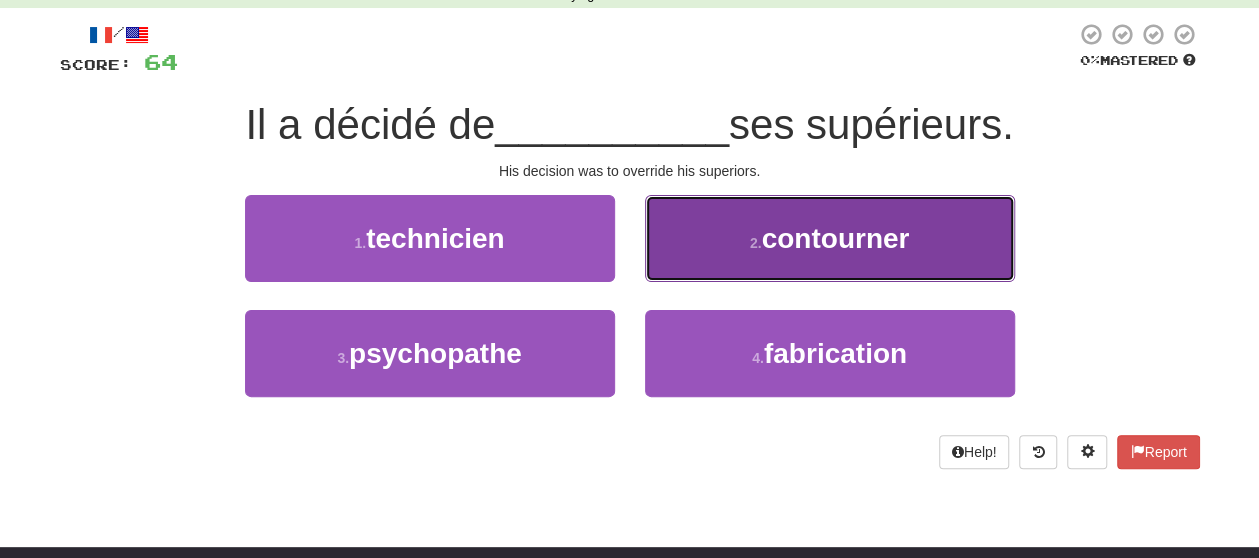 click on "2 .  contourner" at bounding box center [830, 238] 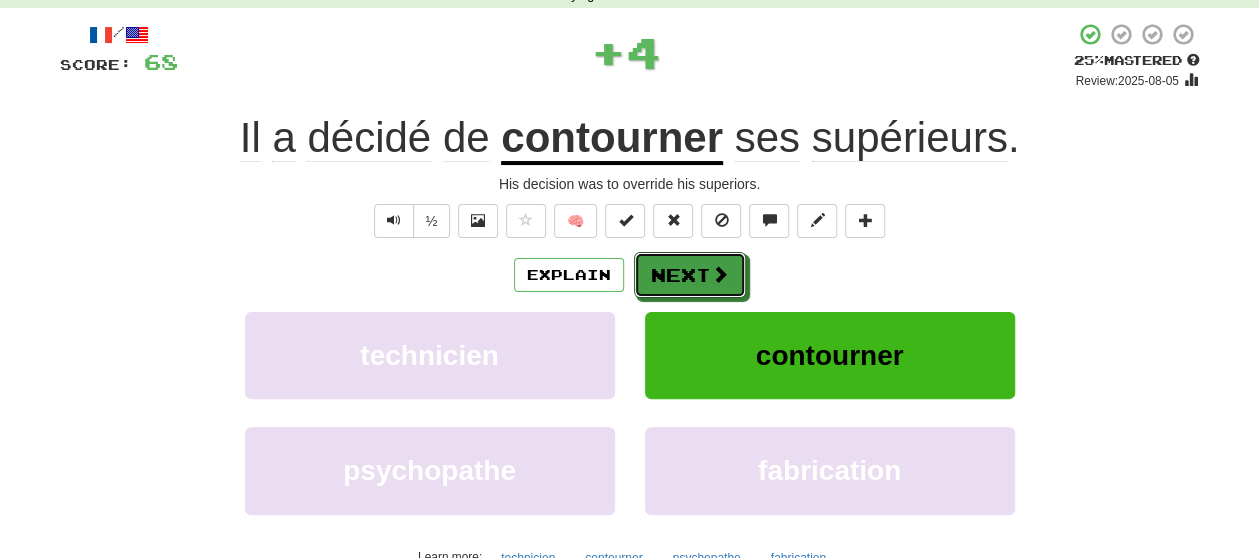 click on "Next" at bounding box center (690, 275) 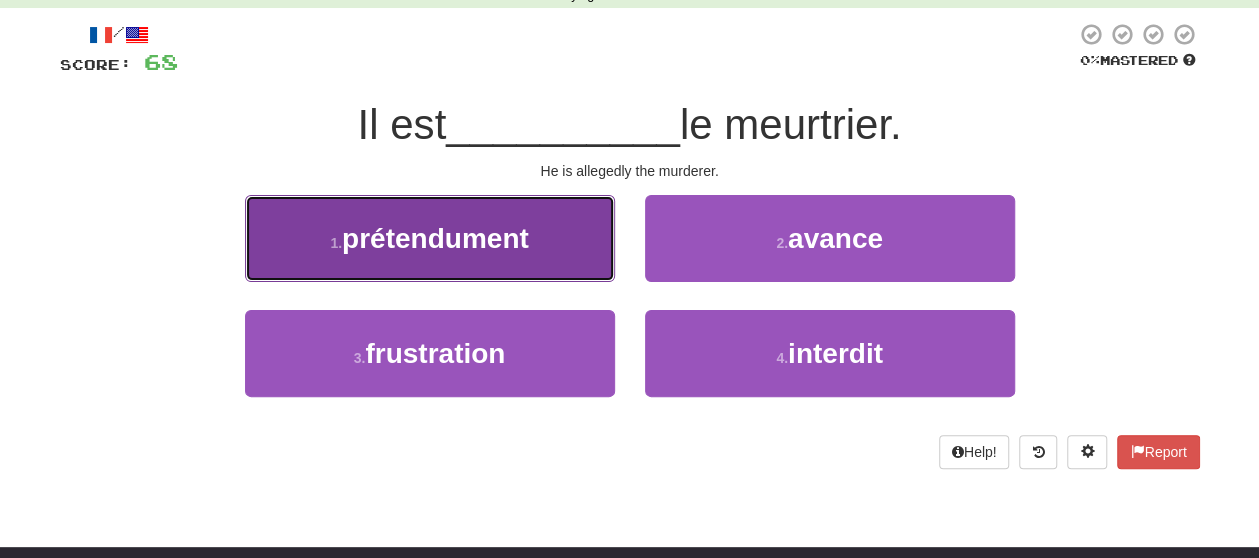 click on "1 .  prétendument" at bounding box center (430, 238) 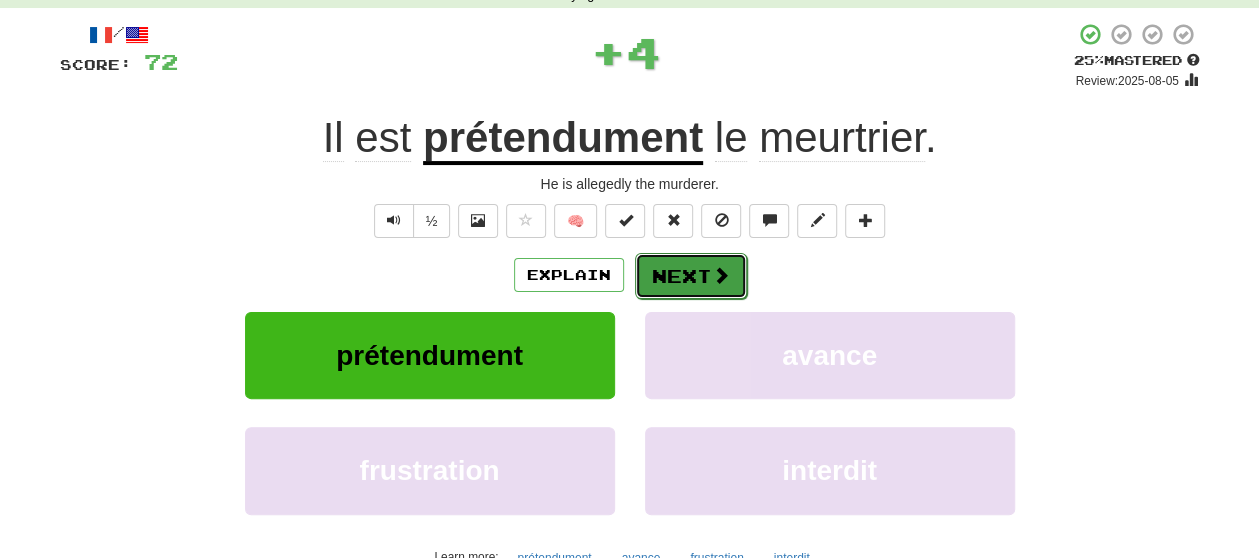 click on "Next" at bounding box center [691, 276] 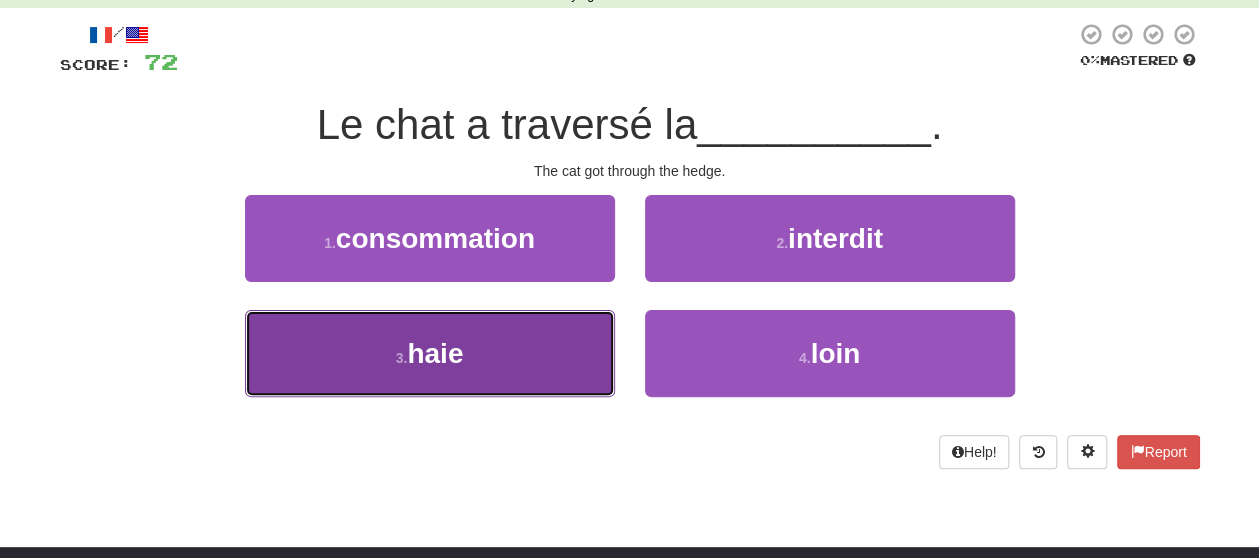 click on "3 .  haie" at bounding box center (430, 353) 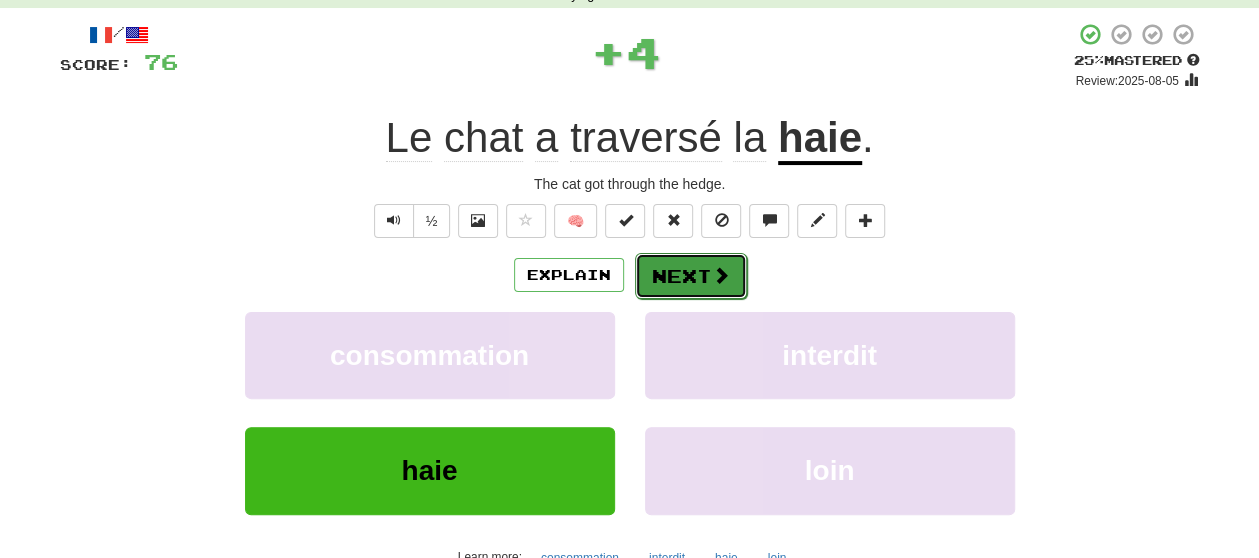click on "Next" at bounding box center (691, 276) 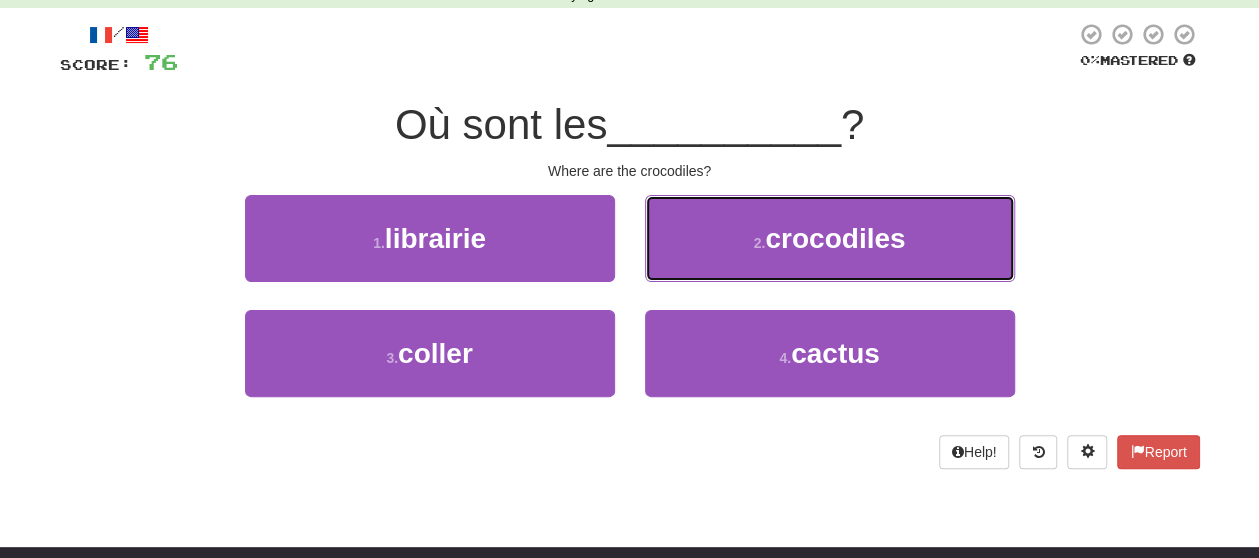 click on "2 .  crocodiles" at bounding box center (830, 238) 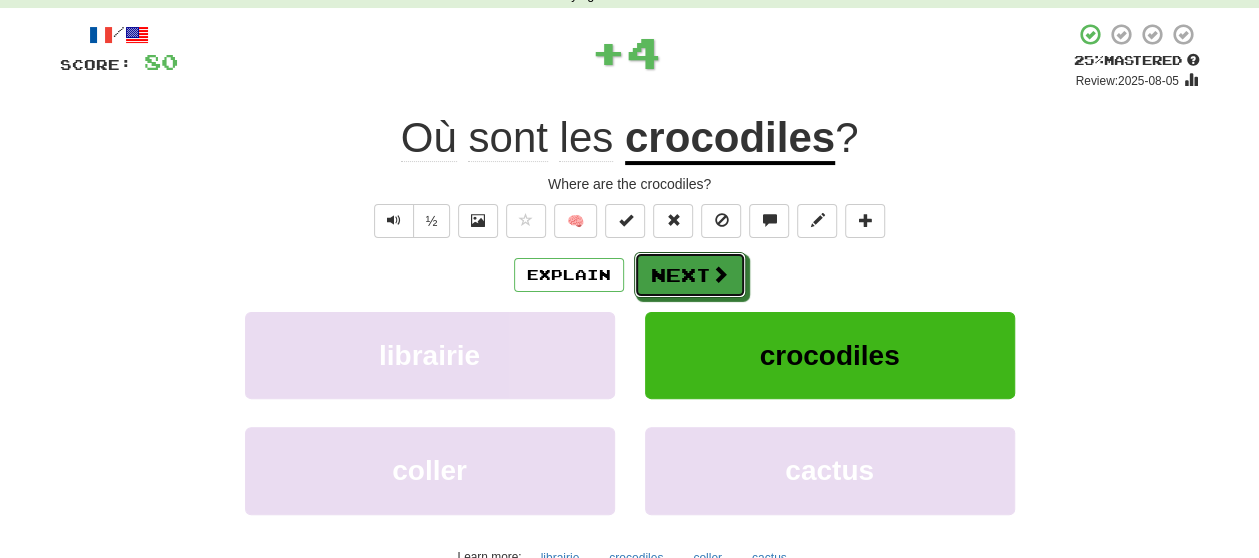 click on "Next" at bounding box center (690, 275) 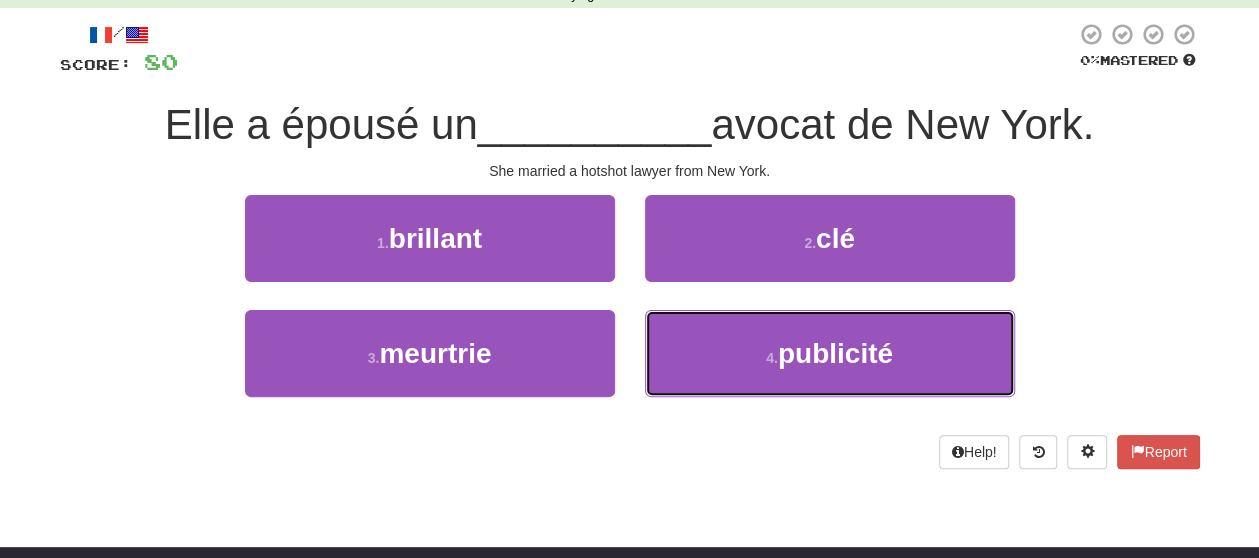 drag, startPoint x: 686, startPoint y: 351, endPoint x: 695, endPoint y: 303, distance: 48.83646 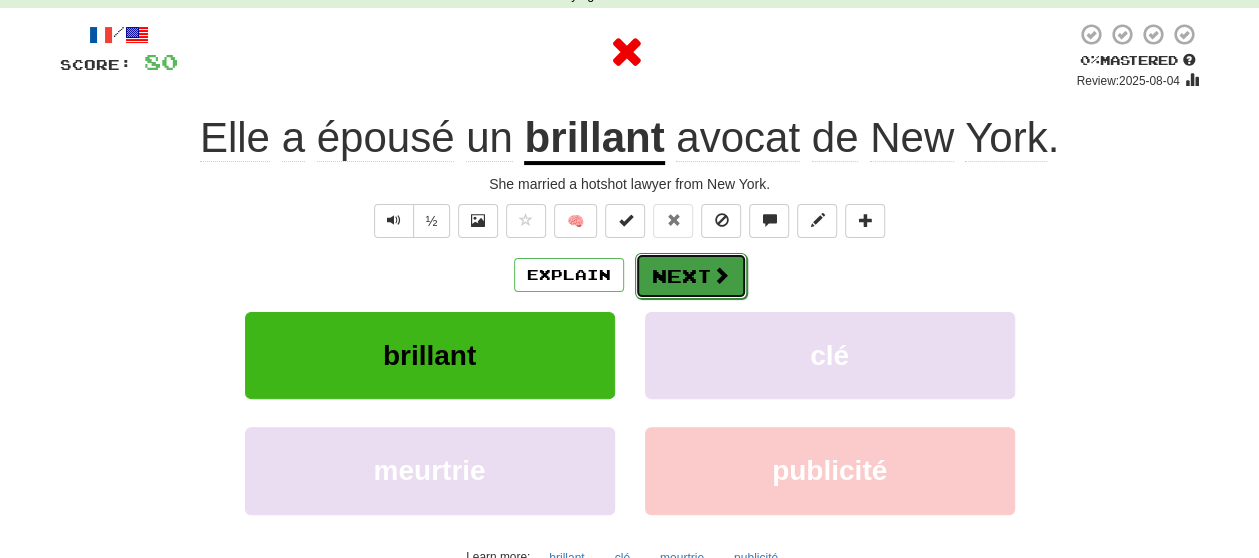 click on "Next" at bounding box center (691, 276) 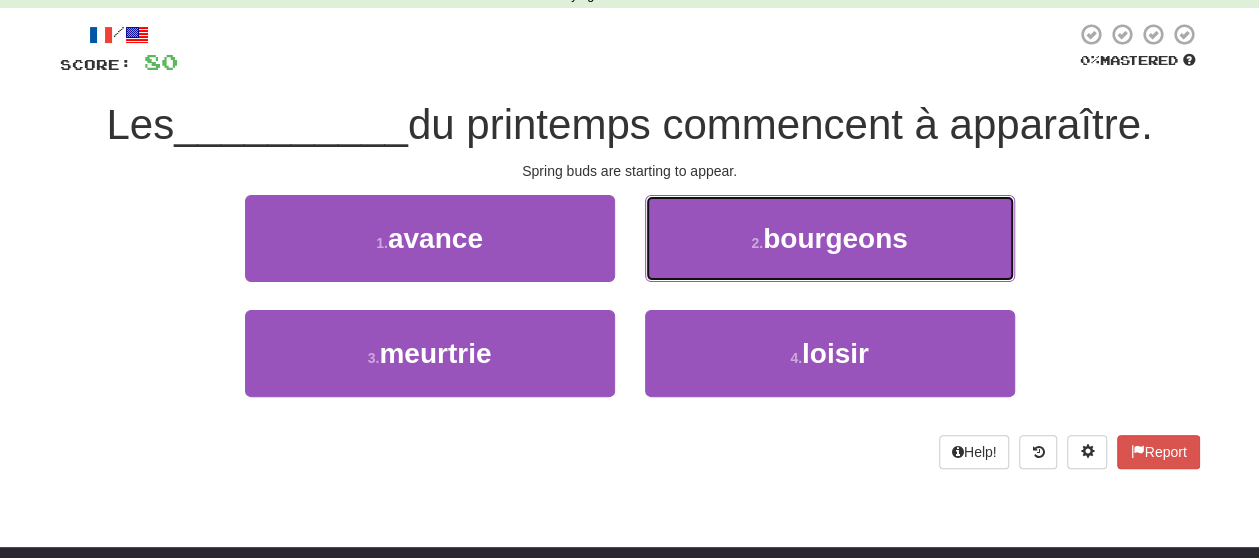 click on "2 .  bourgeons" at bounding box center [830, 238] 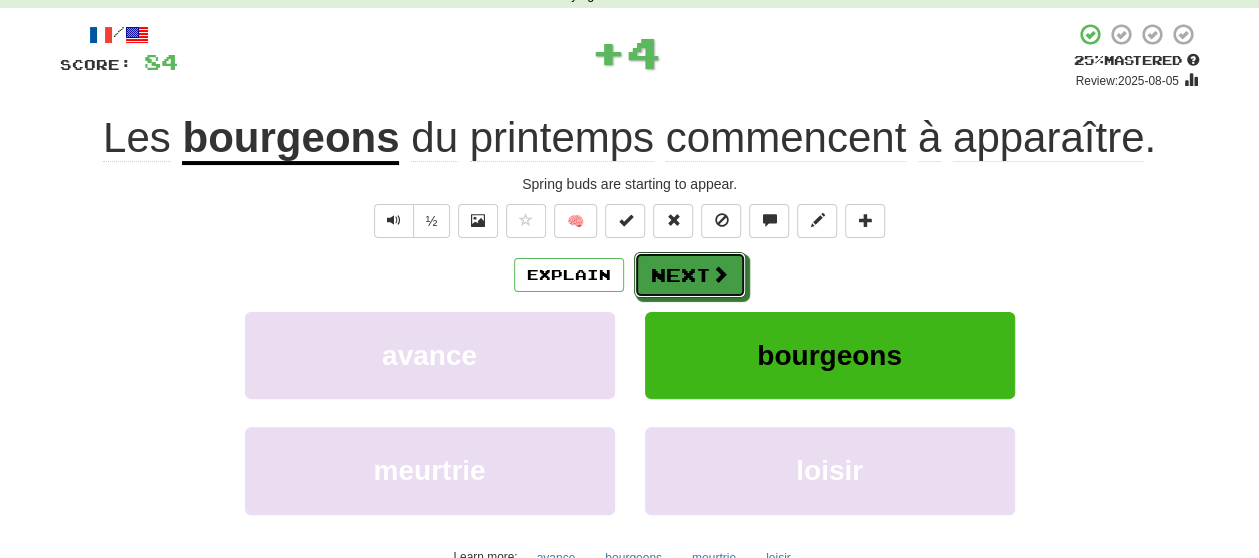 click on "Next" at bounding box center (690, 275) 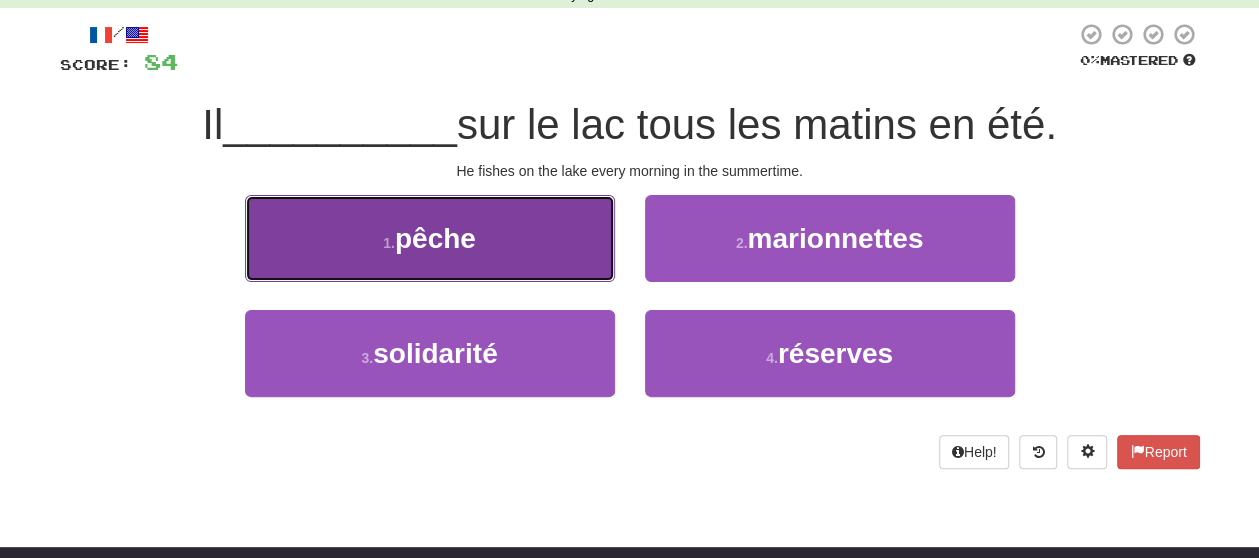 click on "1 .  pêche" at bounding box center (430, 238) 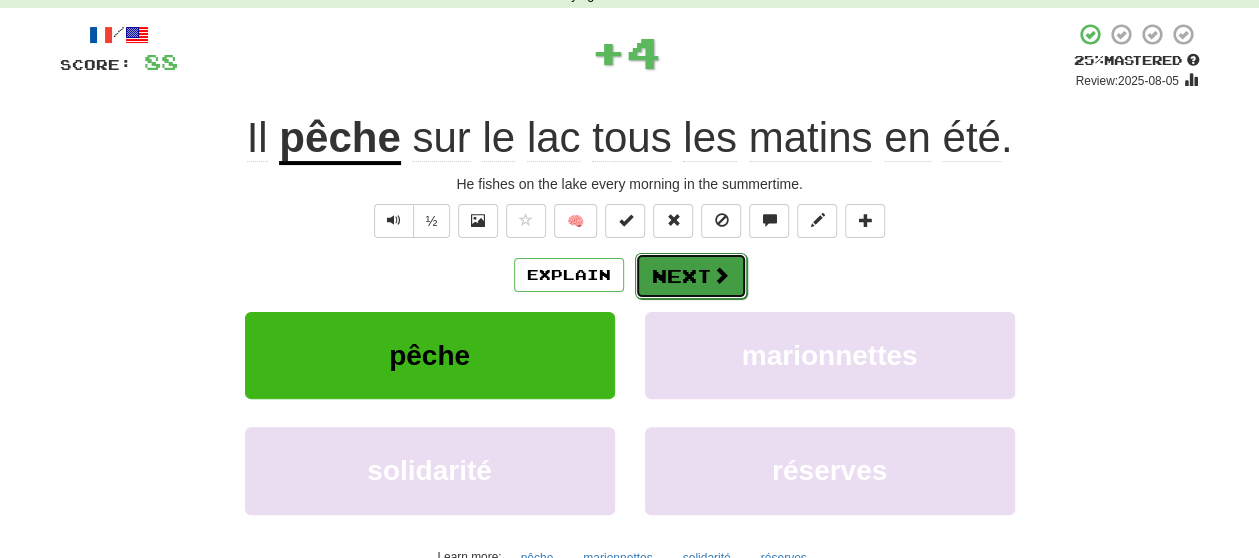 click on "Next" at bounding box center (691, 276) 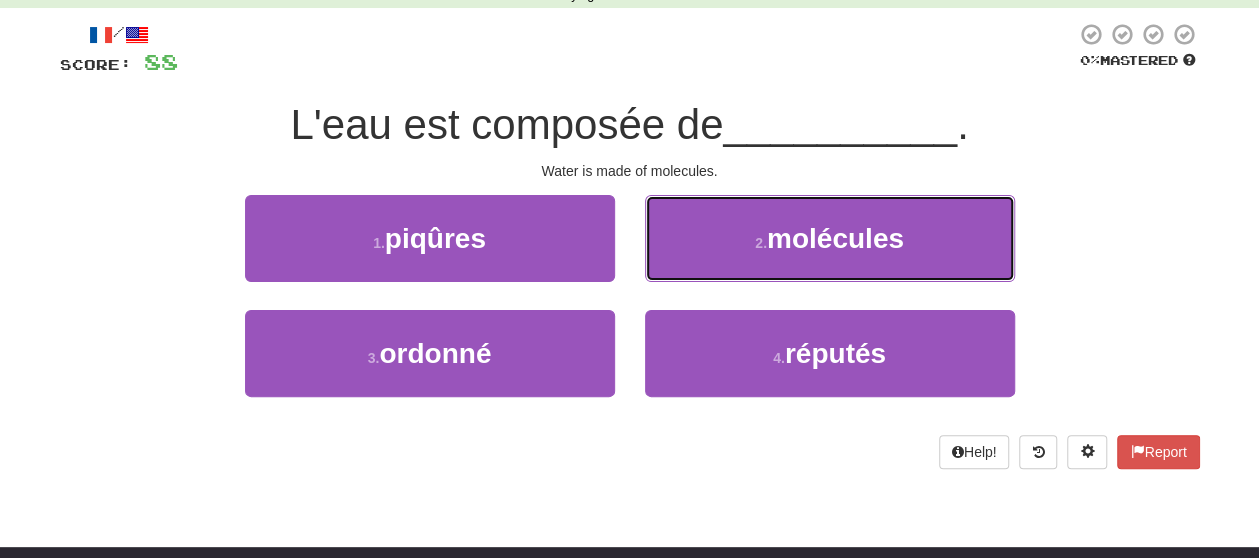 click on "2 .  molécules" at bounding box center (830, 238) 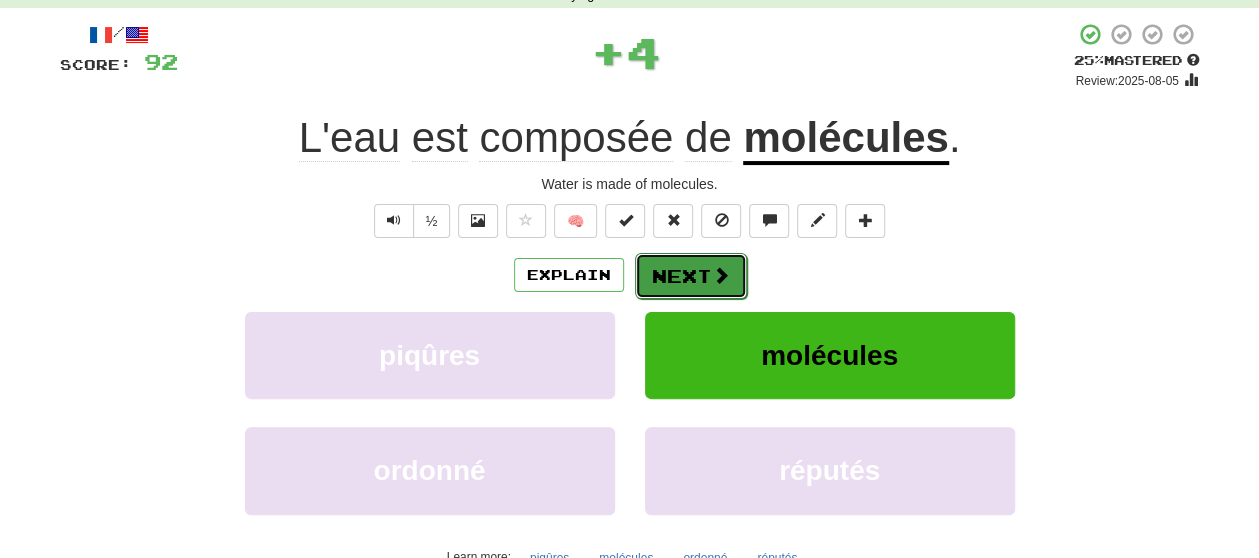 click on "Next" at bounding box center (691, 276) 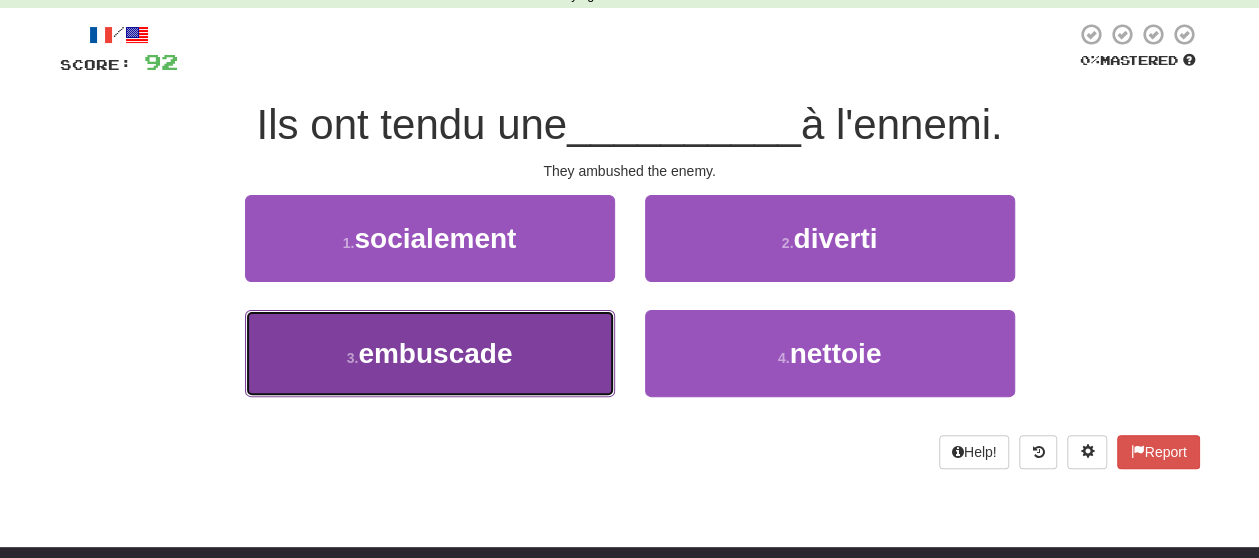 click on "3 .  embuscade" at bounding box center (430, 353) 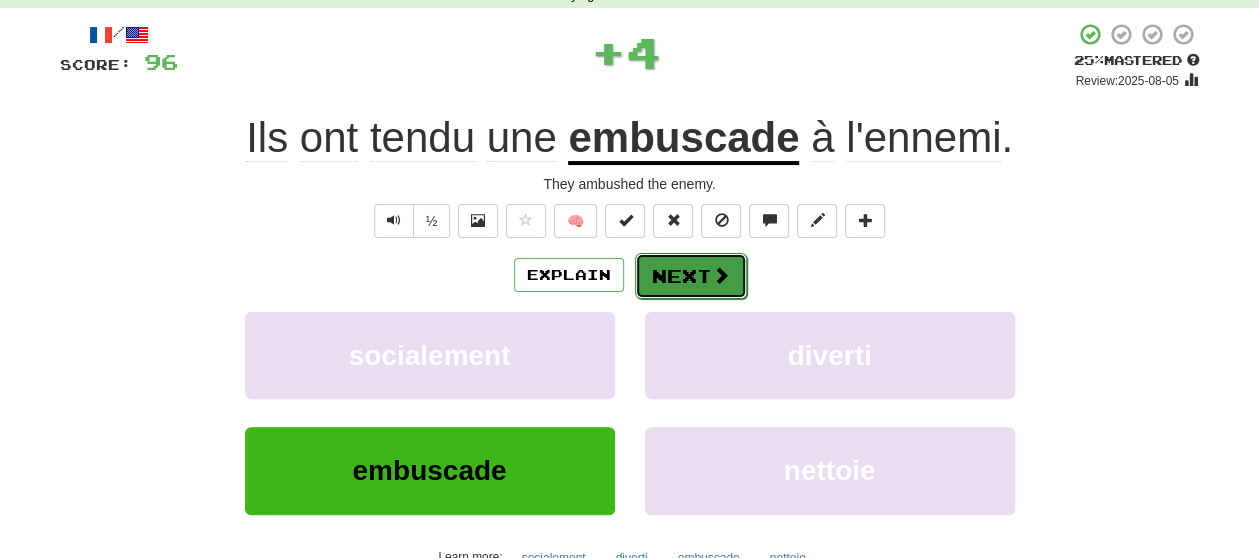 click on "Next" at bounding box center [691, 276] 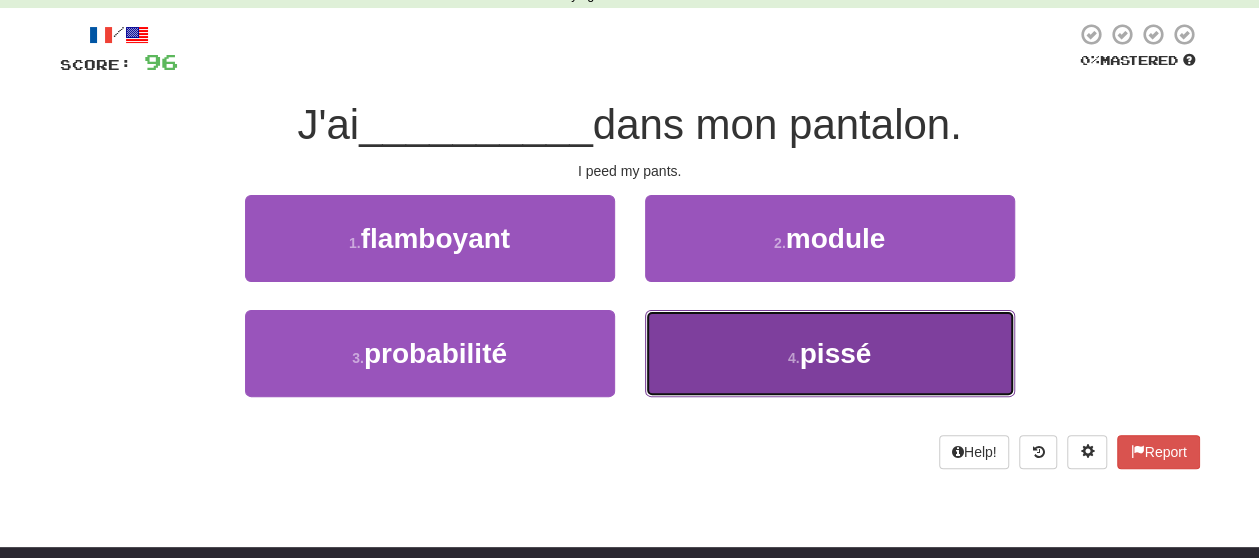 click on "4 .  pissé" at bounding box center (830, 353) 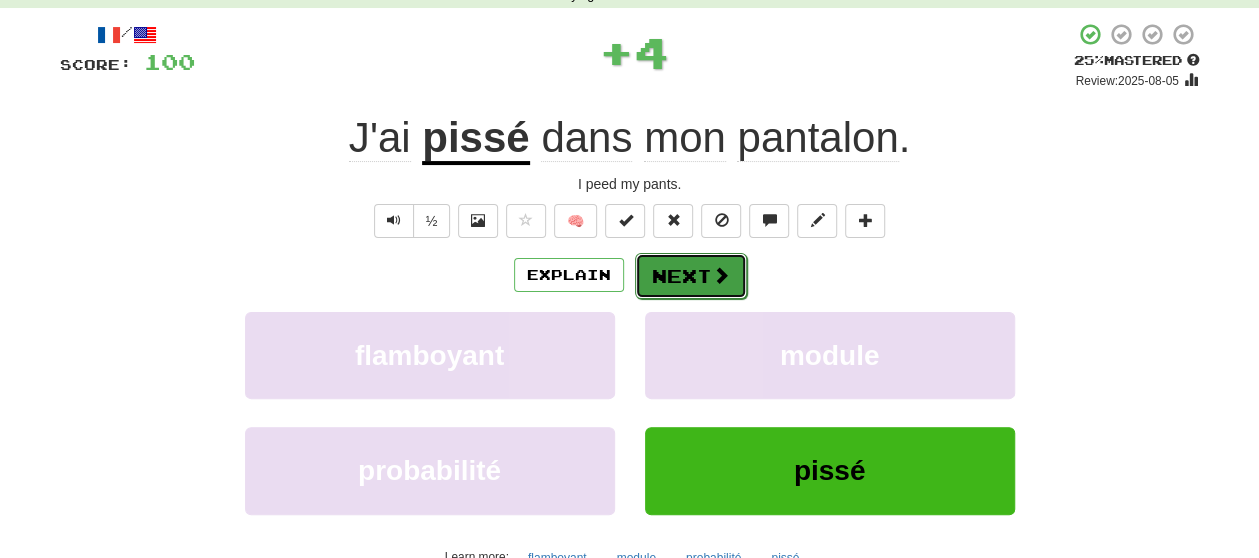 click on "Next" at bounding box center (691, 276) 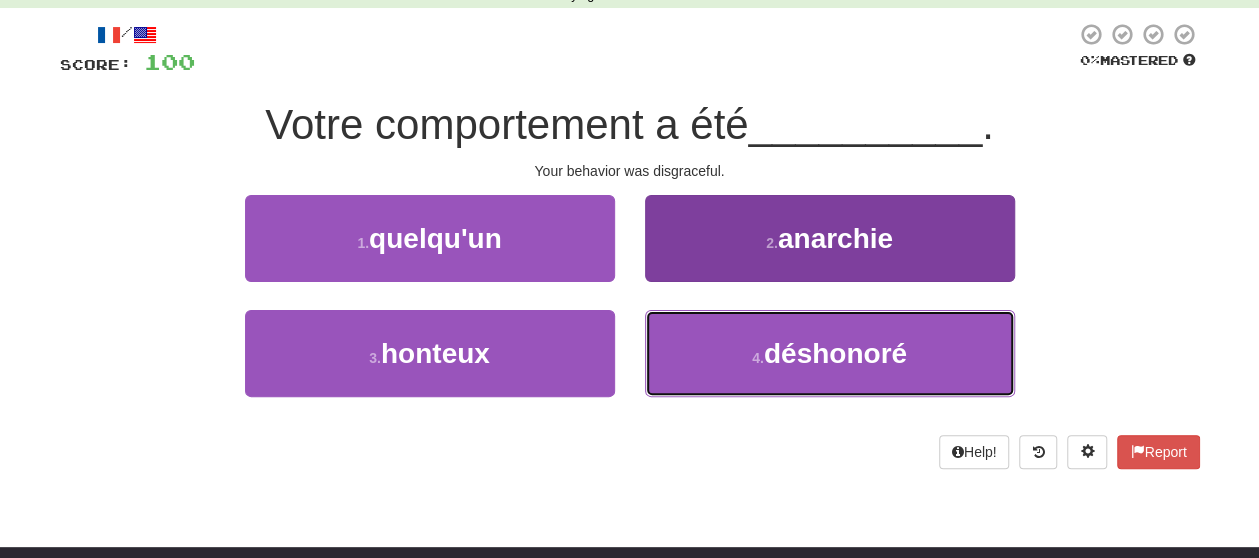 drag, startPoint x: 716, startPoint y: 377, endPoint x: 719, endPoint y: 313, distance: 64.070274 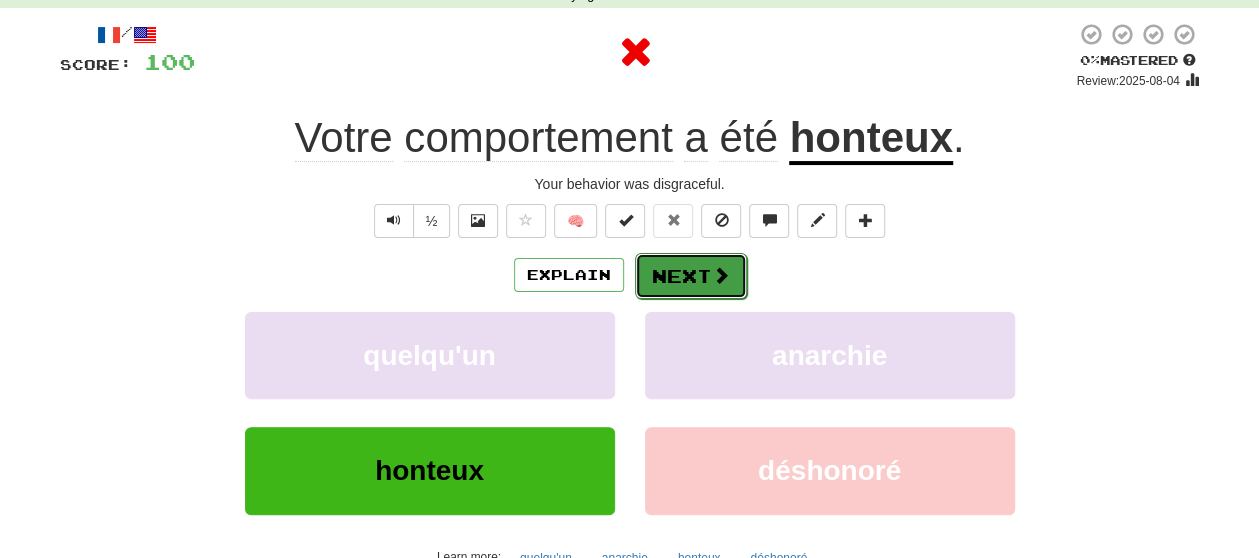click at bounding box center (721, 275) 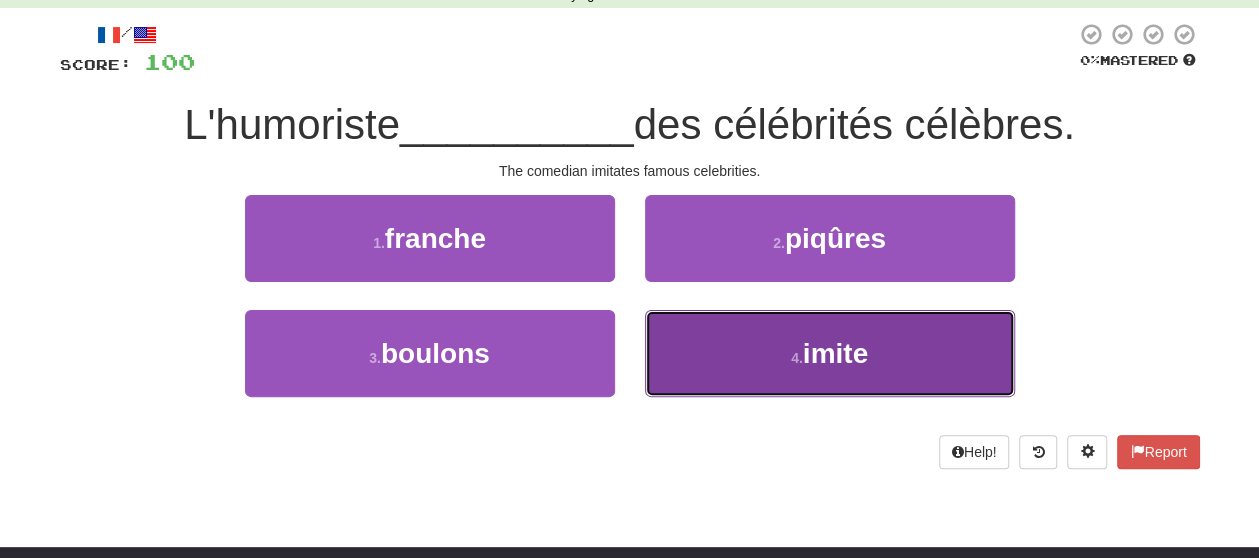 click on "4 .  imite" at bounding box center (830, 353) 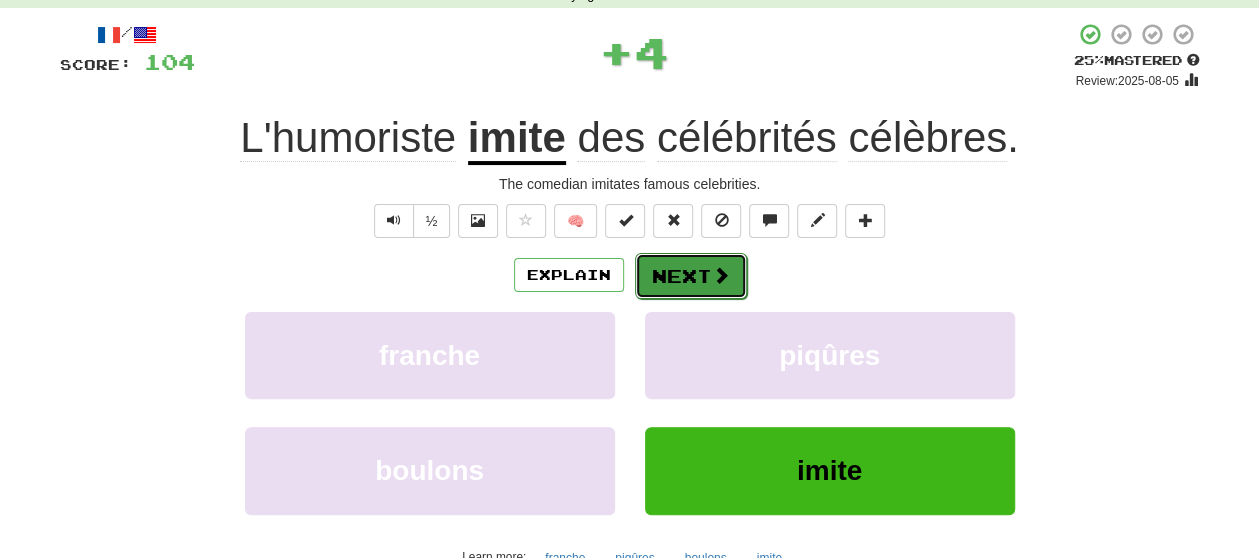 click on "Next" at bounding box center (691, 276) 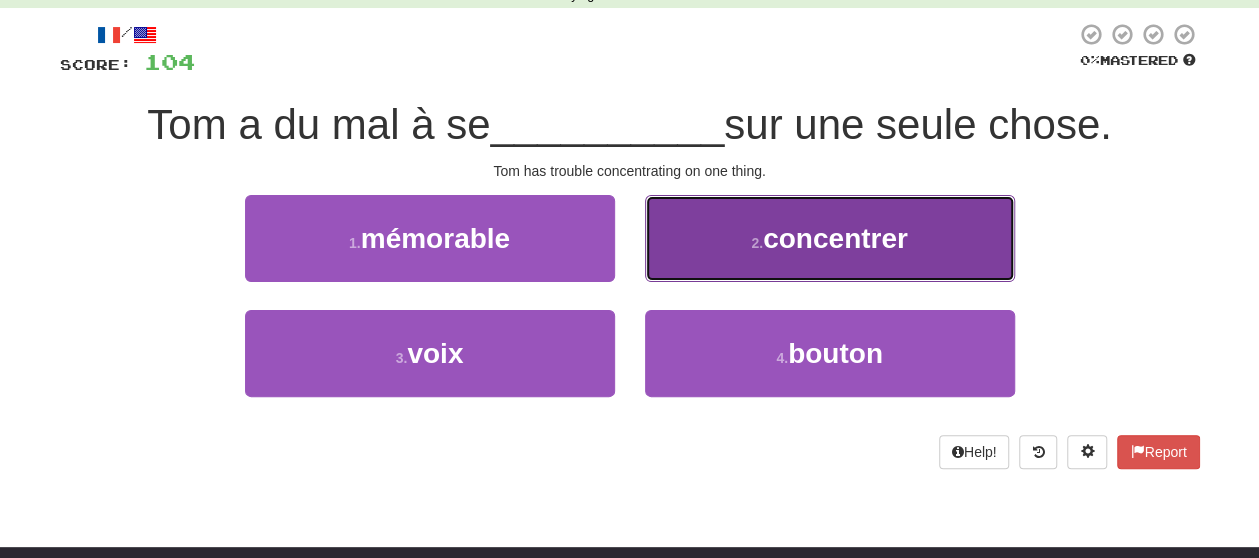 click on "2 .  concentrer" at bounding box center (830, 238) 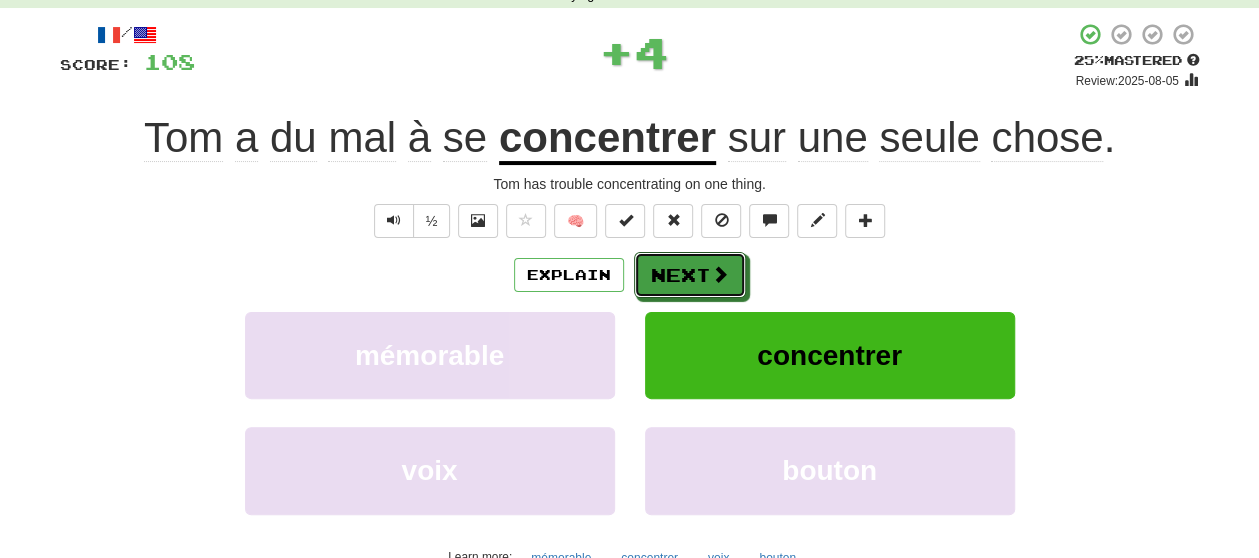 click on "Next" at bounding box center (690, 275) 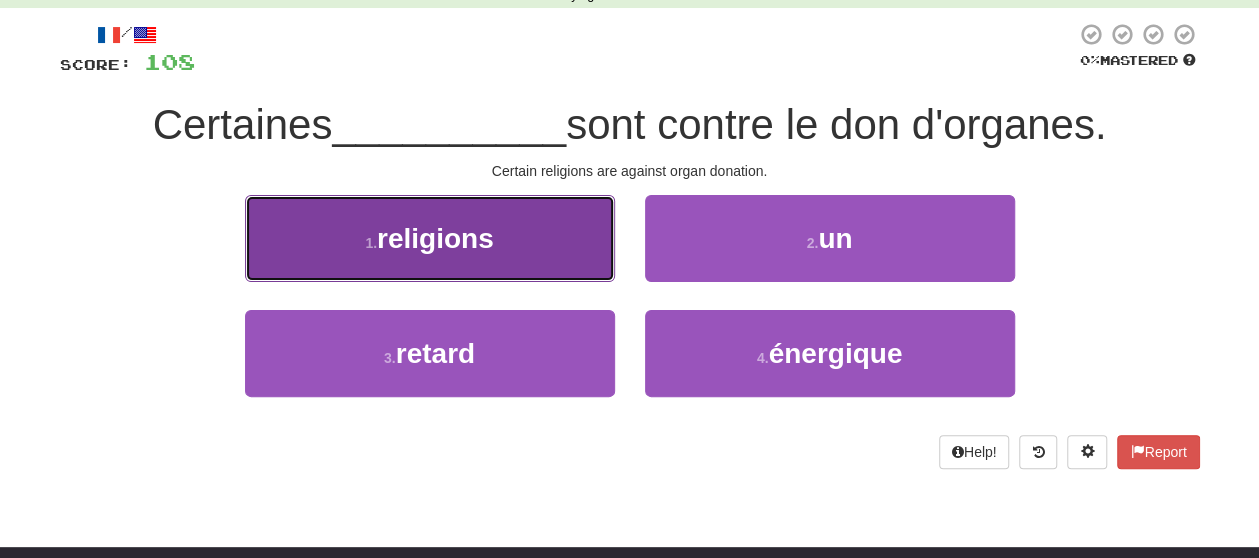 click on "1 .  religions" at bounding box center [430, 238] 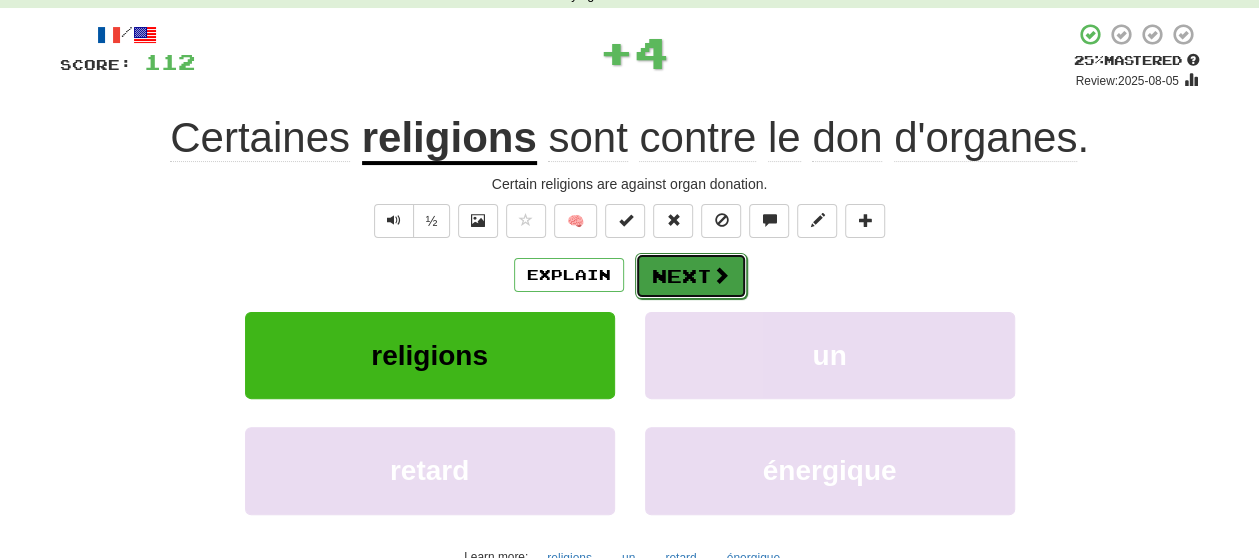 click on "Next" at bounding box center [691, 276] 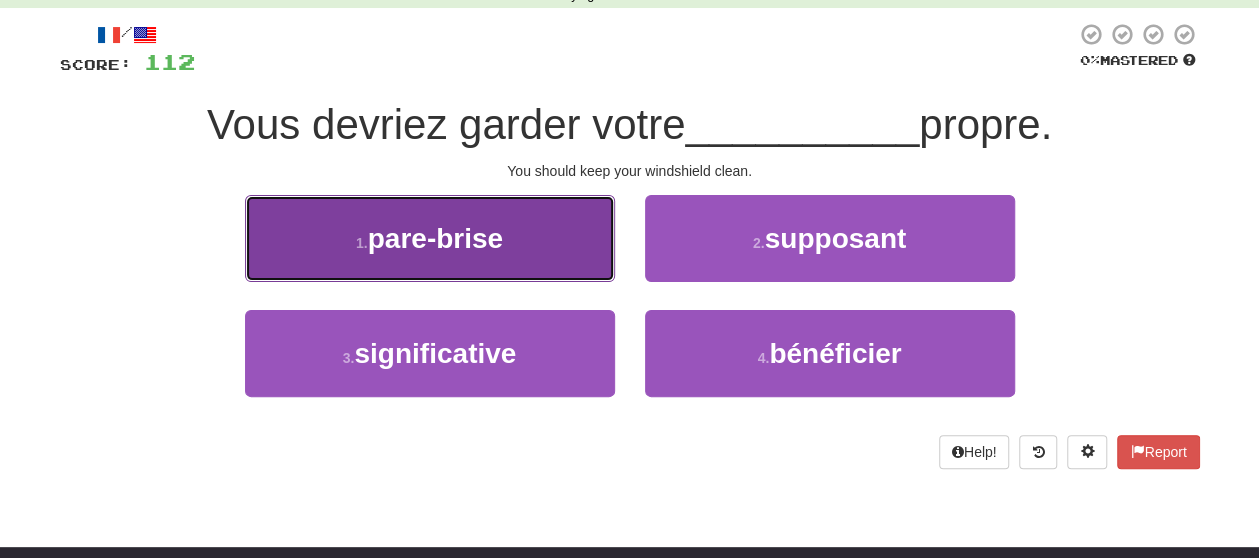 click on "1 .  pare-brise" at bounding box center [430, 238] 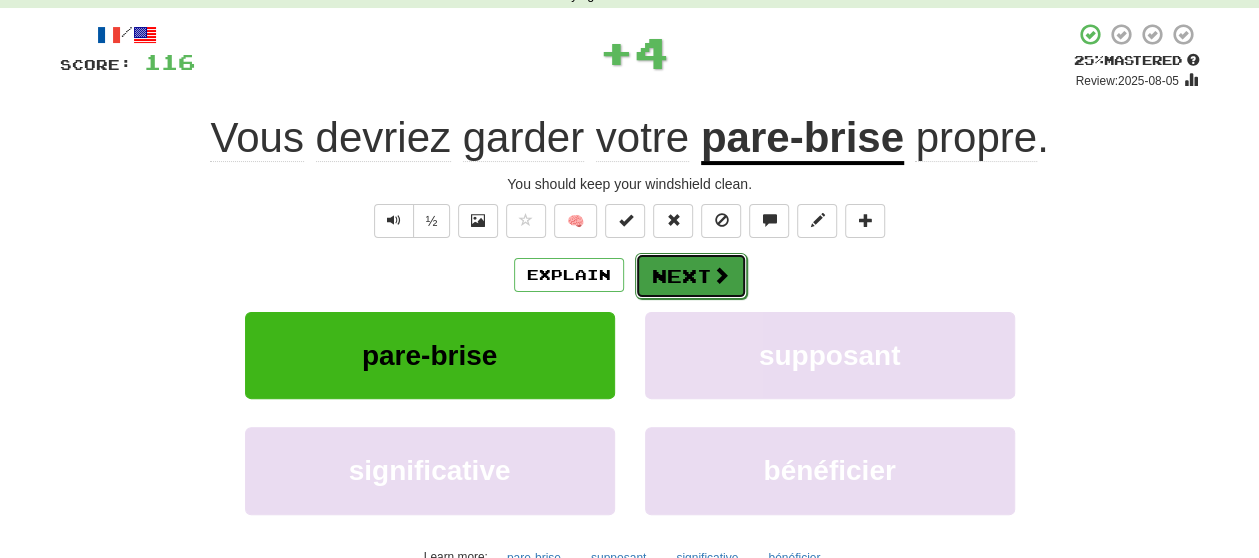 click on "Next" at bounding box center (691, 276) 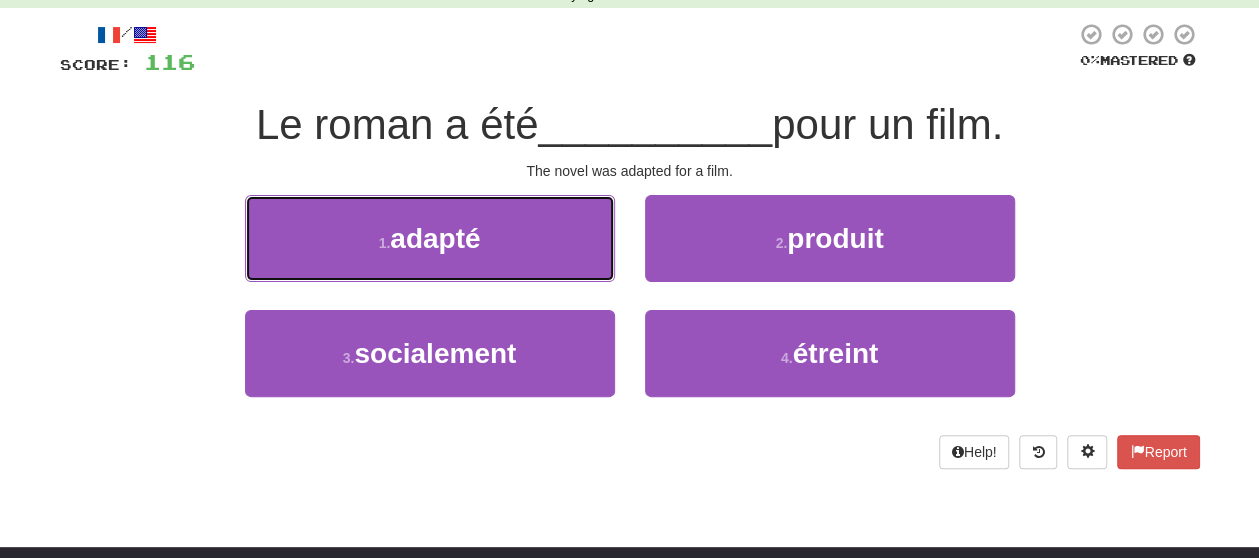 click on "1 .  adapté" at bounding box center (430, 238) 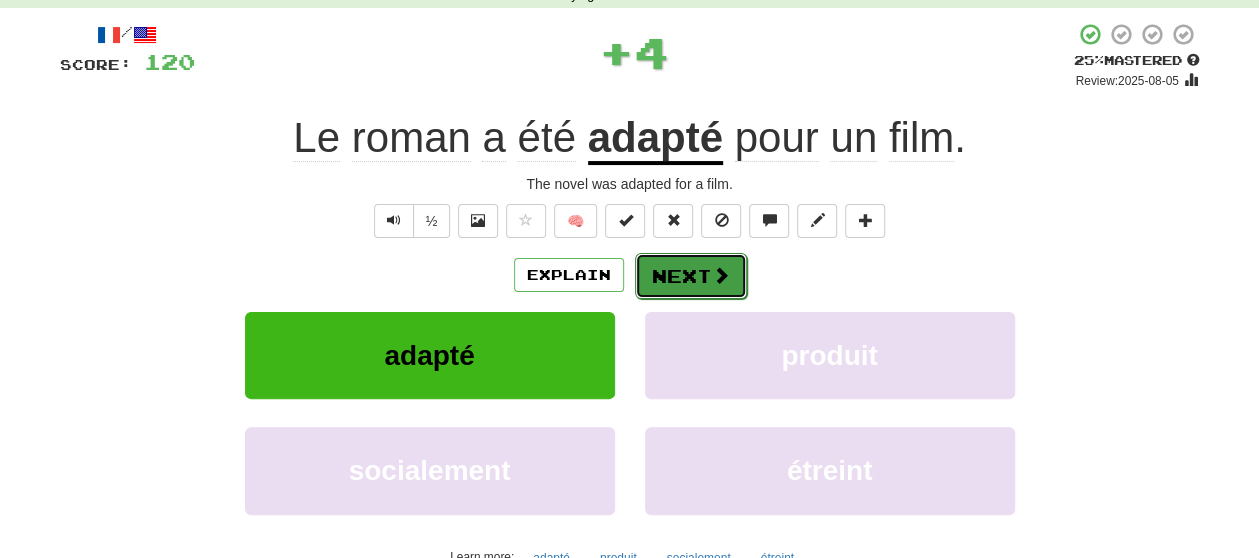 click on "Next" at bounding box center (691, 276) 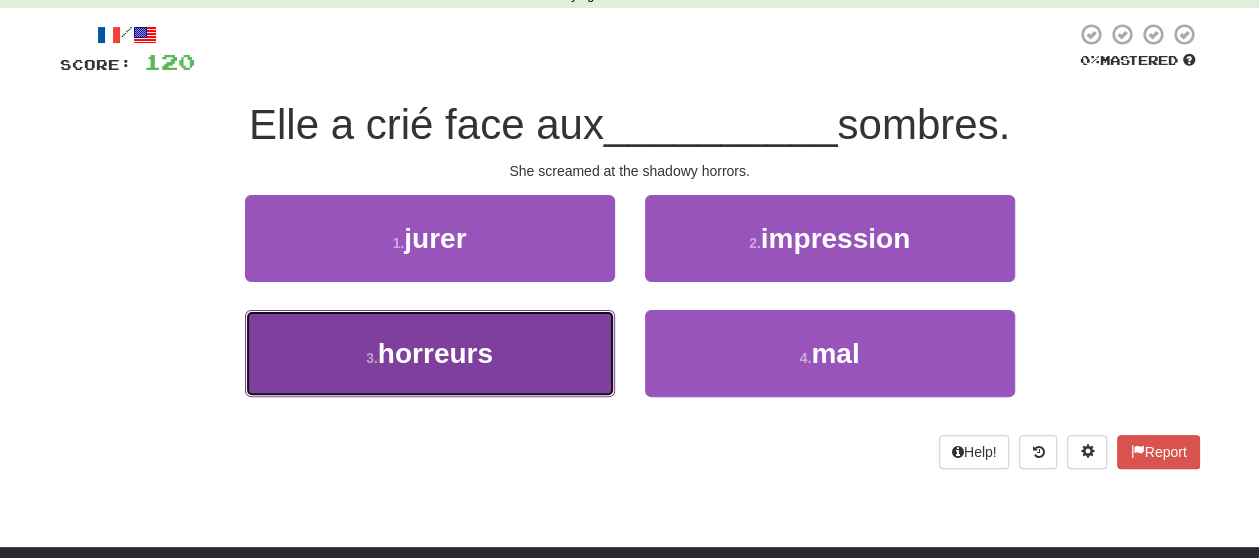 click on "3 .  horreurs" at bounding box center (430, 353) 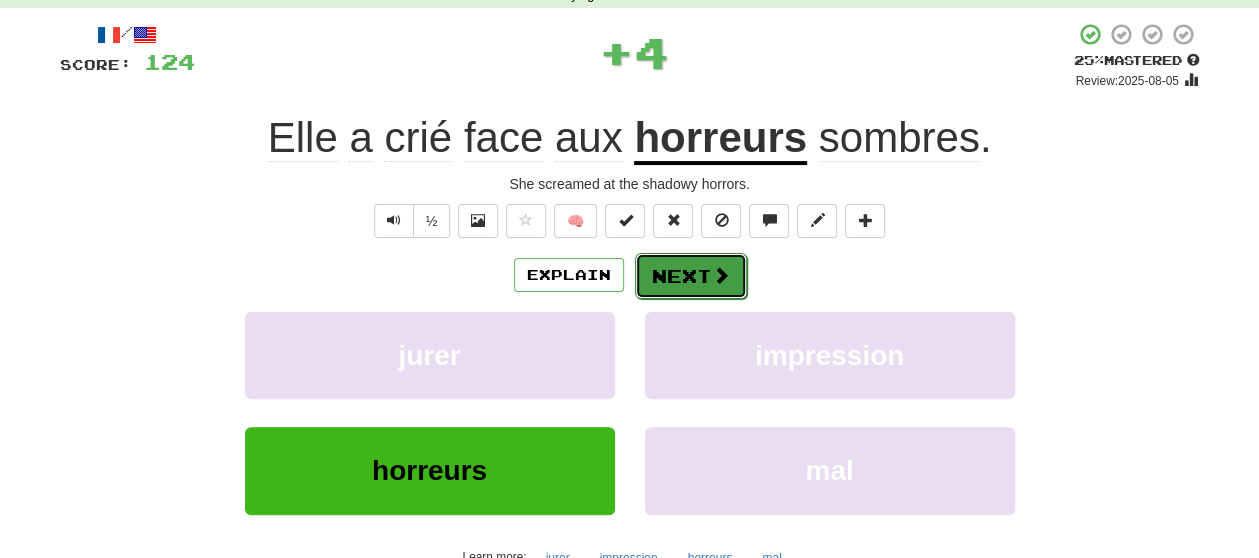 click on "Next" at bounding box center [691, 276] 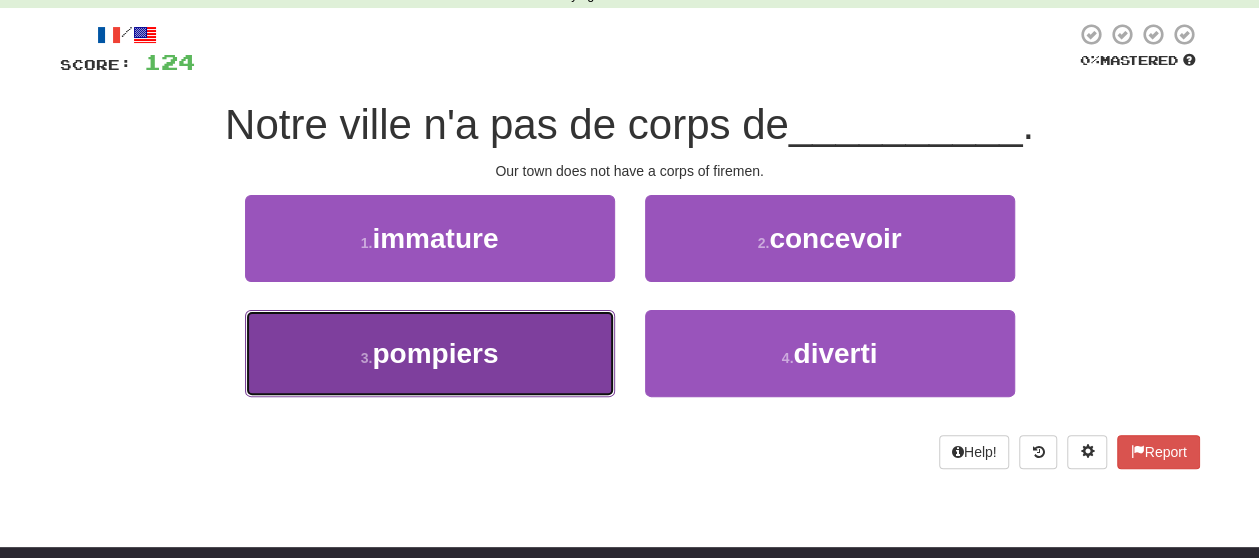 click on "3 .  pompiers" at bounding box center (430, 353) 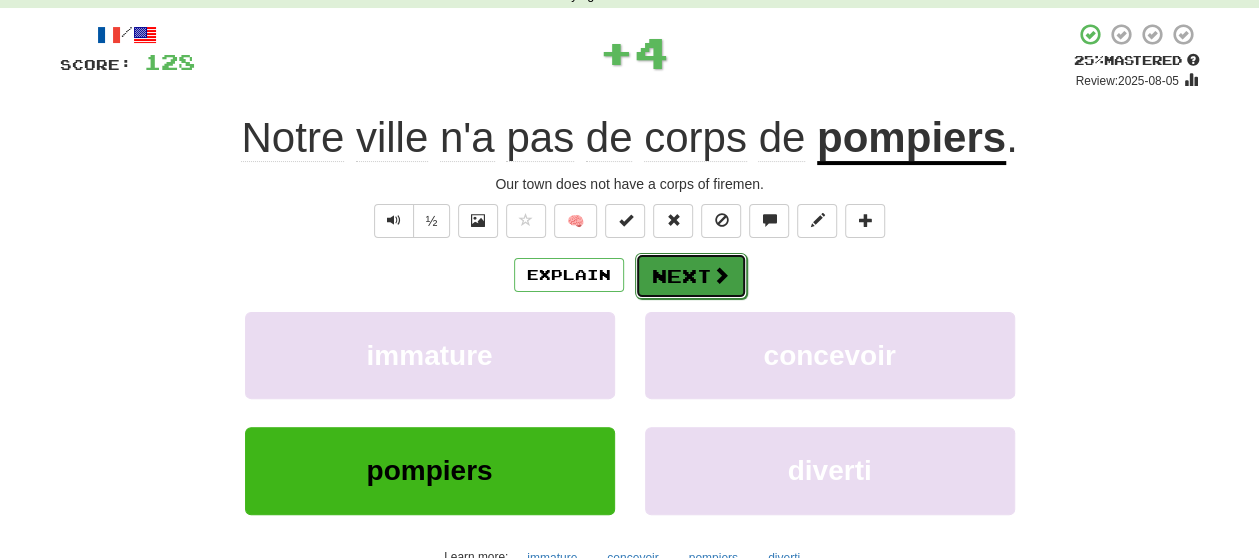click on "Next" at bounding box center (691, 276) 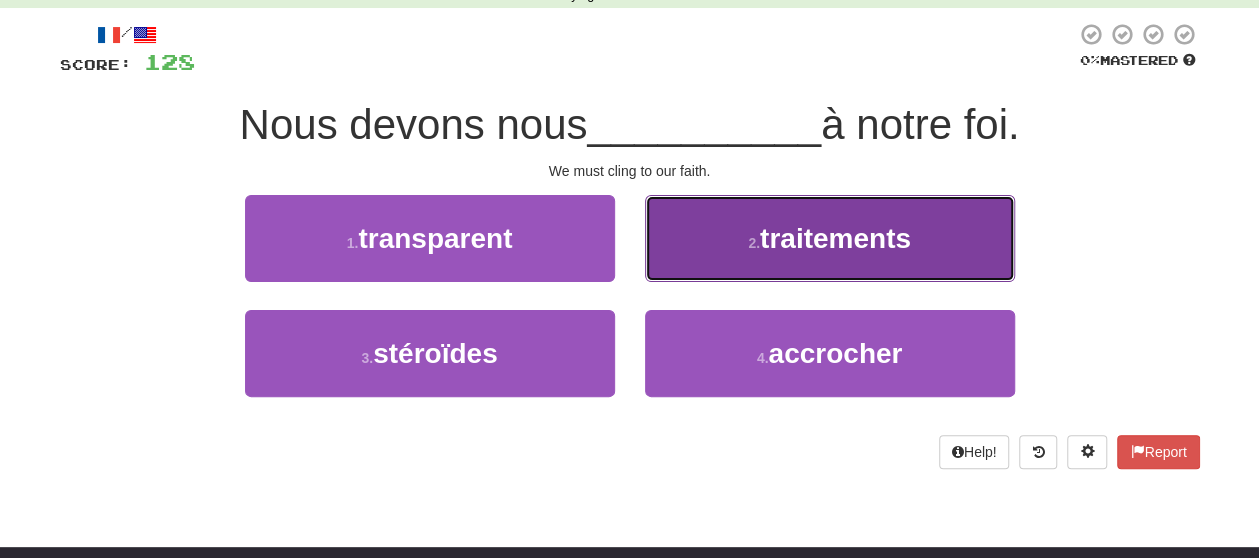 click on "2 .  traitements" at bounding box center [830, 238] 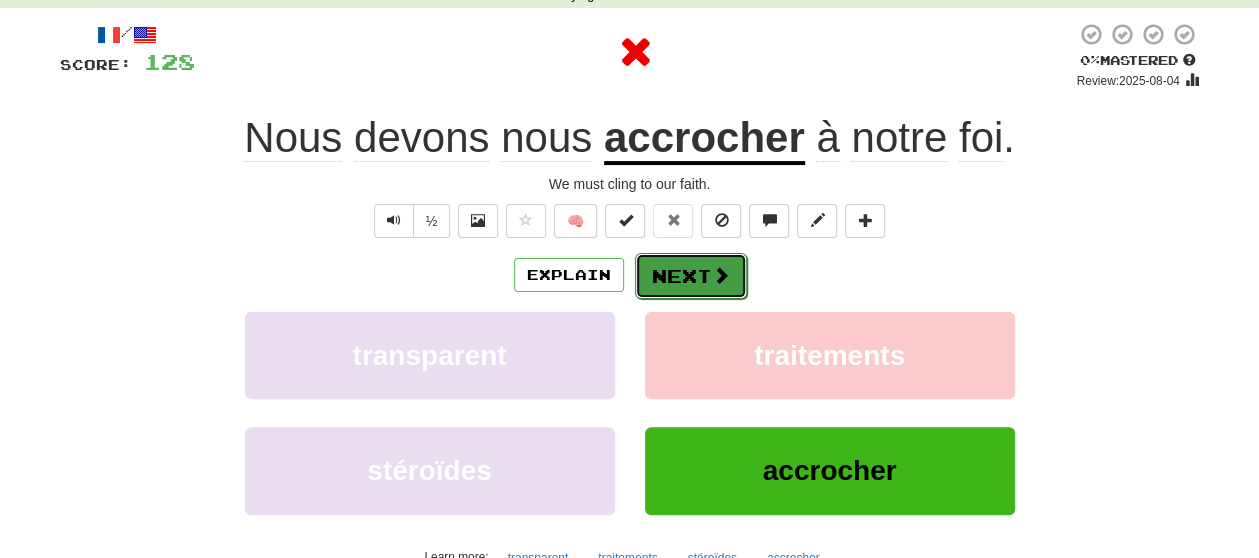 click on "Next" at bounding box center (691, 276) 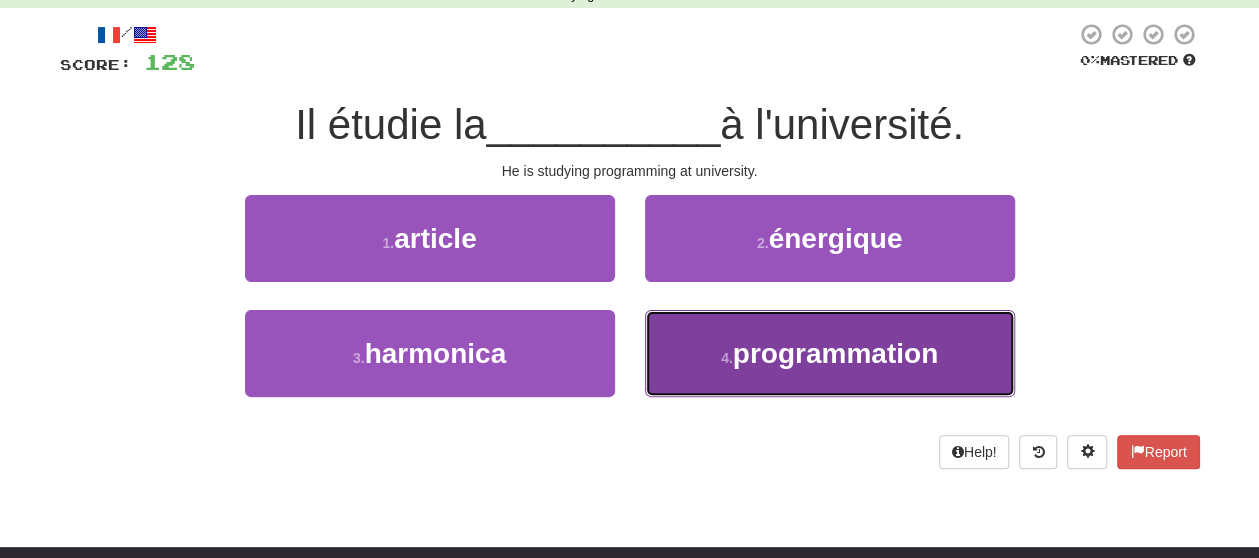 click on "4 ." at bounding box center [727, 358] 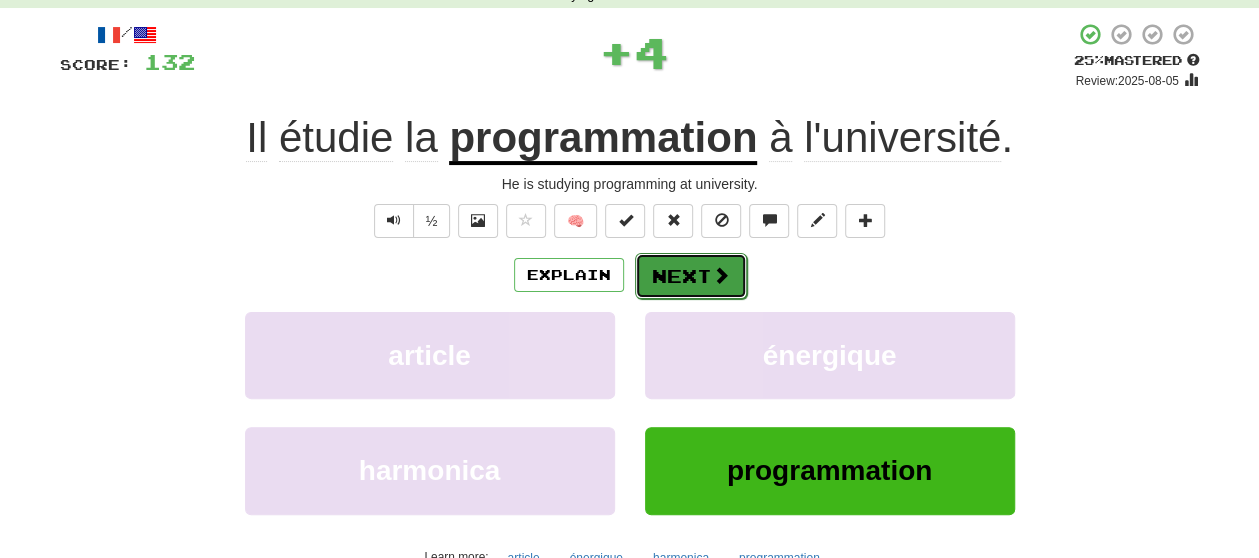 click on "Next" at bounding box center (691, 276) 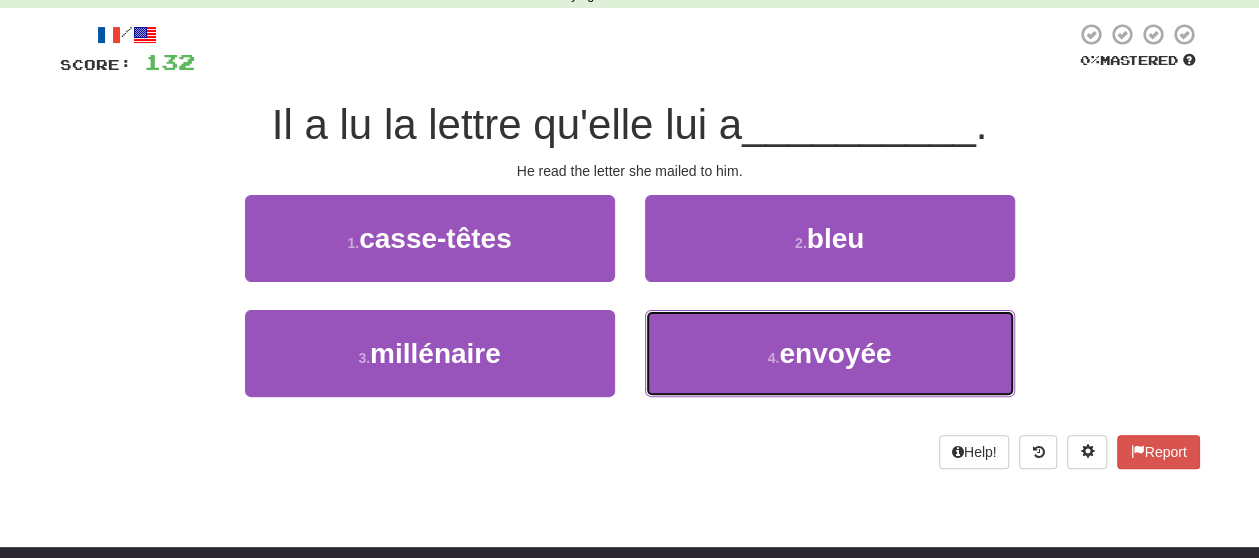 drag, startPoint x: 715, startPoint y: 346, endPoint x: 710, endPoint y: 298, distance: 48.259712 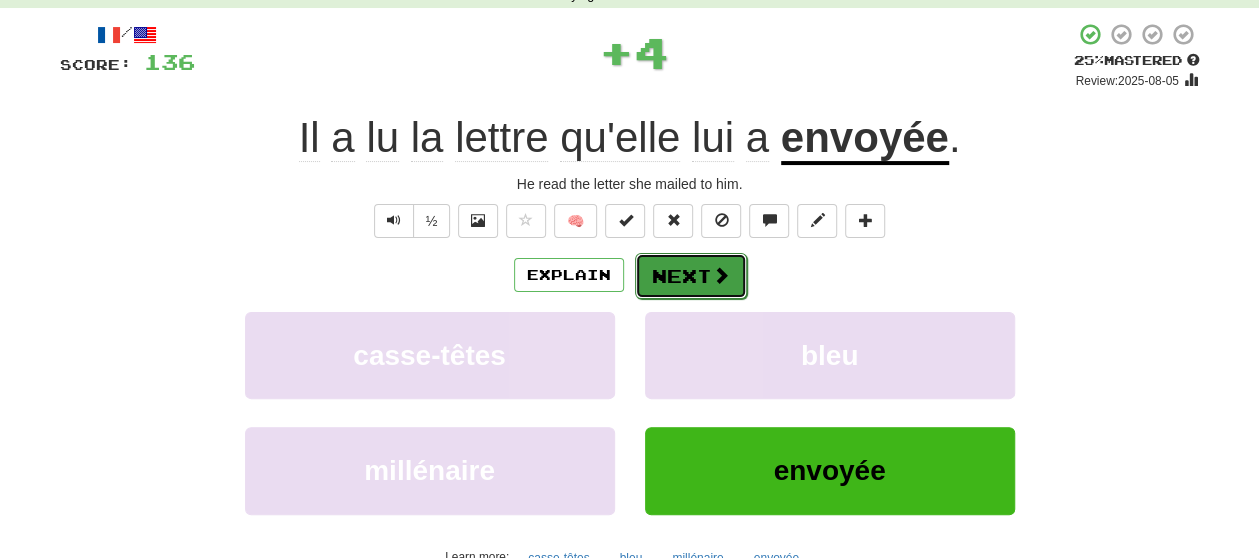 click on "Next" at bounding box center (691, 276) 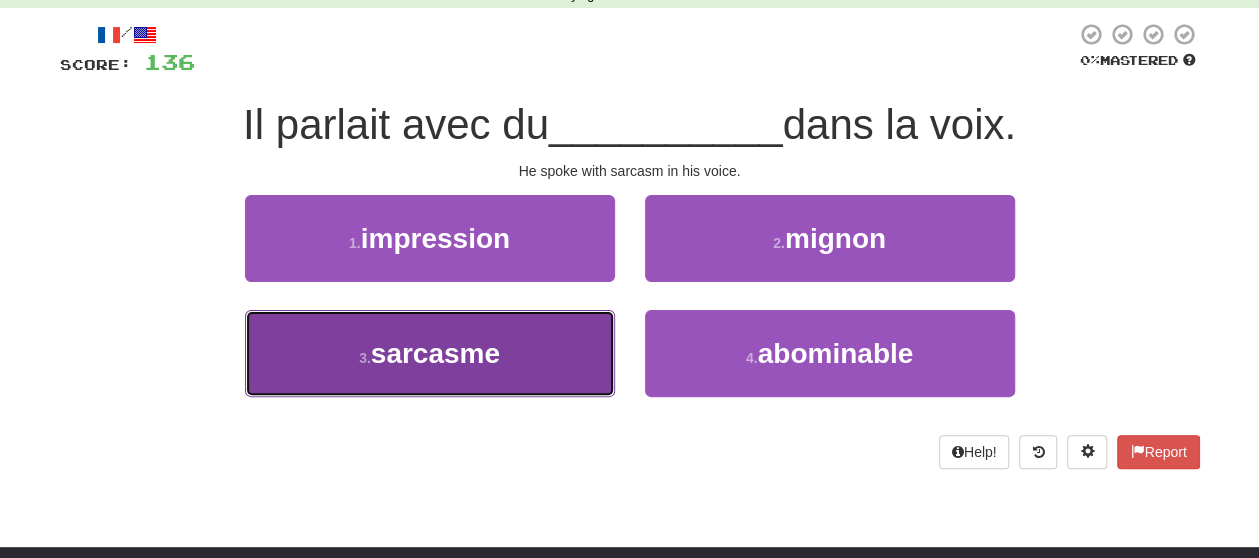 click on "3 .  sarcasme" at bounding box center [430, 353] 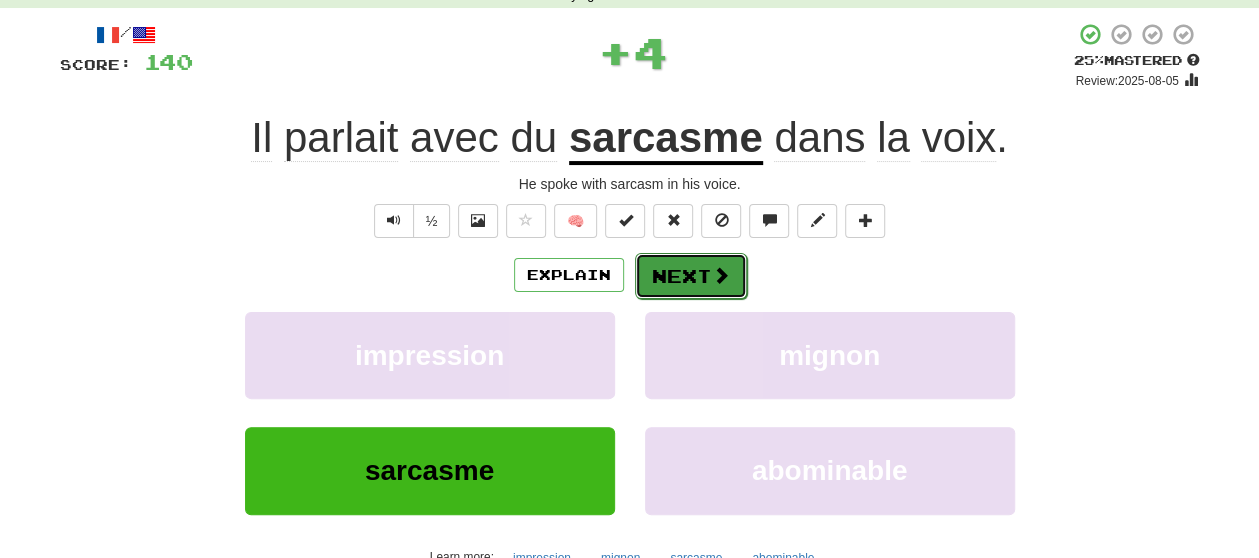 click on "Next" at bounding box center (691, 276) 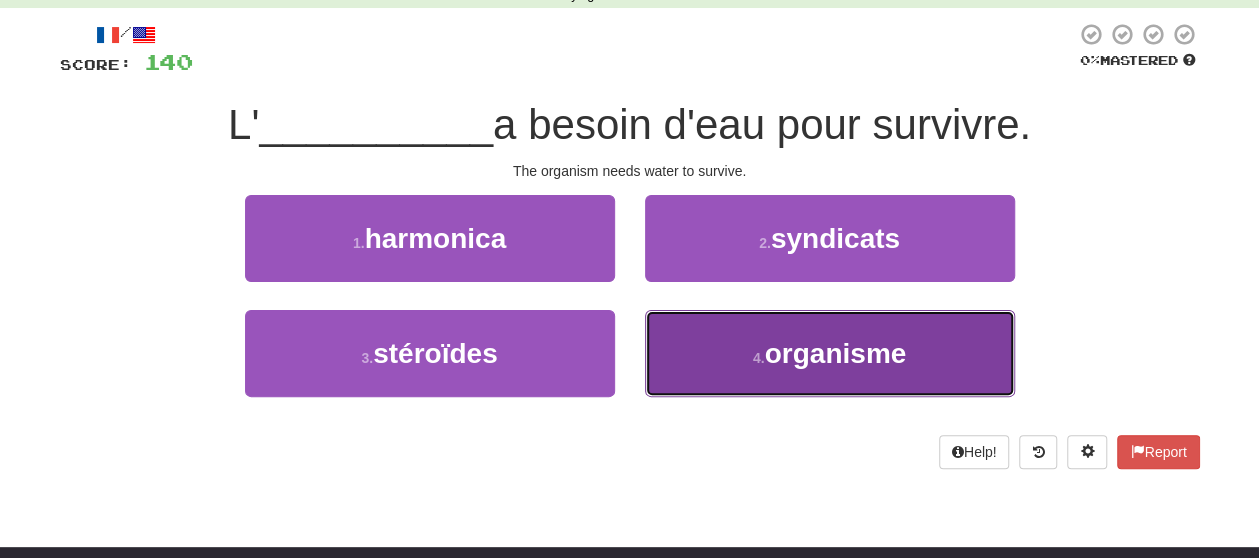 drag, startPoint x: 698, startPoint y: 383, endPoint x: 698, endPoint y: 351, distance: 32 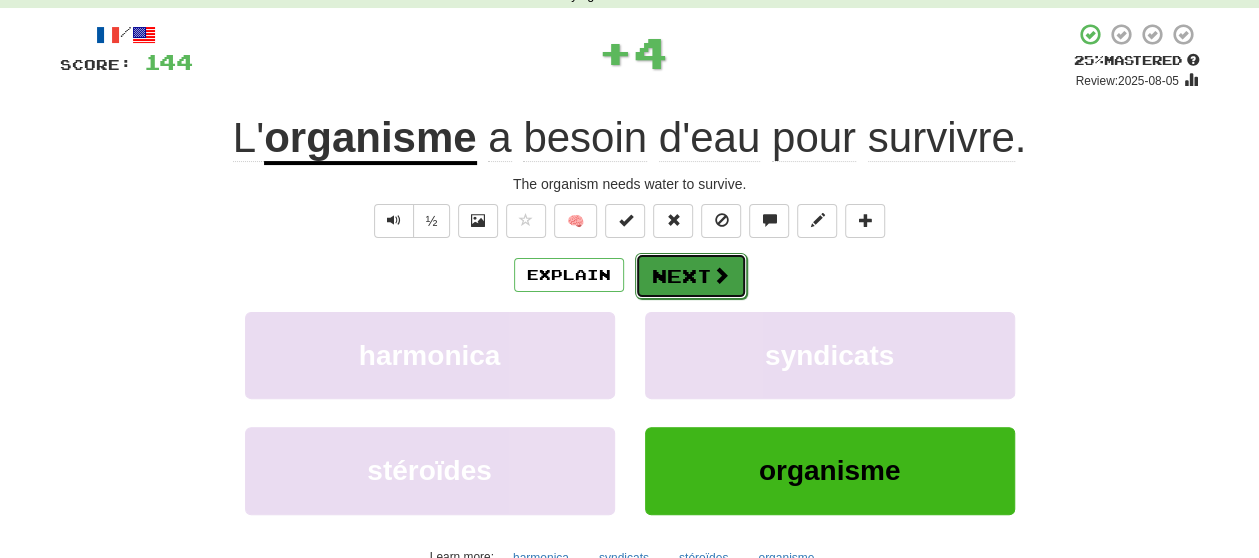 click on "Next" at bounding box center [691, 276] 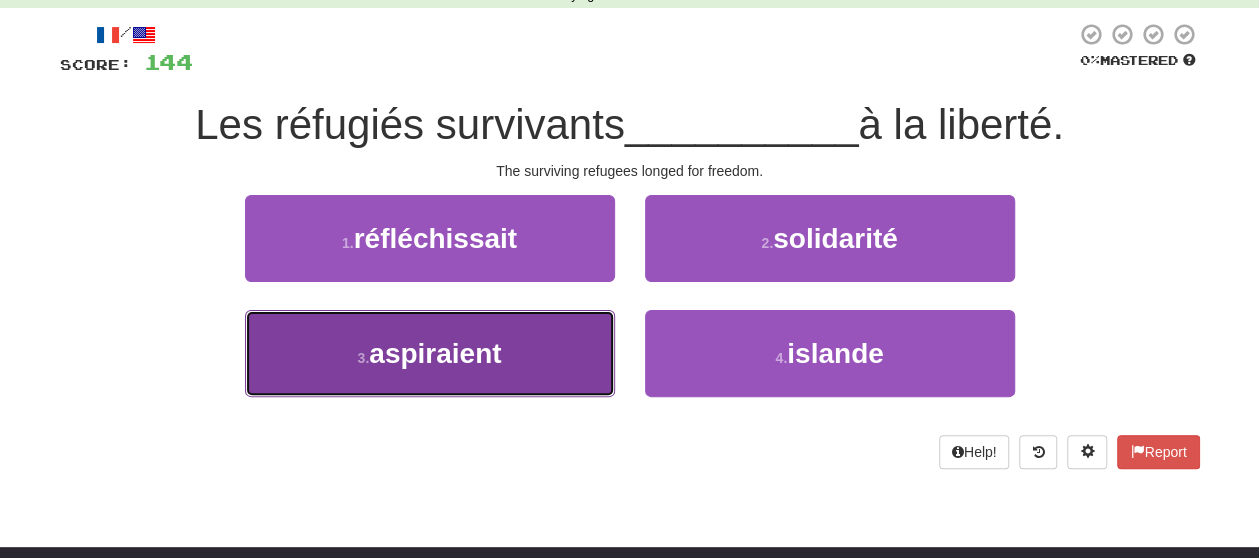 click on "3 .  aspiraient" at bounding box center [430, 353] 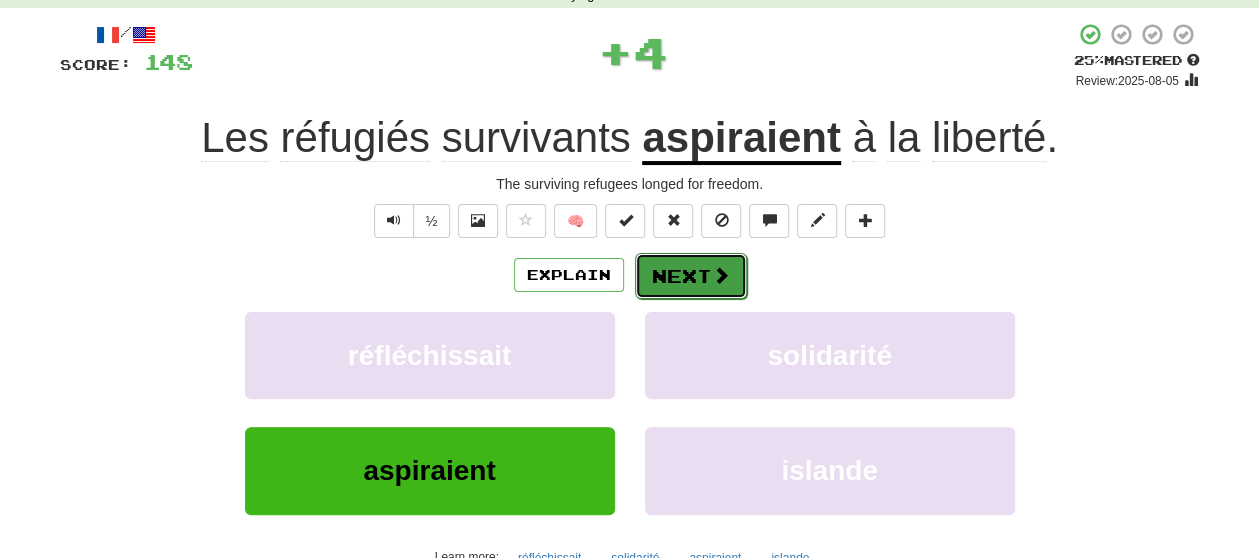 click on "Next" at bounding box center (691, 276) 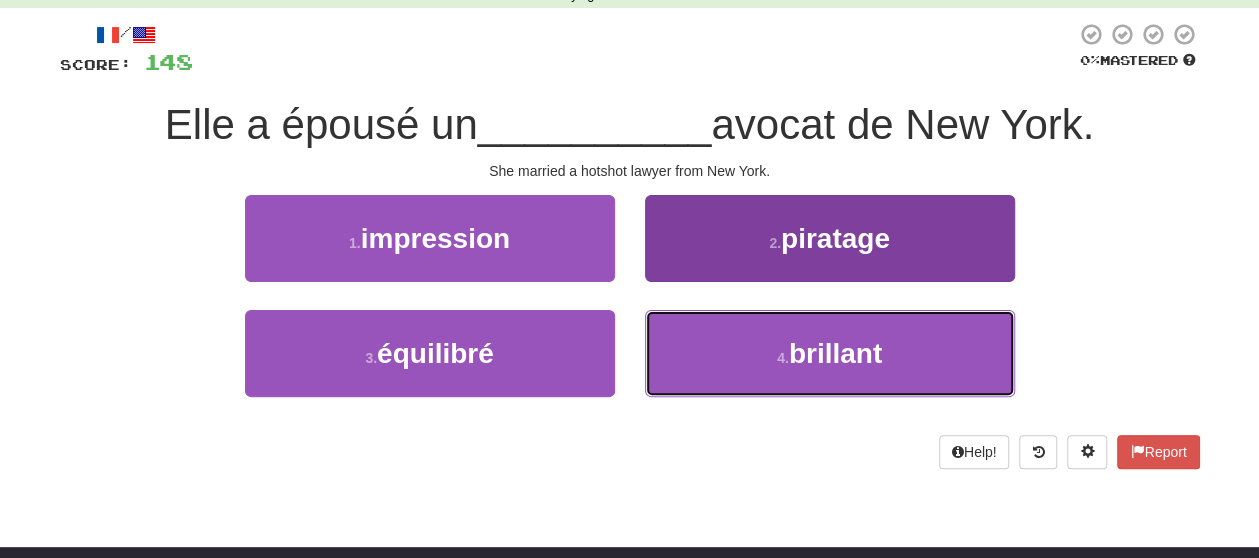 drag, startPoint x: 698, startPoint y: 354, endPoint x: 698, endPoint y: 343, distance: 11 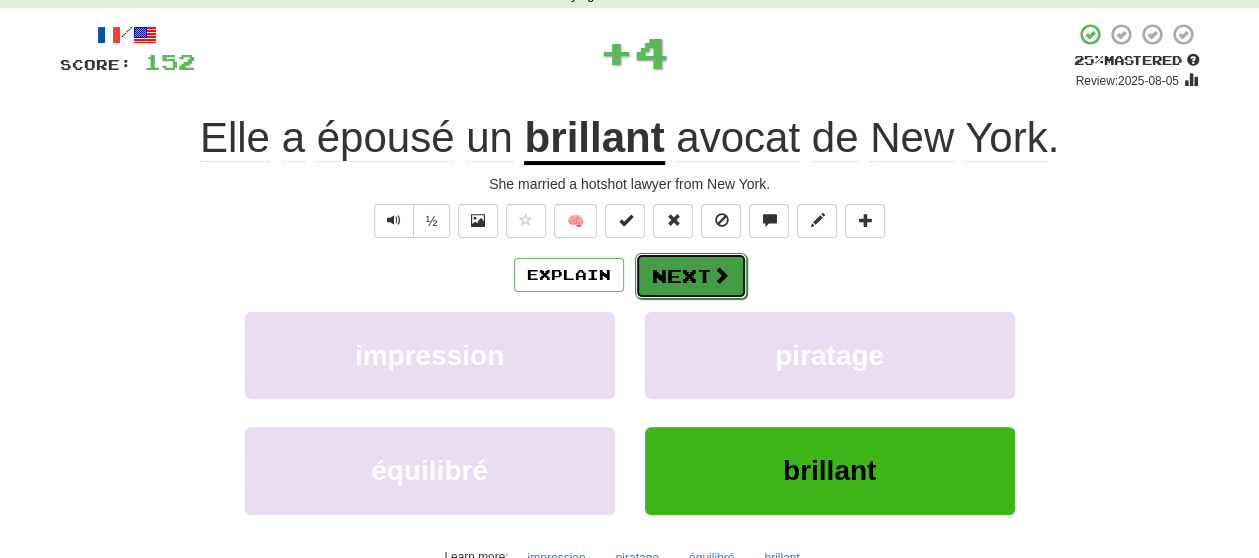 click on "Next" at bounding box center [691, 276] 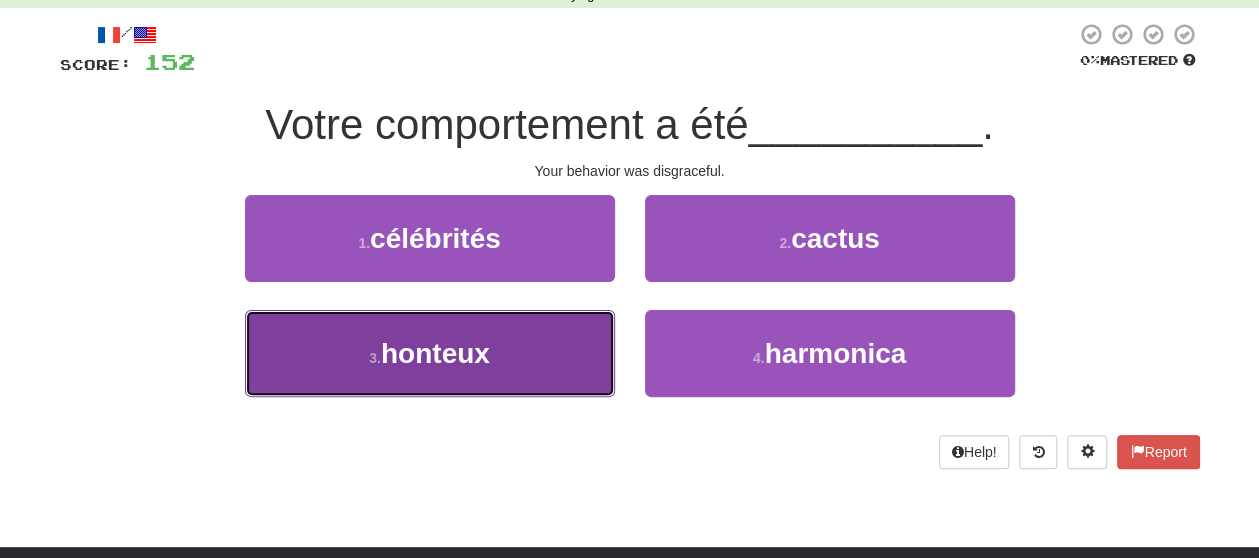 click on "3 .  honteux" at bounding box center (430, 353) 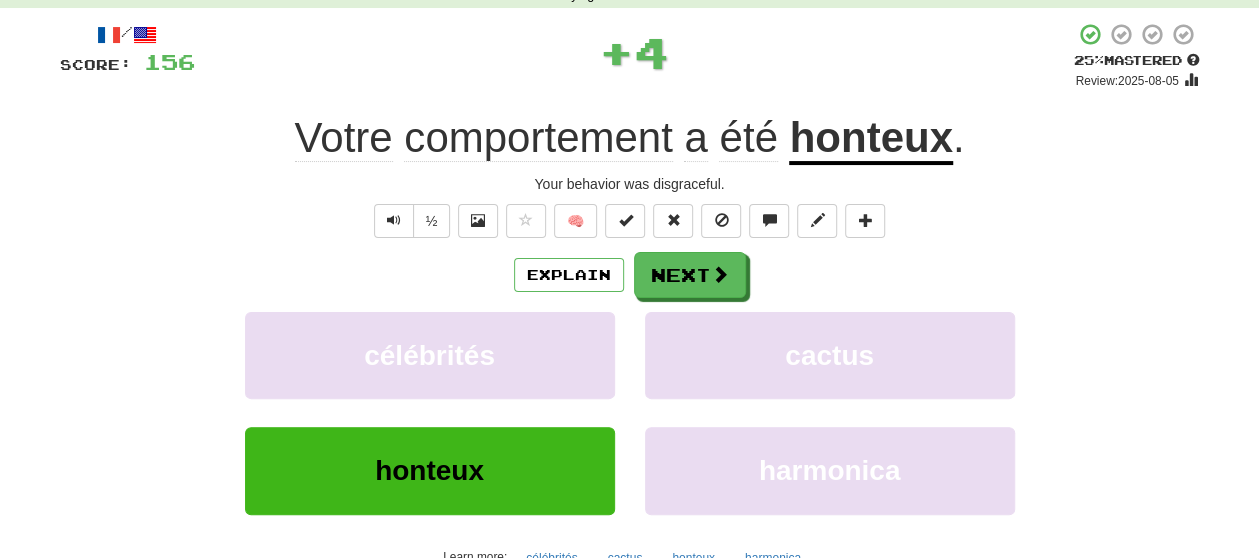 click on "Explain Next" at bounding box center (630, 275) 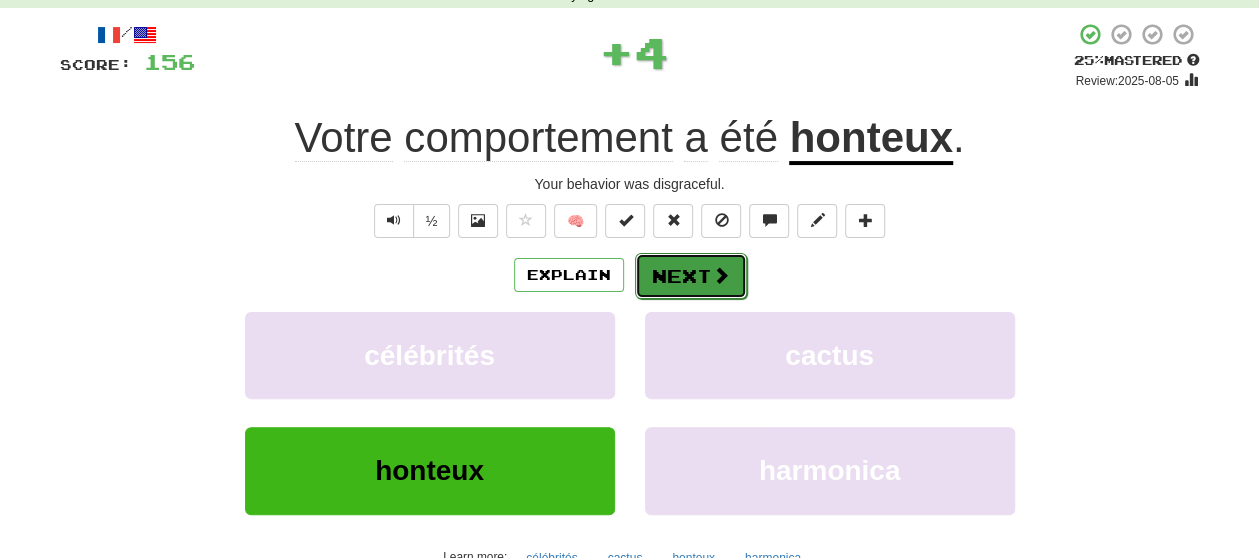 click on "Next" at bounding box center [691, 276] 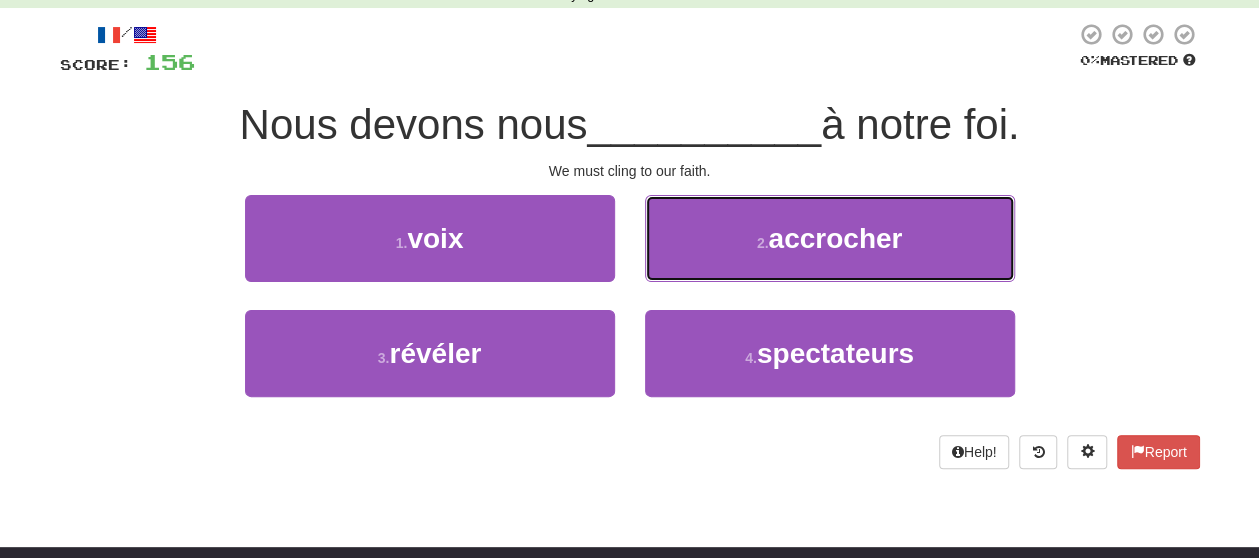 click on "2 .  accrocher" at bounding box center (830, 238) 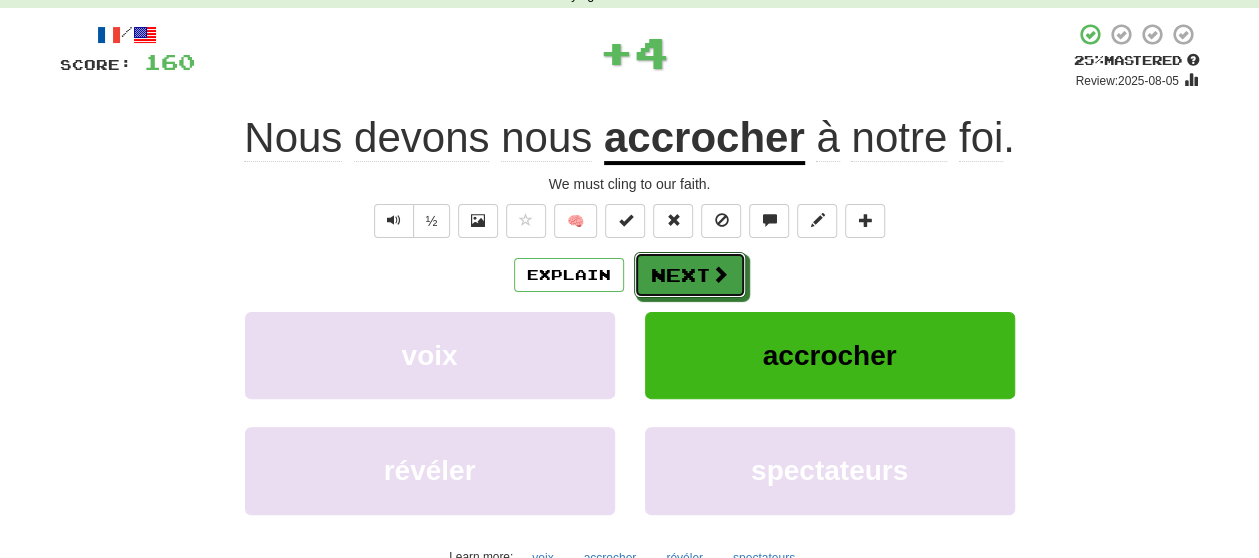 click on "Next" at bounding box center [690, 275] 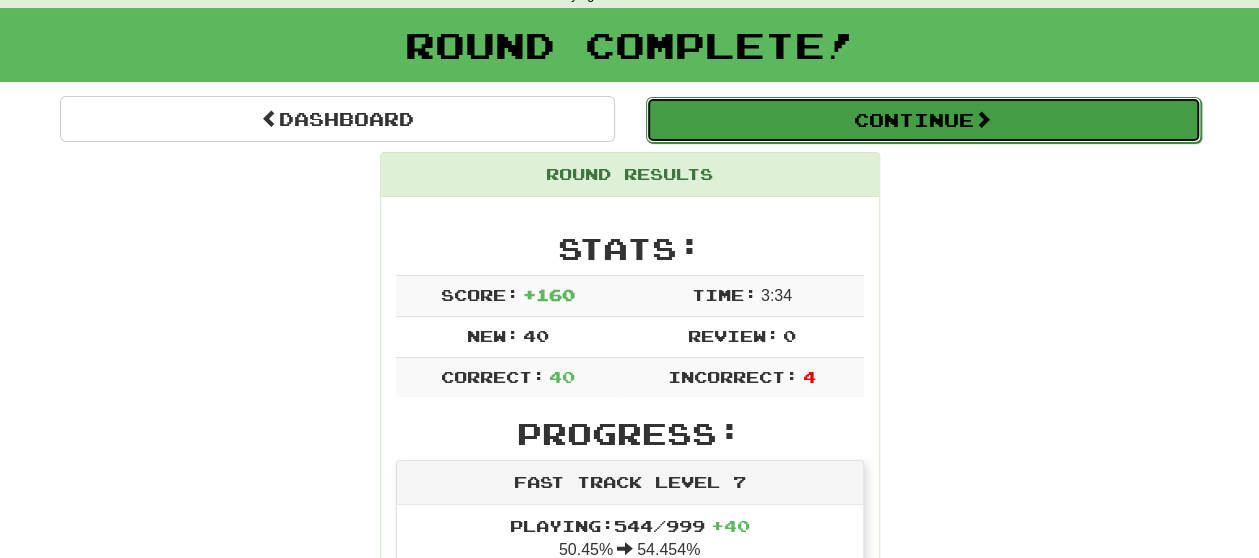 click on "Continue" at bounding box center [923, 120] 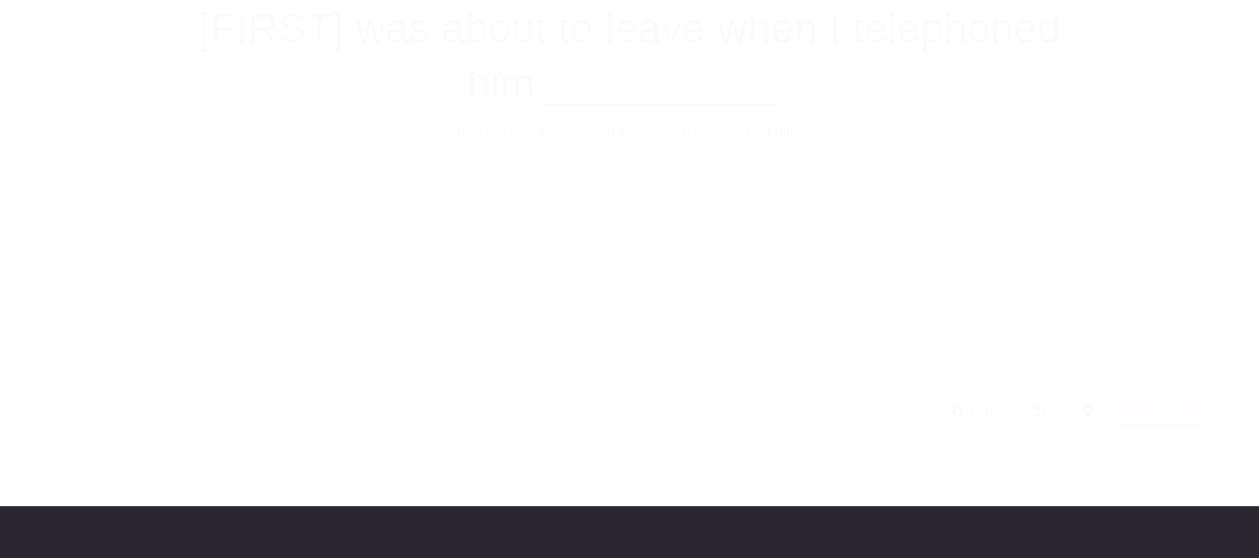 scroll, scrollTop: 100, scrollLeft: 0, axis: vertical 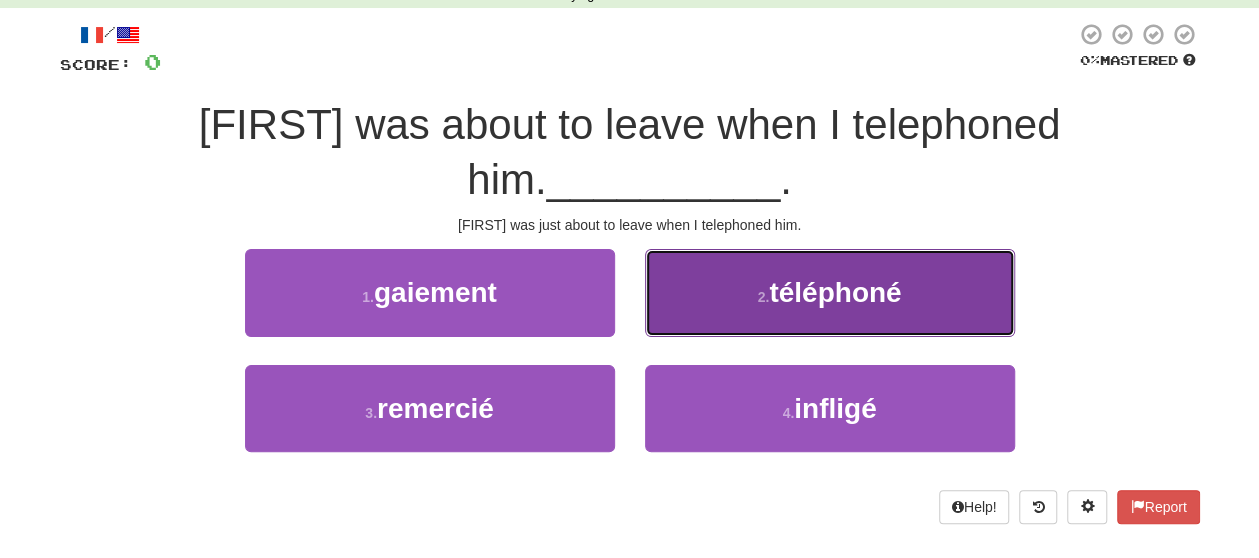 click on "2 .  téléphoné" at bounding box center (830, 292) 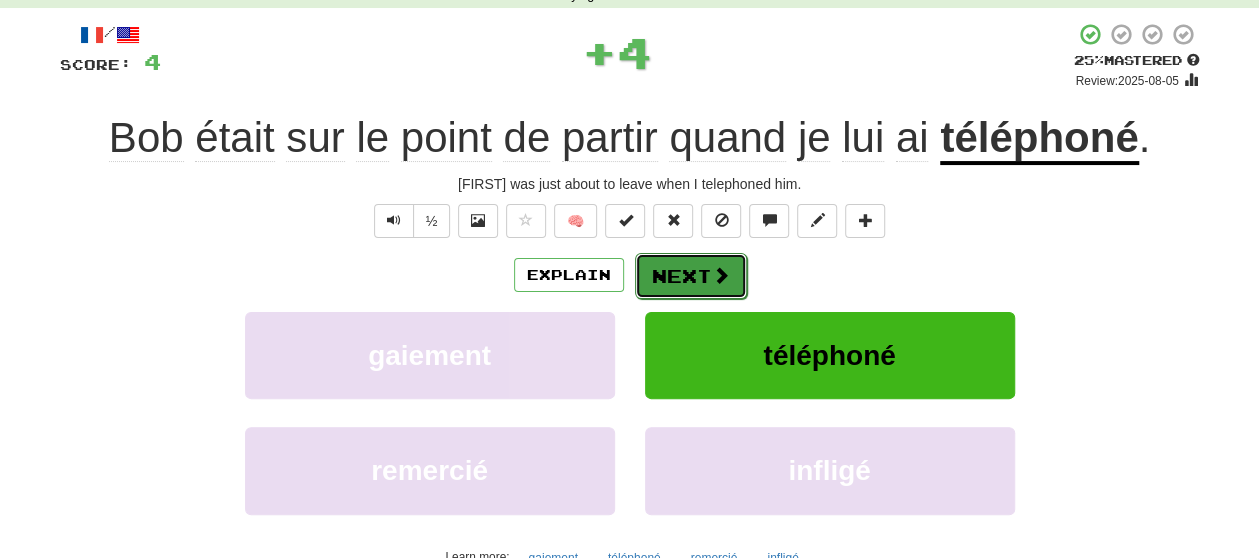 click on "Next" at bounding box center (691, 276) 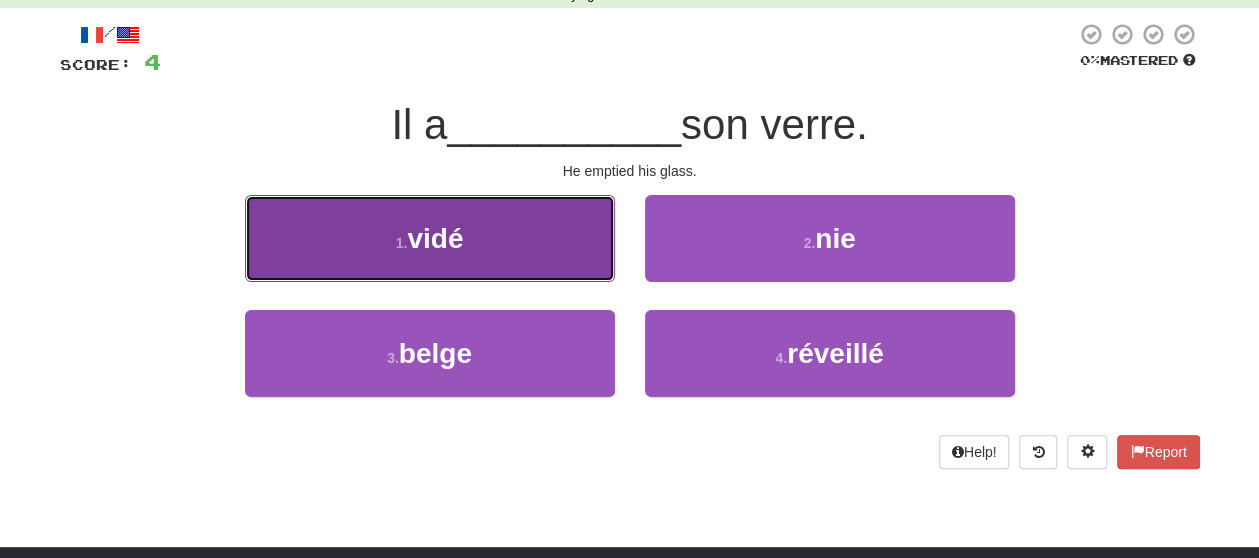 click on "1 .  vidé" at bounding box center [430, 238] 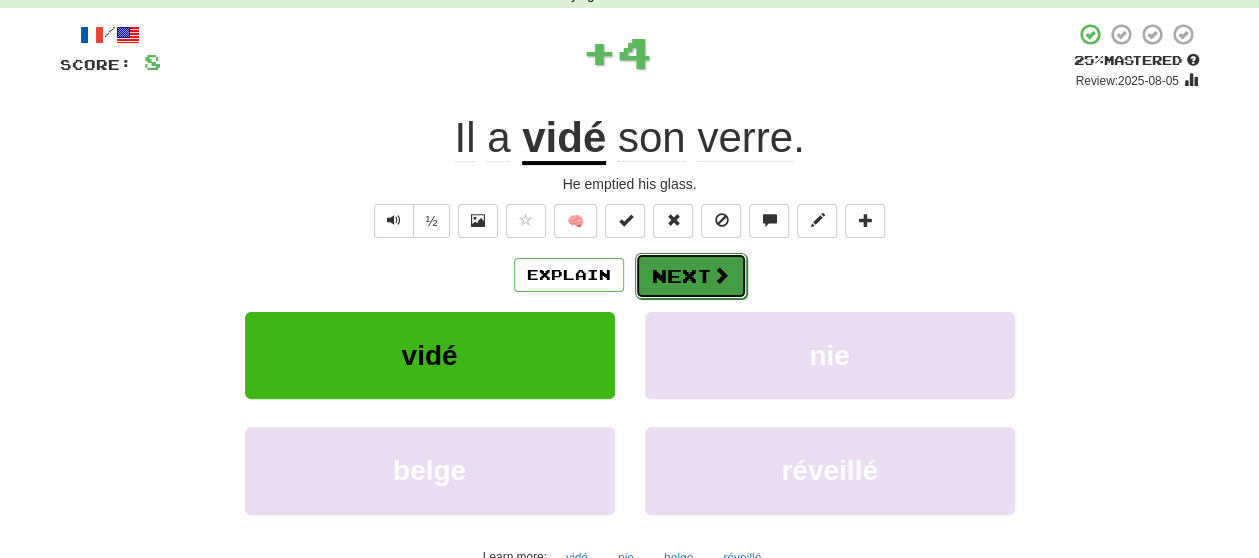 click on "Next" at bounding box center (691, 276) 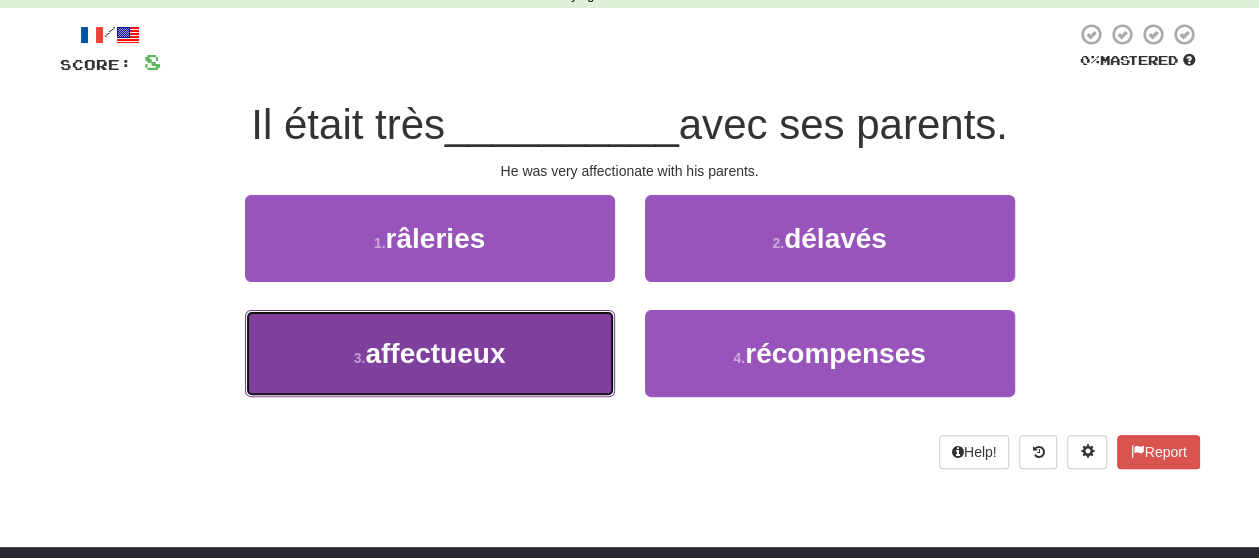 drag, startPoint x: 542, startPoint y: 357, endPoint x: 548, endPoint y: 345, distance: 13.416408 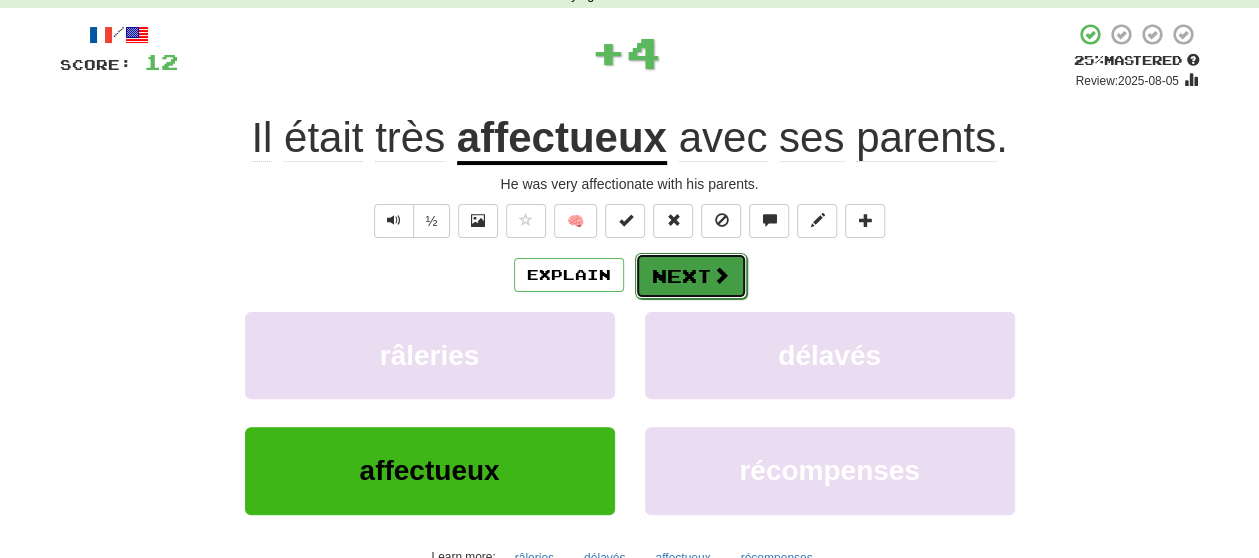 click on "Next" at bounding box center (691, 276) 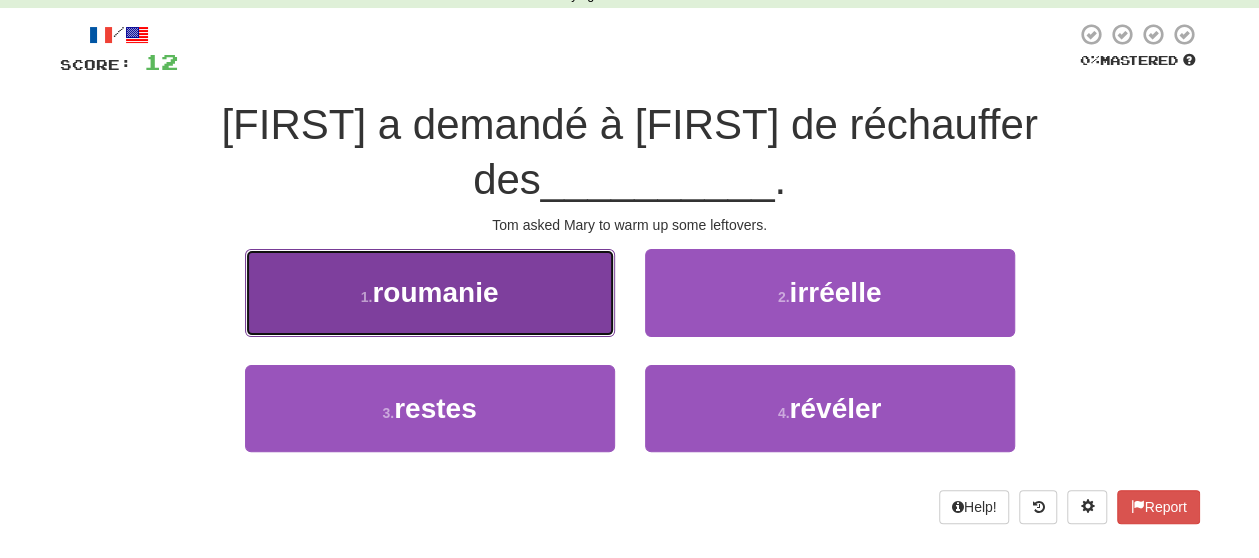 click on "1 .  roumanie" at bounding box center (430, 292) 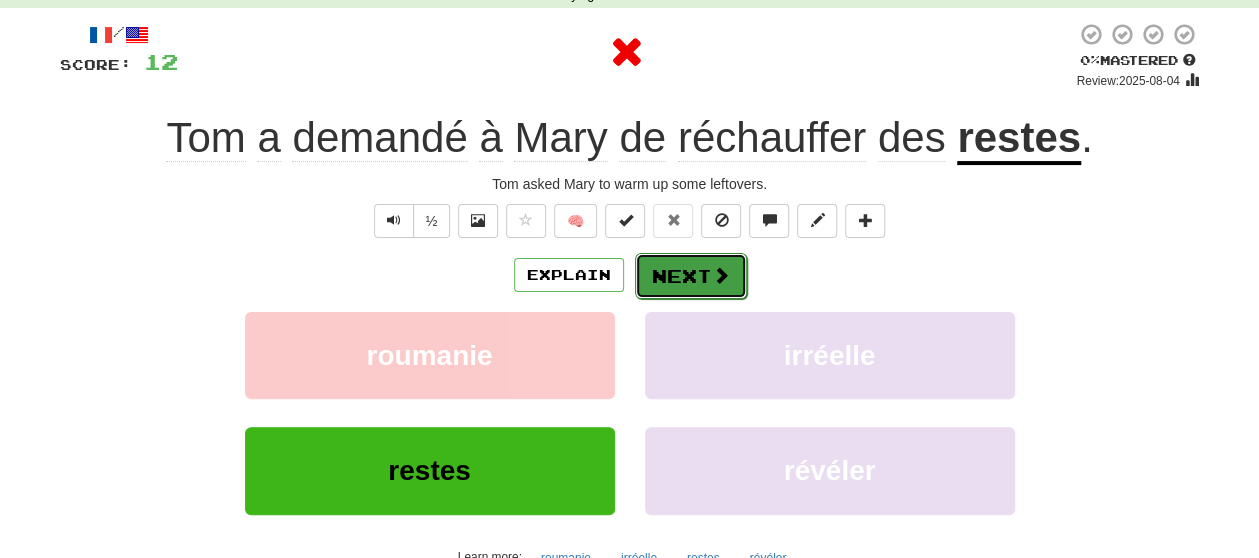 click on "Next" at bounding box center [691, 276] 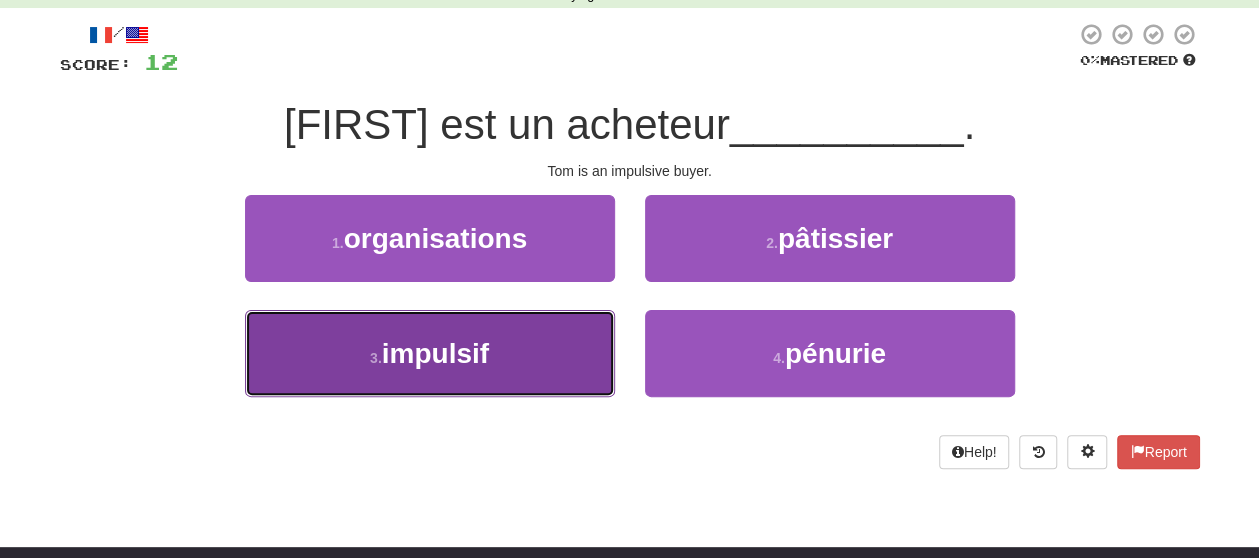 click on "3 .  impulsif" at bounding box center (430, 353) 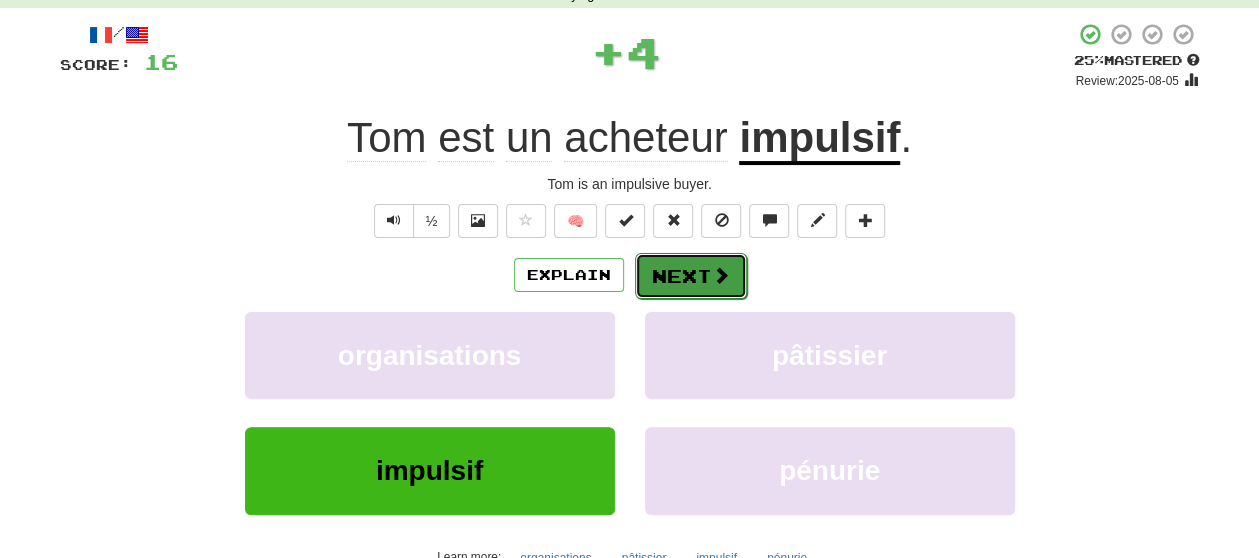 click on "Next" at bounding box center [691, 276] 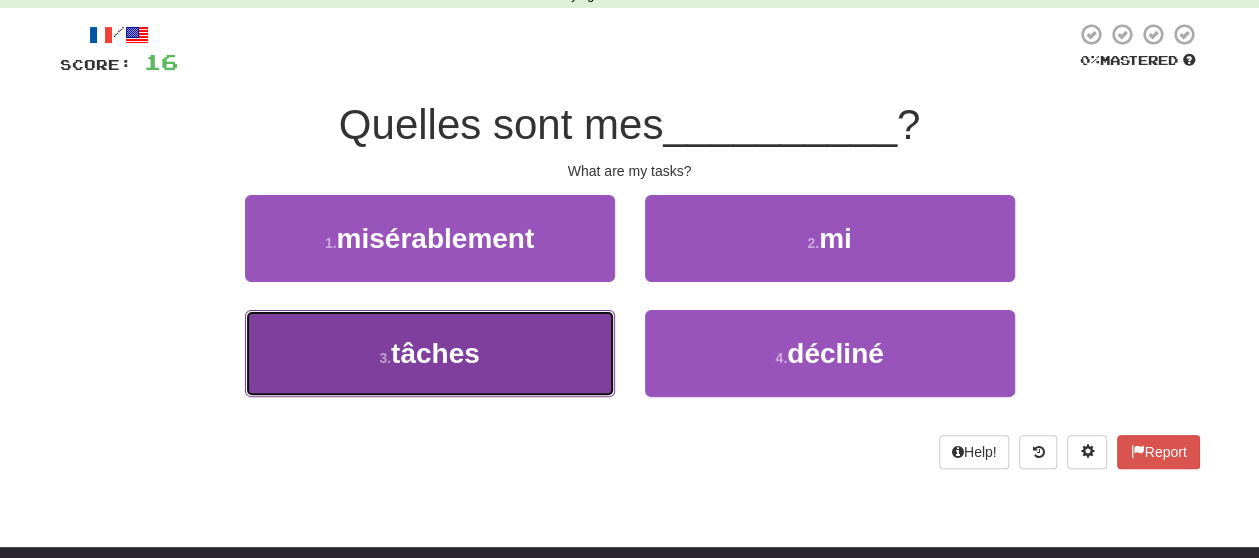 click on "3 .  tâches" at bounding box center (430, 353) 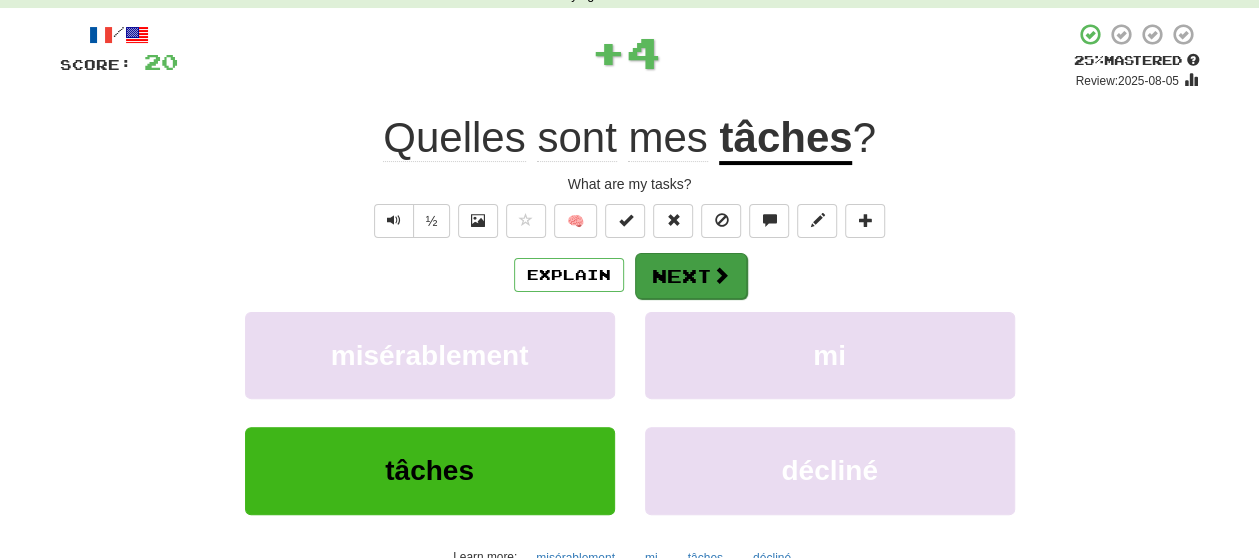 drag, startPoint x: 759, startPoint y: 269, endPoint x: 675, endPoint y: 274, distance: 84.14868 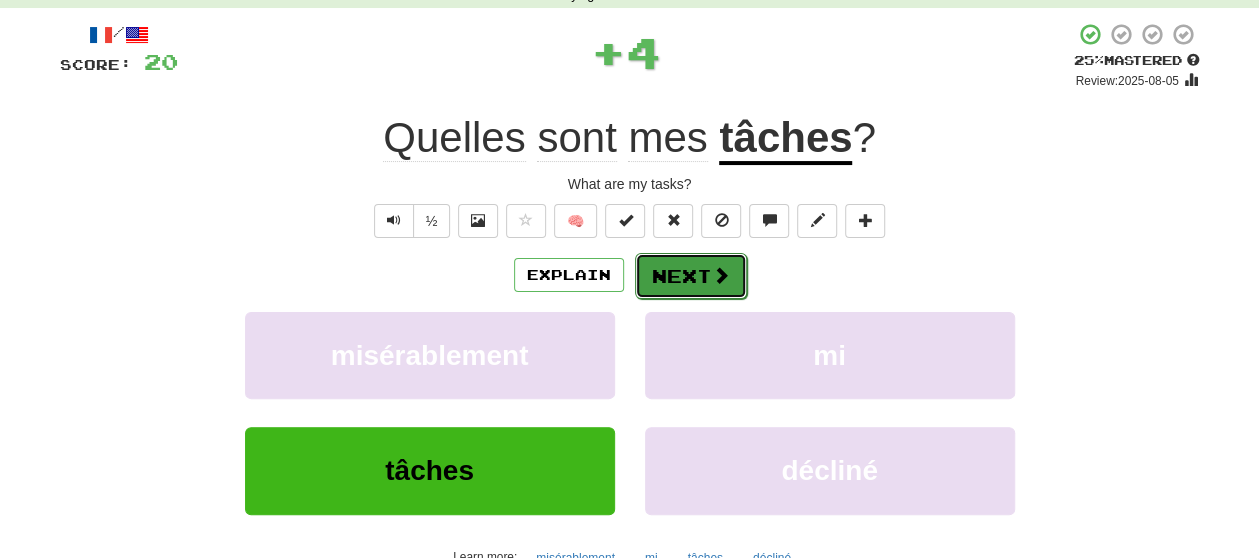 click on "Next" at bounding box center [691, 276] 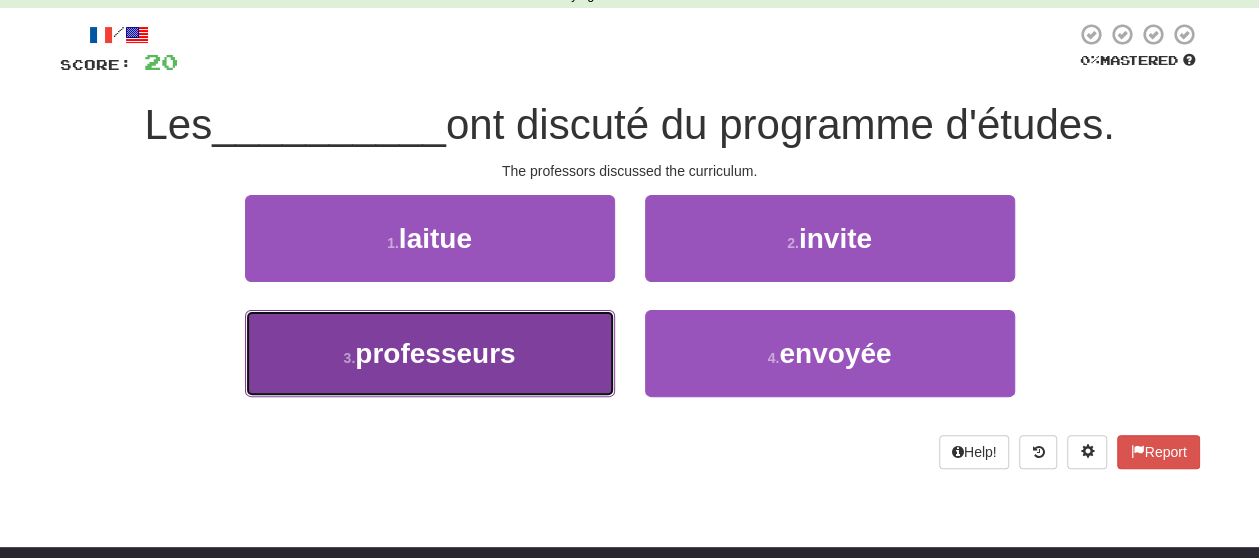 click on "3 .  professeurs" at bounding box center [430, 353] 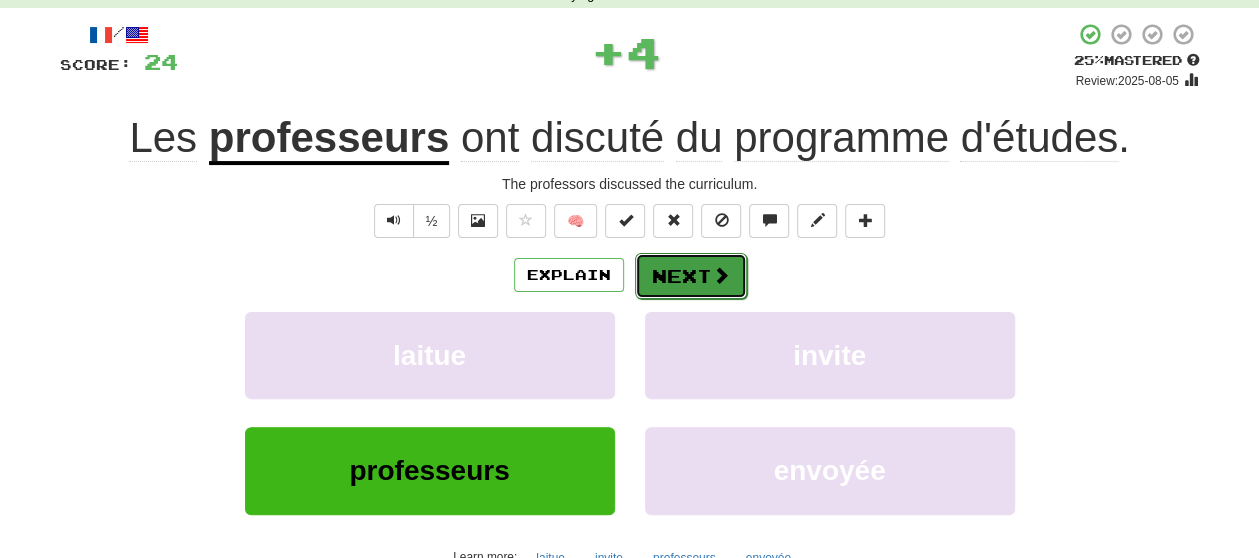 click on "Next" at bounding box center [691, 276] 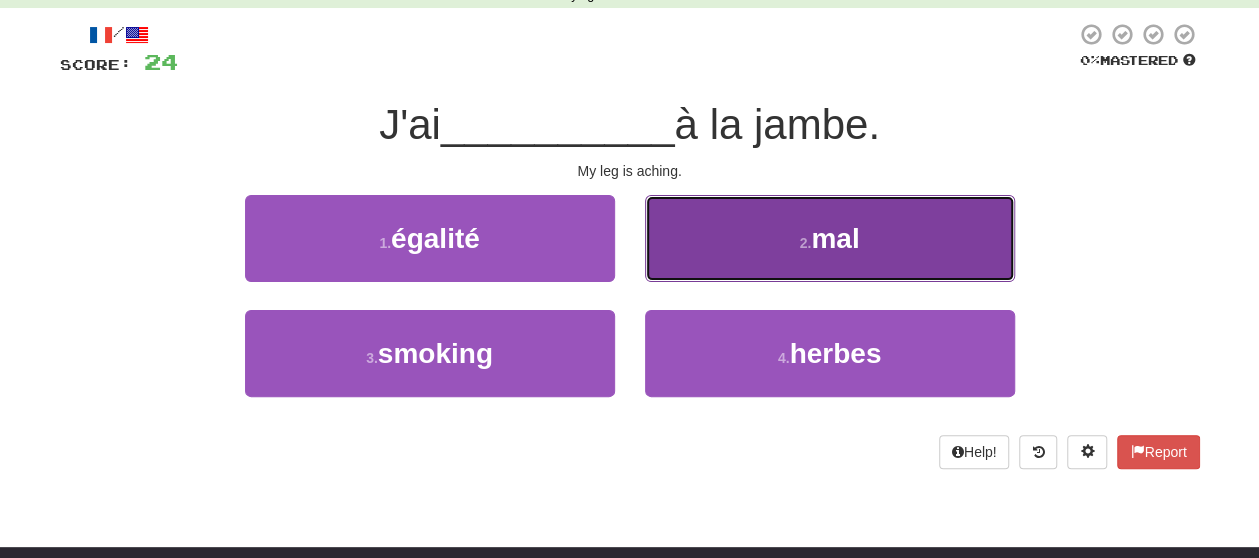 click on "2 .  mal" at bounding box center (830, 238) 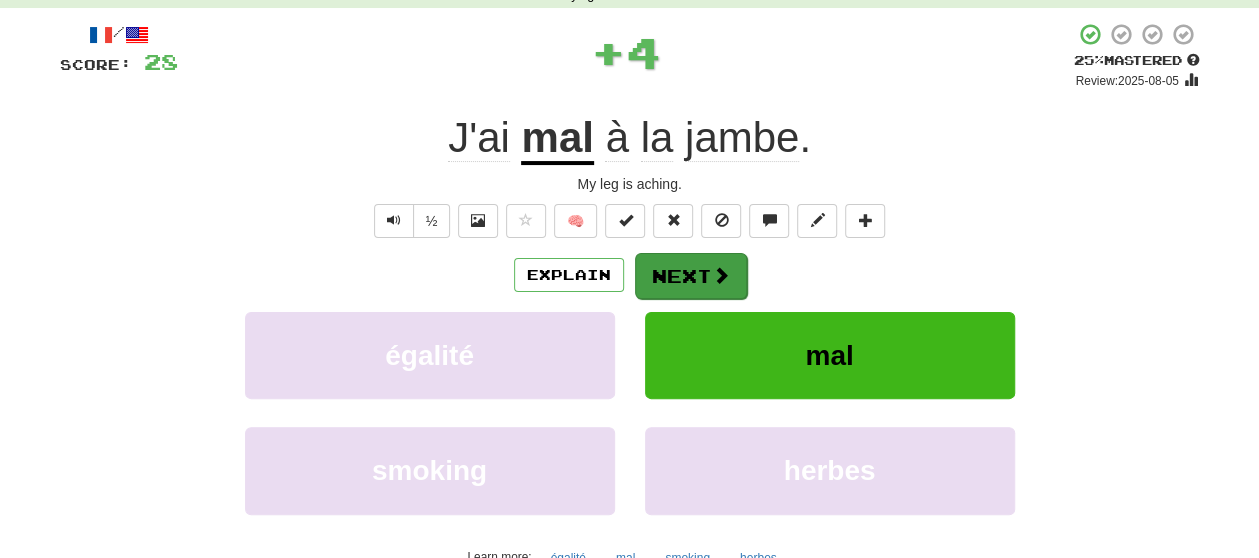 click on "/ Score: 28 + 4 25 % Mastered Review: 2025-08-05 J'ai mal à la jambe . My leg is aching. ½ 🧠 Explain Next égalité mal smoking herbes Learn more: égalité mal smoking herbes Help! Report" at bounding box center [630, 319] 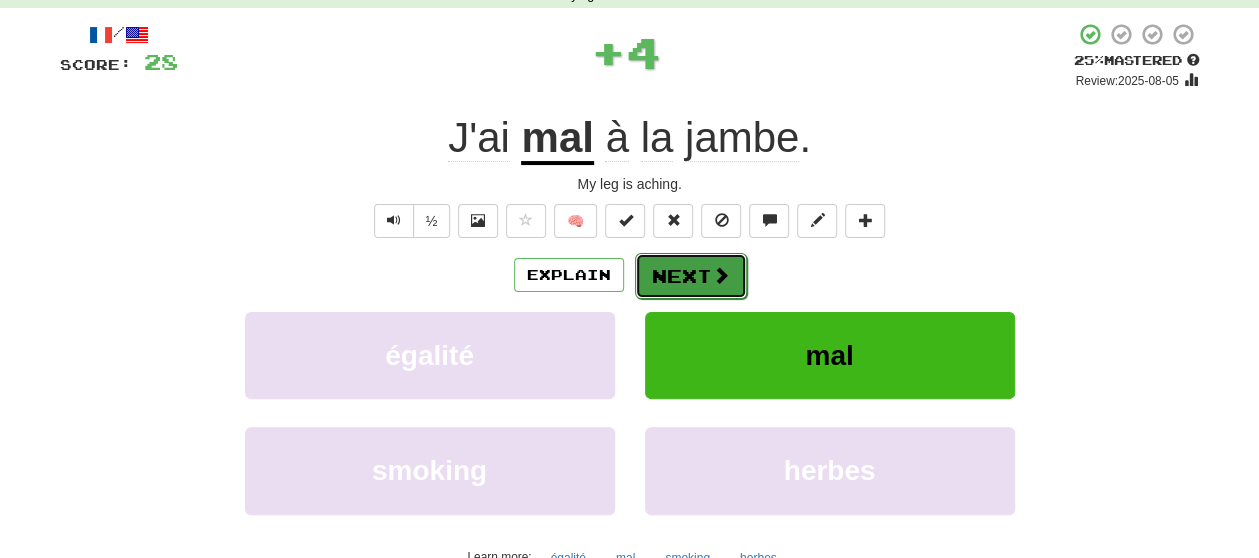 click on "Next" at bounding box center [691, 276] 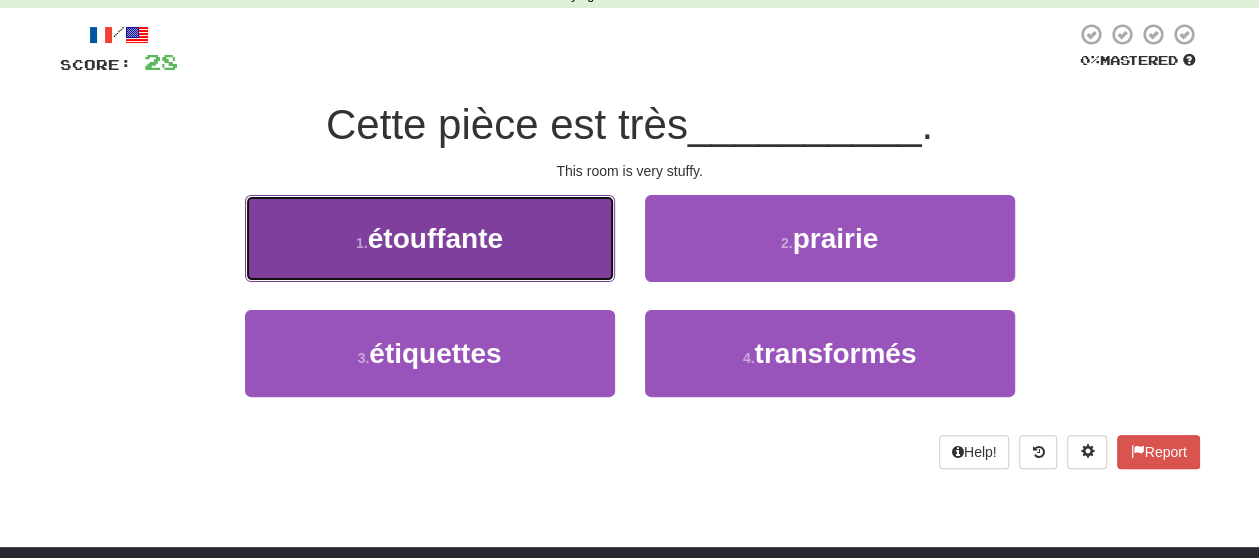 click on "1 .  étouffante" at bounding box center [430, 238] 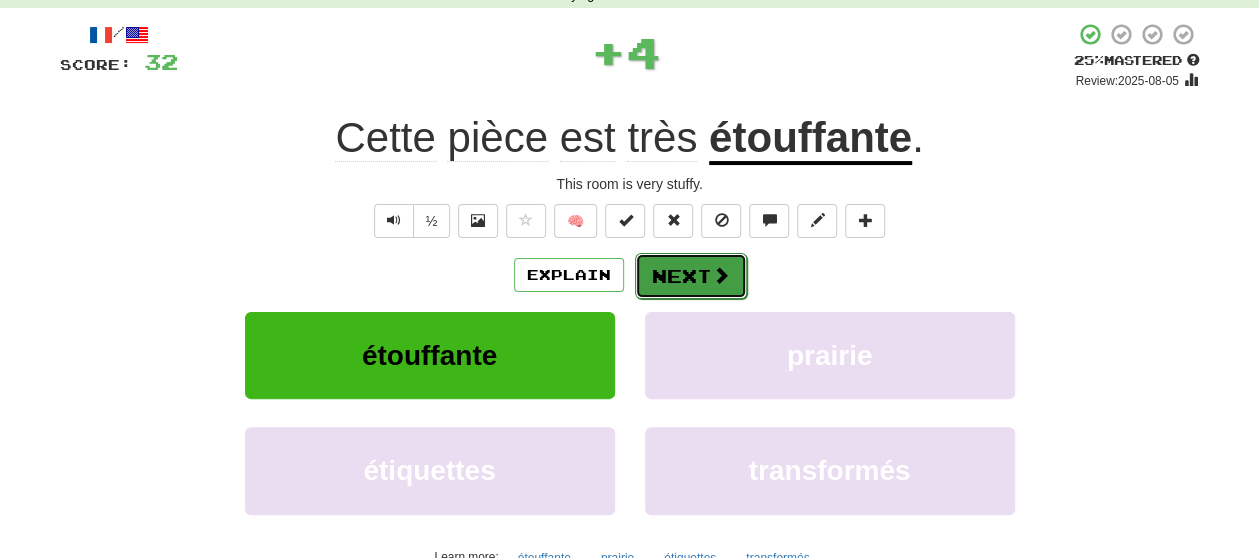 click on "Next" at bounding box center (691, 276) 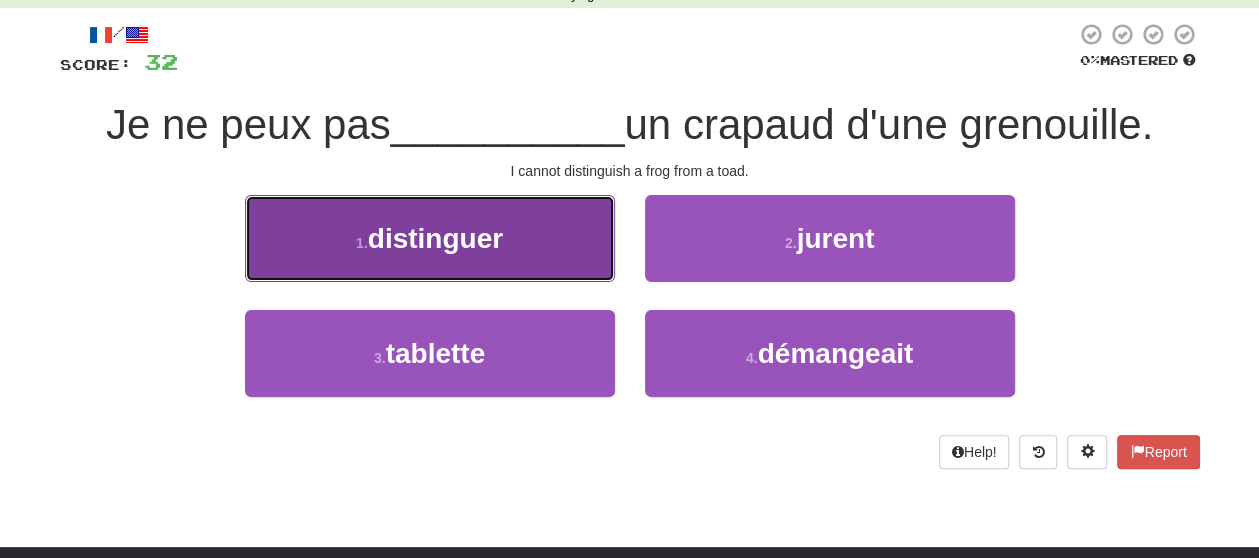 click on "distinguer" at bounding box center (435, 238) 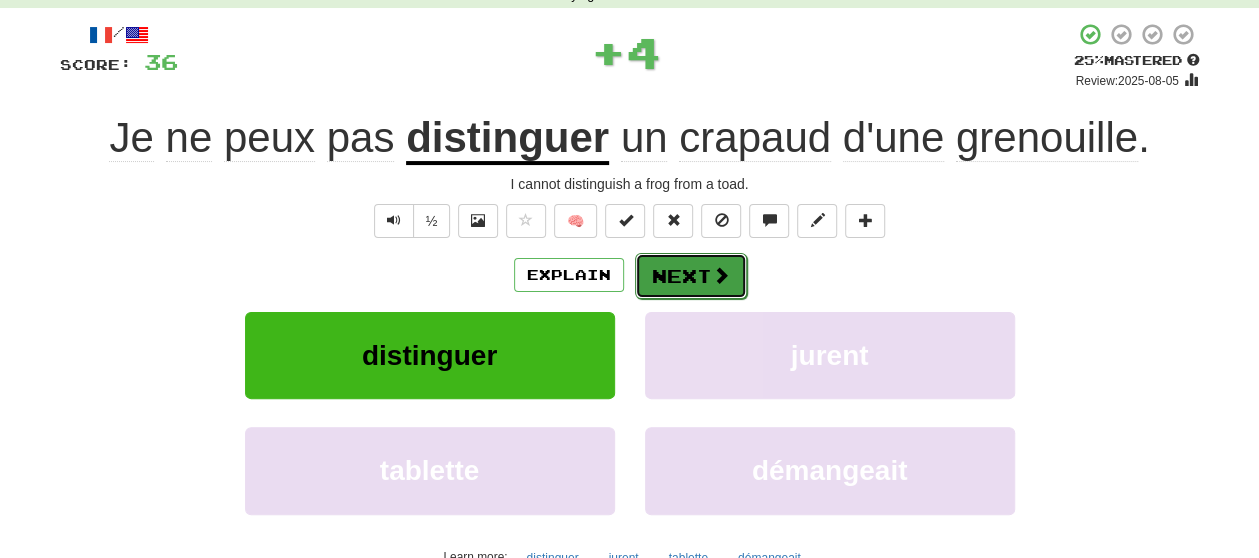 click at bounding box center [721, 275] 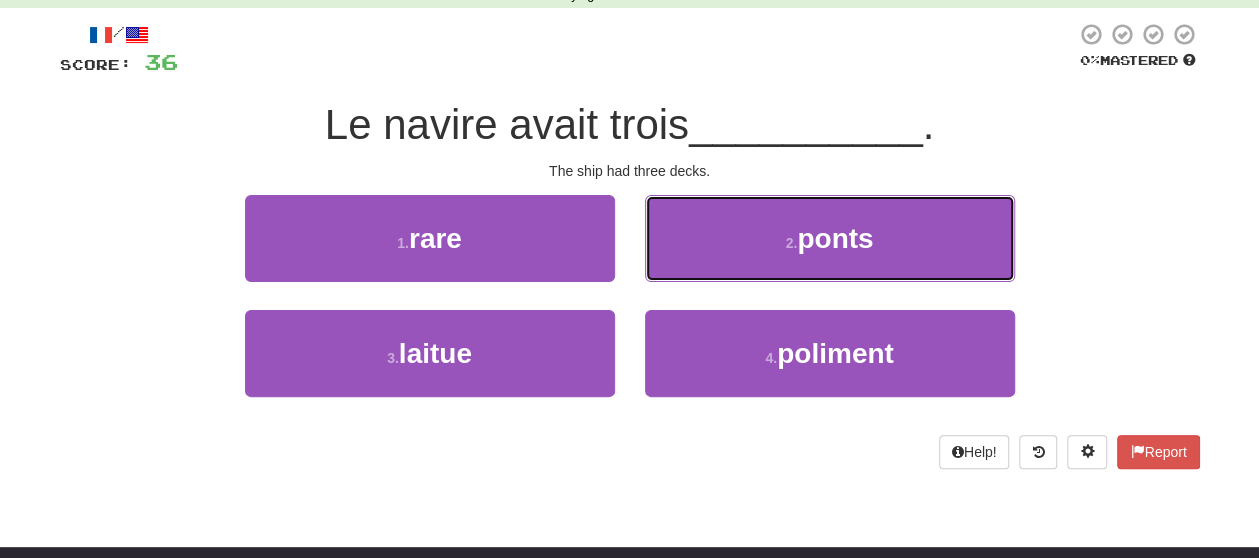 click on "2 .  ponts" at bounding box center (830, 238) 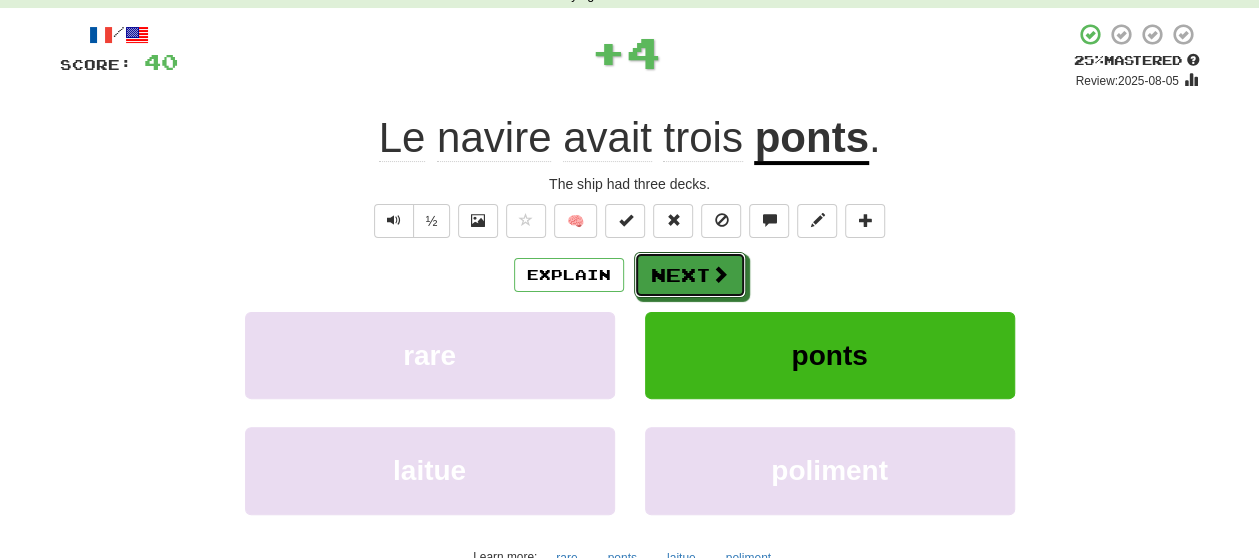 click at bounding box center (720, 274) 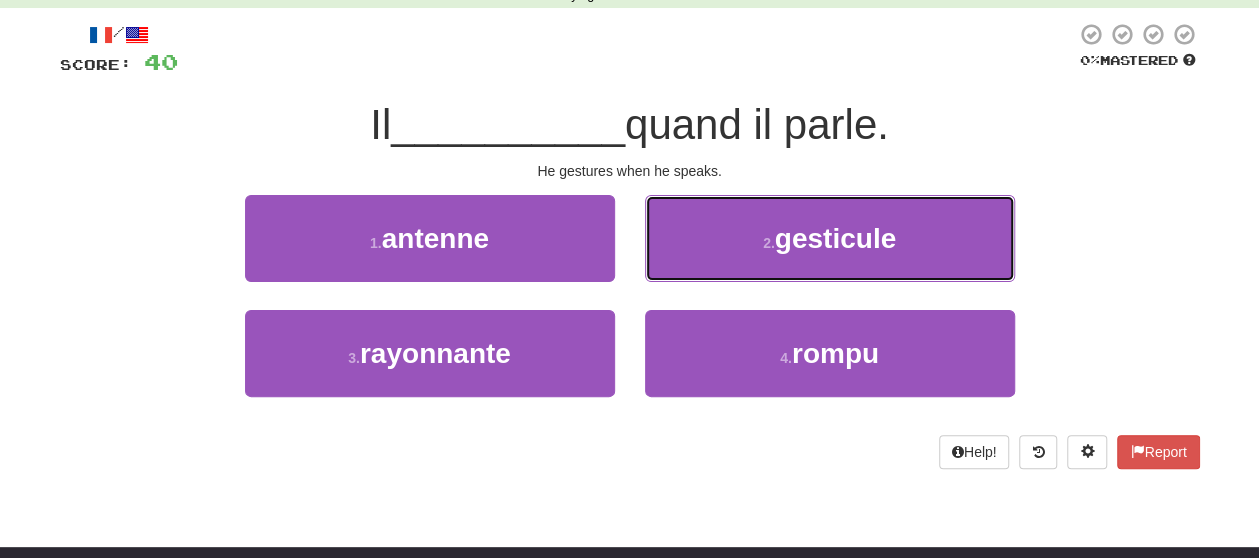 click on "2 .  gesticule" at bounding box center [830, 238] 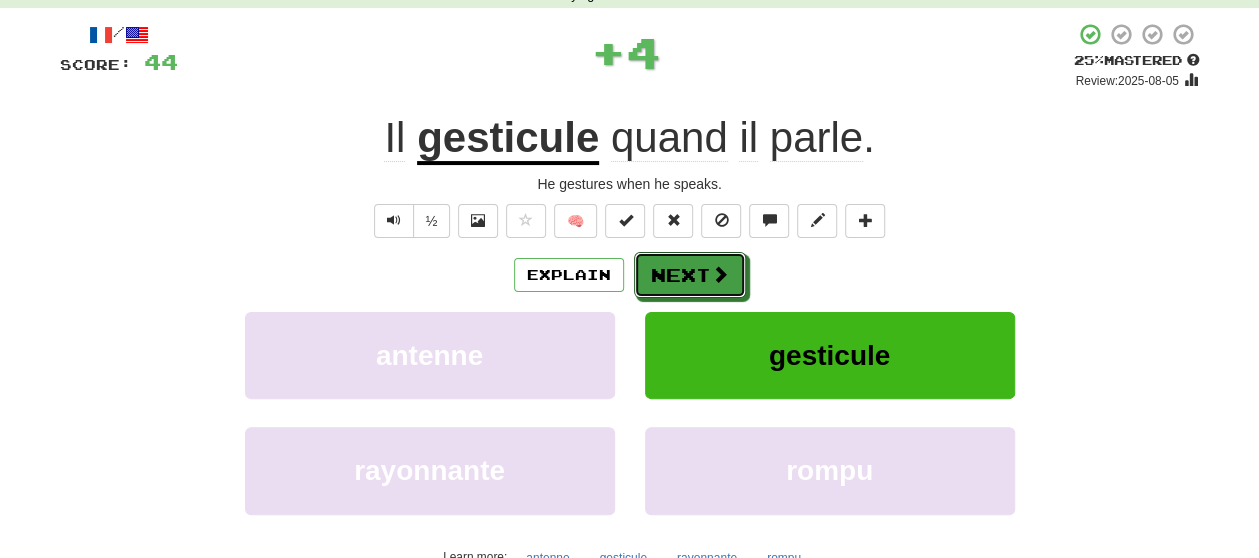 click at bounding box center [720, 274] 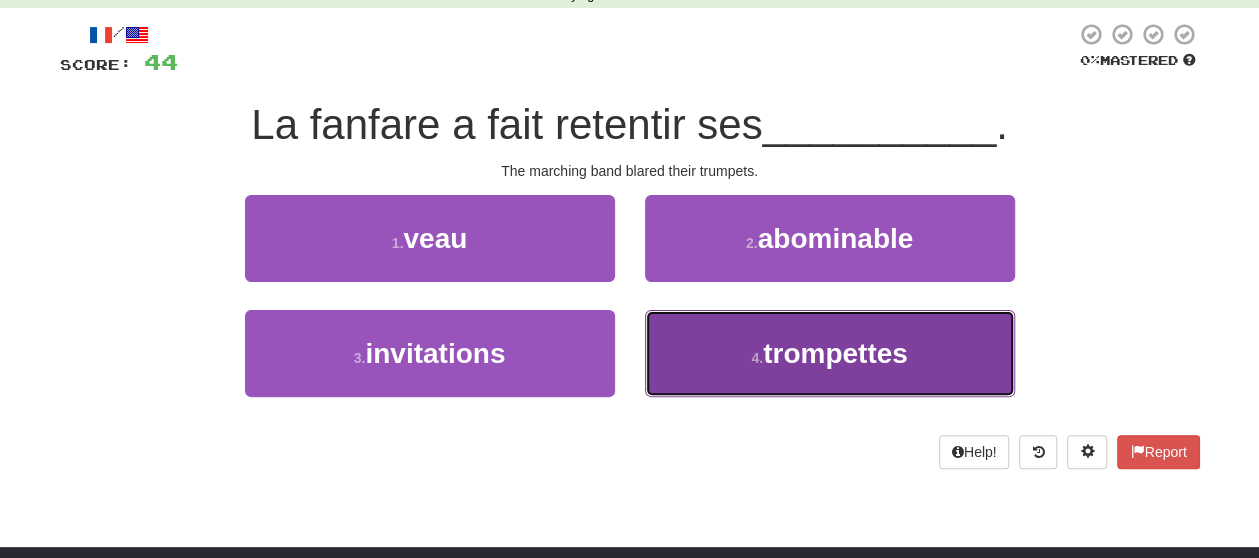 click on "4 .  trompettes" at bounding box center (830, 353) 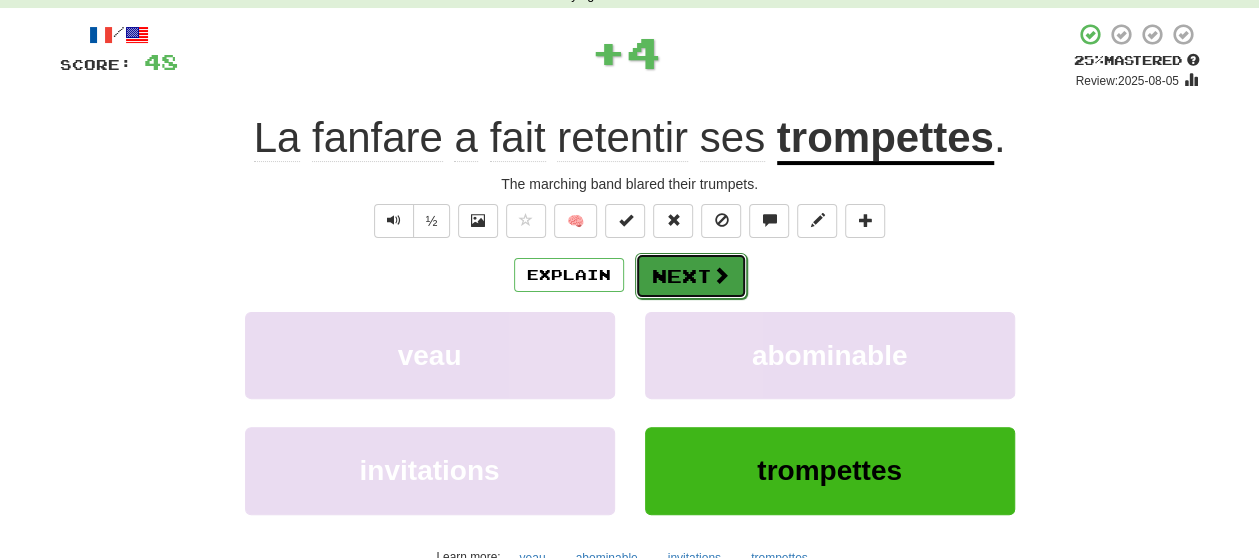 click on "Next" at bounding box center (691, 276) 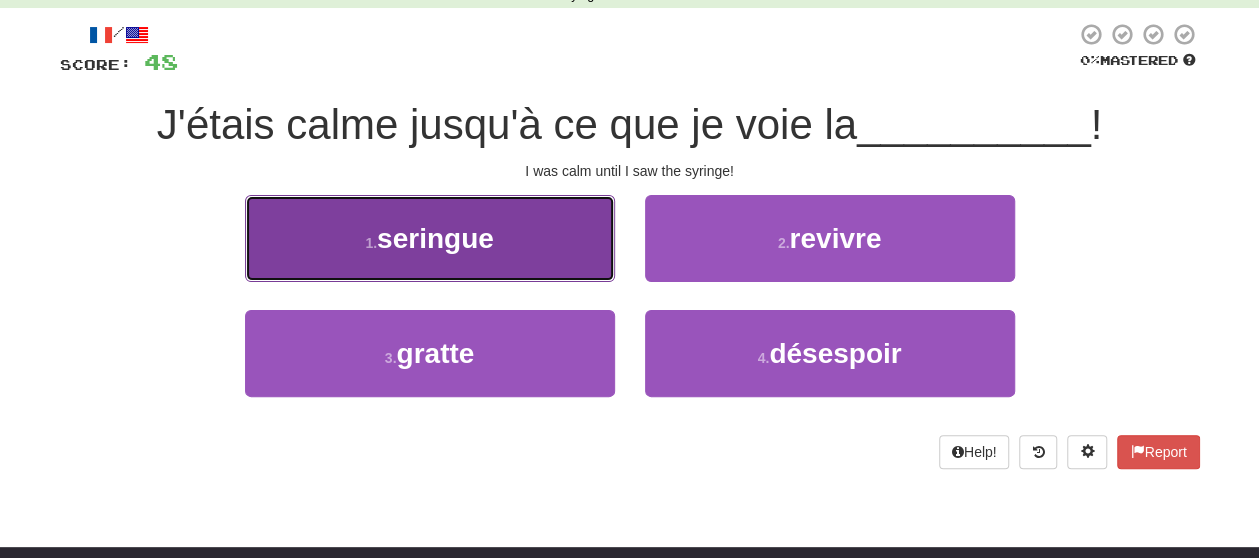 click on "seringue" at bounding box center [435, 238] 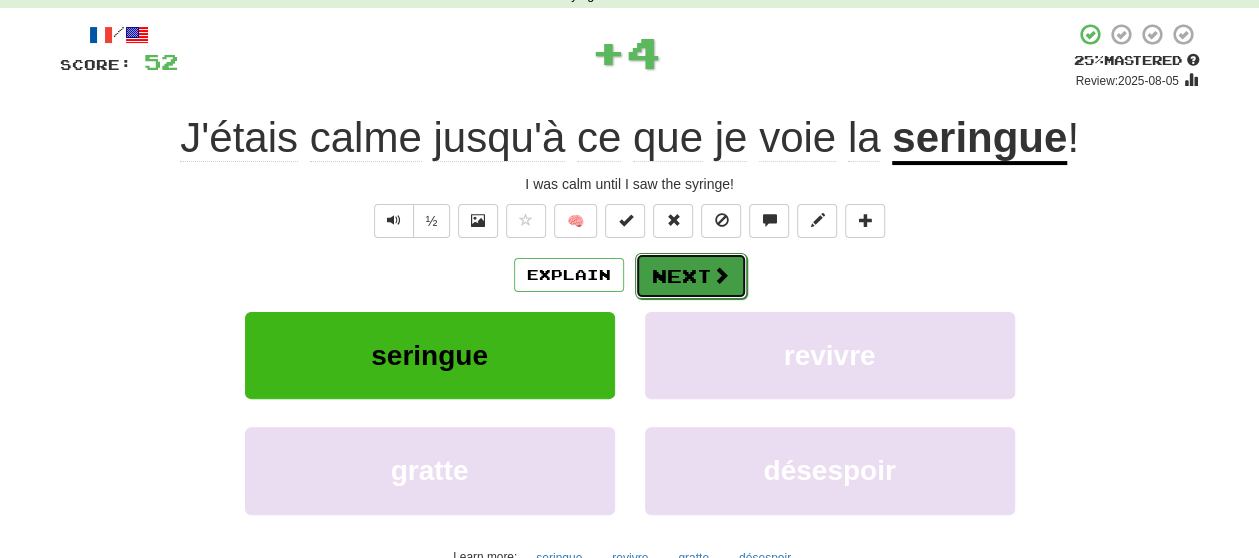 click on "Next" at bounding box center [691, 276] 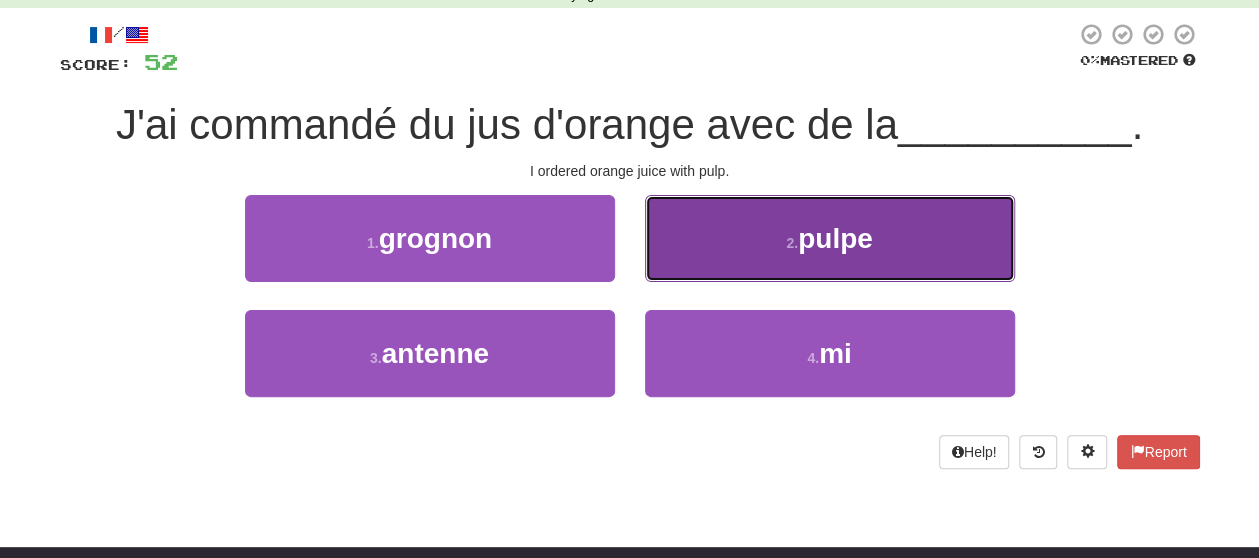click on "2 .  pulpe" at bounding box center (830, 238) 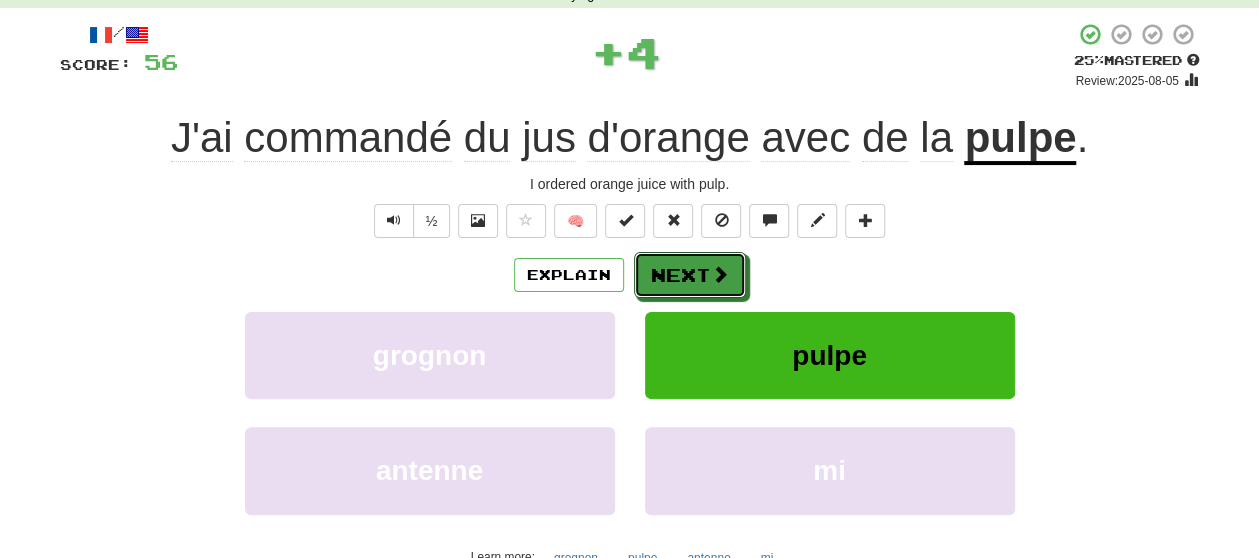click on "Next" at bounding box center [690, 275] 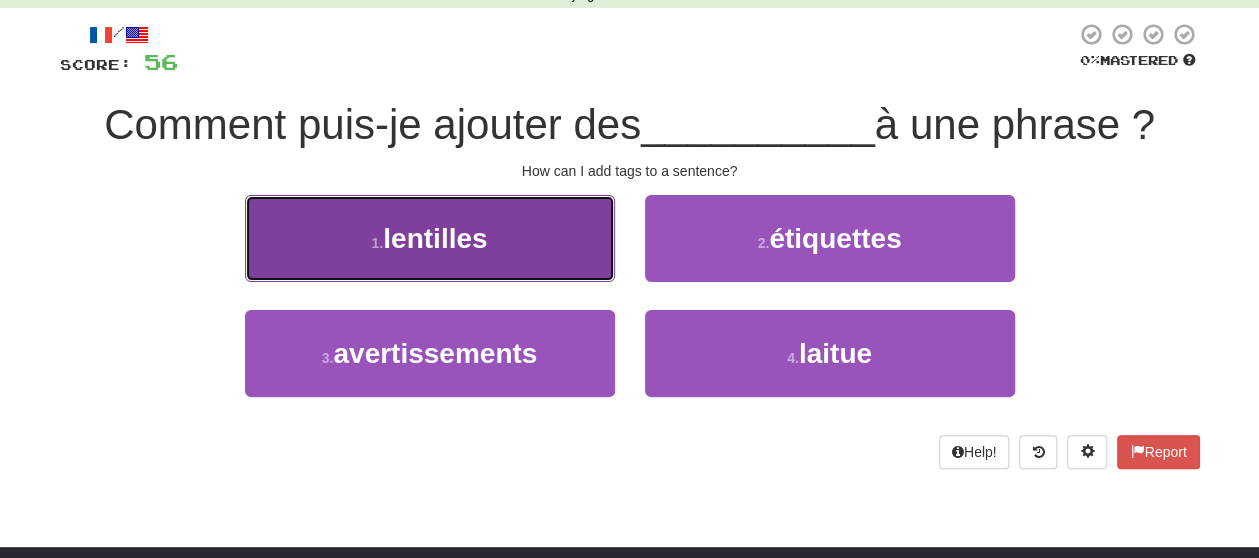 click on "1 .  lentilles" at bounding box center [430, 238] 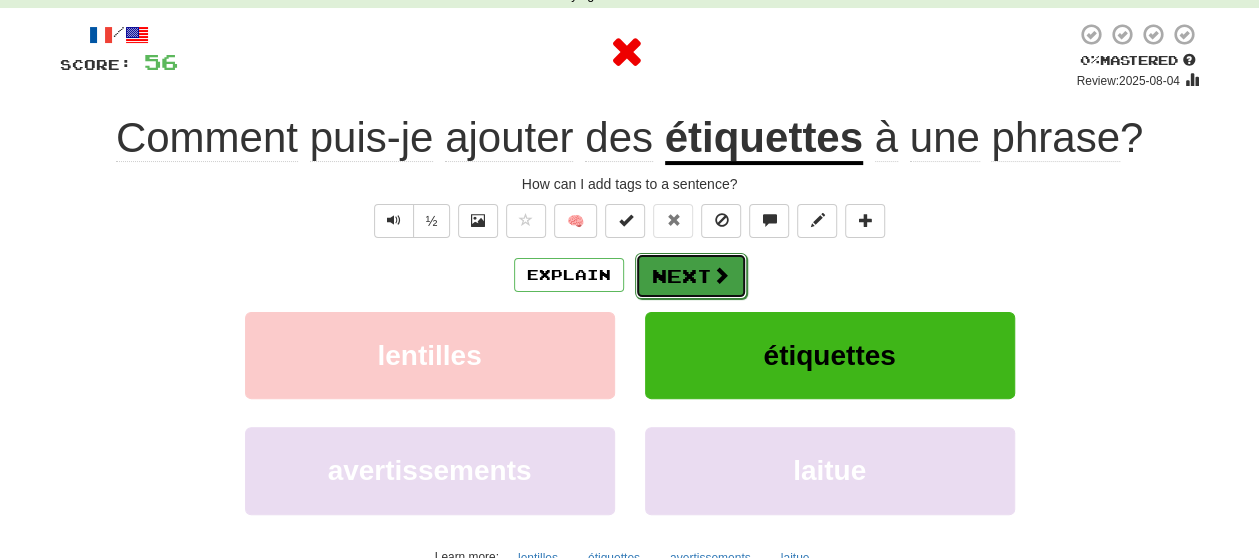 click on "Next" at bounding box center [691, 276] 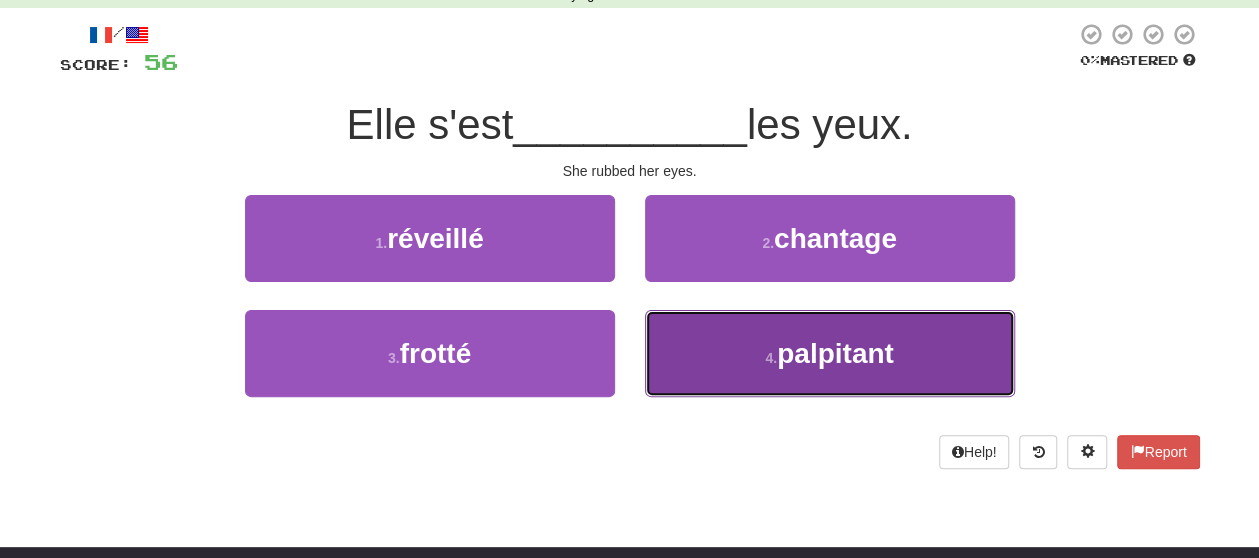 click on "4 .  palpitant" at bounding box center (830, 353) 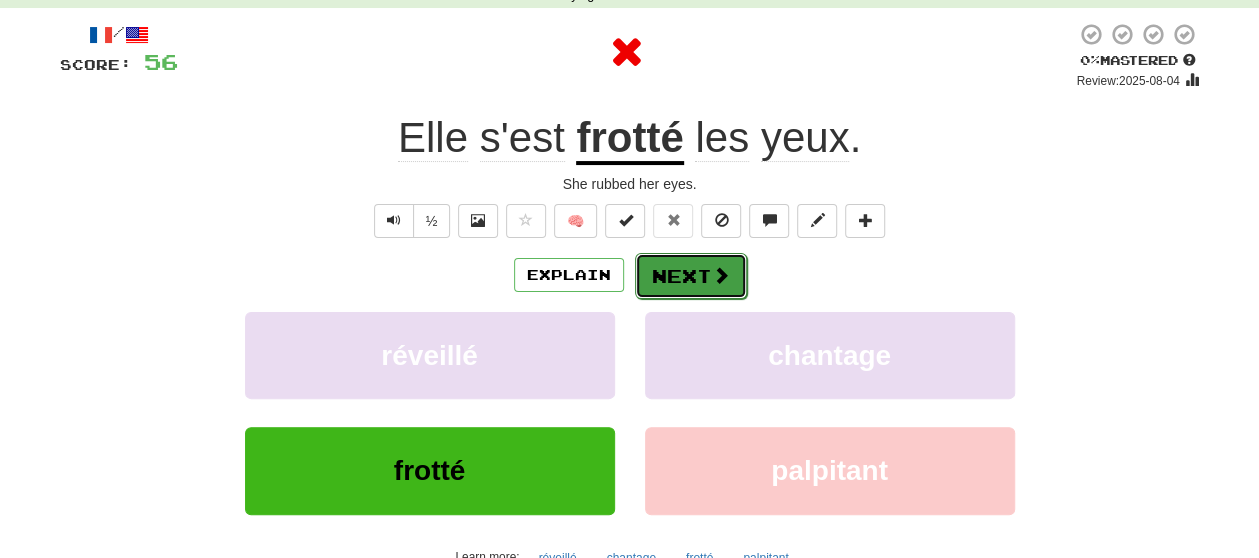 click on "Next" at bounding box center [691, 276] 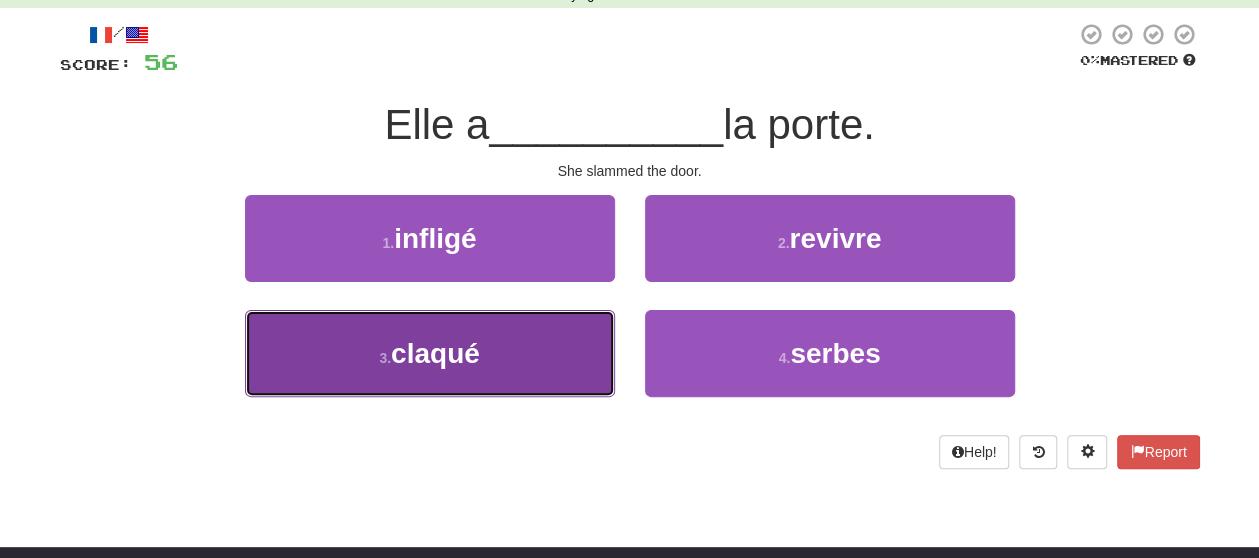 click on "3 .  claqué" at bounding box center [430, 353] 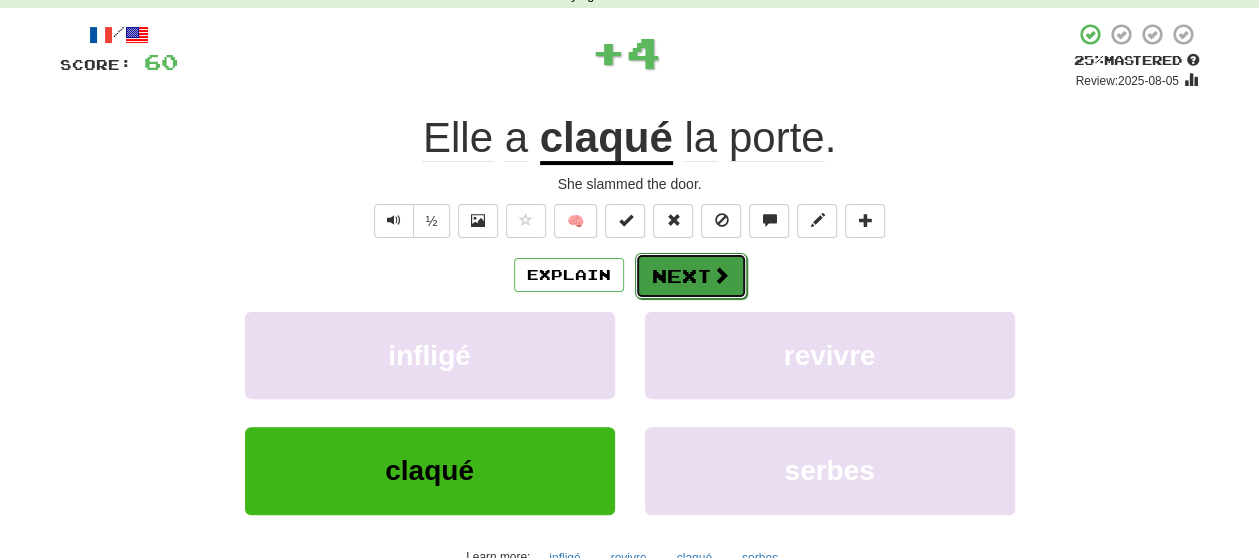 click on "Next" at bounding box center [691, 276] 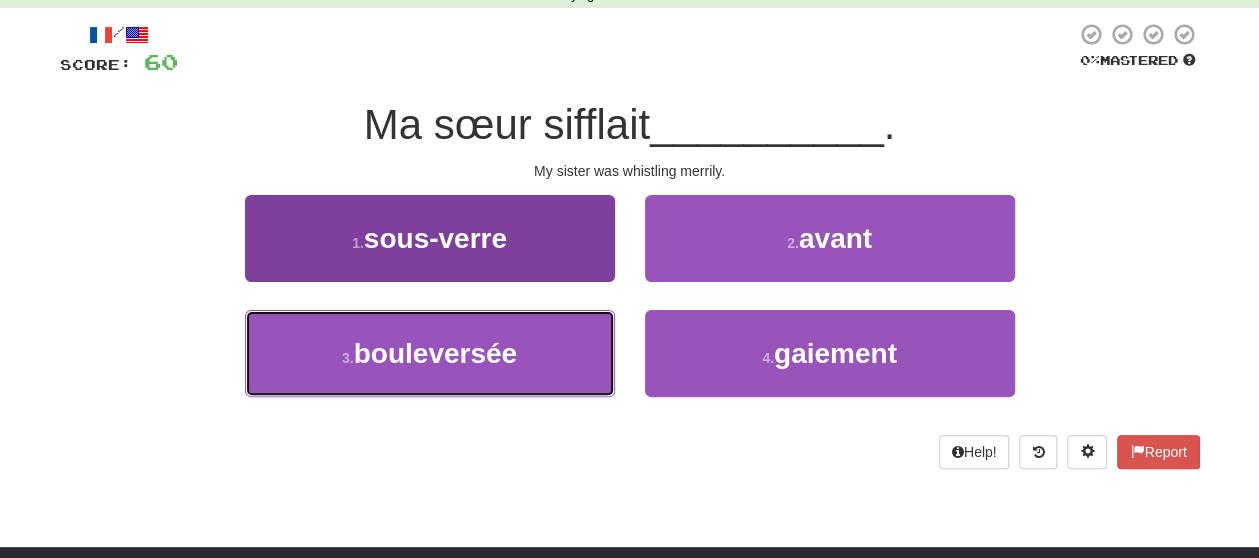 drag, startPoint x: 554, startPoint y: 363, endPoint x: 562, endPoint y: 332, distance: 32.01562 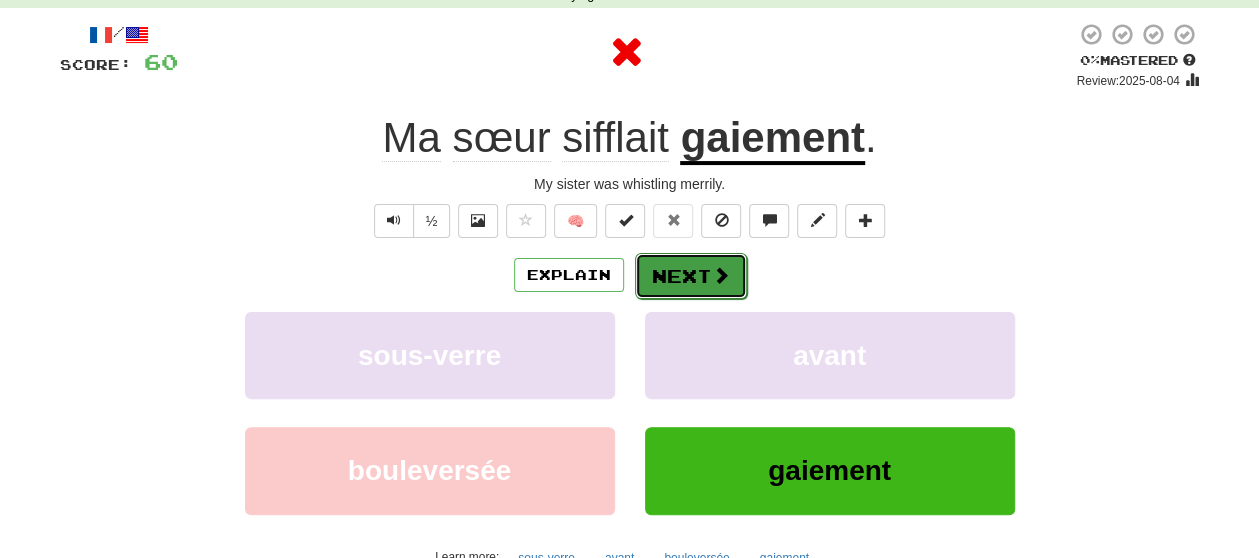 click on "Next" at bounding box center (691, 276) 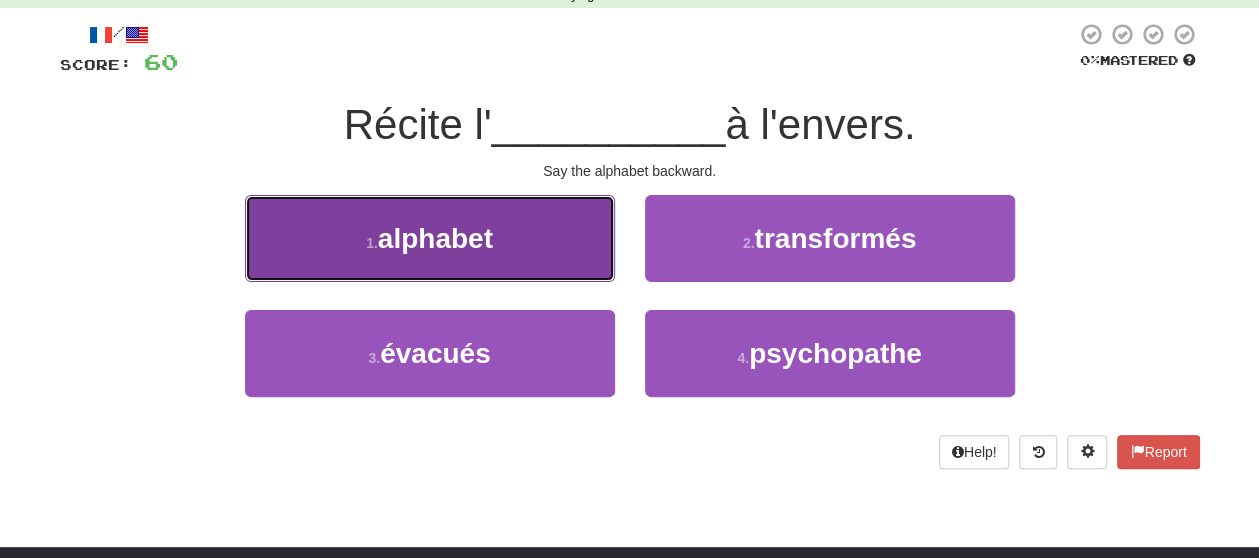 click on "1 .  alphabet" at bounding box center [430, 238] 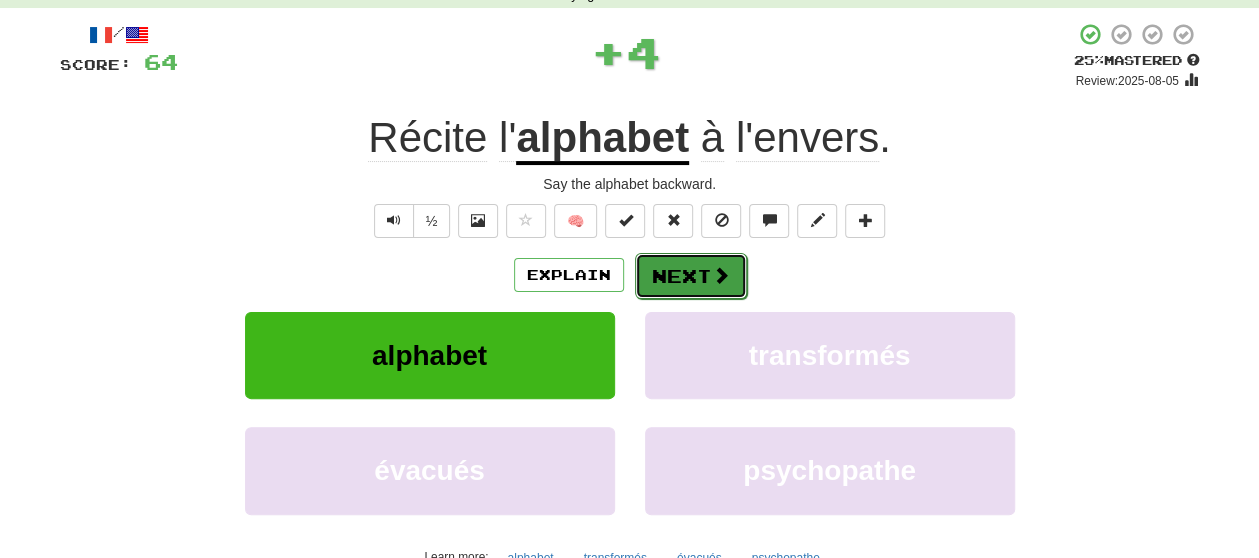 click on "Next" at bounding box center (691, 276) 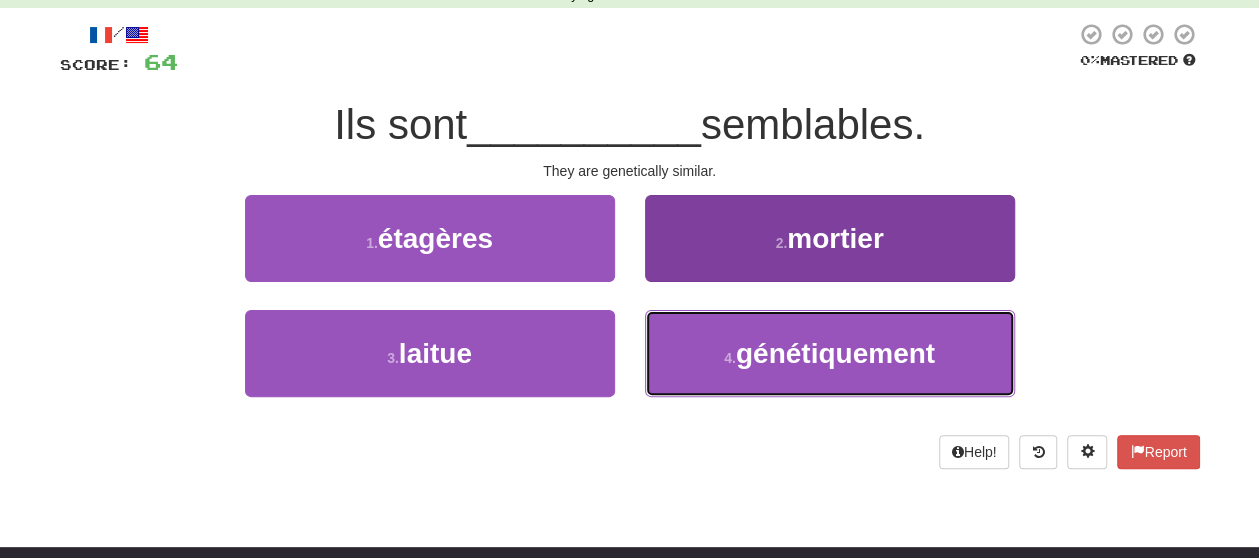 click on "génétiquement" at bounding box center (835, 353) 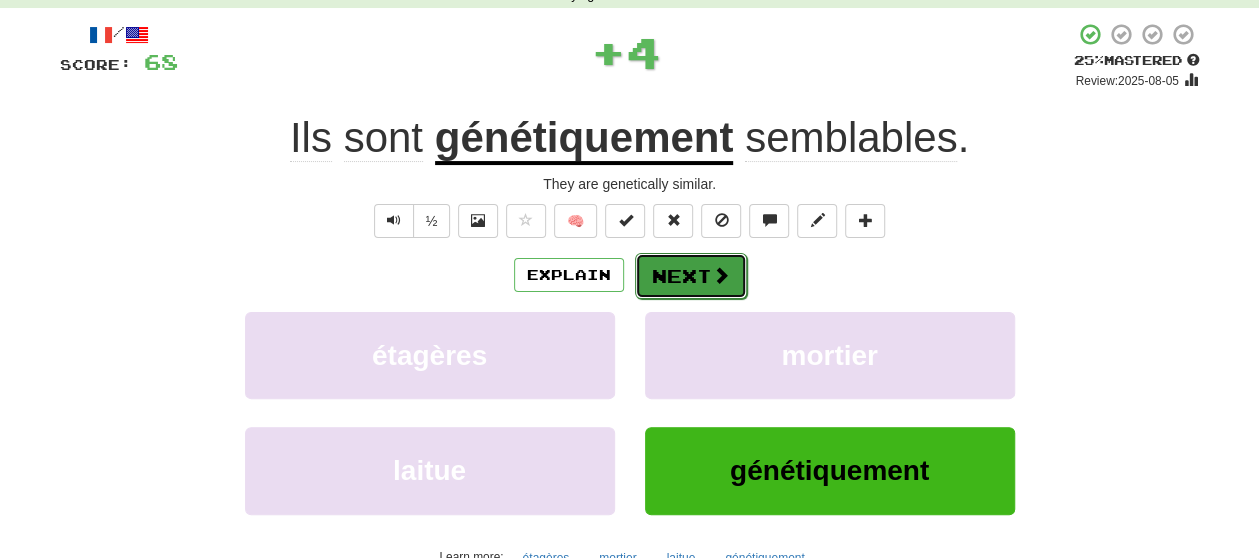 click on "Next" at bounding box center (691, 276) 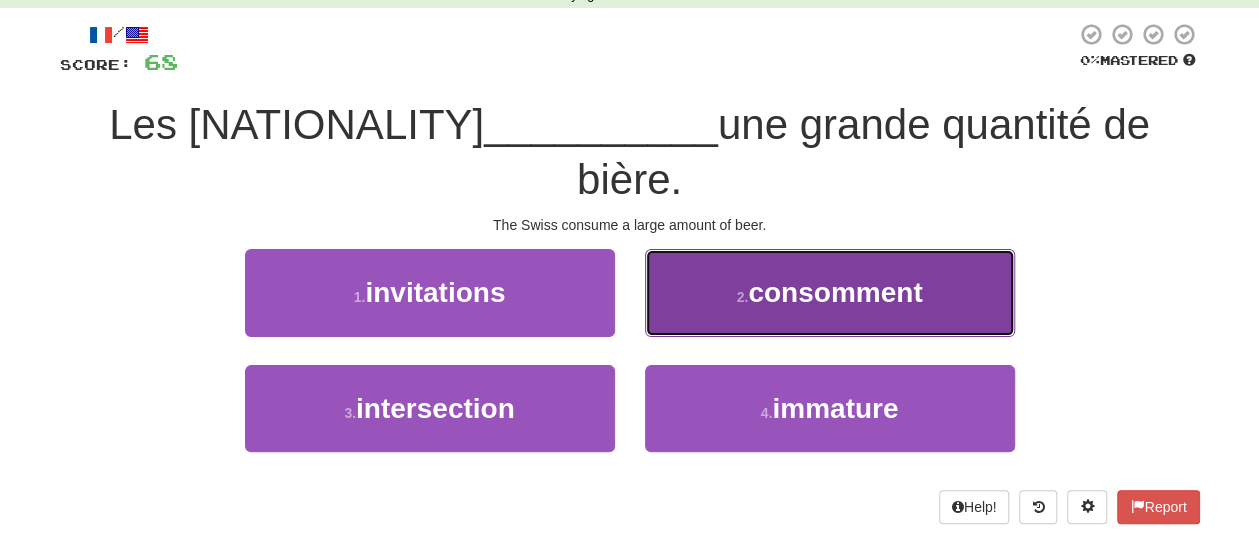 click on "2 .  consomment" at bounding box center [830, 292] 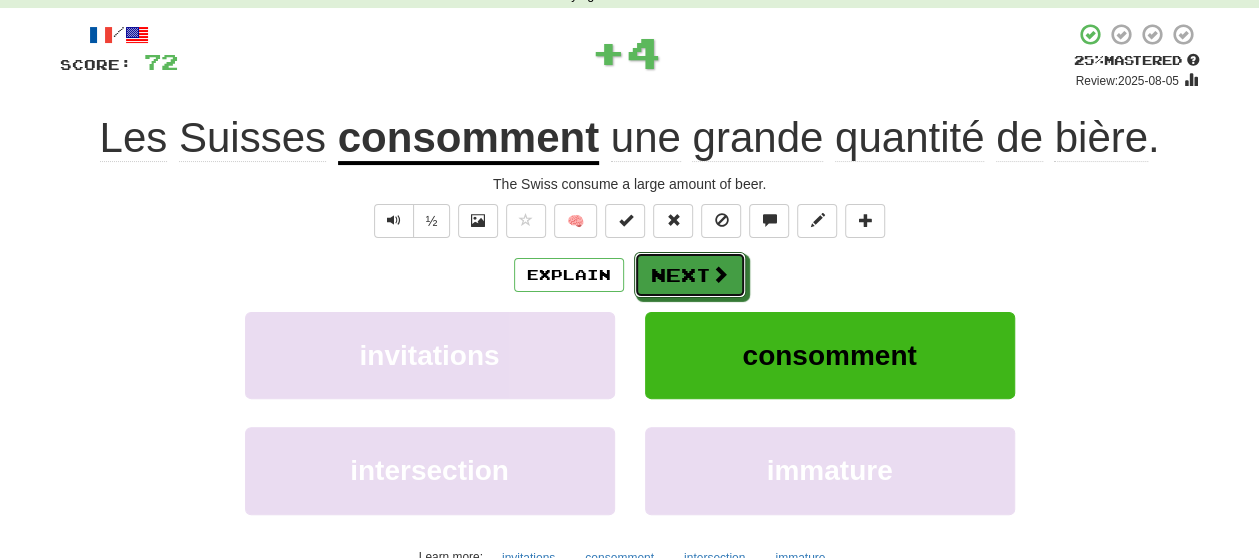 click on "Next" at bounding box center (690, 275) 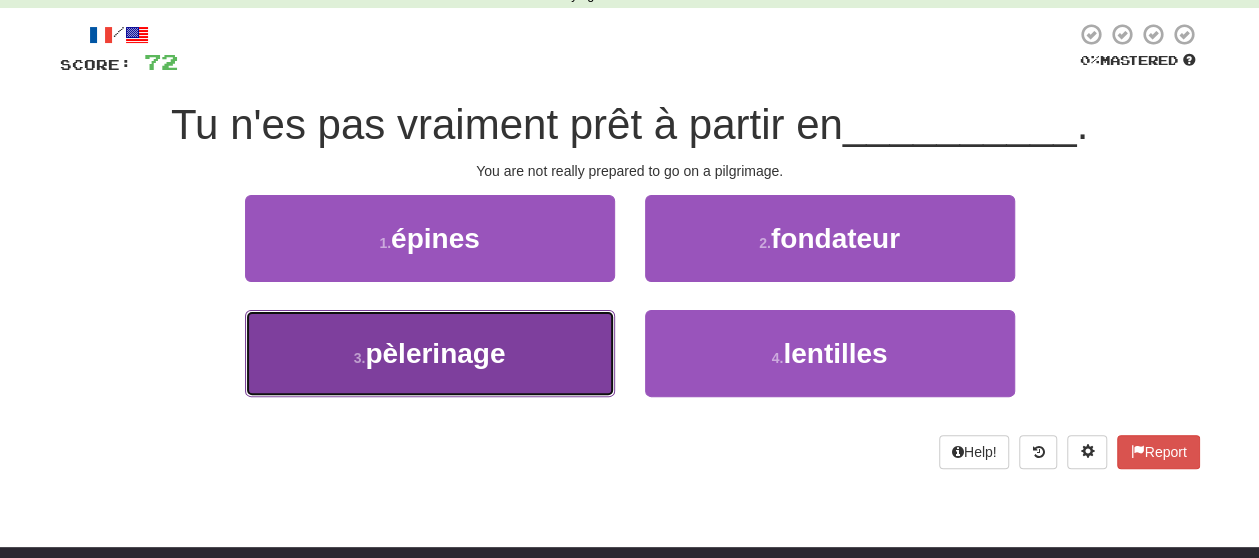 click on "3 .  pèlerinage" at bounding box center [430, 353] 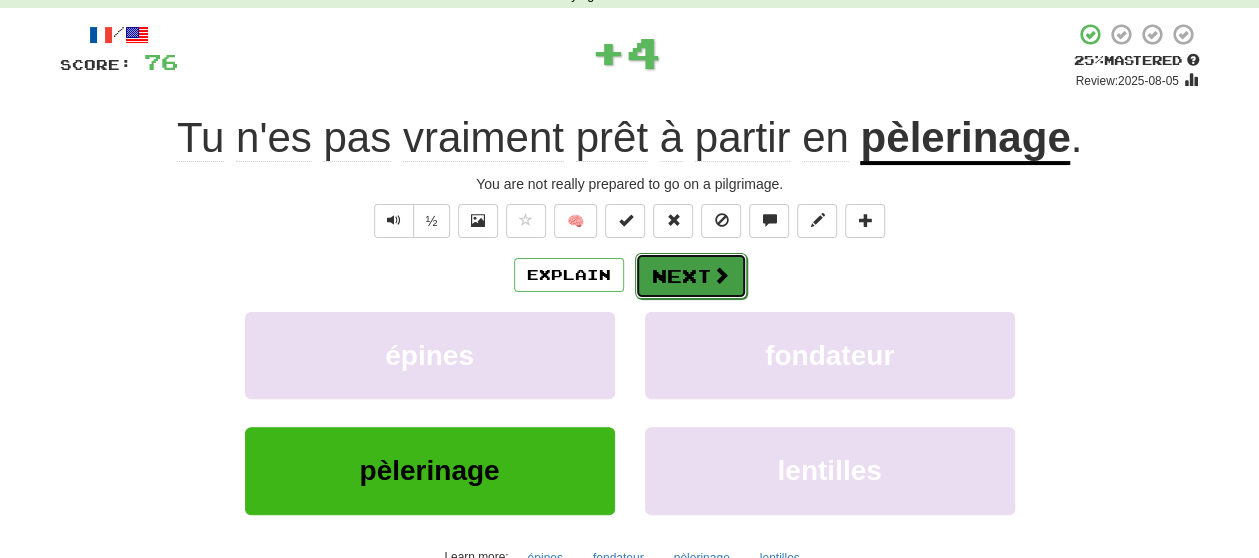 click on "Next" at bounding box center [691, 276] 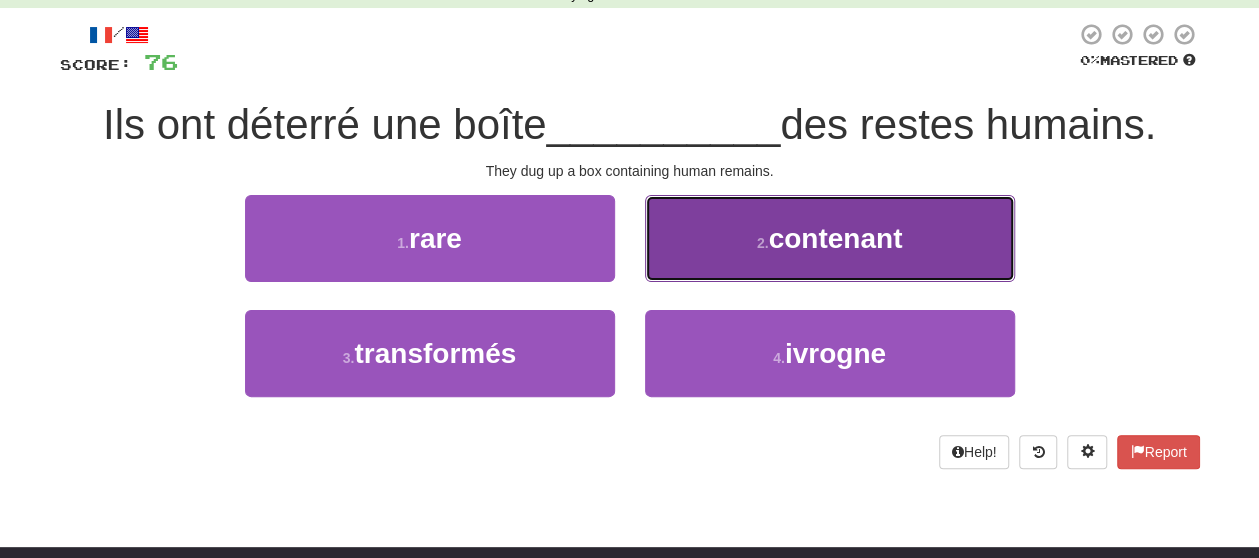 click on "2 .  contenant" at bounding box center [830, 238] 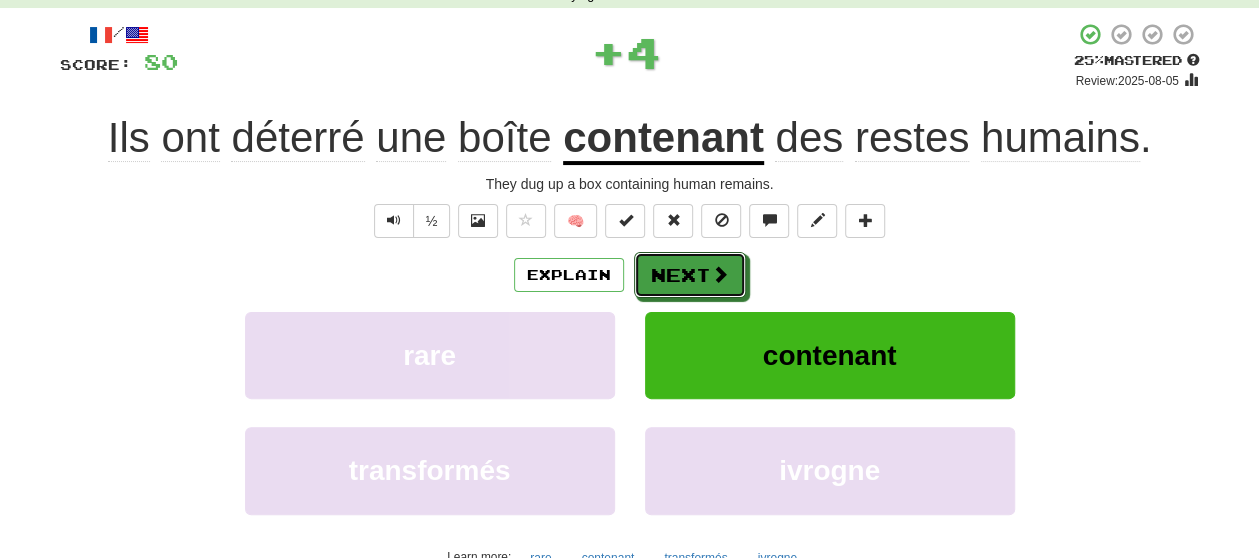 click at bounding box center [720, 274] 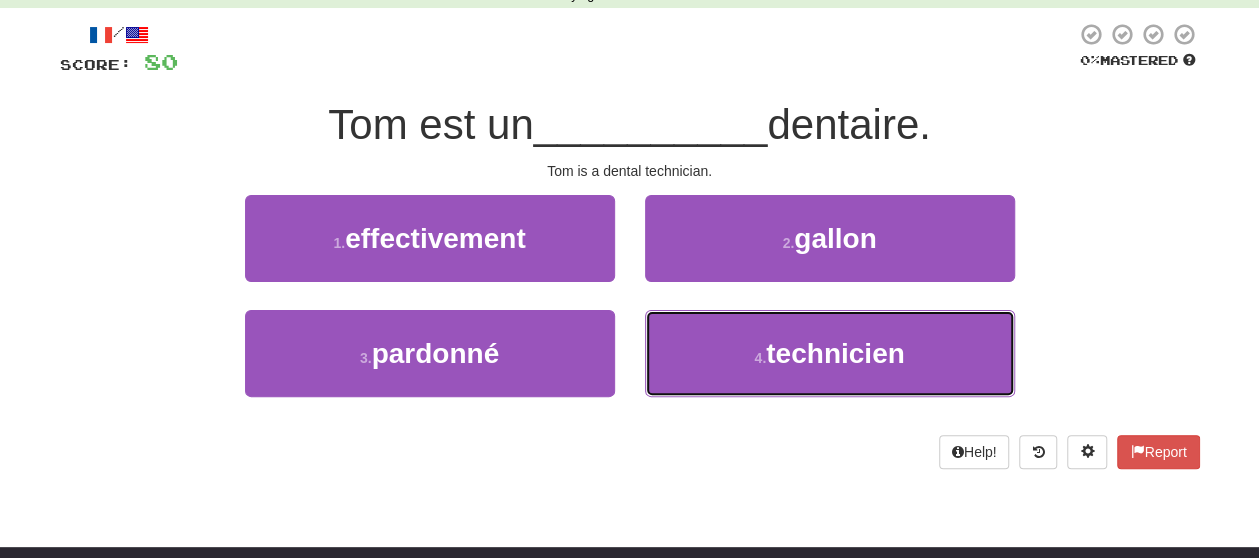 drag, startPoint x: 724, startPoint y: 343, endPoint x: 724, endPoint y: 297, distance: 46 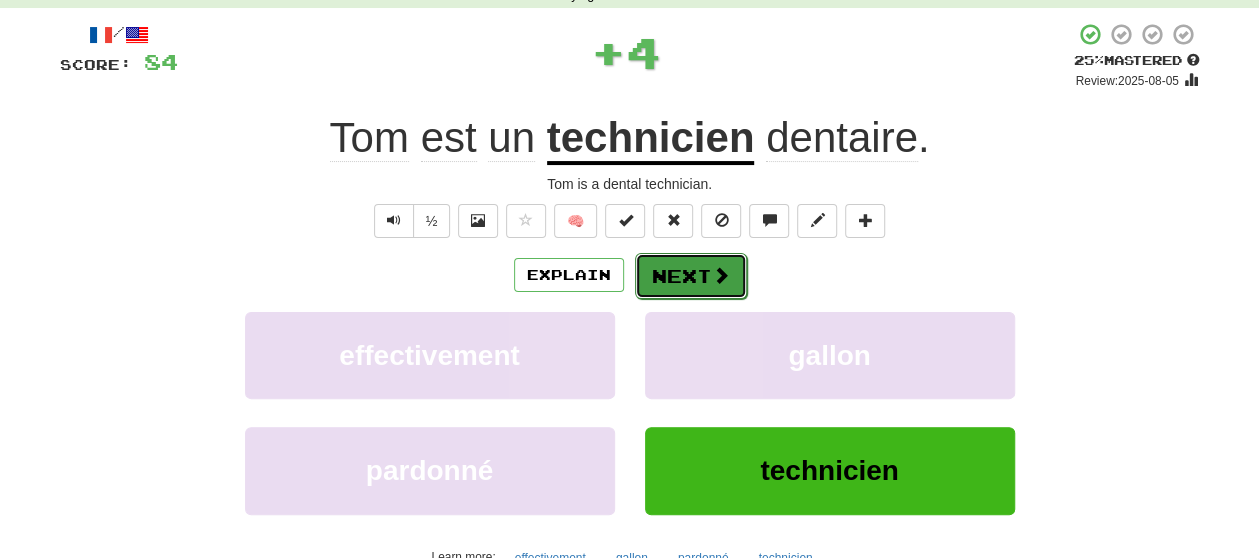 click on "Next" at bounding box center (691, 276) 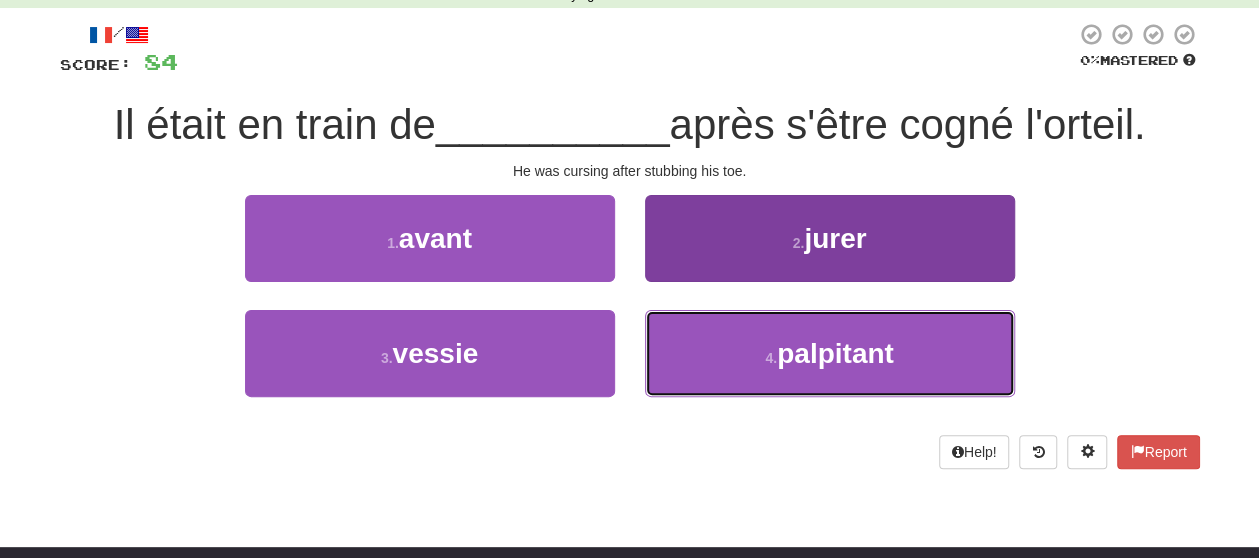 drag, startPoint x: 720, startPoint y: 353, endPoint x: 720, endPoint y: 329, distance: 24 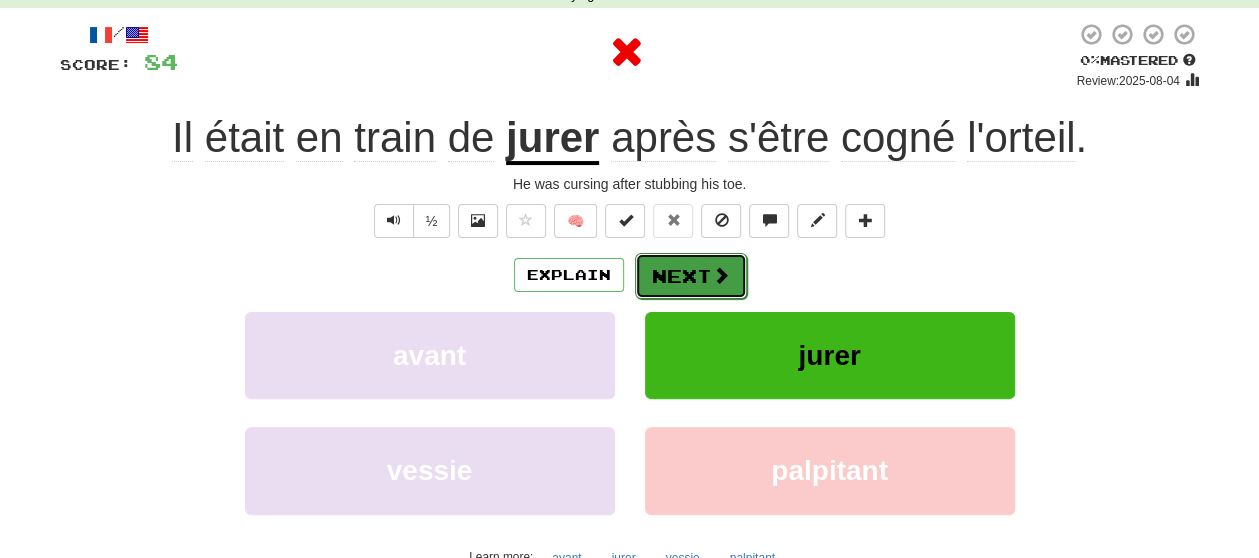 click at bounding box center (721, 275) 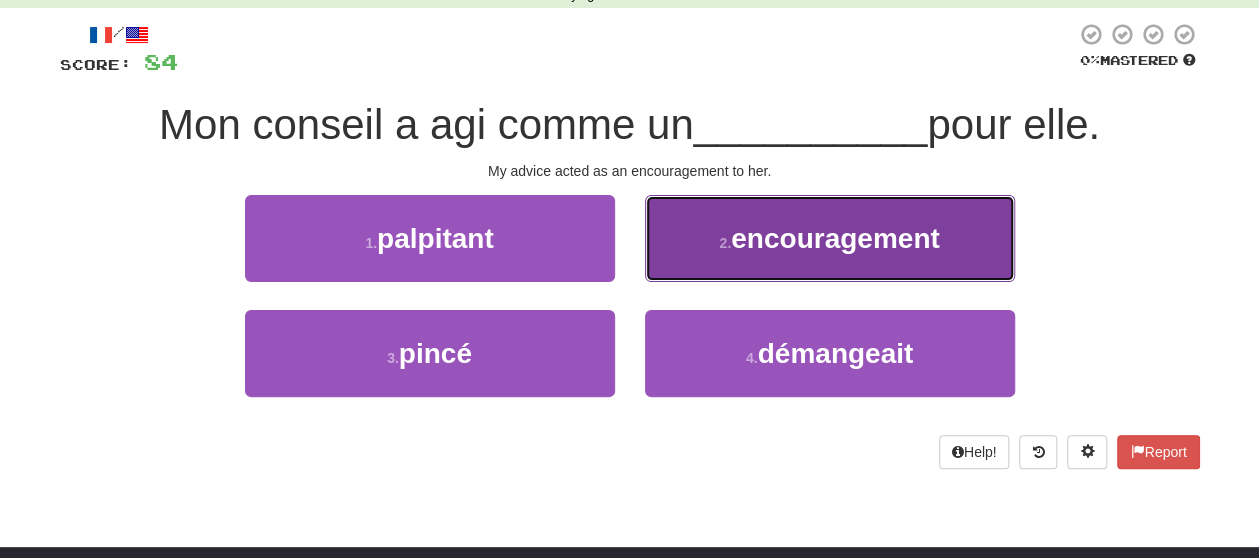 click on "2 .  encouragement" at bounding box center (830, 238) 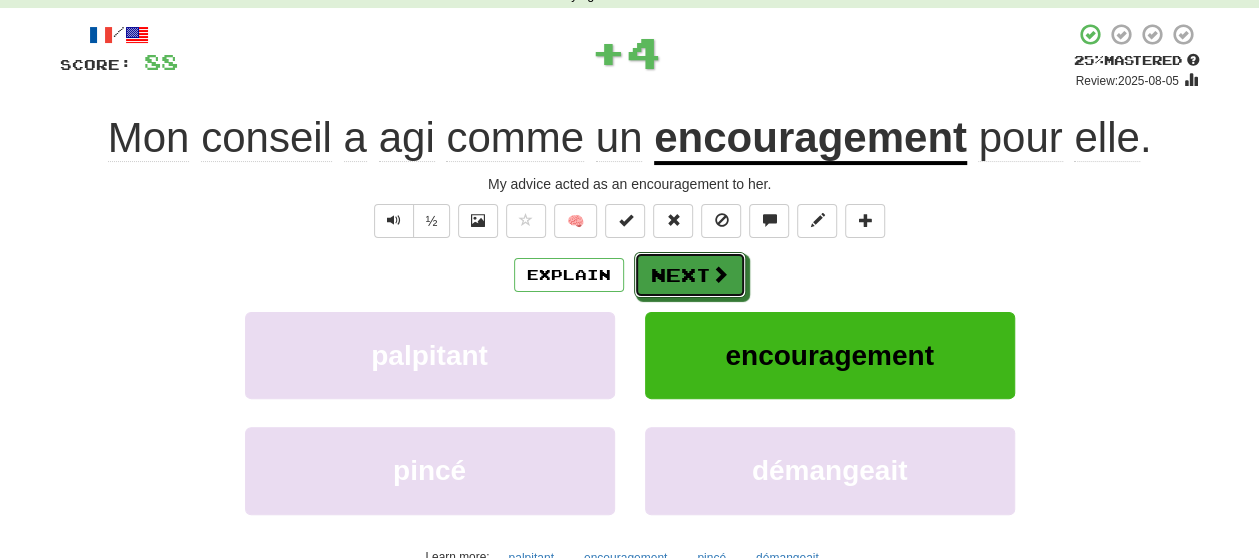click on "Next" at bounding box center [690, 275] 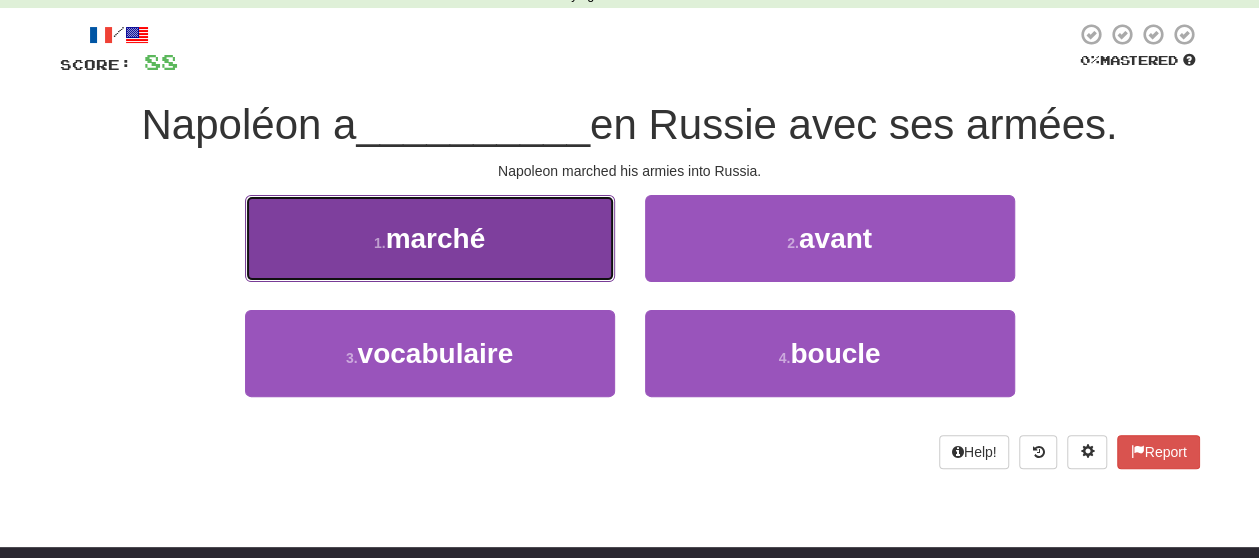 click on "1 .  marché" at bounding box center (430, 238) 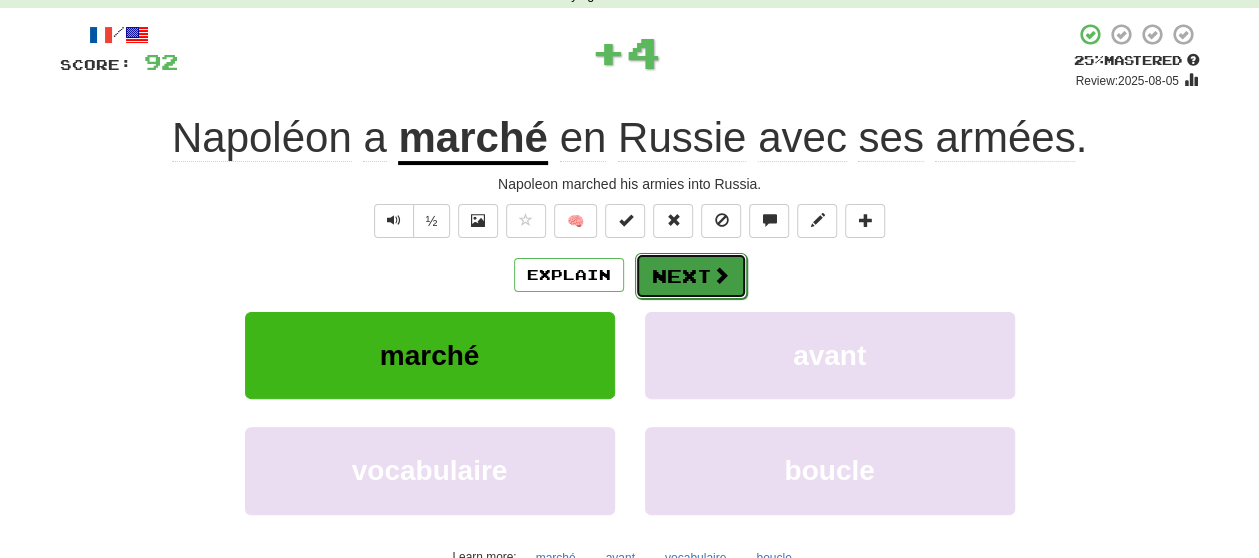 click on "Next" at bounding box center [691, 276] 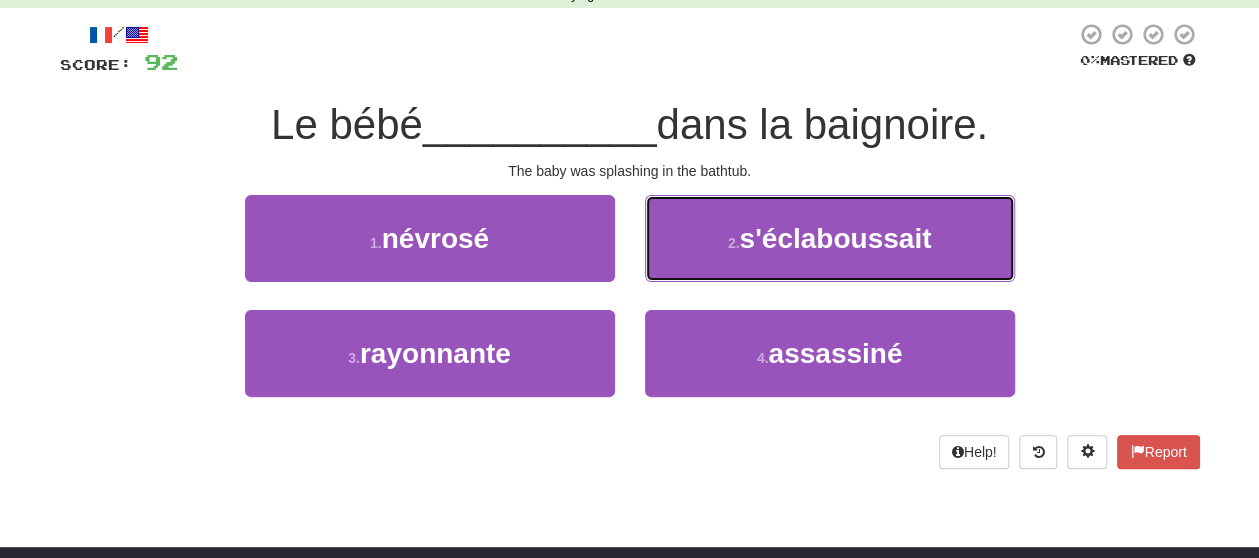 click on "2 .  s'éclaboussait" at bounding box center (830, 238) 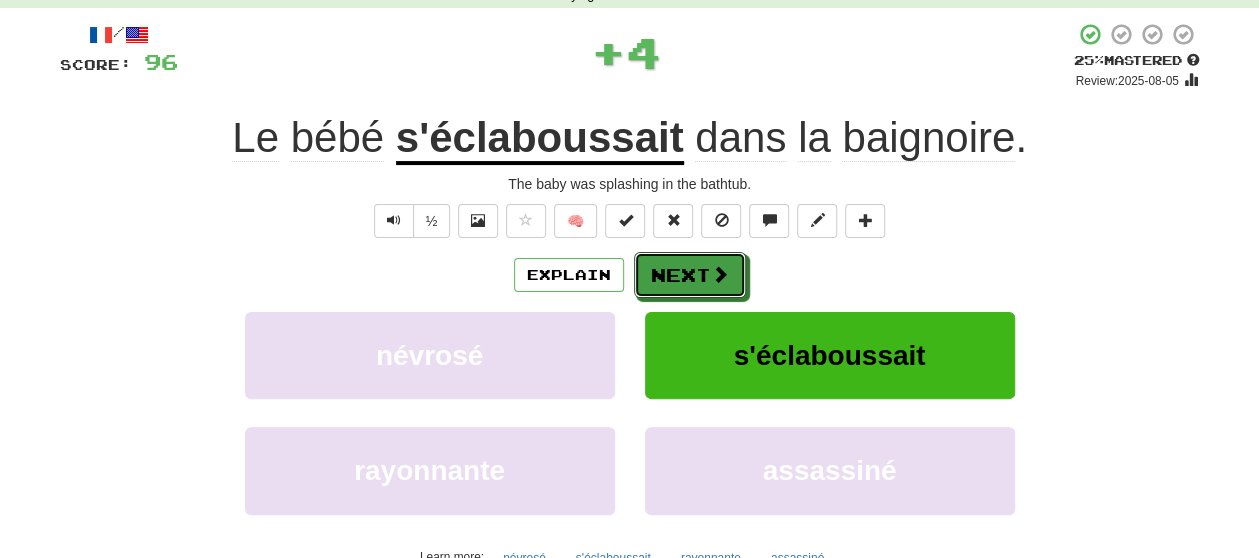 click on "Next" at bounding box center [690, 275] 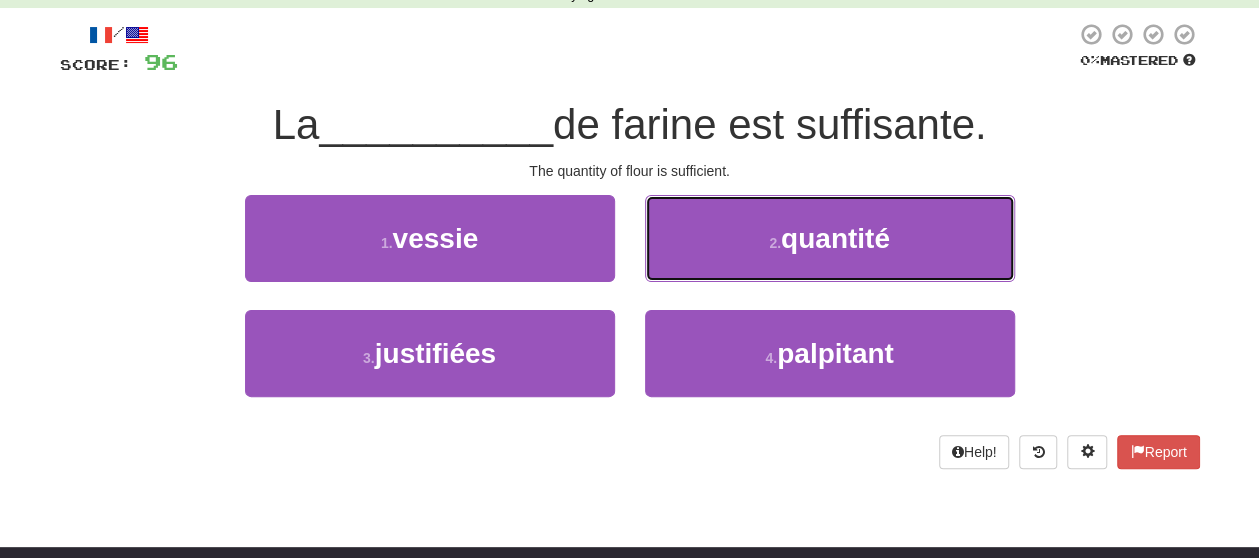 click on "2 .  quantité" at bounding box center [830, 238] 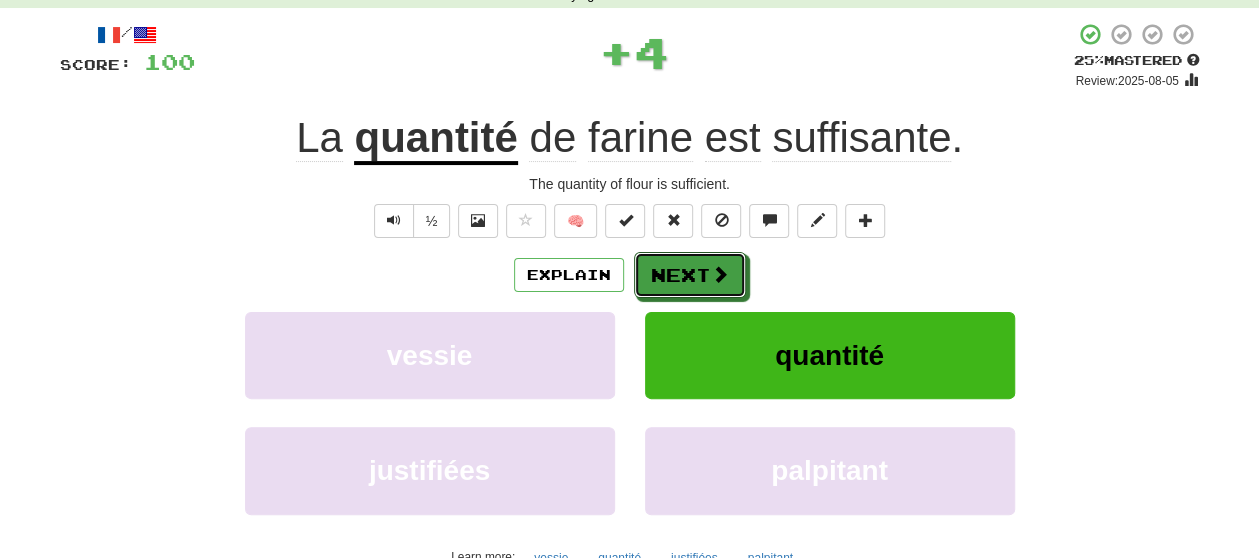 click on "Next" at bounding box center (690, 275) 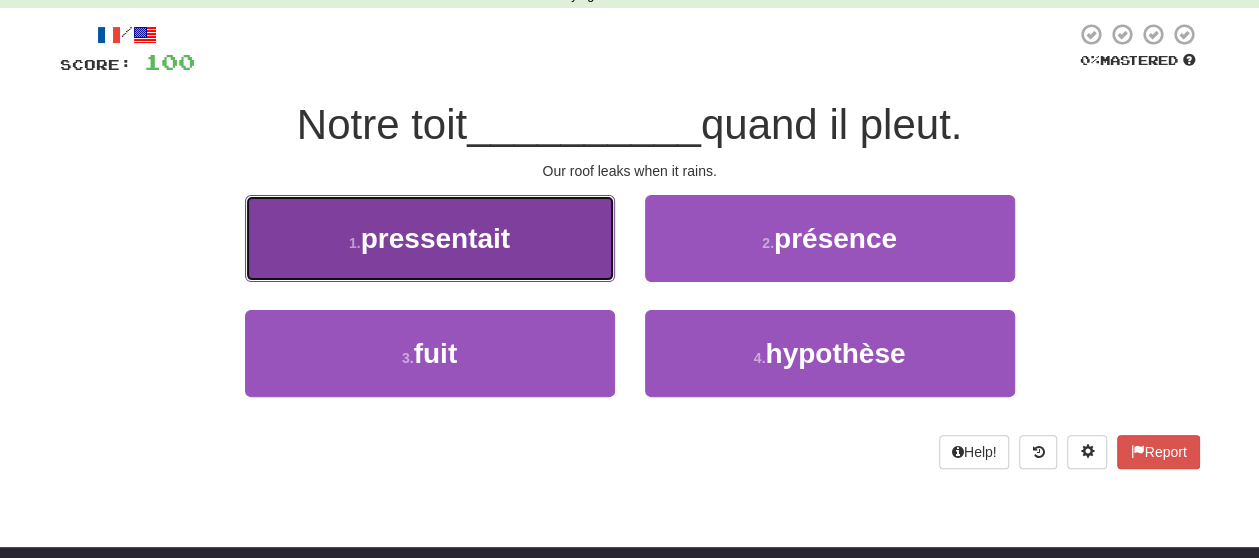 click on "1 .  pressentait" at bounding box center [430, 238] 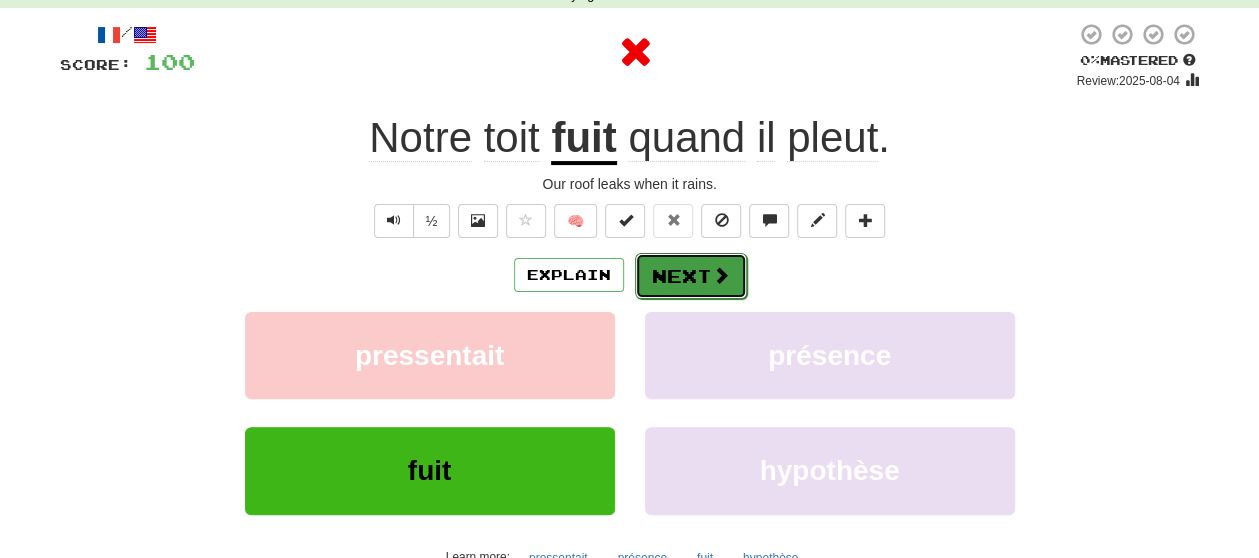 click on "Next" at bounding box center [691, 276] 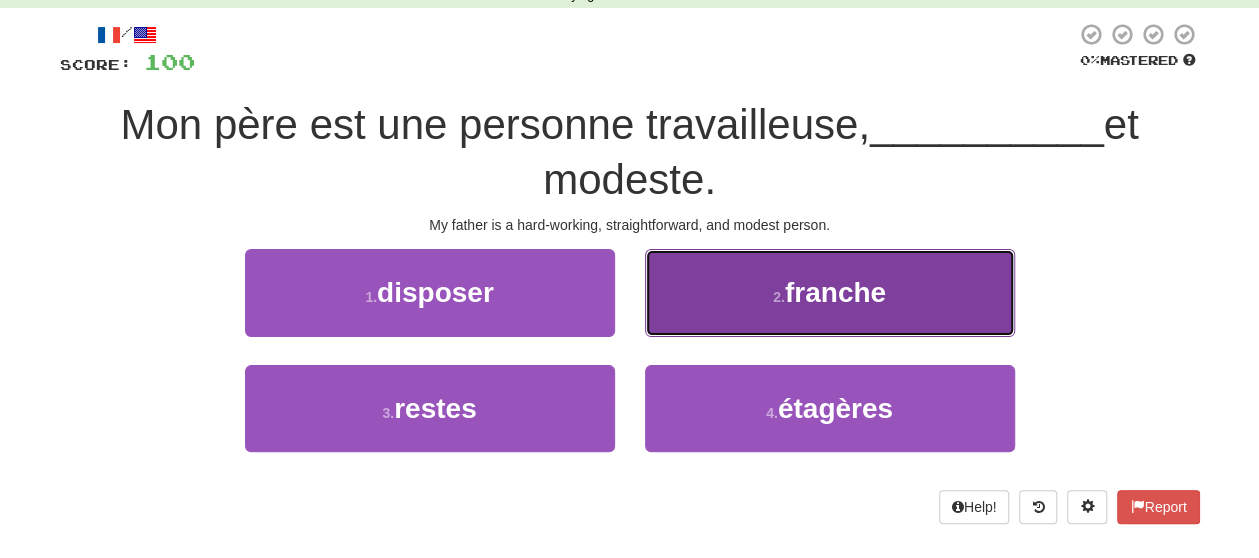 click on "2 .  franche" at bounding box center (830, 292) 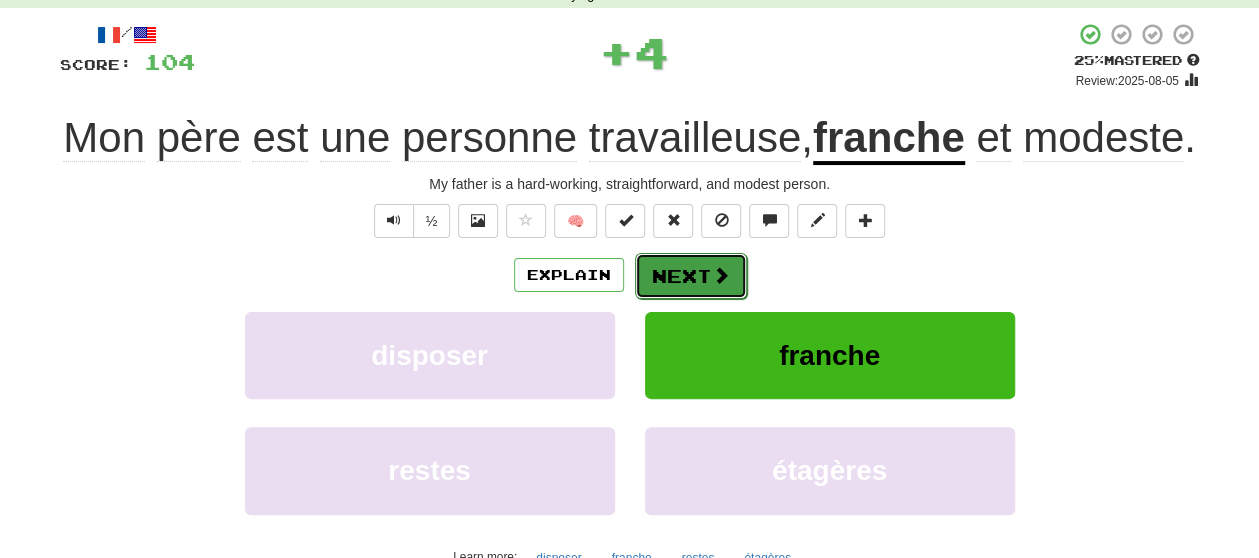 click at bounding box center [721, 275] 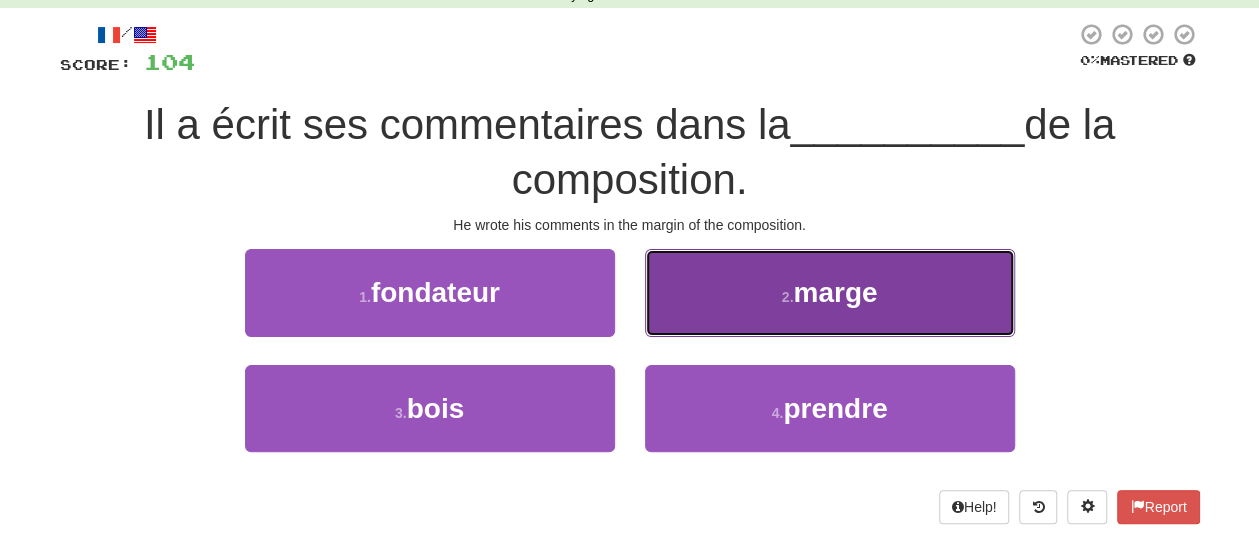 click on "2 .  marge" at bounding box center [830, 292] 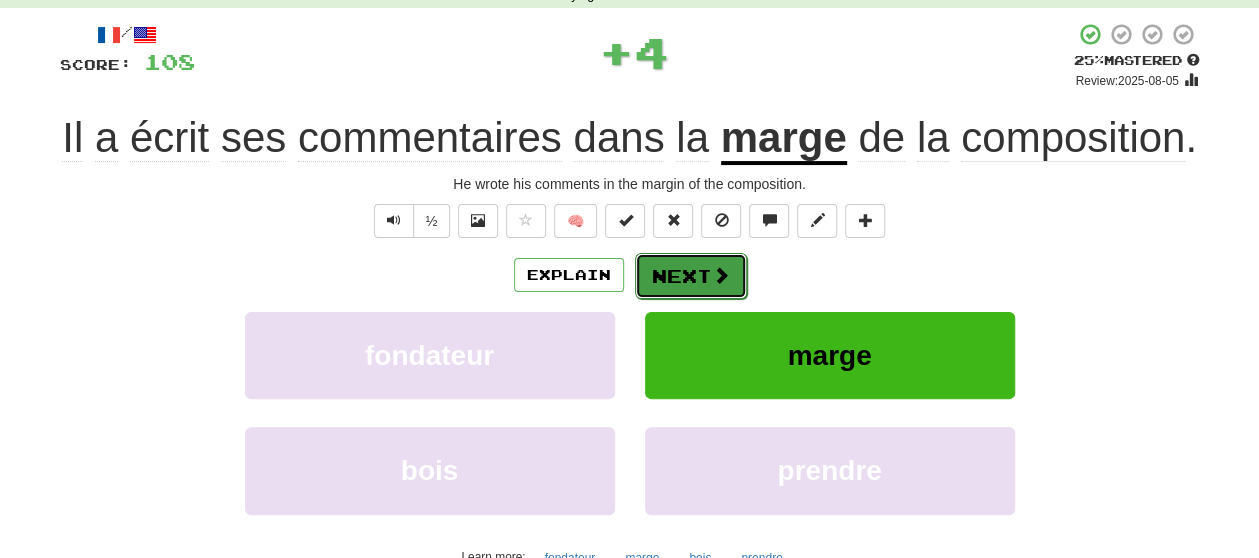 click on "Next" at bounding box center [691, 276] 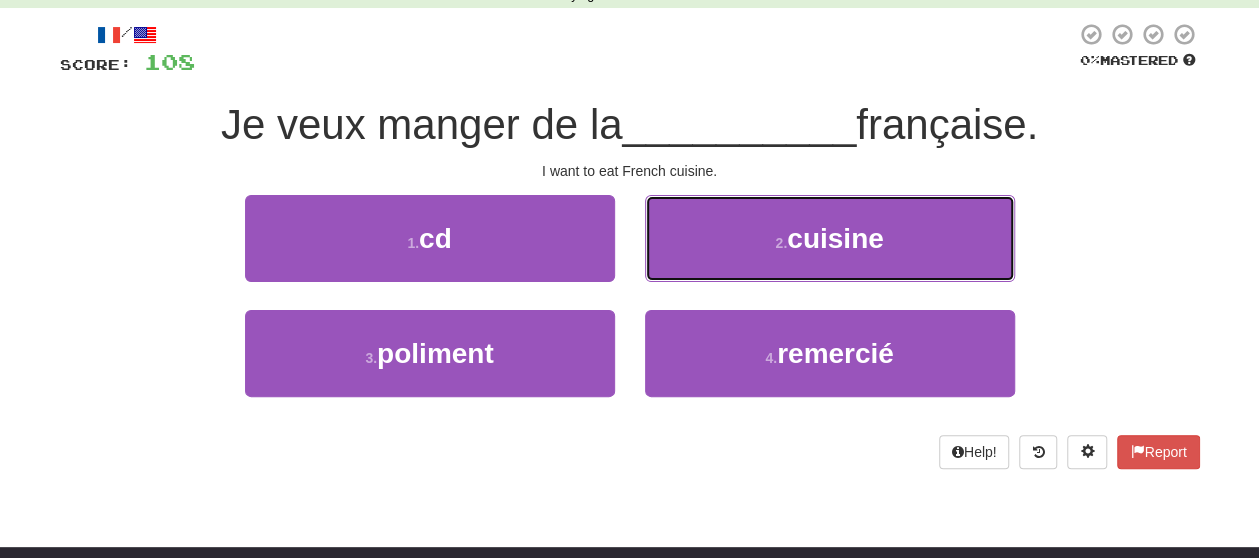 click on "2 .  cuisine" at bounding box center (830, 238) 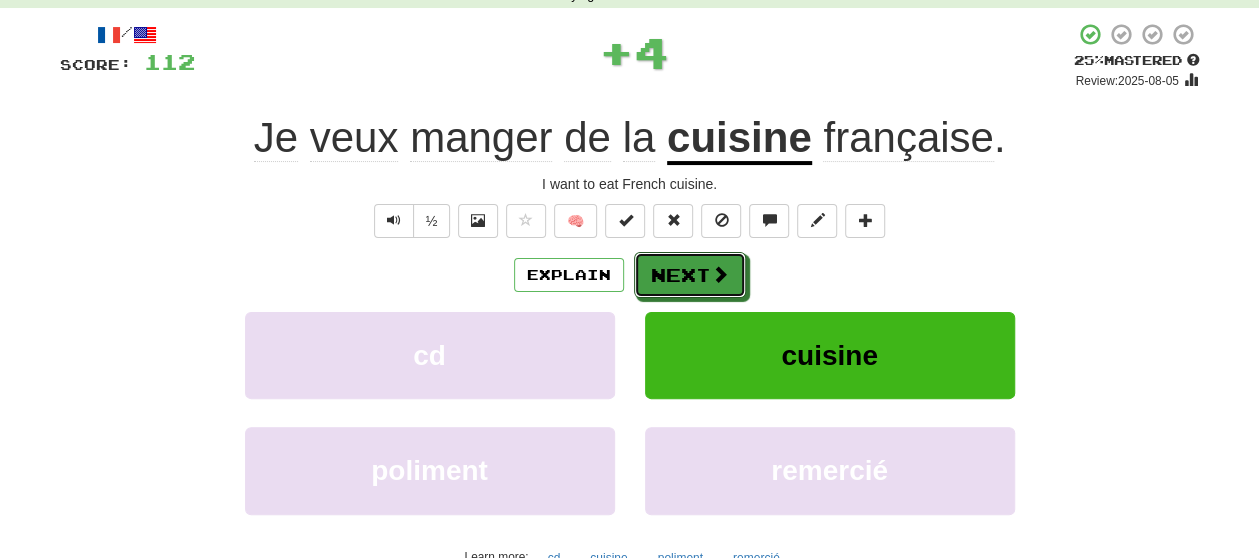 click on "Next" at bounding box center (690, 275) 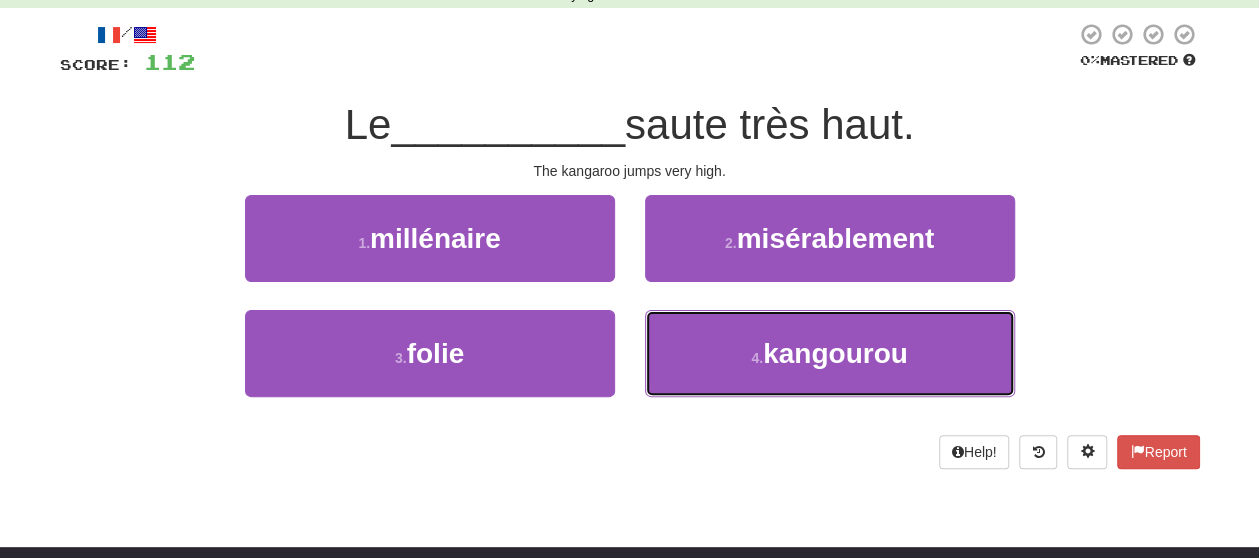 drag, startPoint x: 752, startPoint y: 354, endPoint x: 736, endPoint y: 307, distance: 49.648766 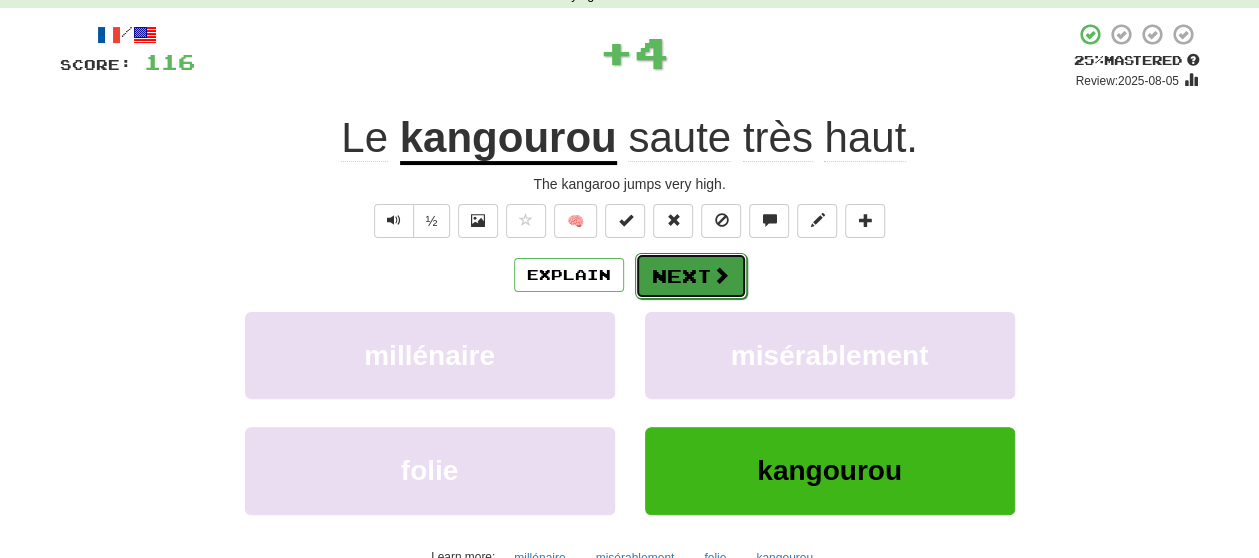 click on "Next" at bounding box center [691, 276] 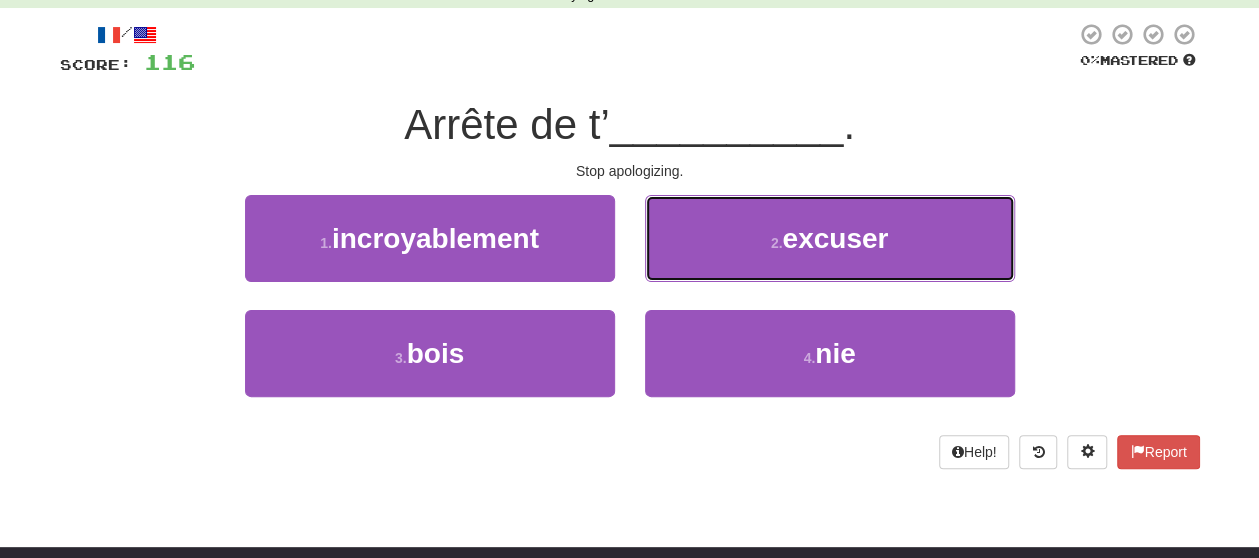 click on "2 .  excuser" at bounding box center (830, 238) 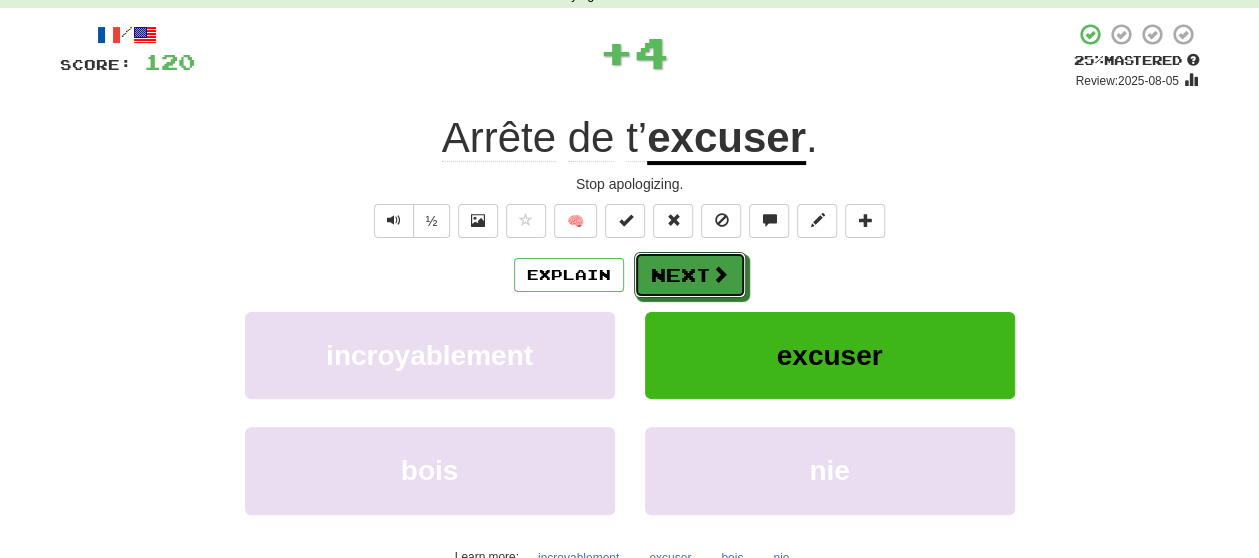 click on "Next" at bounding box center [690, 275] 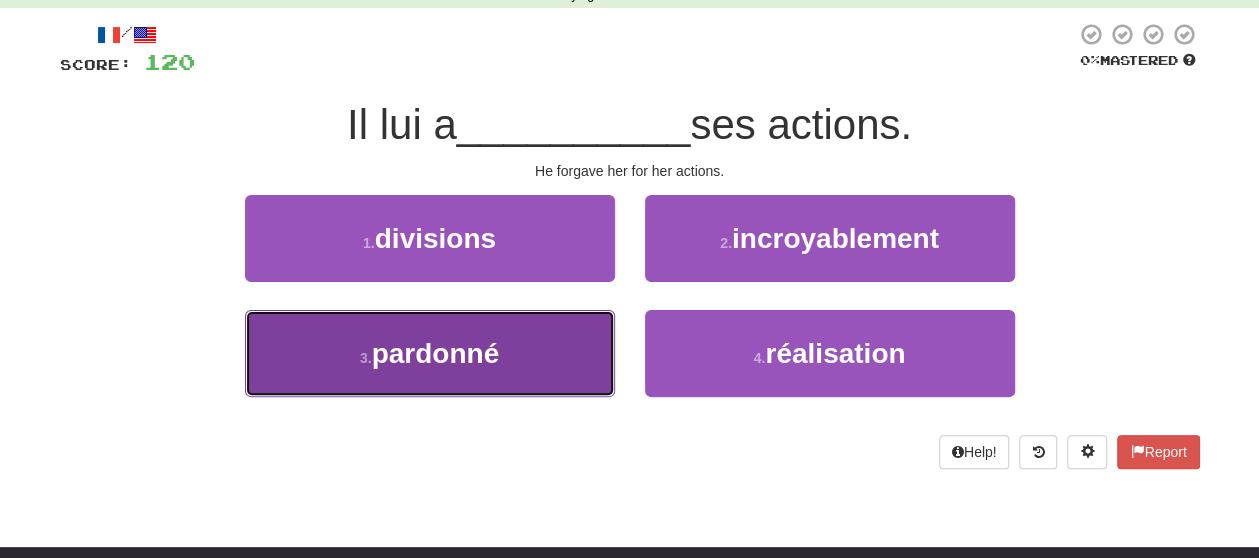 click on "3 .  pardonné" at bounding box center [430, 353] 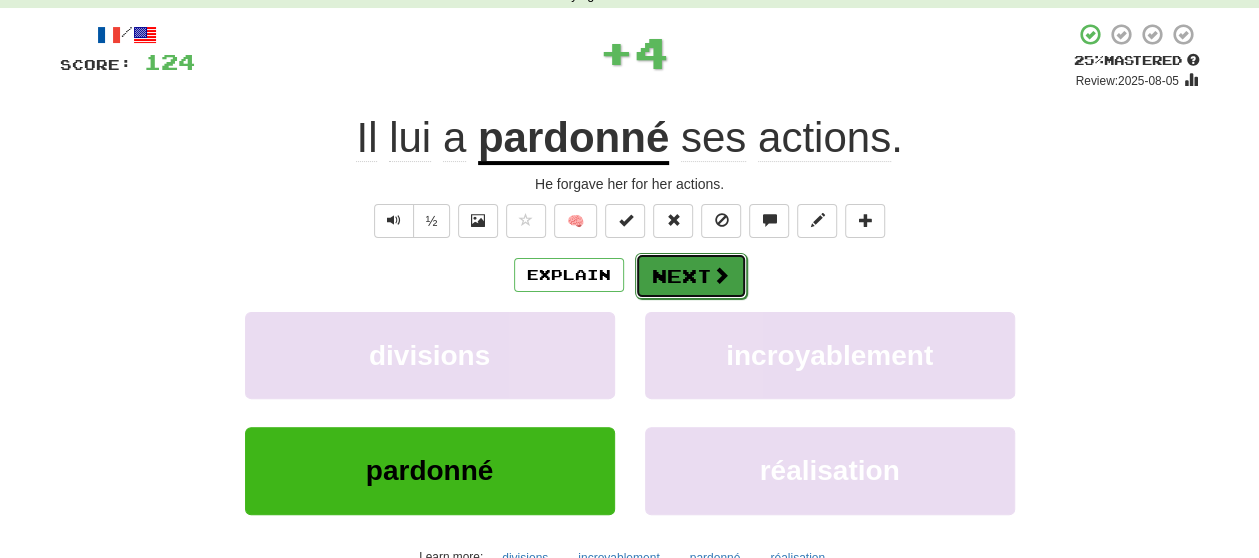 click on "Next" at bounding box center (691, 276) 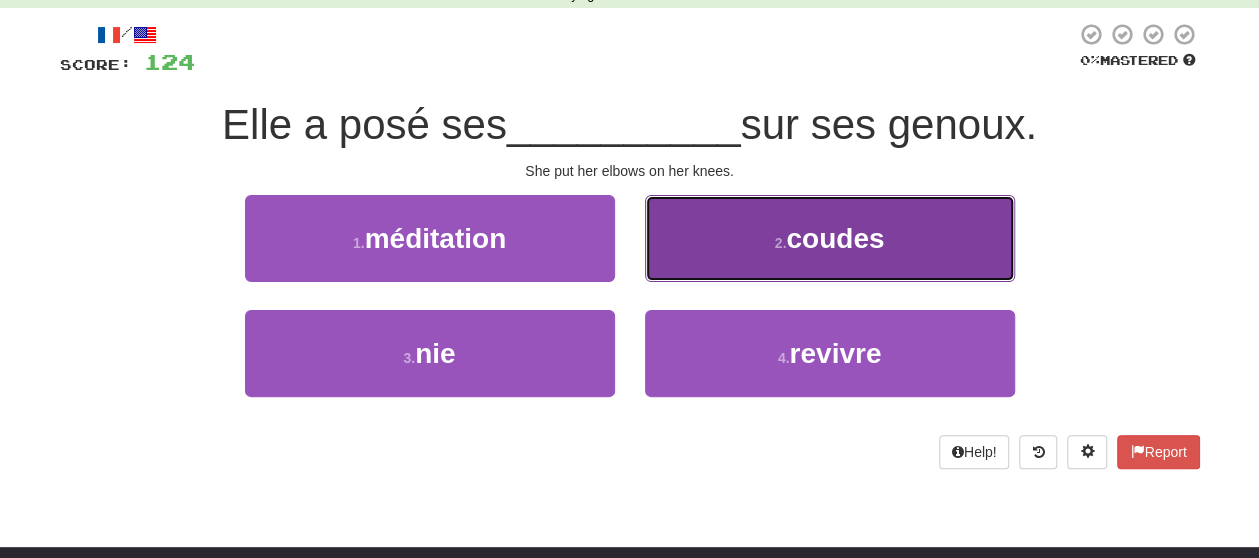 click on "2 .  coudes" at bounding box center (830, 238) 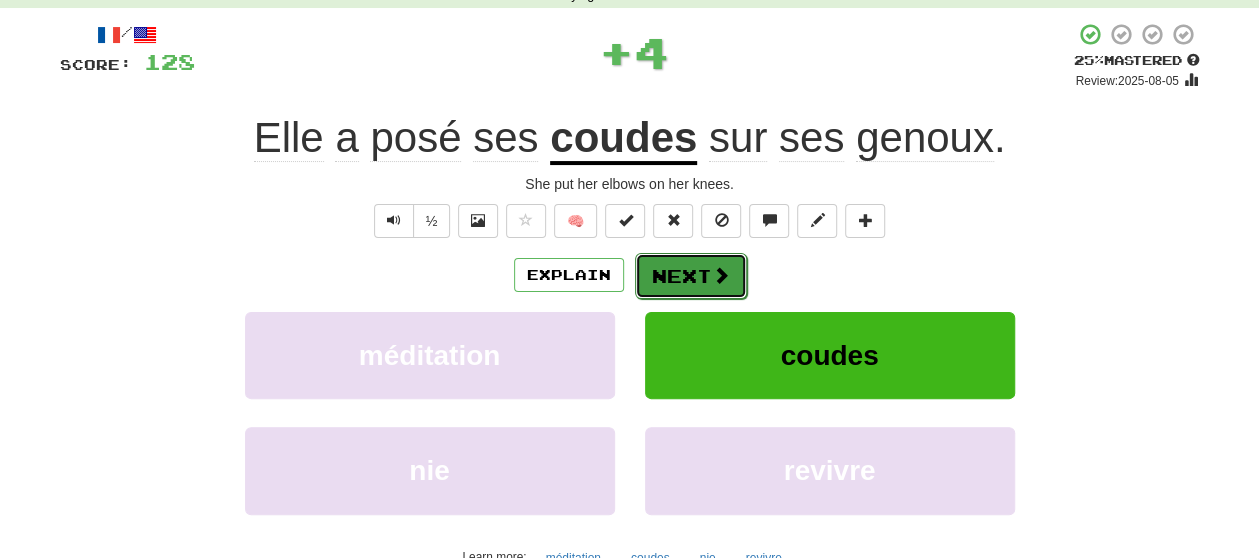 click on "Next" at bounding box center [691, 276] 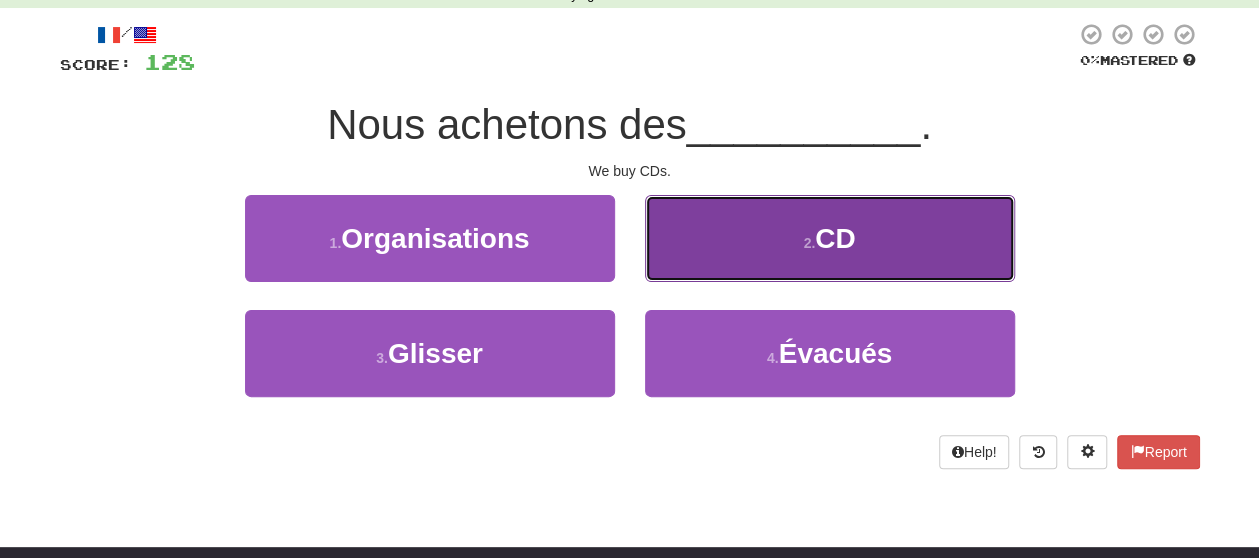 click on "2 .  CD" at bounding box center [830, 238] 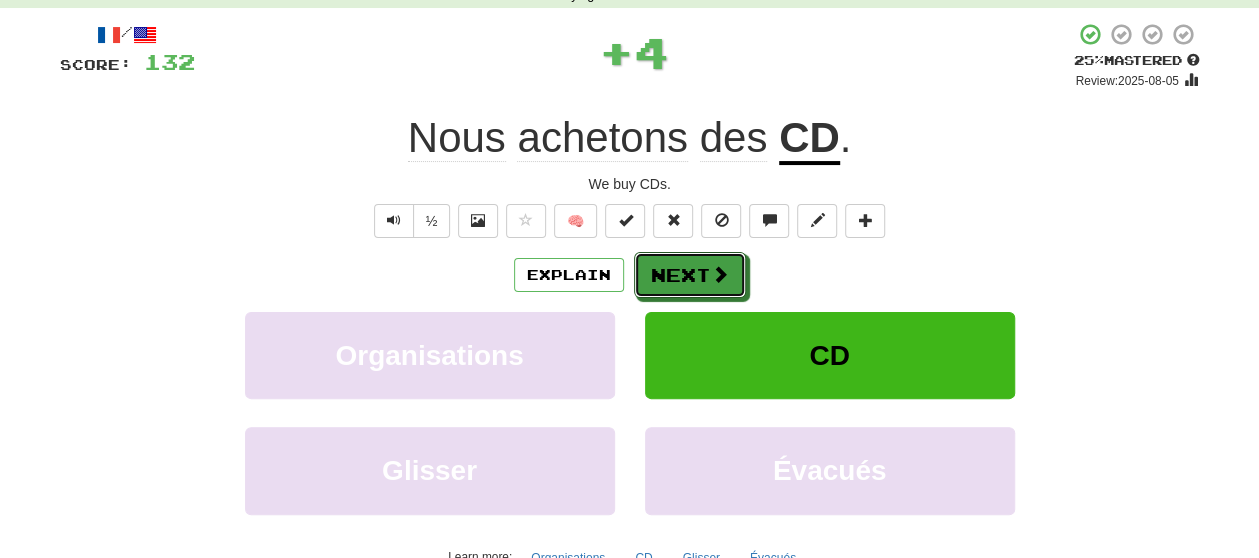 click on "Next" at bounding box center (690, 275) 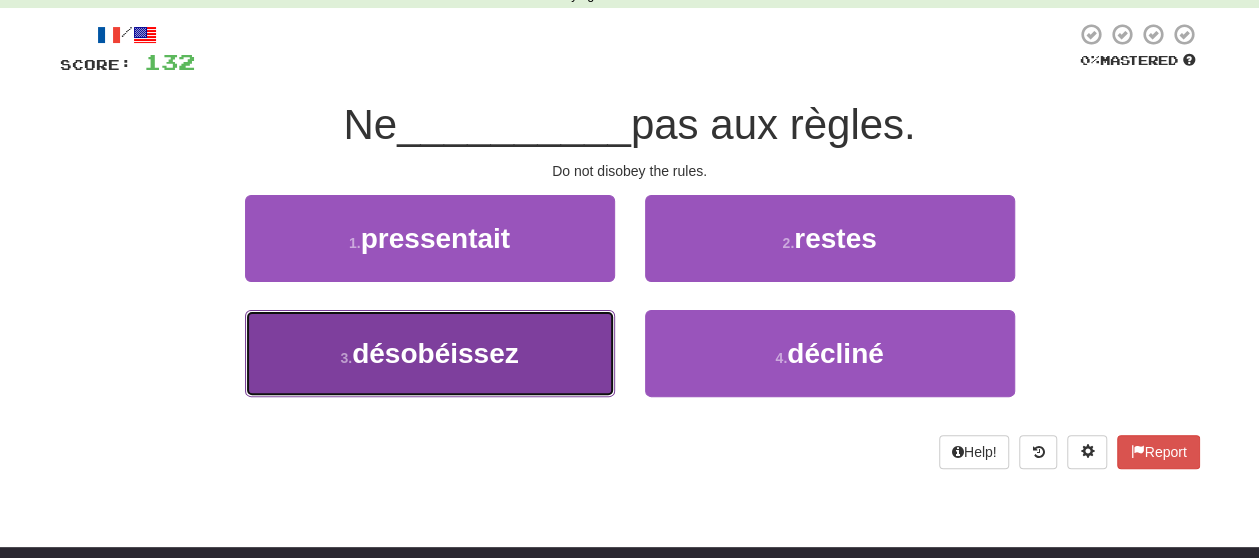 click on "3 .  désobéissez" at bounding box center [430, 353] 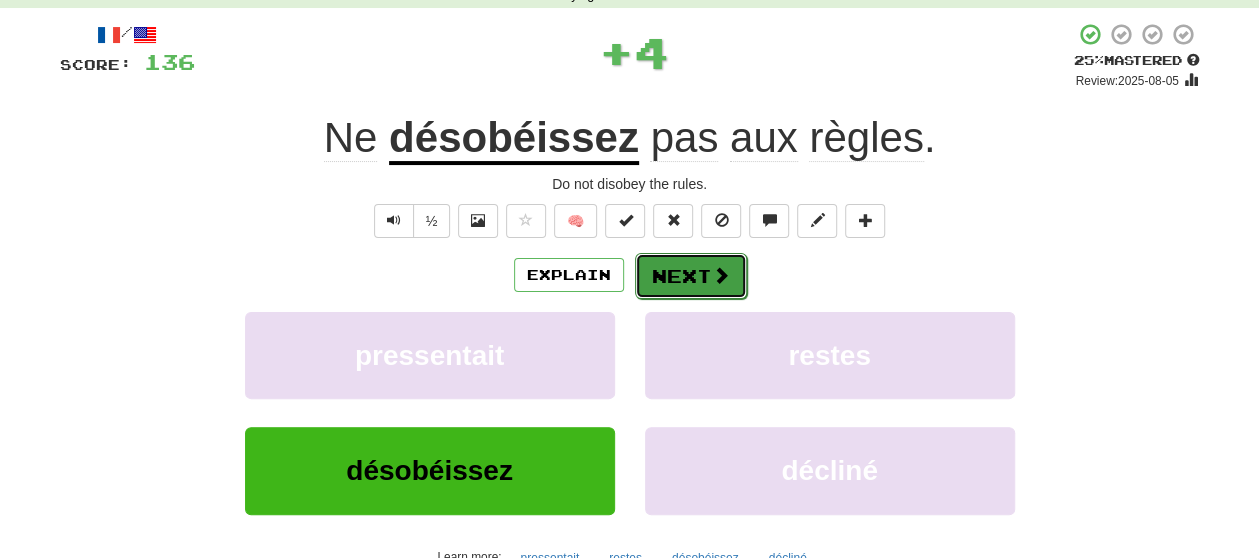 click at bounding box center [721, 275] 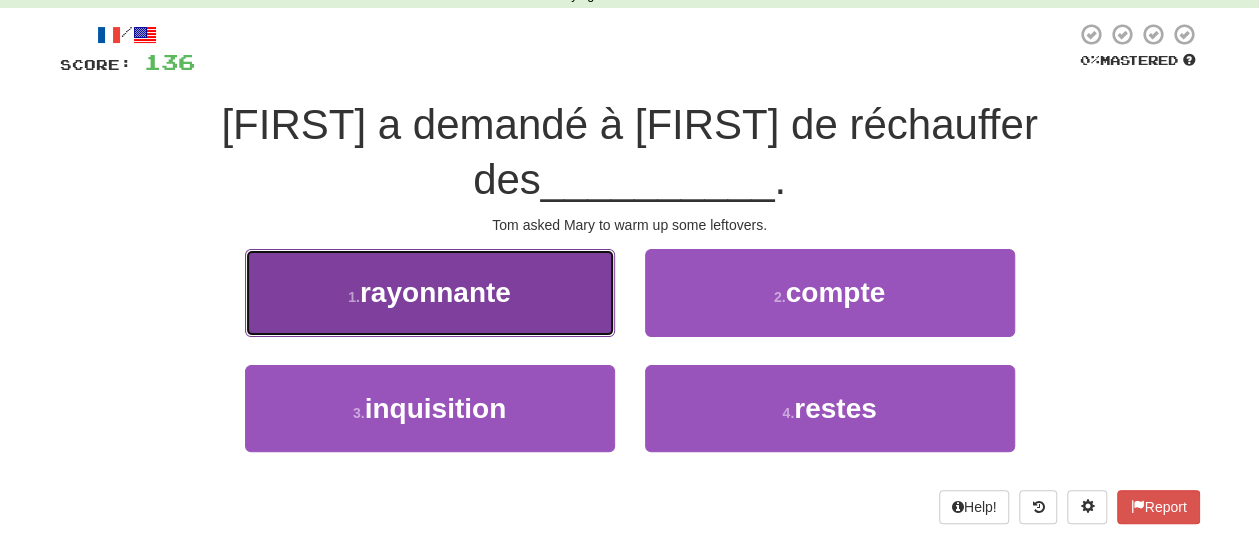 click on "1 .  rayonnante" at bounding box center [430, 292] 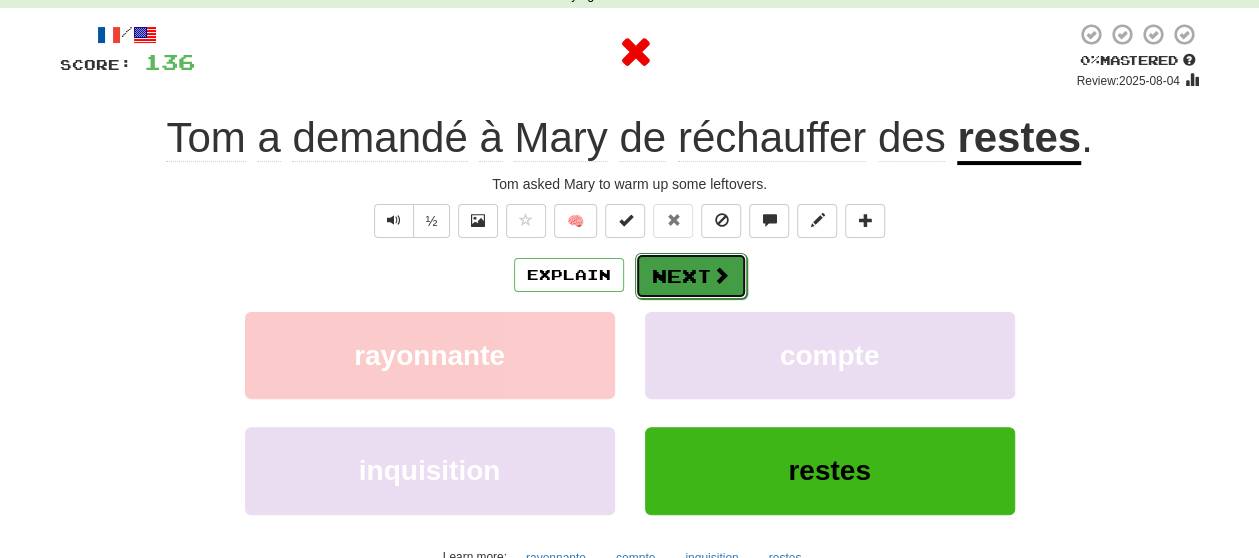 click on "Next" at bounding box center (691, 276) 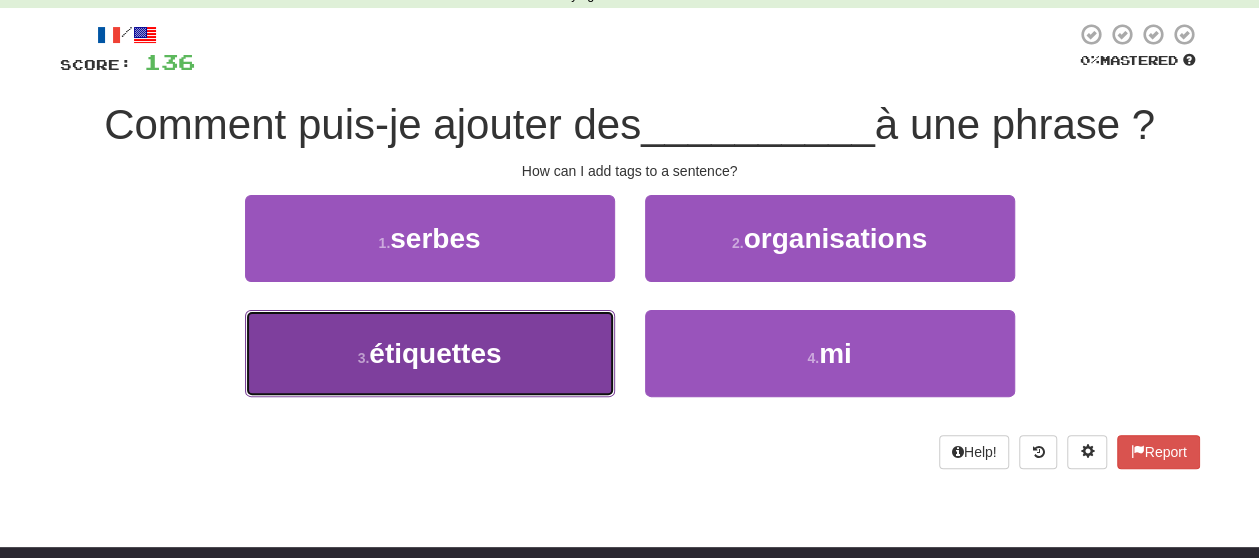 click on "3 .  étiquettes" at bounding box center [430, 353] 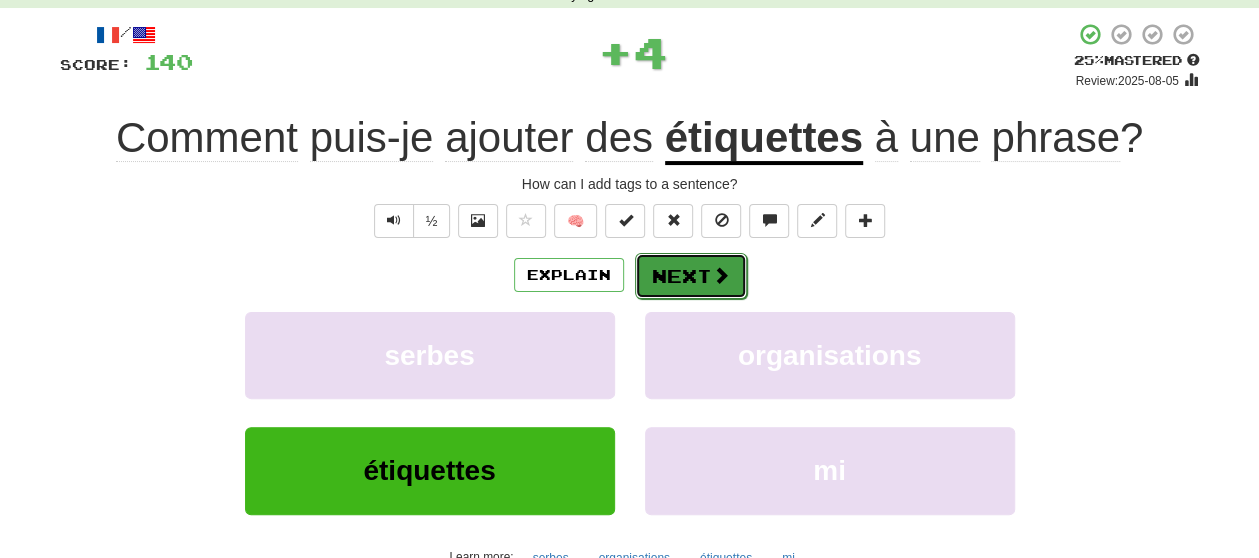 click at bounding box center (721, 275) 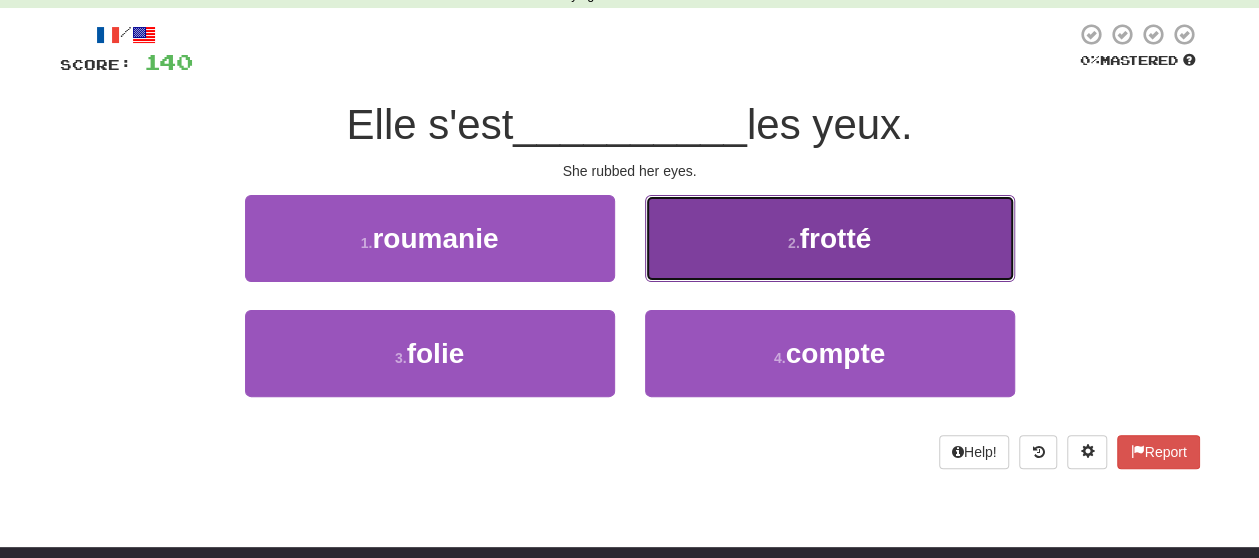 click on "2 .  frotté" at bounding box center [830, 238] 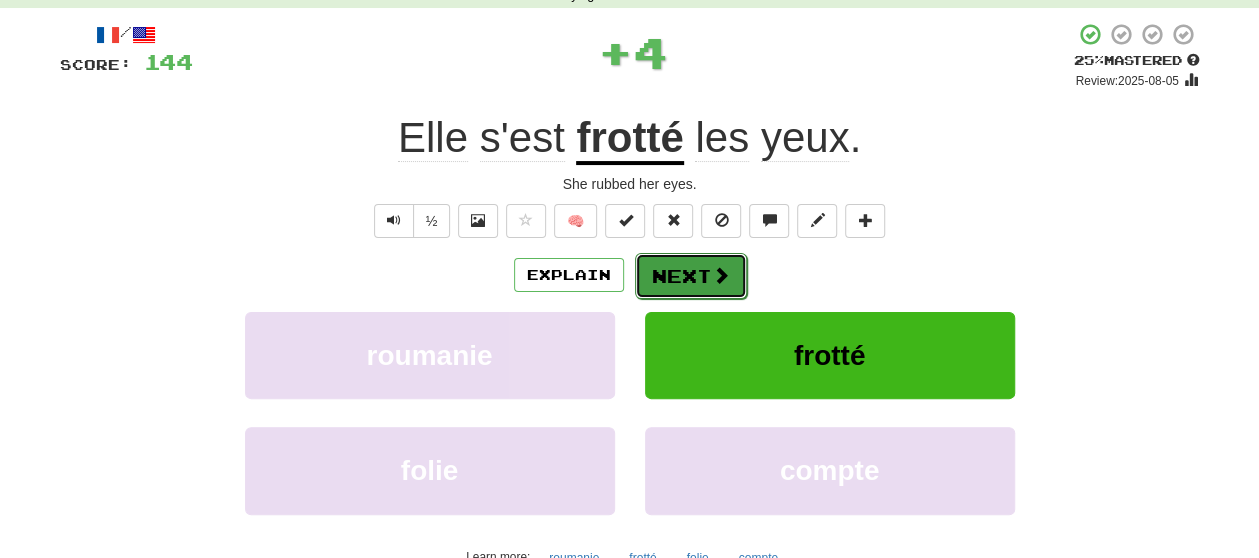 click on "Next" at bounding box center (691, 276) 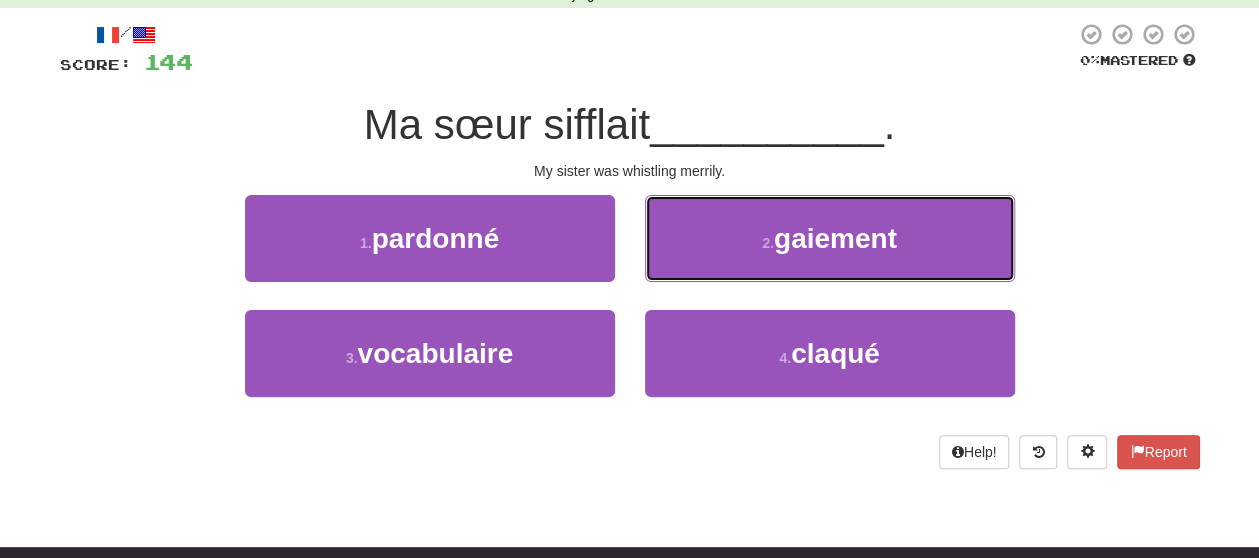 click on "2 .  gaiement" at bounding box center (830, 238) 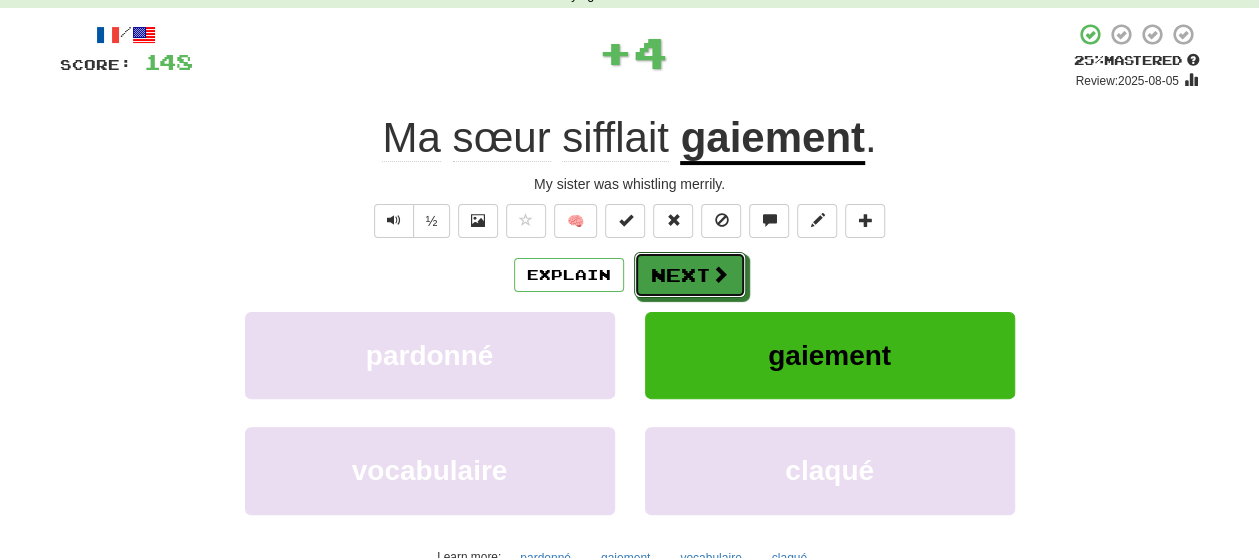 click on "Next" at bounding box center (690, 275) 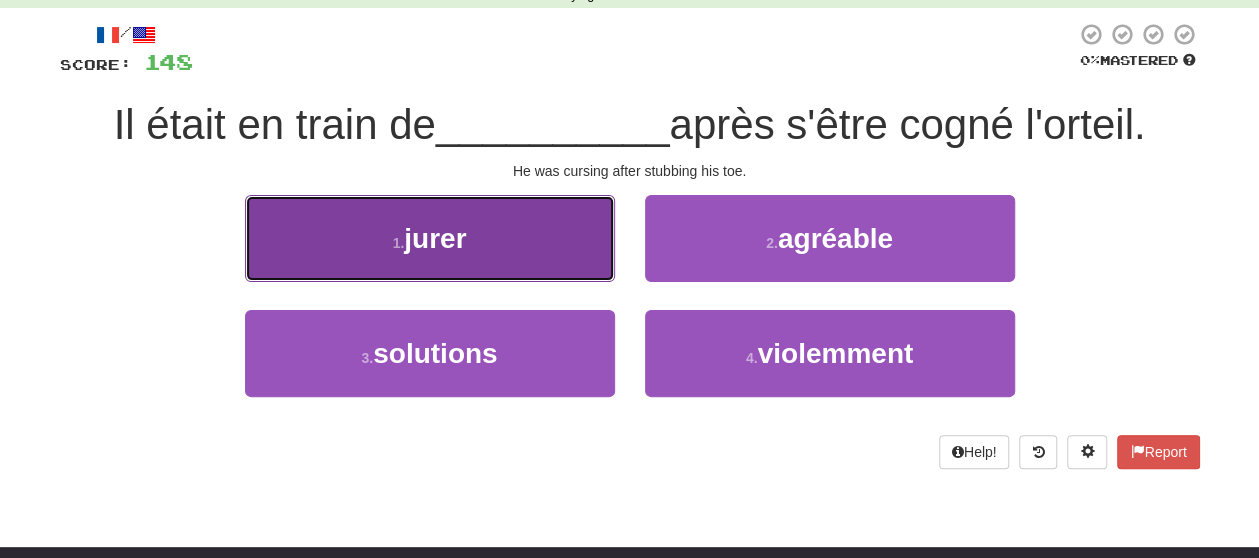 click on "1 .  jurer" at bounding box center [430, 238] 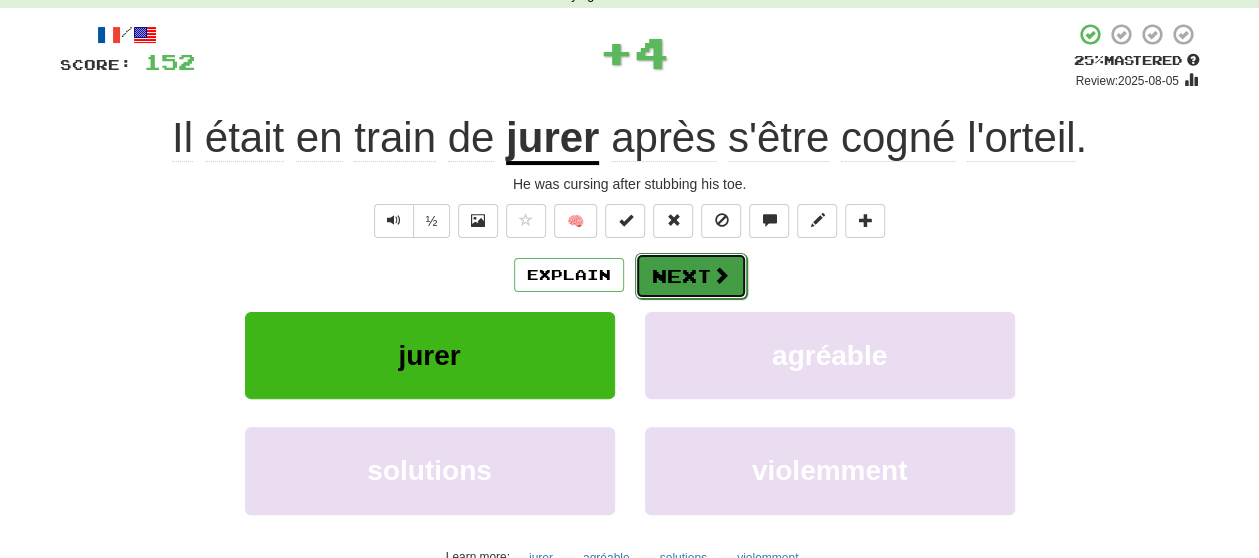 click on "Next" at bounding box center (691, 276) 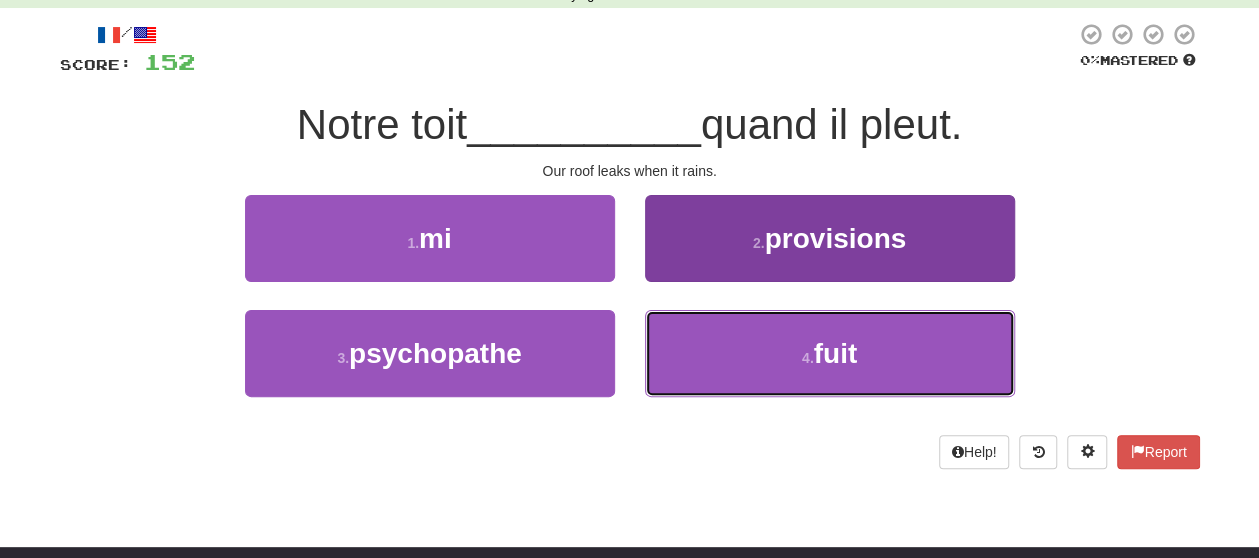 drag, startPoint x: 717, startPoint y: 358, endPoint x: 716, endPoint y: 343, distance: 15.033297 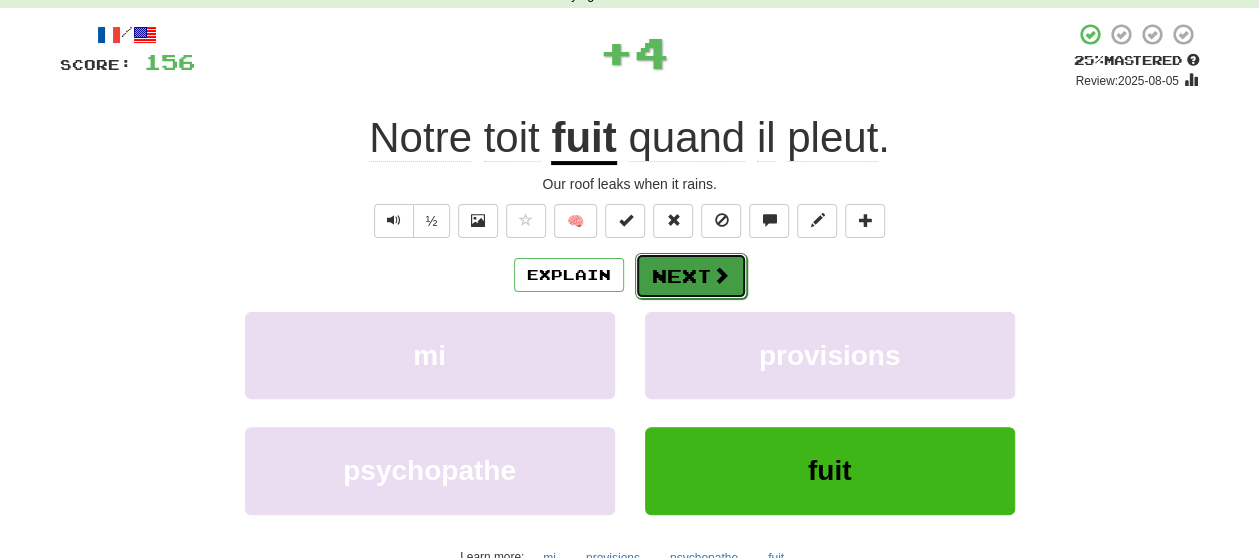 click on "Next" at bounding box center [691, 276] 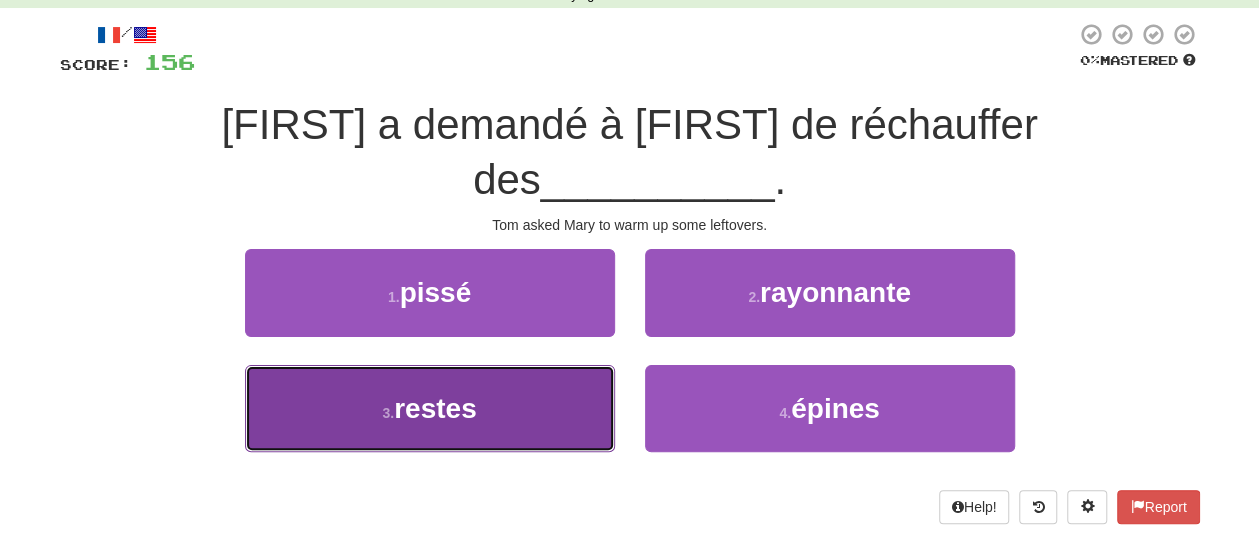 click on "3 .  restes" at bounding box center [430, 408] 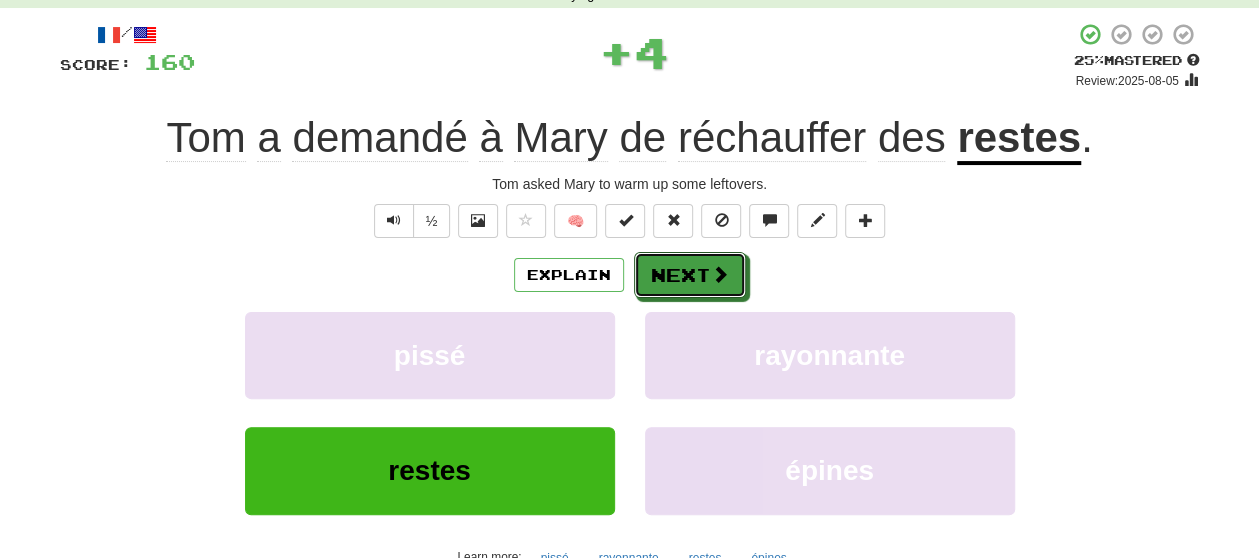 click on "Next" at bounding box center (690, 275) 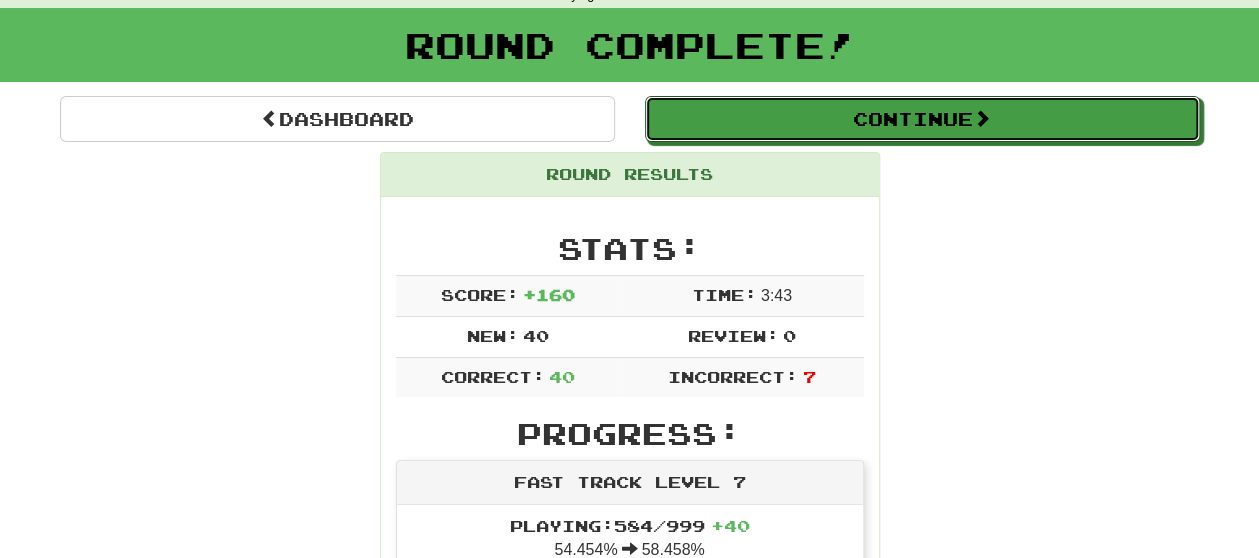 click on "Continue" at bounding box center [922, 119] 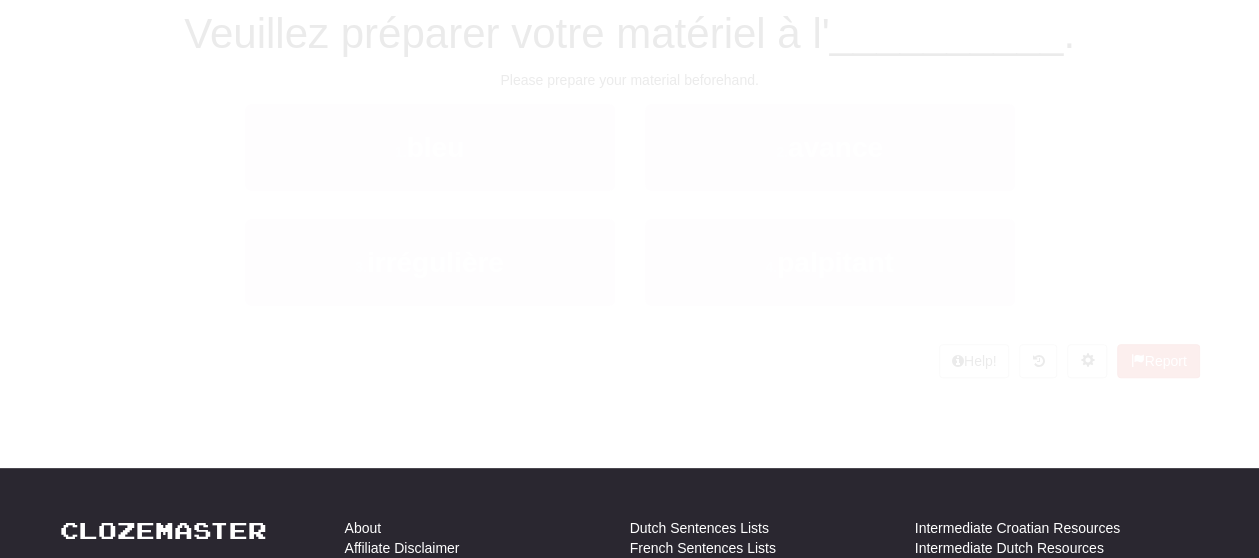 scroll, scrollTop: 100, scrollLeft: 0, axis: vertical 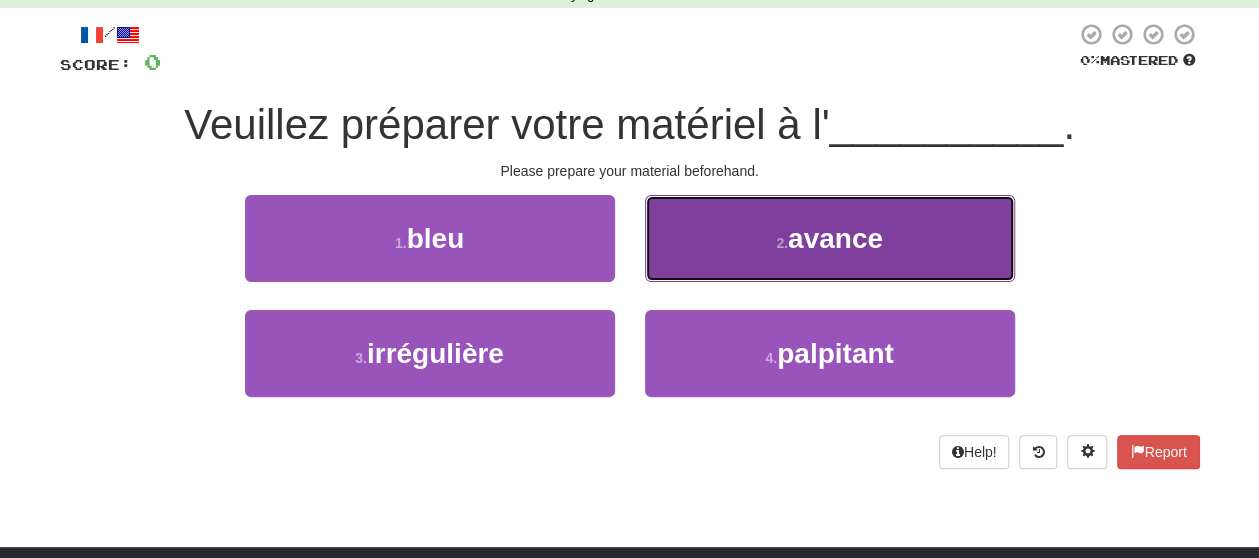 click on "2 .  avance" at bounding box center (830, 238) 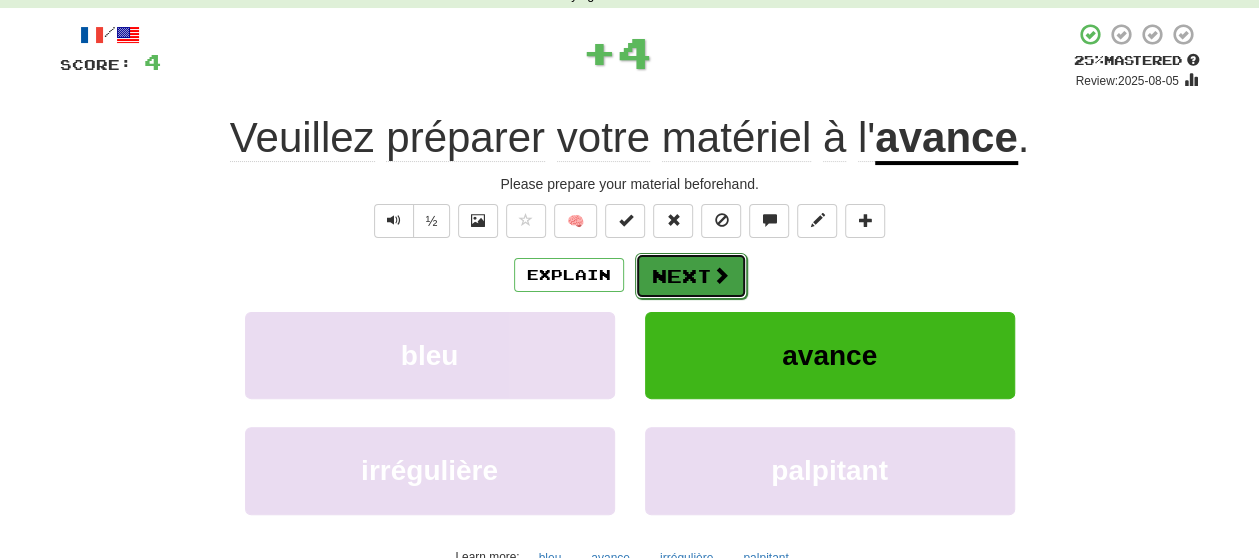 click on "Next" at bounding box center (691, 276) 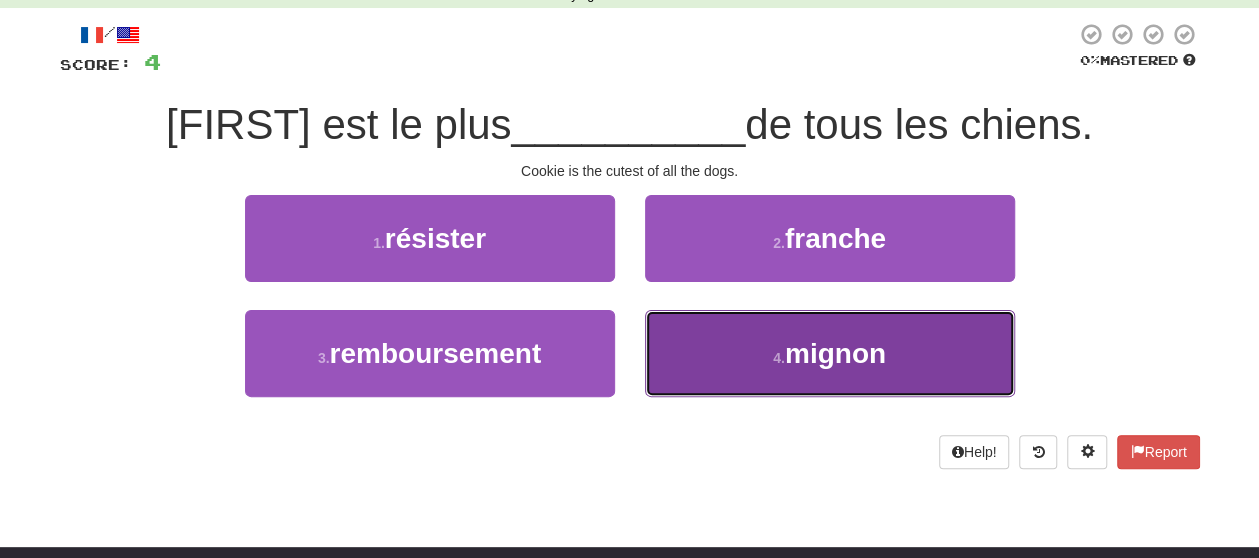 click on "4 .  mignon" at bounding box center (830, 353) 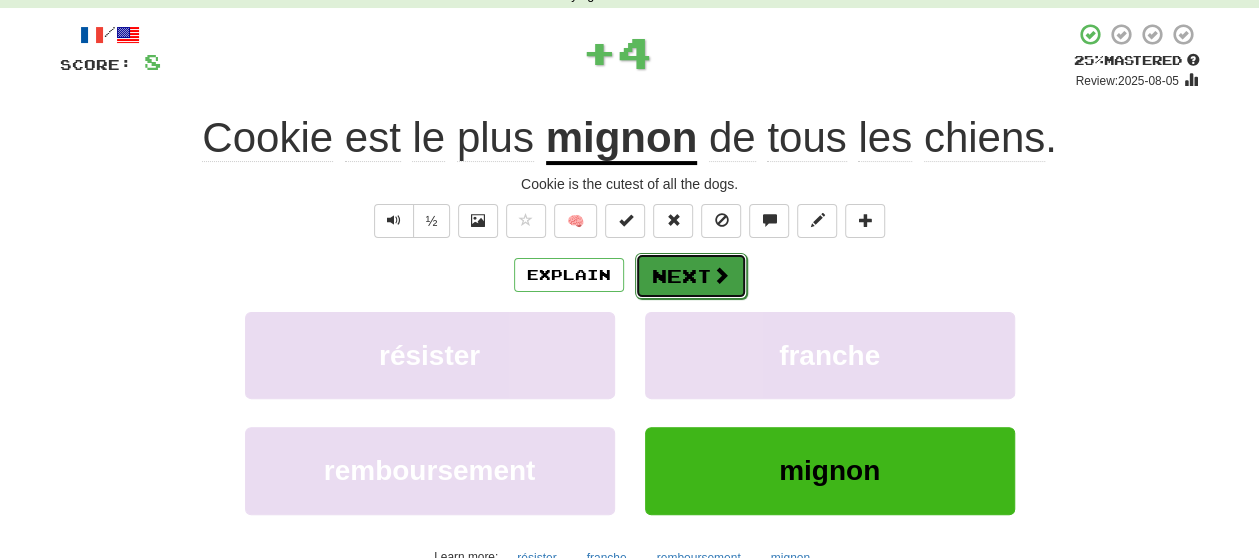 click at bounding box center [721, 275] 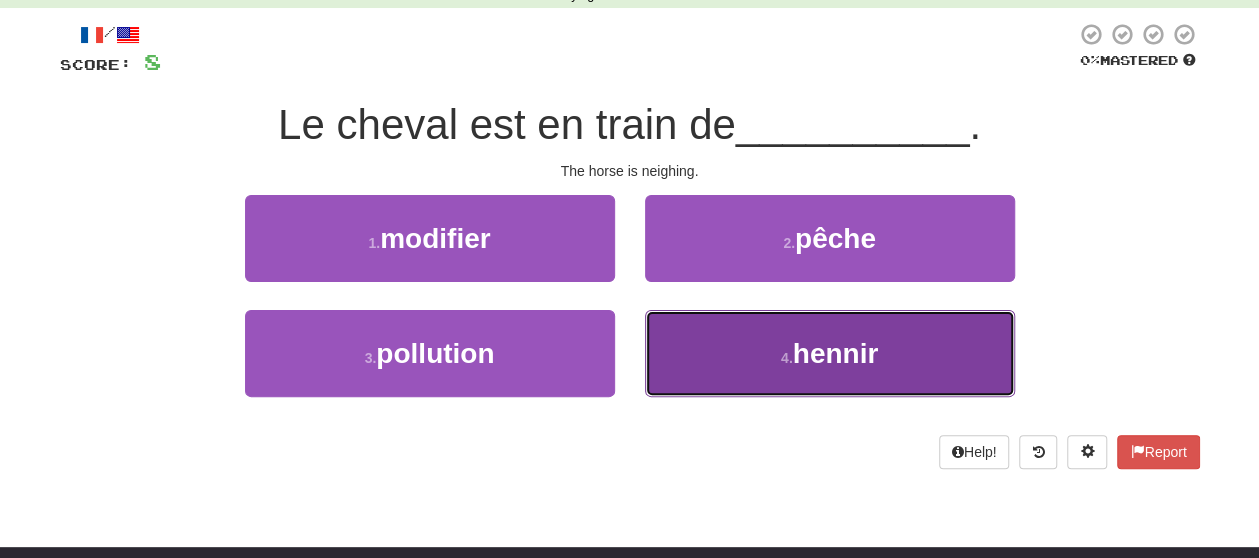 click on "4 .  hennir" at bounding box center (830, 353) 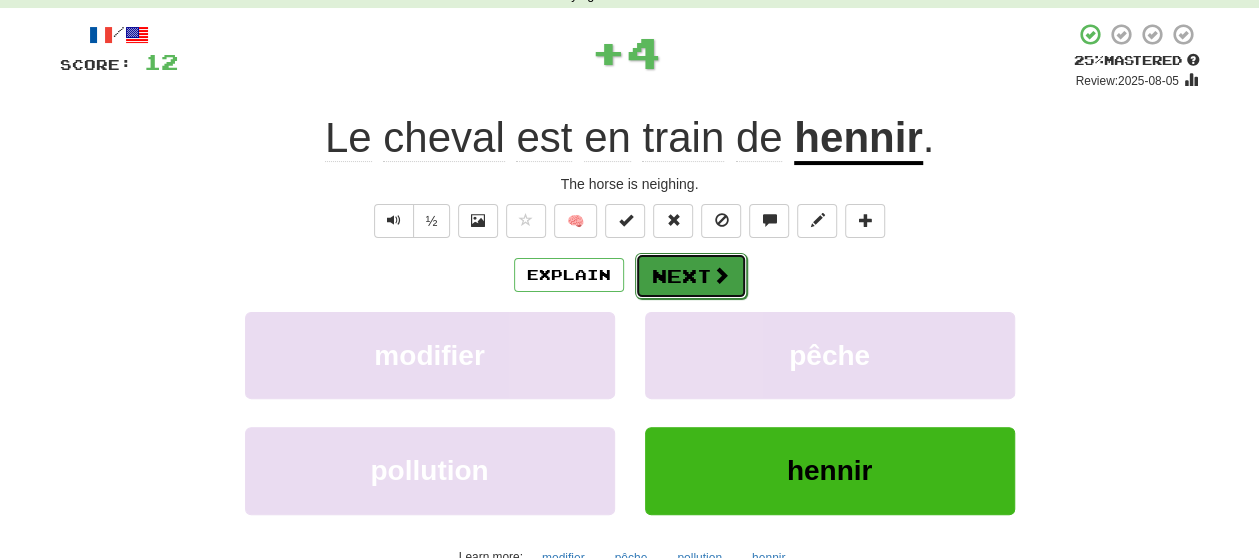 click on "Next" at bounding box center [691, 276] 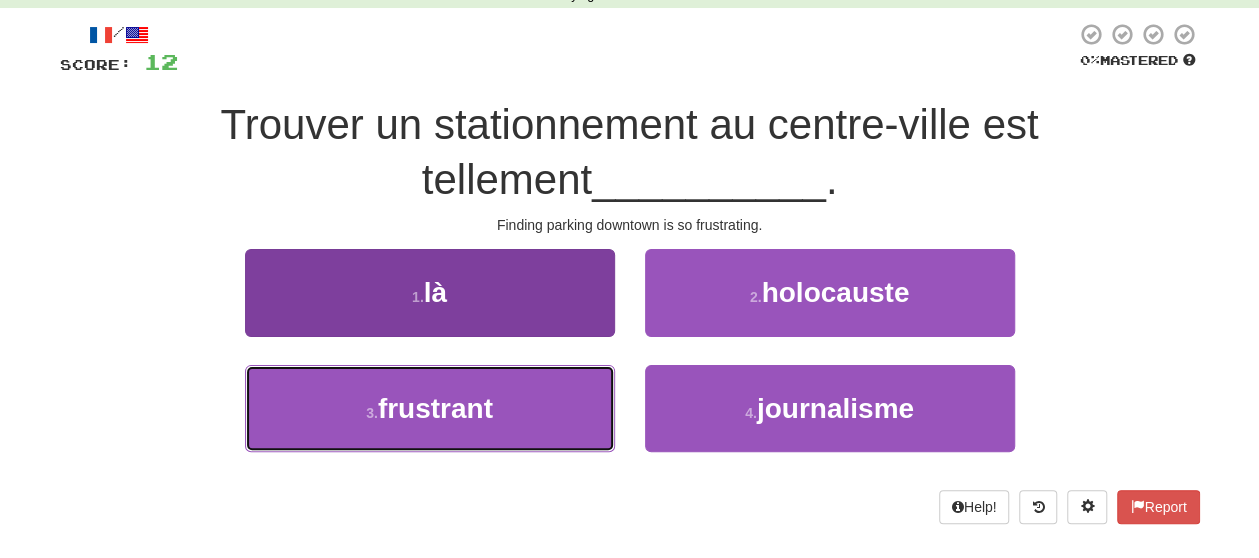 drag, startPoint x: 524, startPoint y: 417, endPoint x: 539, endPoint y: 392, distance: 29.15476 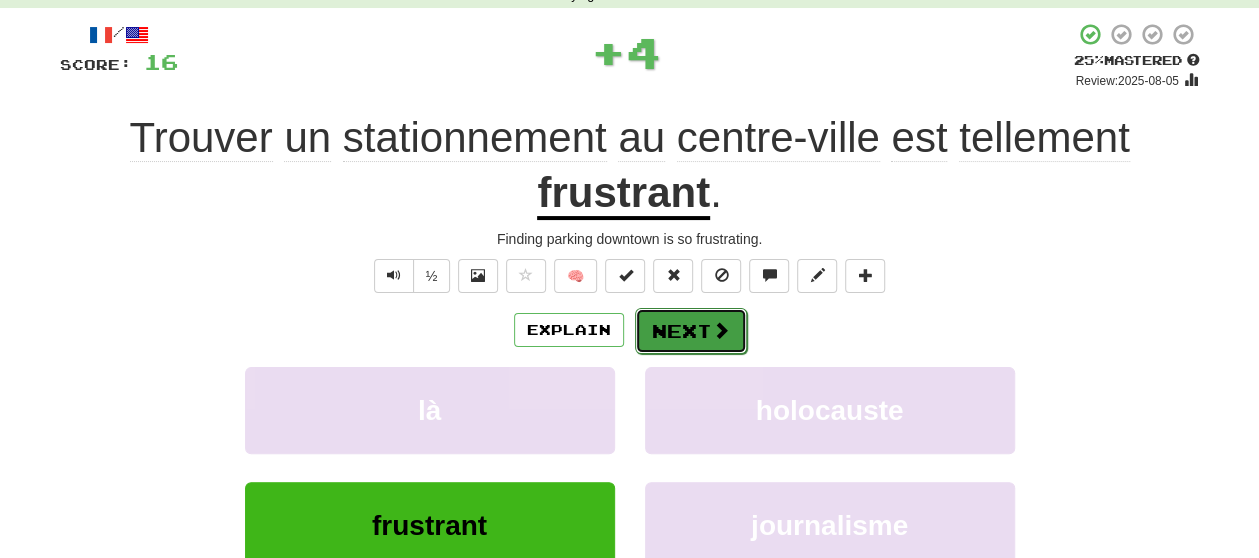 click on "Next" at bounding box center (691, 331) 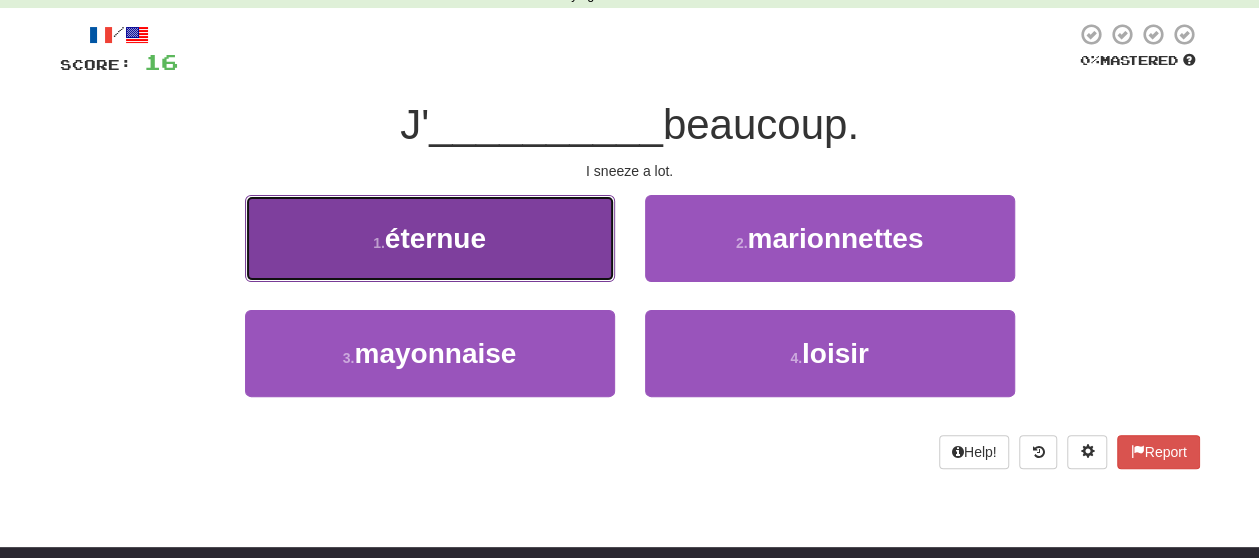 click on "éternue" at bounding box center [435, 238] 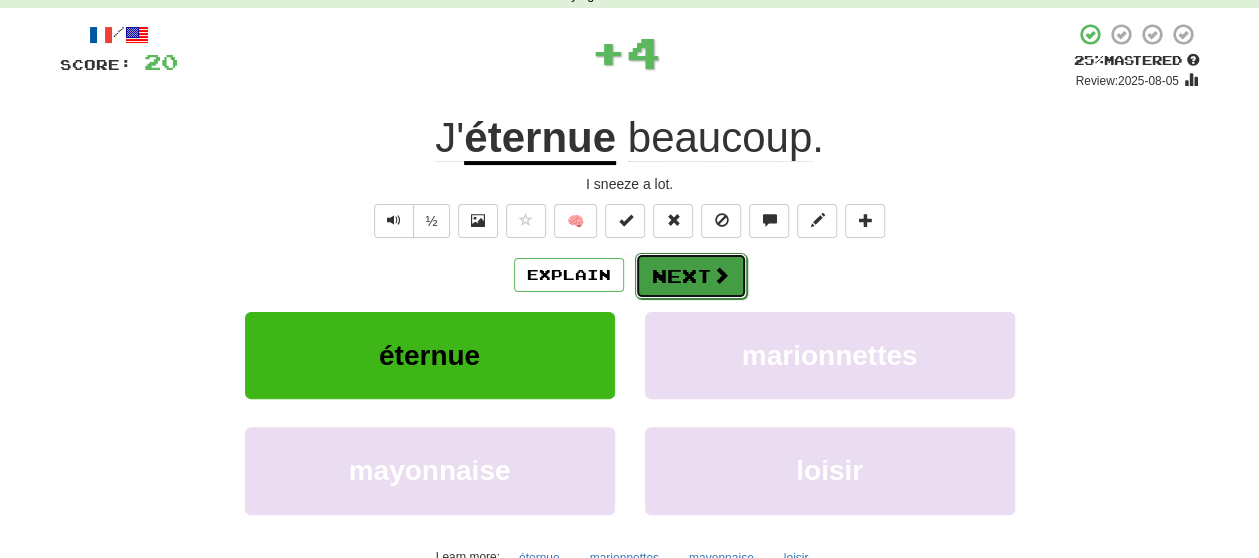 click on "Next" at bounding box center [691, 276] 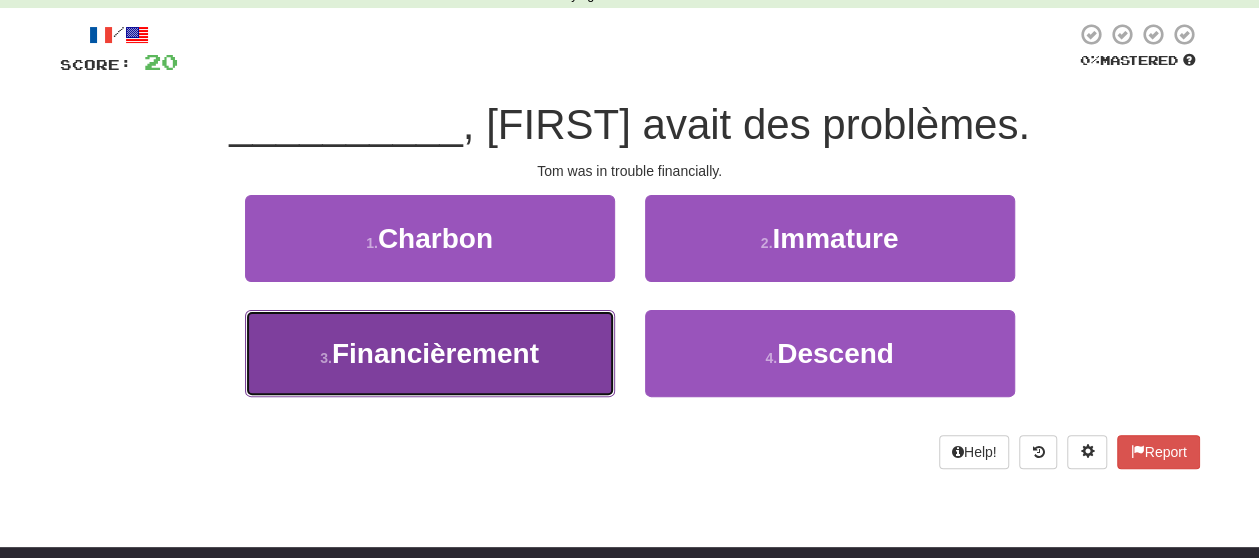 click on "Financièrement" at bounding box center [435, 353] 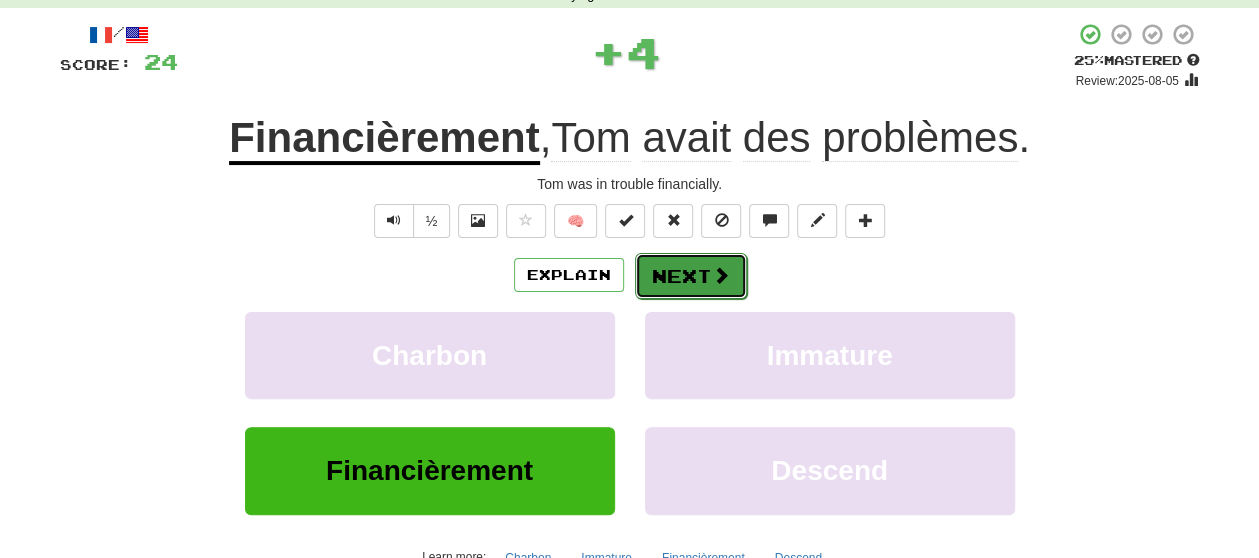 click on "Next" at bounding box center [691, 276] 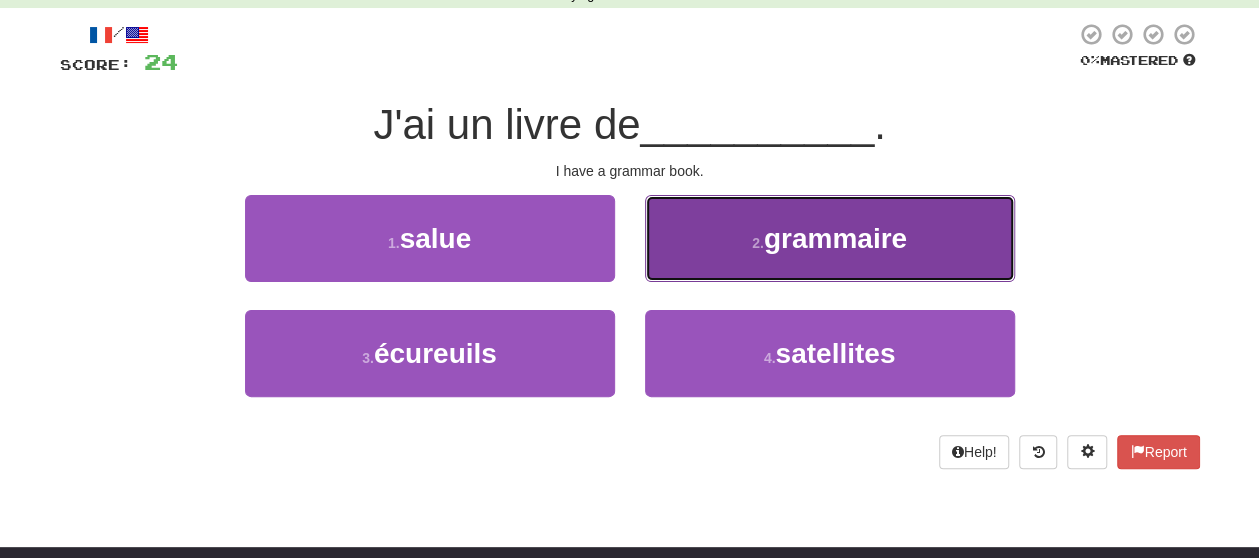 click on "2 .  grammaire" at bounding box center [830, 238] 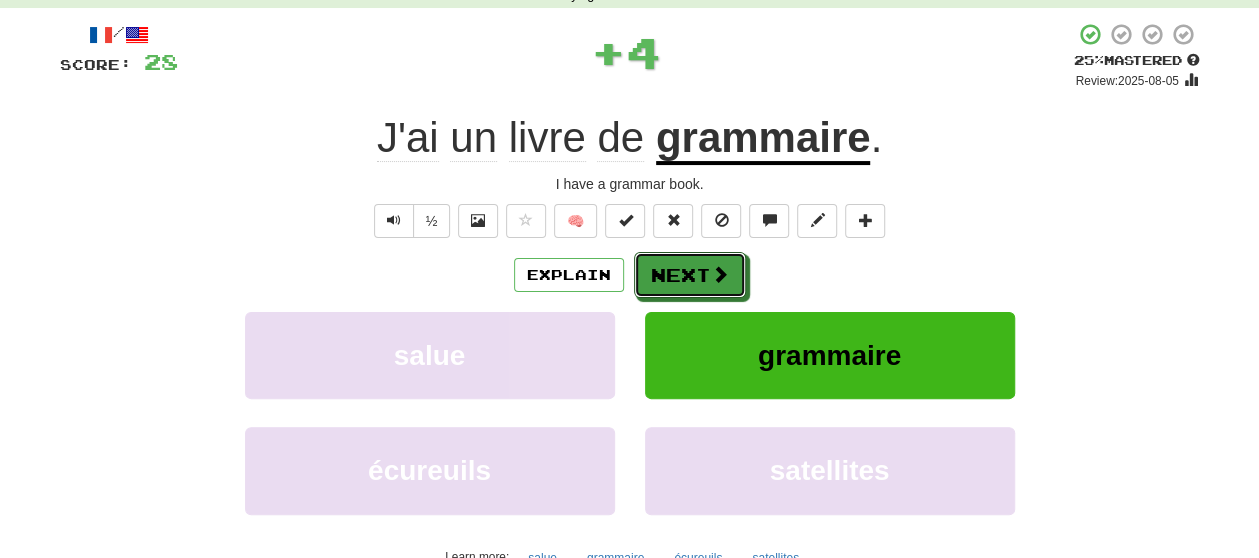 click on "Next" at bounding box center (690, 275) 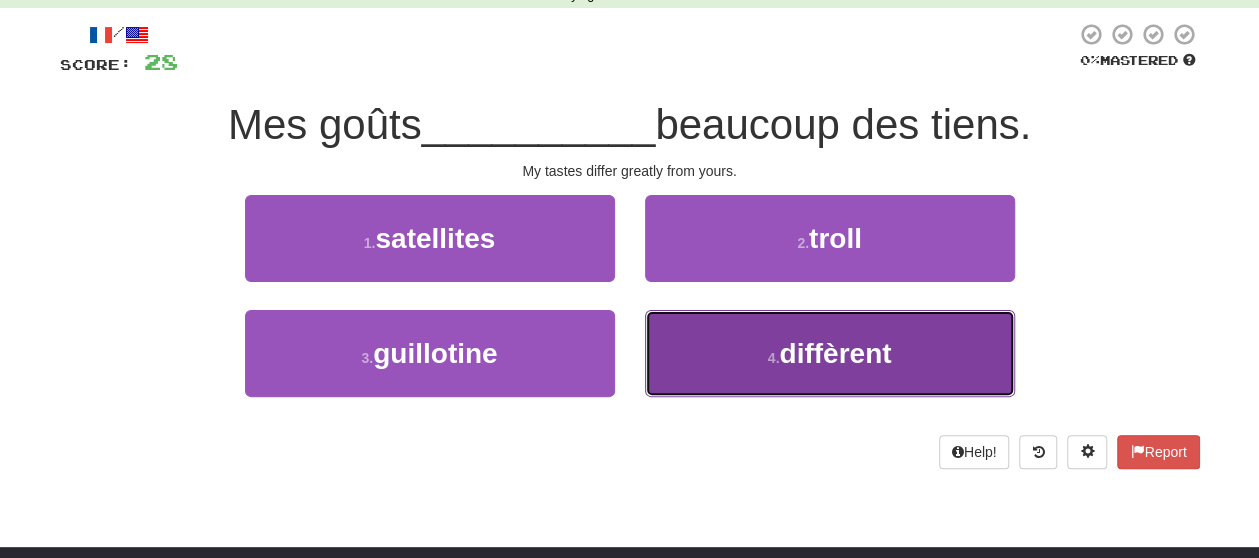 click on "4 .  diffèrent" at bounding box center (830, 353) 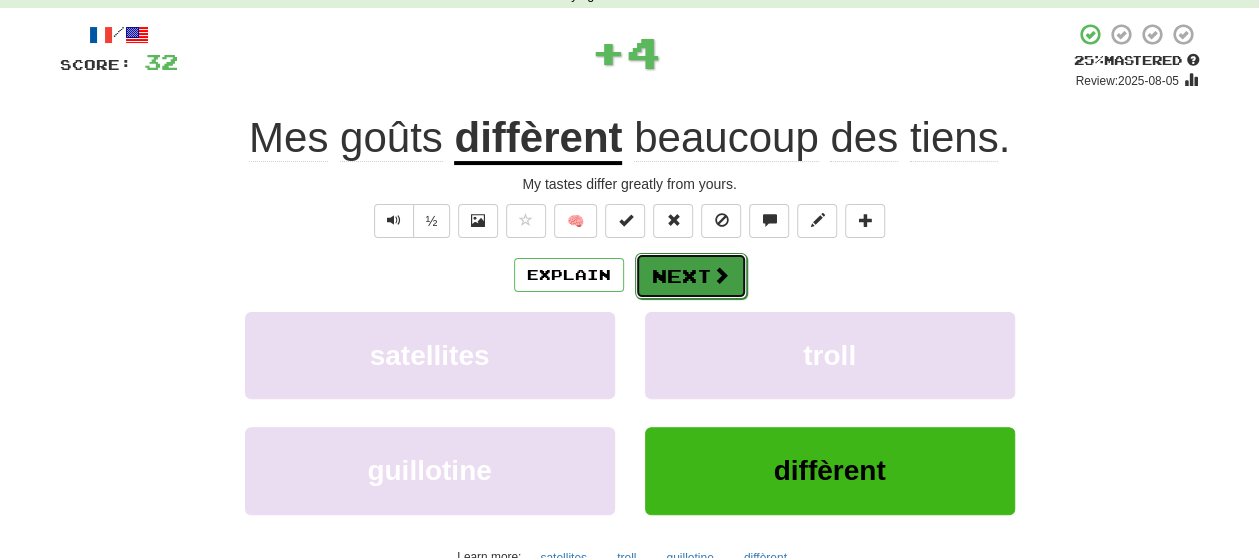 click on "Next" at bounding box center (691, 276) 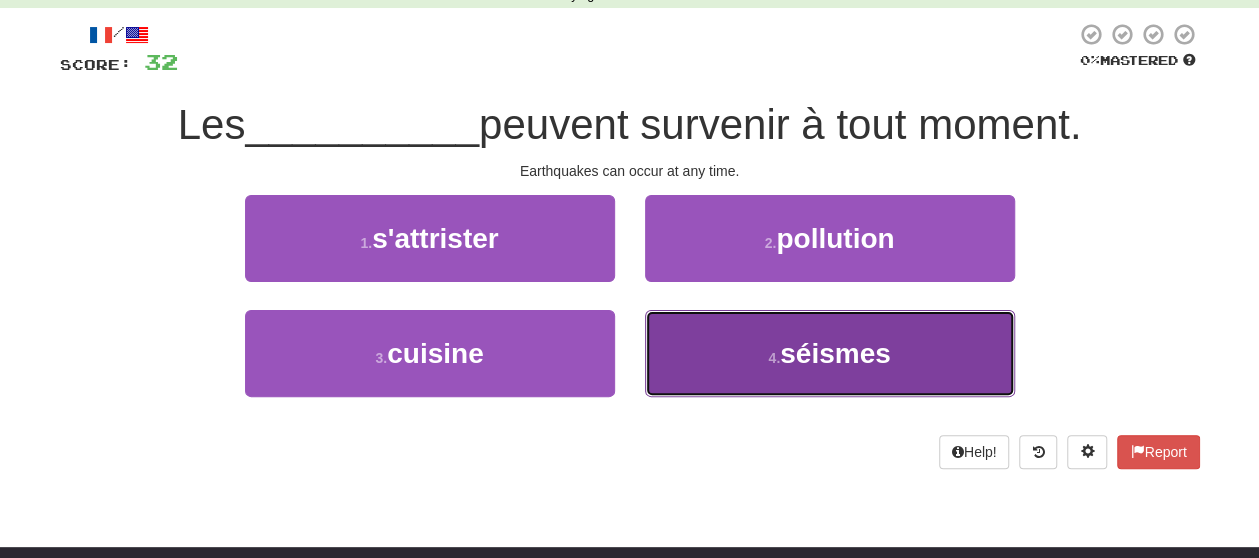 click on "4 .  séismes" at bounding box center [830, 353] 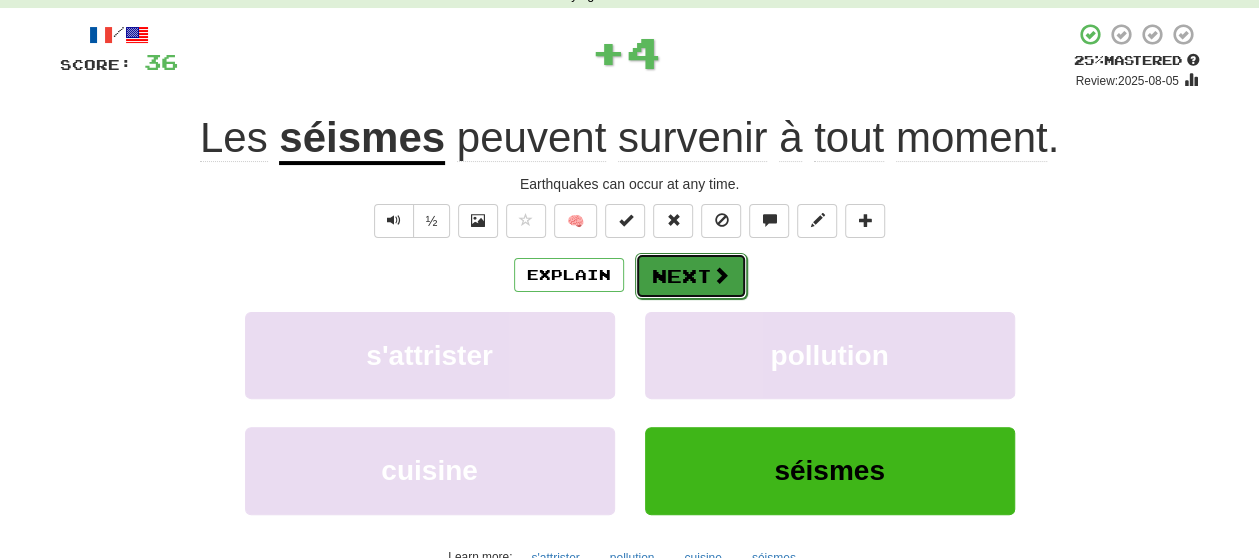 click on "Next" at bounding box center (691, 276) 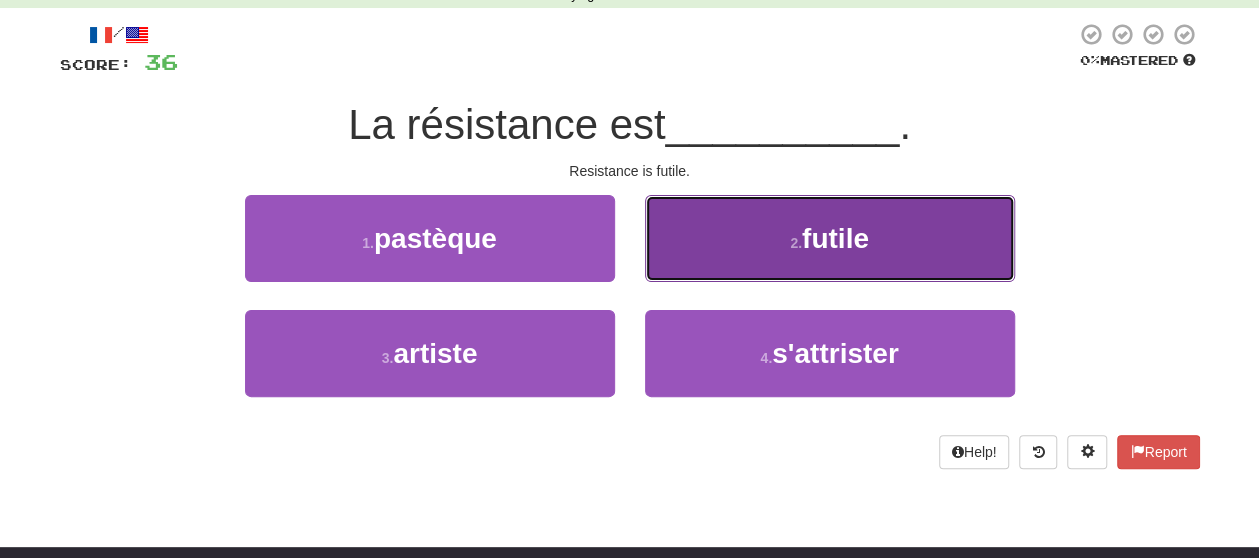 click on "2 .  futile" at bounding box center [830, 238] 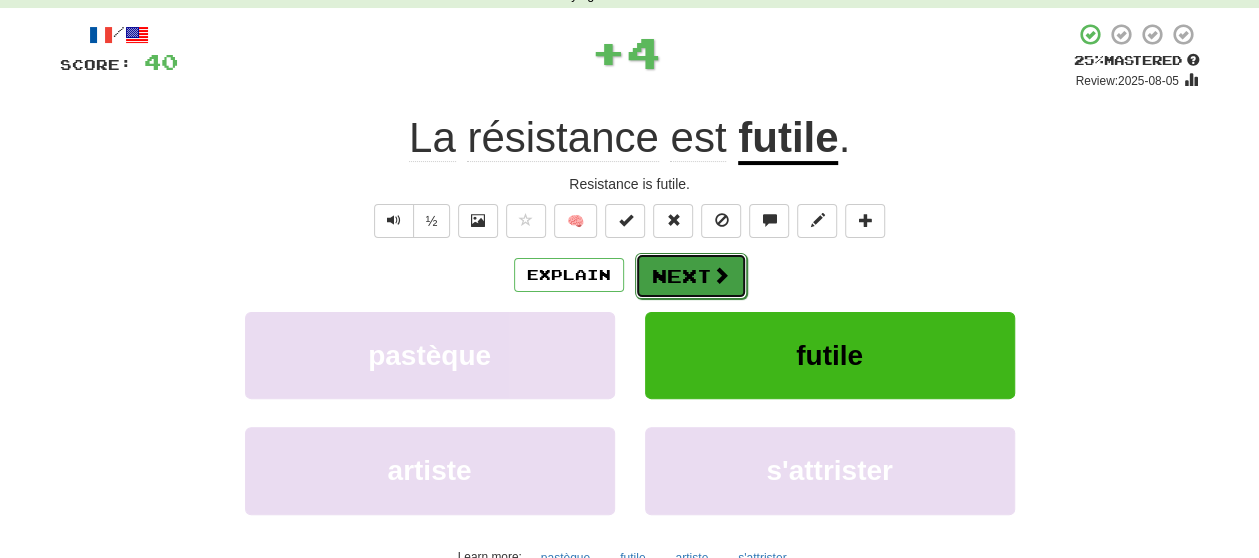 click on "Next" at bounding box center (691, 276) 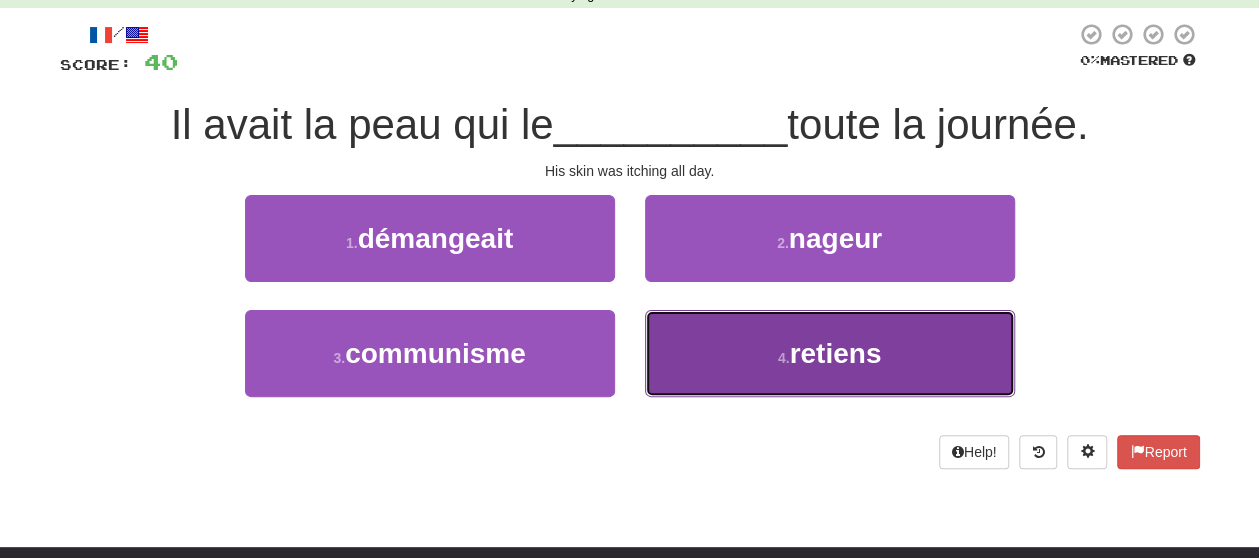 click on "4 .  retiens" at bounding box center [830, 353] 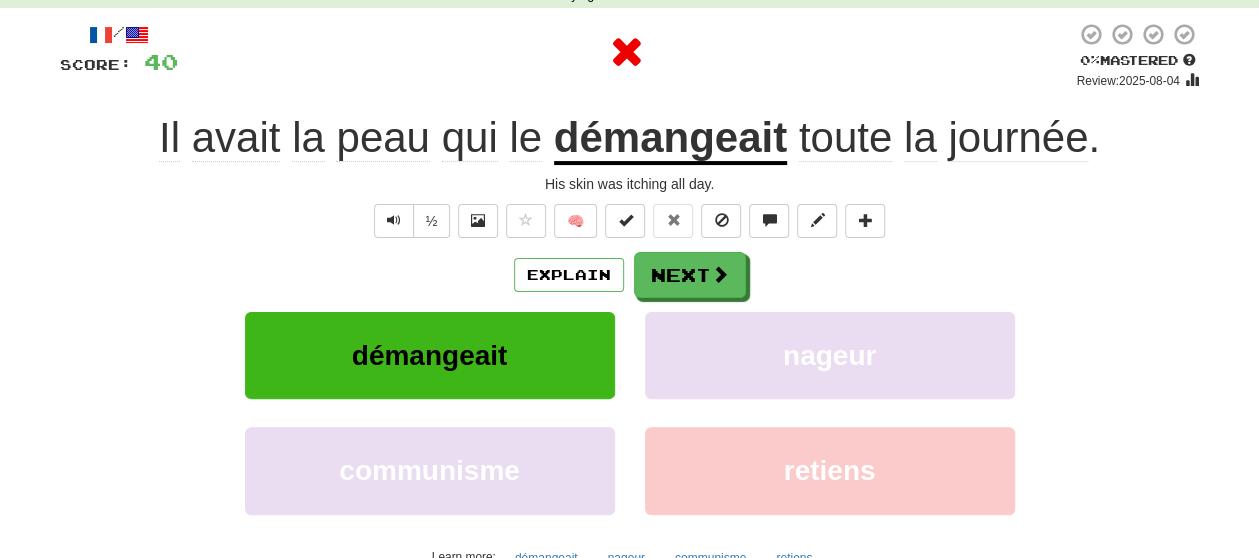 click on "Explain Next démangeait nageur communisme retiens Learn more: démangeait nageur communisme retiens" at bounding box center [630, 412] 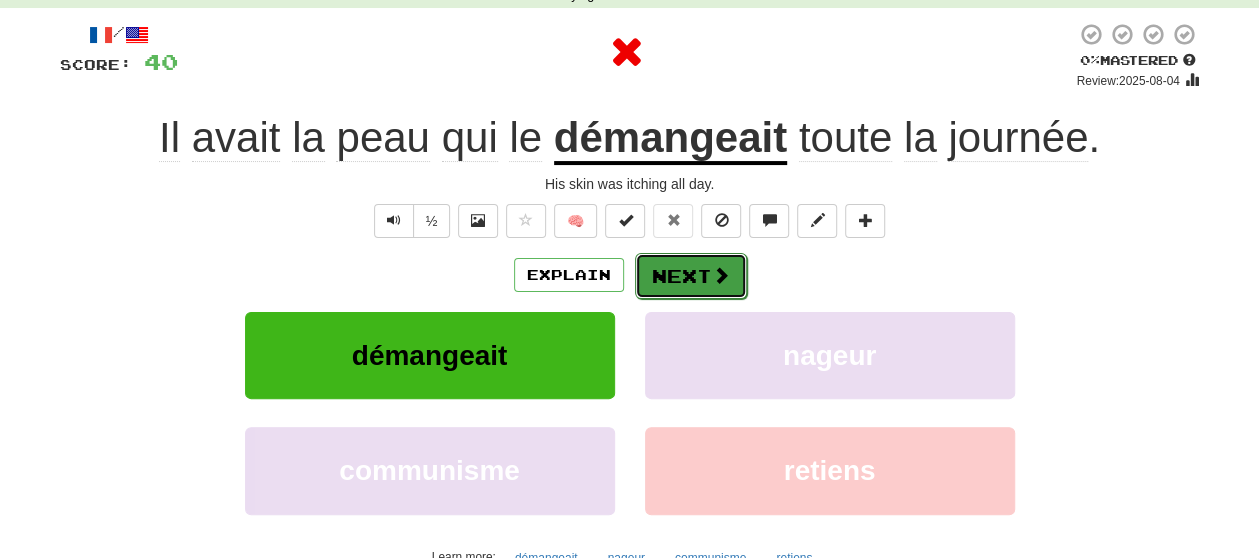click on "Next" at bounding box center (691, 276) 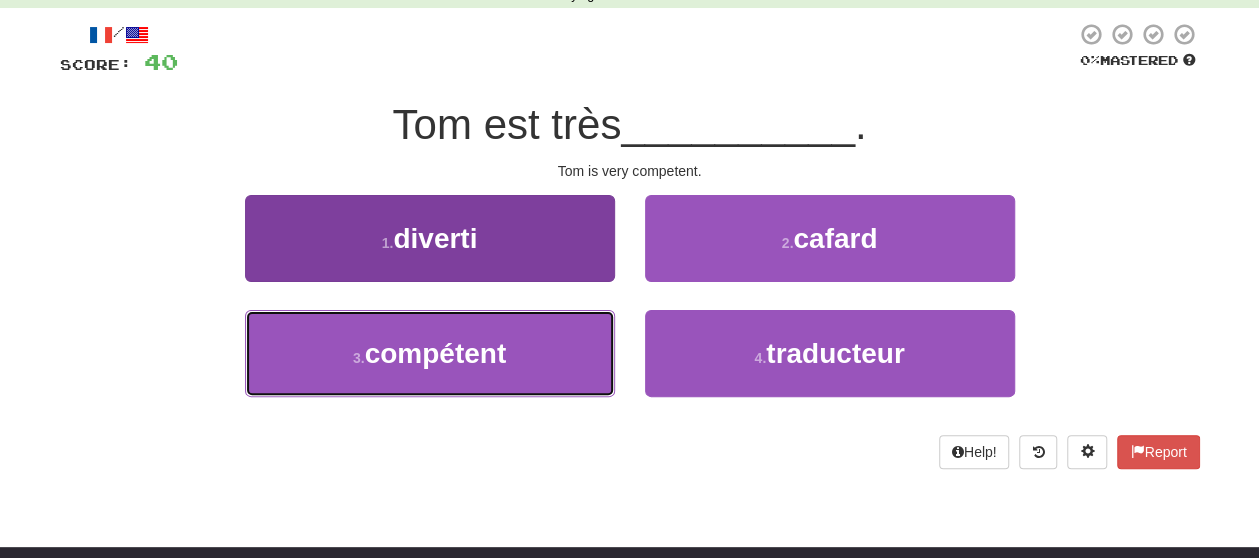 drag, startPoint x: 458, startPoint y: 358, endPoint x: 550, endPoint y: 320, distance: 99.53894 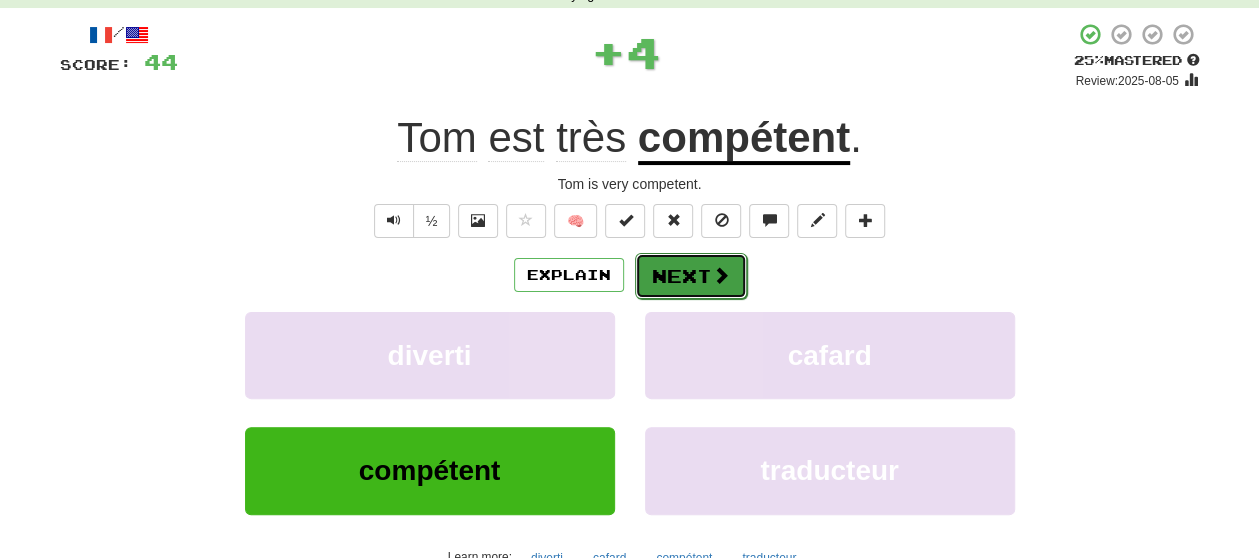 click on "Next" at bounding box center (691, 276) 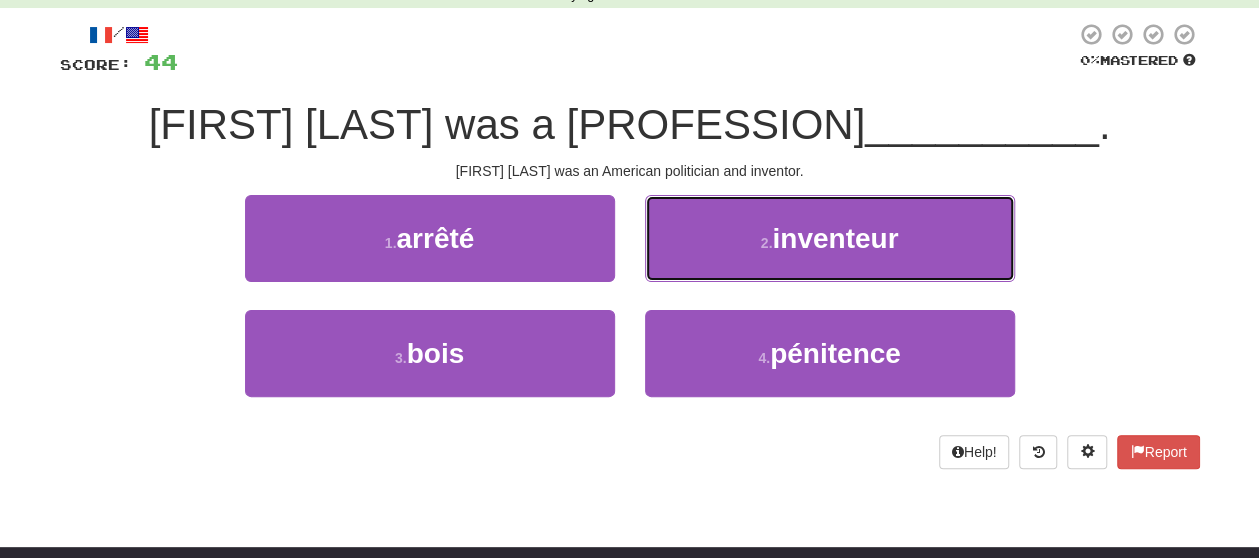 click on "2 .  inventeur" at bounding box center (830, 238) 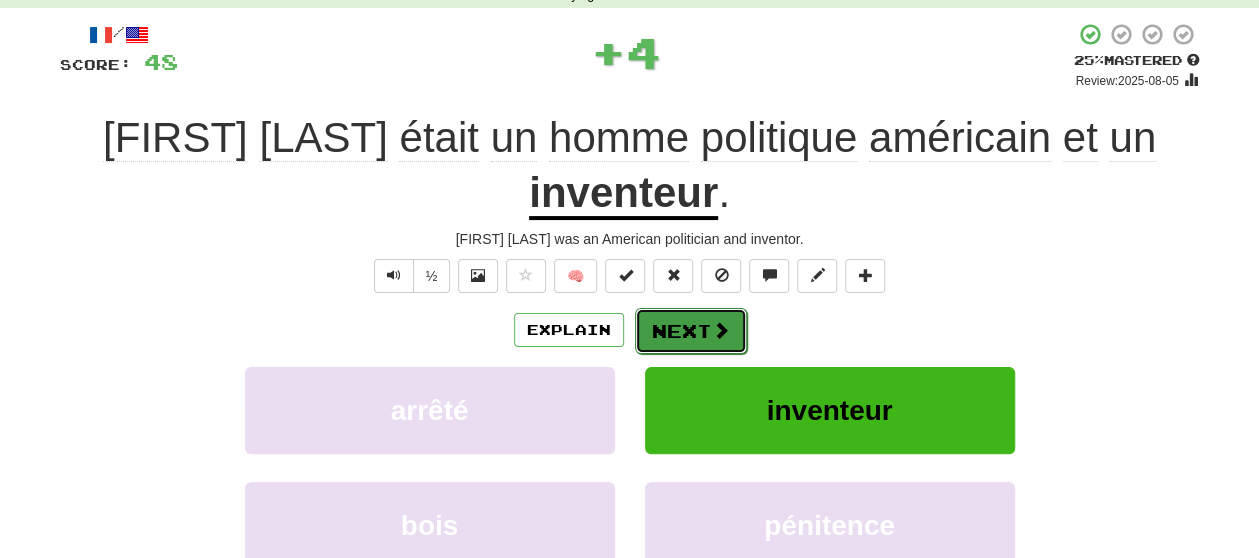 click on "Next" at bounding box center [691, 331] 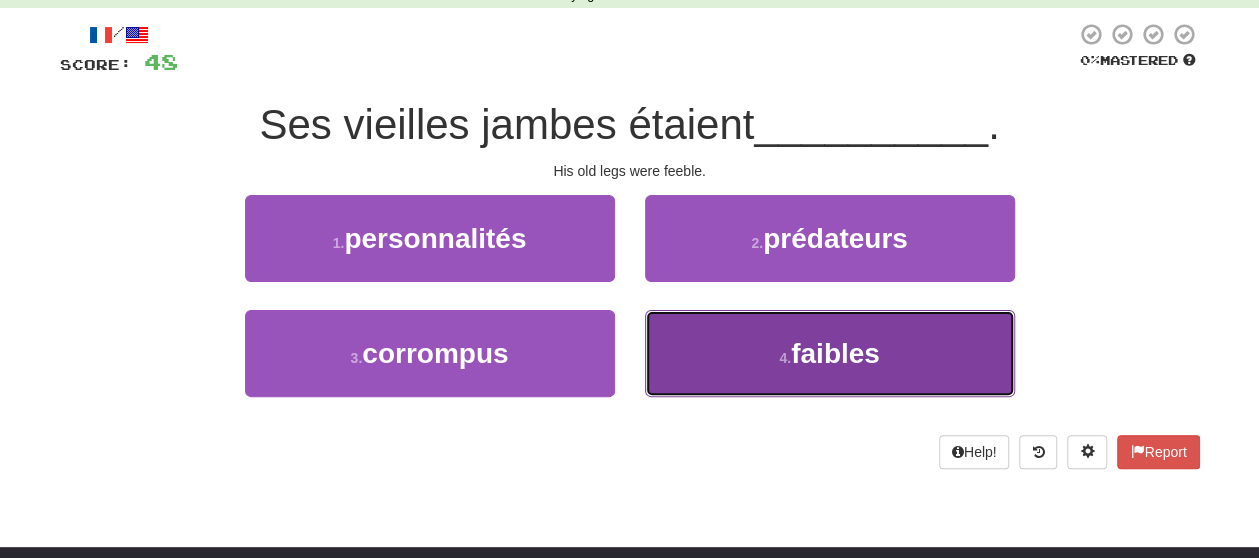 click on "4 .  faibles" at bounding box center [830, 353] 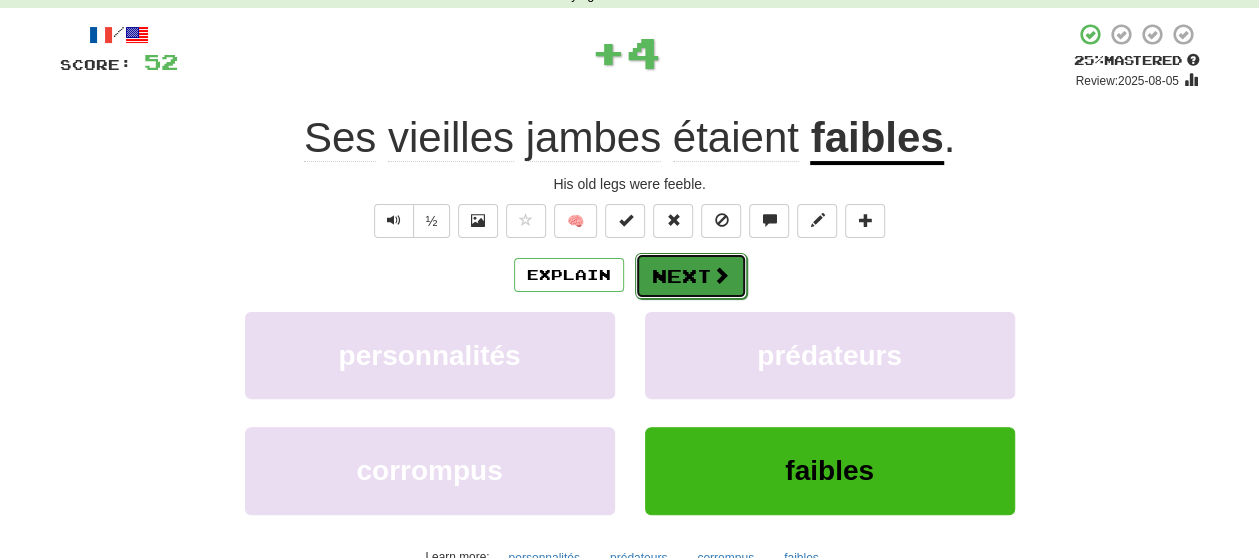 click at bounding box center (721, 275) 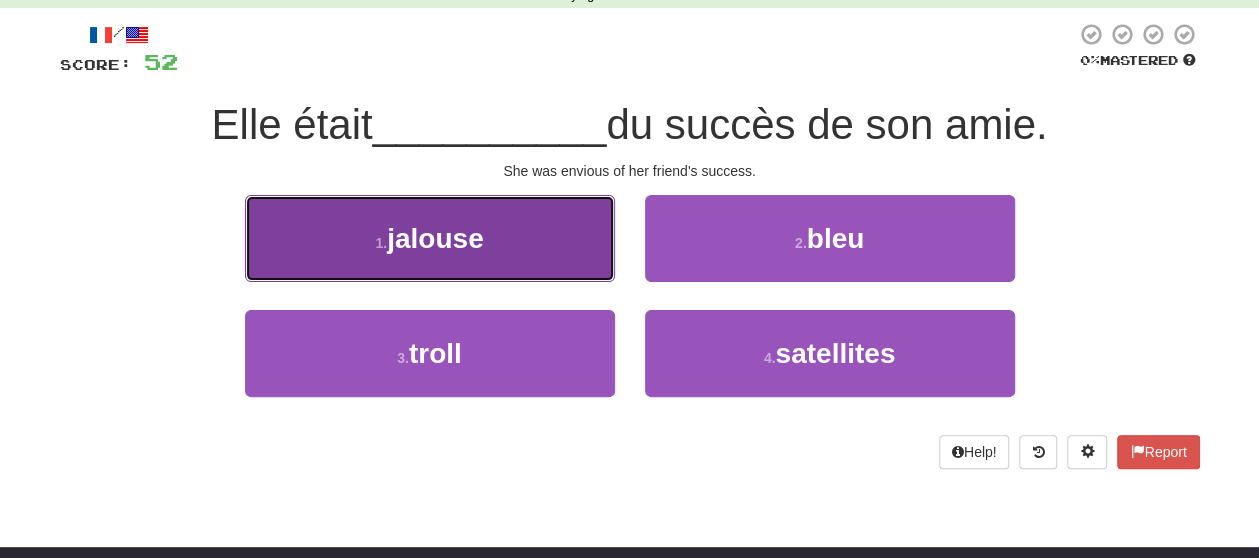 click on "1 .  jalouse" at bounding box center [430, 238] 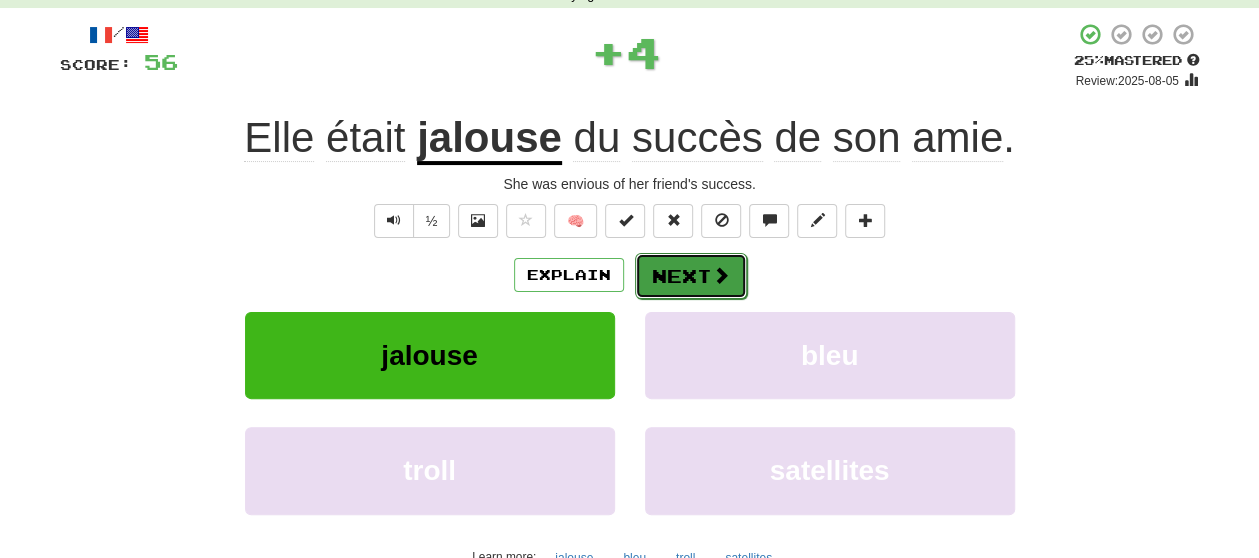 click on "Next" at bounding box center (691, 276) 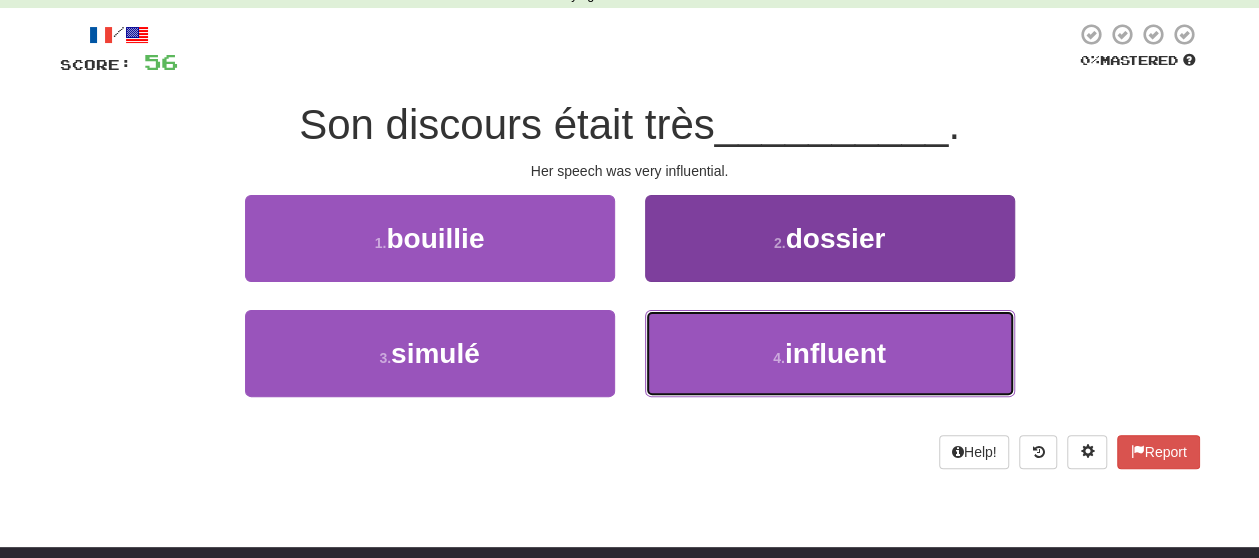 drag, startPoint x: 824, startPoint y: 340, endPoint x: 865, endPoint y: 336, distance: 41.19466 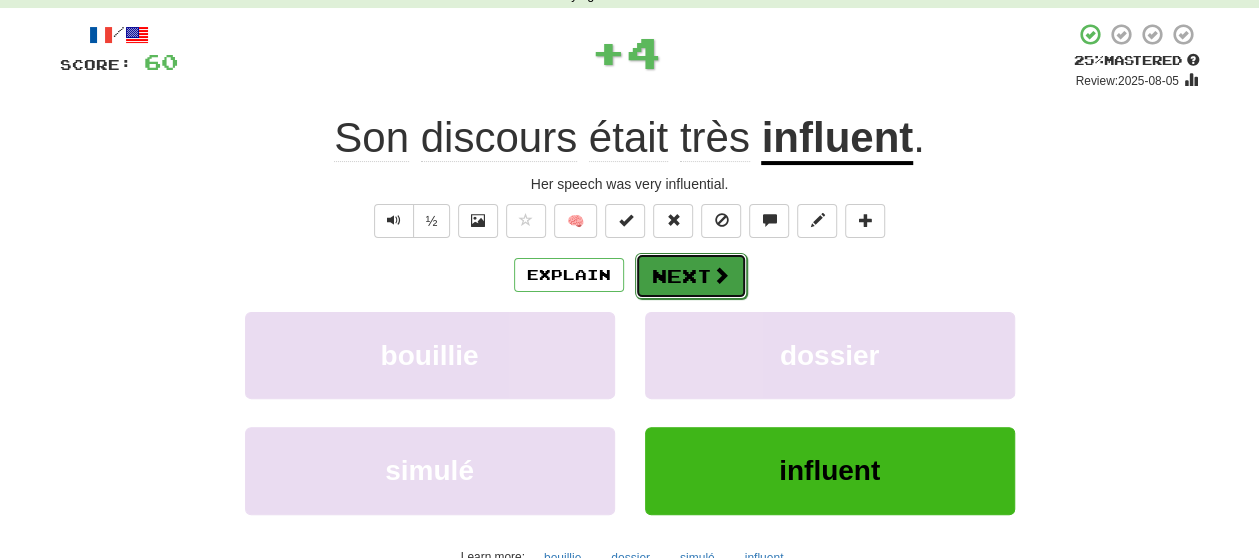 click on "Next" at bounding box center (691, 276) 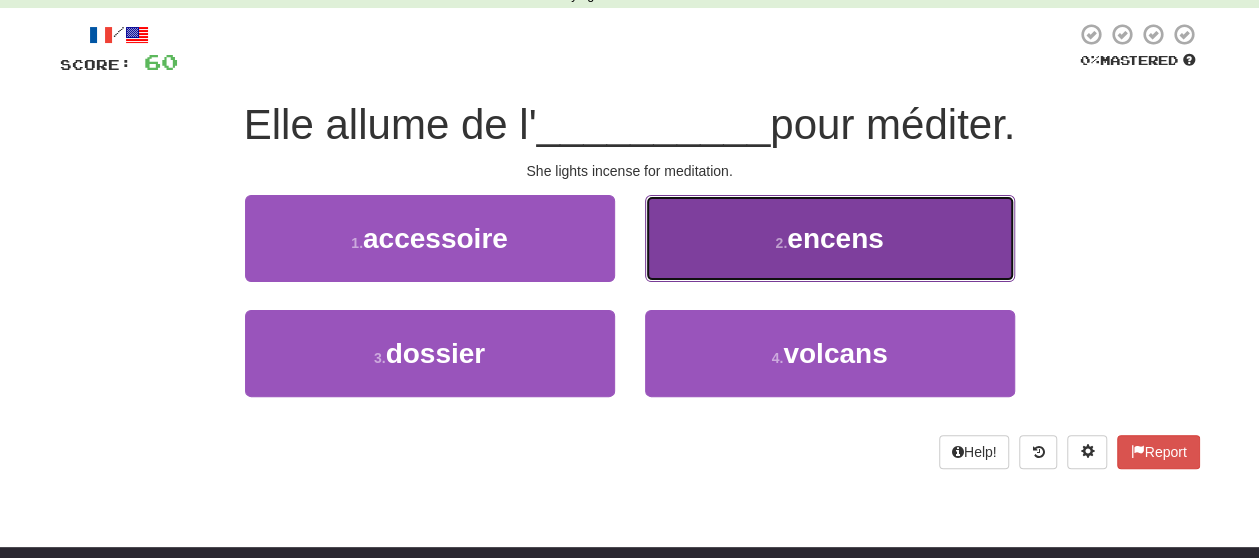 click on "2 .  encens" at bounding box center [830, 238] 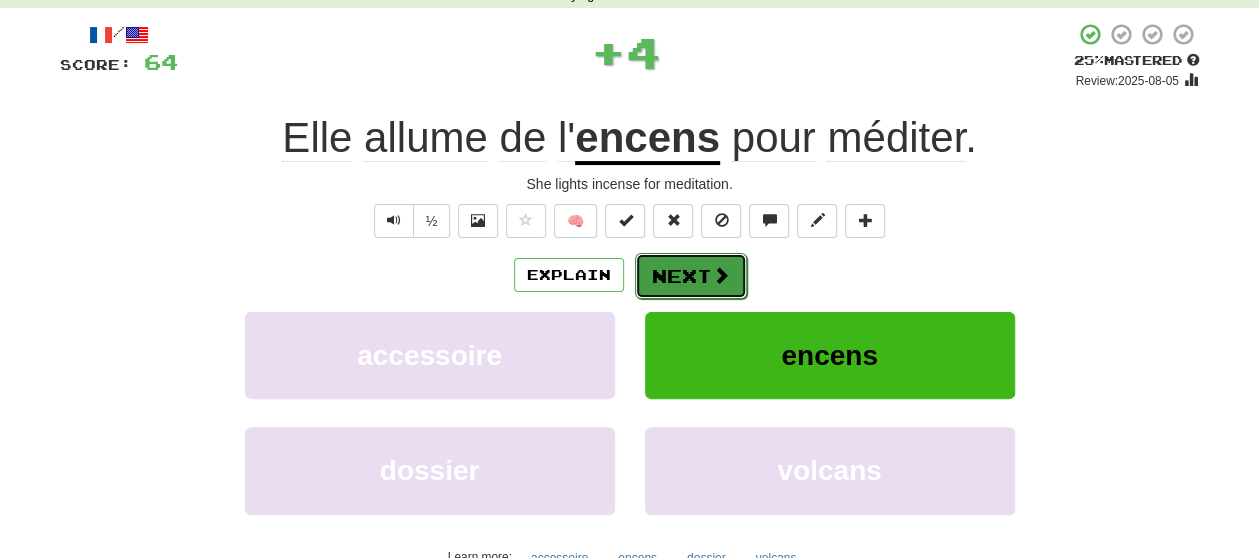 click on "Next" at bounding box center (691, 276) 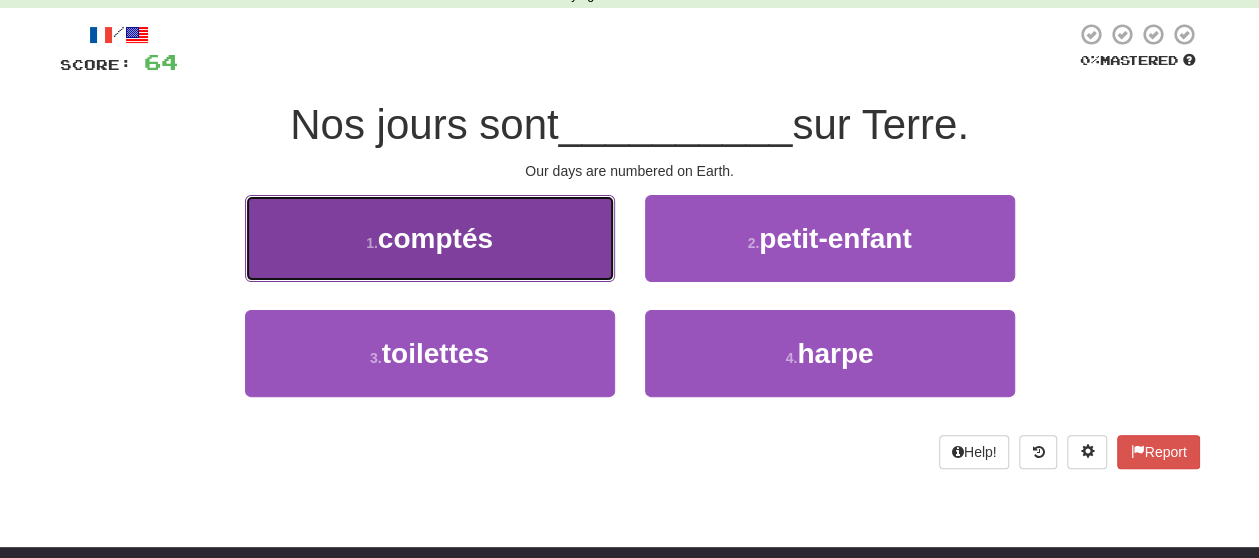 click on "1 .  comptés" at bounding box center (430, 238) 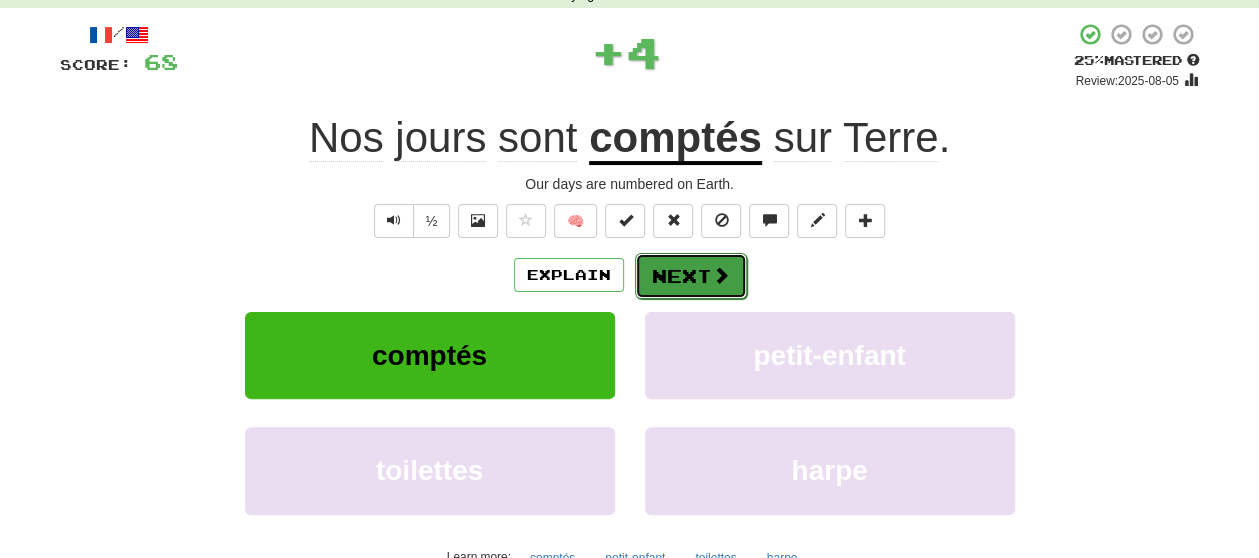 click on "Next" at bounding box center (691, 276) 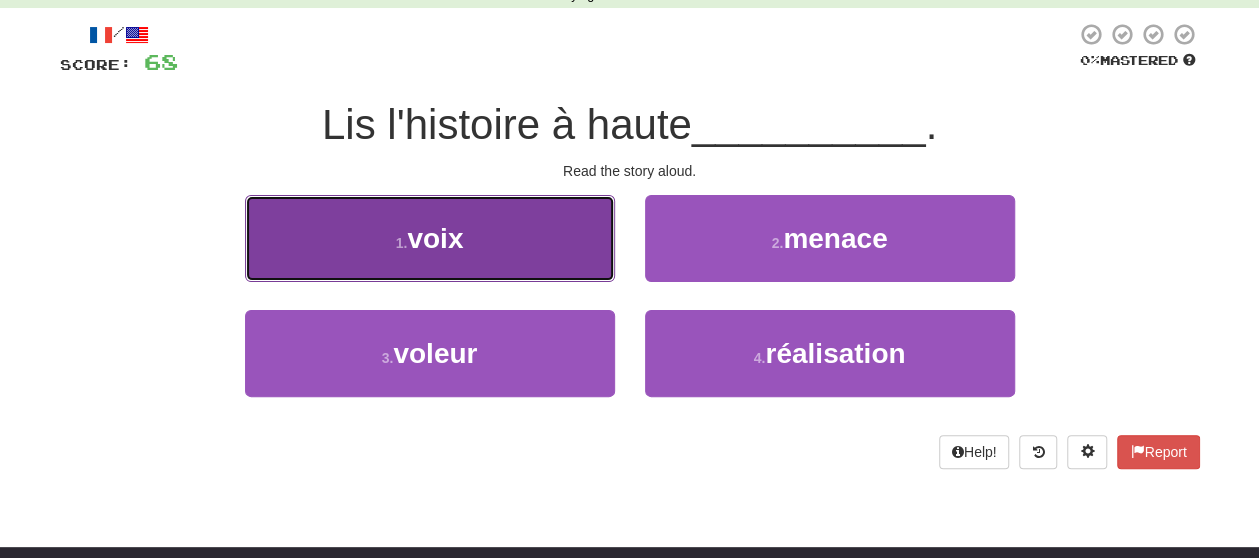 click on "1 .  voix" at bounding box center (430, 238) 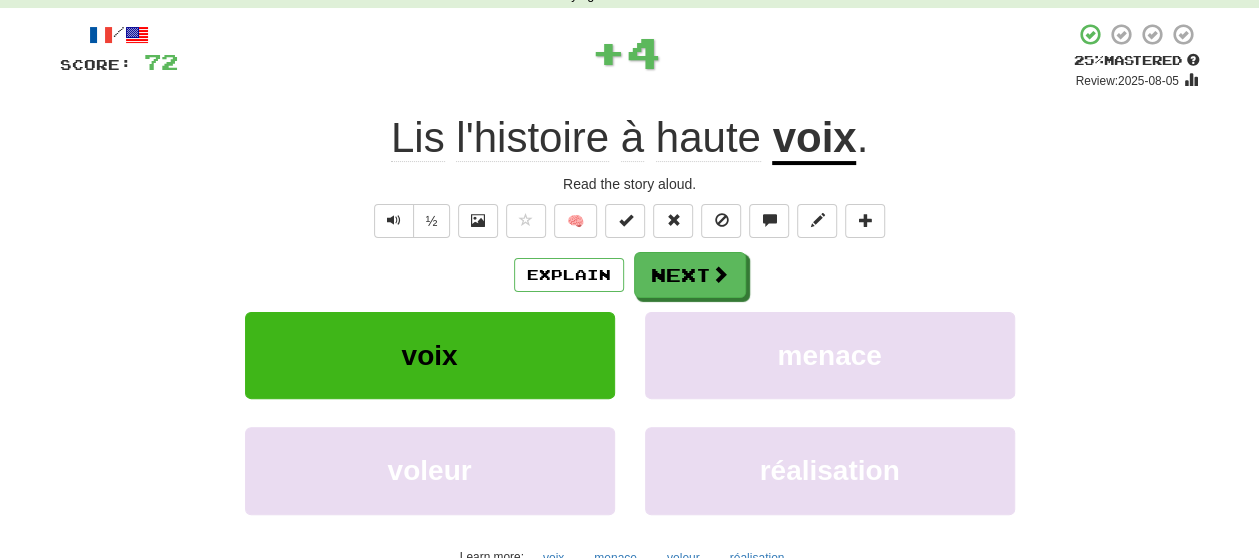 click on "Explain Next" at bounding box center (630, 275) 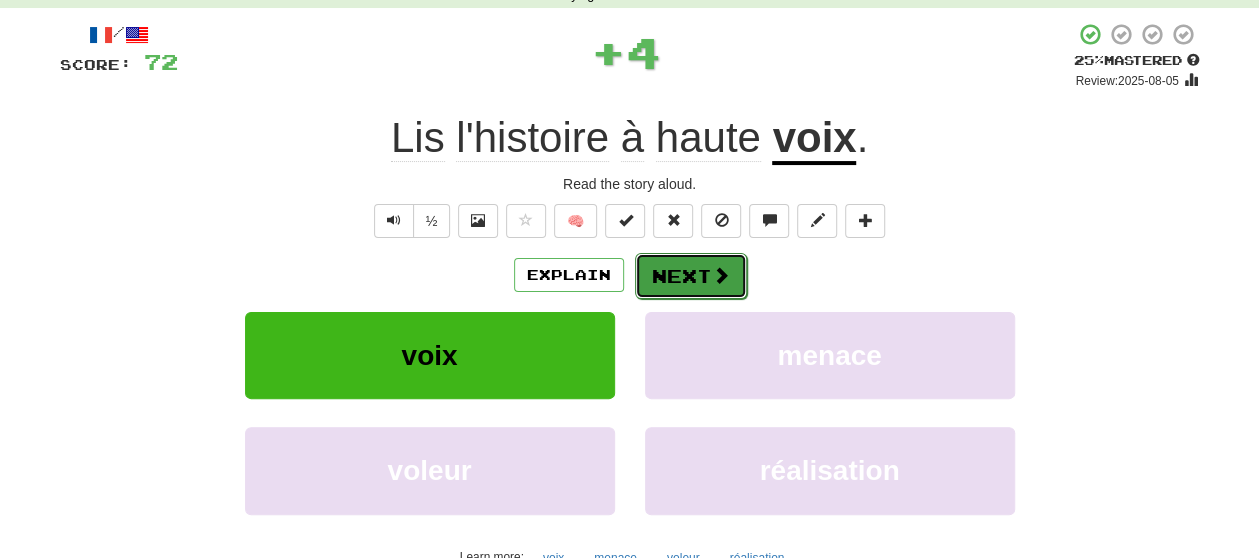 click on "Next" at bounding box center [691, 276] 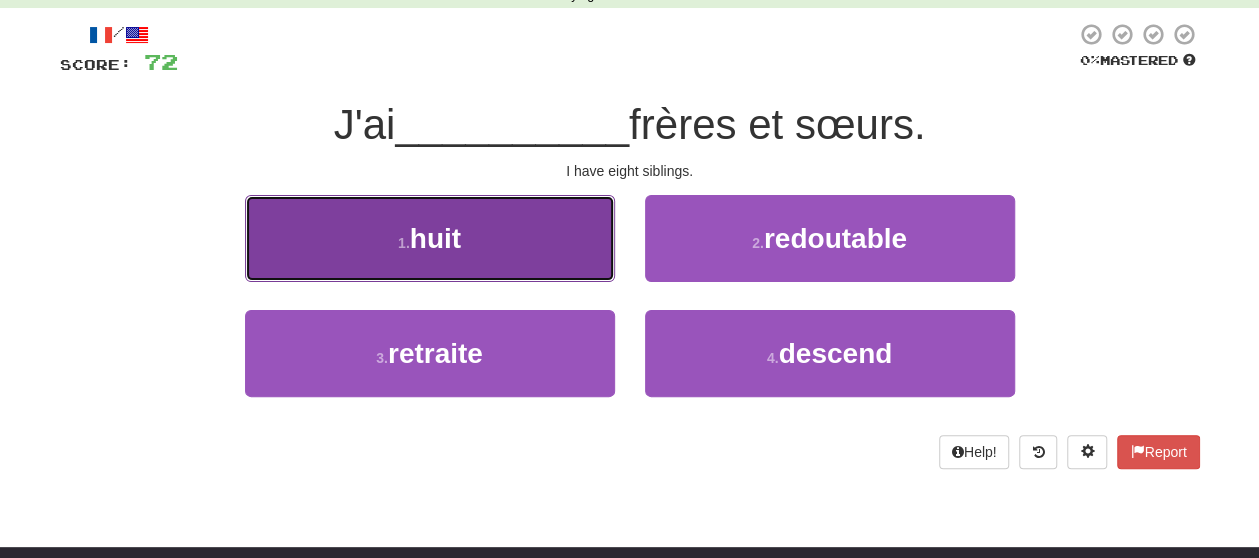 click on "1 .  huit" at bounding box center (430, 238) 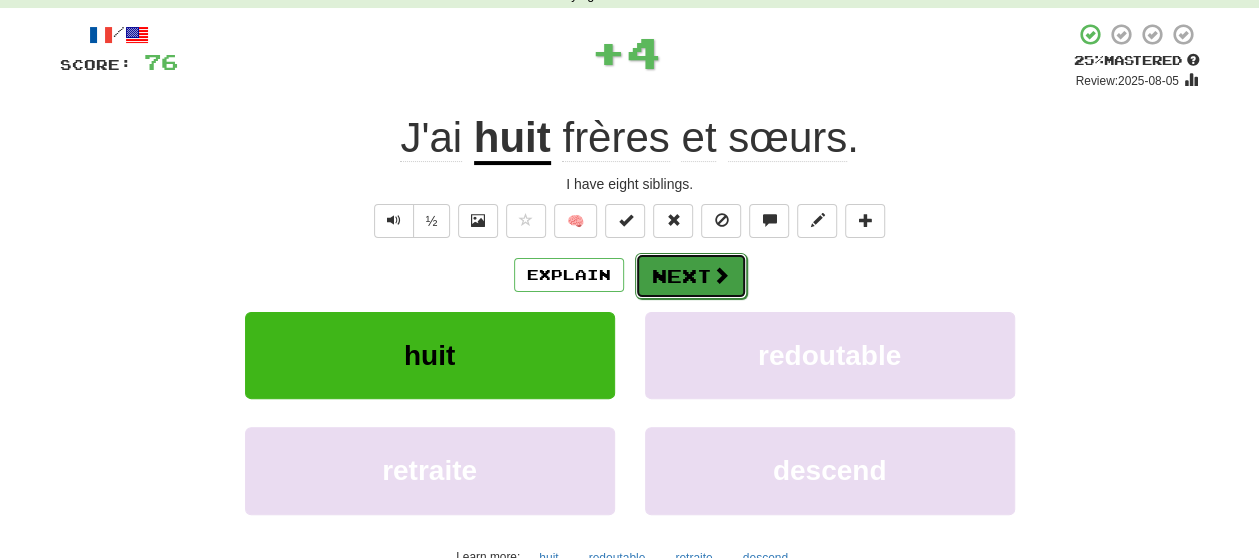 click on "Next" at bounding box center (691, 276) 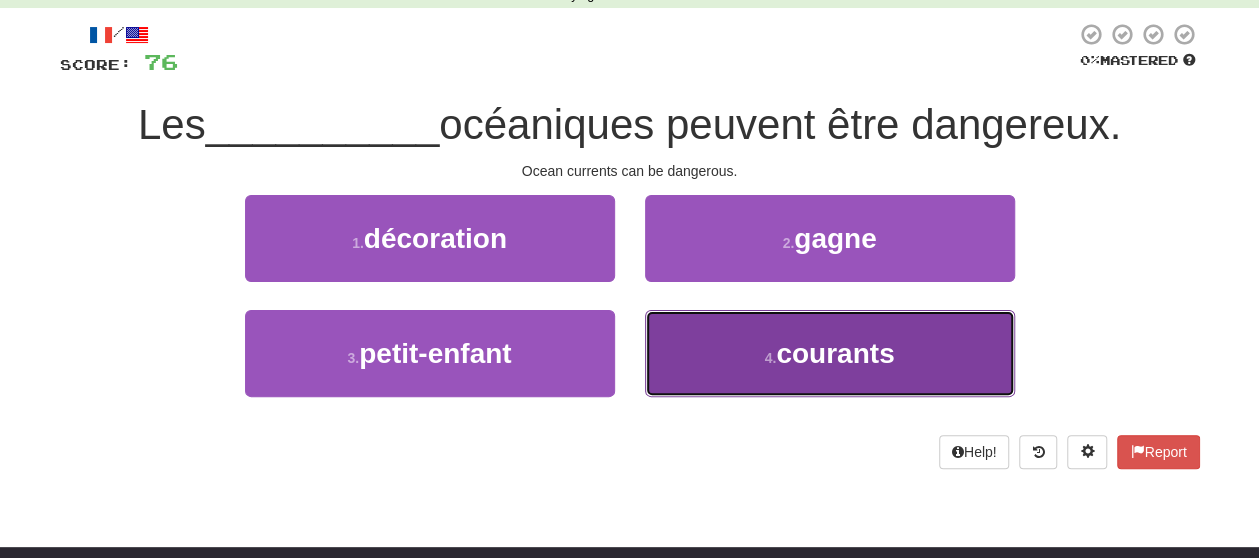 click on "4 .  courants" at bounding box center (830, 353) 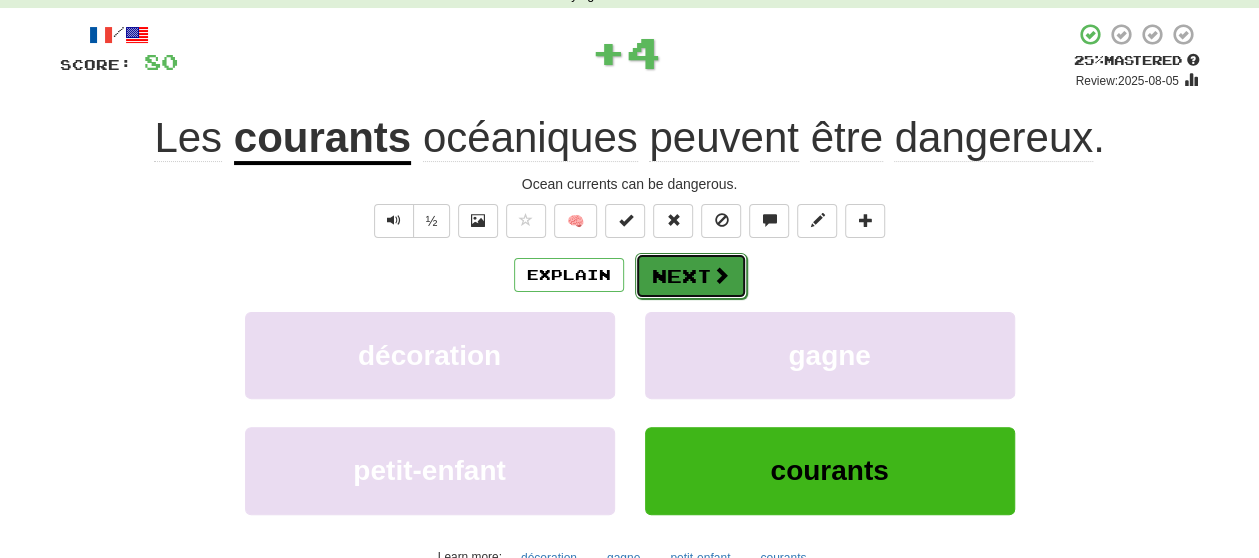 click on "Next" at bounding box center [691, 276] 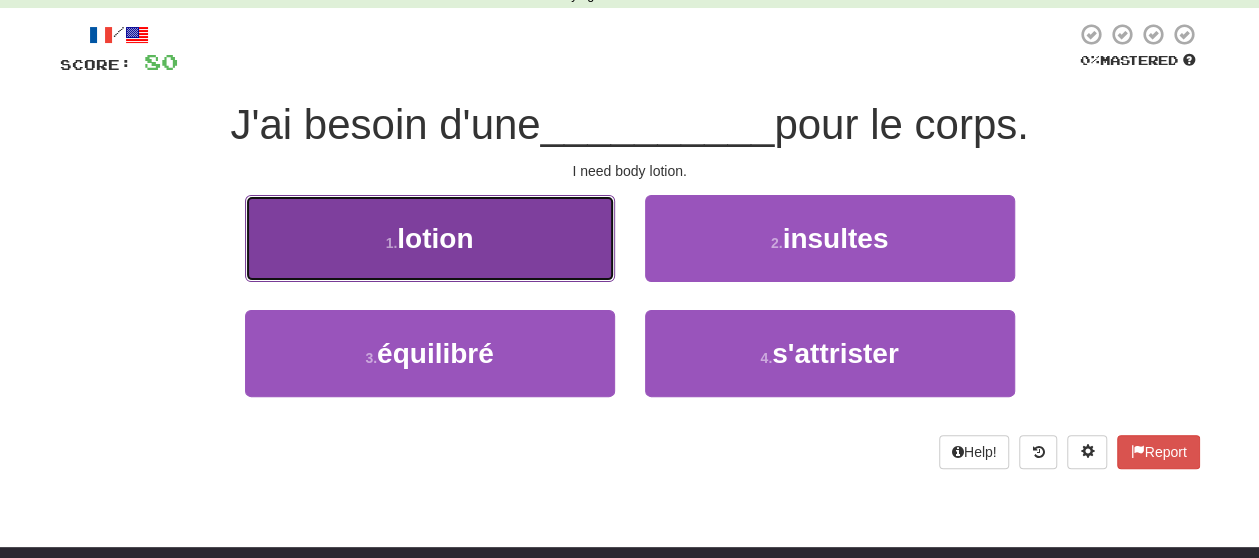 click on "1 .  lotion" at bounding box center [430, 238] 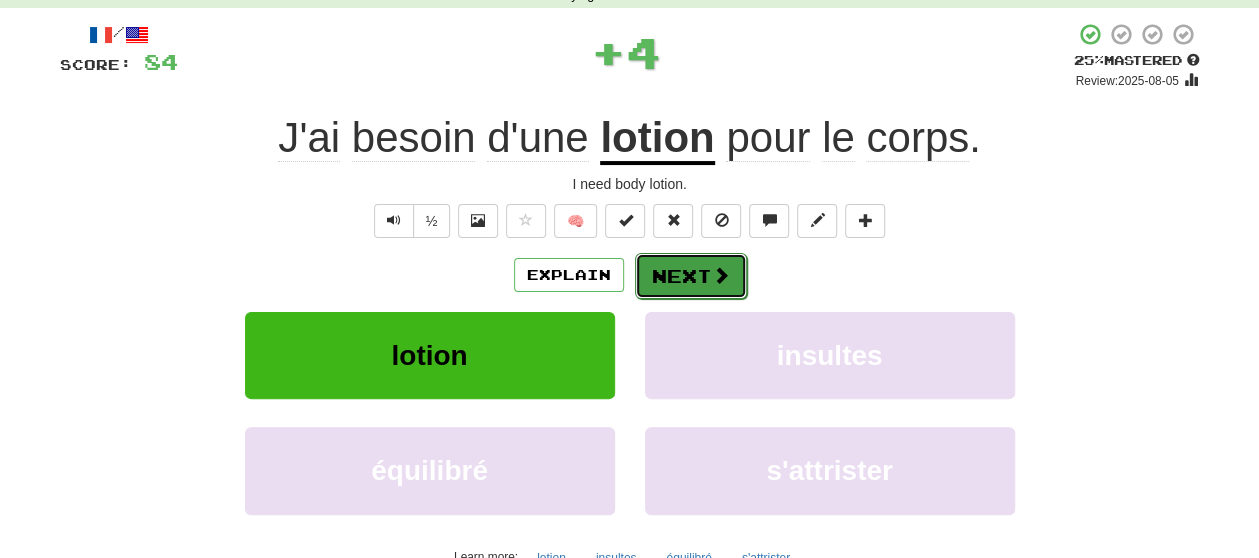 click at bounding box center (721, 275) 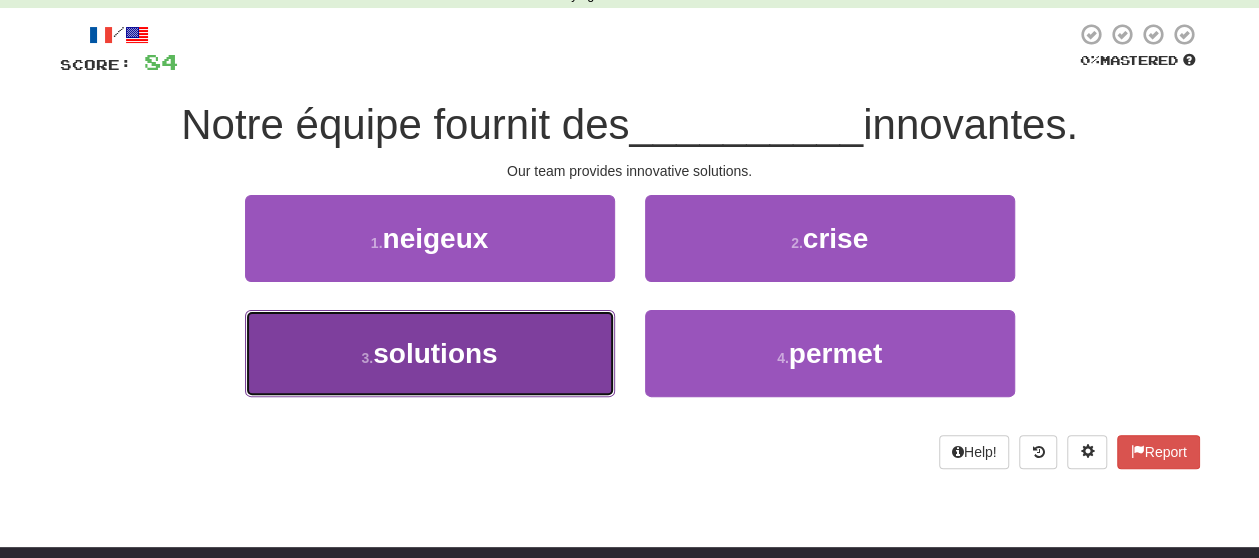drag, startPoint x: 491, startPoint y: 366, endPoint x: 557, endPoint y: 311, distance: 85.91275 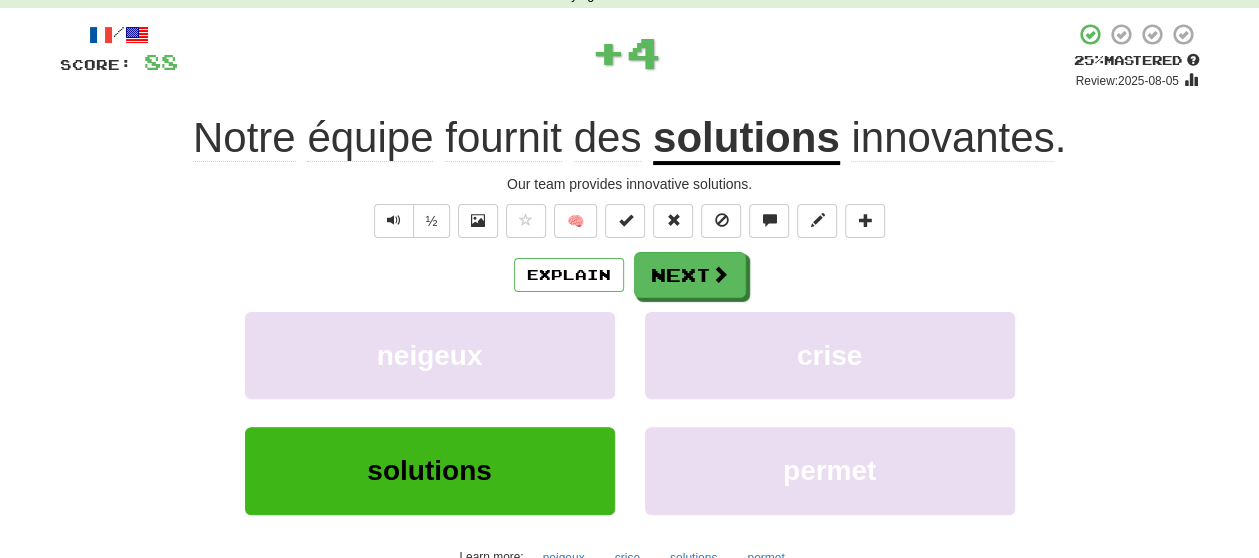 click on "/ Score: 88 + 4 25 % Mastered Review: 2025-08-05 Notre équipe fournit des solutions innovantes . Our team provides innovative solutions. ½ 🧠 Explain Next neigeux crise solutions permet Learn more: neigeux crise solutions permet Help! Report" at bounding box center [630, 319] 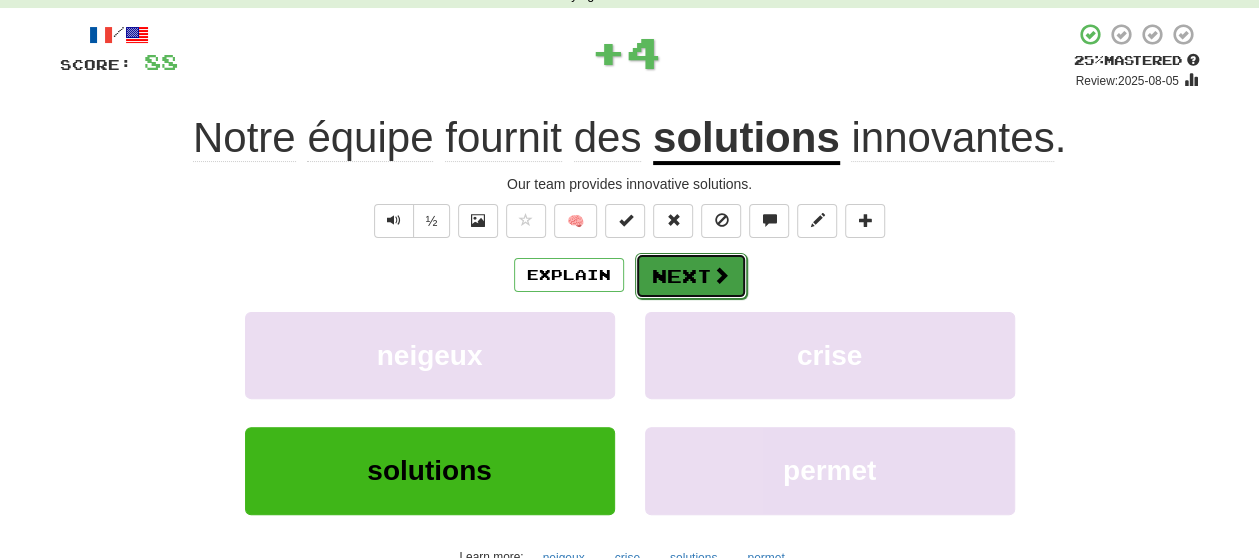 click on "Next" at bounding box center (691, 276) 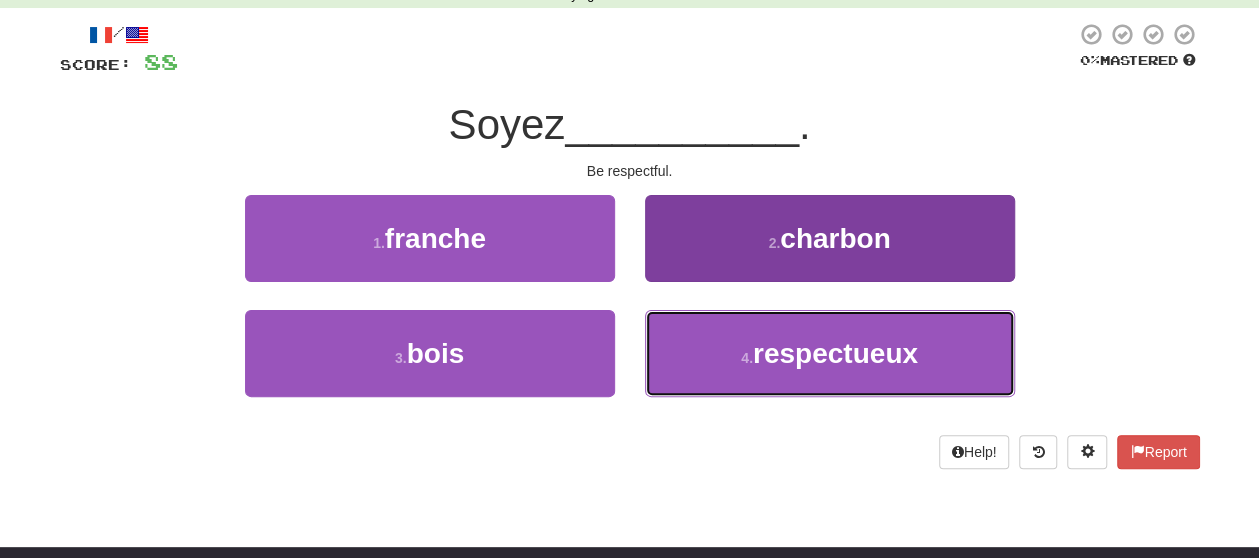 click on "4 .  respectueux" at bounding box center (830, 353) 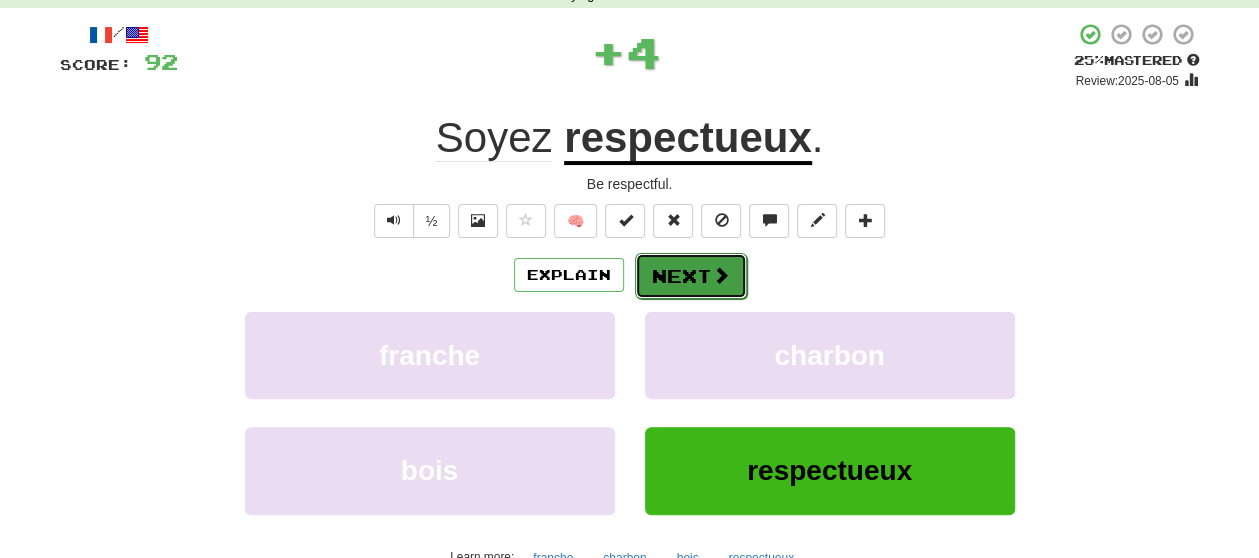 click at bounding box center (721, 275) 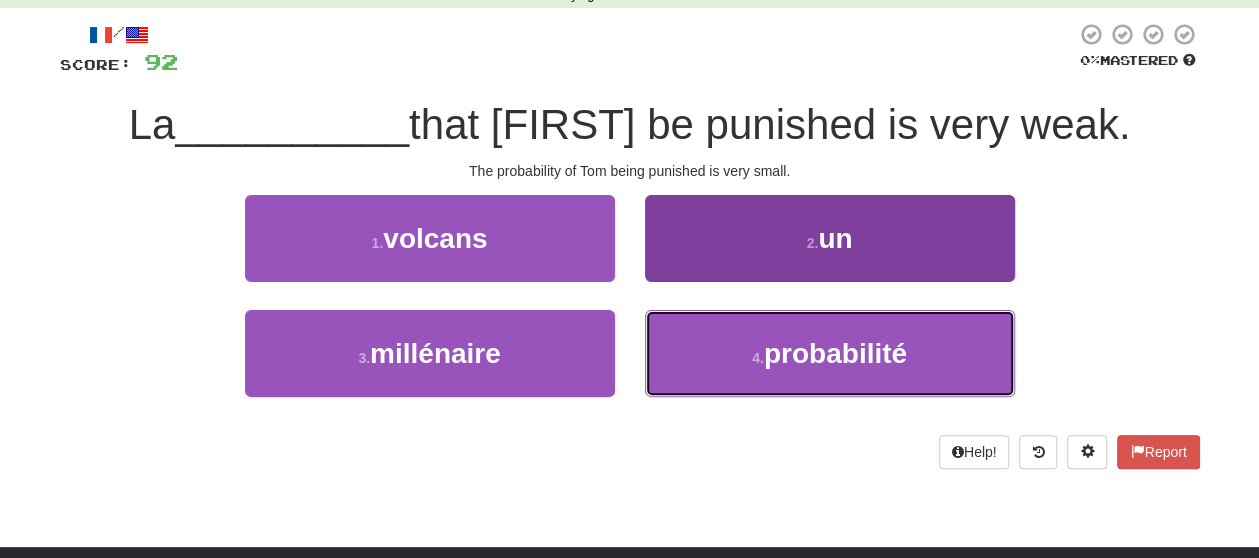 drag, startPoint x: 729, startPoint y: 363, endPoint x: 728, endPoint y: 326, distance: 37.01351 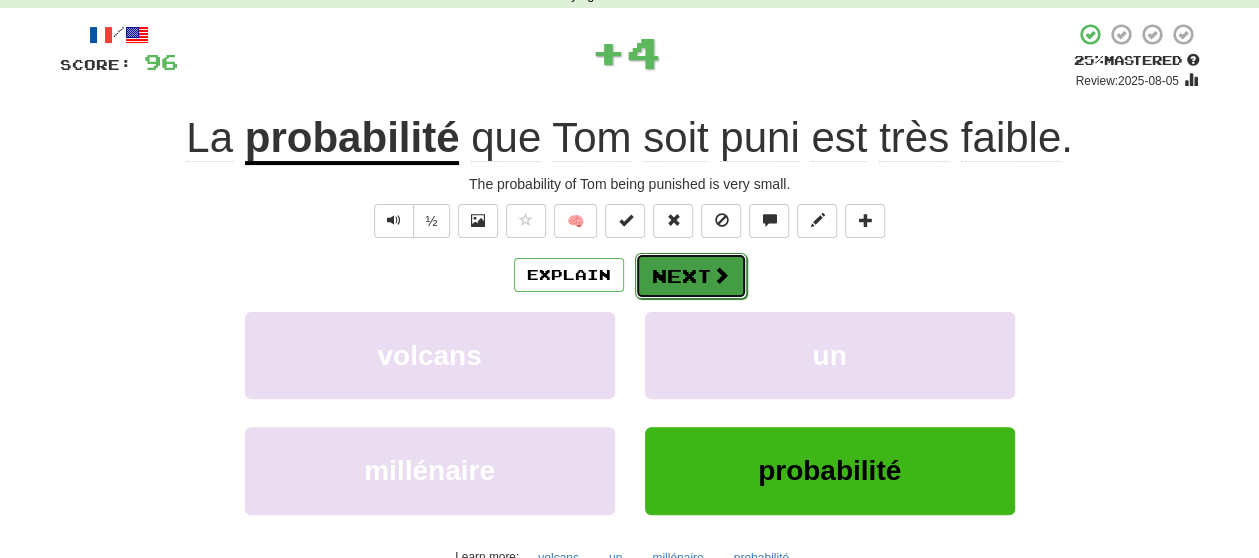 click on "Next" at bounding box center (691, 276) 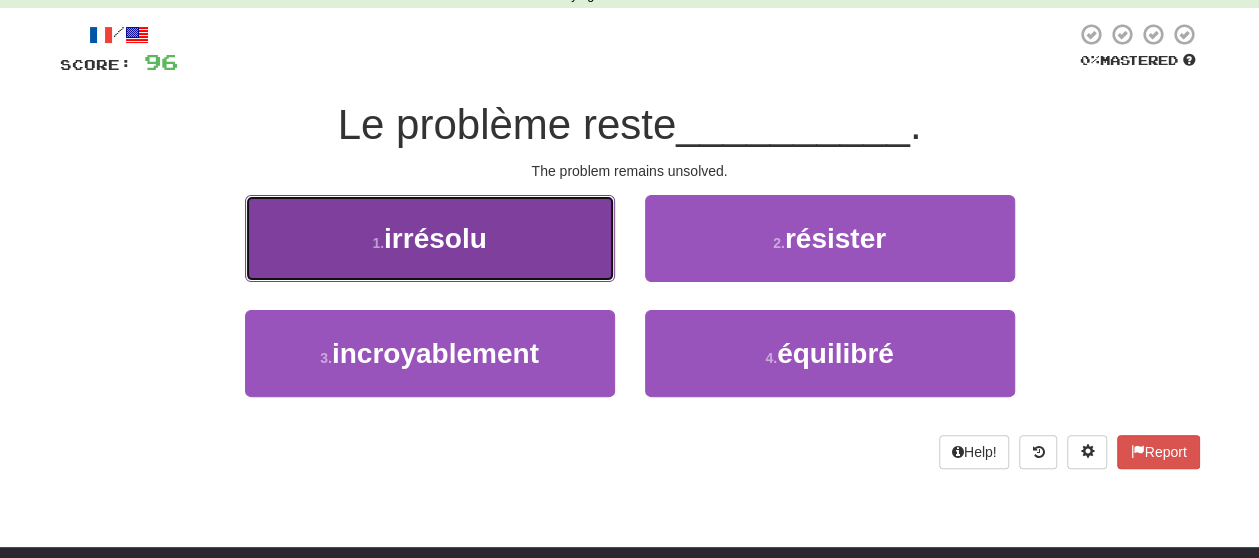 click on "1 .  irrésolu" at bounding box center [430, 238] 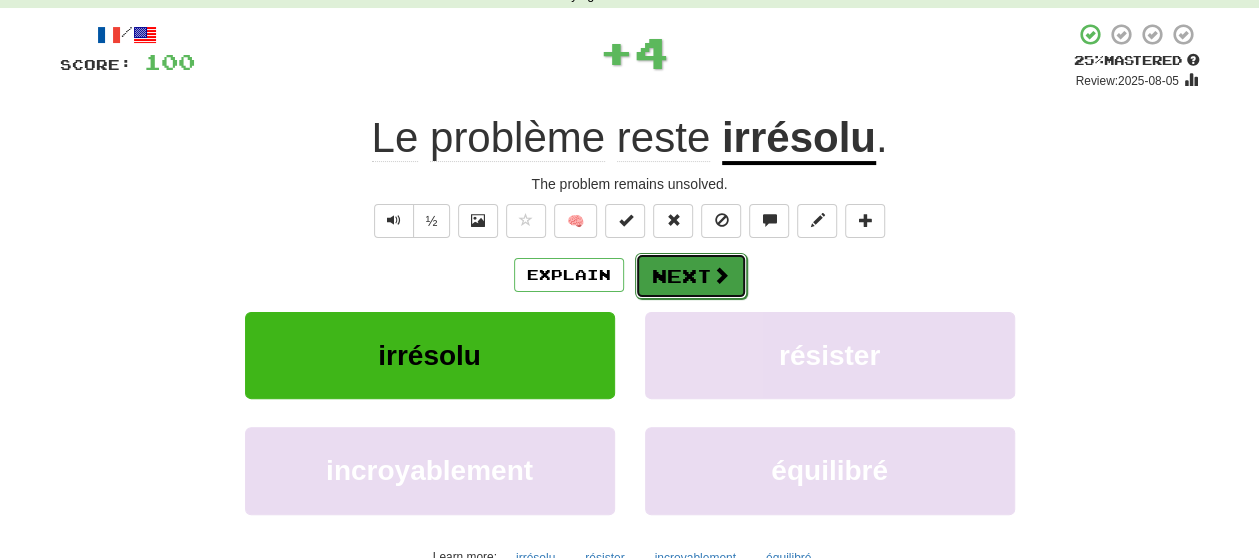 click on "Next" at bounding box center (691, 276) 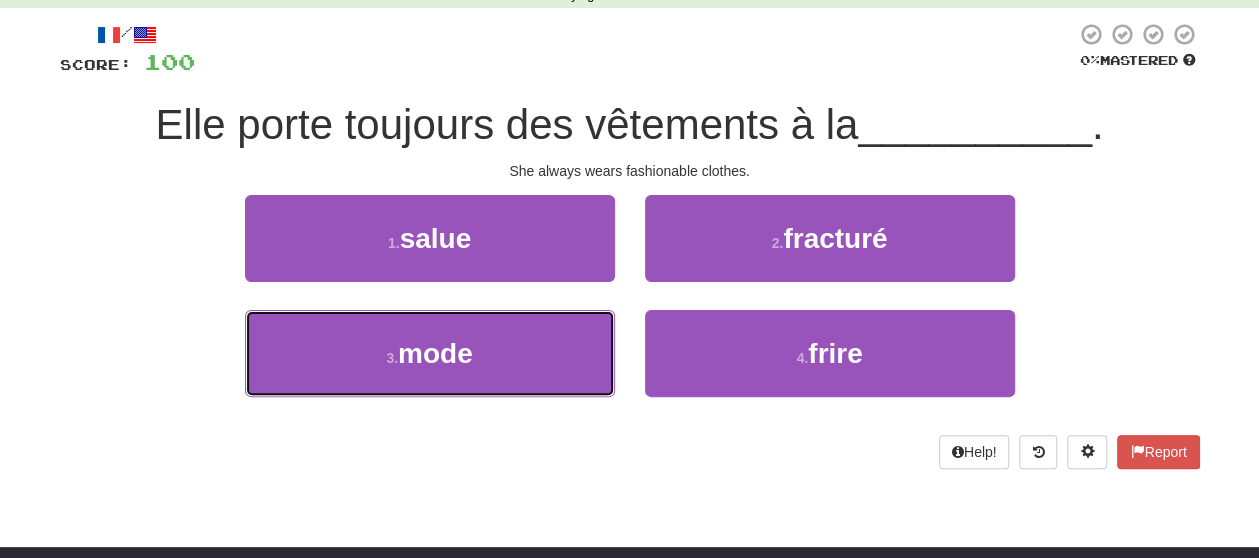 drag, startPoint x: 584, startPoint y: 349, endPoint x: 638, endPoint y: 303, distance: 70.93659 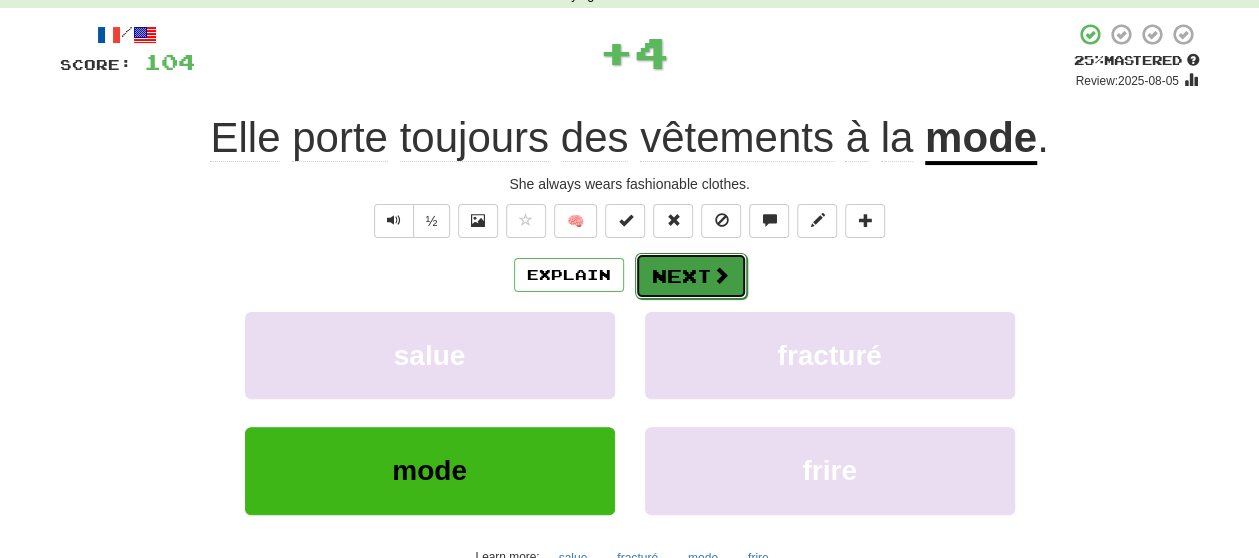 click at bounding box center (721, 275) 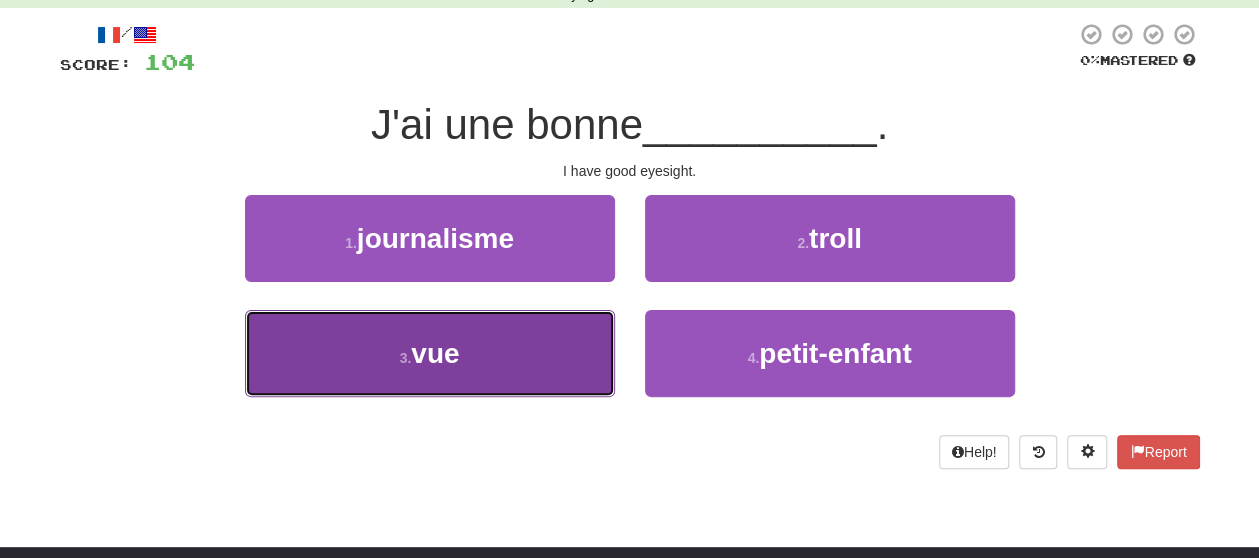click on "3 .  vue" at bounding box center (430, 353) 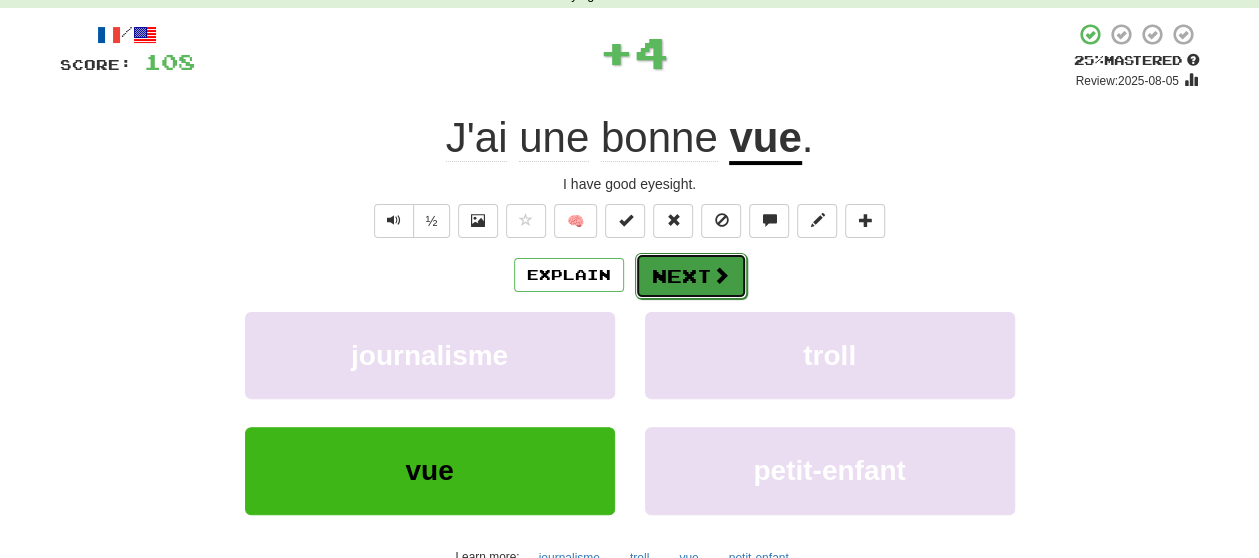 click on "Next" at bounding box center (691, 276) 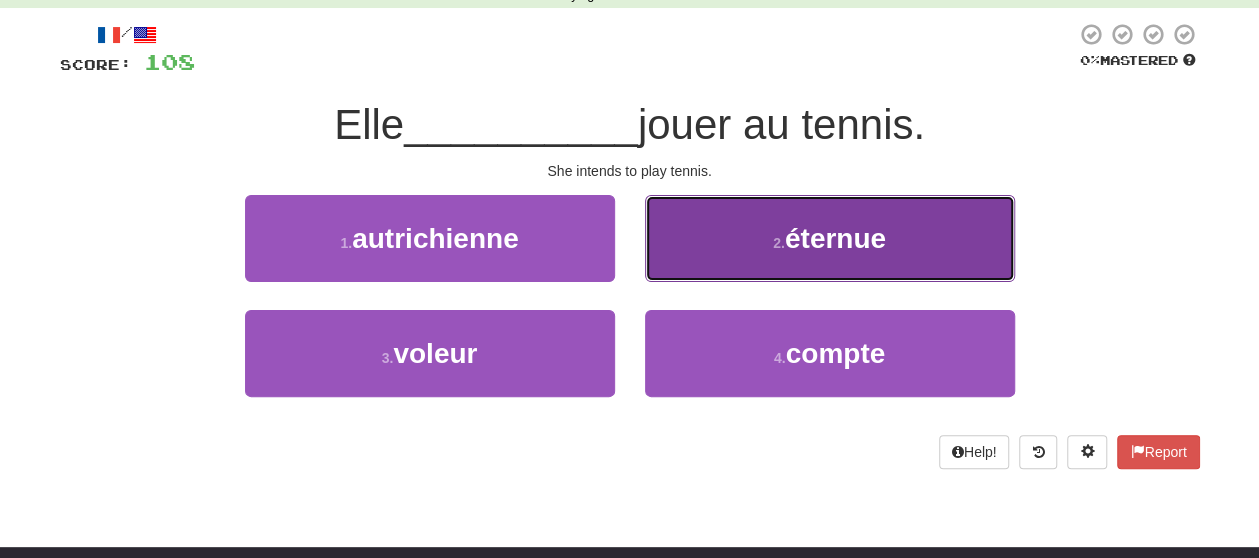 click on "2 .  éternue" at bounding box center [830, 238] 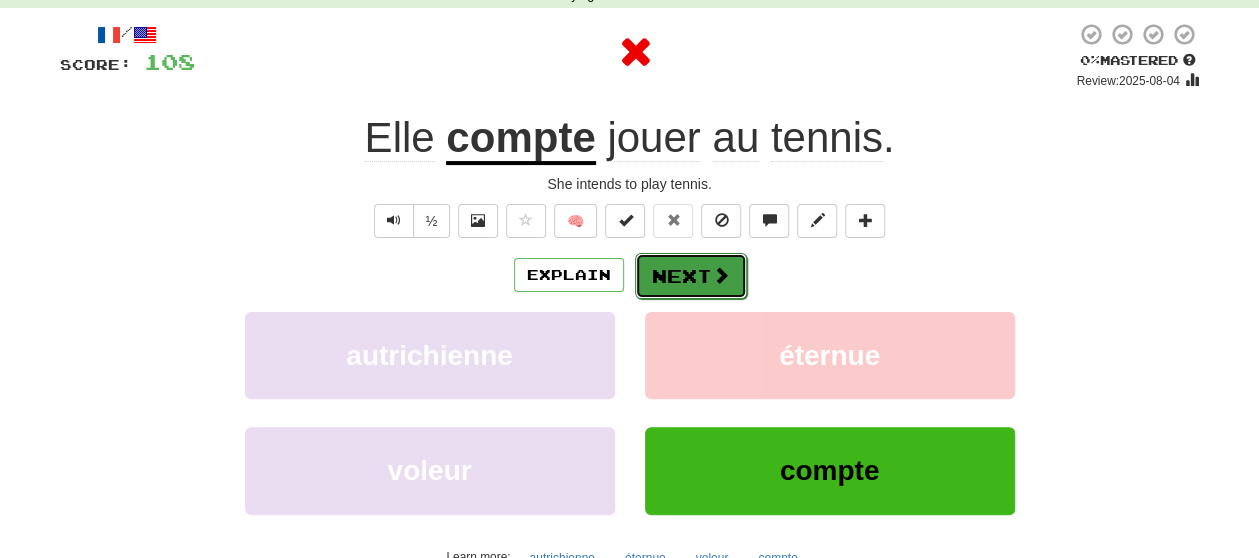 click on "Next" at bounding box center (691, 276) 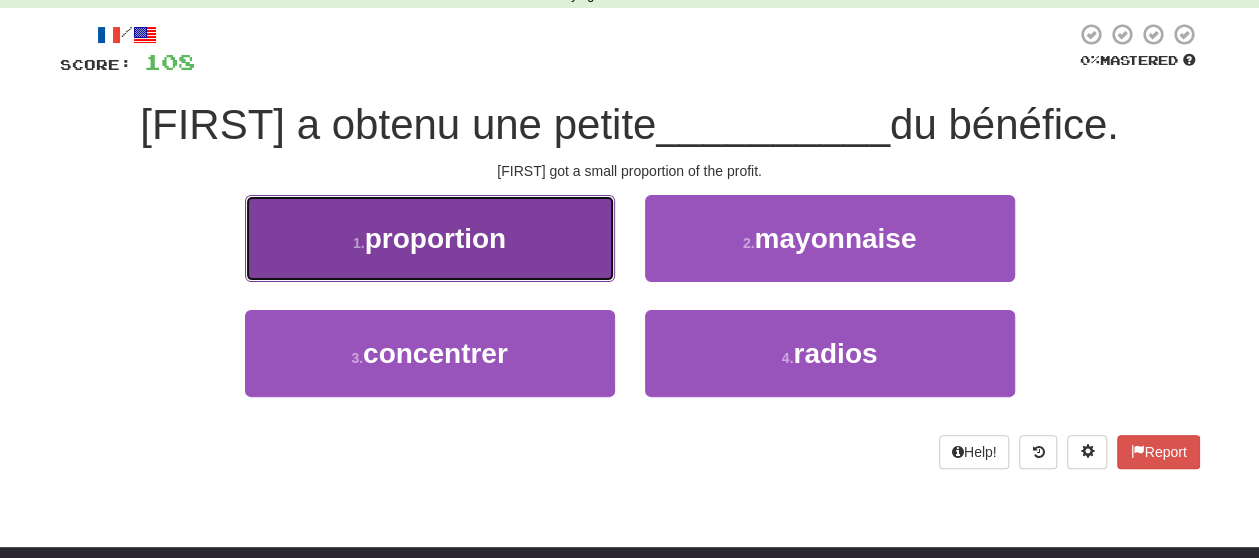 click on "1 .  proportion" at bounding box center (430, 238) 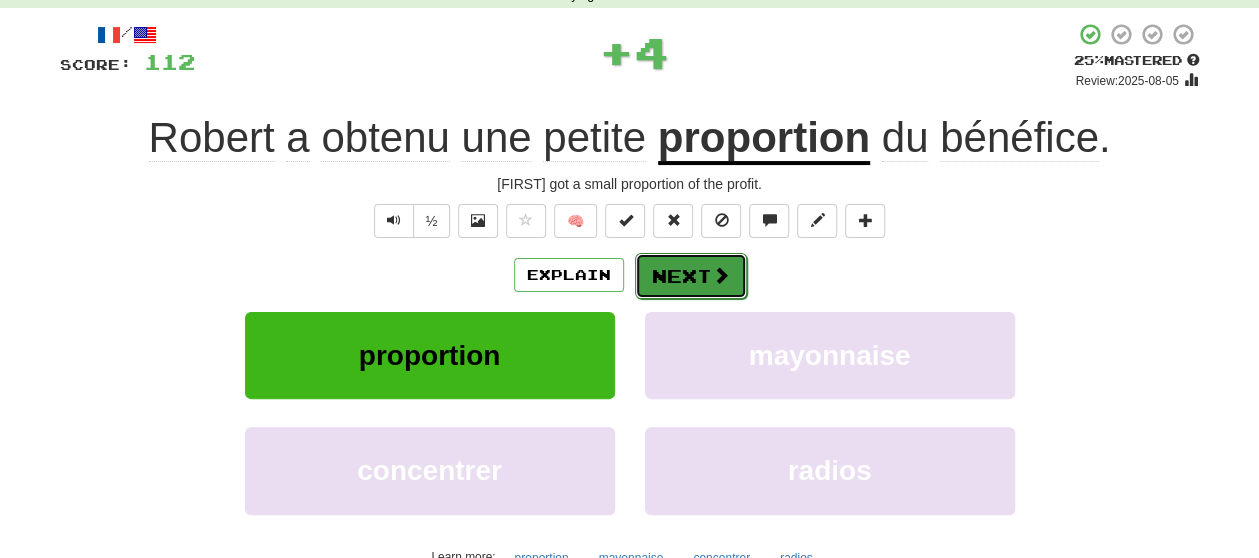 click at bounding box center [721, 275] 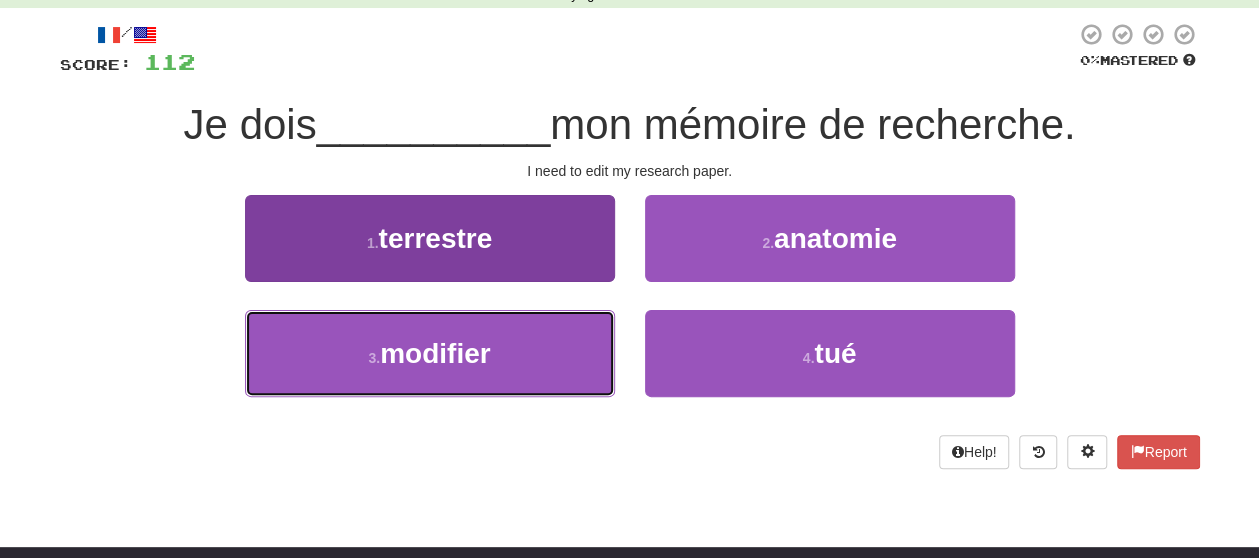 drag, startPoint x: 543, startPoint y: 365, endPoint x: 546, endPoint y: 349, distance: 16.27882 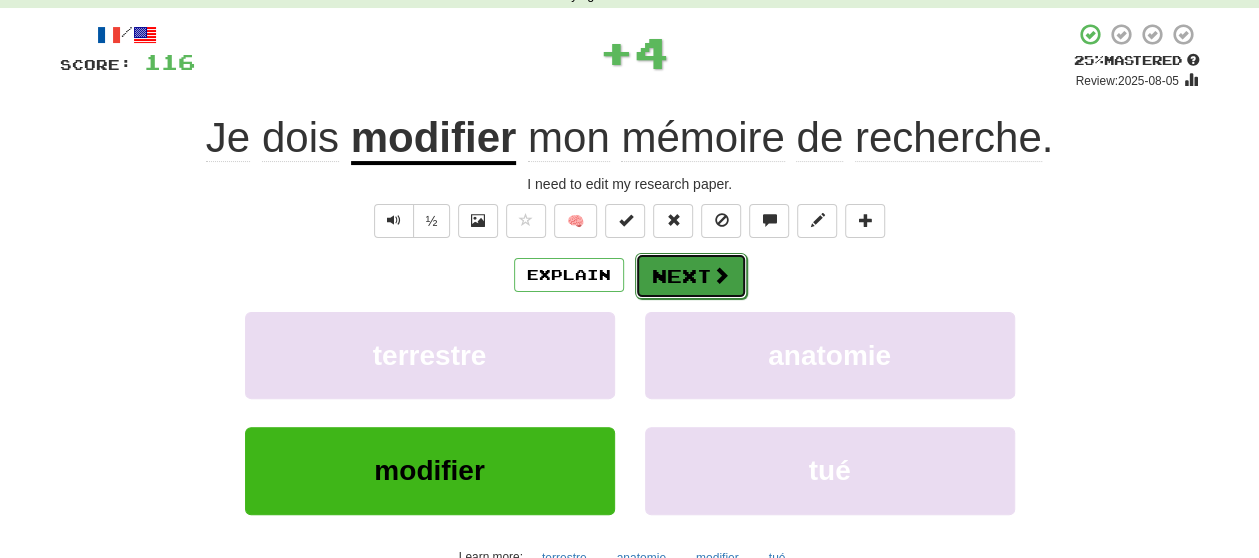 click on "Next" at bounding box center [691, 276] 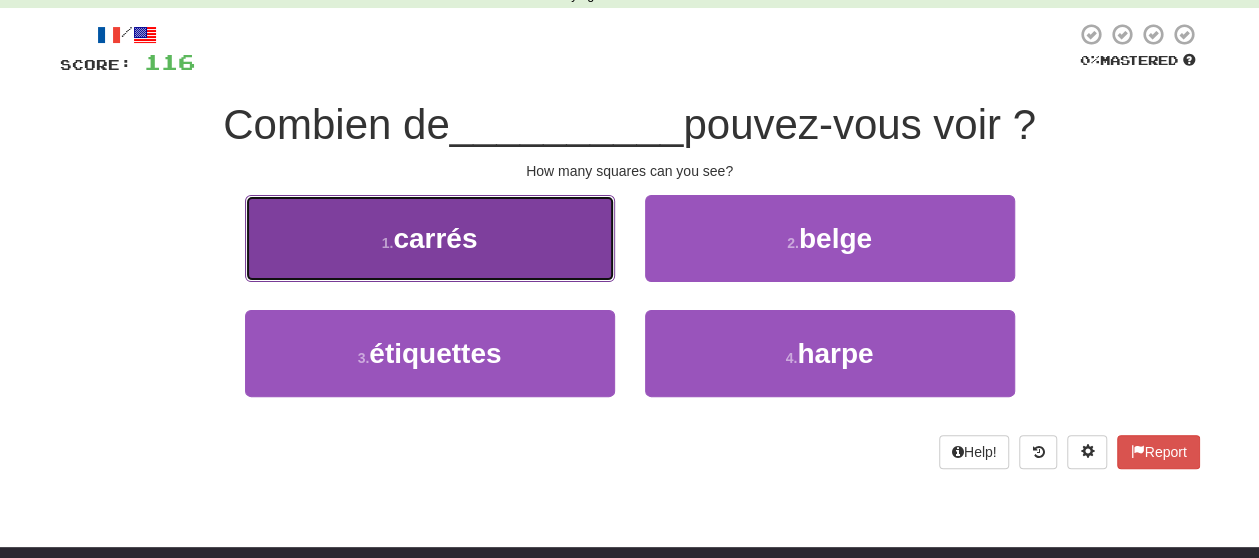 click on "1 .  carrés" at bounding box center (430, 238) 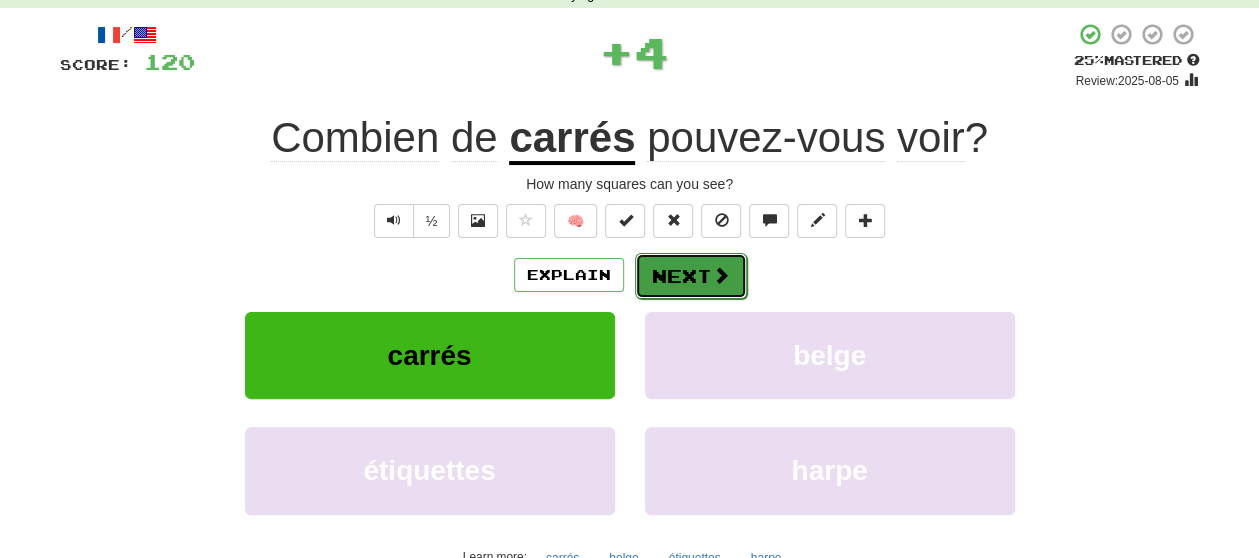 click on "Next" at bounding box center (691, 276) 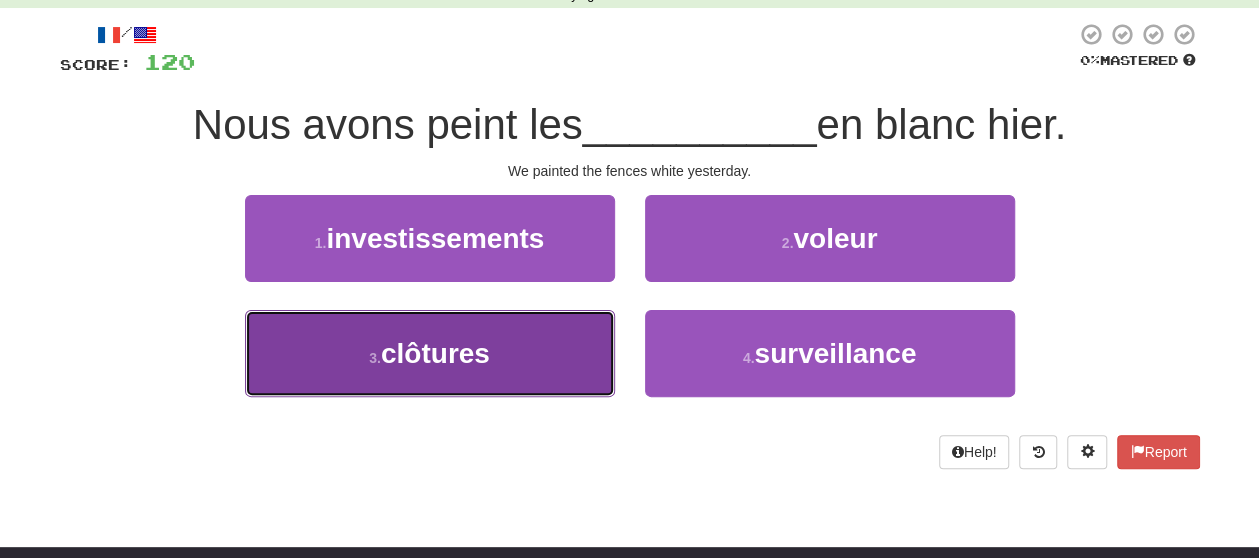 click on "3 .  clôtures" at bounding box center [430, 353] 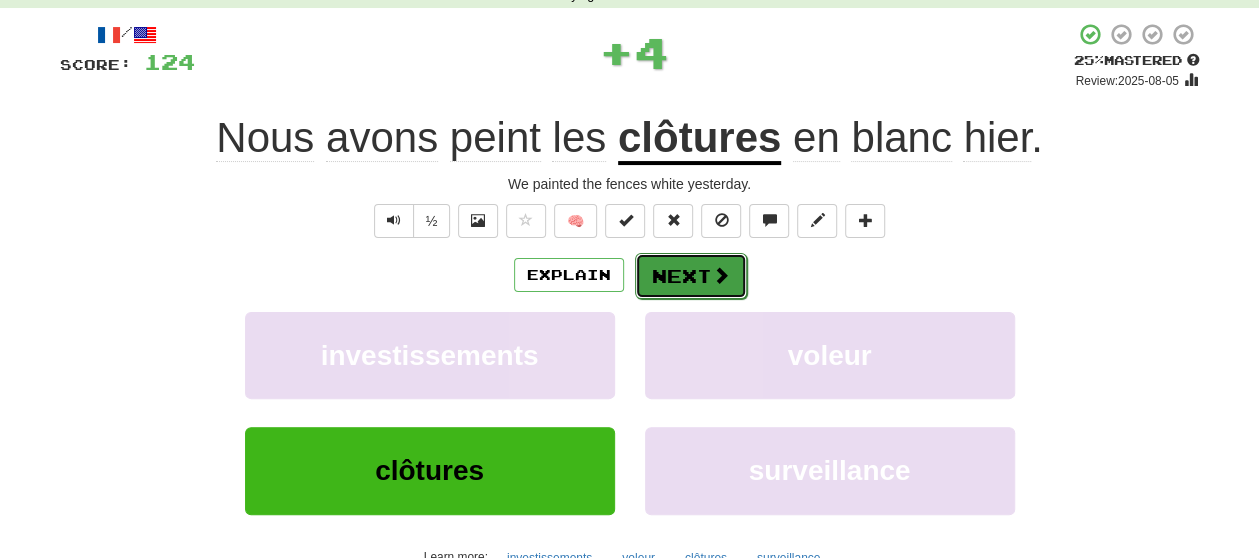 click on "Next" at bounding box center [691, 276] 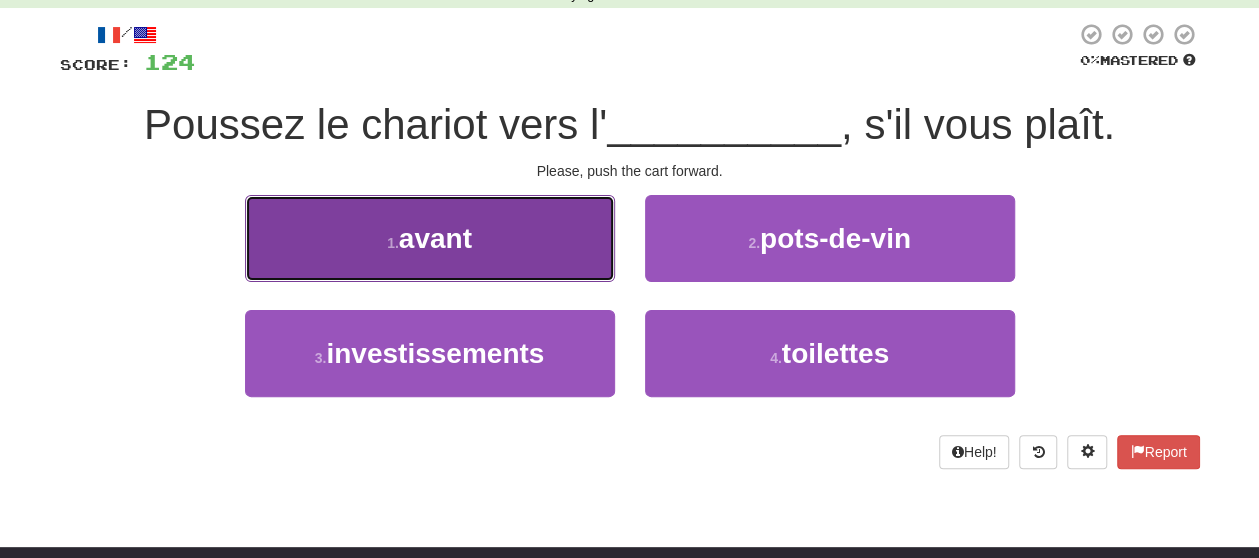 click on "1 .  avant" at bounding box center (430, 238) 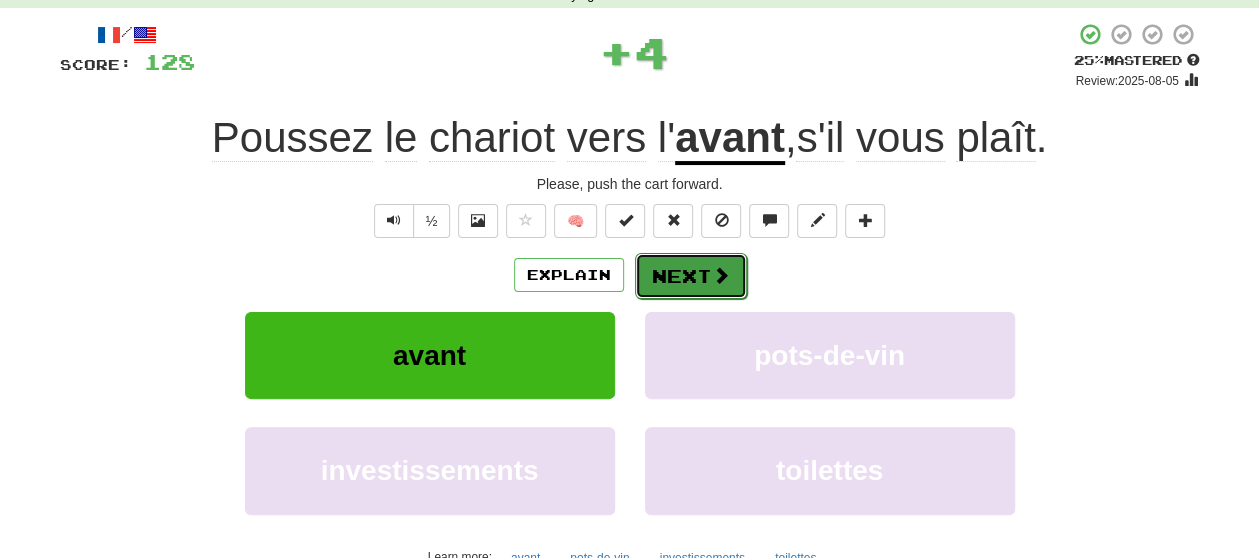 click on "Next" at bounding box center (691, 276) 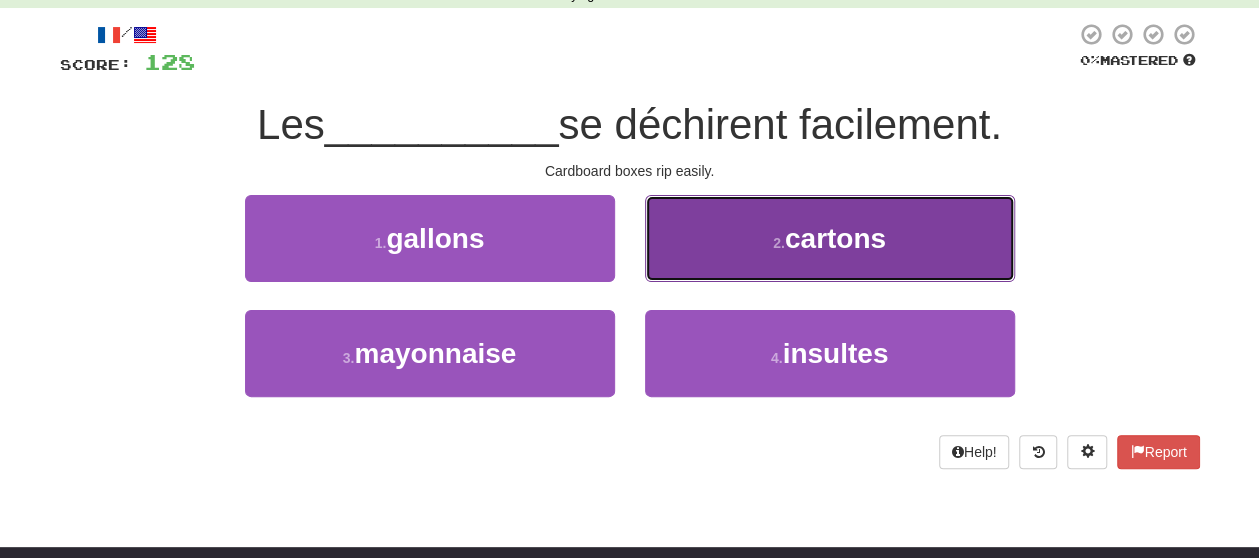 click on "2 .  cartons" at bounding box center [830, 238] 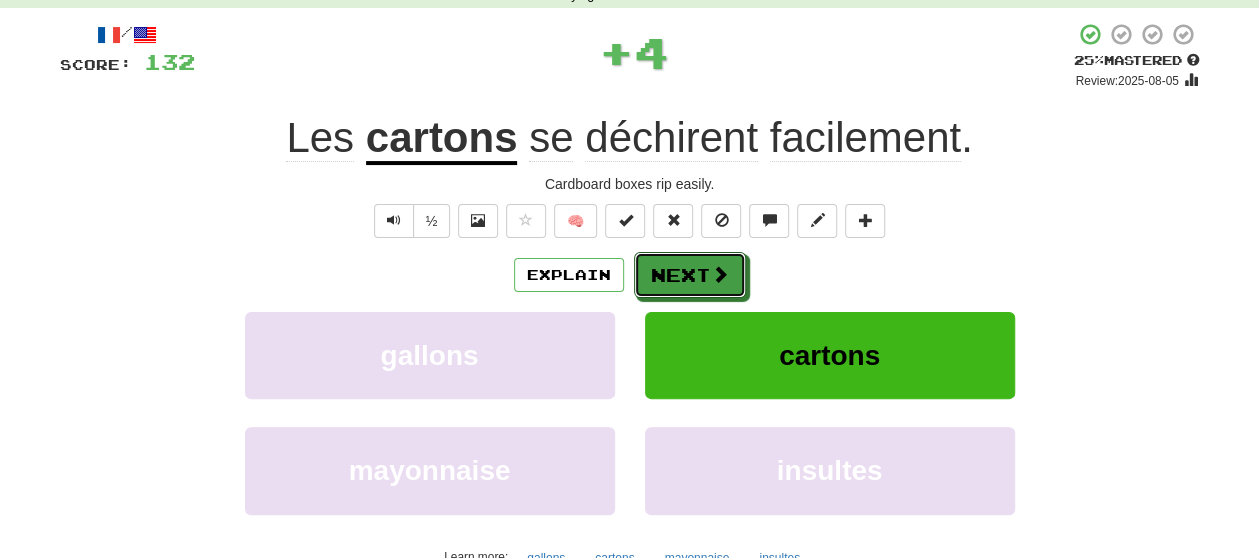 click on "Next" at bounding box center [690, 275] 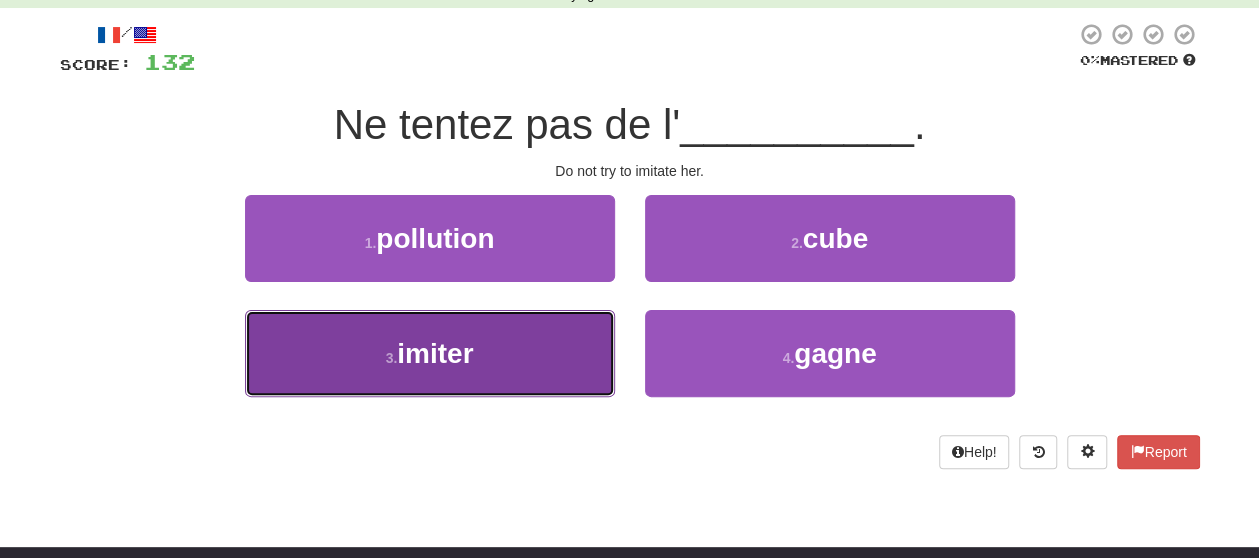click on "3 .  imiter" at bounding box center [430, 353] 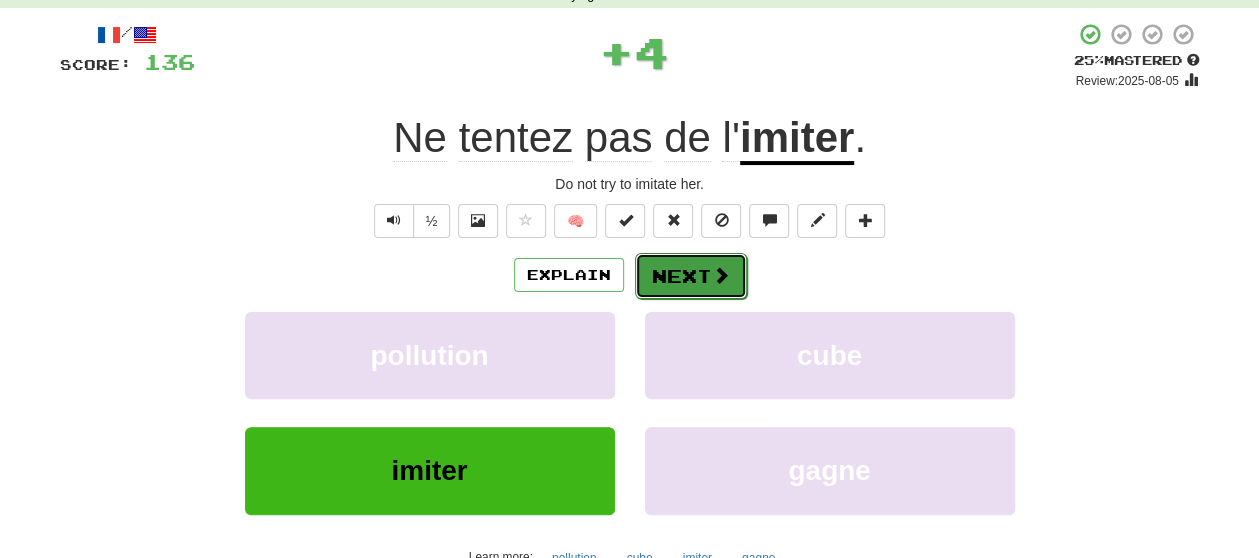 click on "Next" at bounding box center [691, 276] 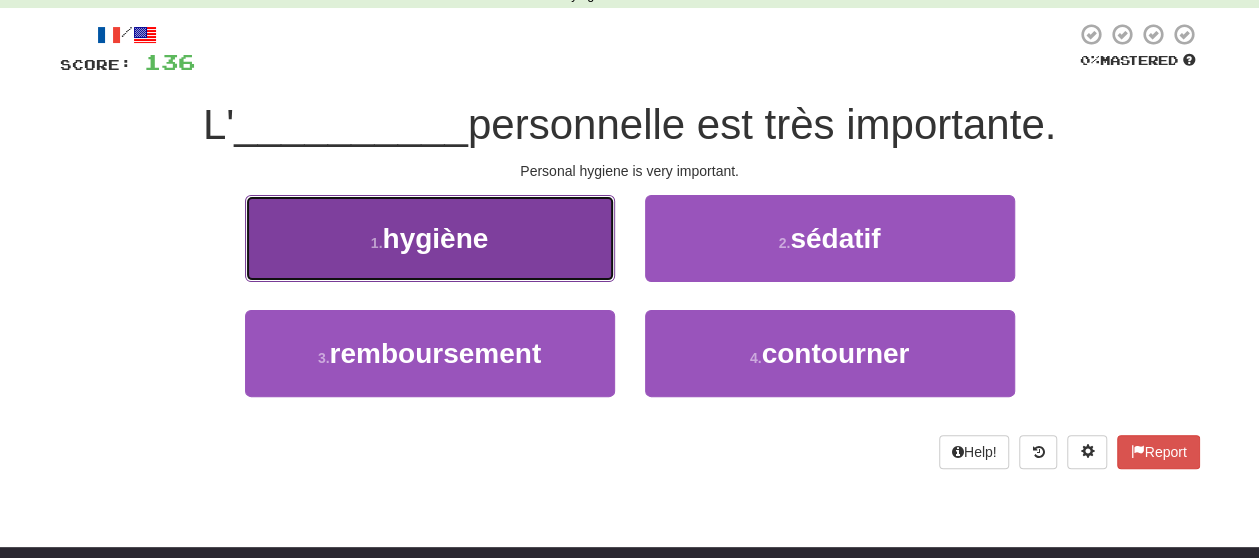 click on "1 .  hygiène" at bounding box center [430, 238] 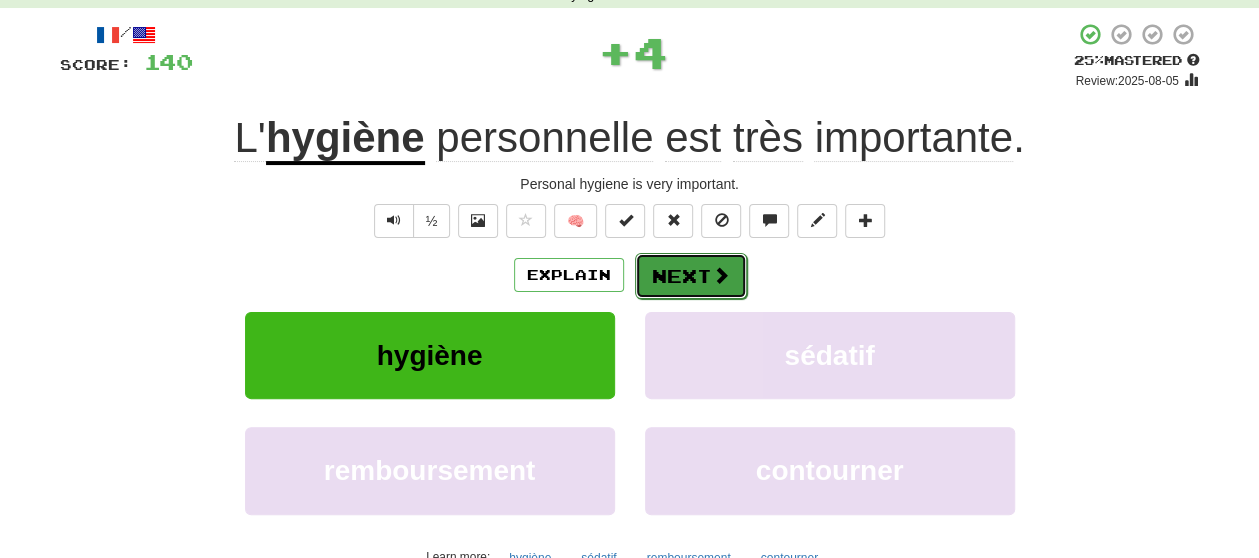 click on "Next" at bounding box center (691, 276) 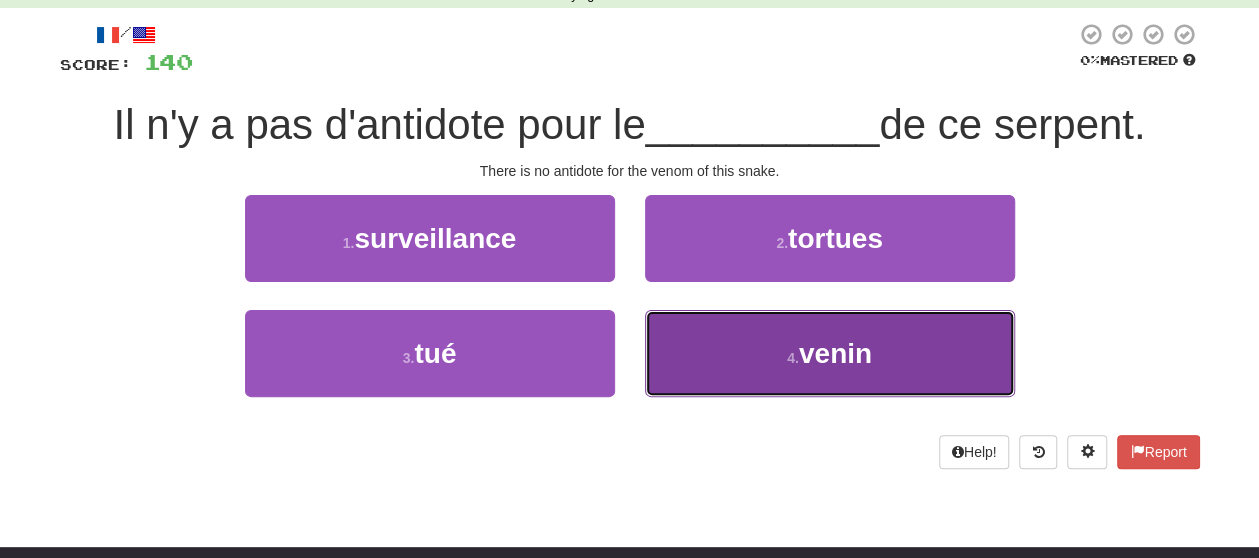 click on "4 .  venin" at bounding box center (830, 353) 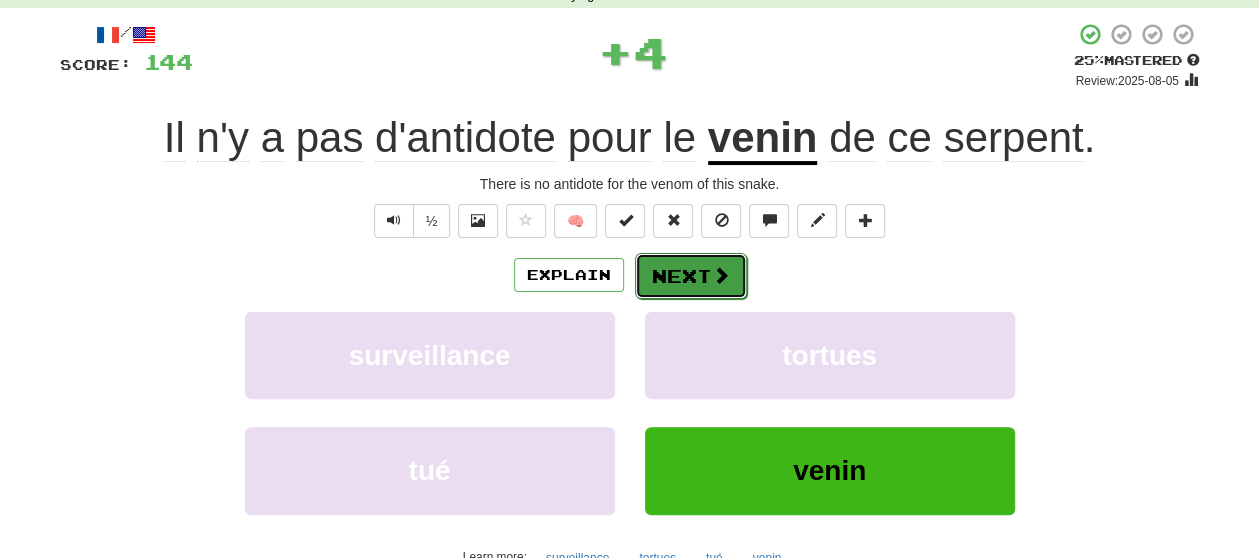 click at bounding box center [721, 275] 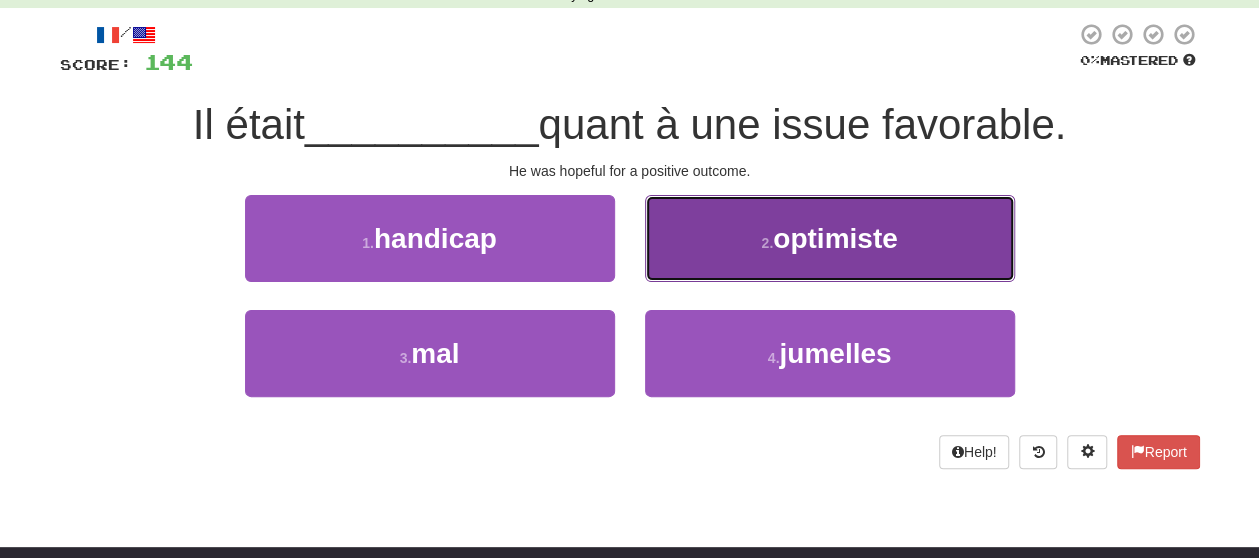 click on "2 .  optimiste" at bounding box center (830, 238) 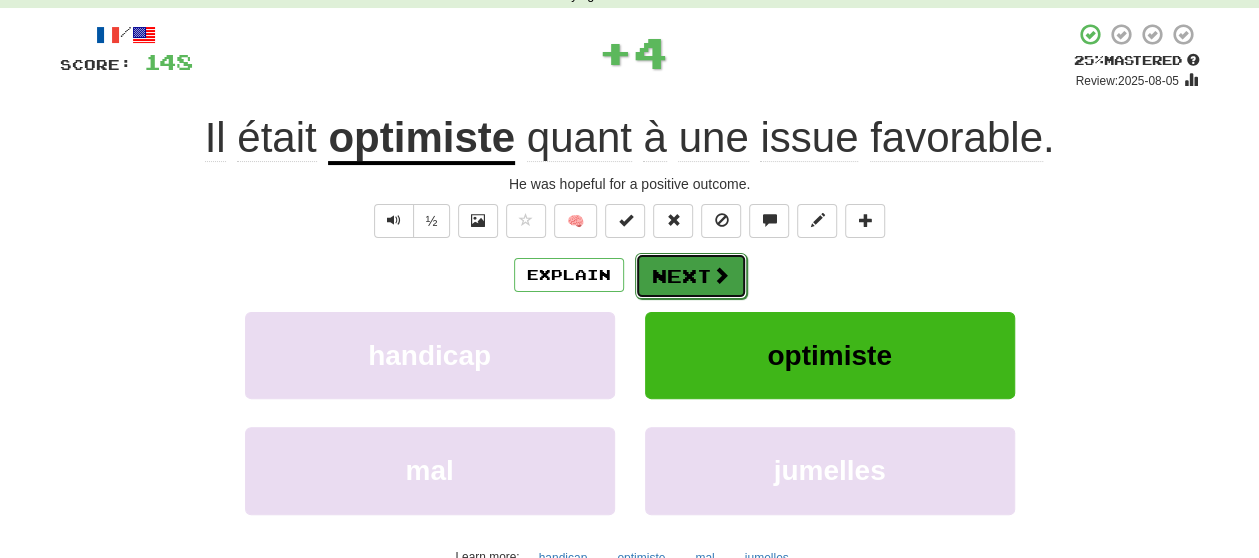 click on "Next" at bounding box center [691, 276] 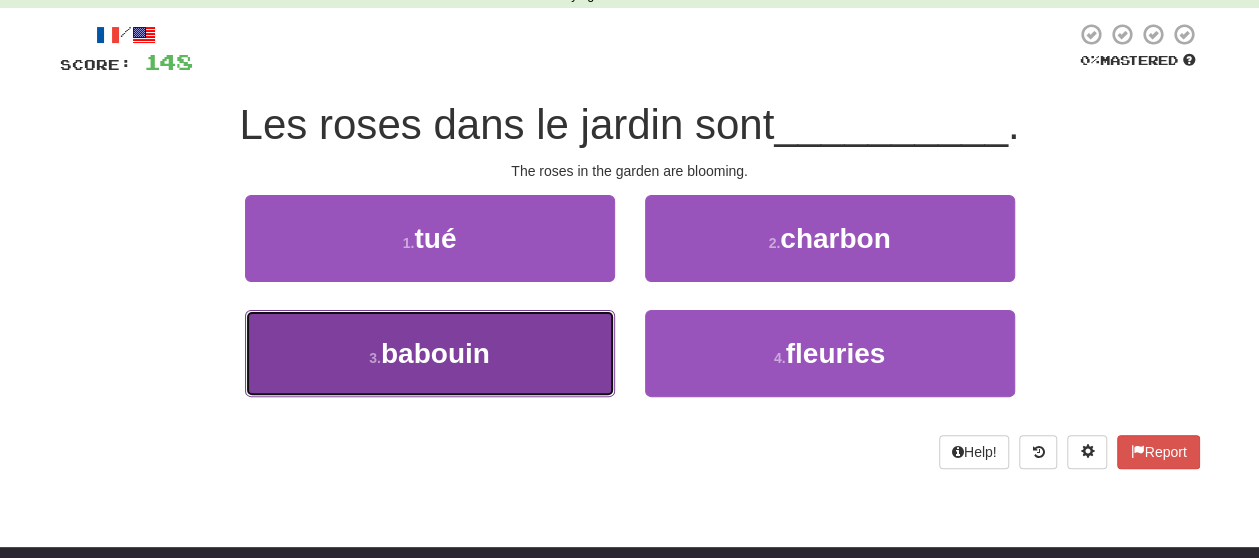 click on "3 .  babouin" at bounding box center (430, 353) 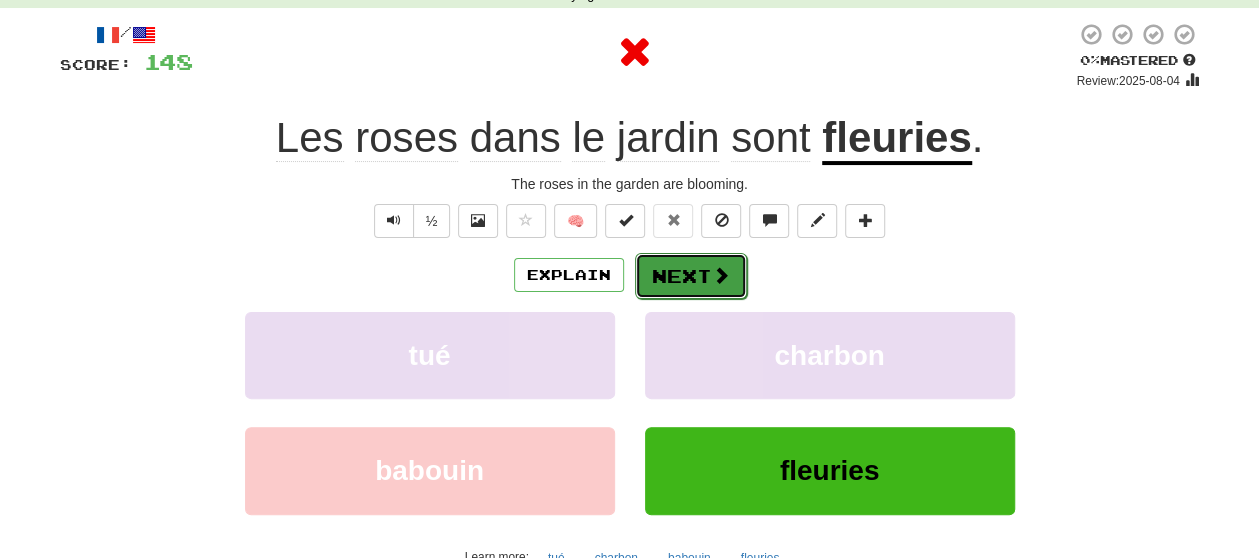 click on "Next" at bounding box center (691, 276) 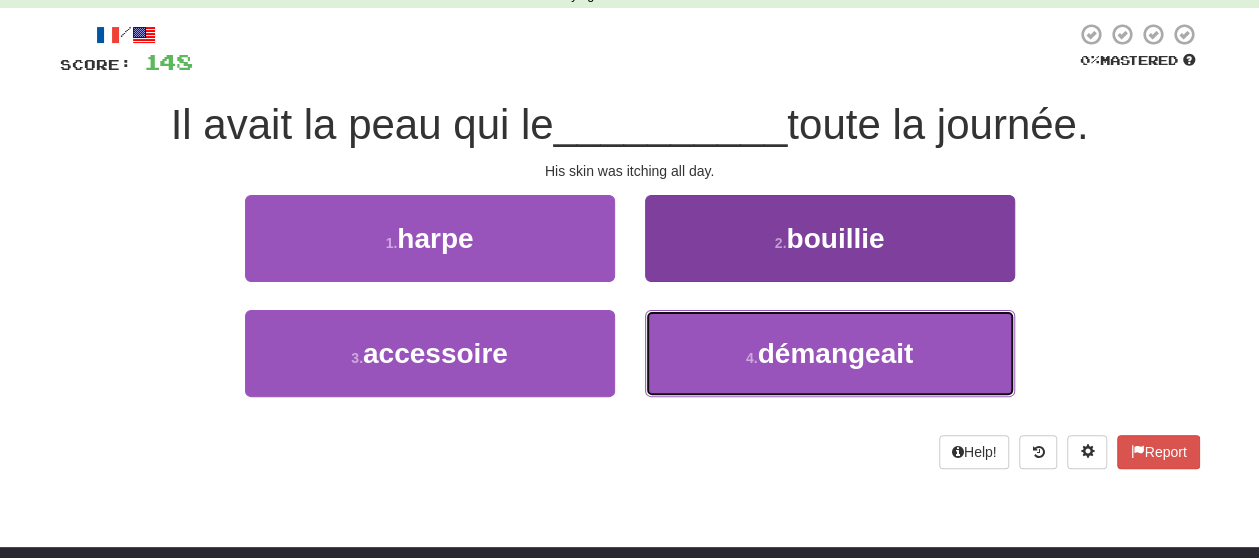 drag, startPoint x: 796, startPoint y: 387, endPoint x: 788, endPoint y: 362, distance: 26.24881 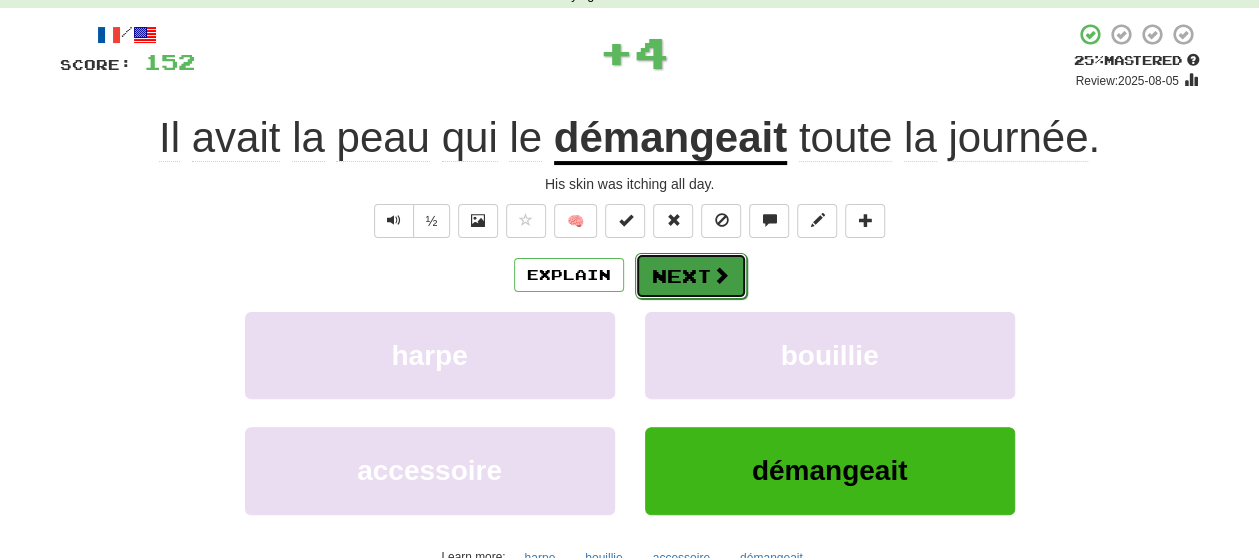 click at bounding box center (721, 275) 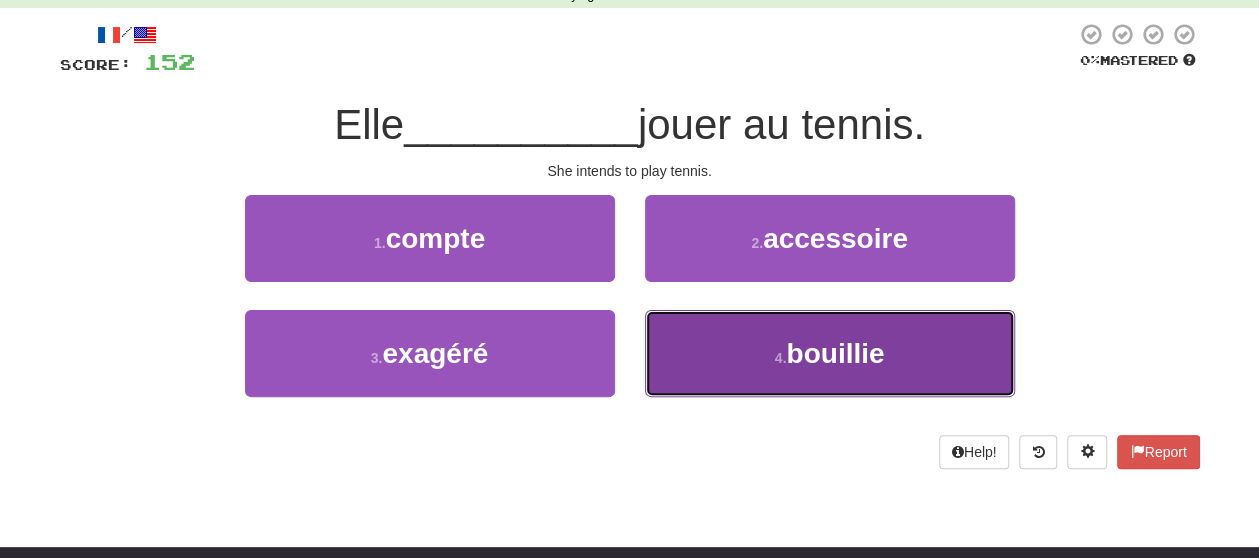 click on "4 .  bouillie" at bounding box center [830, 353] 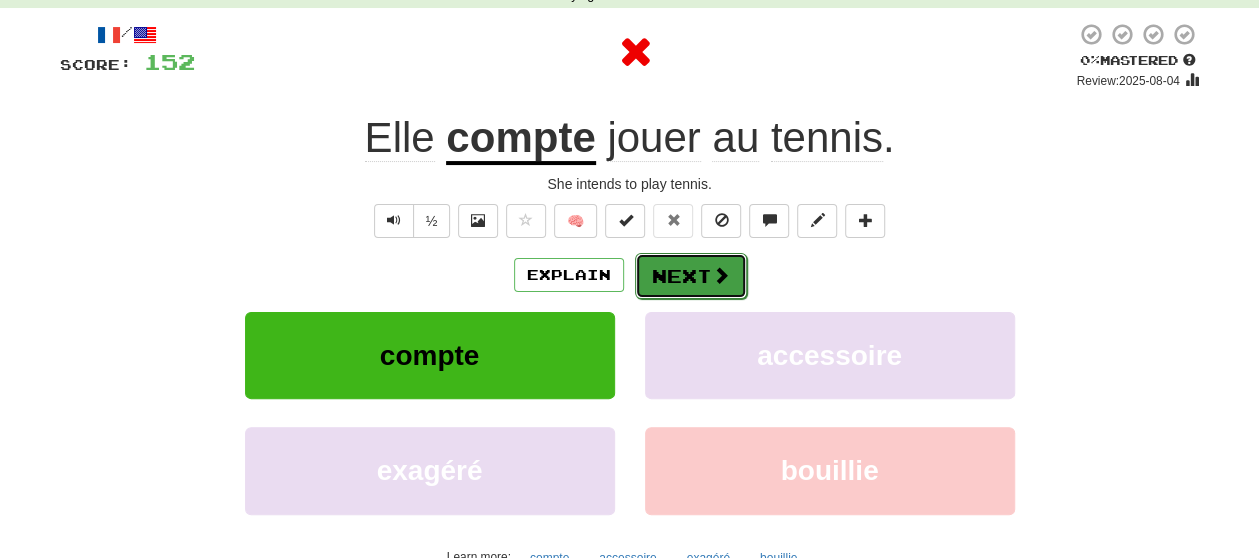 click on "Next" at bounding box center [691, 276] 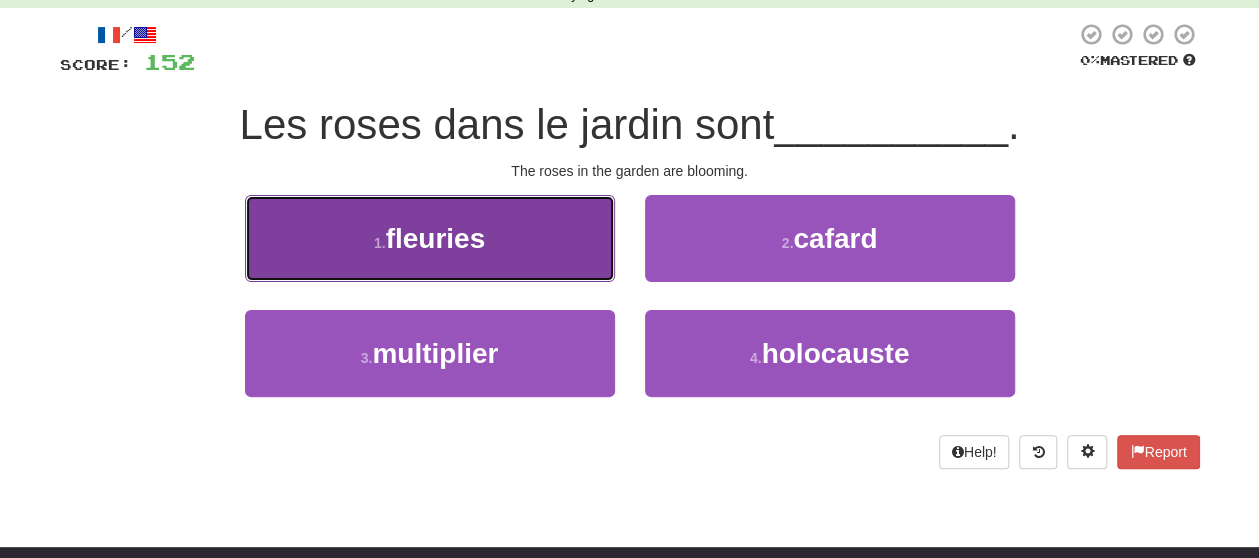 click on "1 .  fleuries" at bounding box center [430, 238] 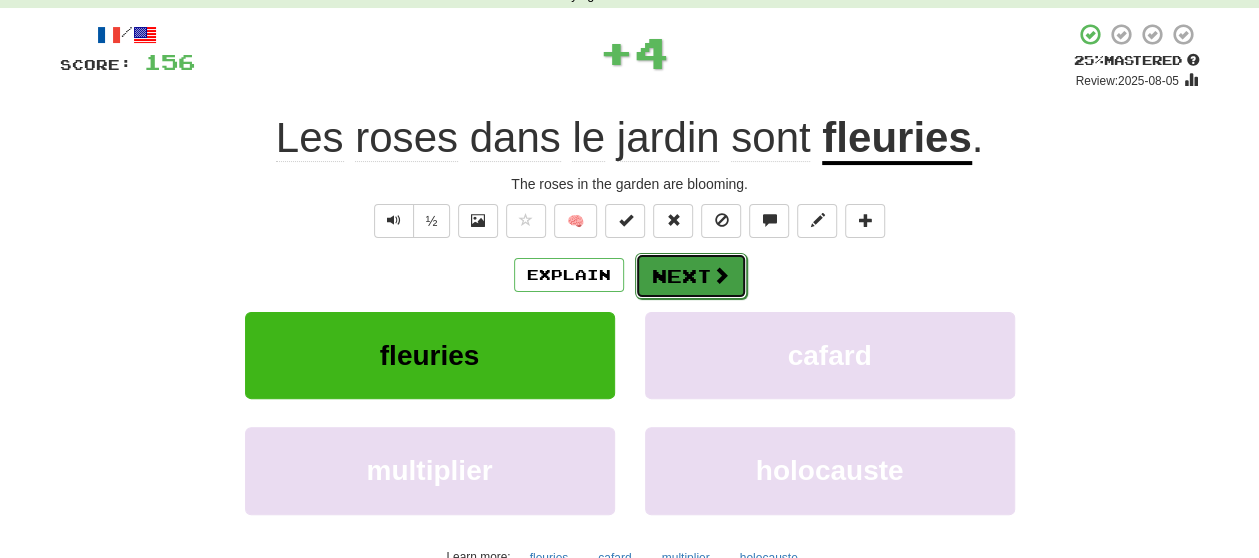 click at bounding box center (721, 275) 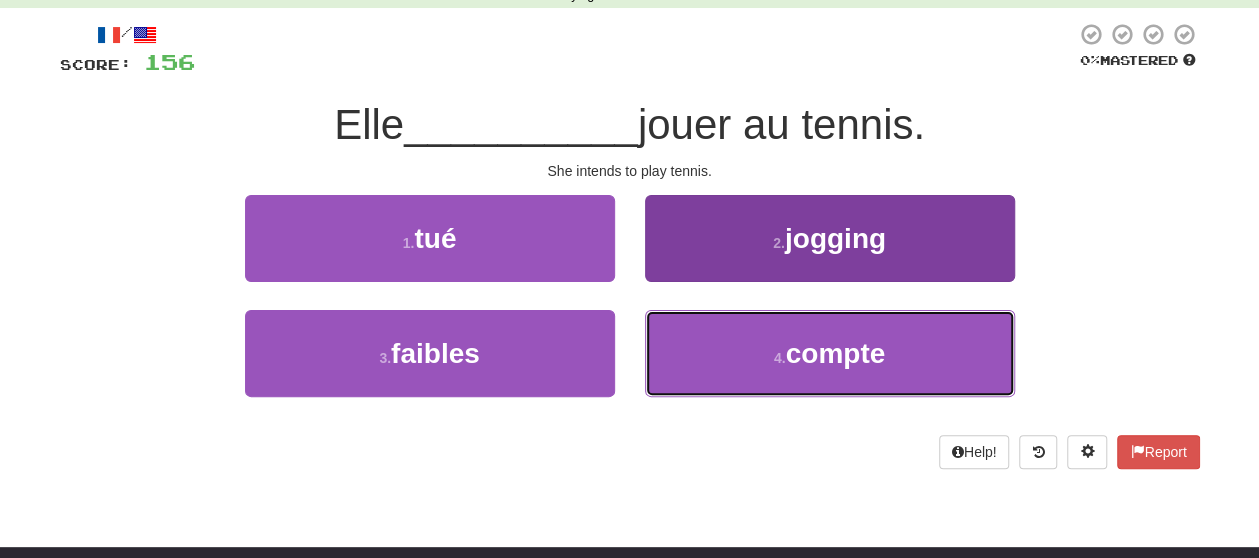drag, startPoint x: 751, startPoint y: 368, endPoint x: 744, endPoint y: 342, distance: 26.925823 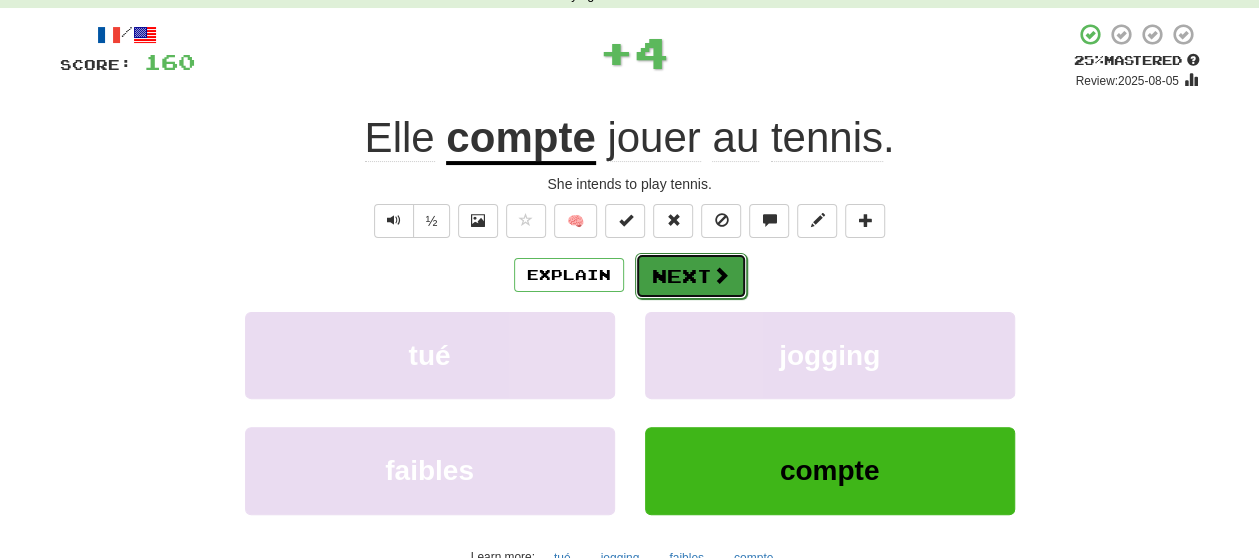 click on "Next" at bounding box center [691, 276] 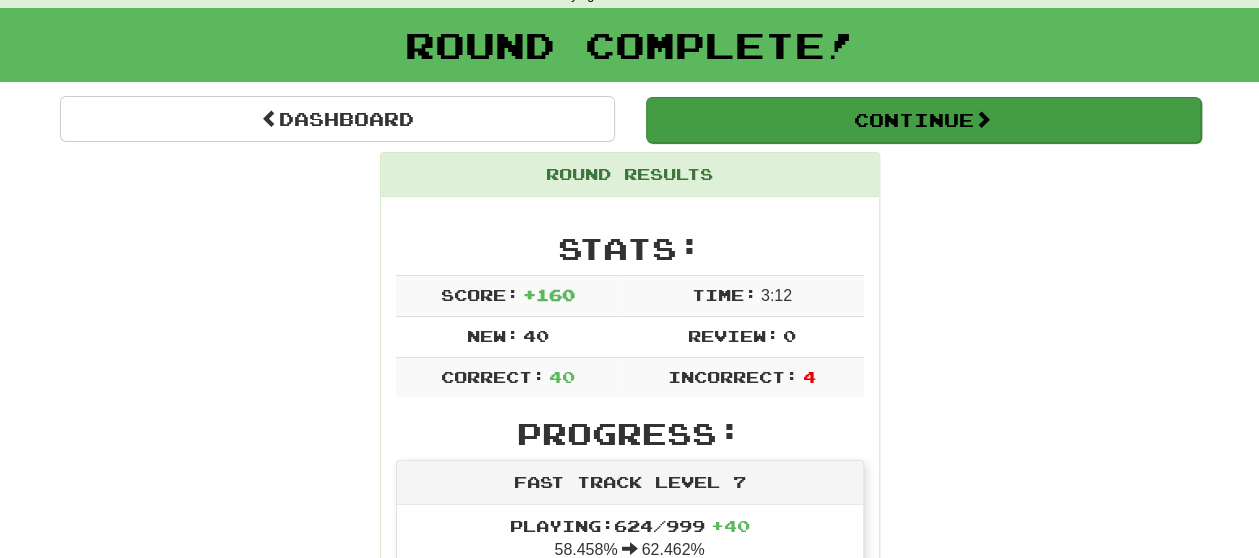 click on "Round Complete!" at bounding box center (629, 52) 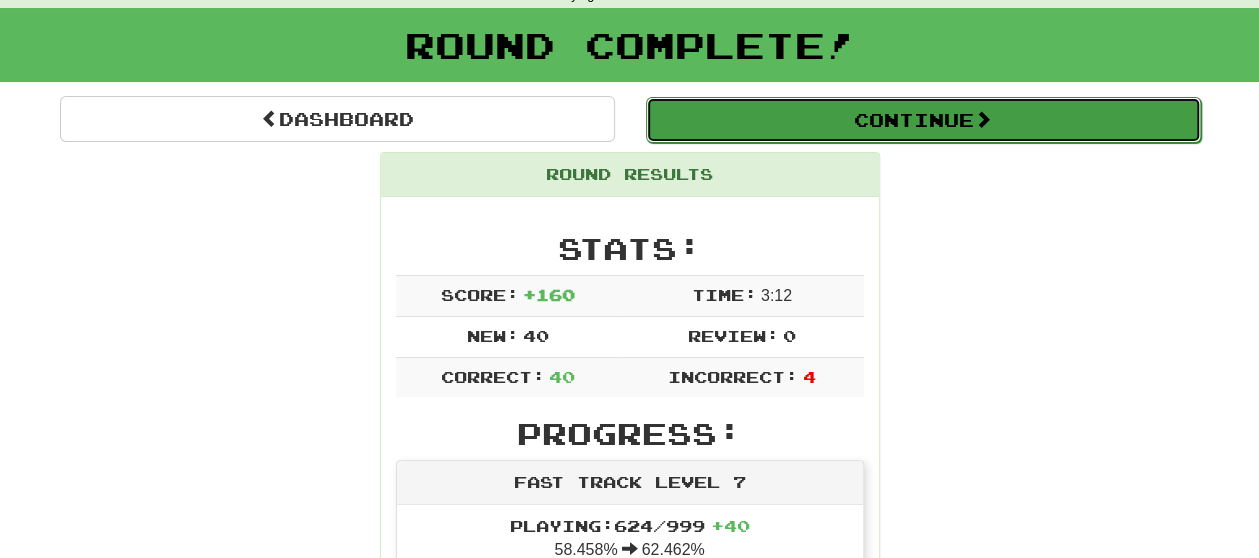 click at bounding box center [983, 119] 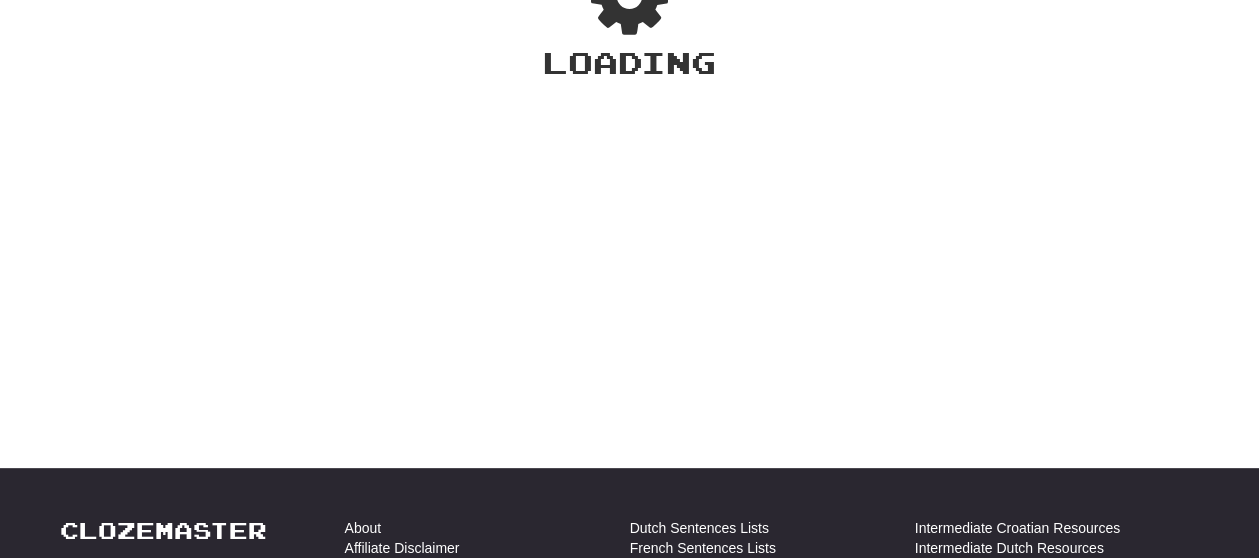 scroll, scrollTop: 100, scrollLeft: 0, axis: vertical 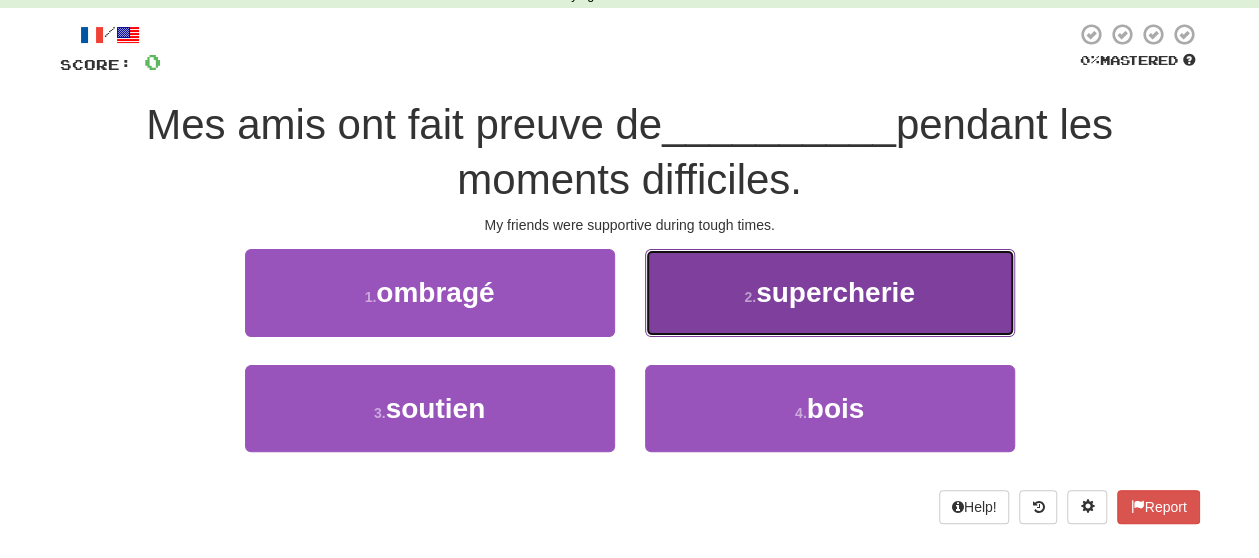 click on "supercherie" at bounding box center (835, 292) 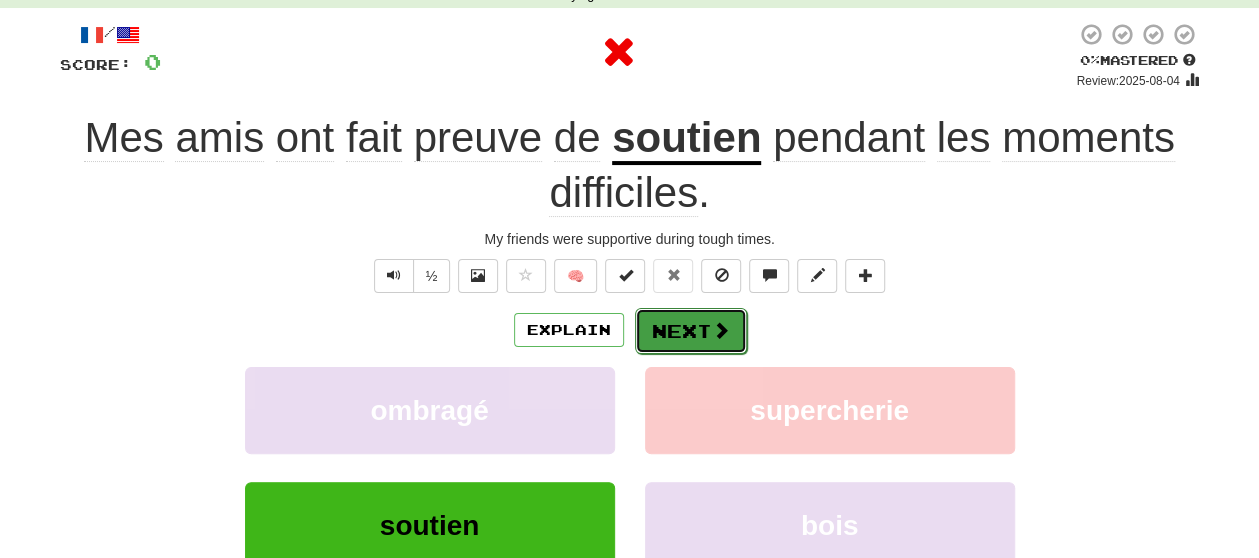 click on "Next" at bounding box center (691, 331) 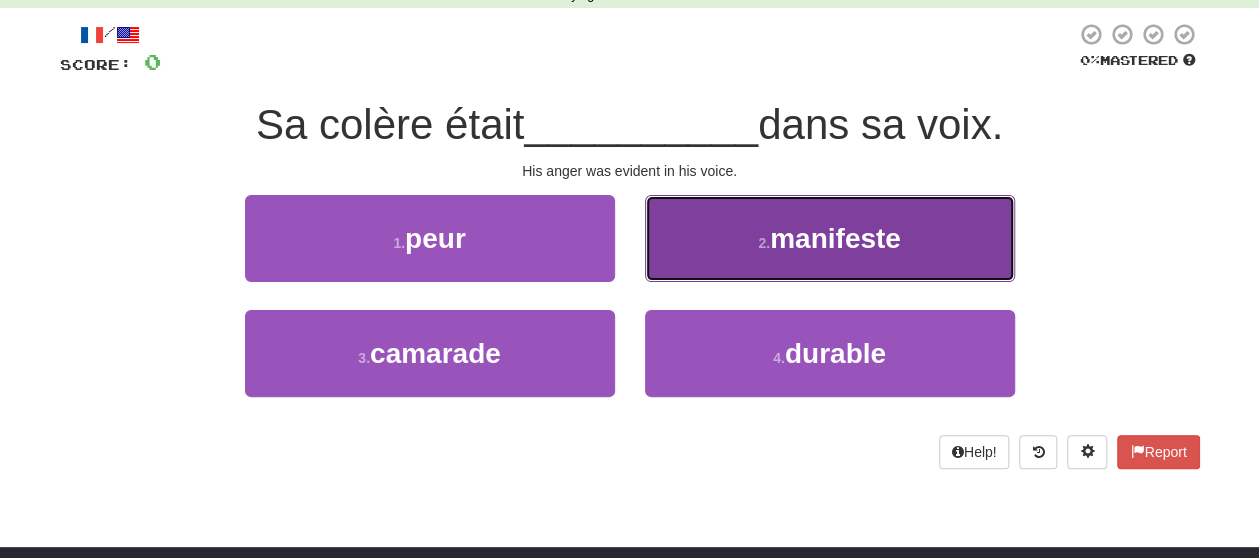 click on "2 .  manifeste" at bounding box center (830, 238) 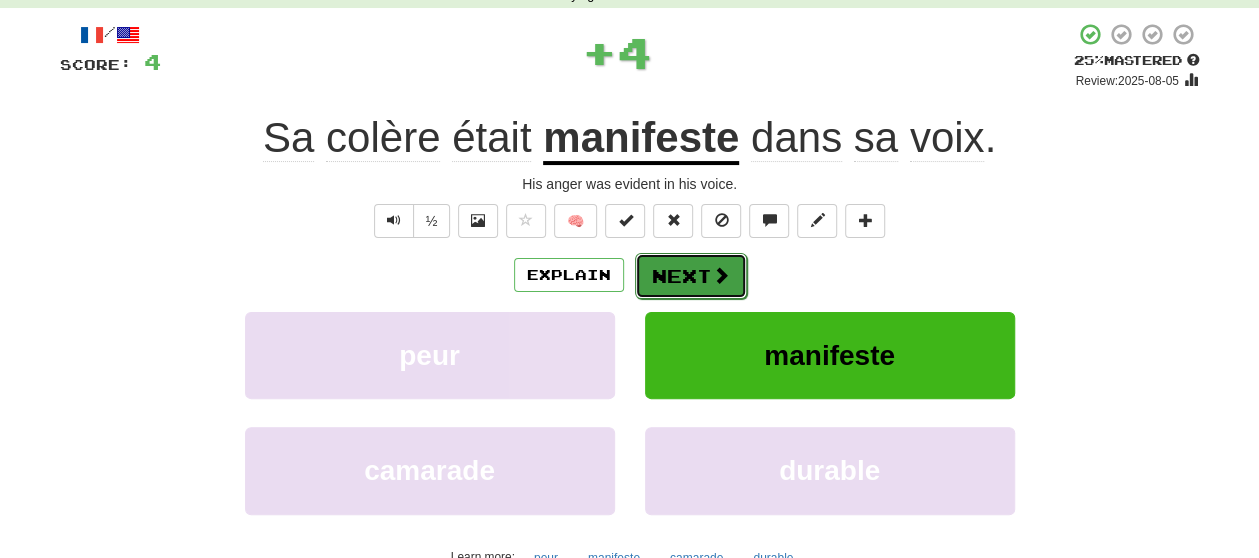 click on "Next" at bounding box center [691, 276] 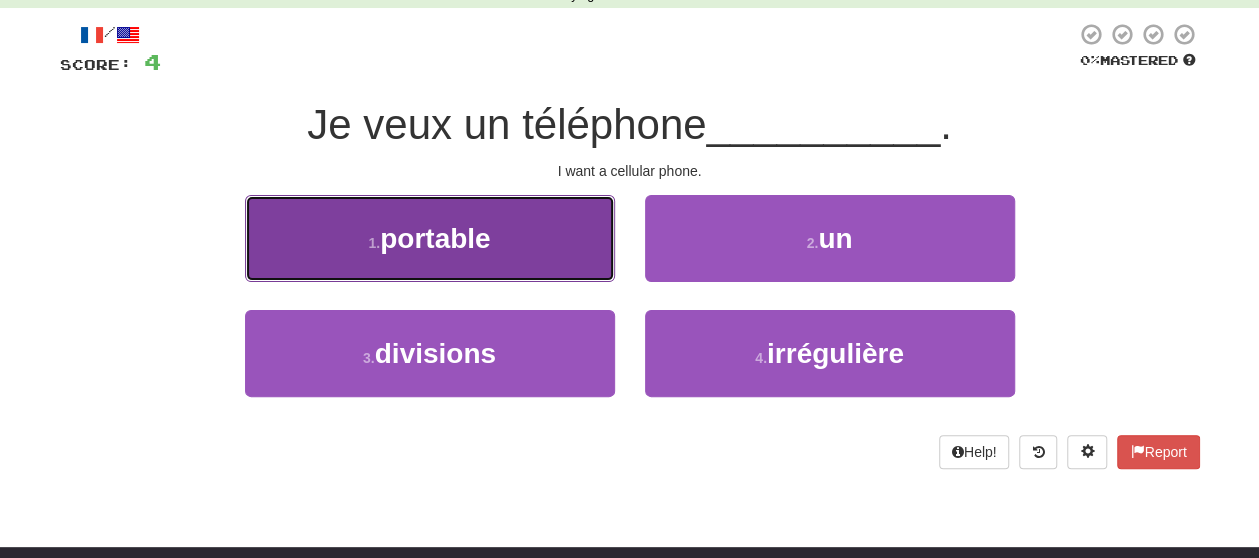 click on "1 .  portable" at bounding box center (430, 238) 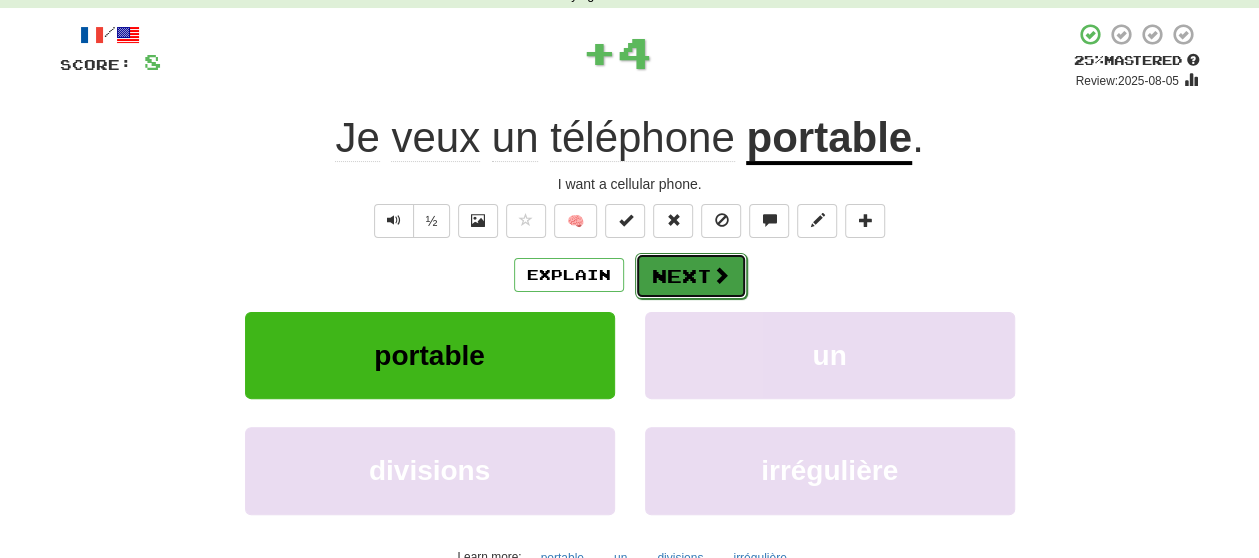 click on "Next" at bounding box center [691, 276] 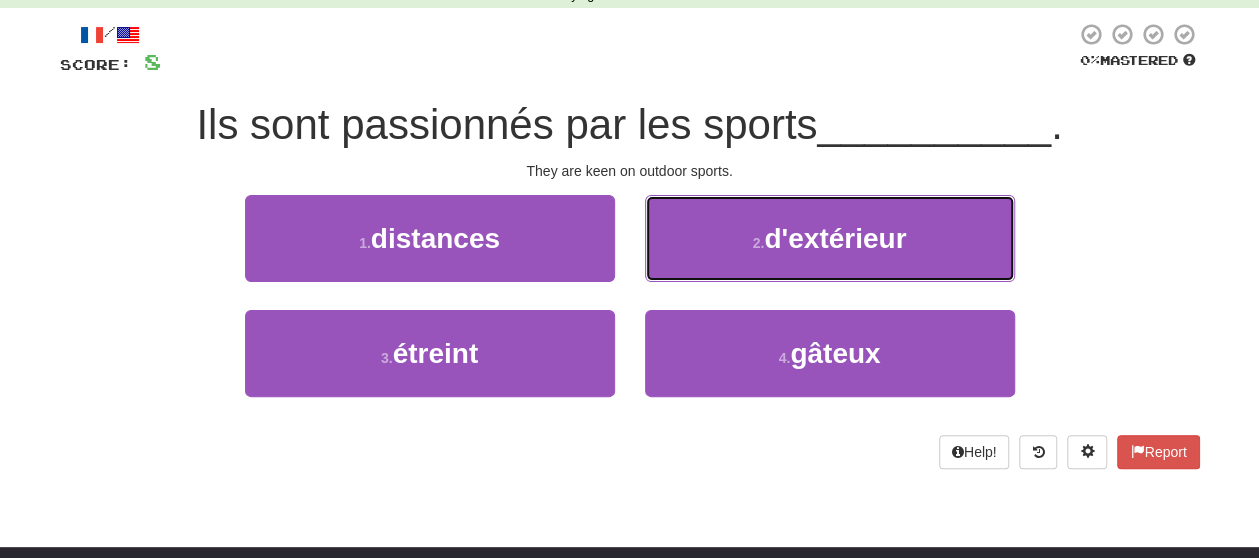 click on "2 .  d'extérieur" at bounding box center [830, 238] 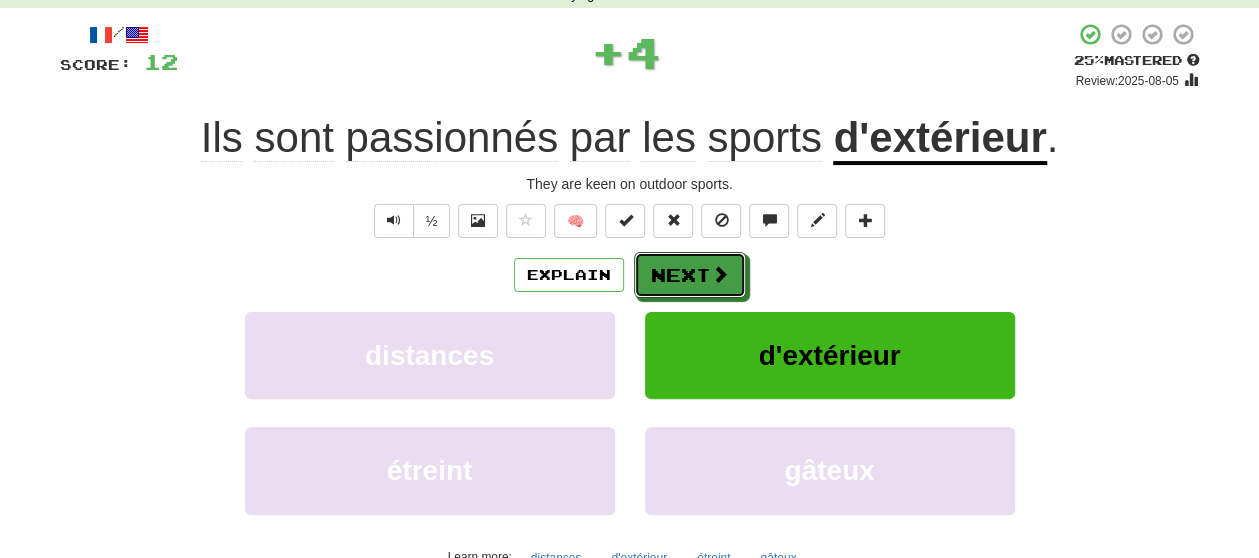 click on "Next" at bounding box center (690, 275) 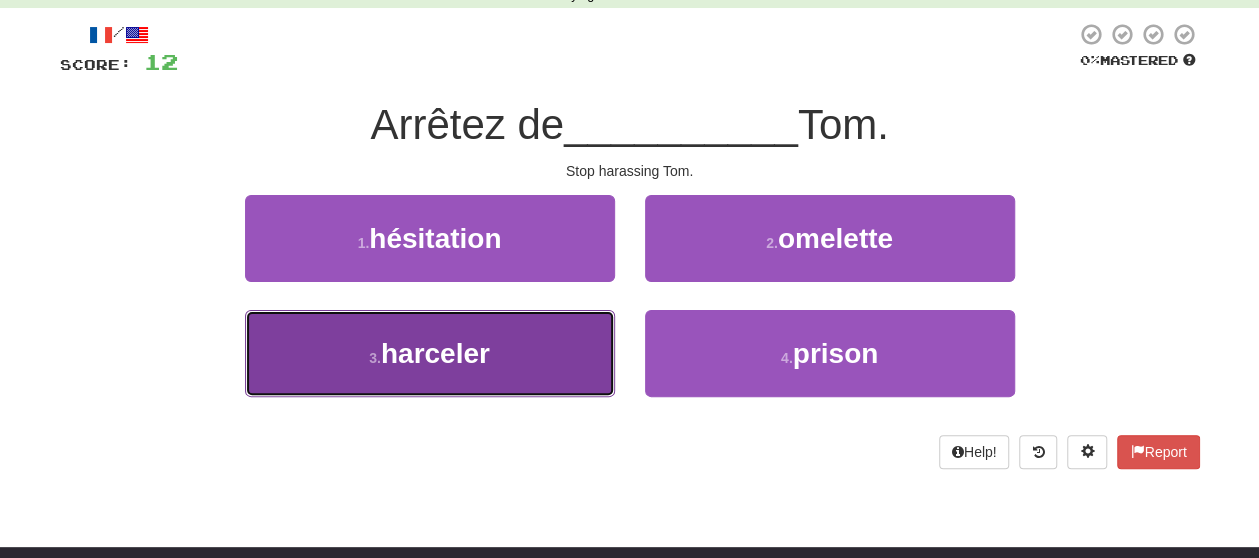click on "3 .  harceler" at bounding box center (430, 353) 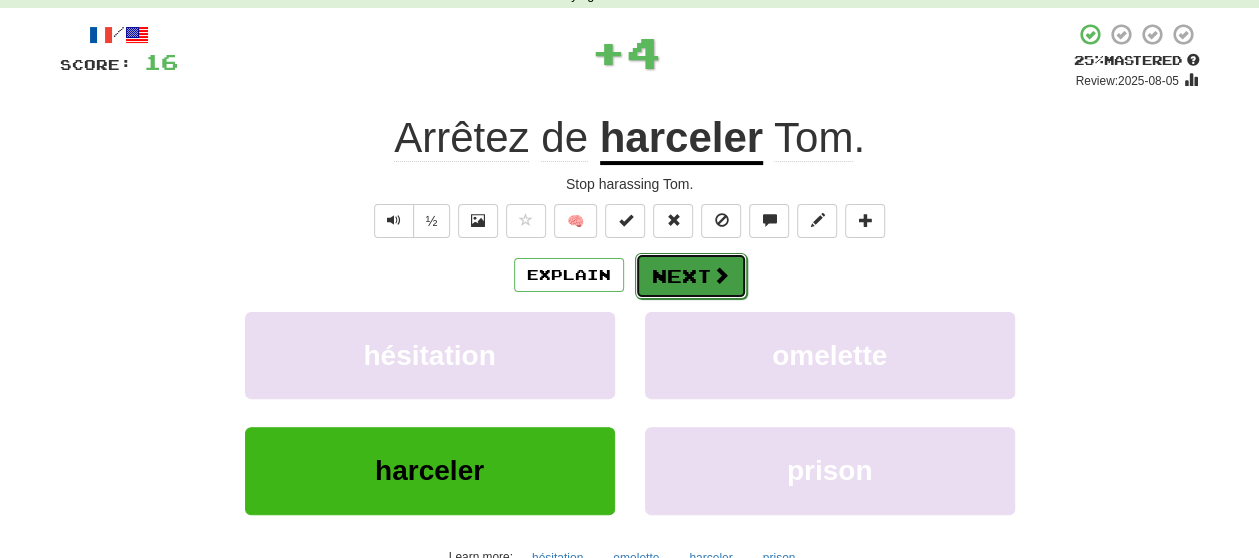 click on "Next" at bounding box center [691, 276] 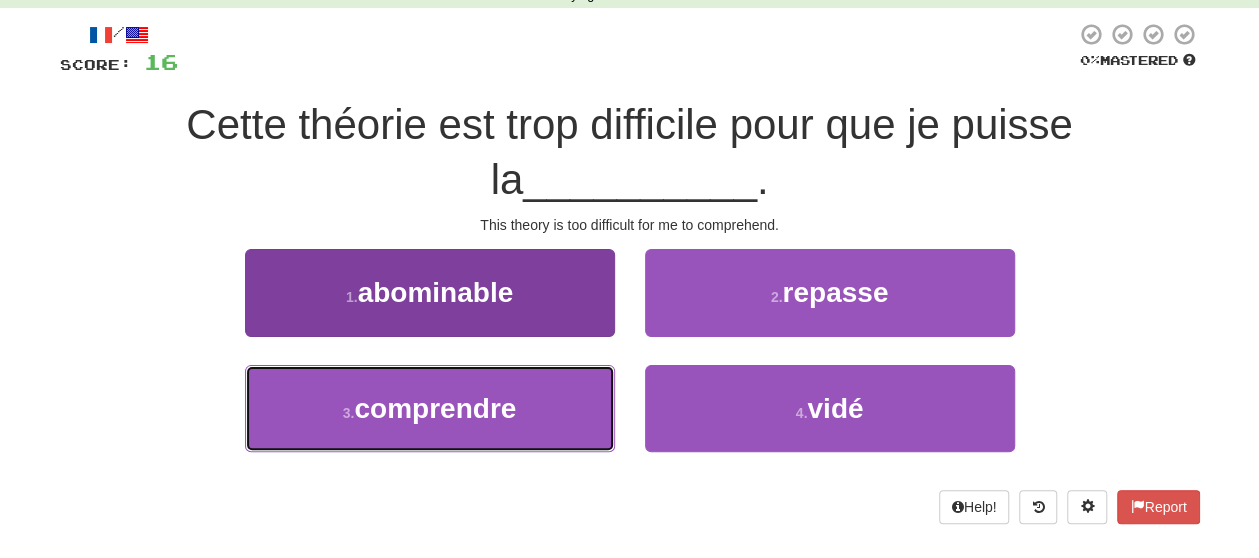 drag, startPoint x: 487, startPoint y: 418, endPoint x: 502, endPoint y: 406, distance: 19.209373 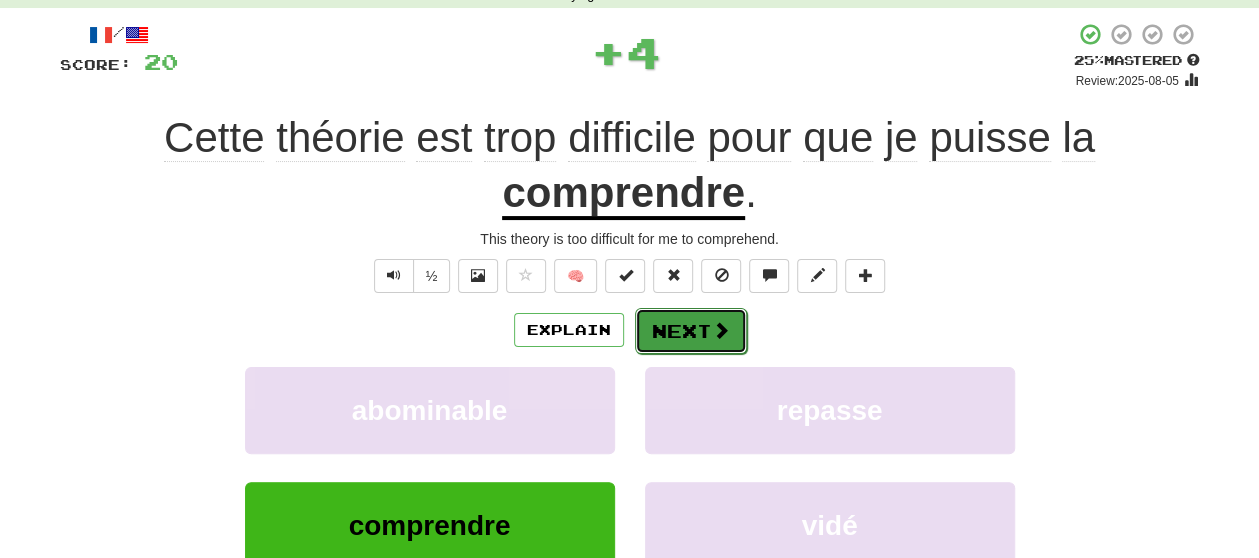 click on "Next" at bounding box center [691, 331] 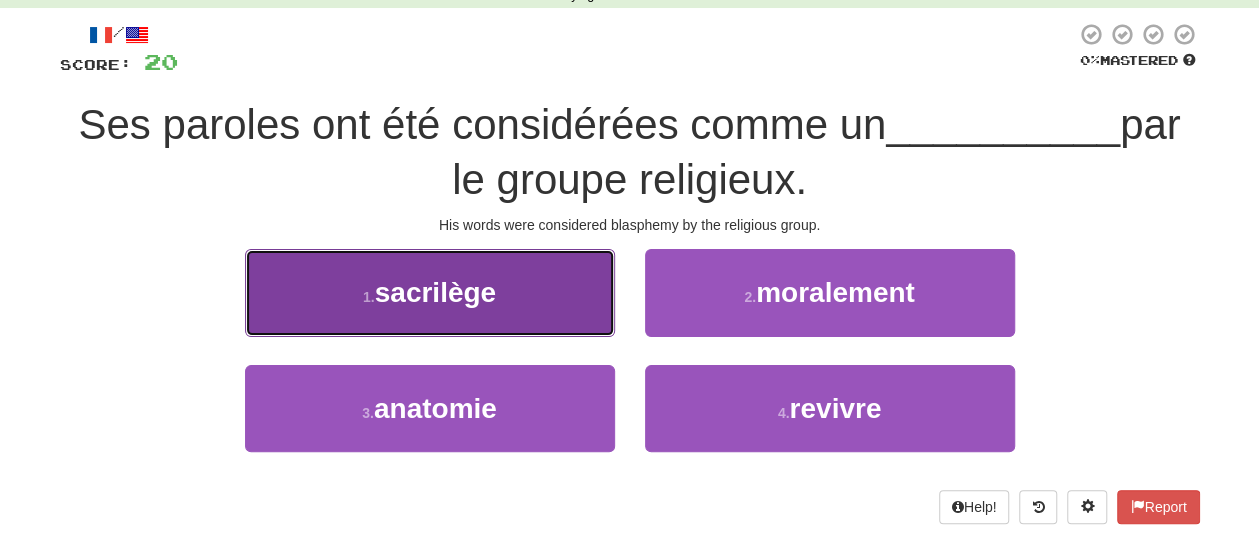 click on "1 .  sacrilège" at bounding box center (430, 292) 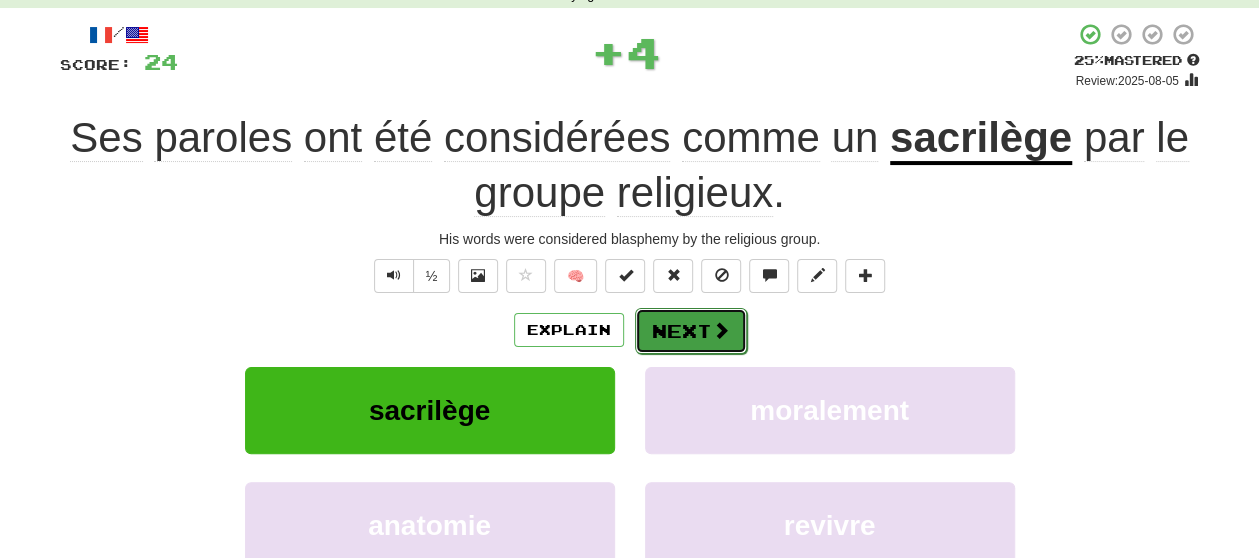 click on "Next" at bounding box center [691, 331] 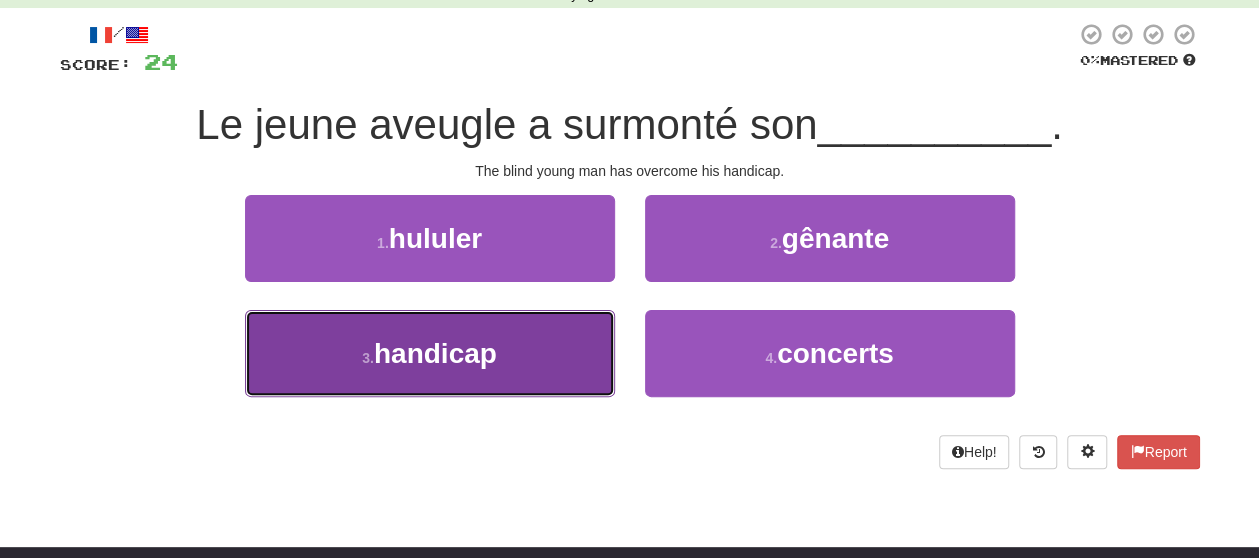 click on "3 .  handicap" at bounding box center (430, 353) 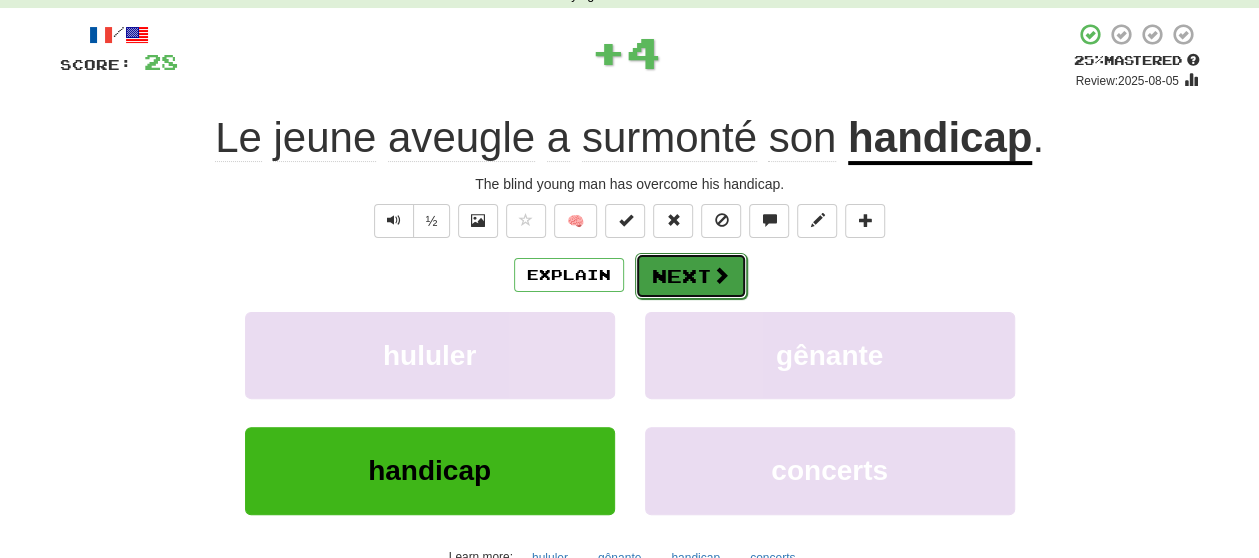 click at bounding box center [721, 275] 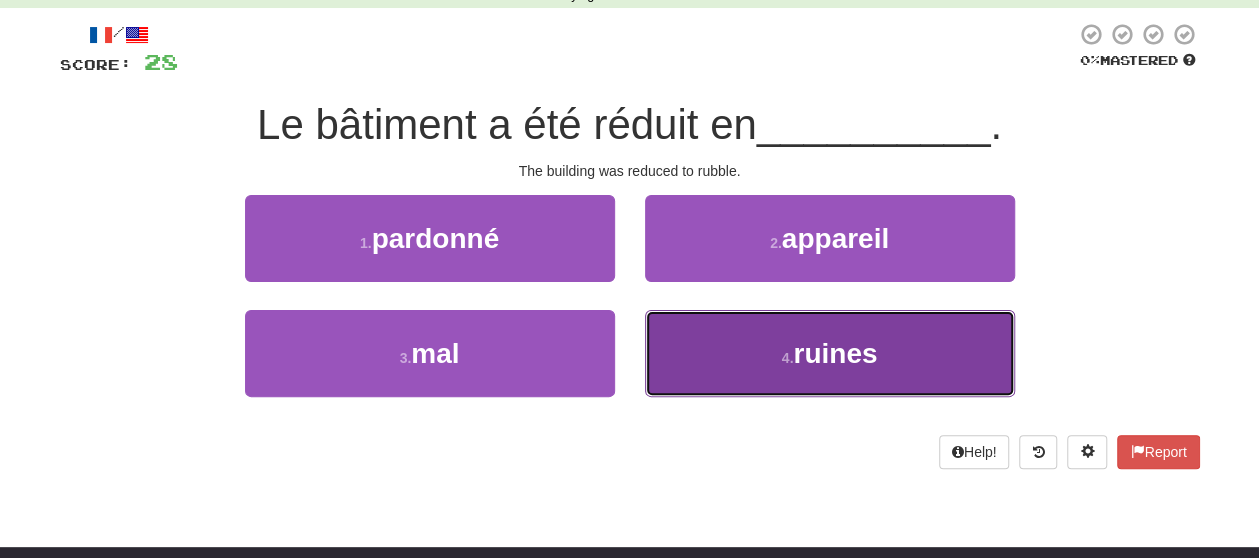 click on "4 .  ruines" at bounding box center [830, 353] 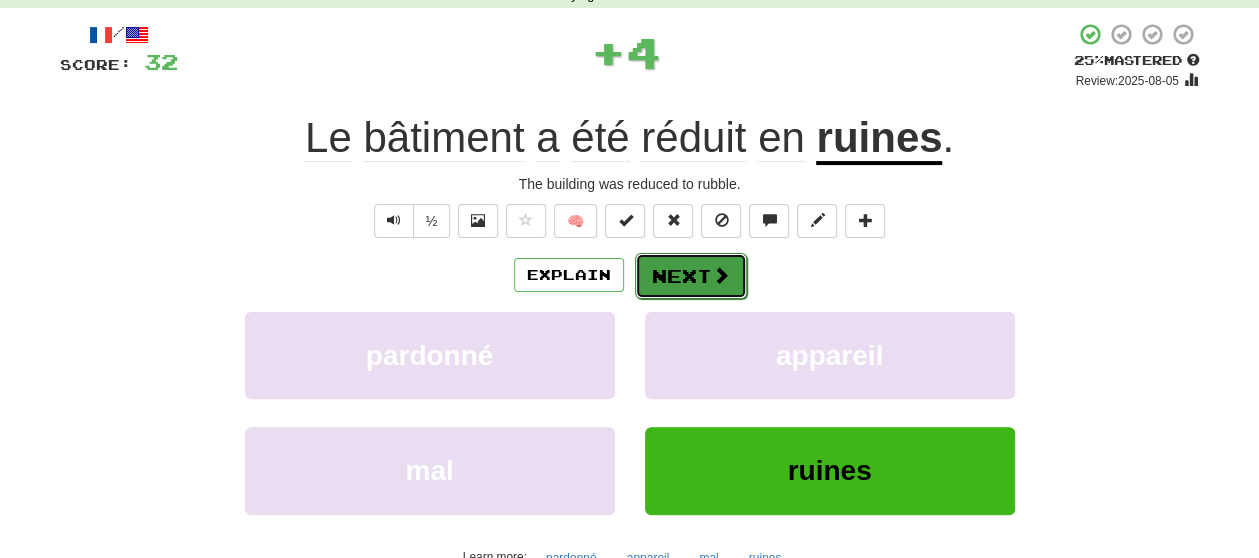 click at bounding box center [721, 275] 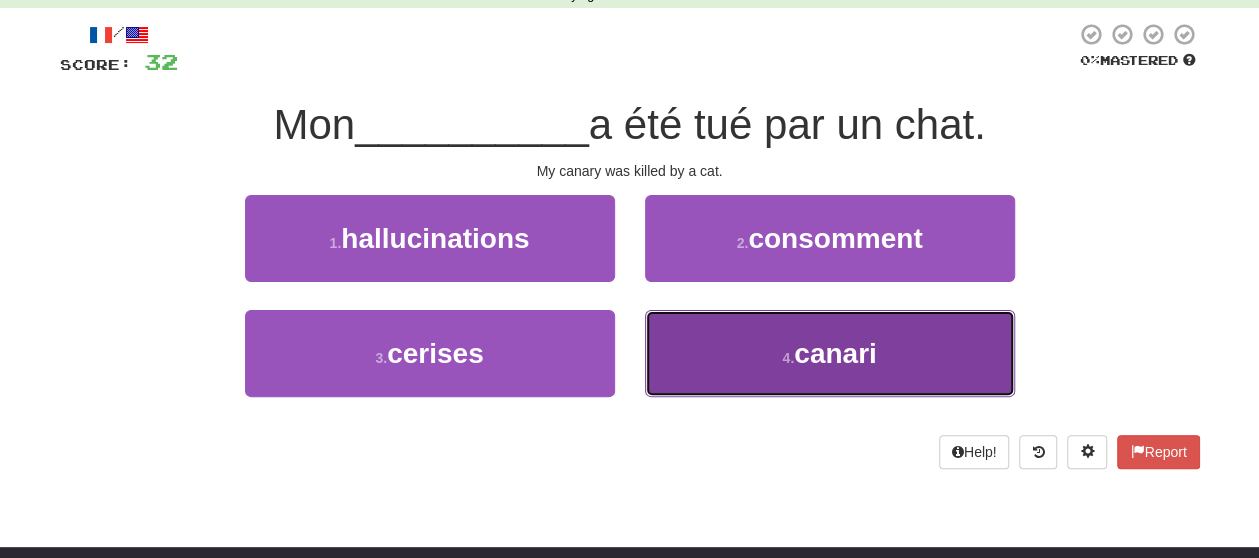 click on "4 .  canari" at bounding box center (830, 353) 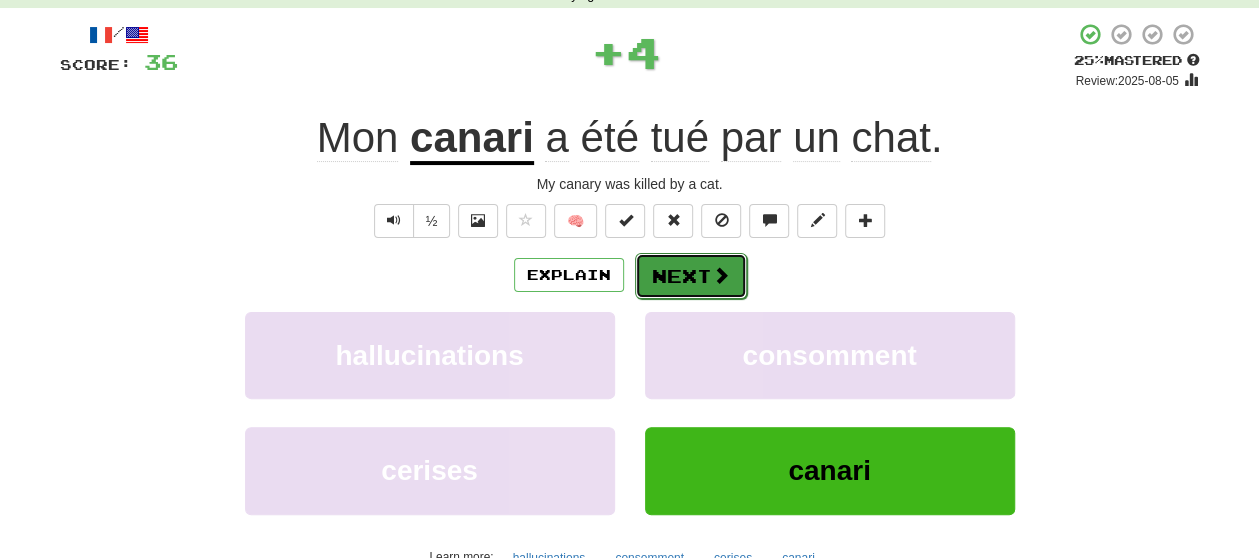 click at bounding box center [721, 275] 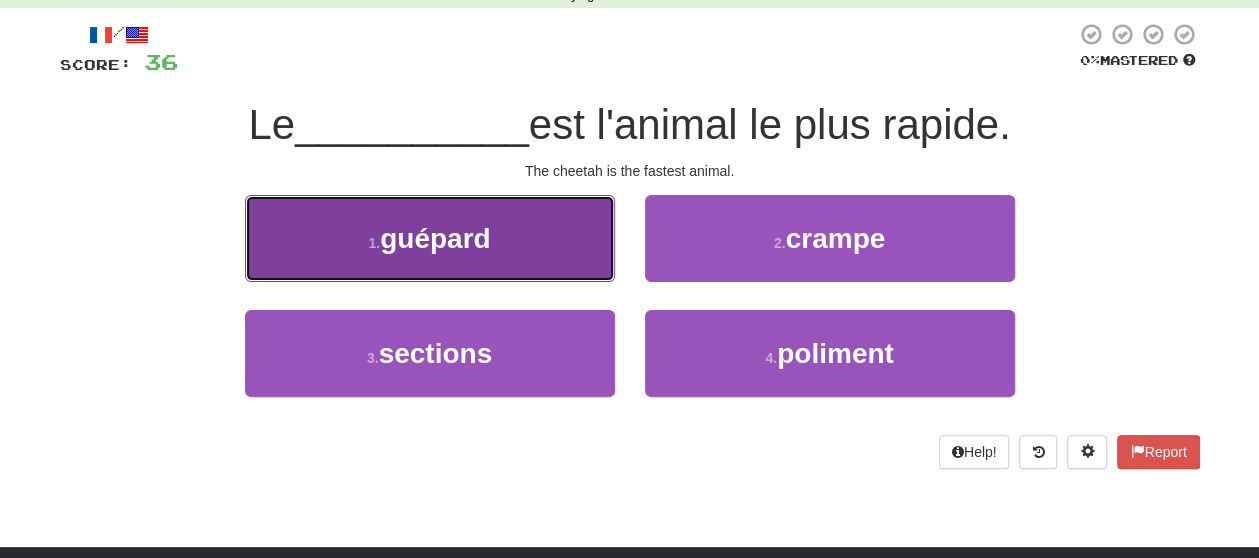 click on "1 .  guépard" at bounding box center [430, 238] 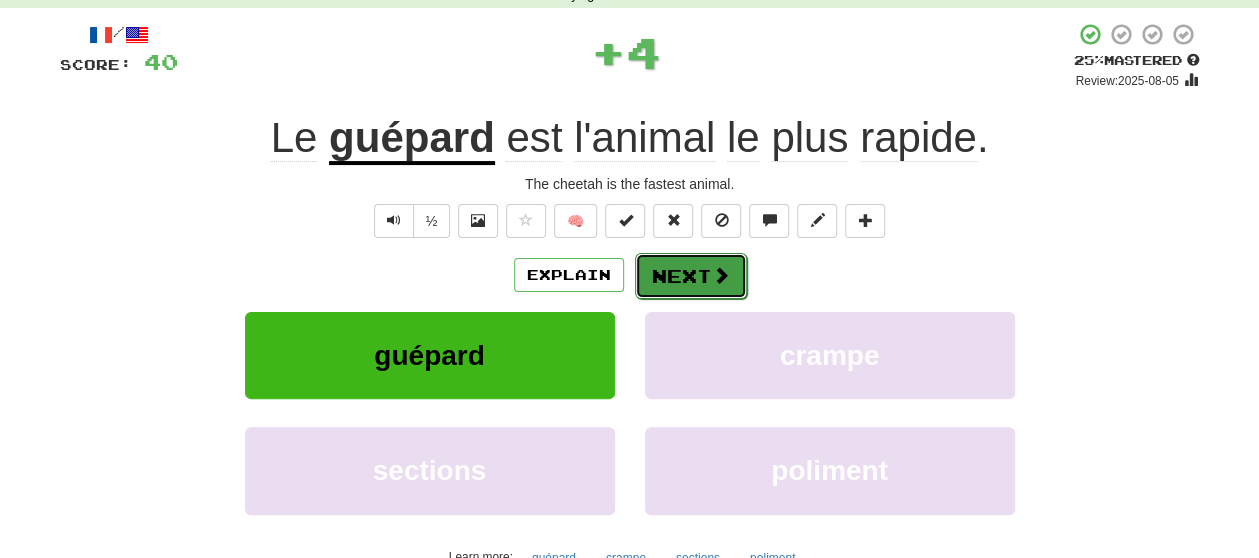 click at bounding box center [721, 275] 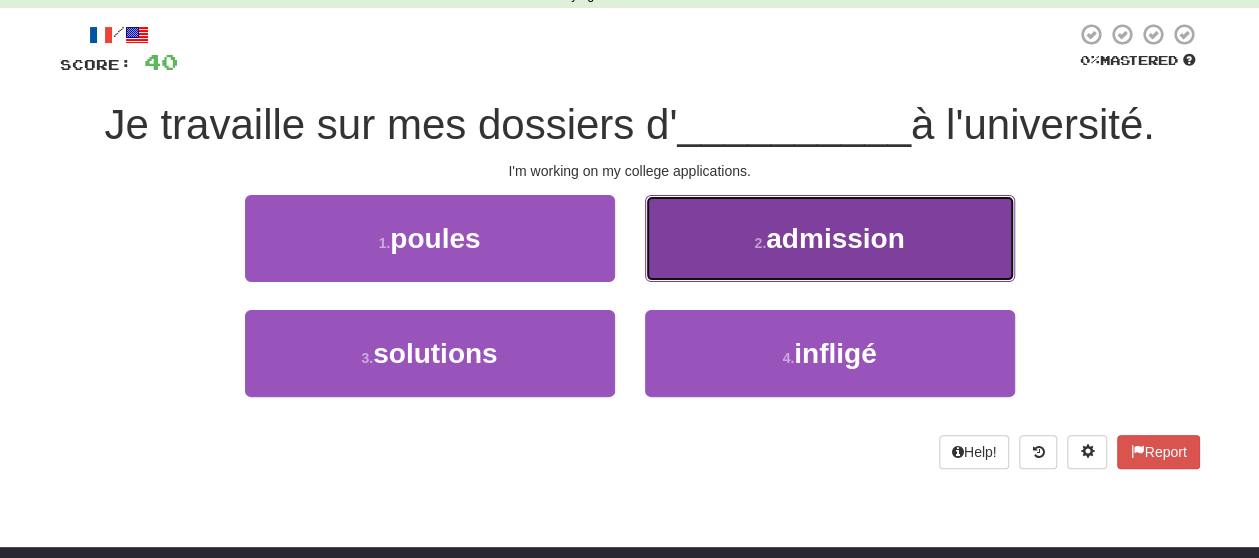 click on "2 .  admission" at bounding box center (830, 238) 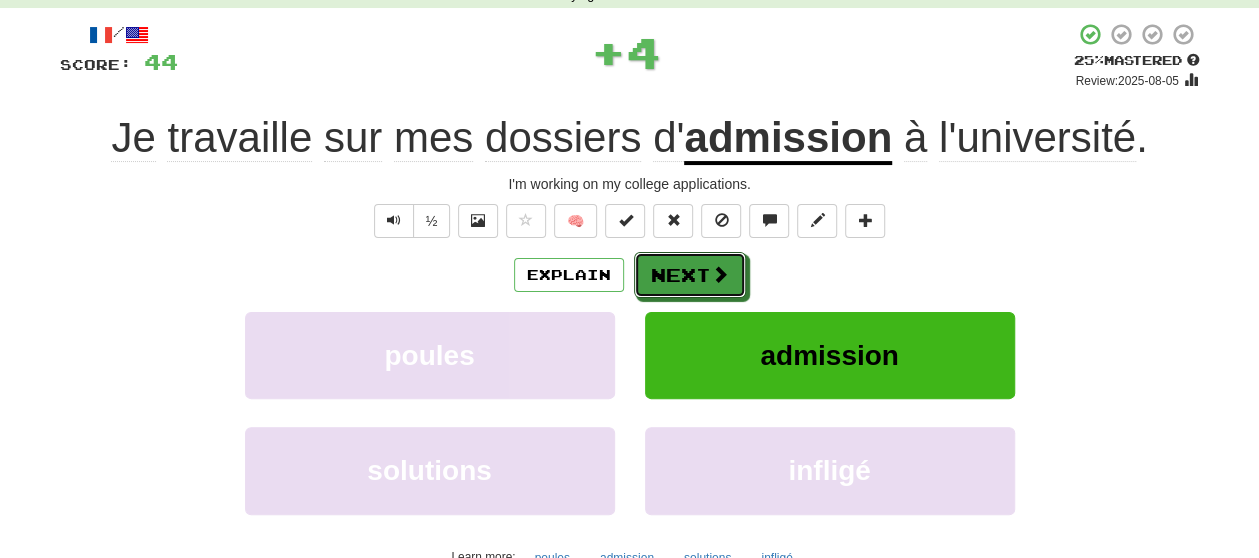 click at bounding box center [720, 274] 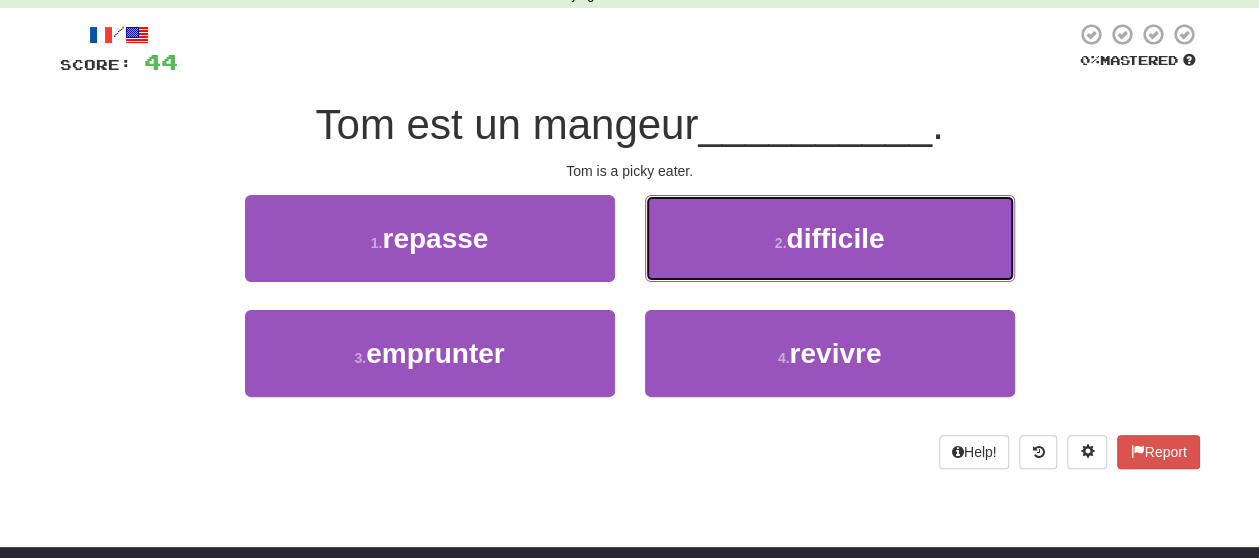 click on "2 .  difficile" at bounding box center (830, 238) 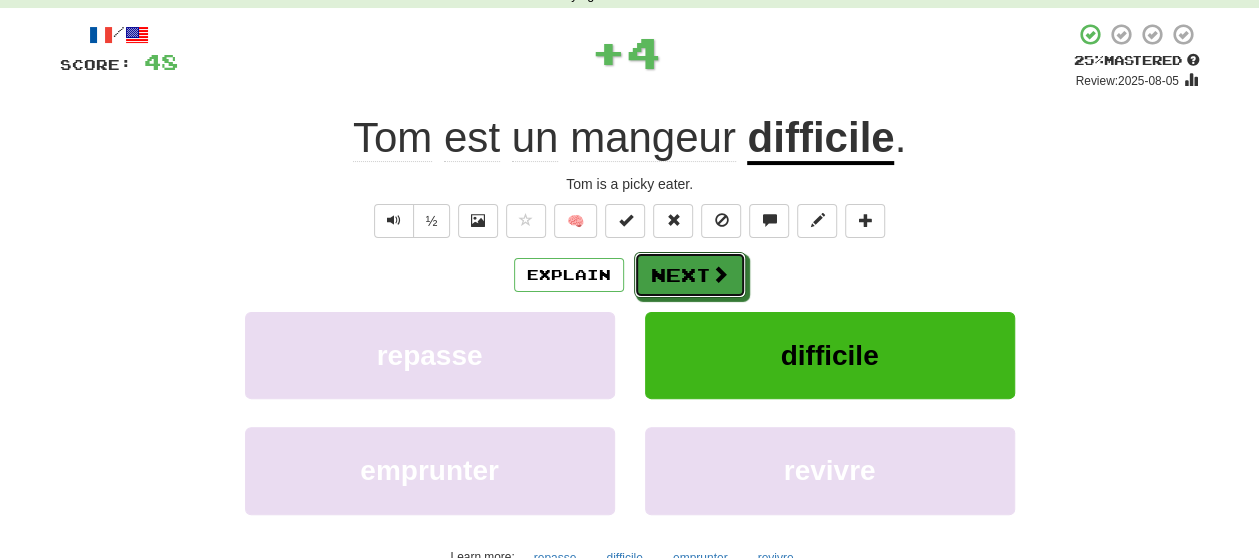 click at bounding box center [720, 274] 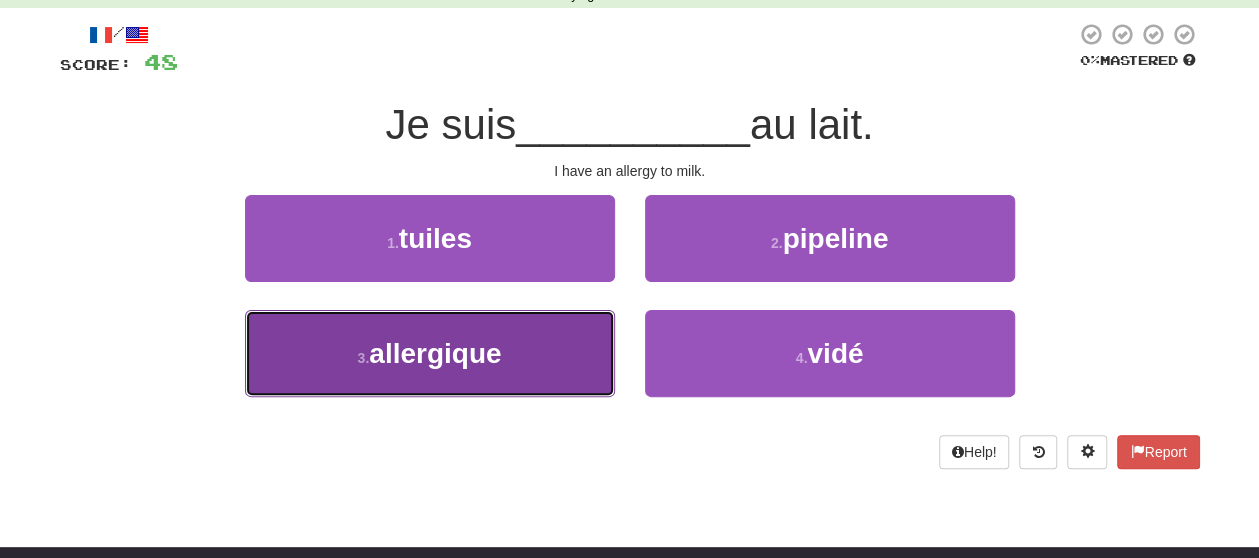 click on "3 .  allergique" at bounding box center [430, 353] 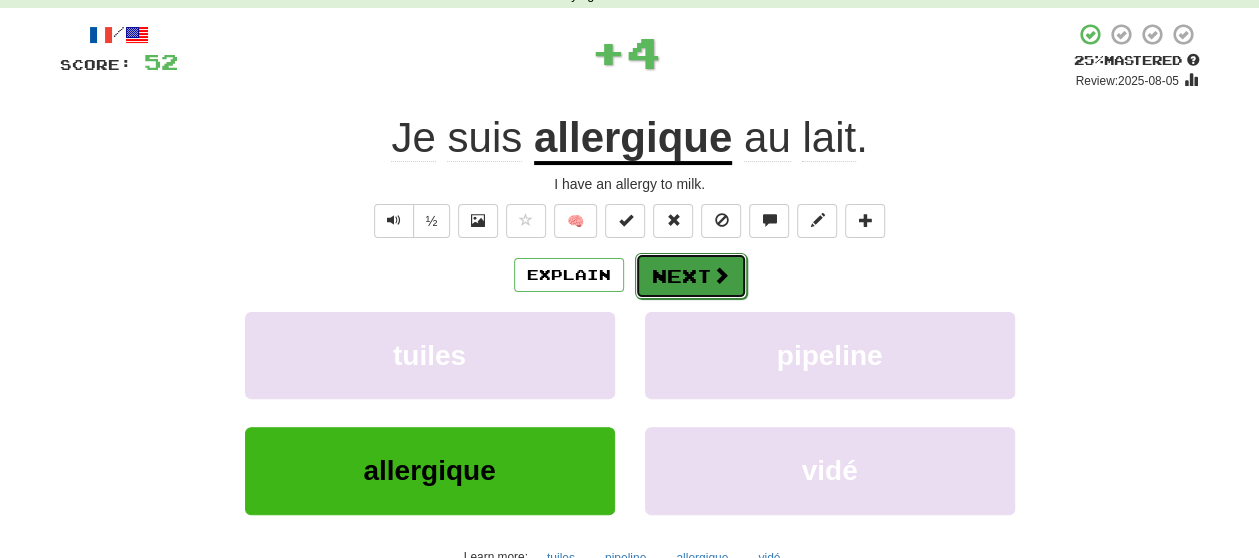 click on "Next" at bounding box center [691, 276] 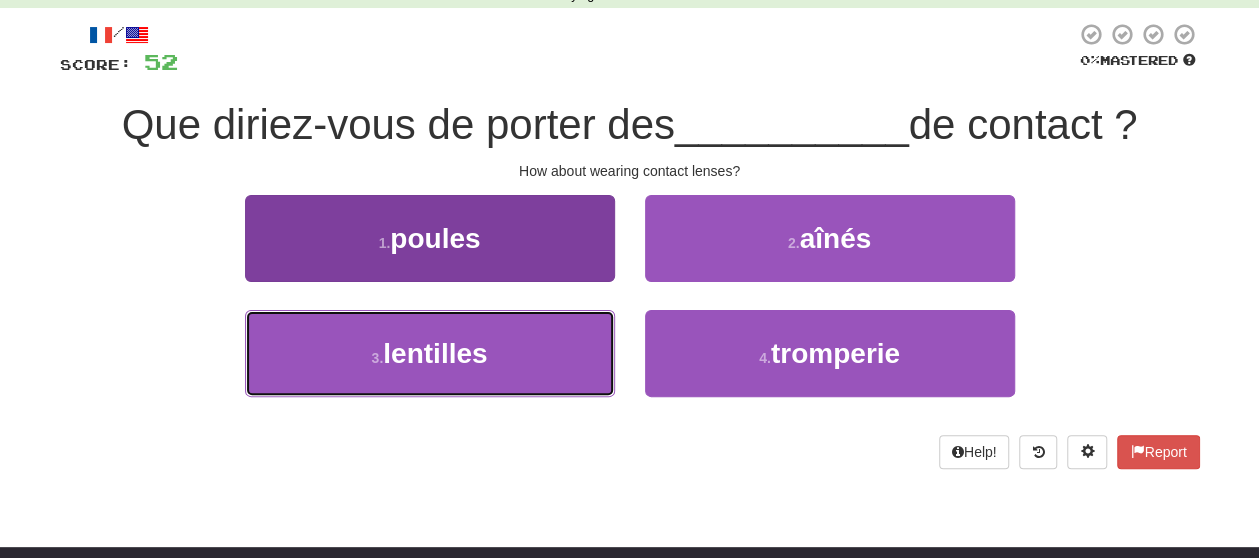 click on "3 .  lentilles" at bounding box center [430, 353] 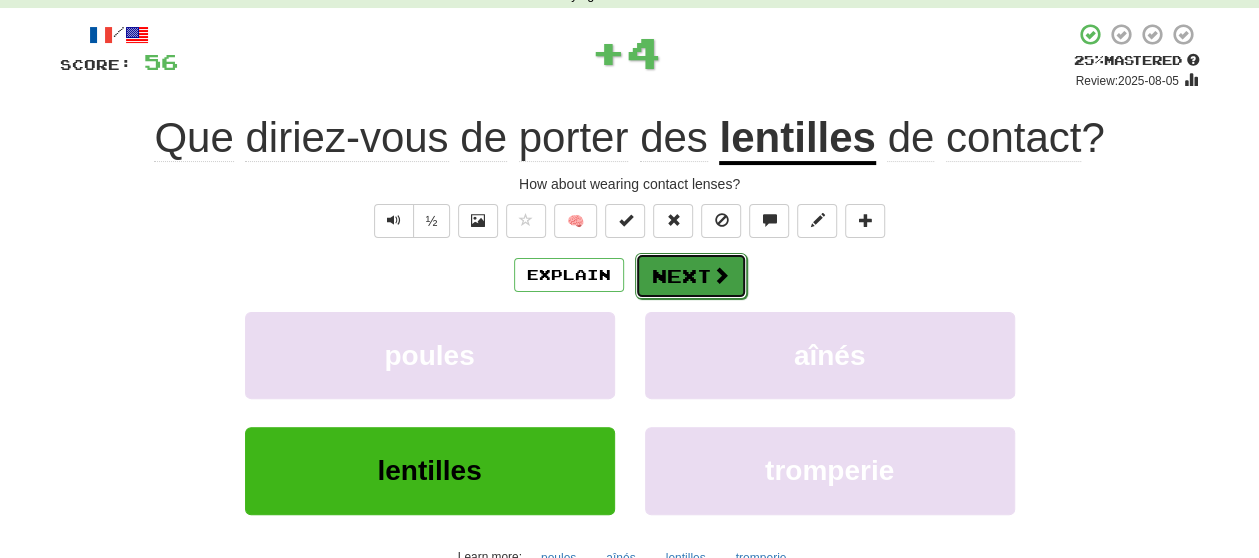 click on "Next" at bounding box center [691, 276] 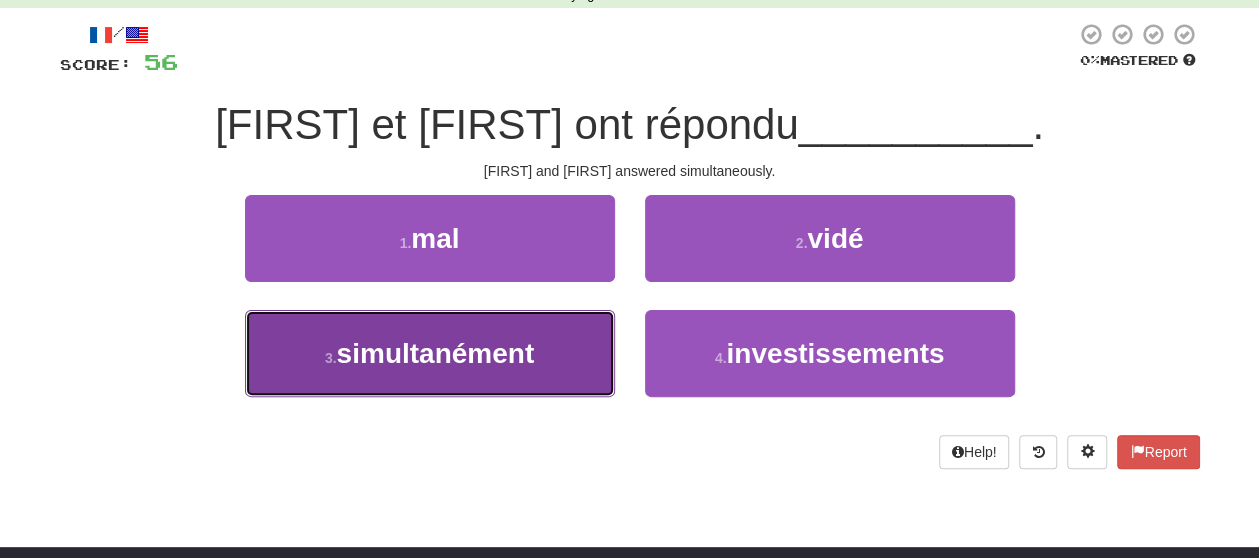 click on "simultanément" at bounding box center [436, 353] 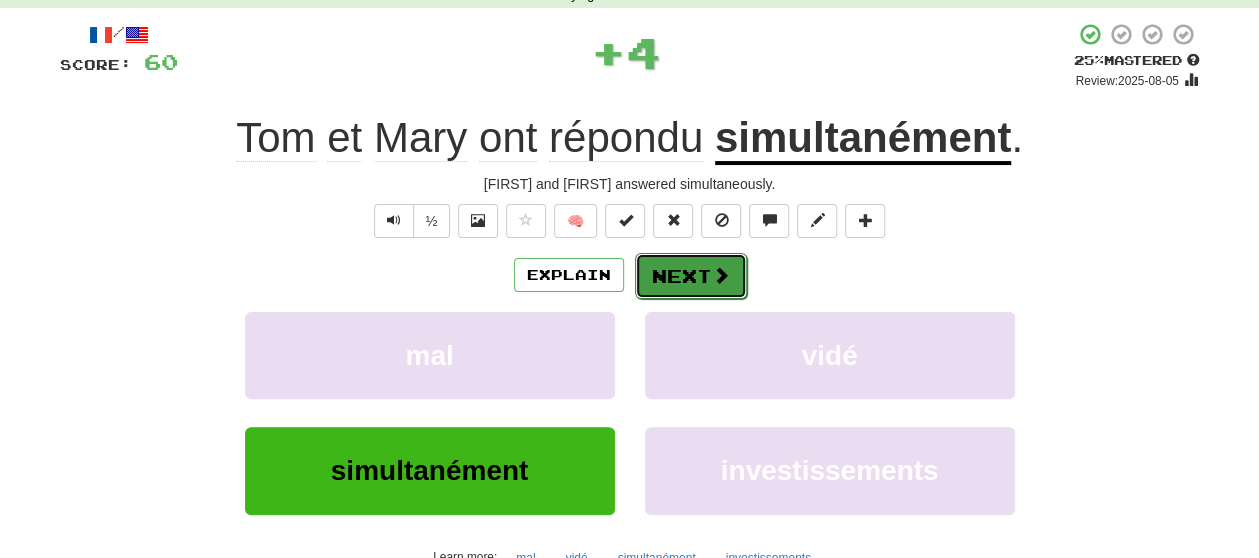 click at bounding box center [721, 275] 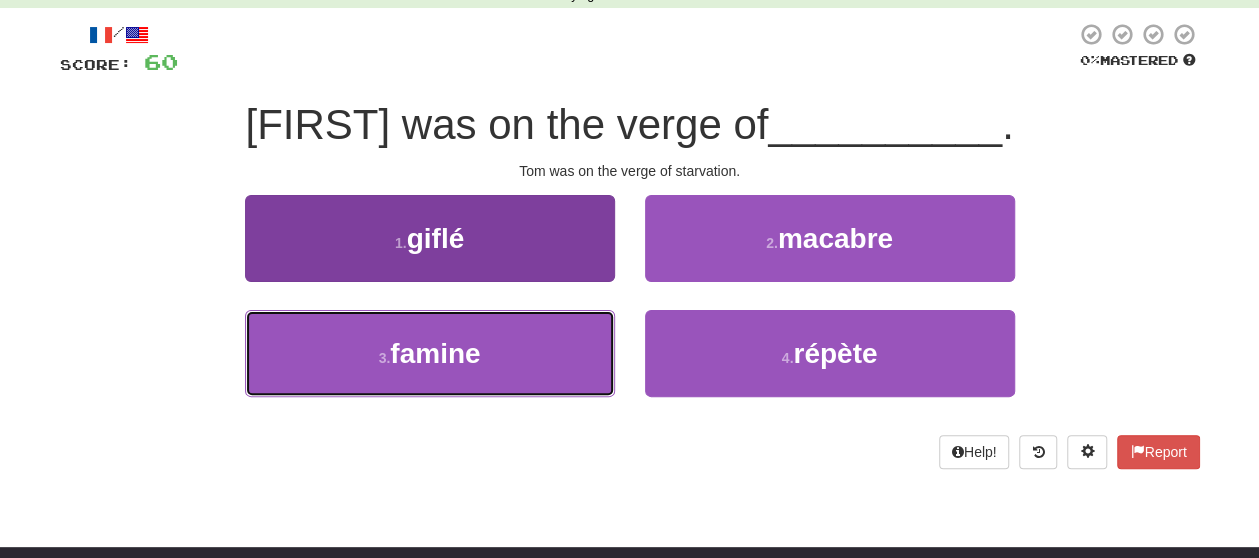drag, startPoint x: 532, startPoint y: 342, endPoint x: 597, endPoint y: 310, distance: 72.44998 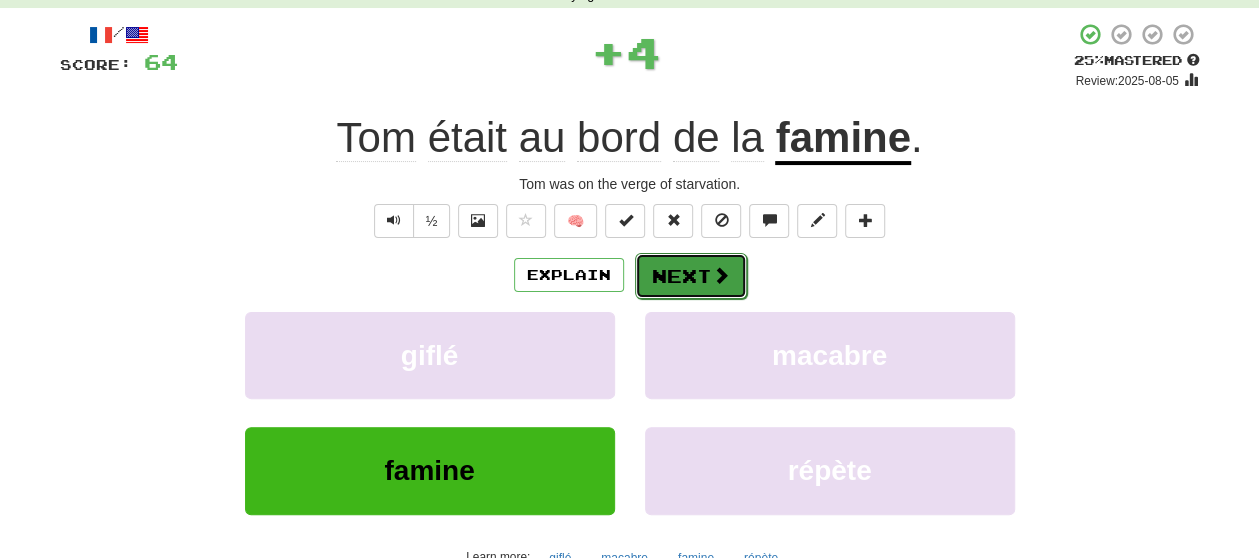 click on "Next" at bounding box center [691, 276] 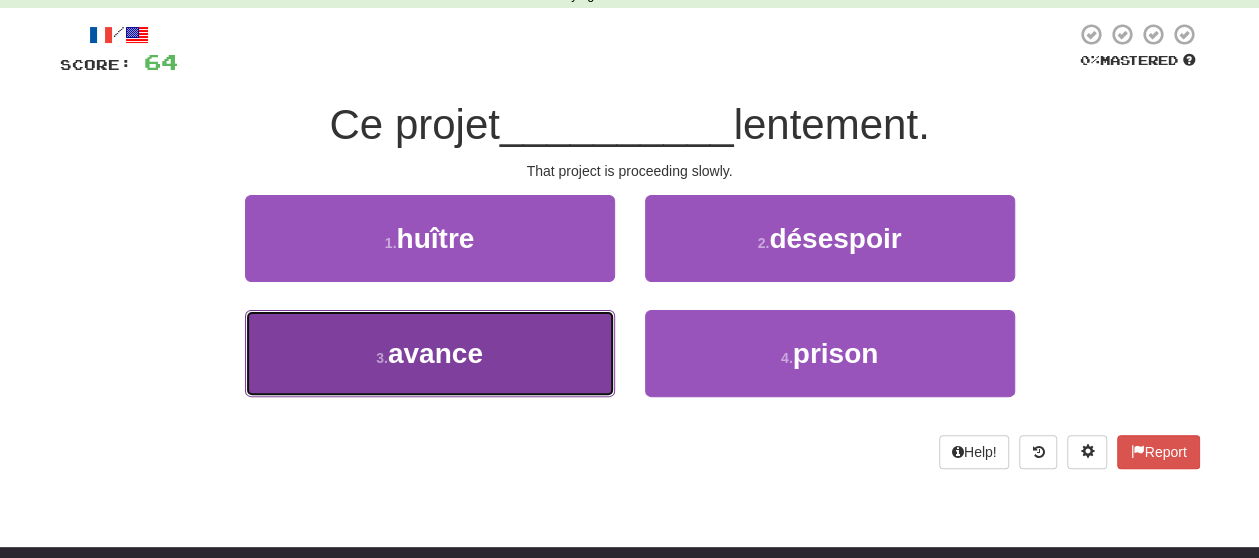 click on "3 .  avance" at bounding box center [430, 353] 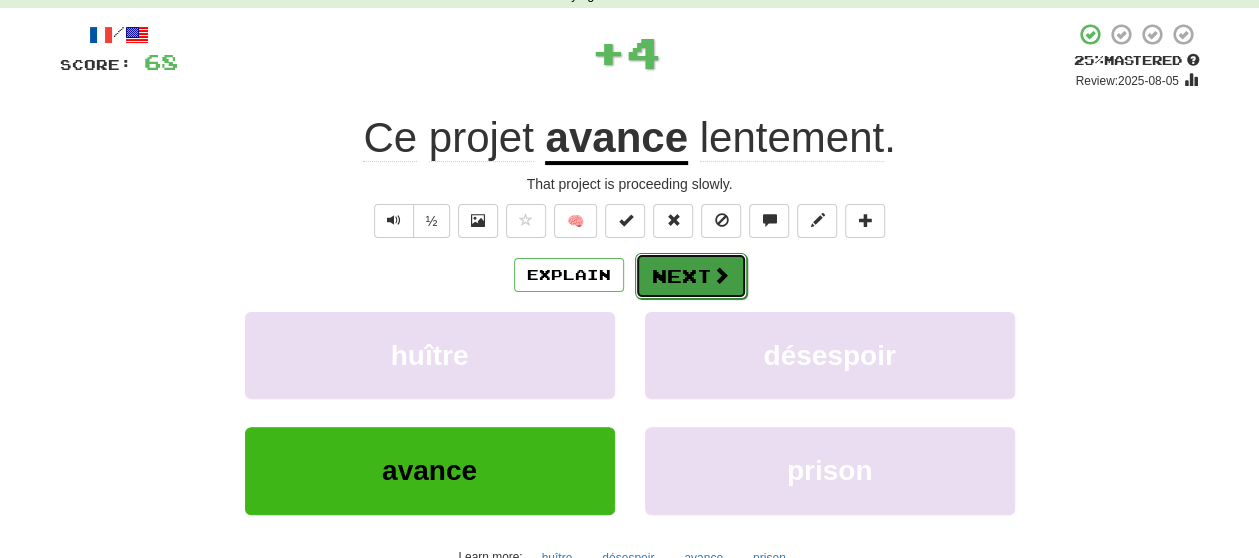 click on "Next" at bounding box center [691, 276] 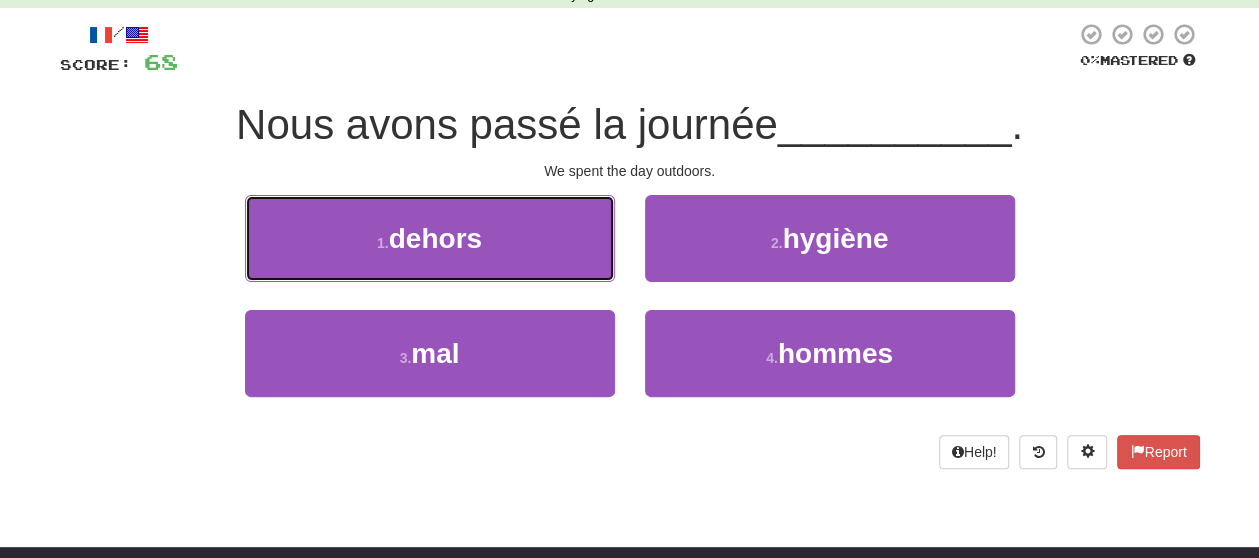 click on "1 .  dehors" at bounding box center [430, 238] 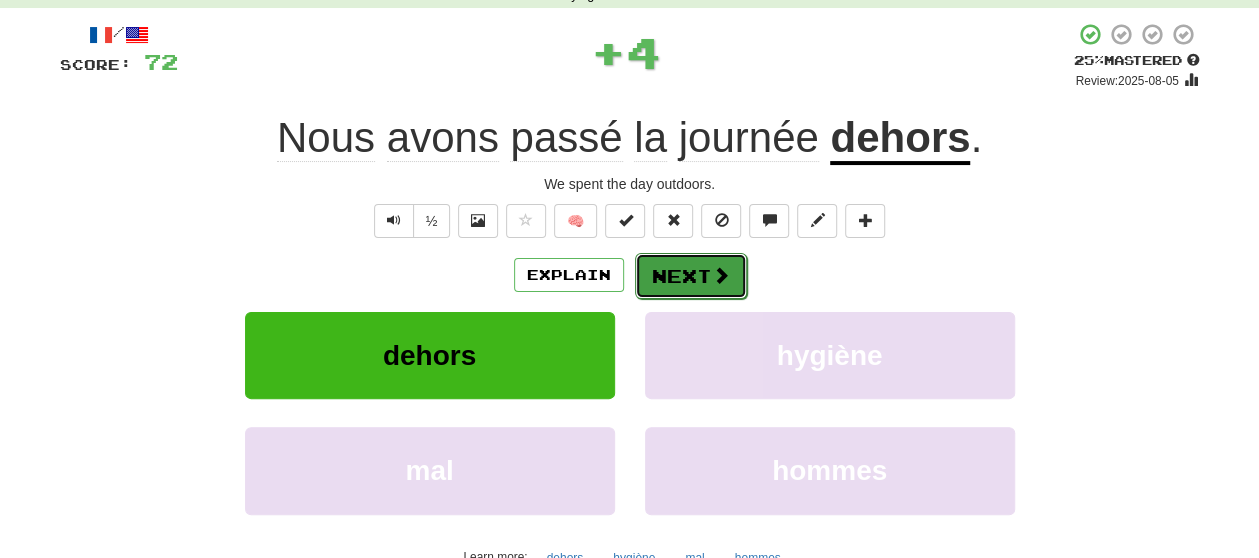 click on "Next" at bounding box center [691, 276] 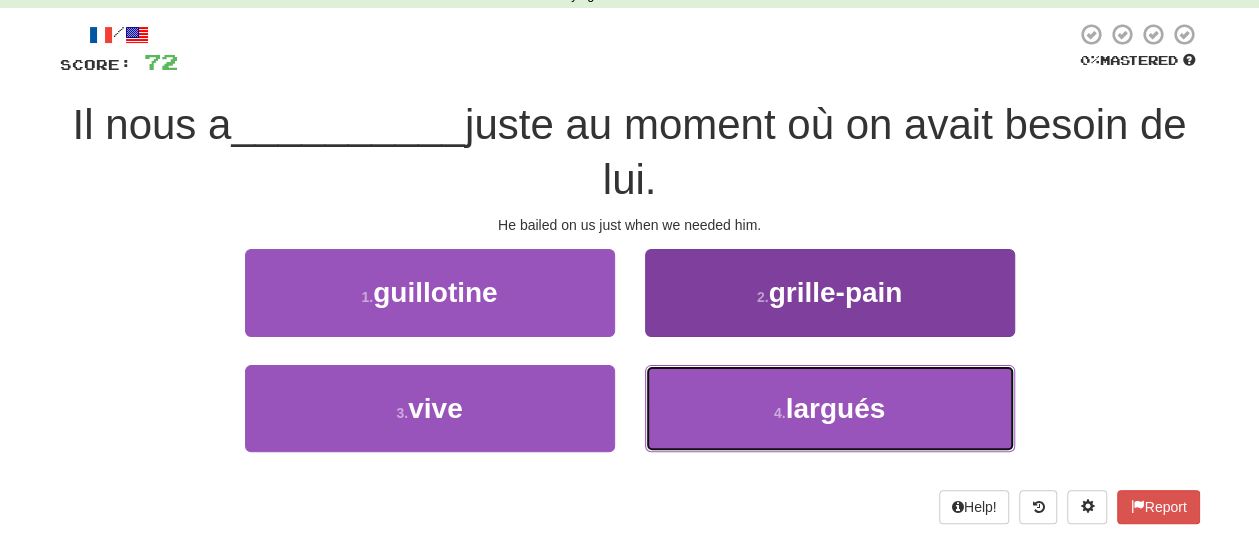 drag, startPoint x: 755, startPoint y: 413, endPoint x: 754, endPoint y: 375, distance: 38.013157 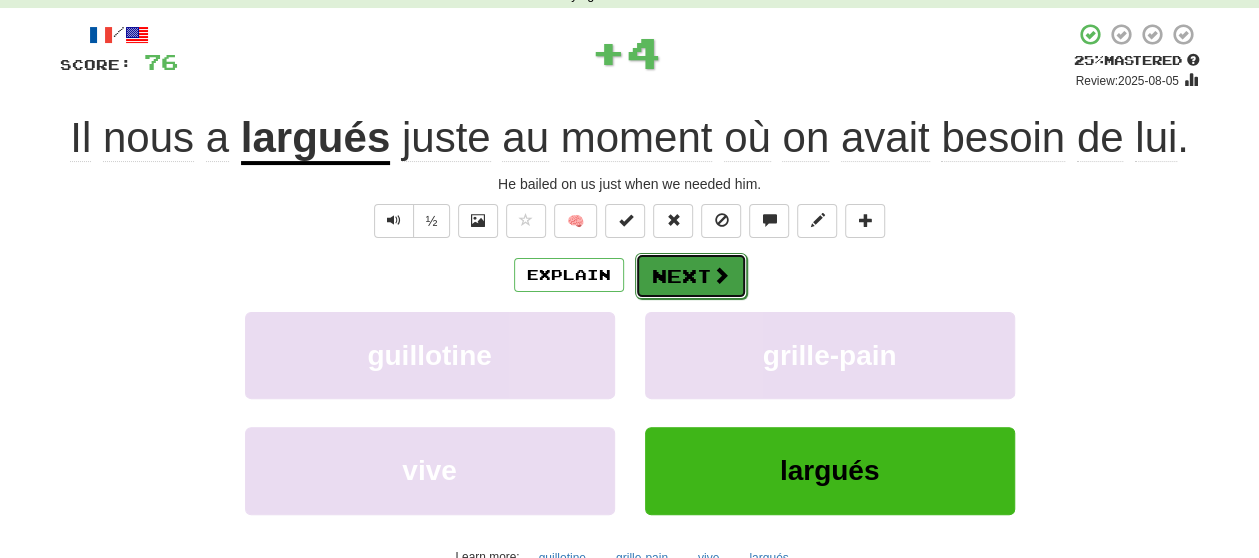 click on "Next" at bounding box center (691, 276) 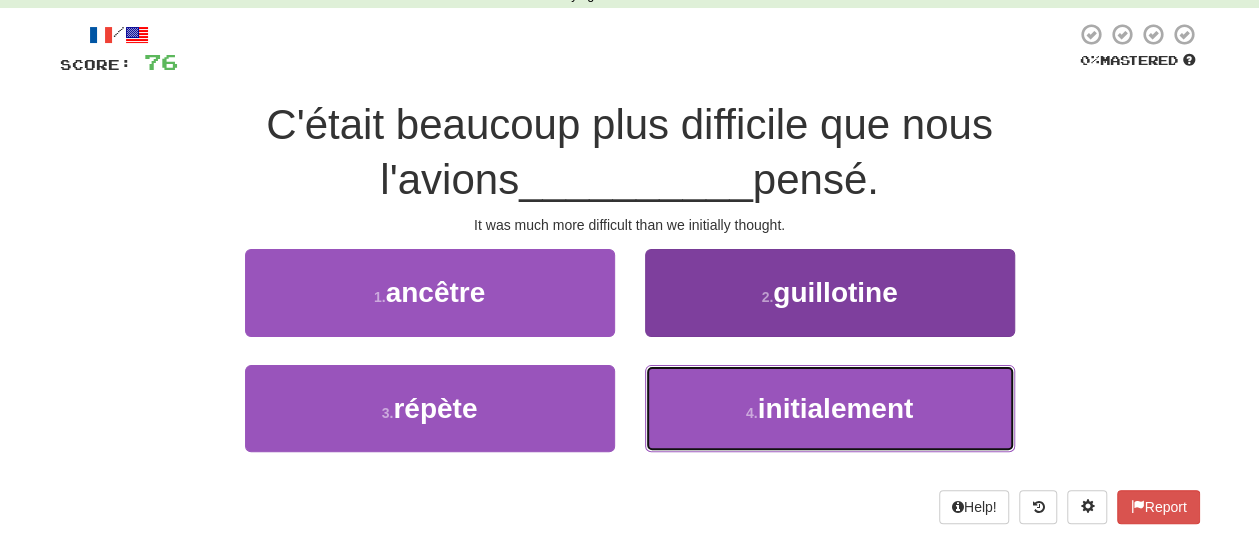 click on "4 .  initialement" at bounding box center (830, 408) 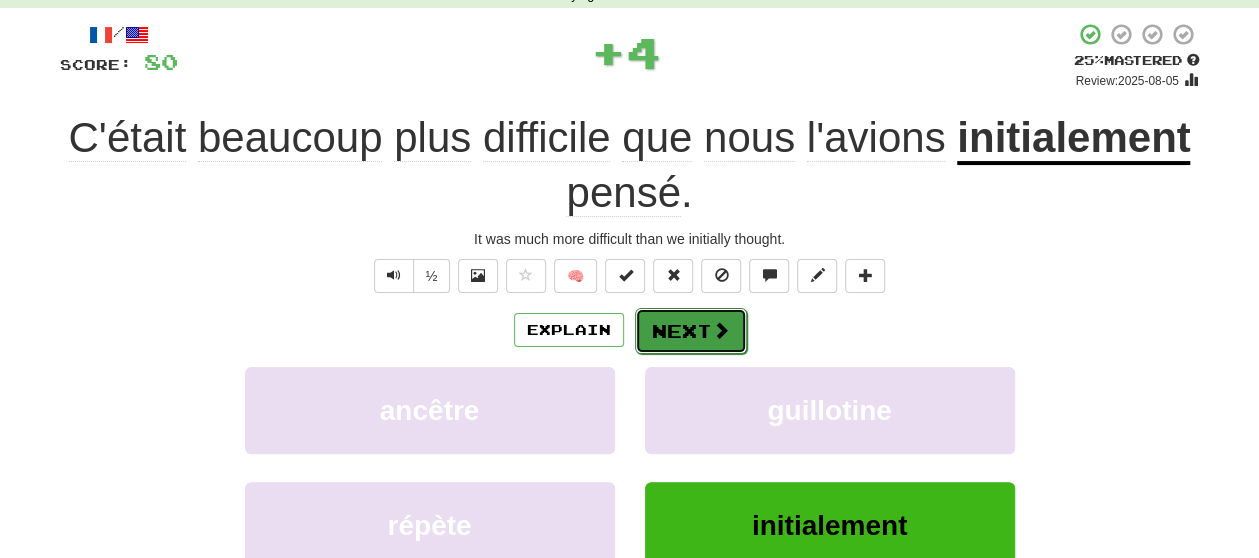 click on "Next" at bounding box center (691, 331) 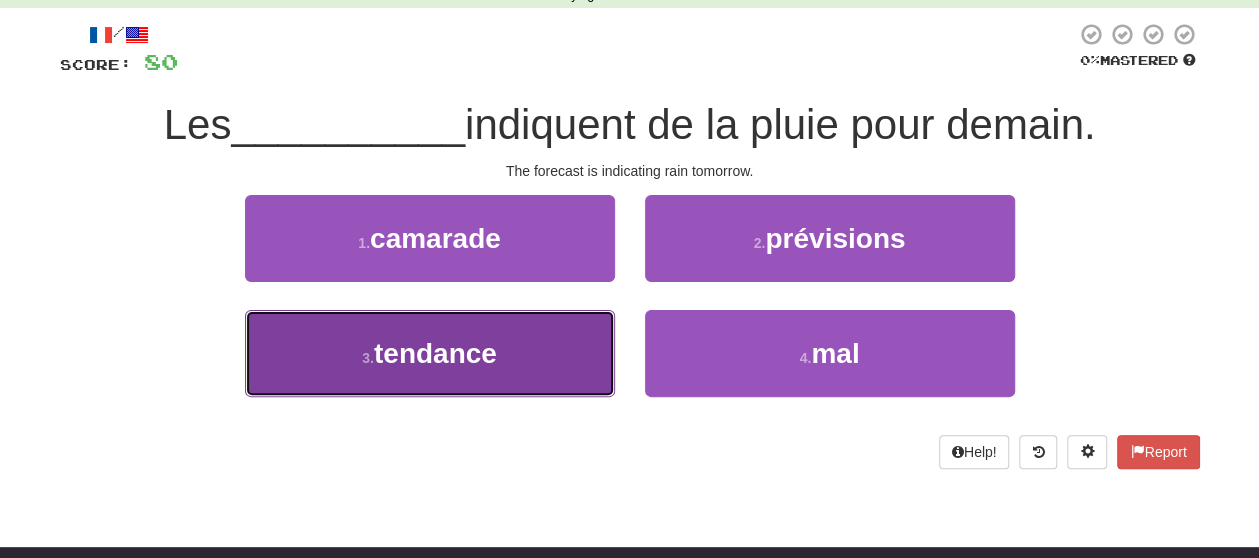 click on "3 .  tendance" at bounding box center (430, 353) 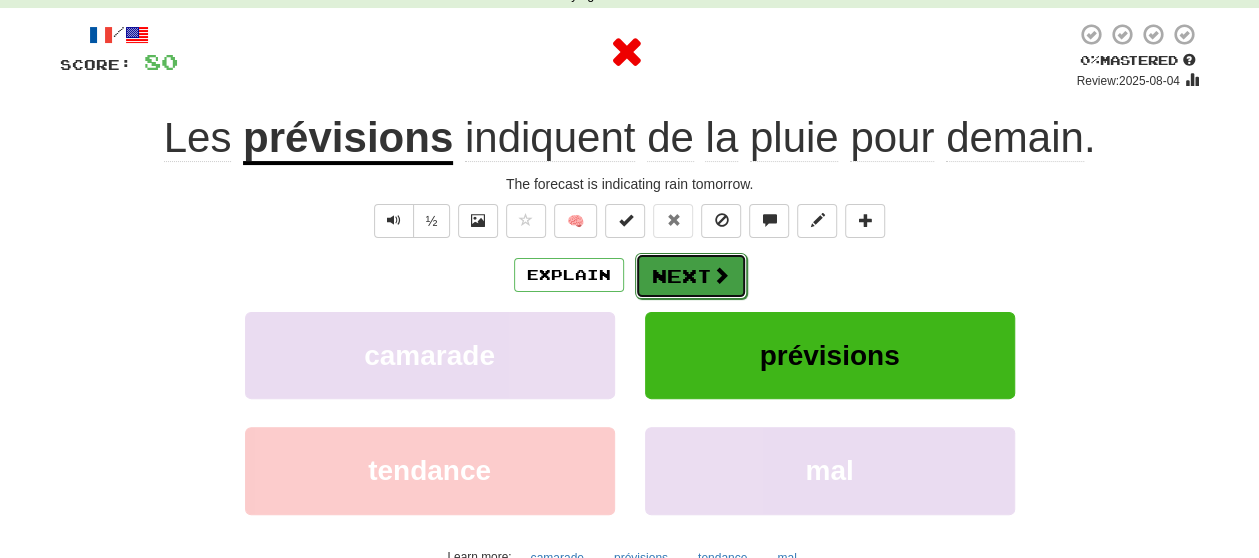 click on "Next" at bounding box center [691, 276] 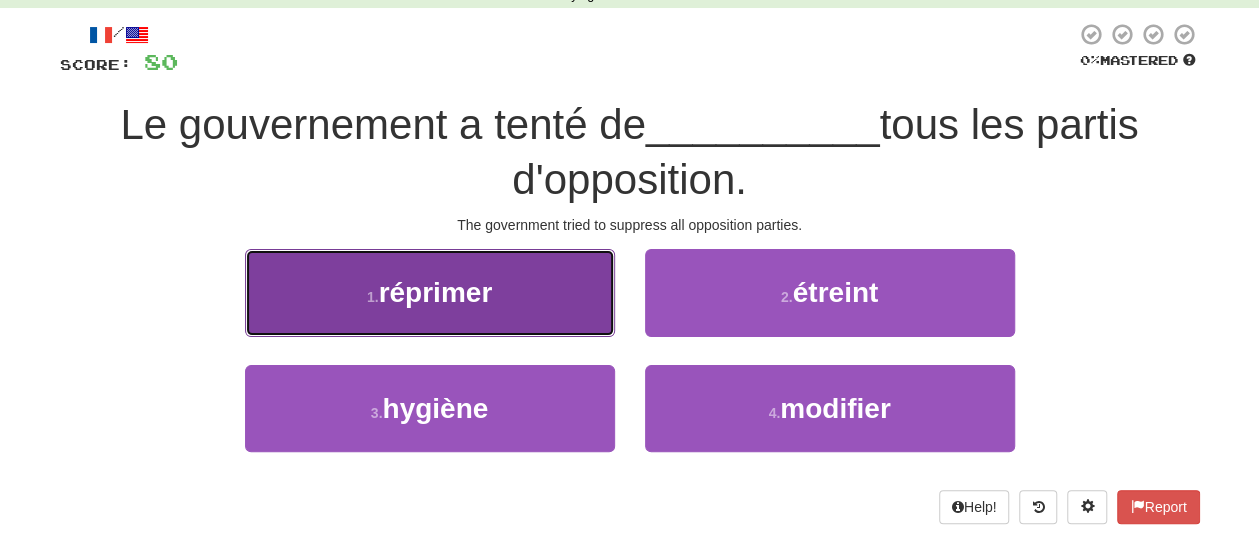 click on "1 .  réprimer" at bounding box center [430, 292] 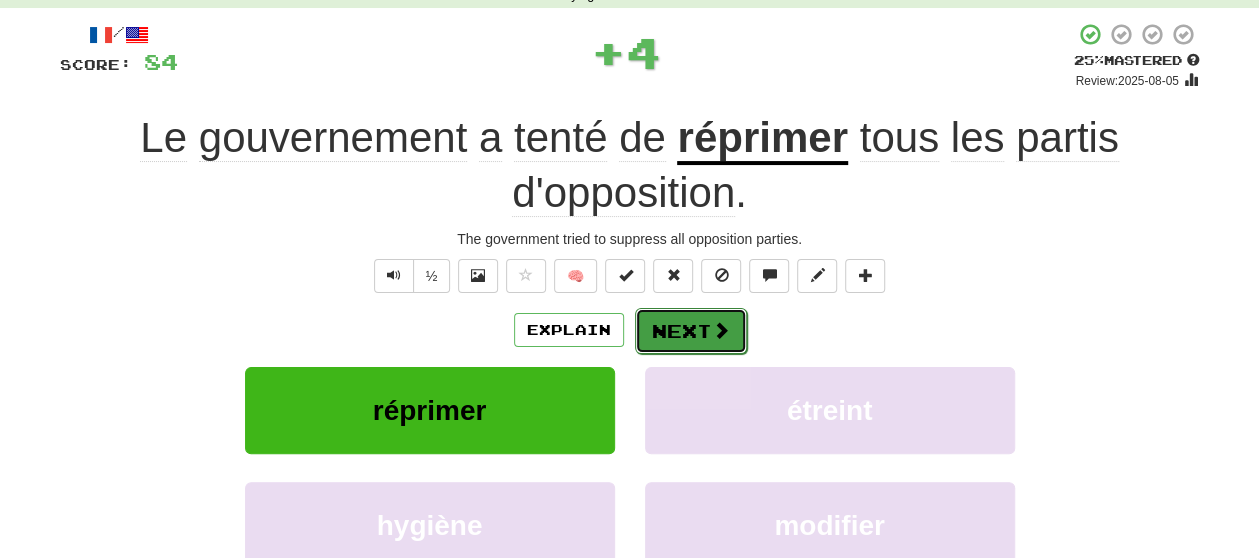 click on "Next" at bounding box center (691, 331) 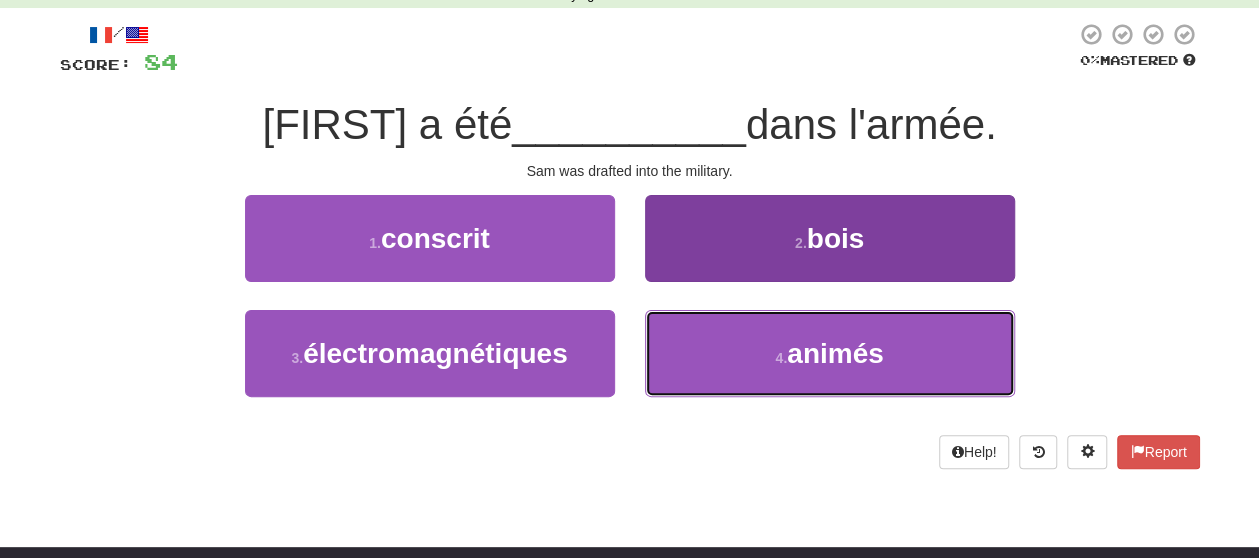 click on "4 .  animés" at bounding box center (830, 353) 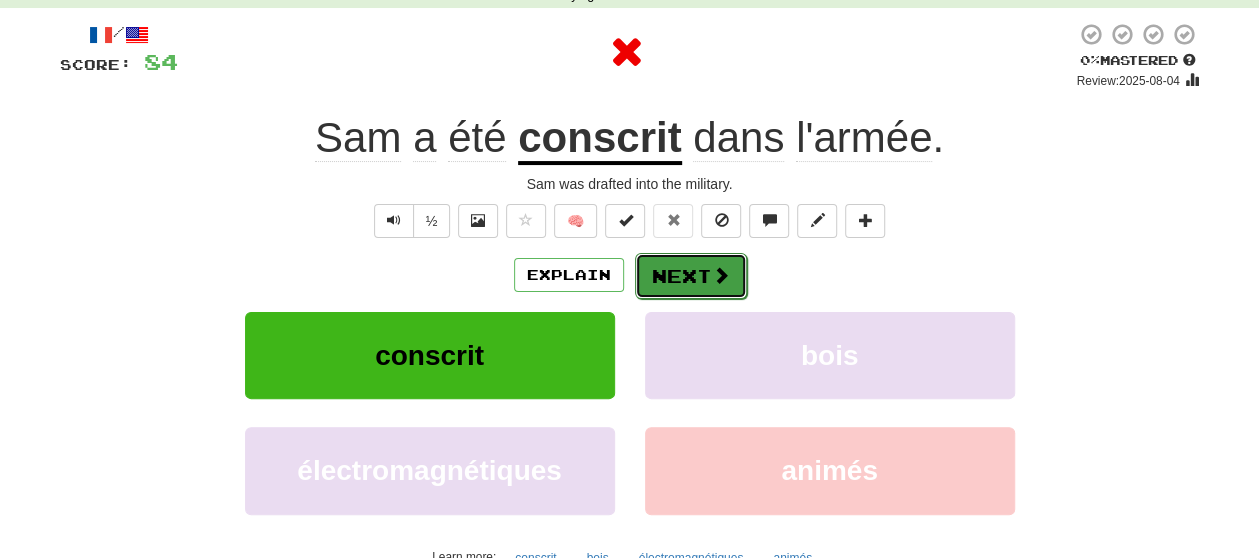click on "Next" at bounding box center (691, 276) 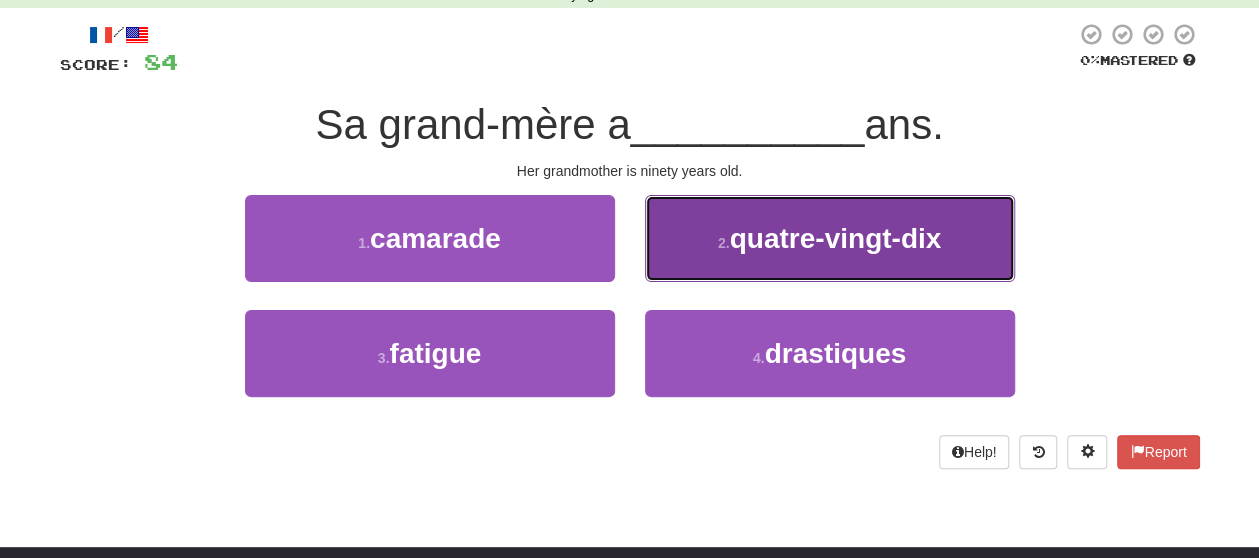 click on "2 .  quatre-vingt-dix" at bounding box center [830, 238] 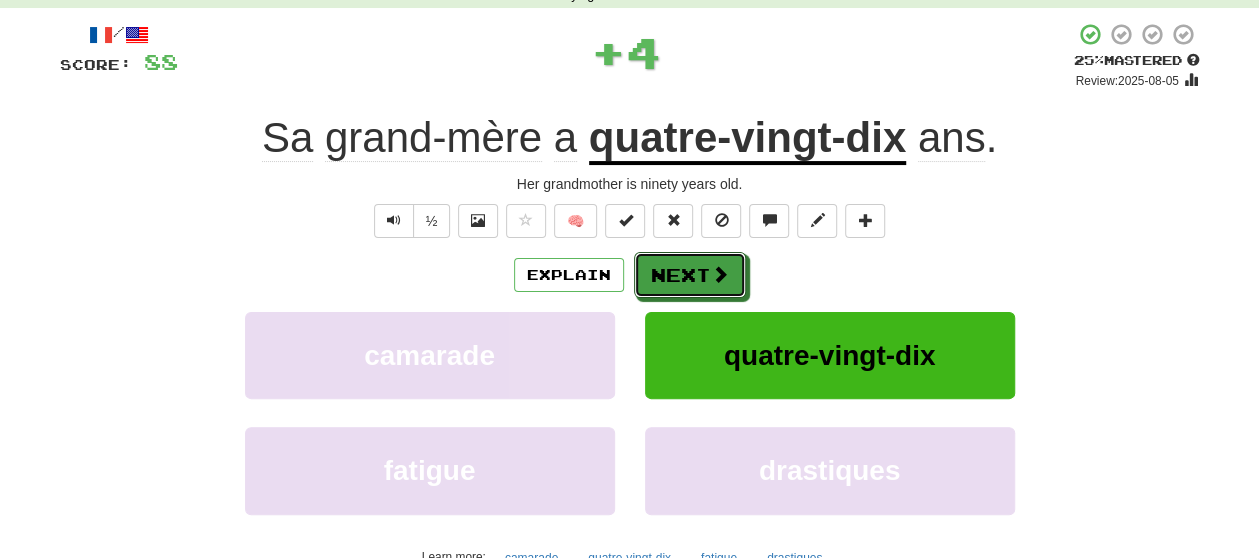 click on "Next" at bounding box center (690, 275) 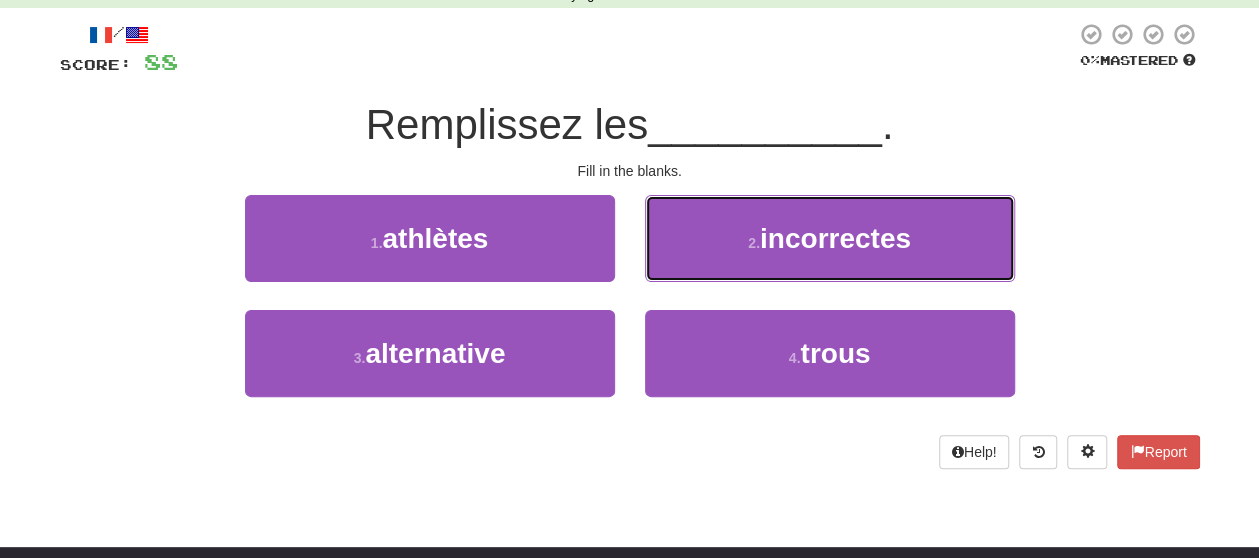 click on "2 .  incorrectes" at bounding box center (830, 238) 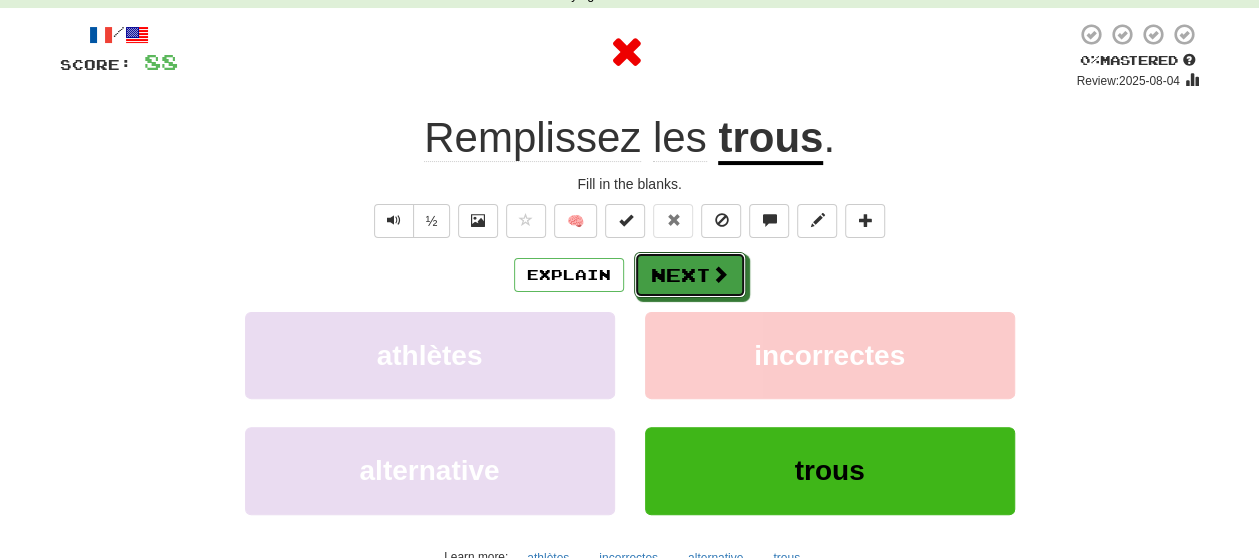 click on "Next" at bounding box center [690, 275] 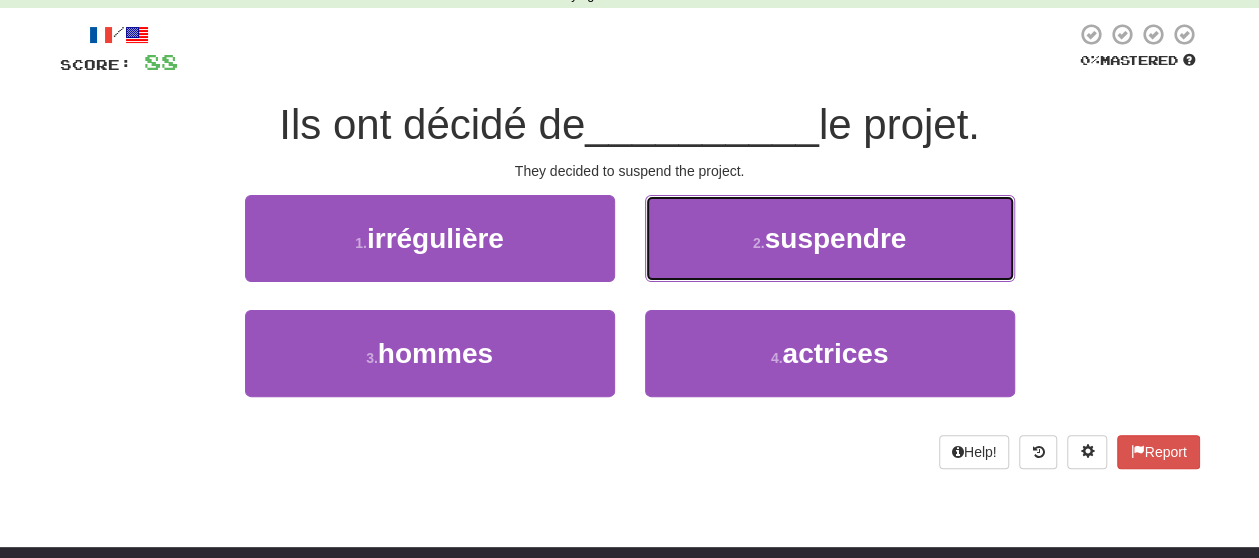 click on "2 .  suspendre" at bounding box center [830, 238] 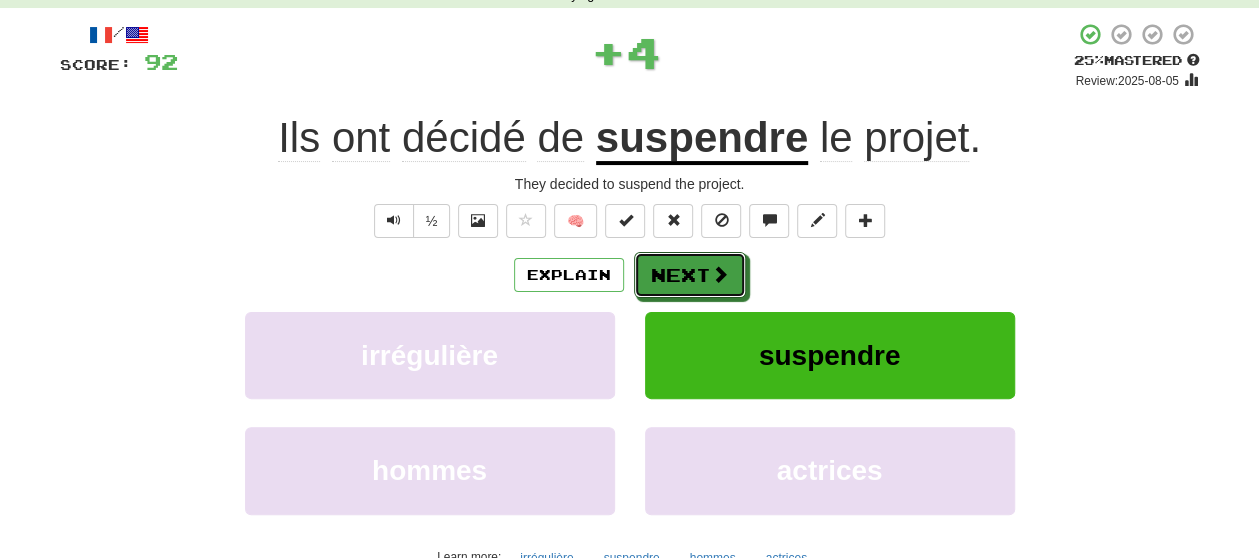 click on "Next" at bounding box center [690, 275] 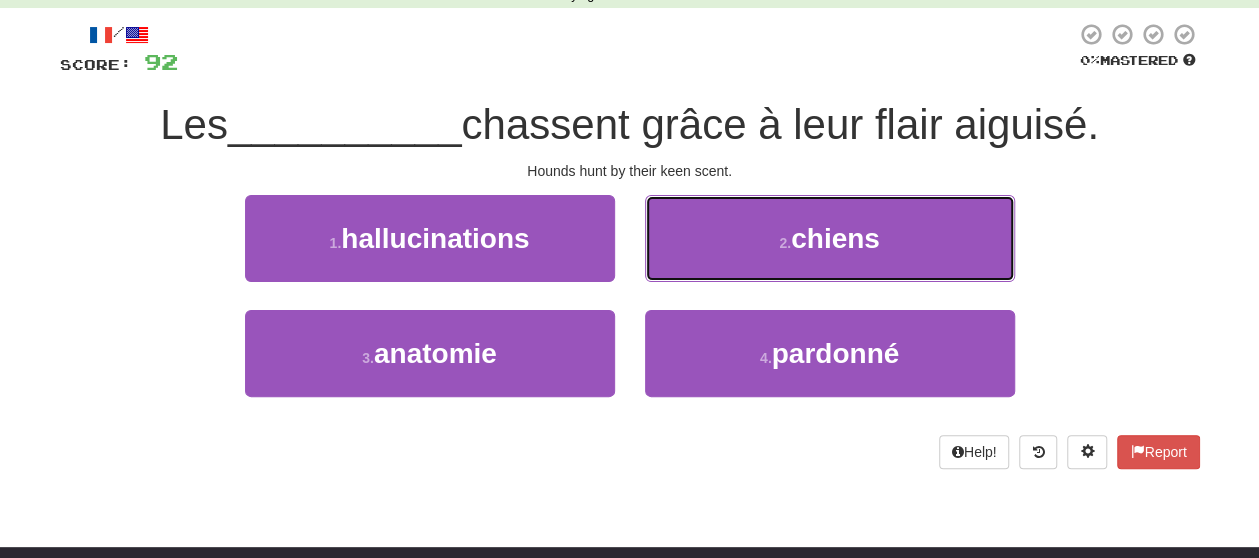 click on "2 .  chiens" at bounding box center (830, 238) 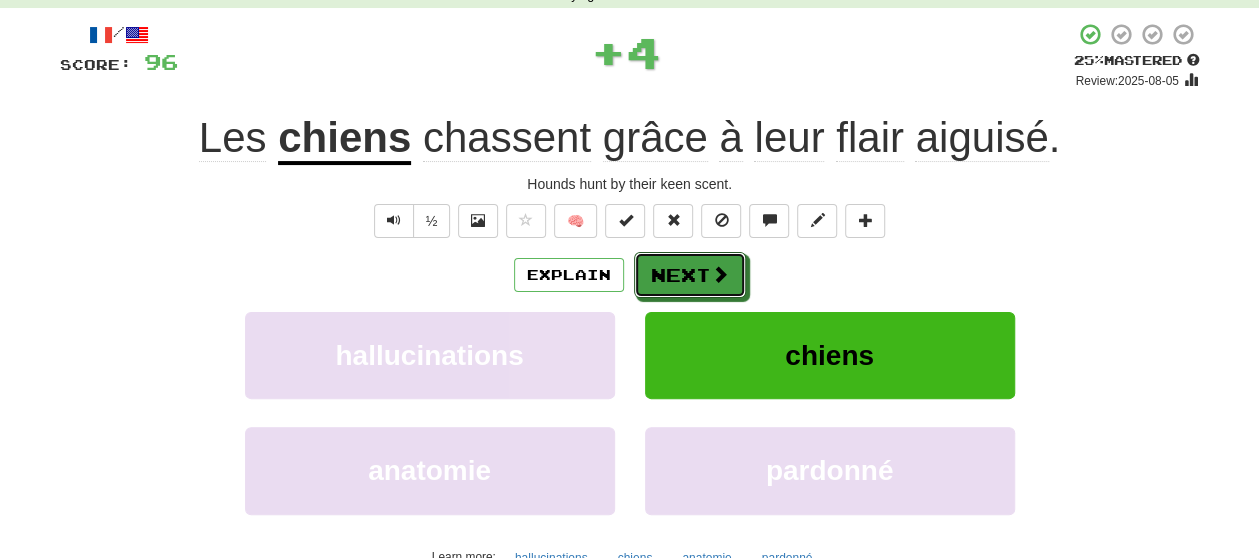 click on "Next" at bounding box center [690, 275] 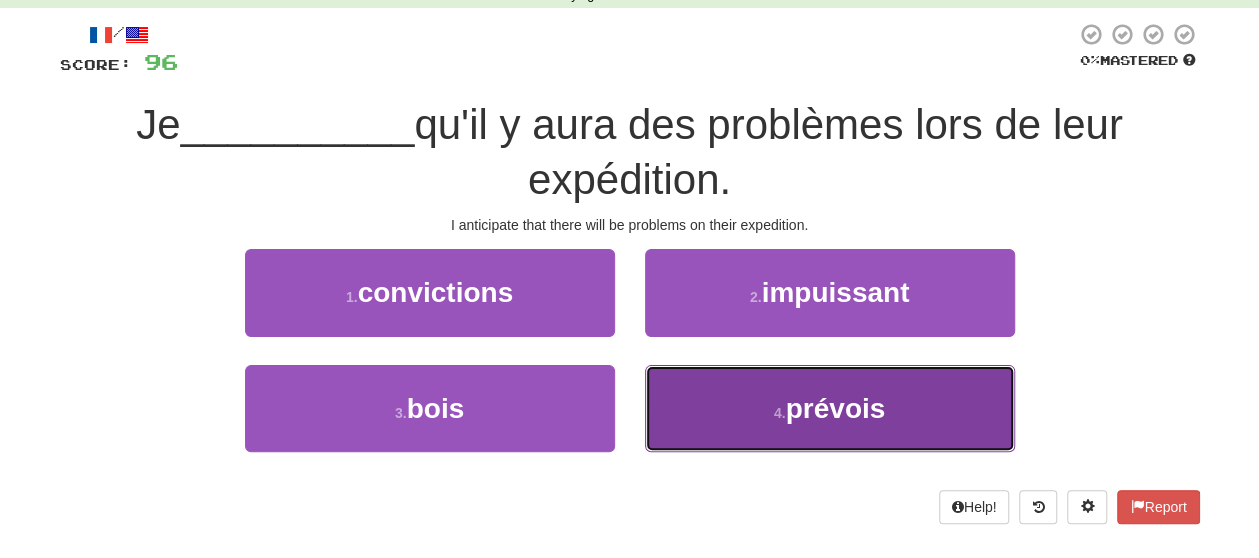 click on "4 .  prévois" at bounding box center [830, 408] 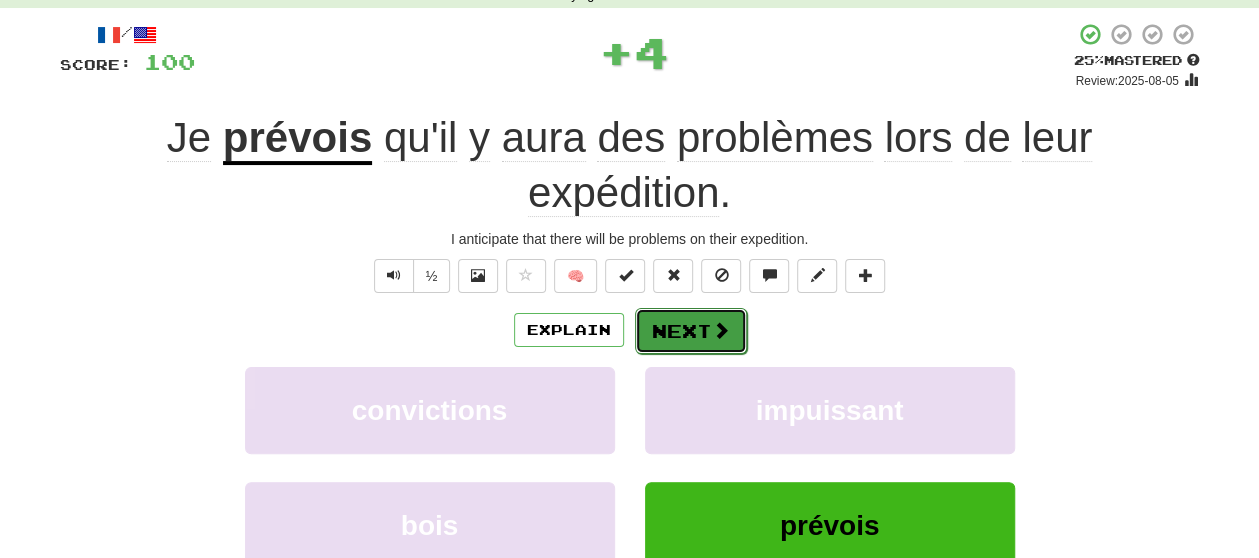 click on "Next" at bounding box center (691, 331) 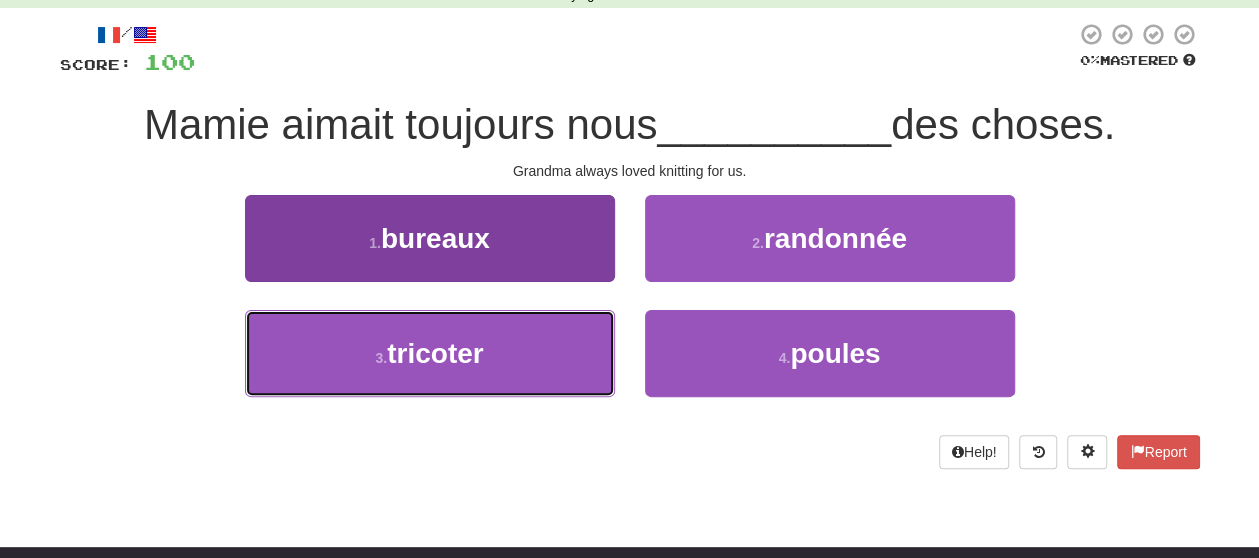 click on "3 .  tricoter" at bounding box center [430, 353] 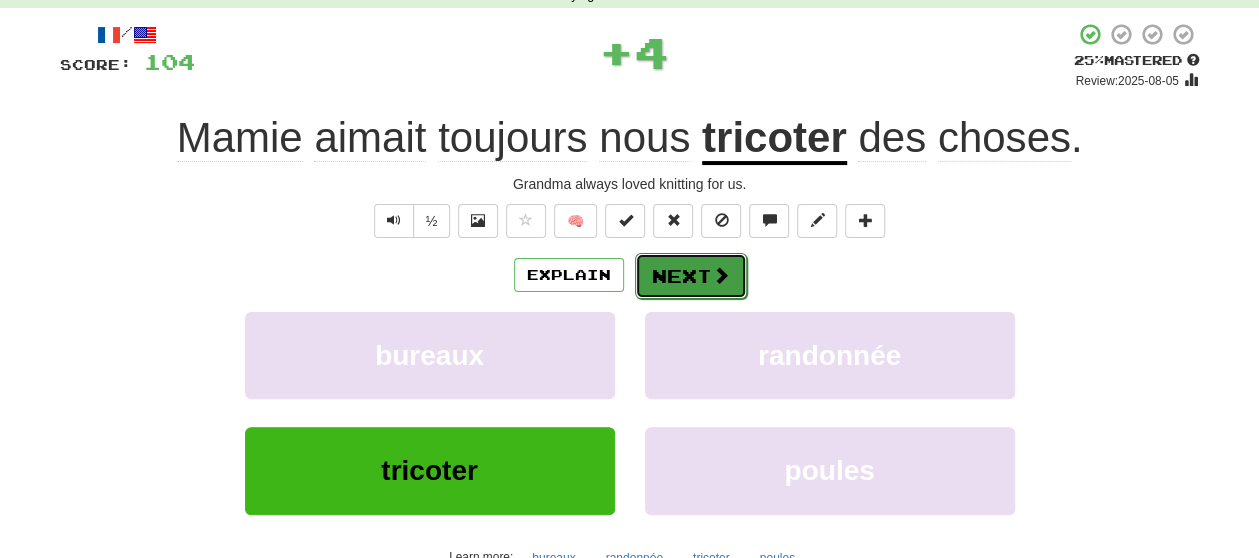 click at bounding box center [721, 275] 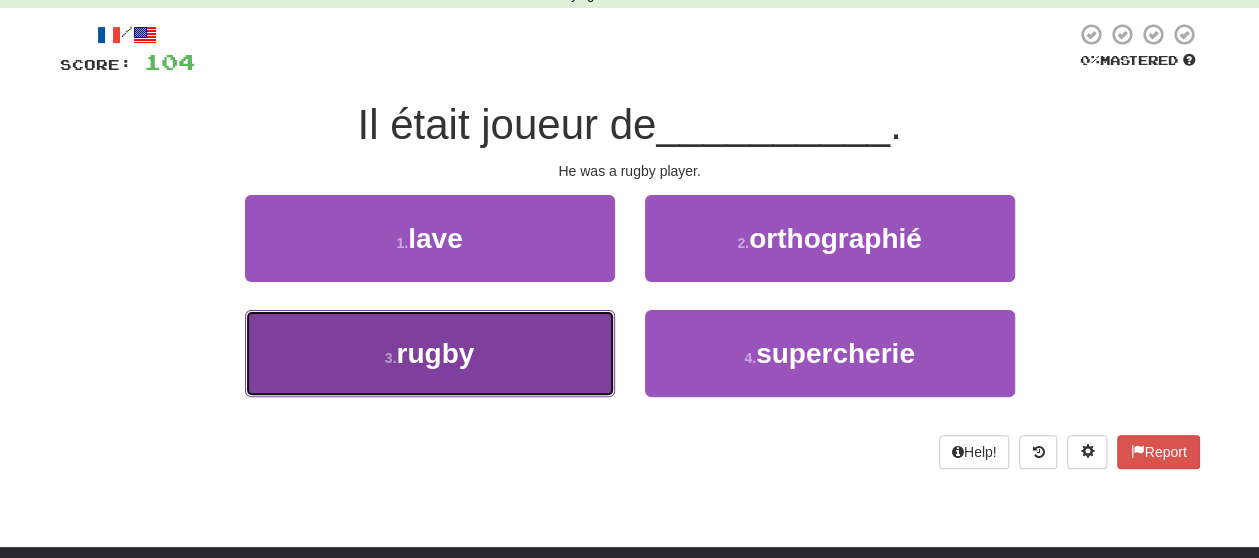 click on "3 .  rugby" at bounding box center [430, 353] 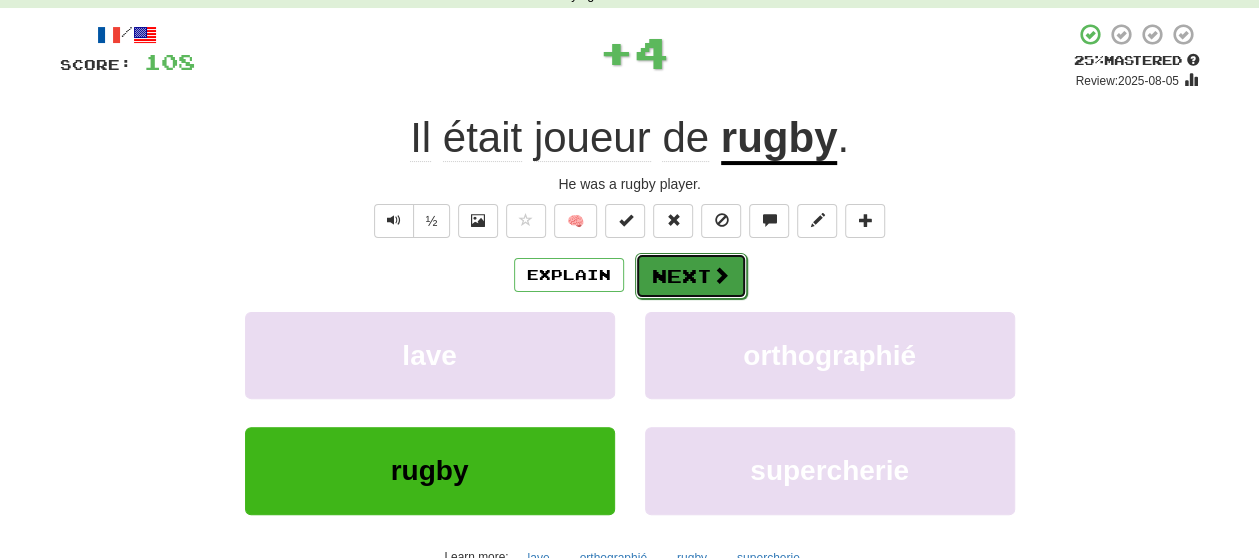click on "Next" at bounding box center (691, 276) 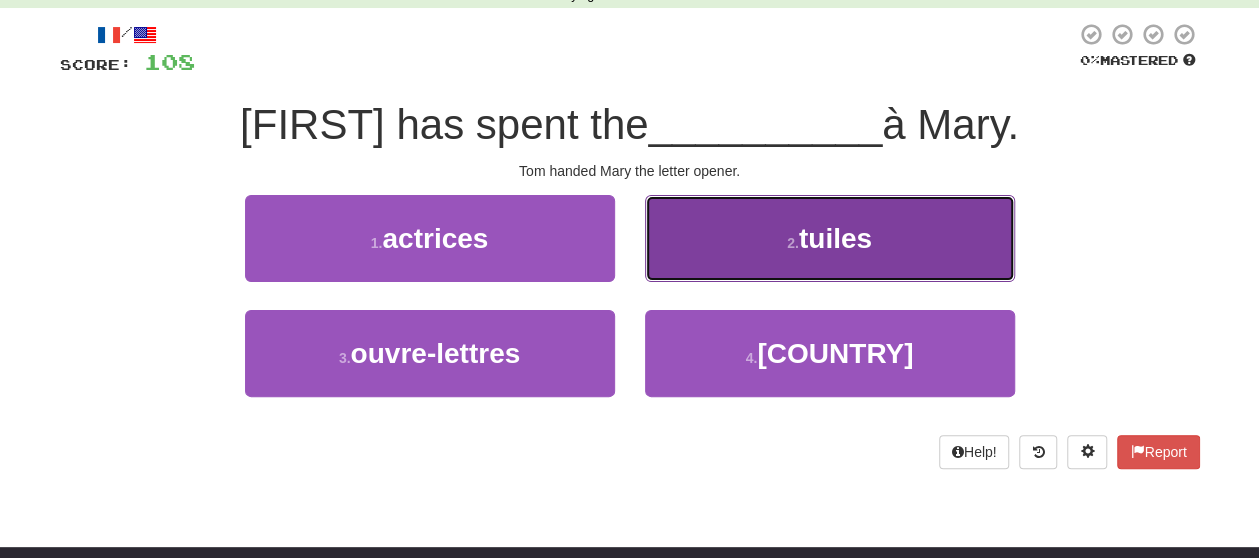 click on "2 .  tuiles" at bounding box center [830, 238] 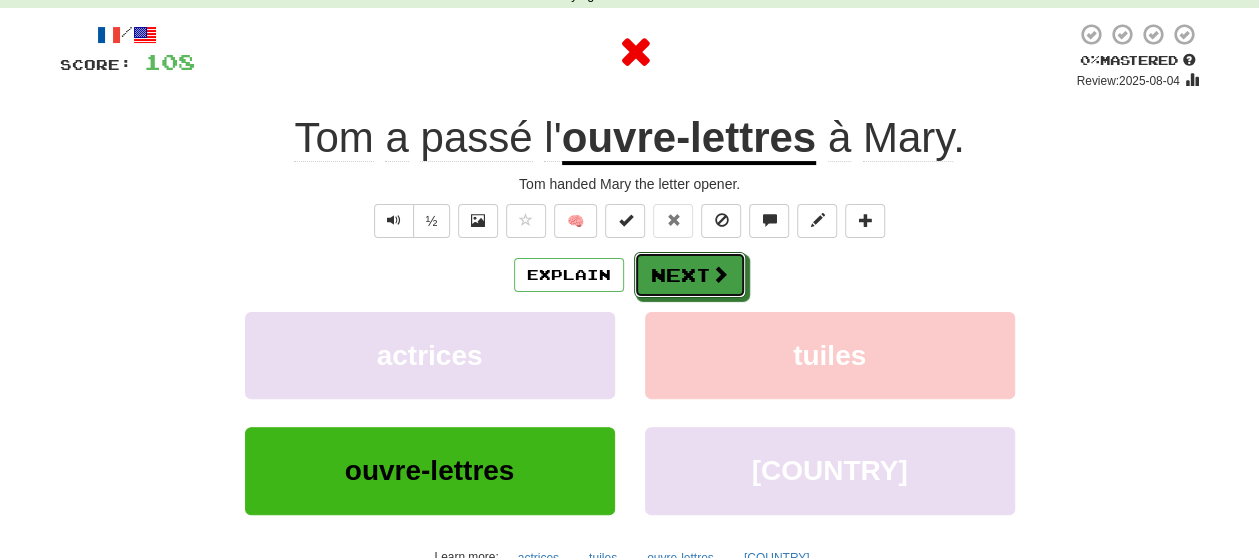 click on "Next" at bounding box center (690, 275) 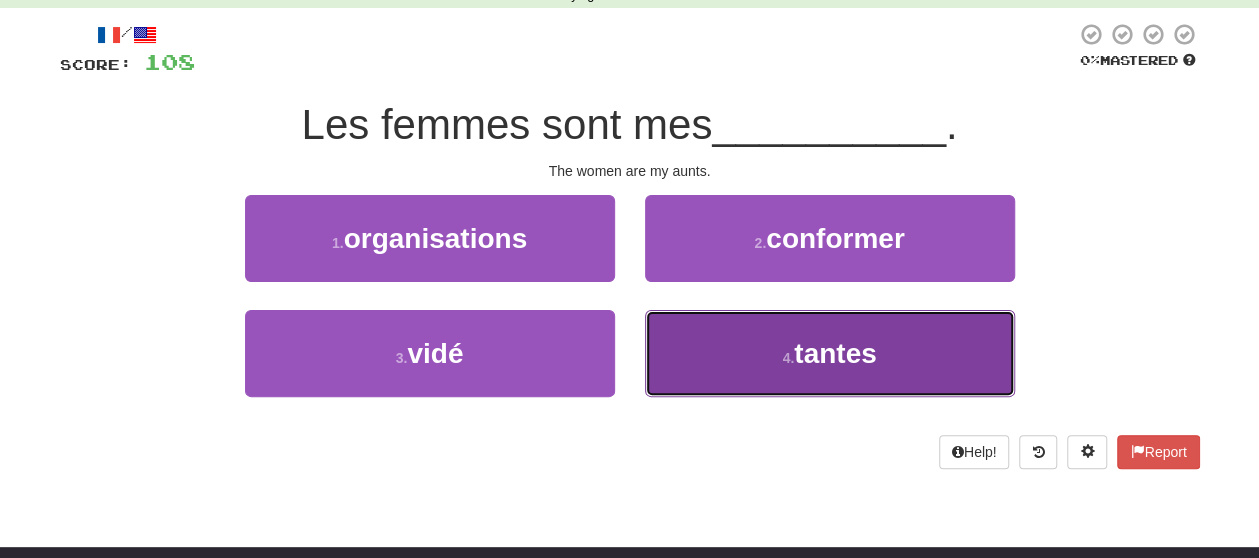 click on "4 .  tantes" at bounding box center [830, 353] 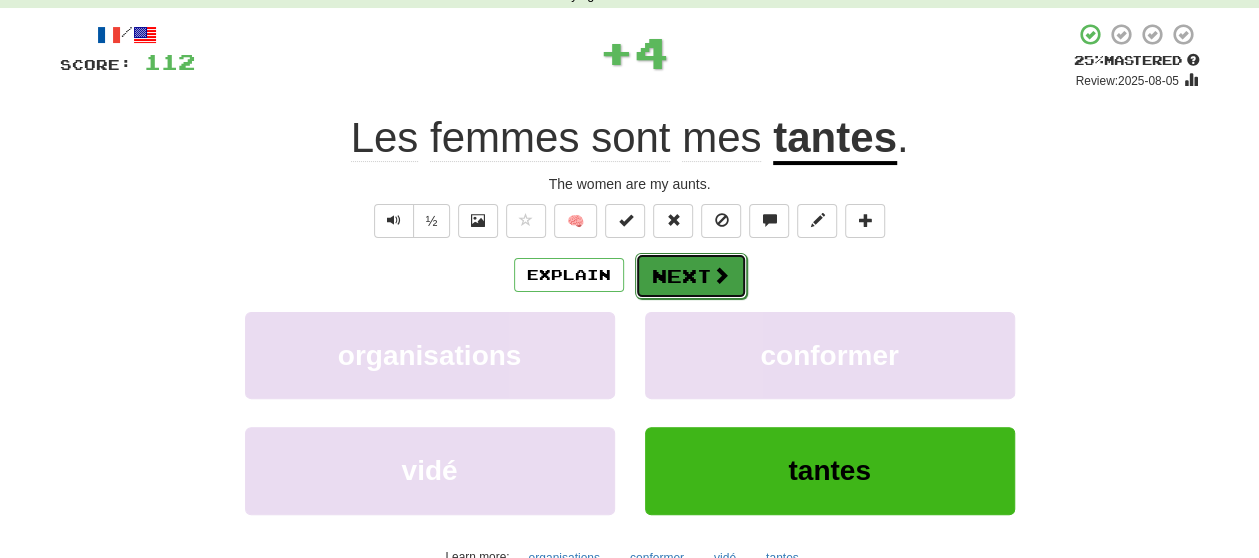 click on "Next" at bounding box center (691, 276) 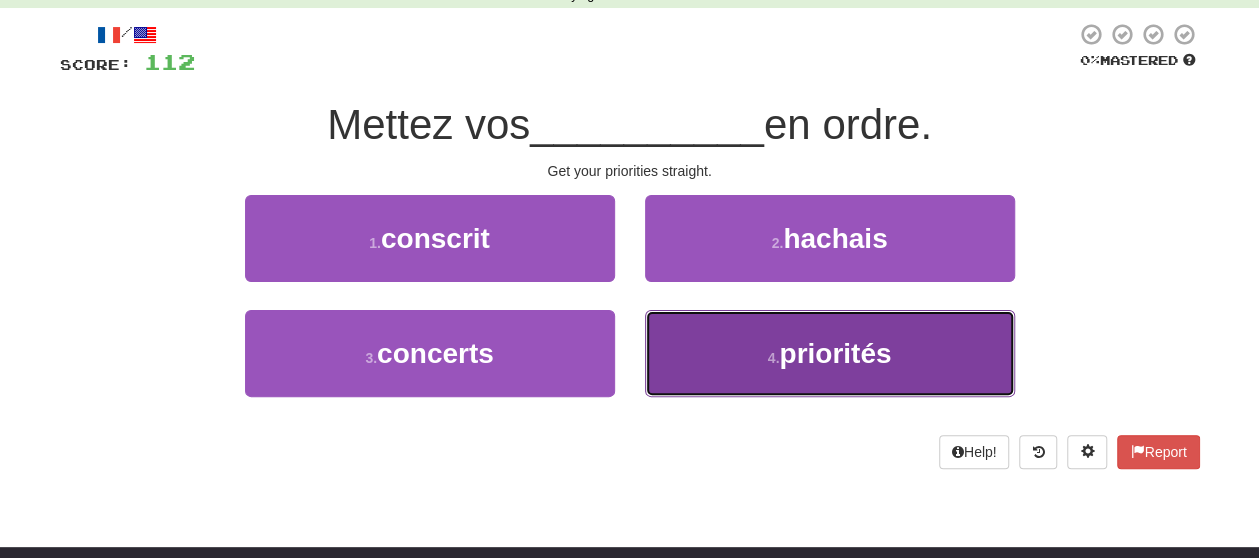 click on "4 .  priorités" at bounding box center (830, 353) 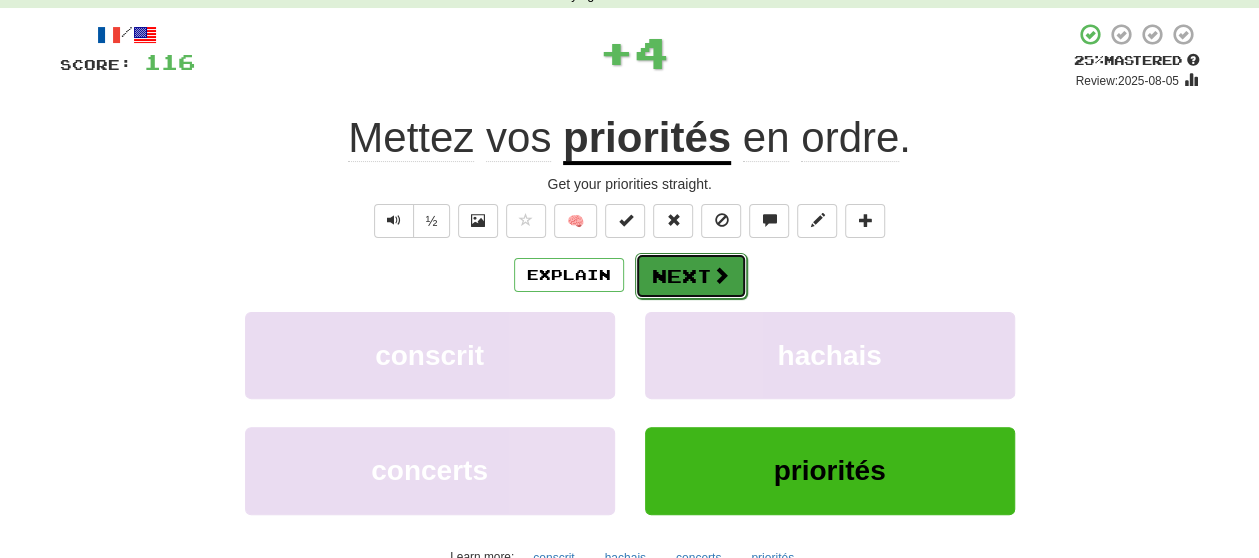click on "Next" at bounding box center (691, 276) 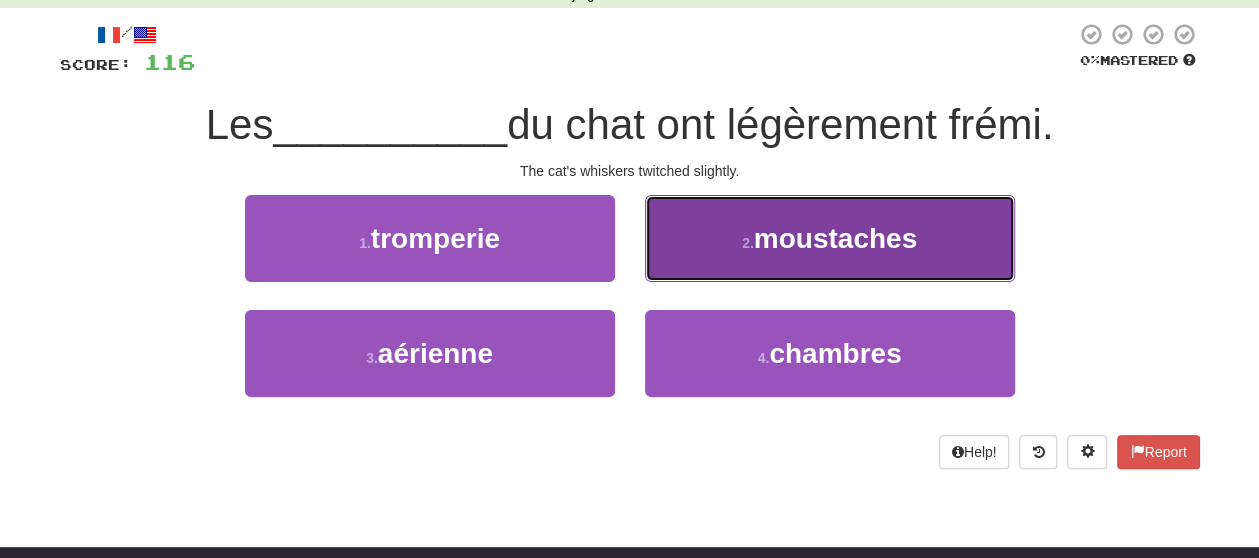 click on "2 .  moustaches" at bounding box center [830, 238] 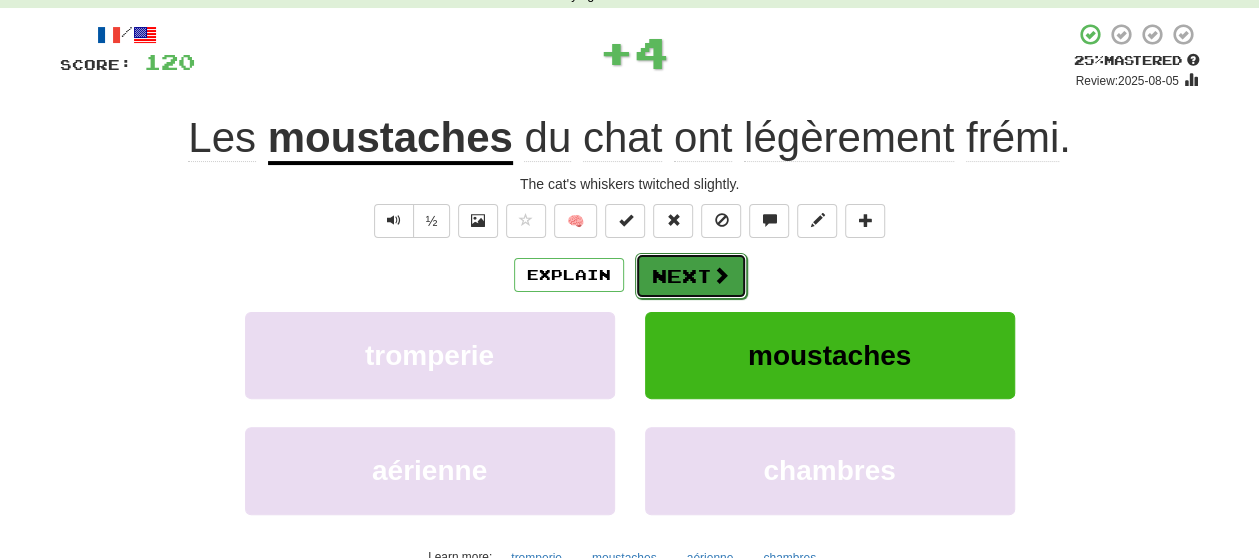 click on "Next" at bounding box center (691, 276) 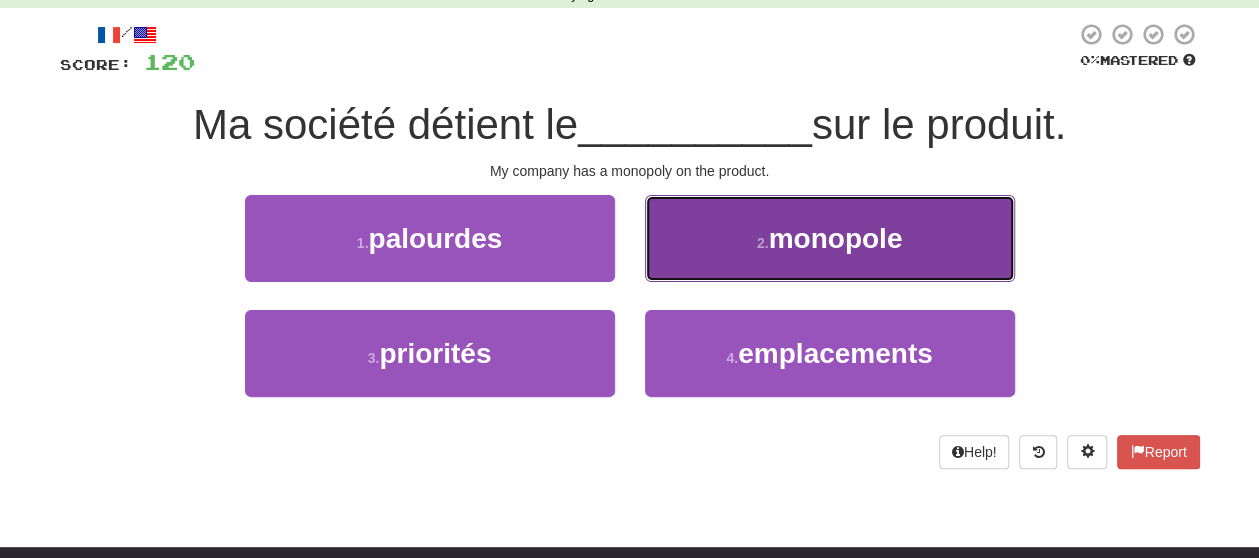 click on "2 .  monopole" at bounding box center [830, 238] 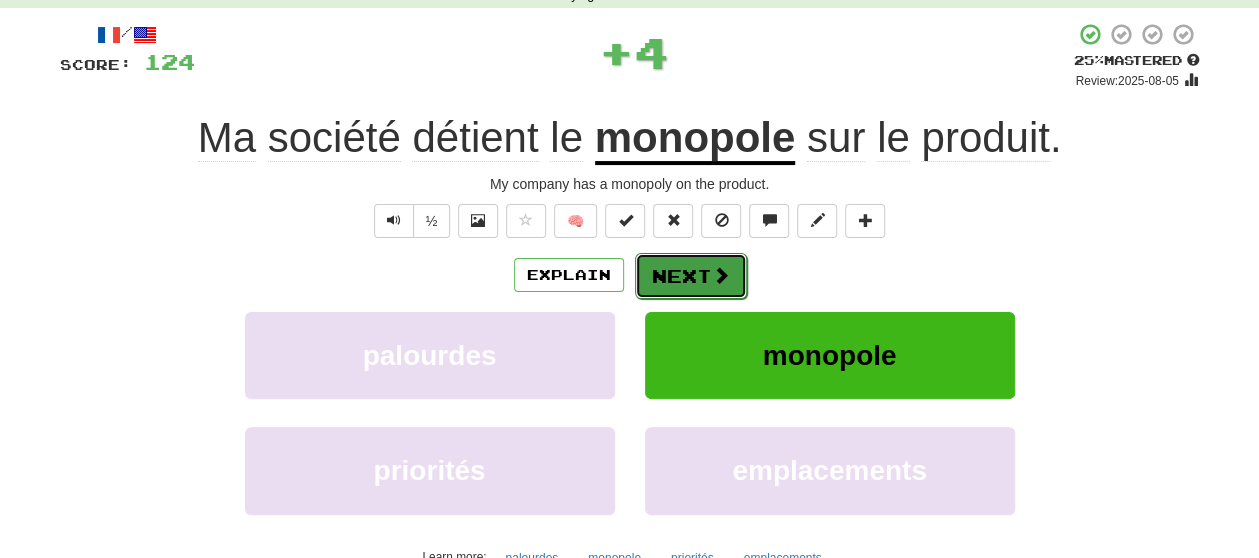 click on "Next" at bounding box center (691, 276) 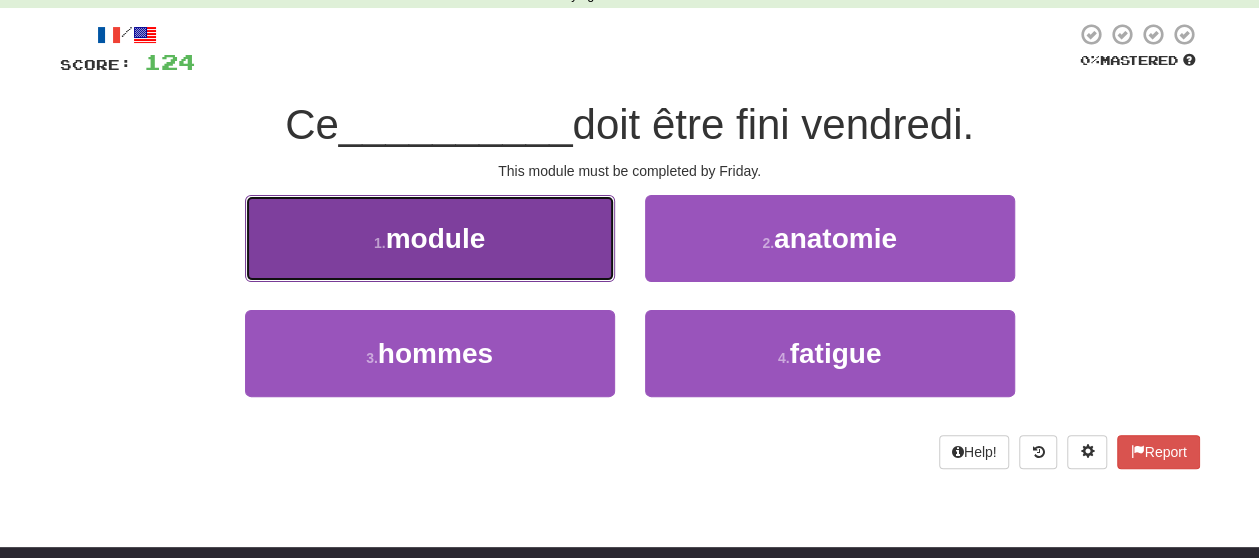 click on "1 .  module" at bounding box center [430, 238] 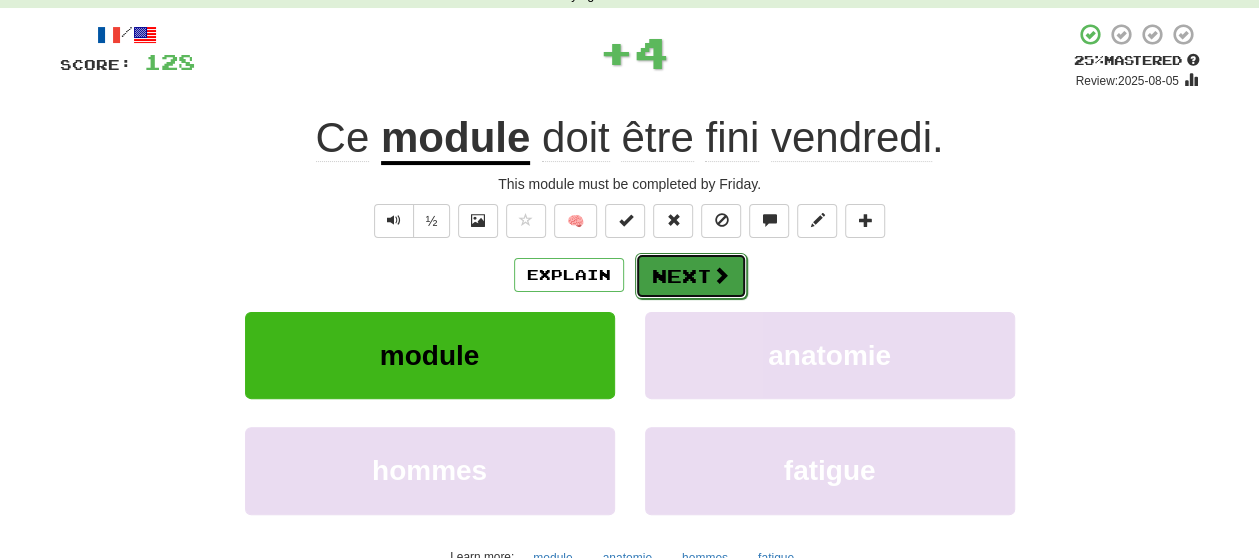 click at bounding box center (721, 275) 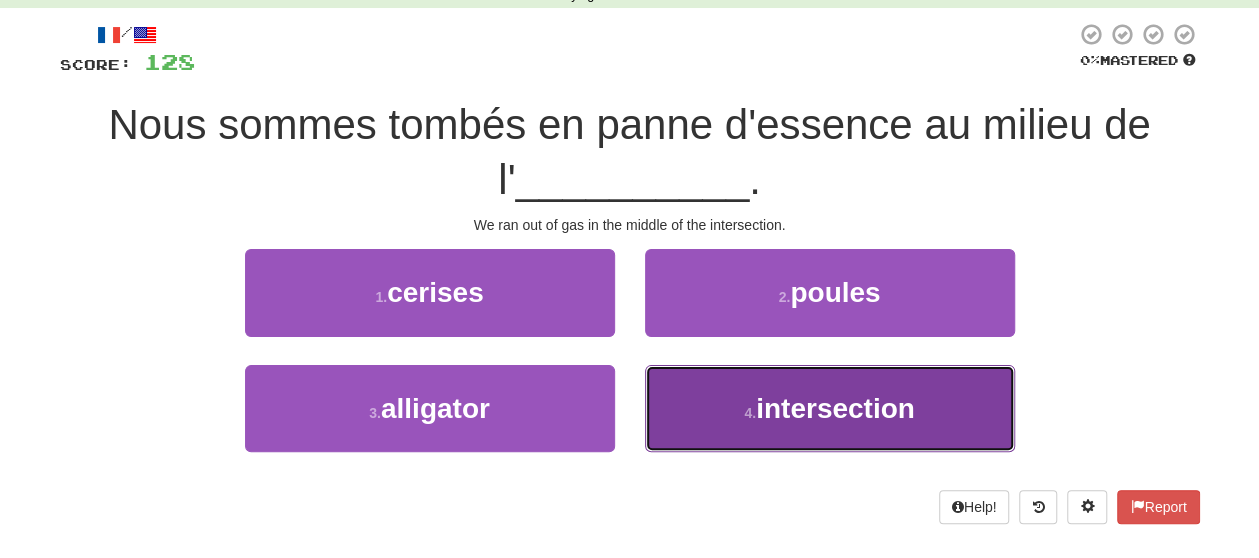 click on "4 .  intersection" at bounding box center (830, 408) 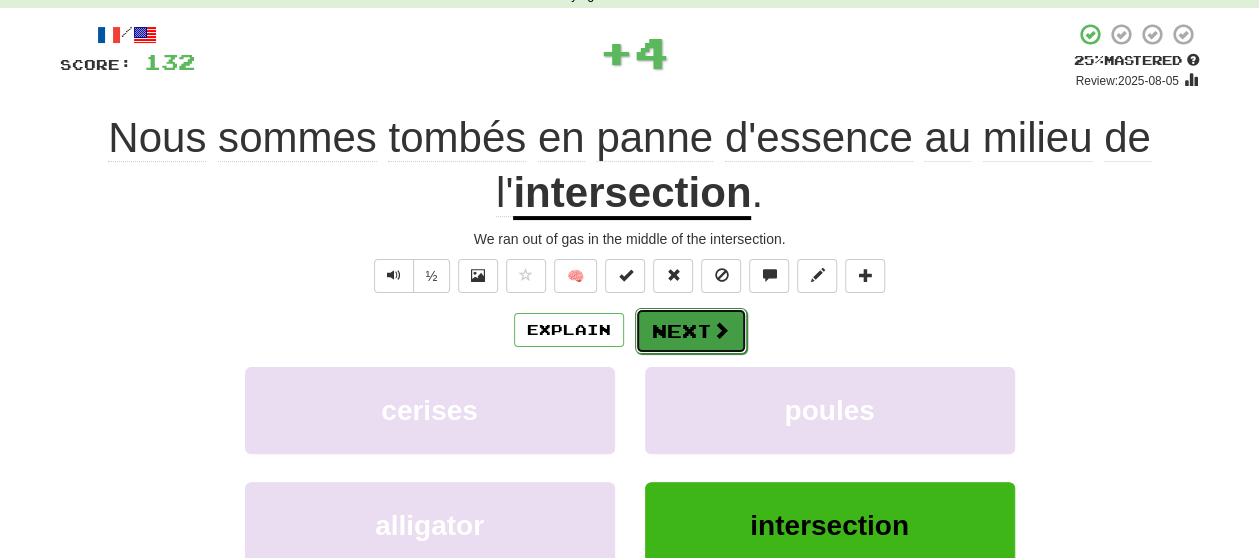 click on "Next" at bounding box center (691, 331) 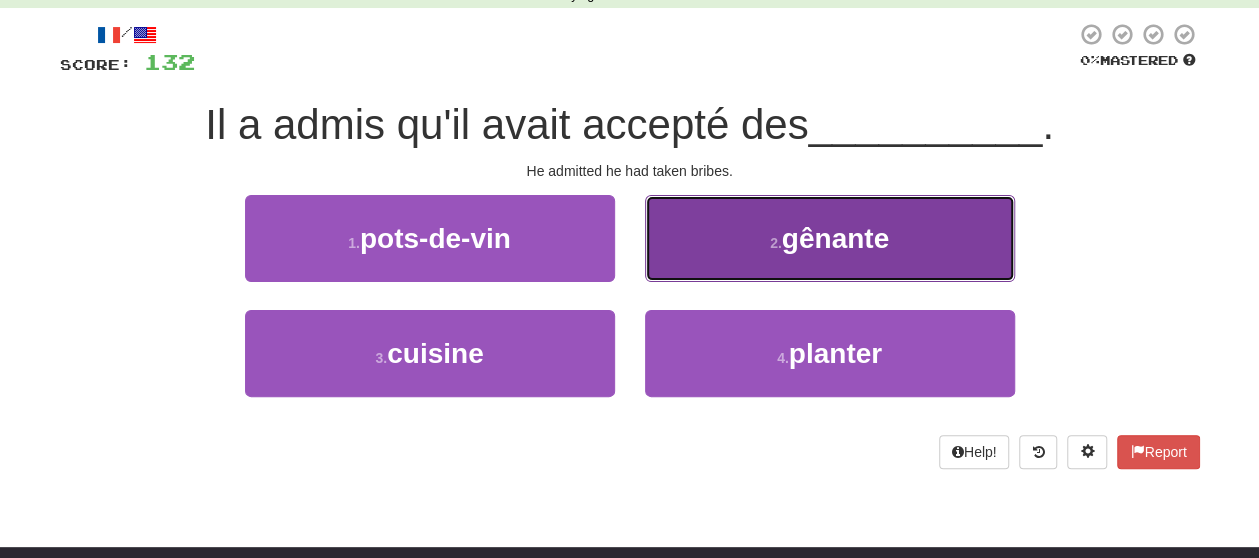 click on "2 .  gênante" at bounding box center (830, 238) 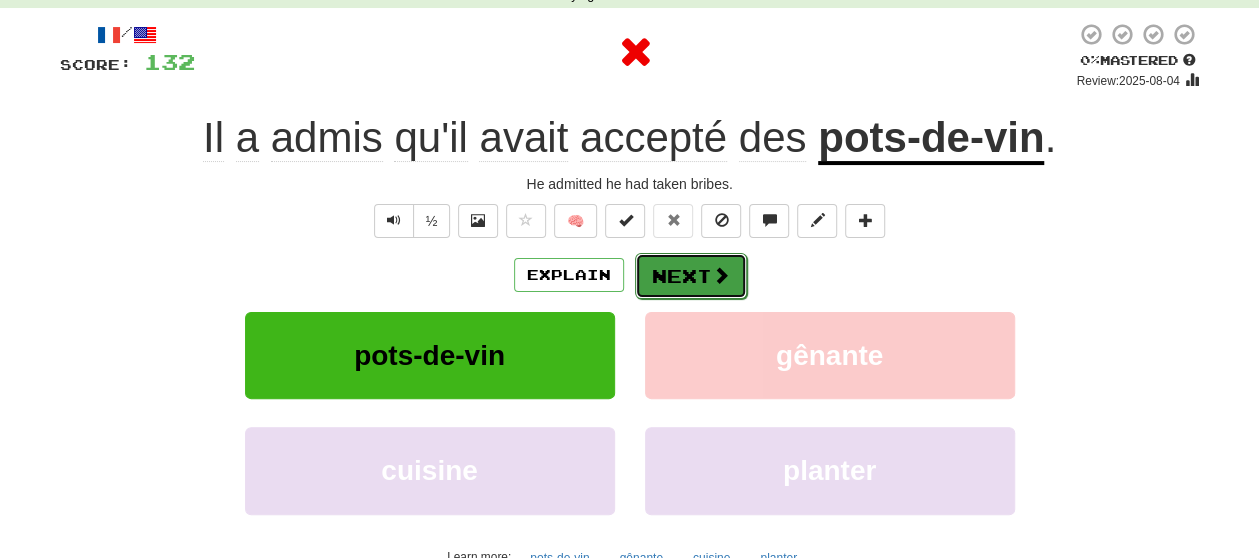 click on "Next" at bounding box center [691, 276] 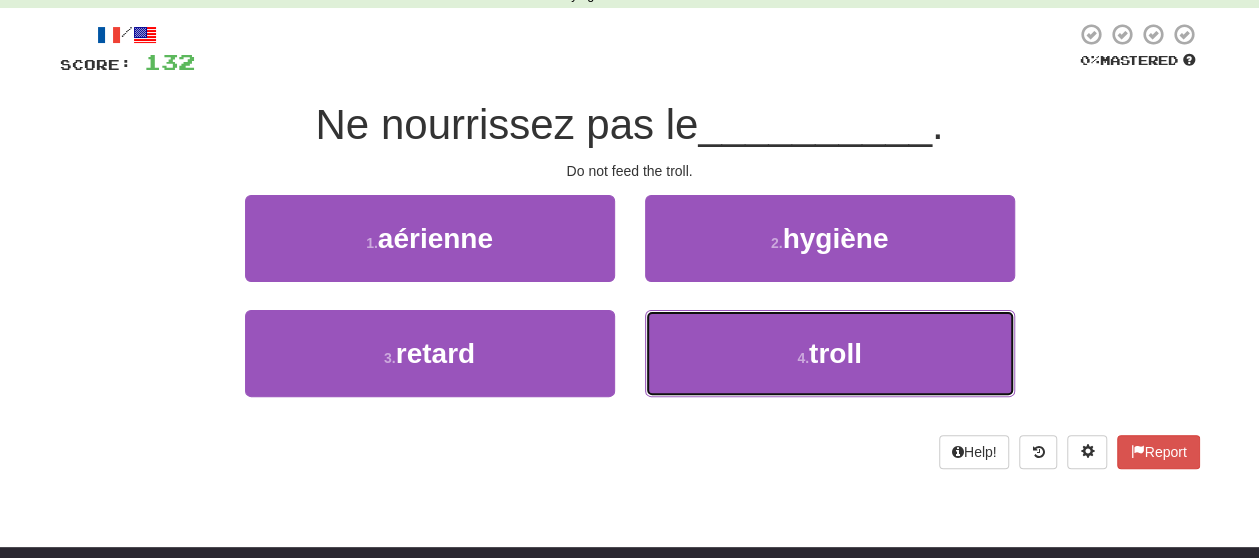 drag, startPoint x: 700, startPoint y: 335, endPoint x: 695, endPoint y: 301, distance: 34.36568 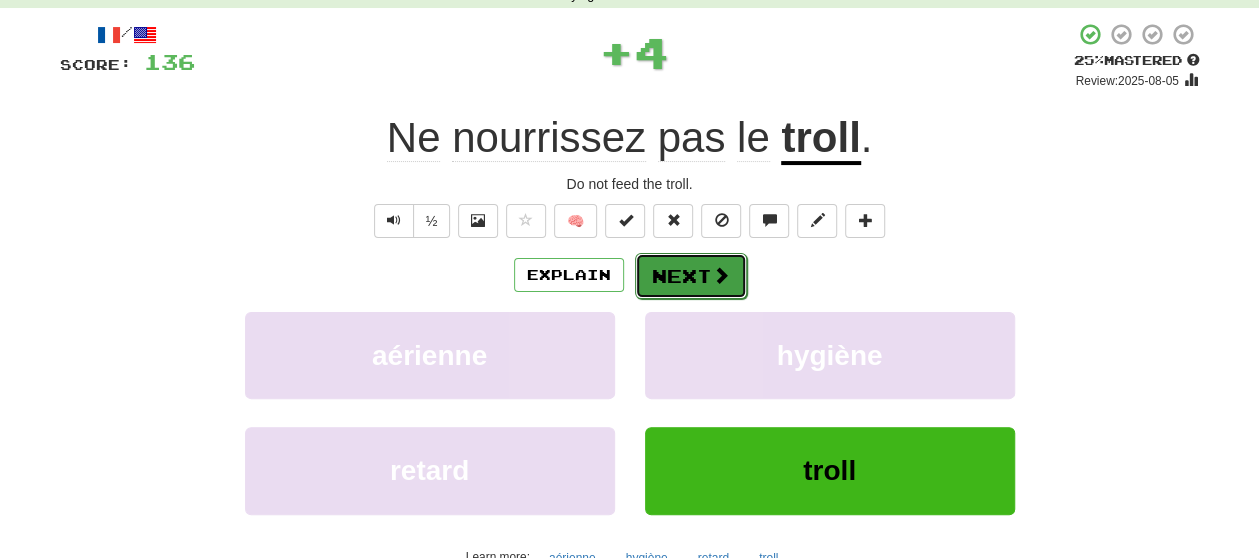 click on "Next" at bounding box center (691, 276) 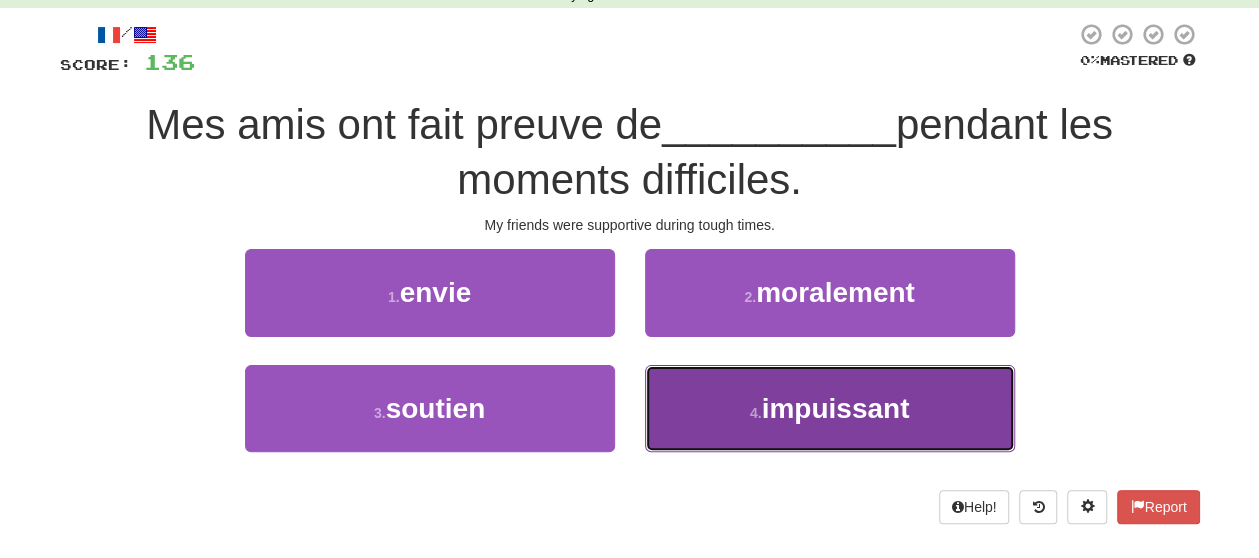 click on "4 .  impuissant" at bounding box center [830, 408] 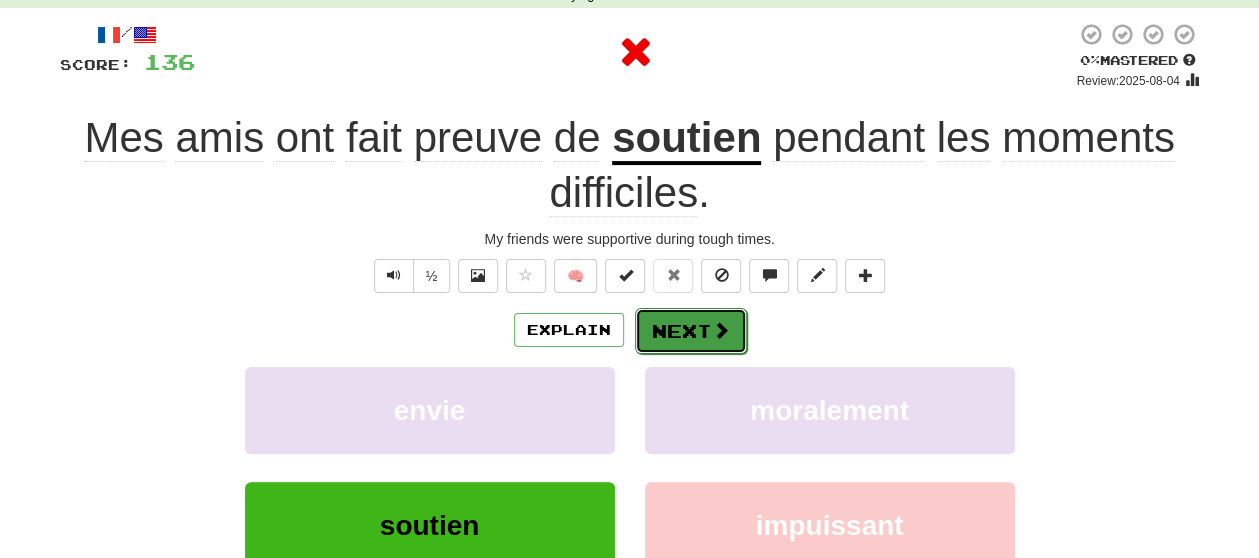 click on "Next" at bounding box center [691, 331] 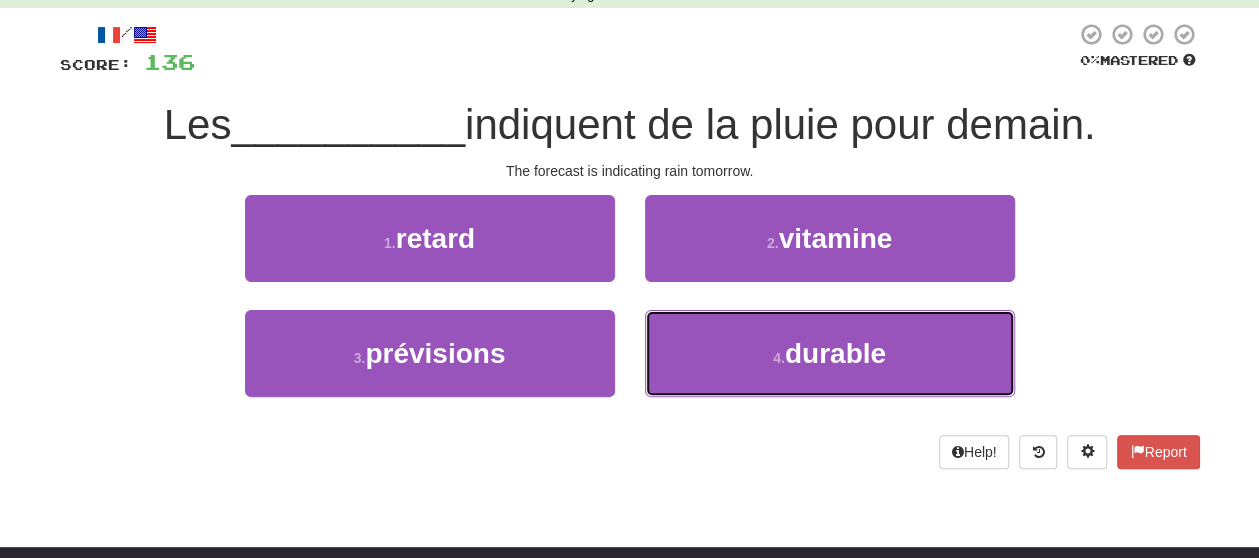 click on "4 .  durable" at bounding box center [830, 353] 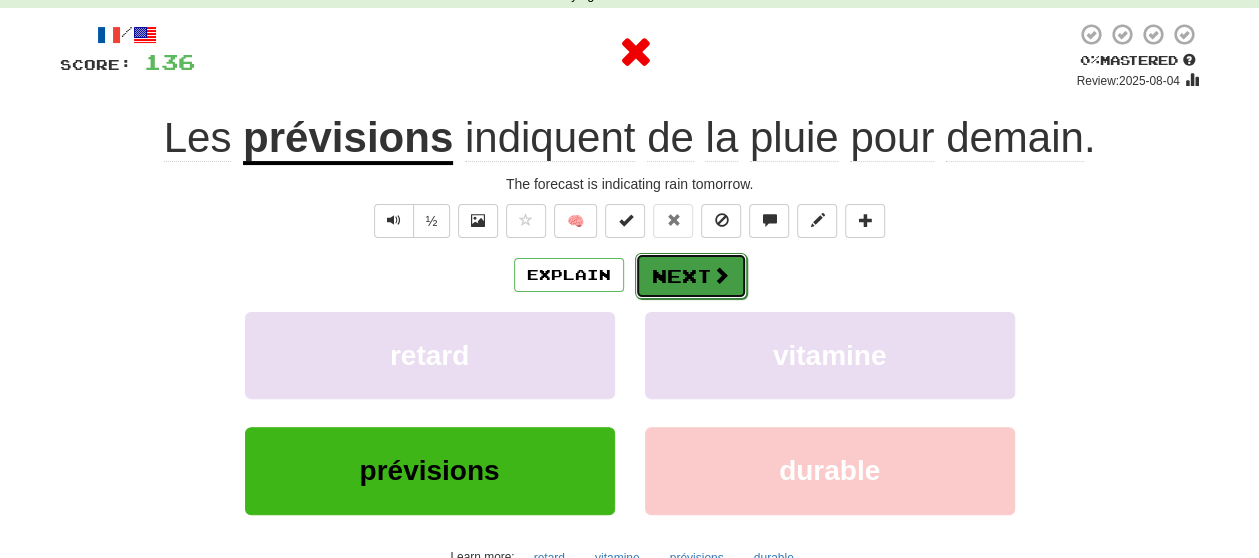 click on "Next" at bounding box center (691, 276) 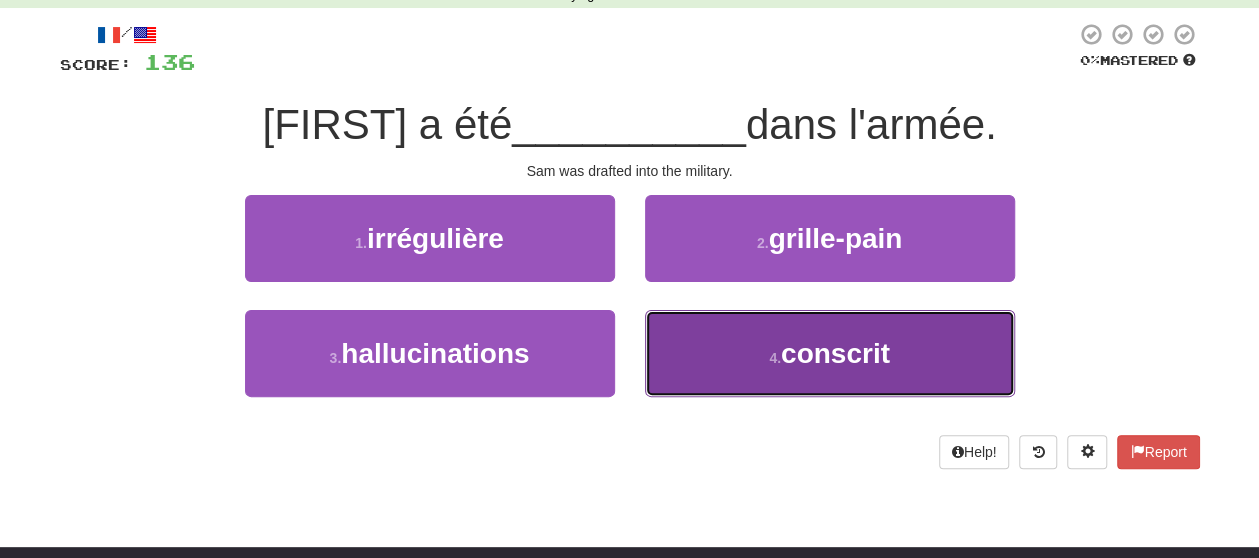 click on "4 .  conscrit" at bounding box center [830, 353] 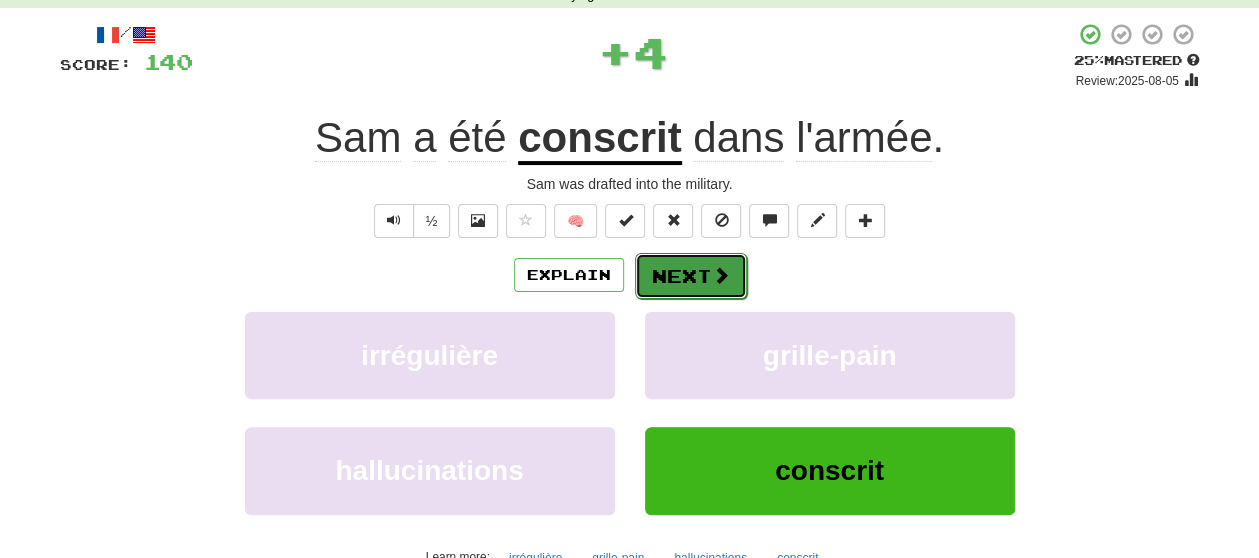 click at bounding box center (721, 275) 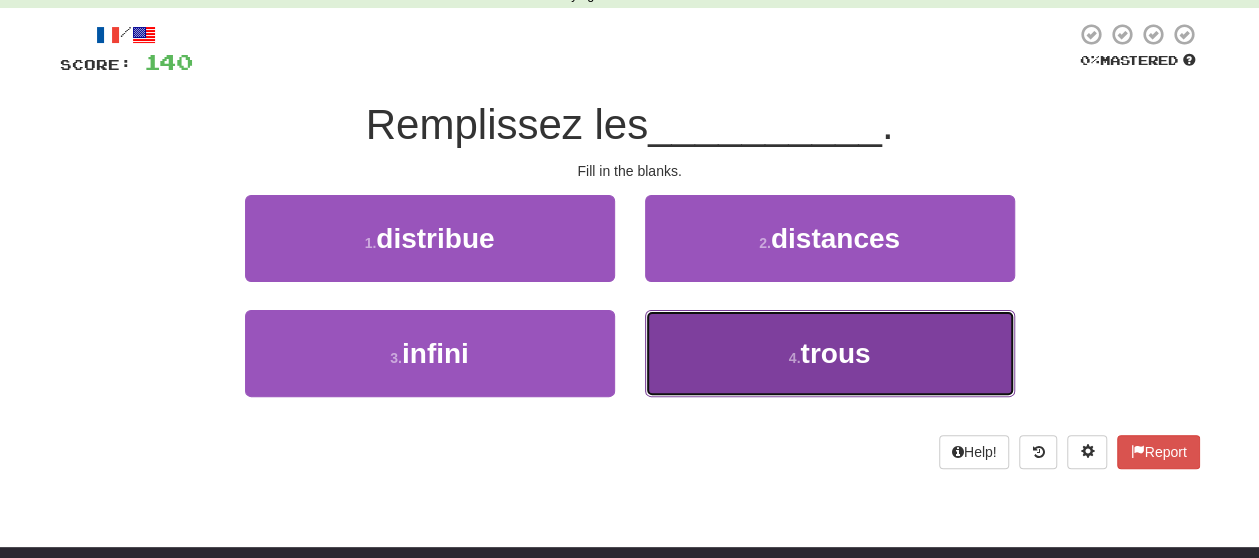 click on "4 .  trous" at bounding box center (830, 353) 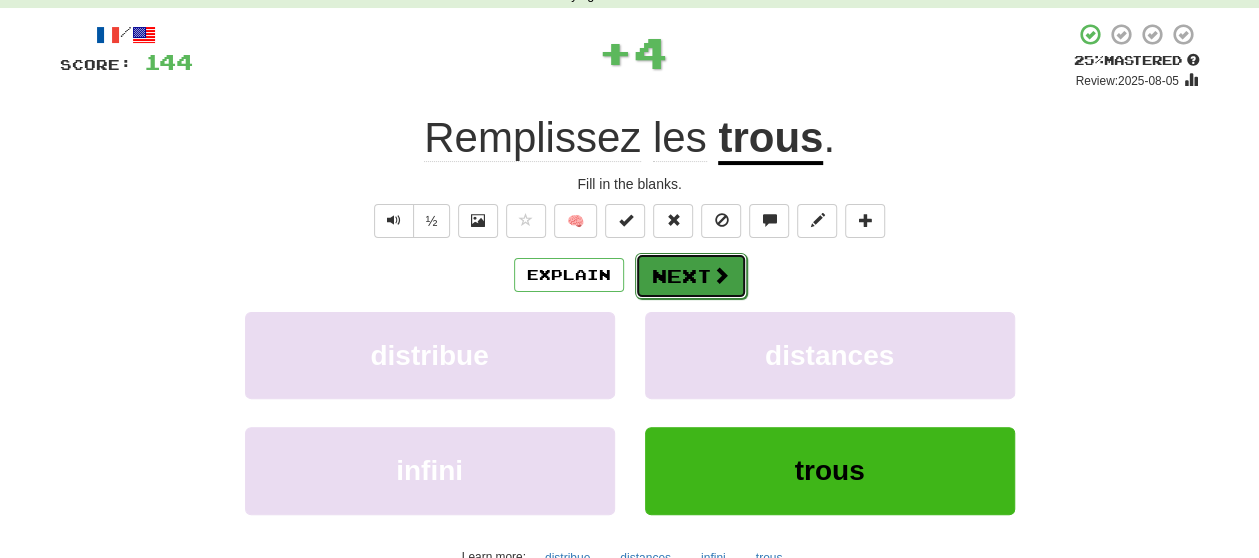 click on "Next" at bounding box center (691, 276) 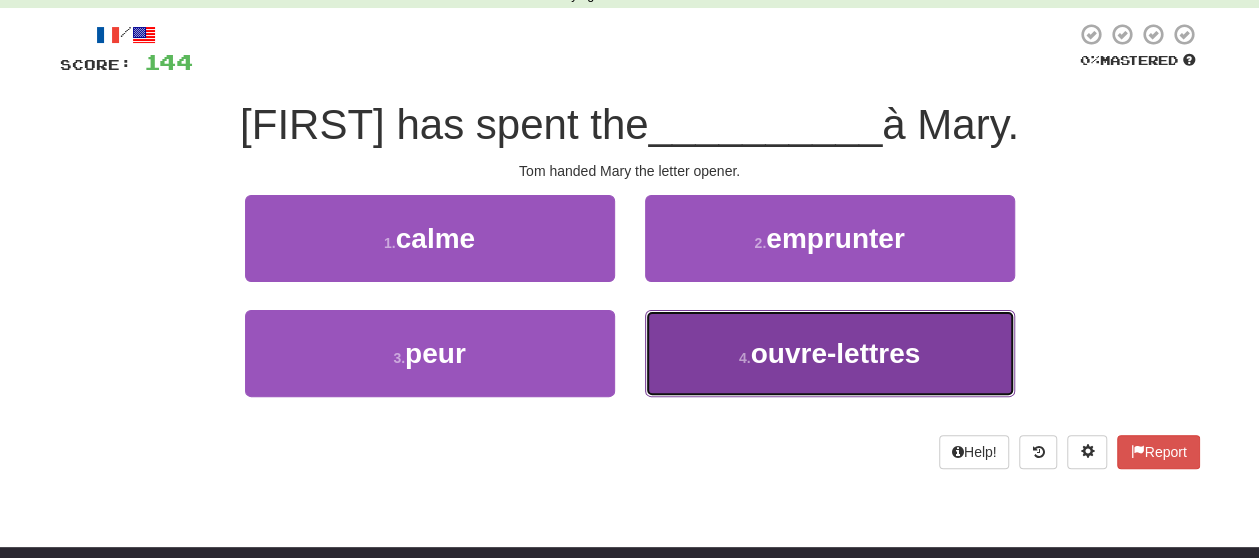 click on "4 .  ouvre-lettres" at bounding box center (830, 353) 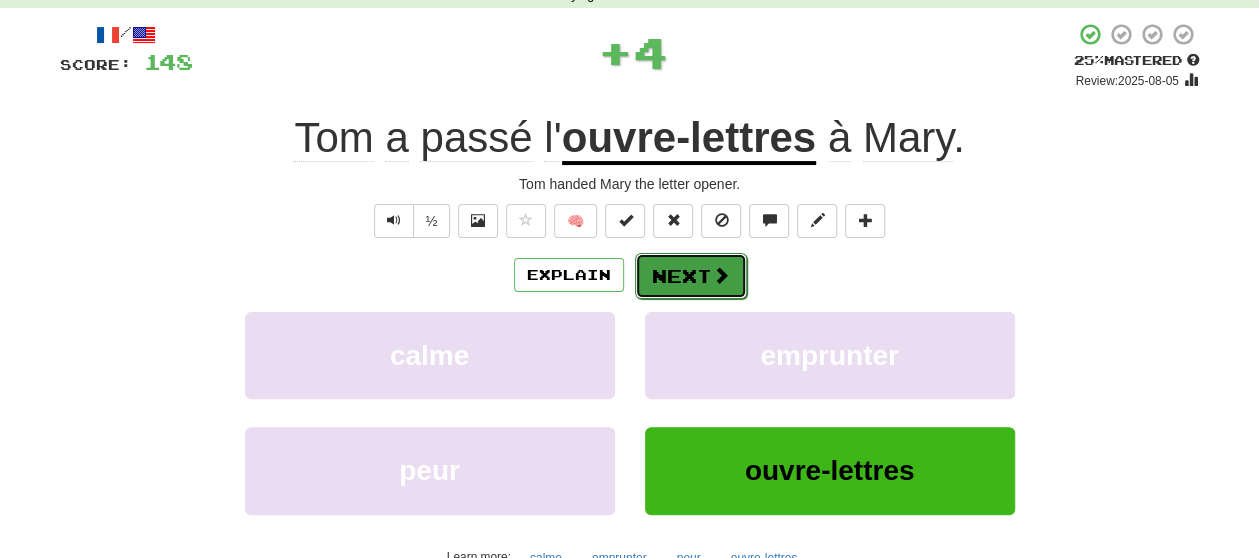 click at bounding box center [721, 275] 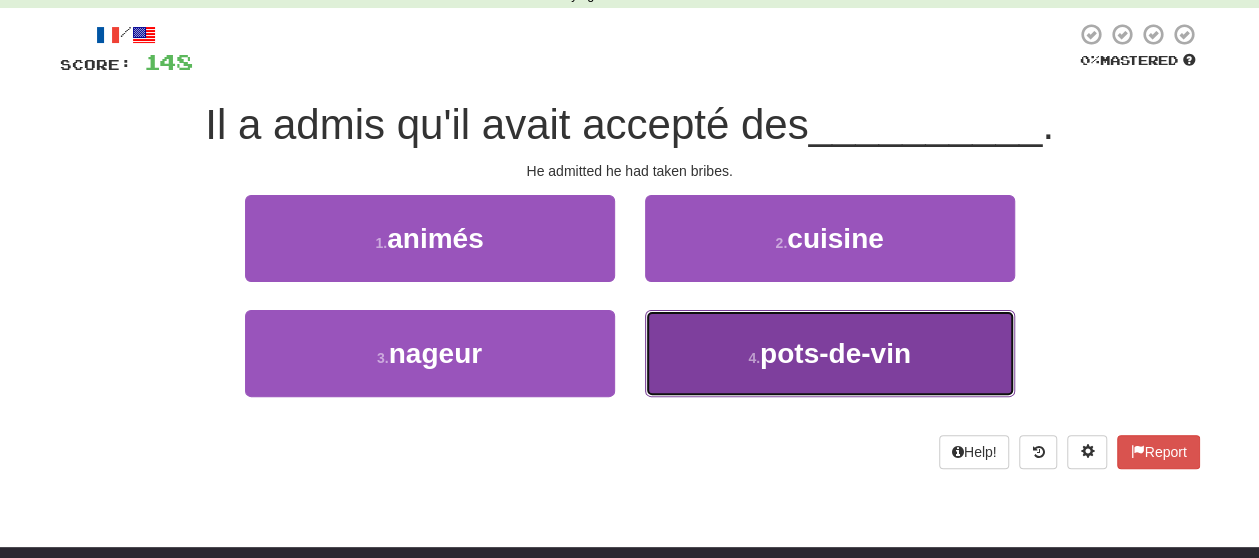 click on "4 .  pots-de-vin" at bounding box center (830, 353) 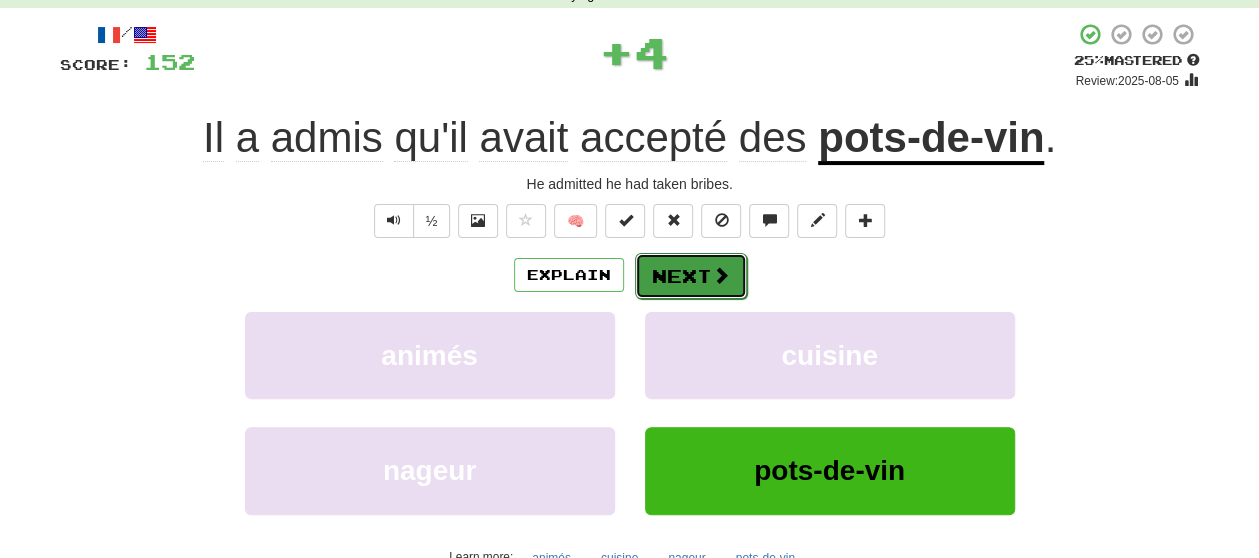 click on "Next" at bounding box center (691, 276) 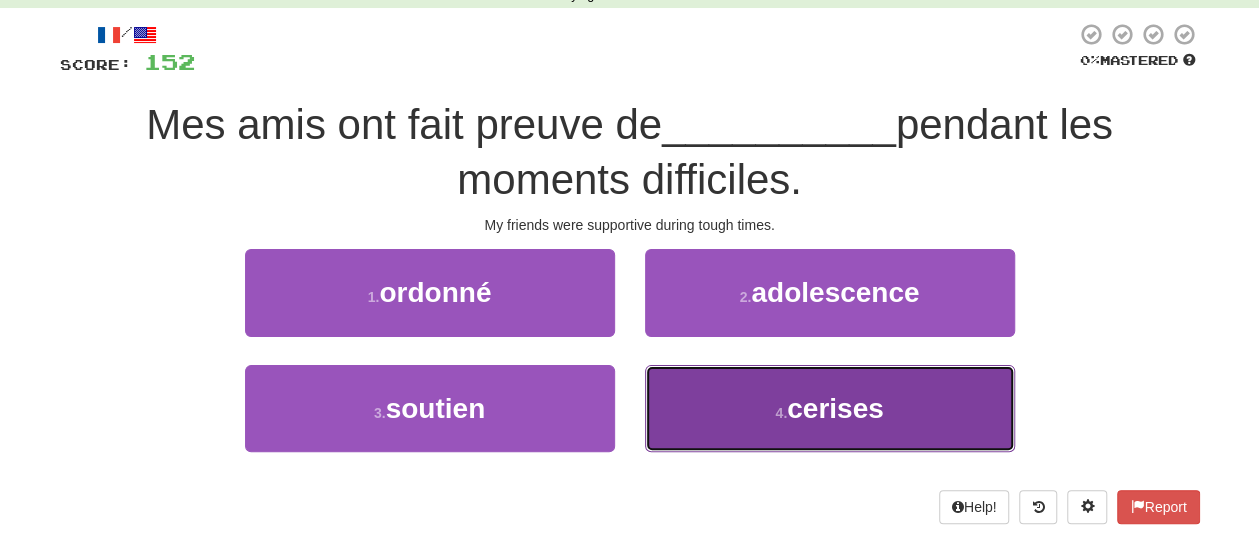click on "4 .  cerises" at bounding box center (830, 408) 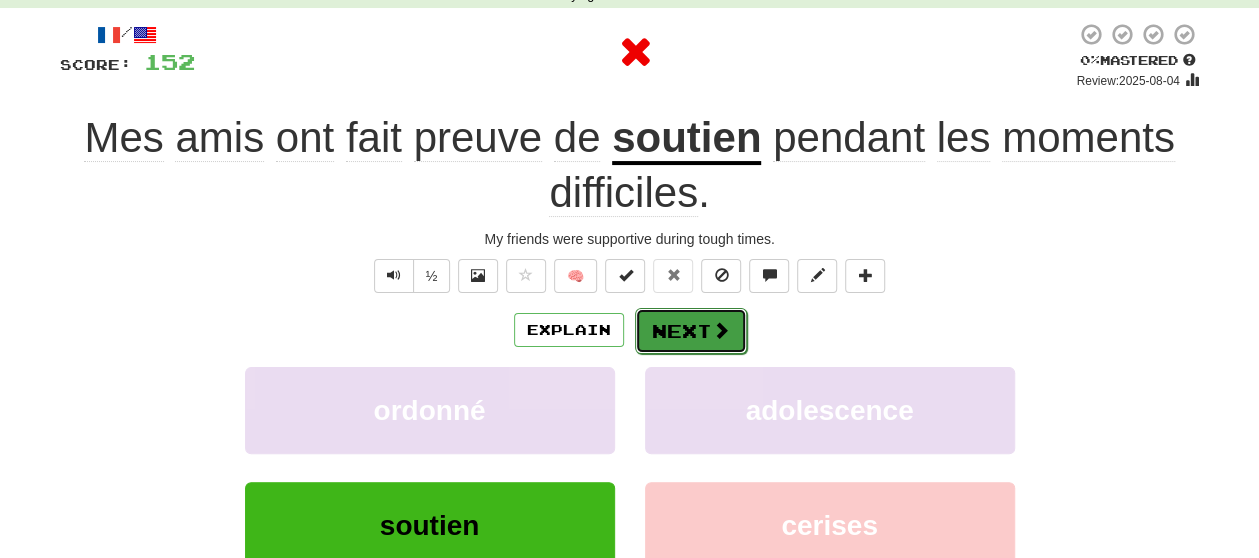 click on "Next" at bounding box center [691, 331] 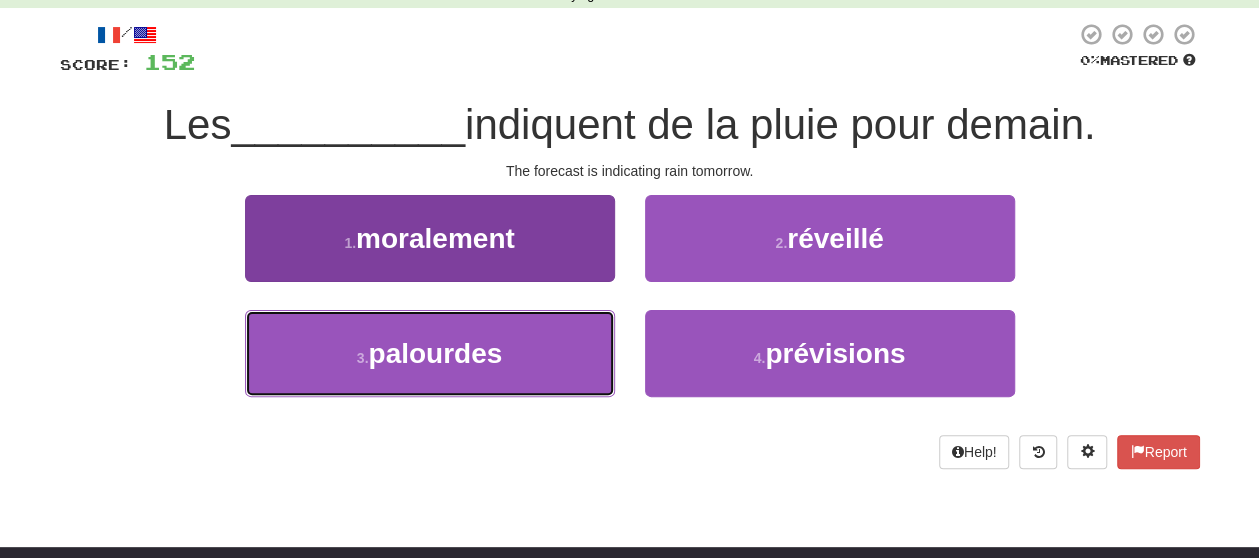 drag, startPoint x: 510, startPoint y: 379, endPoint x: 554, endPoint y: 339, distance: 59.464275 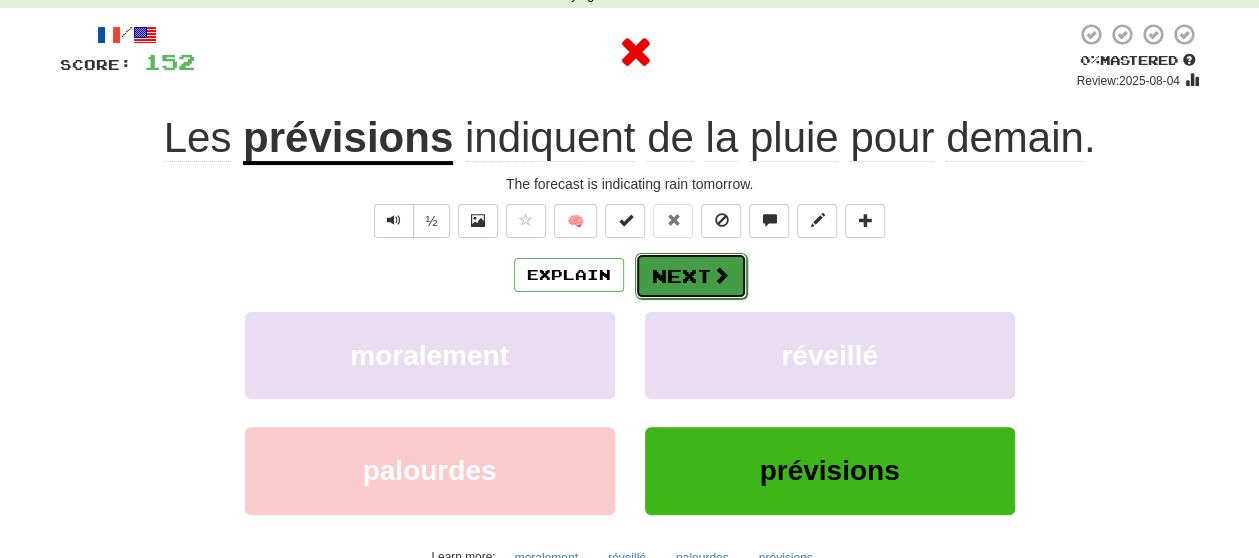 click on "Next" at bounding box center (691, 276) 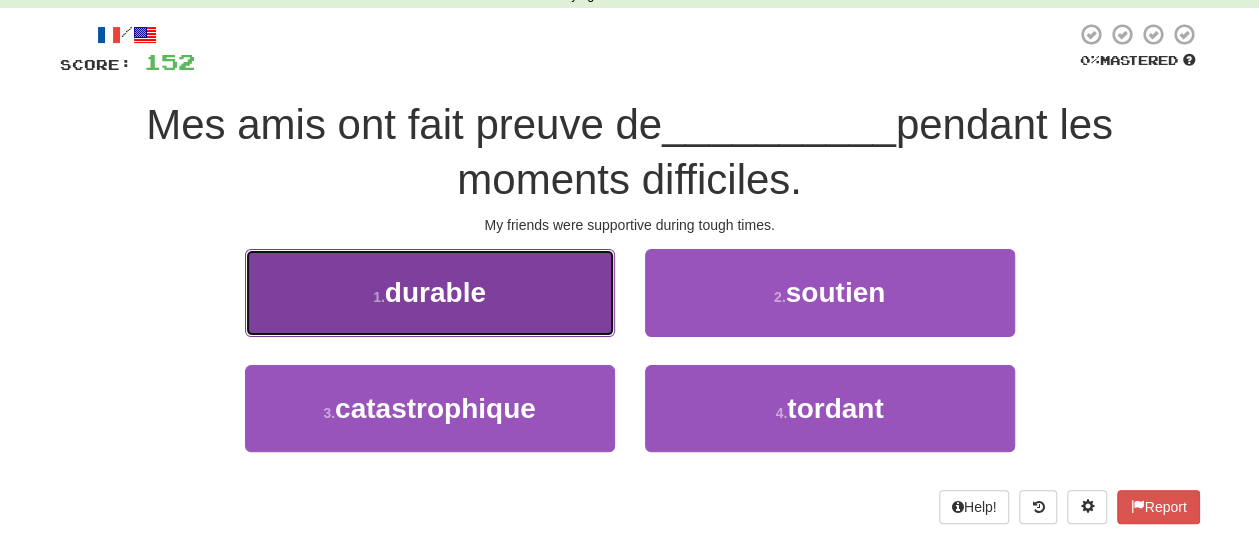 click on "1 .  durable" at bounding box center [430, 292] 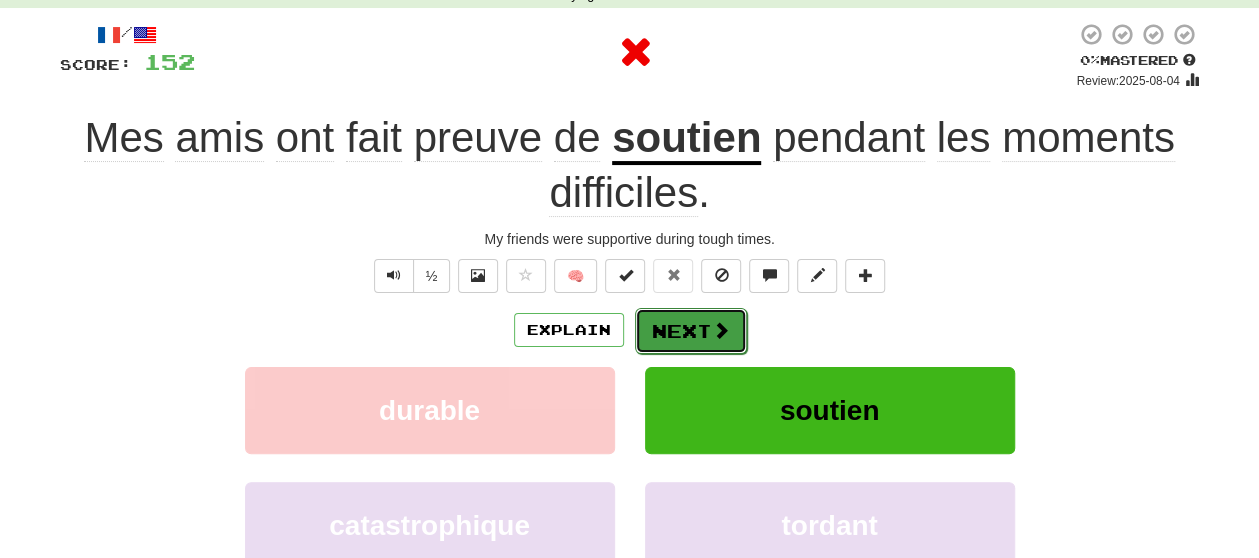 click at bounding box center (721, 330) 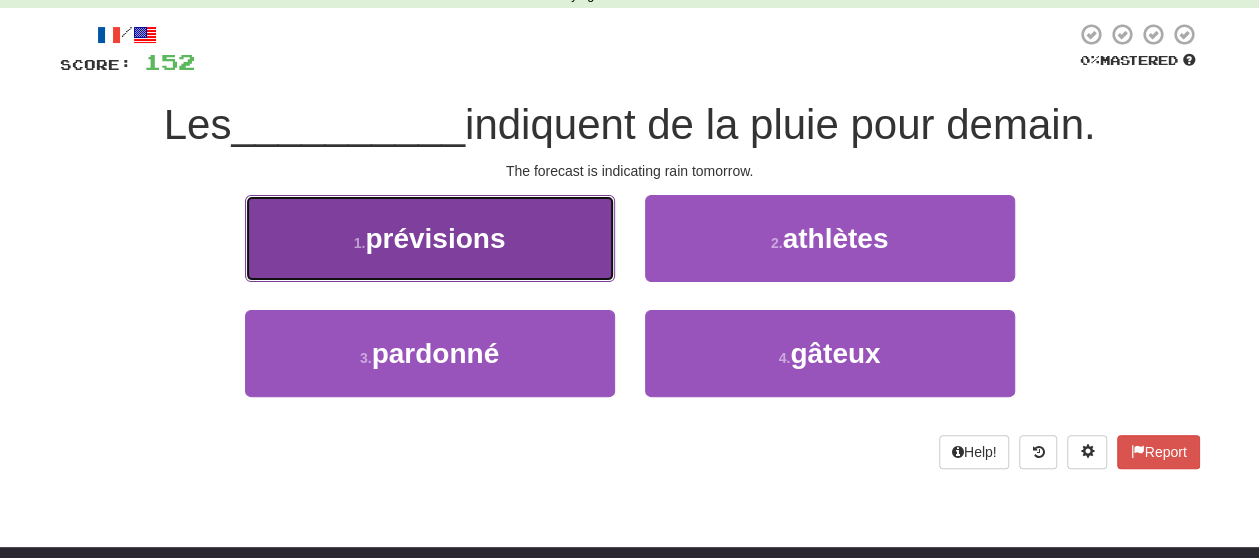 click on "1 .  prévisions" at bounding box center (430, 238) 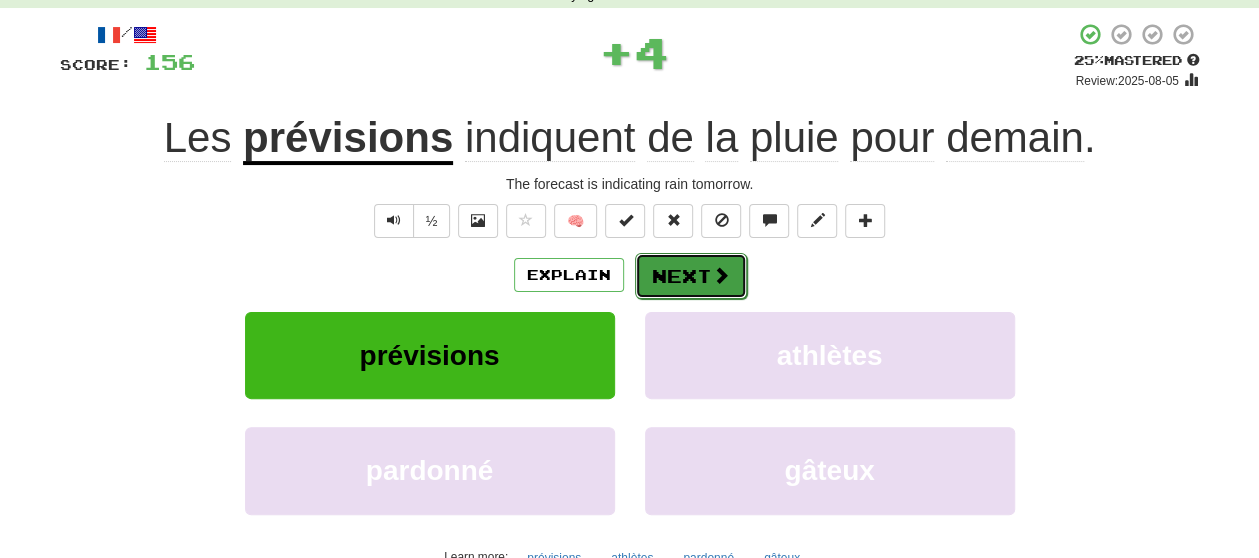 click on "Next" at bounding box center (691, 276) 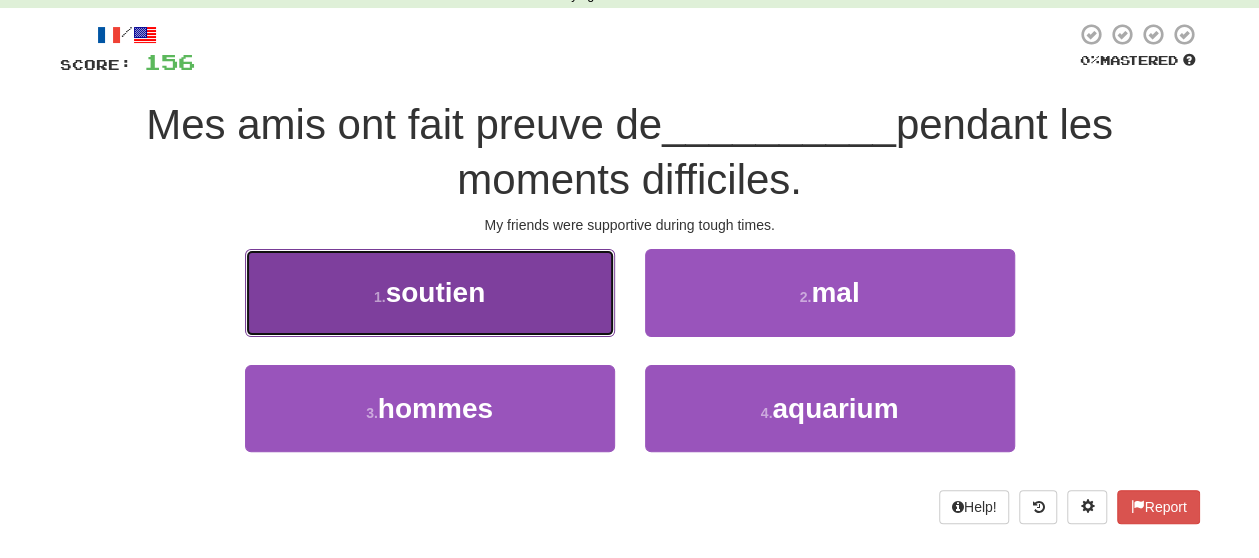 click on "1 .  soutien" at bounding box center (430, 292) 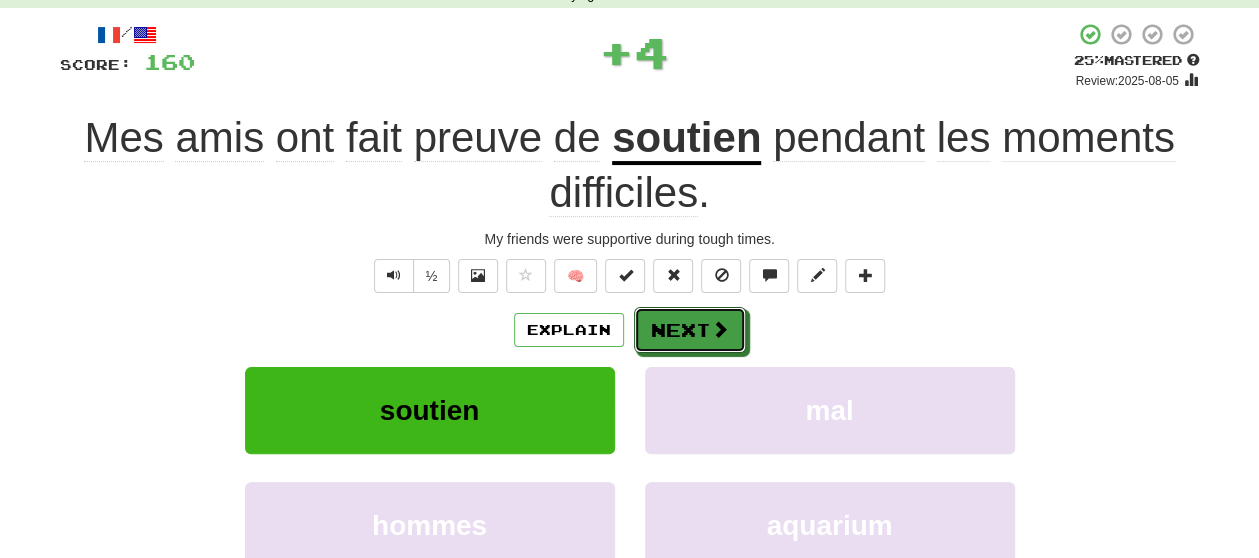 click on "Next" at bounding box center [690, 330] 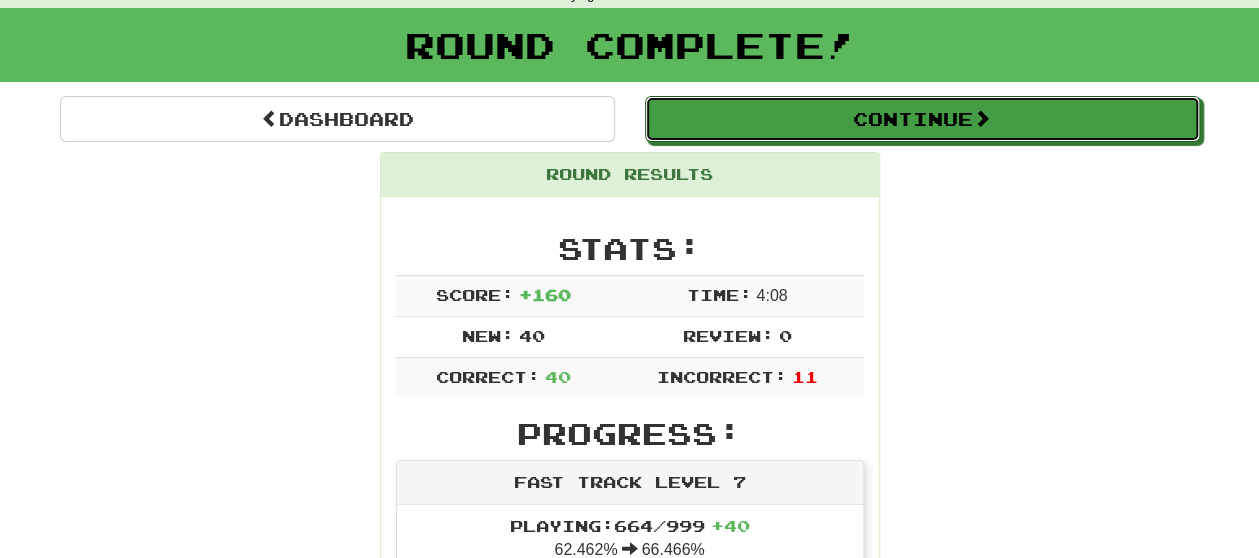 click on "Continue" at bounding box center (922, 119) 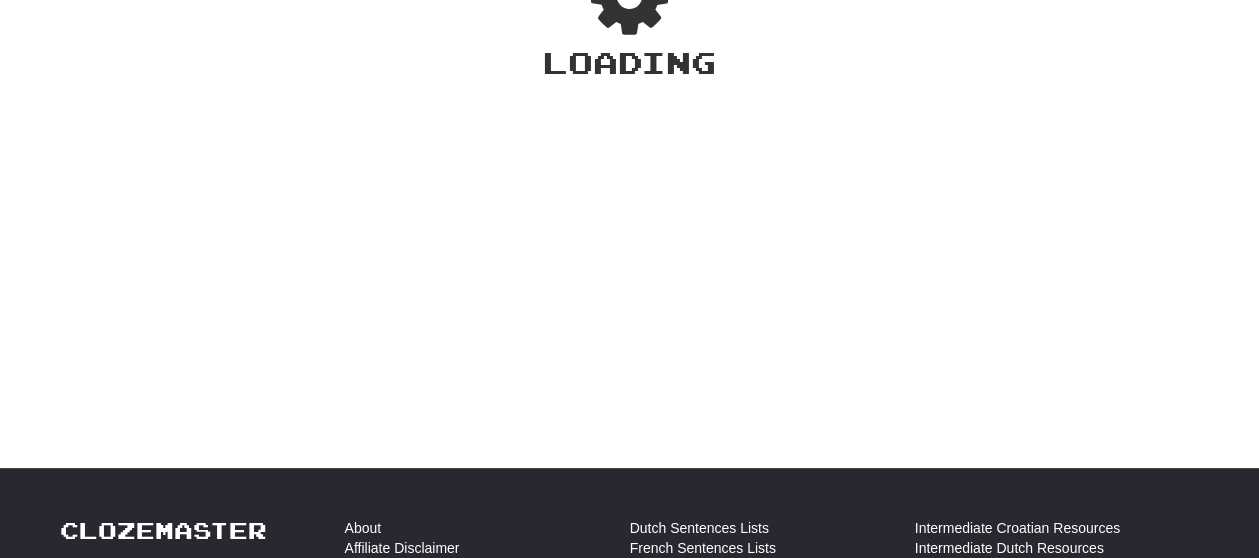 scroll, scrollTop: 100, scrollLeft: 0, axis: vertical 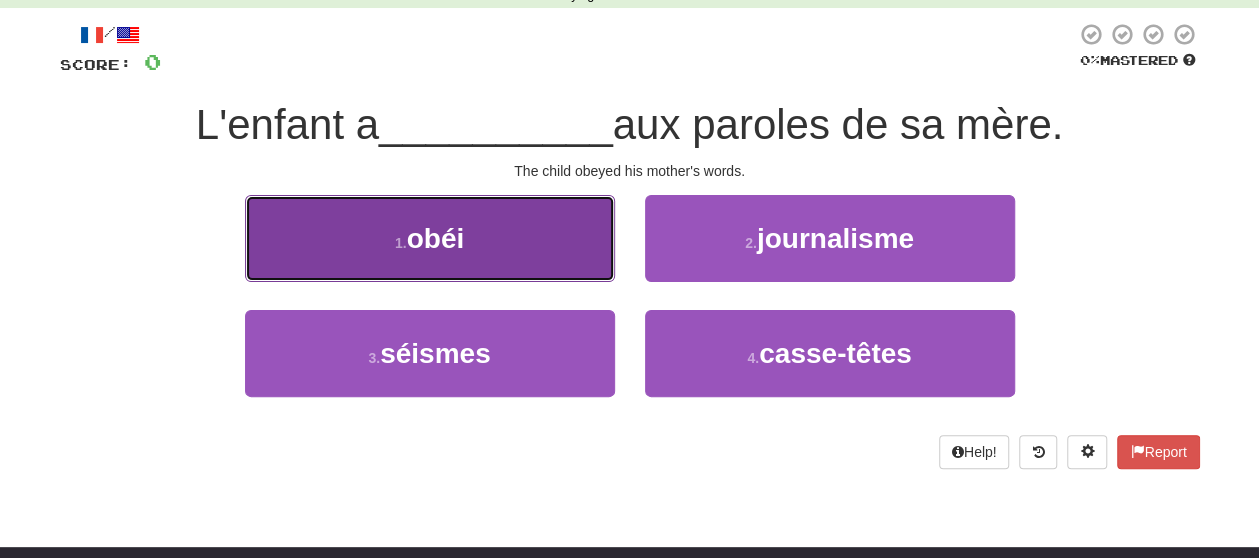 click on "1 .  obéi" at bounding box center [430, 238] 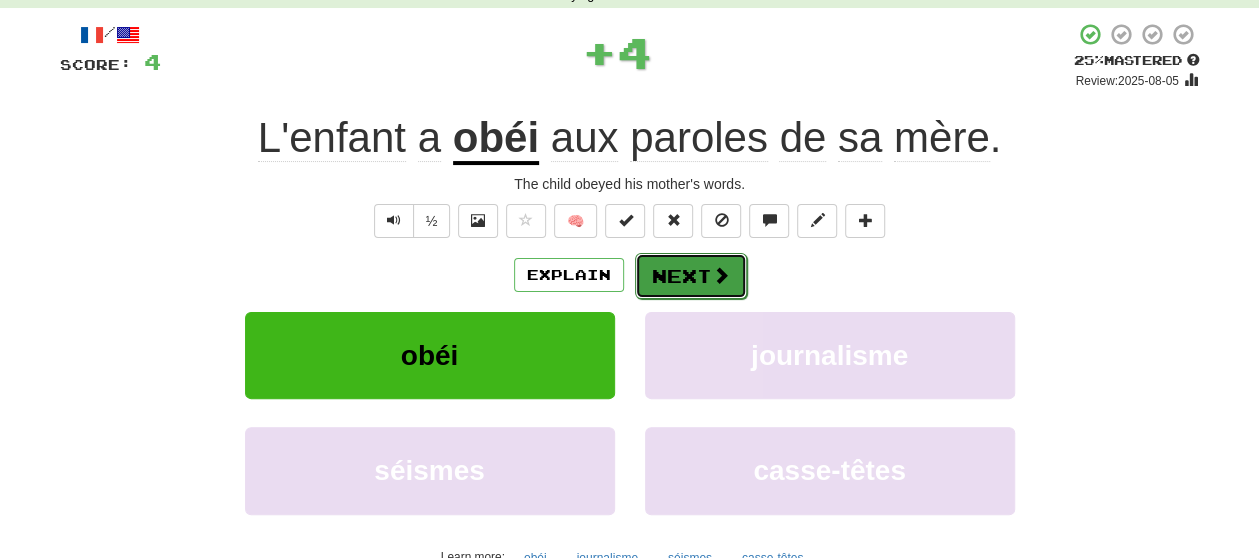 click on "Next" at bounding box center [691, 276] 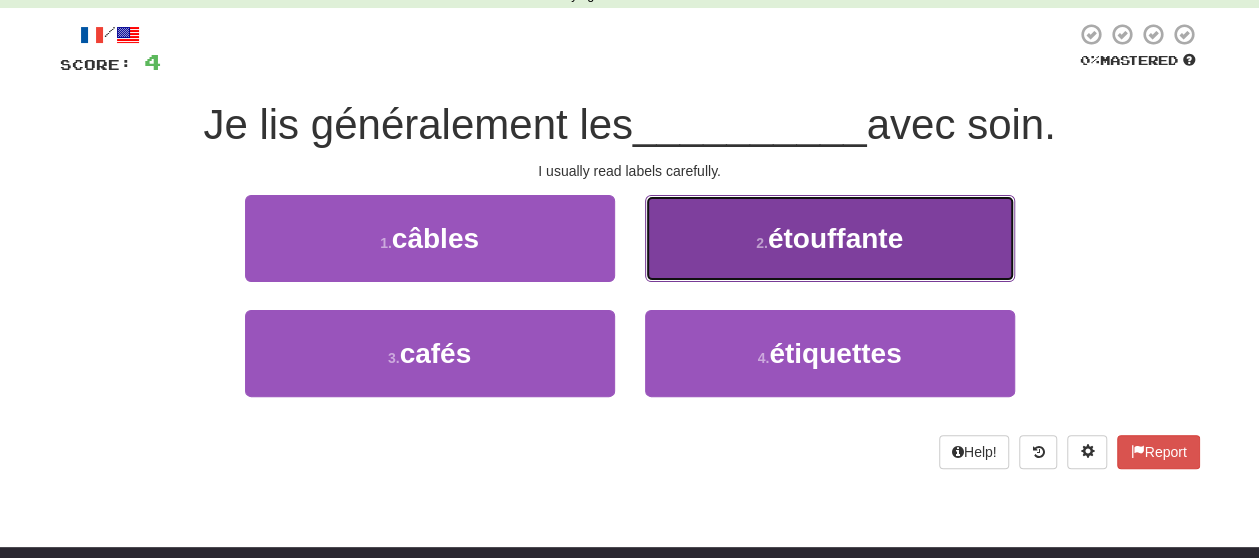 click on "2 .  étouffante" at bounding box center (830, 238) 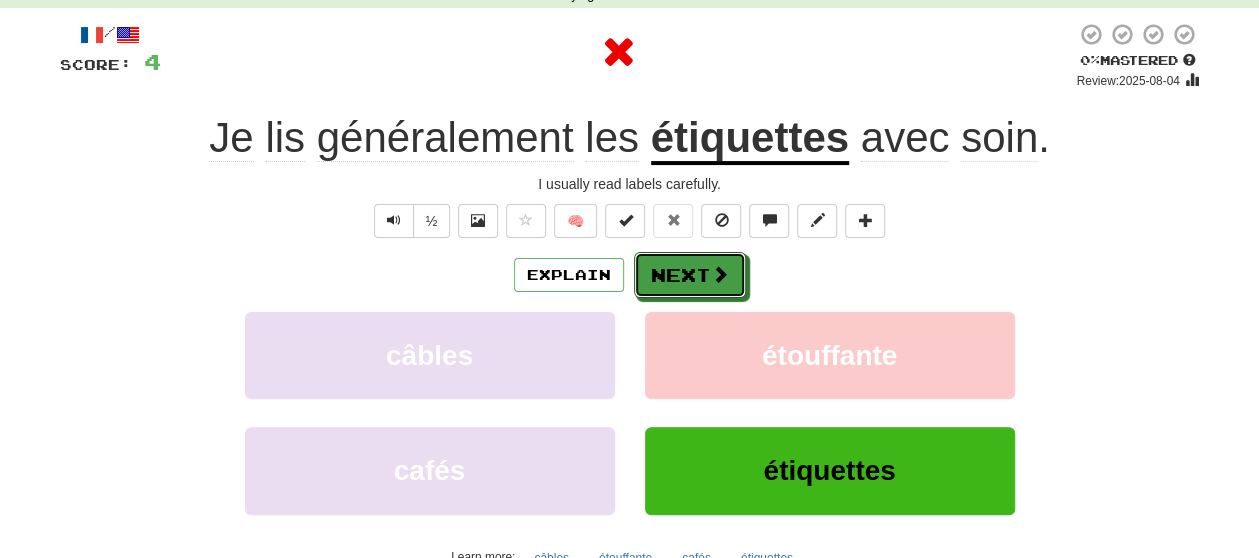 click on "Next" at bounding box center (690, 275) 